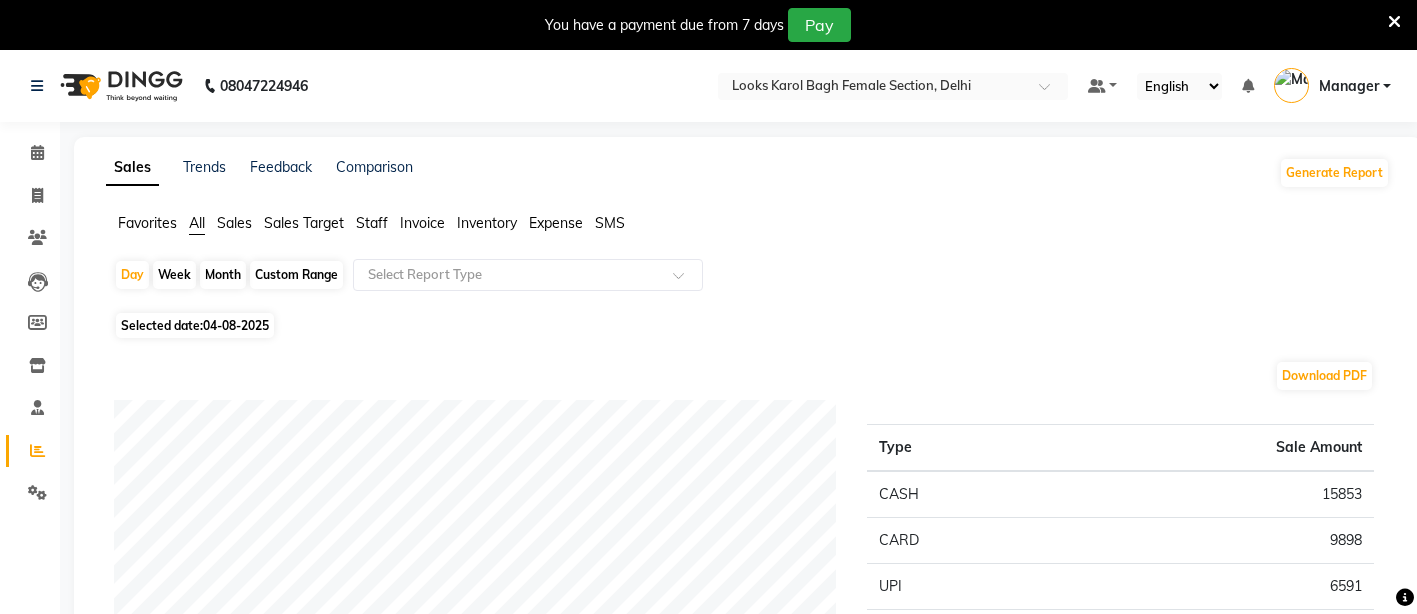 scroll, scrollTop: 0, scrollLeft: 0, axis: both 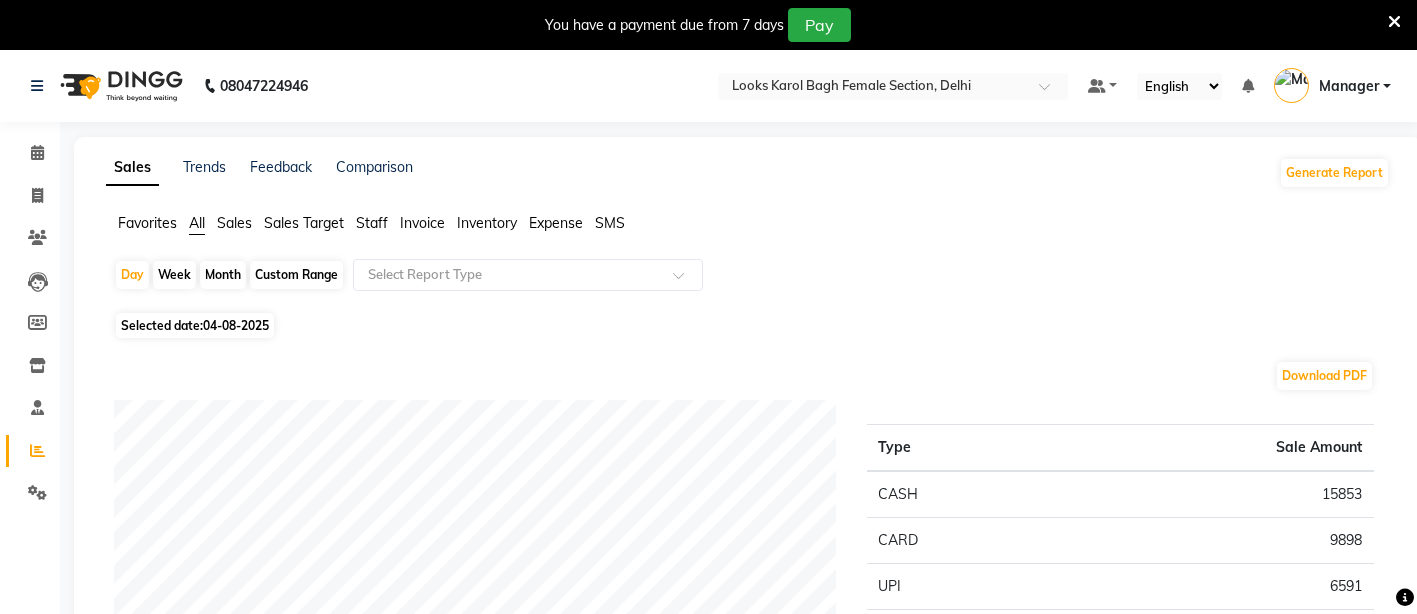 click on "You have a payment due from 7 days   Pay" at bounding box center [698, 25] 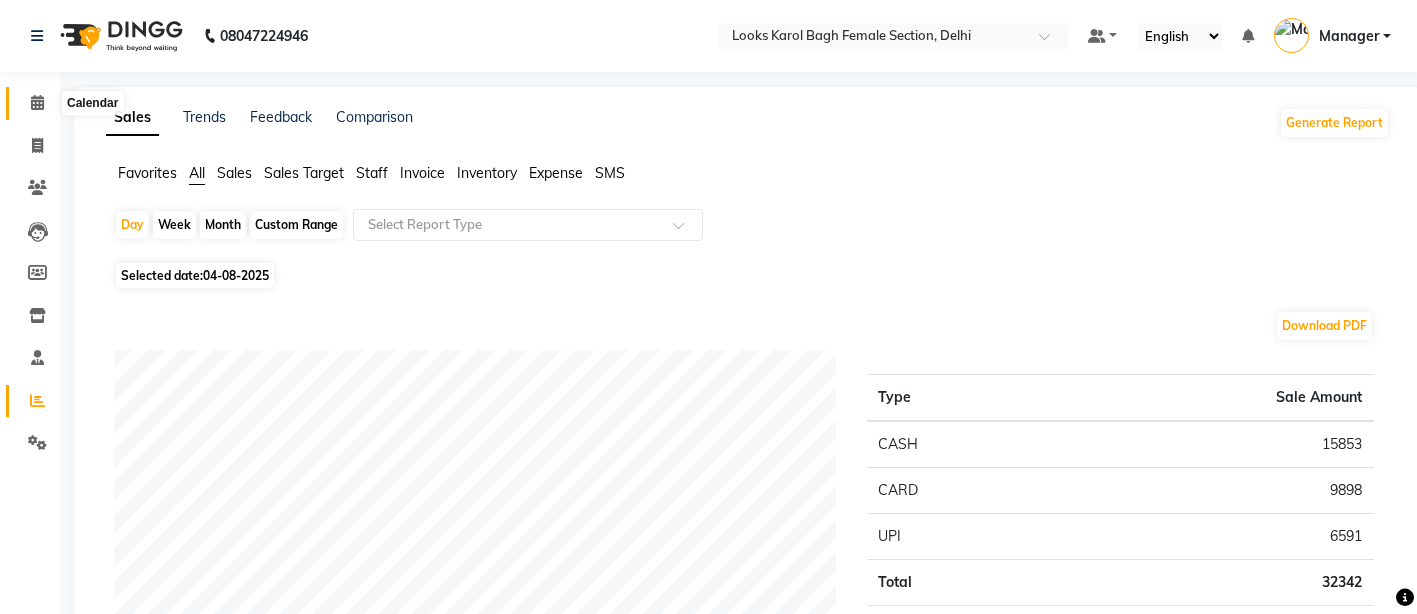 click 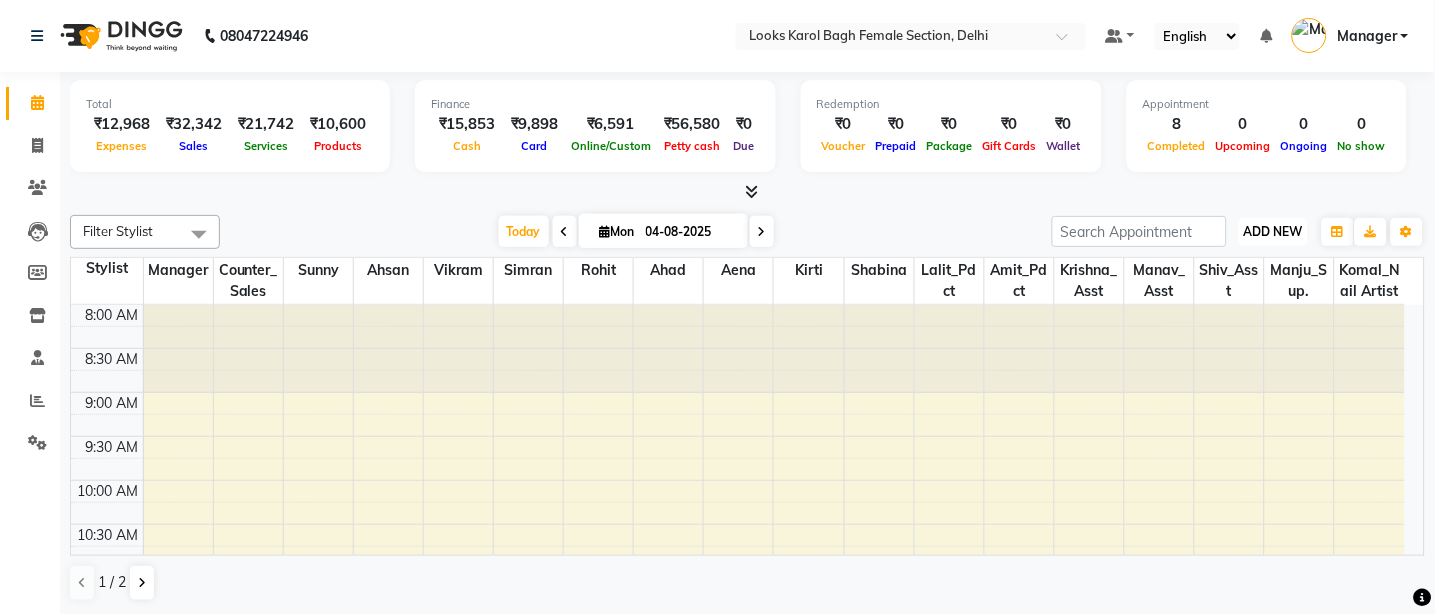 click on "ADD NEW" at bounding box center (1273, 231) 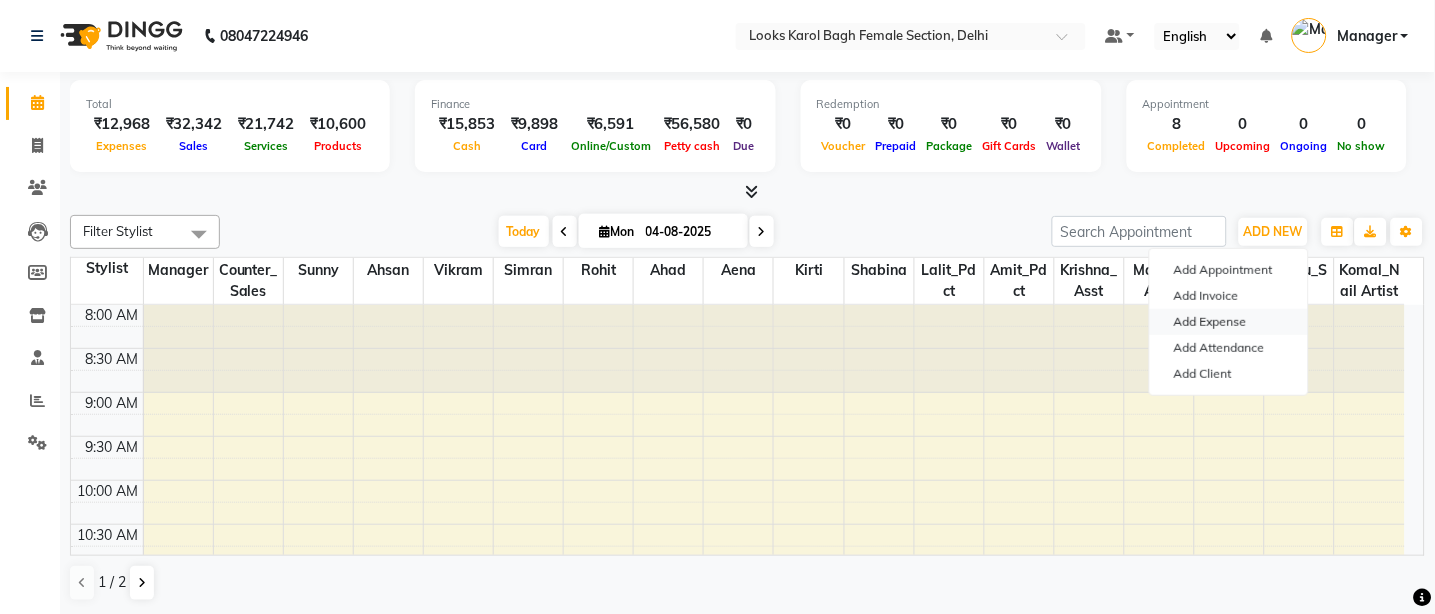 click on "Add Expense" at bounding box center [1229, 322] 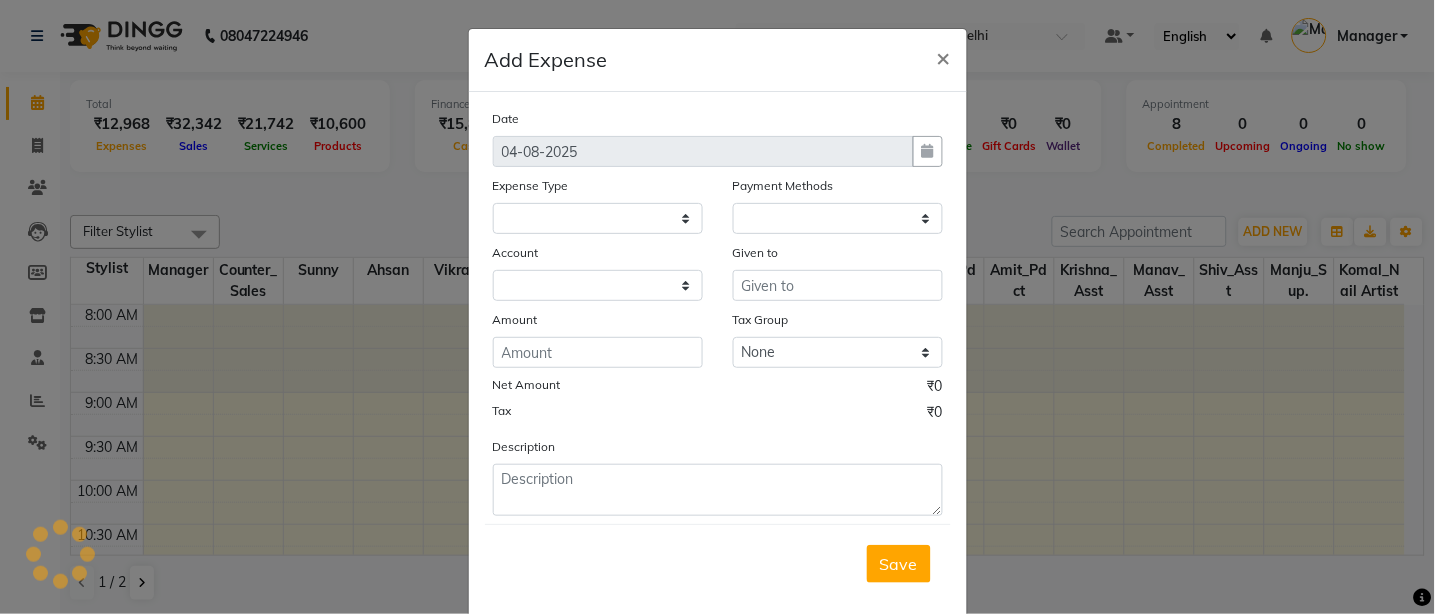 select on "1" 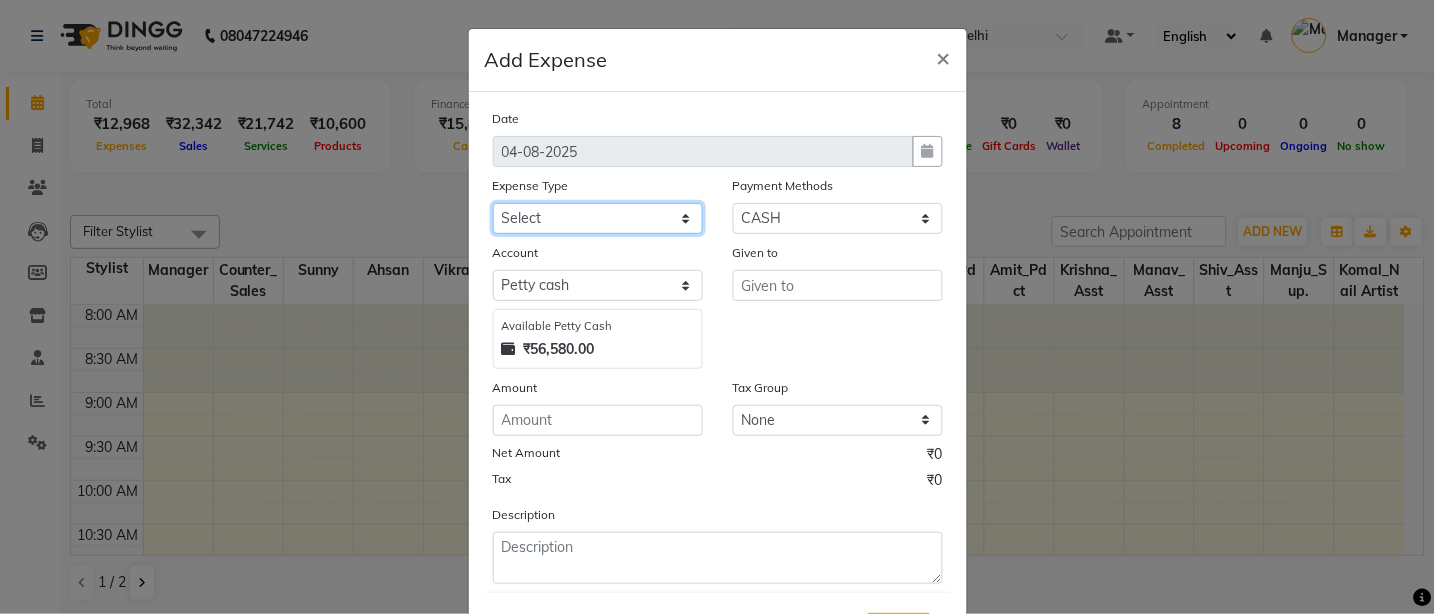 click on "Select BANK DEPOSIT BLINK IT Cash Handover Client Refund Agnst Bill CLIENT WELFARE Entertainment General Expense Laundry Bill milk Pantry PAYMENTS PREPAID Printing And Stationery Product Incentive PURCHASE Repair And Maintenance Salary Salary advance SERVICE INCENTIVE staff accommodation STAFF WELFARE TIP CREDIT CARD TIP UPI Travelling And Conveyance Water Bills" 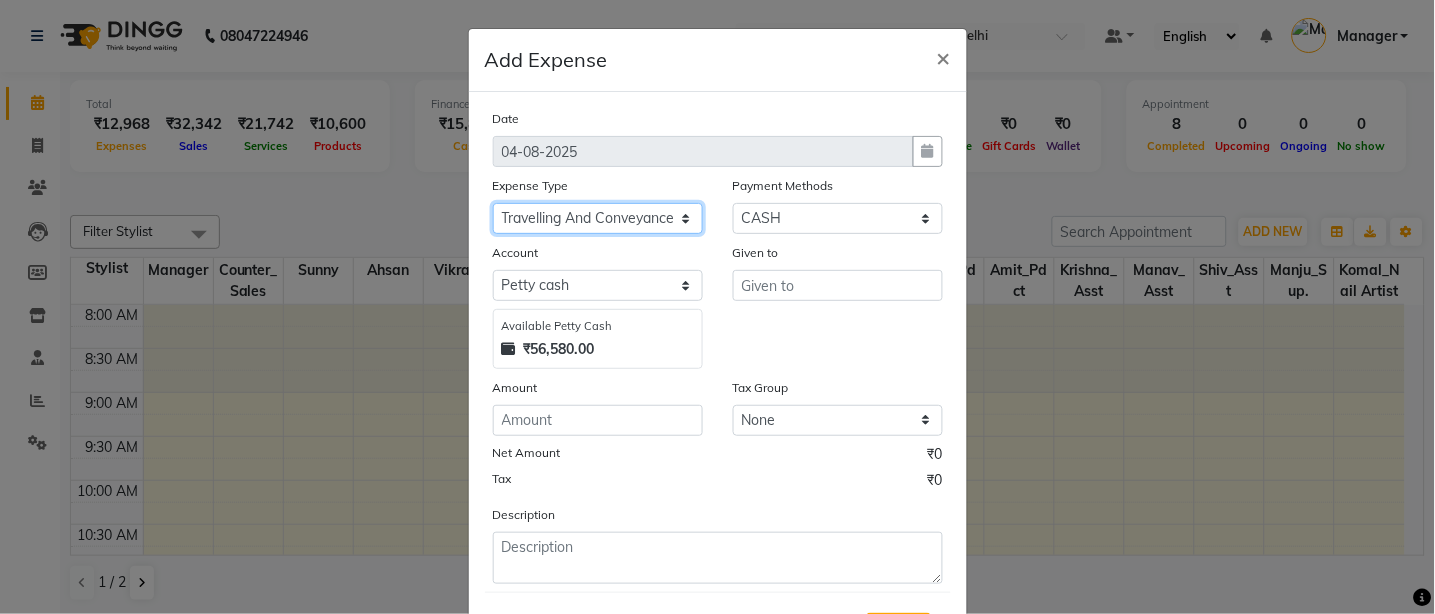 click on "Select BANK DEPOSIT BLINK IT Cash Handover Client Refund Agnst Bill CLIENT WELFARE Entertainment General Expense Laundry Bill milk Pantry PAYMENTS PREPAID Printing And Stationery Product Incentive PURCHASE Repair And Maintenance Salary Salary advance SERVICE INCENTIVE staff accommodation STAFF WELFARE TIP CREDIT CARD TIP UPI Travelling And Conveyance Water Bills" 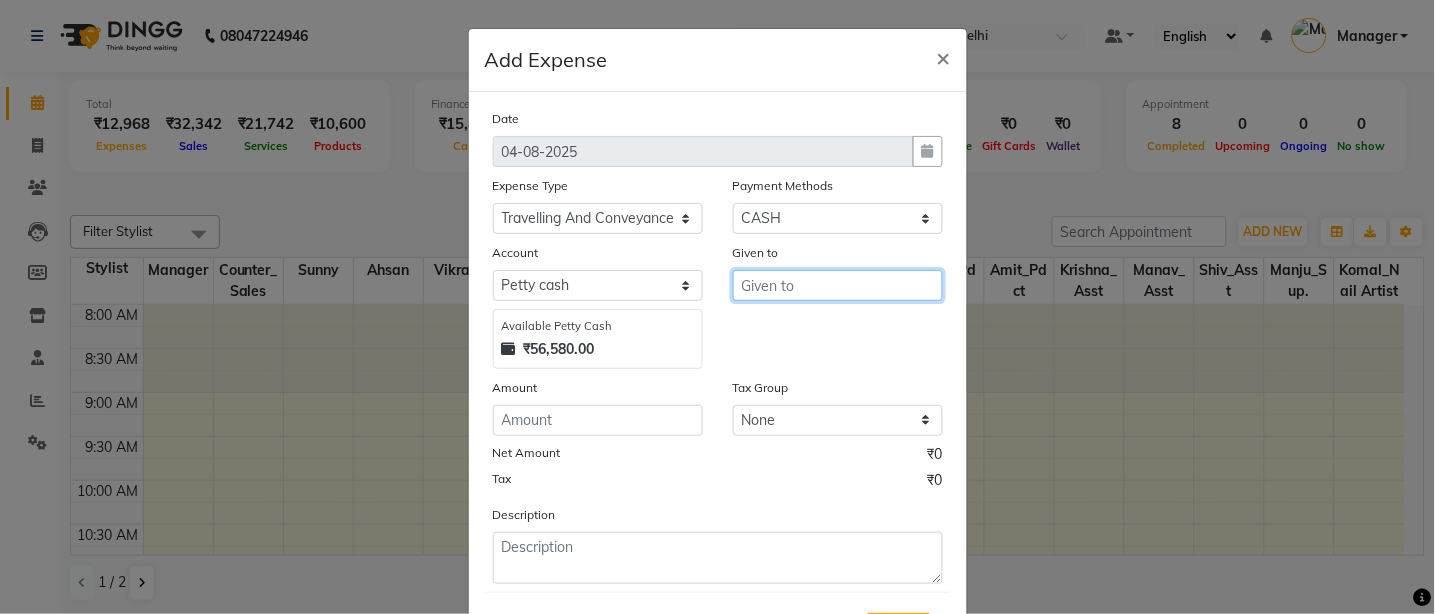 click at bounding box center [838, 285] 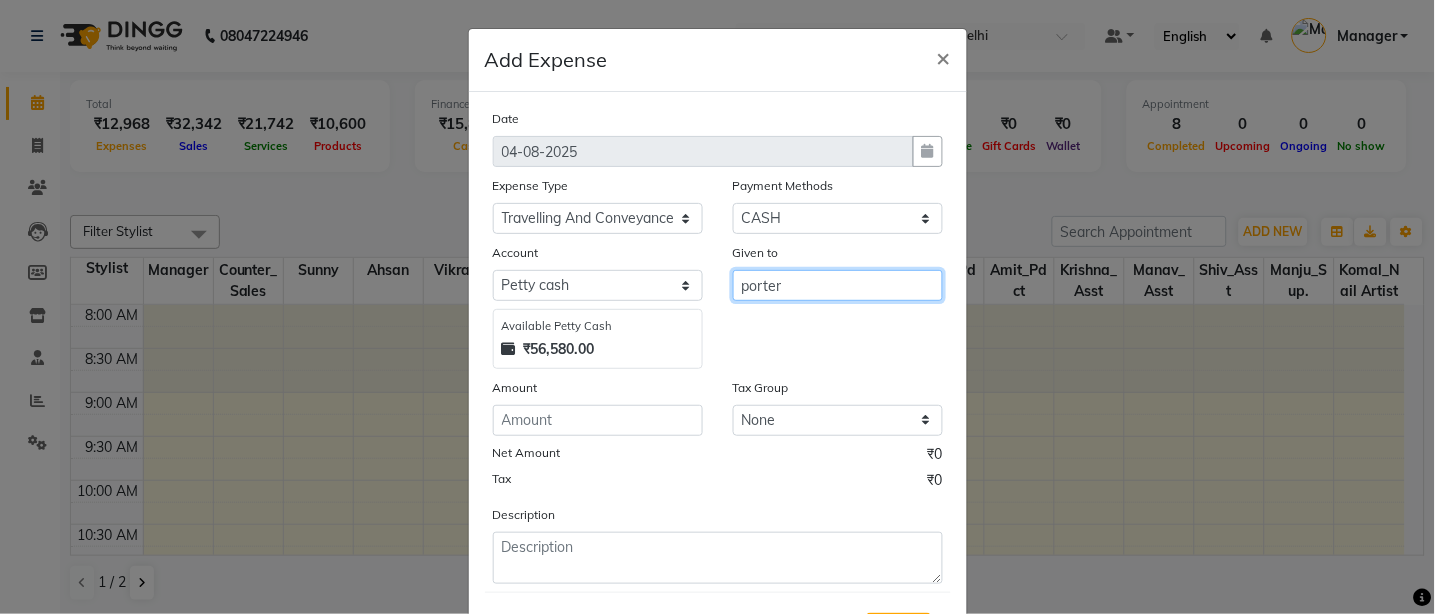 type on "porter" 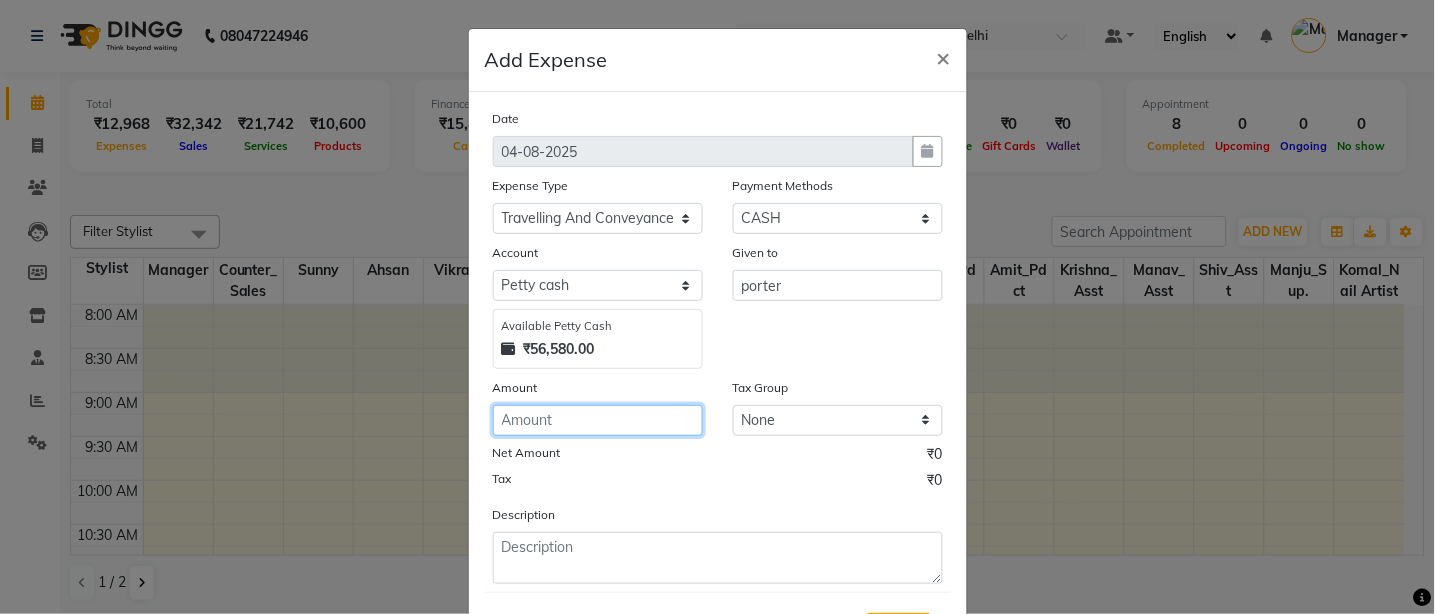 click 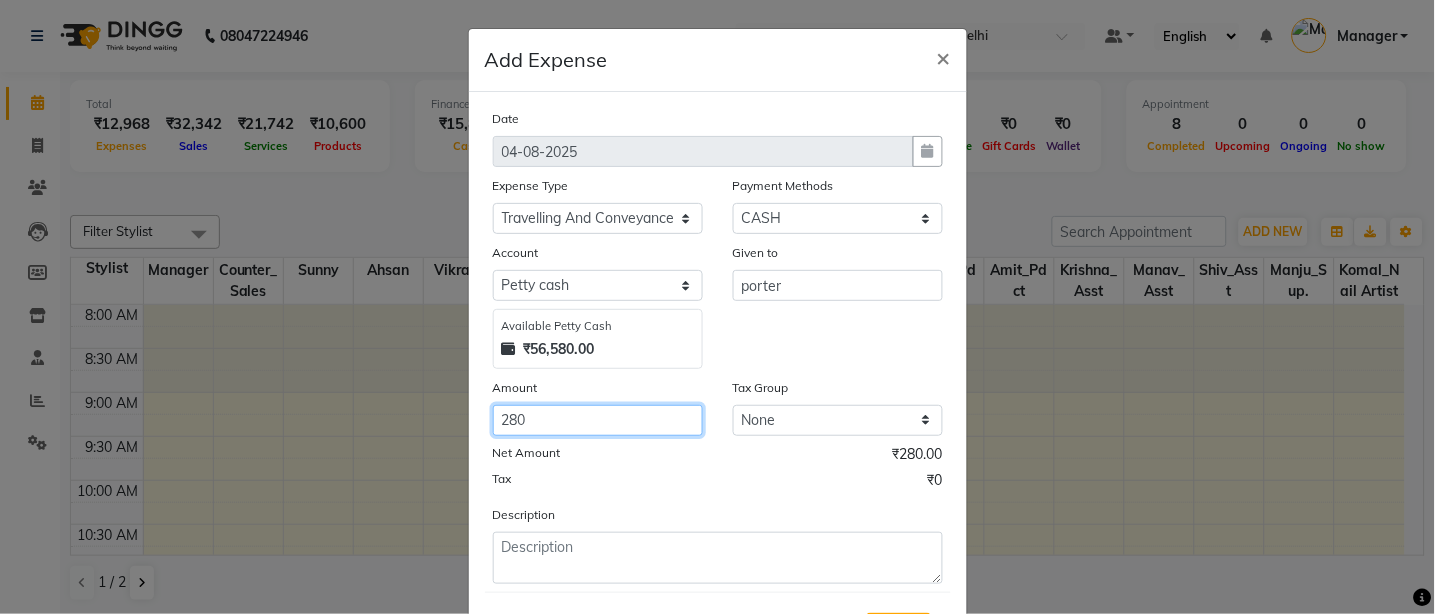 type on "280" 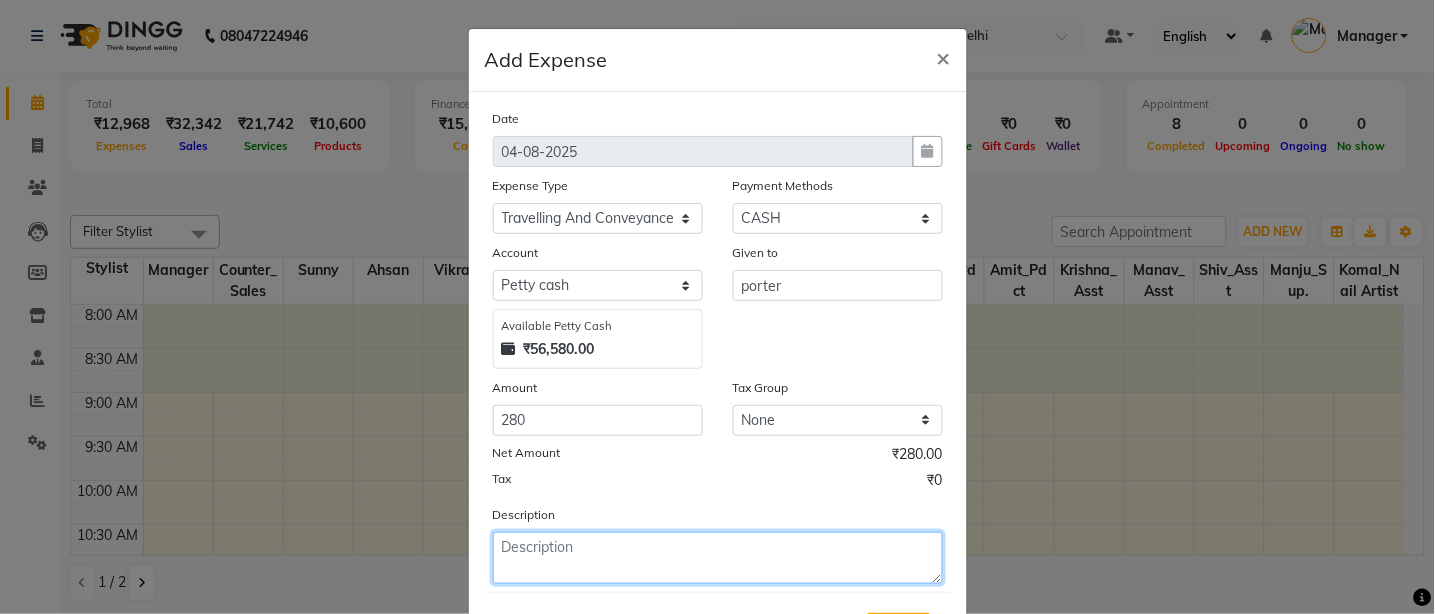 click 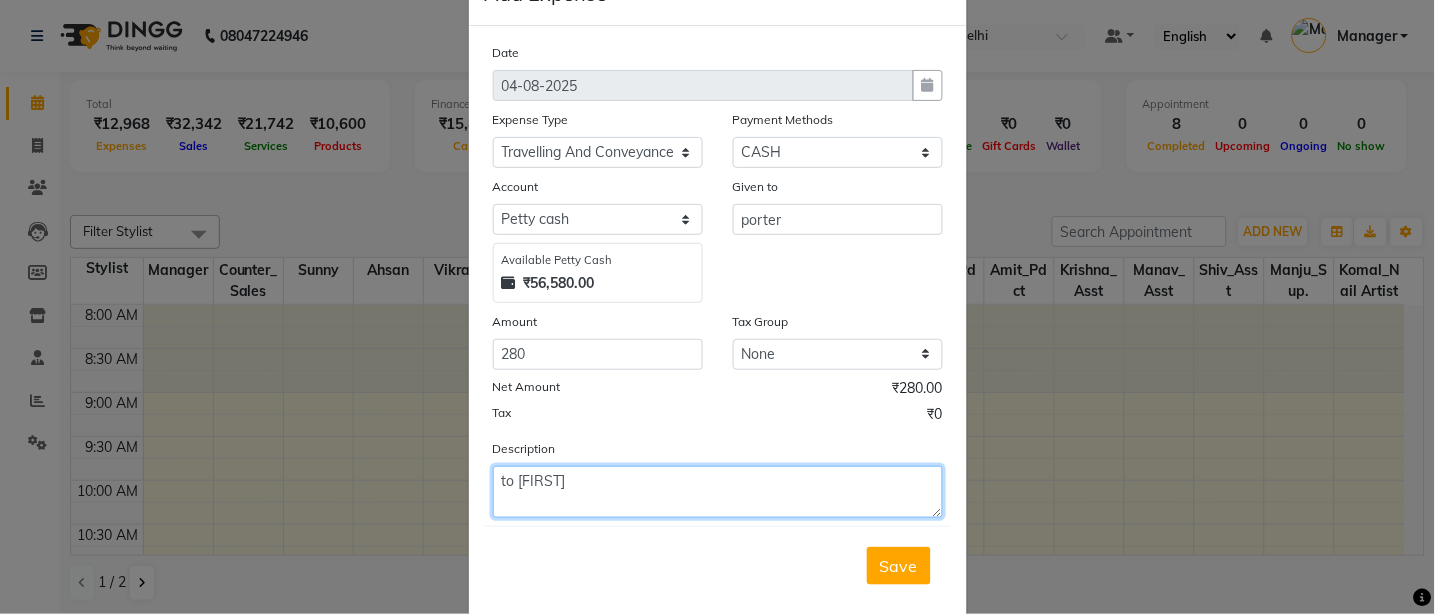 scroll, scrollTop: 101, scrollLeft: 0, axis: vertical 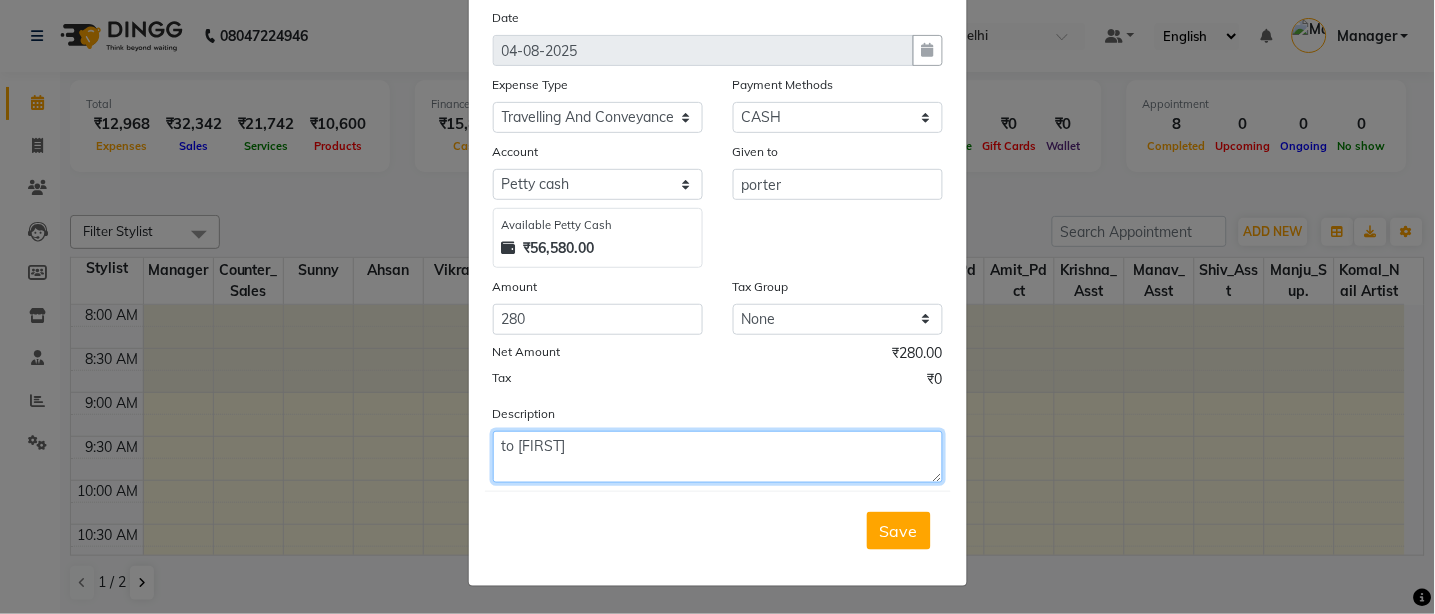 type on "to Saket" 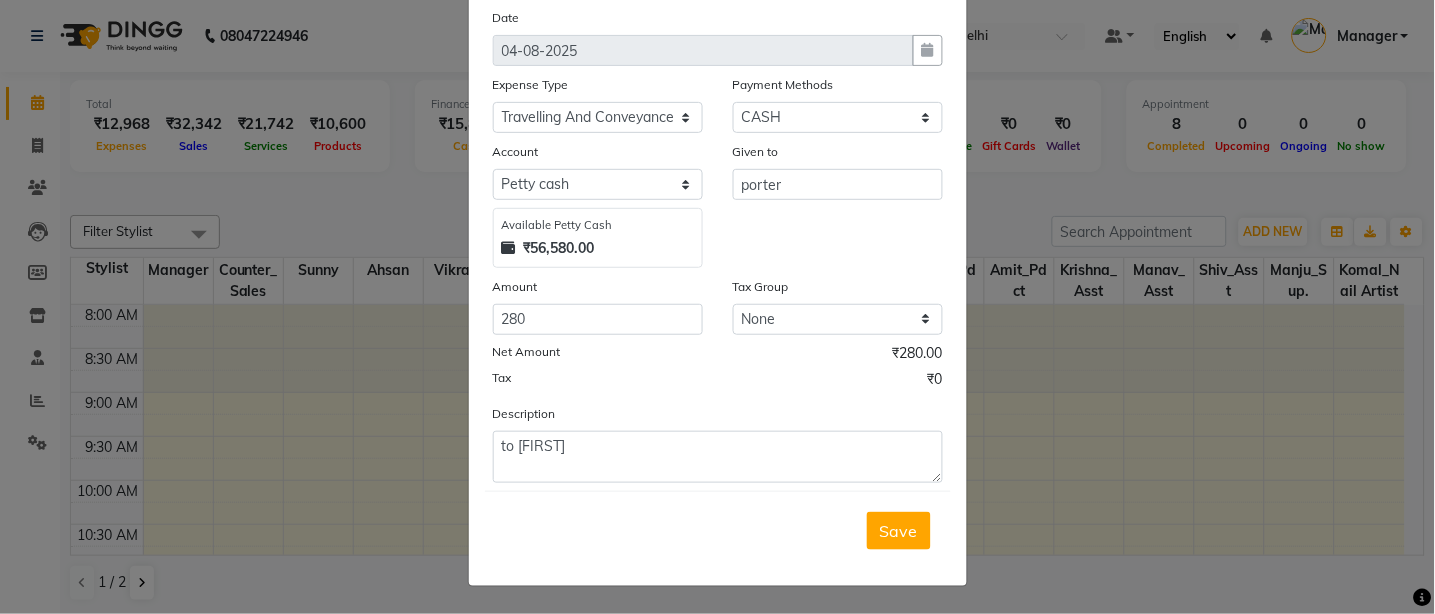 click on "Save" 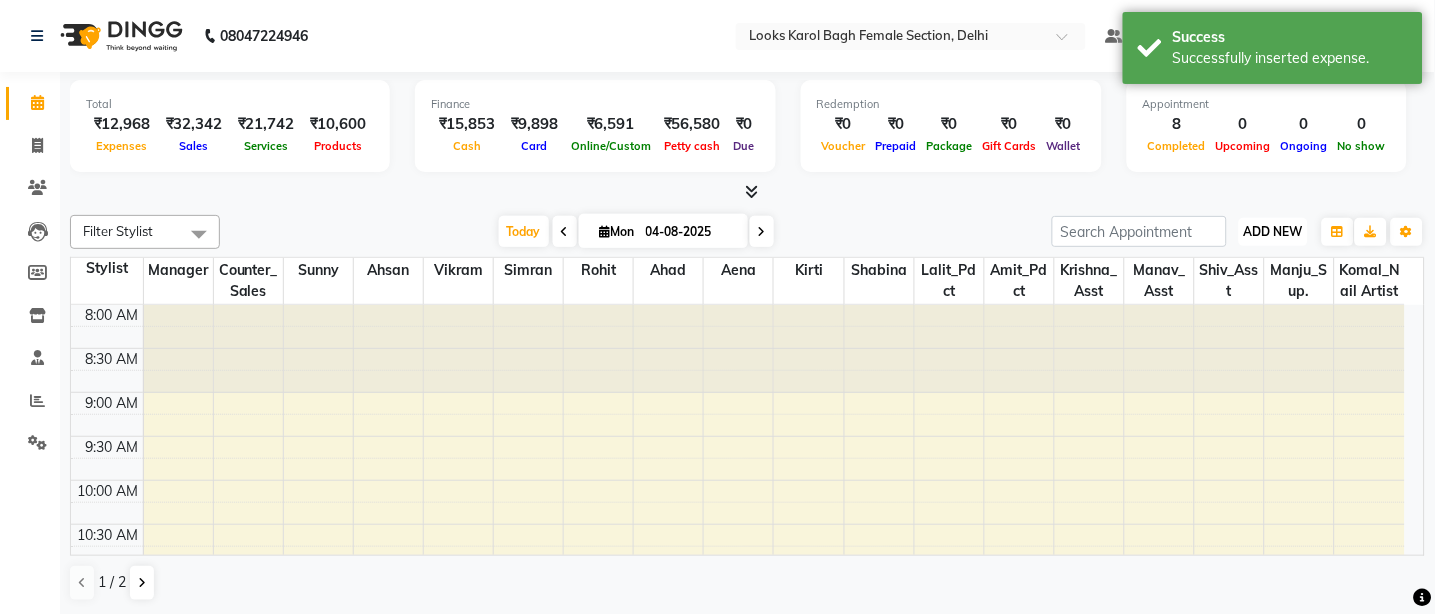 click on "ADD NEW" at bounding box center (1273, 231) 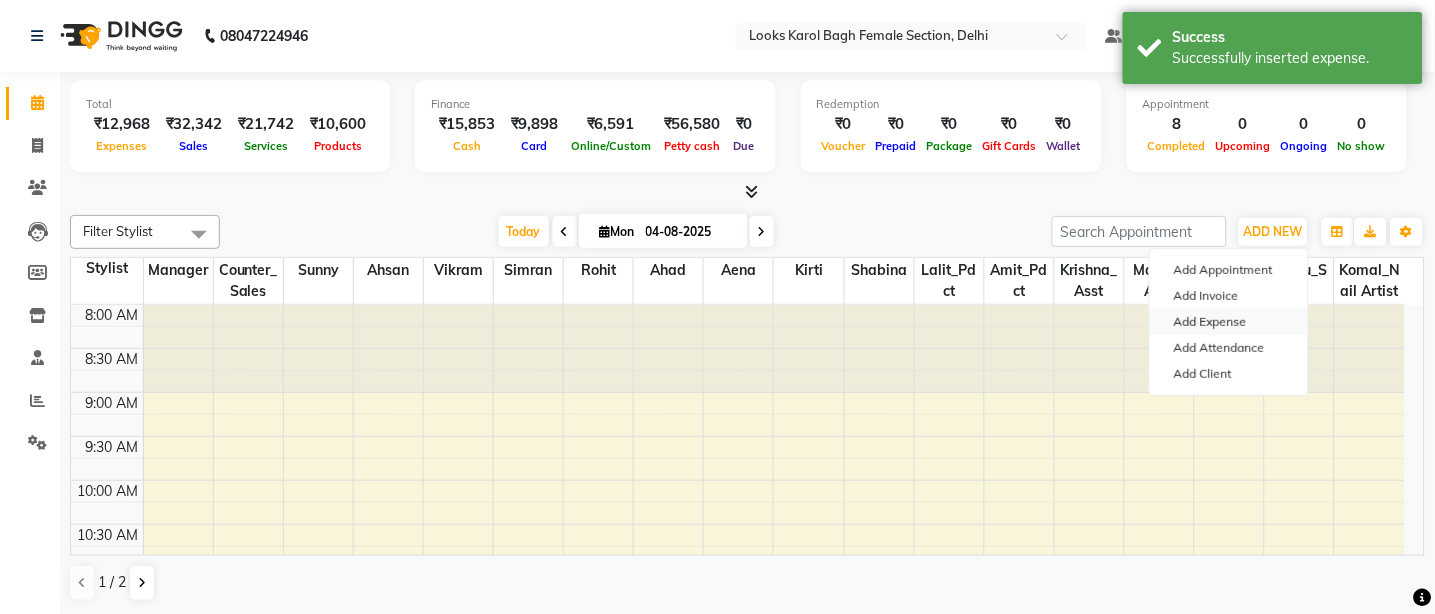 click on "Add Expense" at bounding box center (1229, 322) 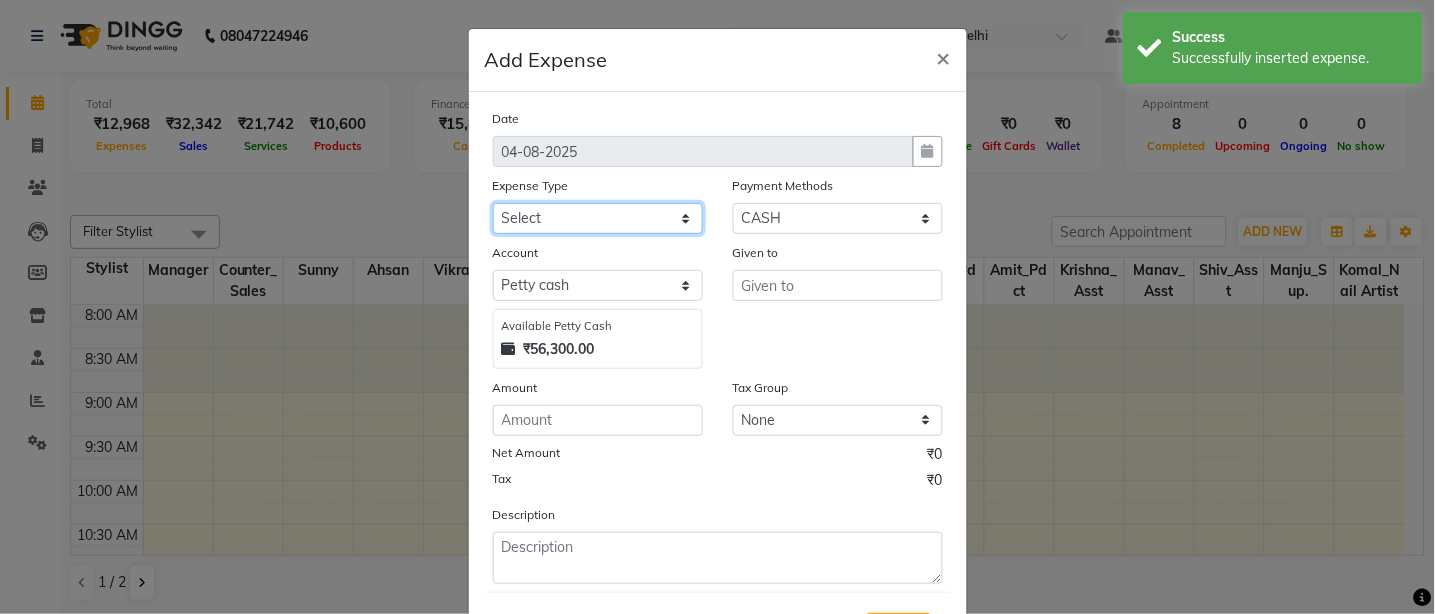 click on "Select BANK DEPOSIT BLINK IT Cash Handover Client Refund Agnst Bill CLIENT WELFARE Entertainment General Expense Laundry Bill milk Pantry PAYMENTS PREPAID Printing And Stationery Product Incentive PURCHASE Repair And Maintenance Salary Salary advance SERVICE INCENTIVE staff accommodation STAFF WELFARE TIP CREDIT CARD TIP UPI Travelling And Conveyance Water Bills" 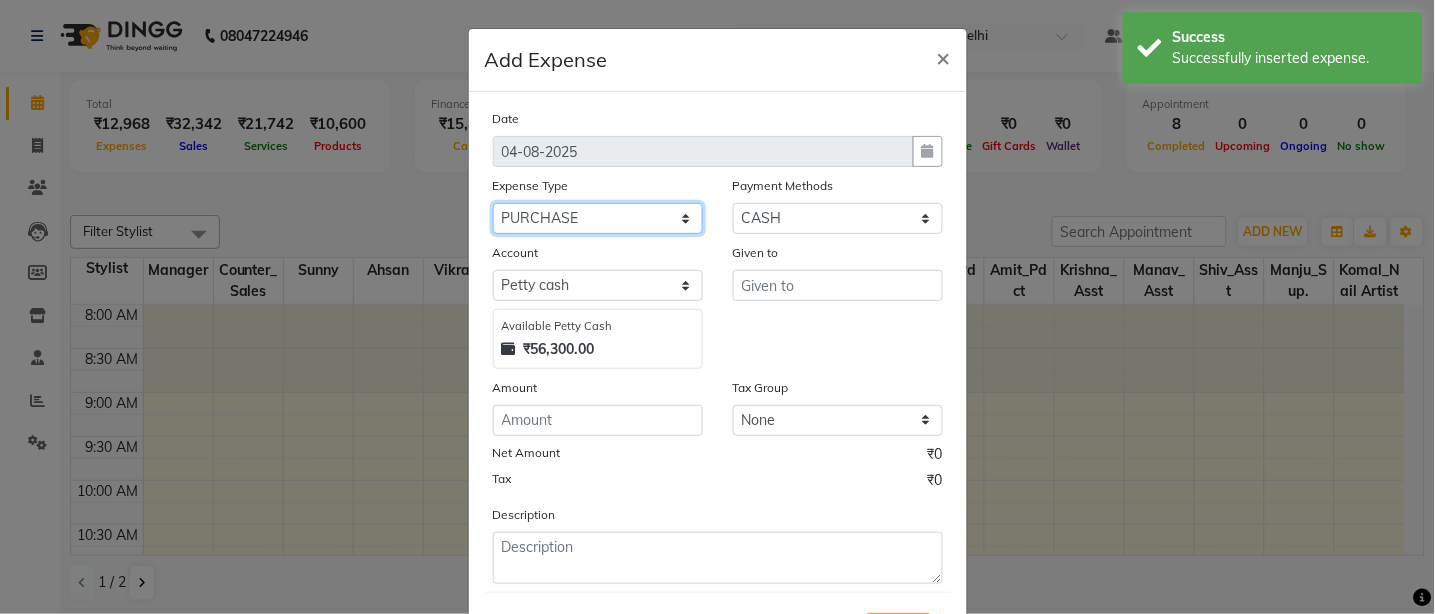 click on "Select BANK DEPOSIT BLINK IT Cash Handover Client Refund Agnst Bill CLIENT WELFARE Entertainment General Expense Laundry Bill milk Pantry PAYMENTS PREPAID Printing And Stationery Product Incentive PURCHASE Repair And Maintenance Salary Salary advance SERVICE INCENTIVE staff accommodation STAFF WELFARE TIP CREDIT CARD TIP UPI Travelling And Conveyance Water Bills" 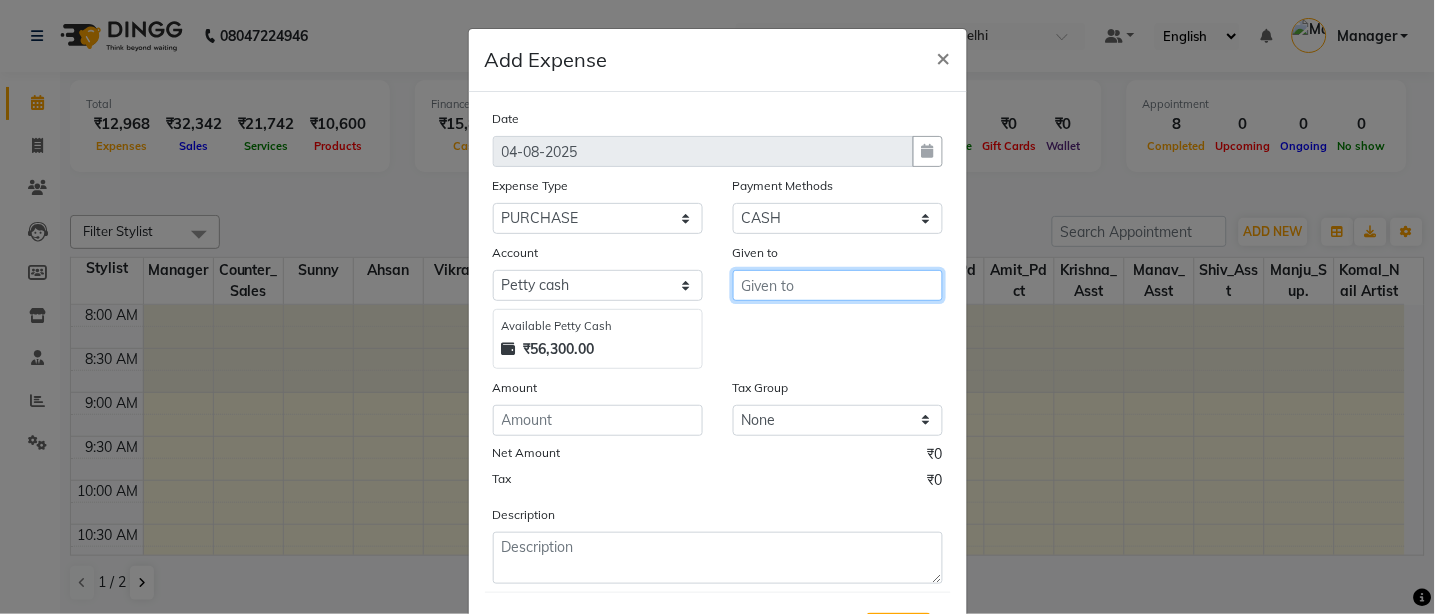 click at bounding box center [838, 285] 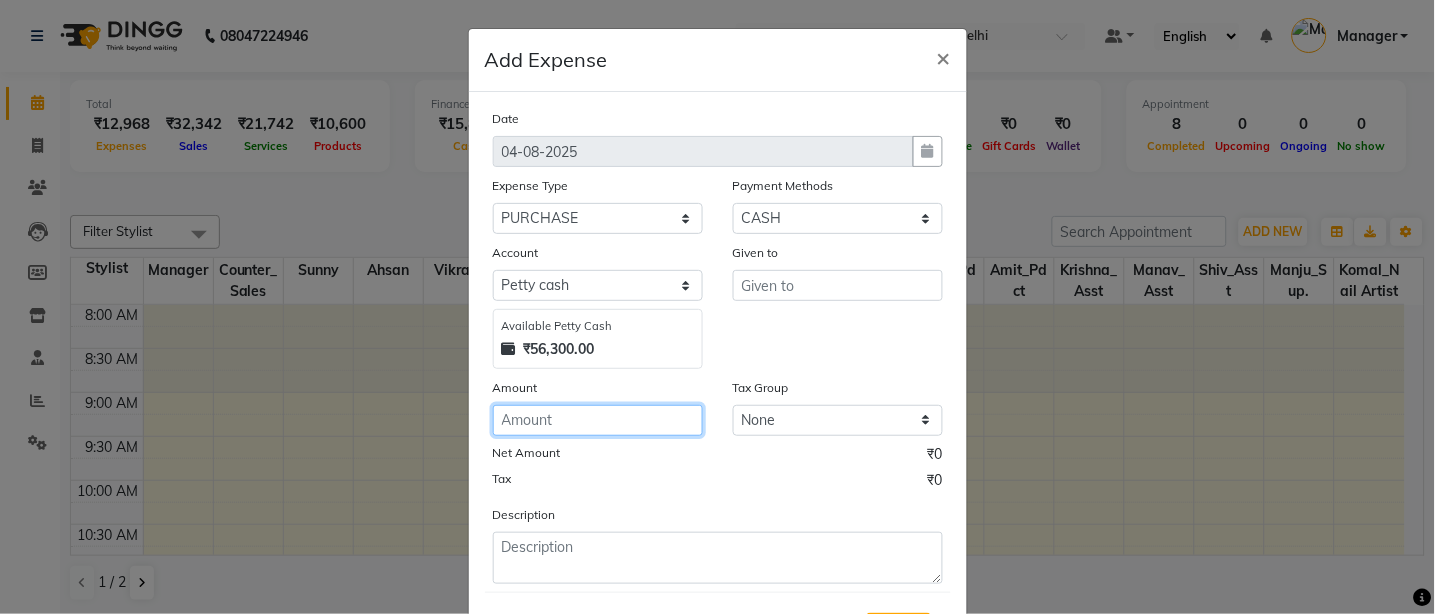 click 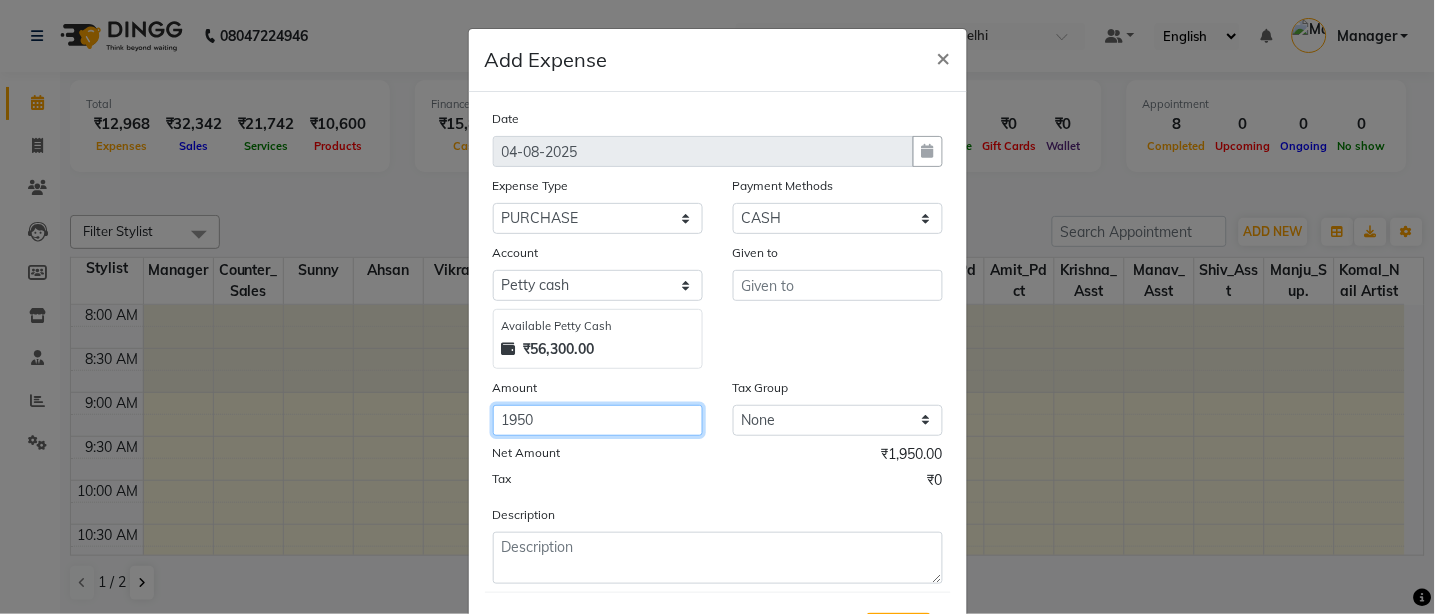 type on "1950" 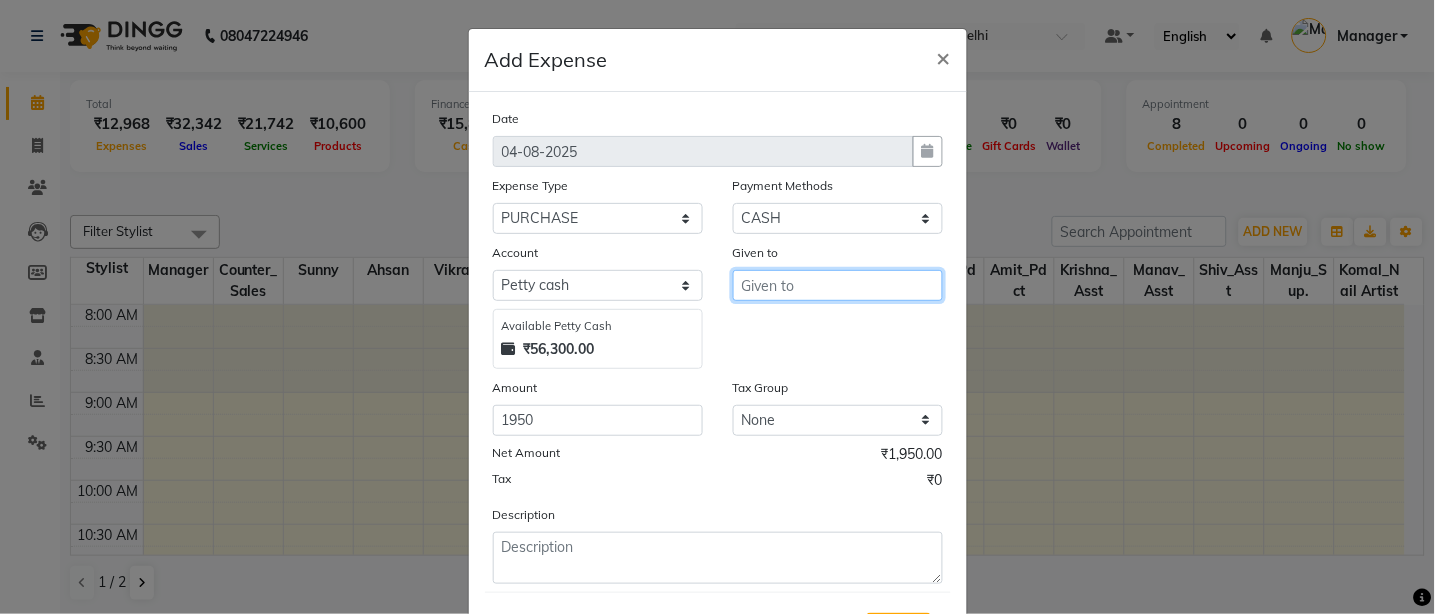 click at bounding box center [838, 285] 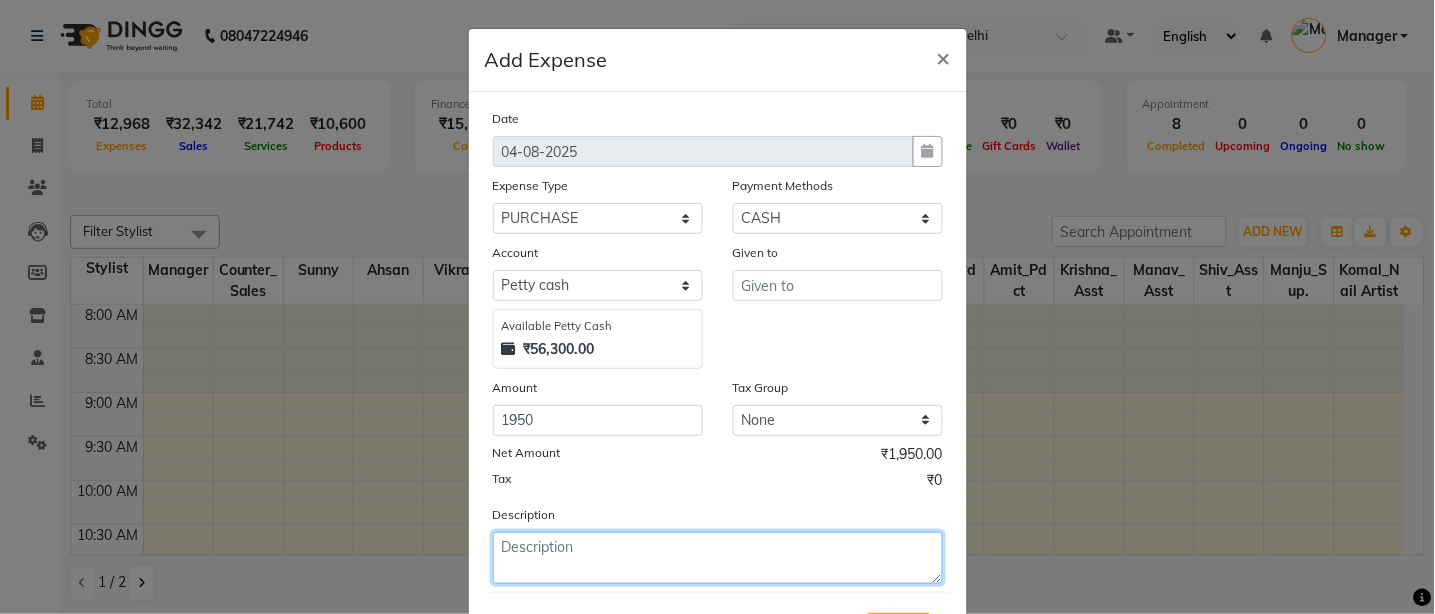 click 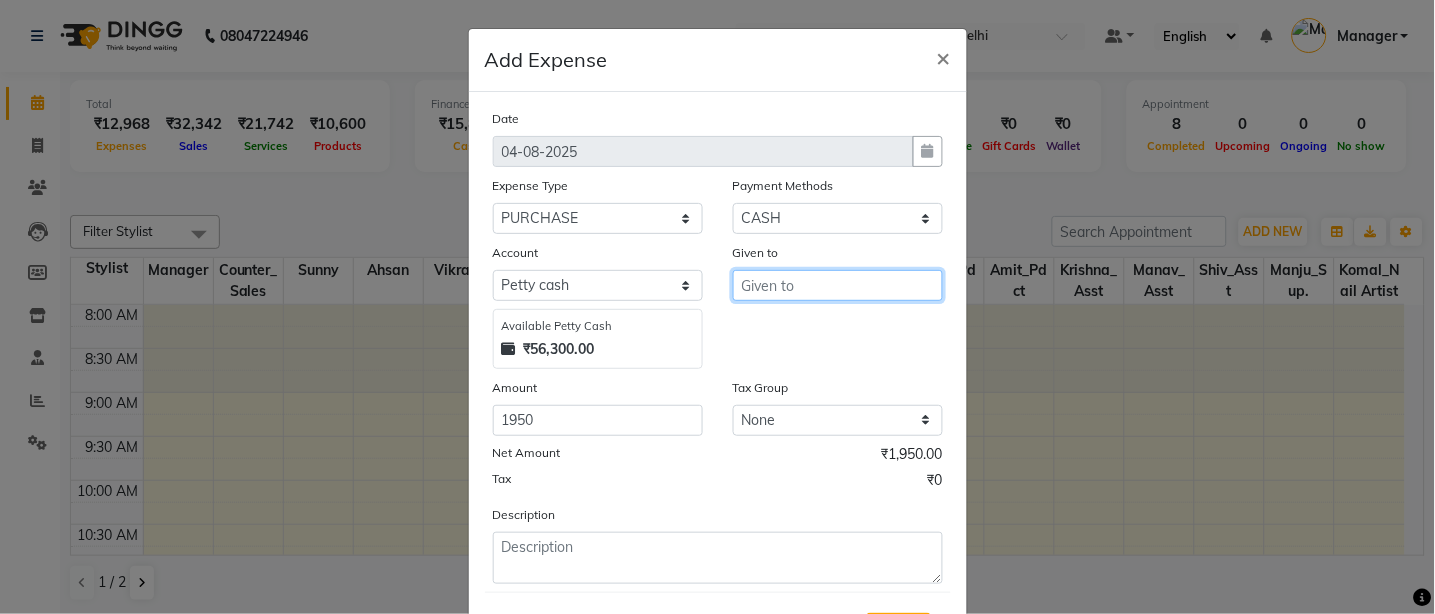 click at bounding box center (838, 285) 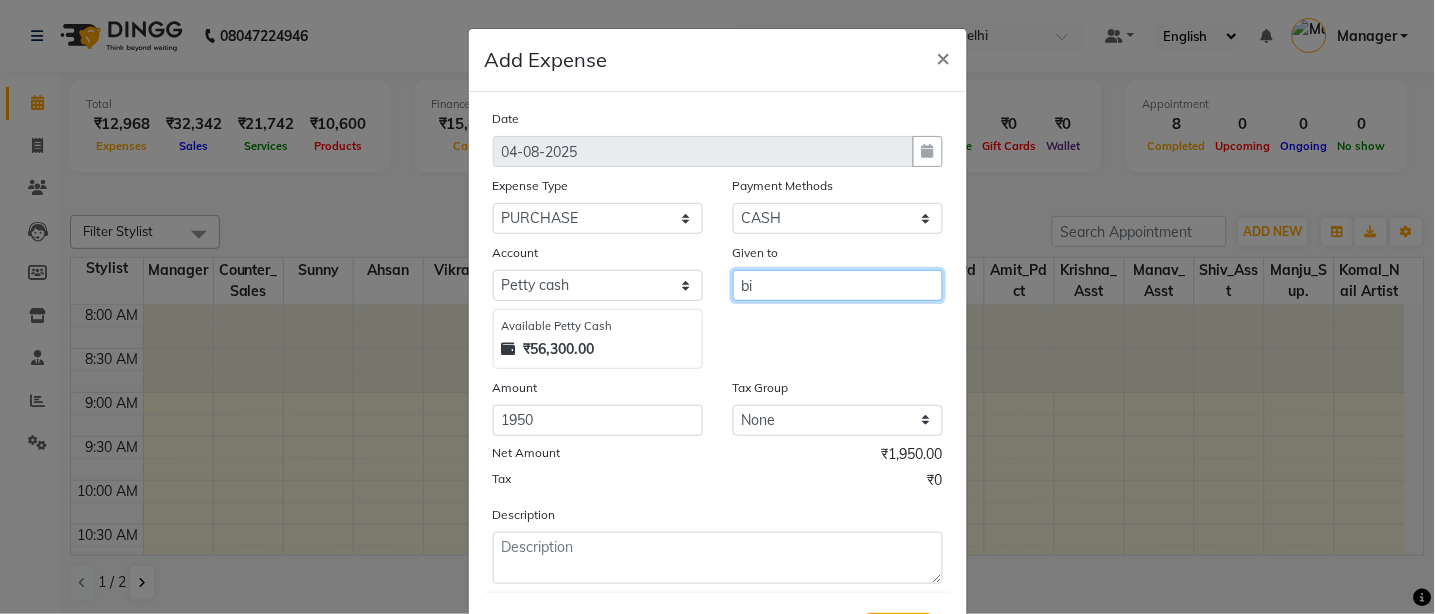 type on "b" 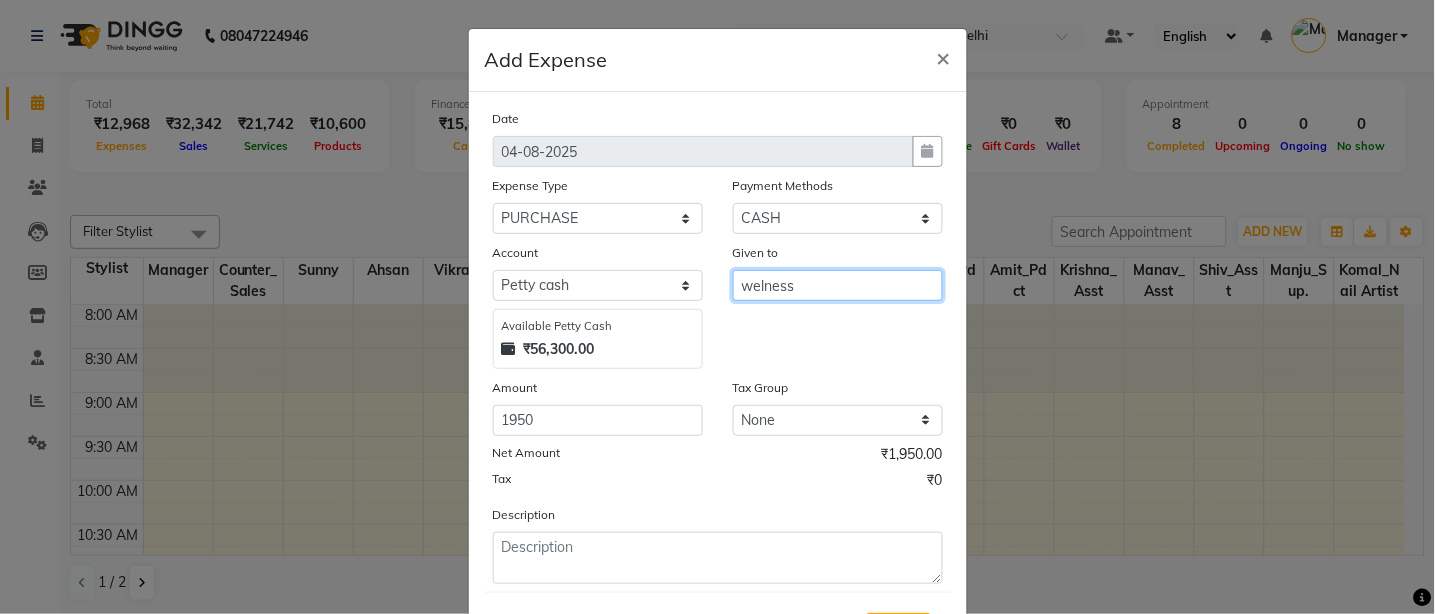 type on "welness" 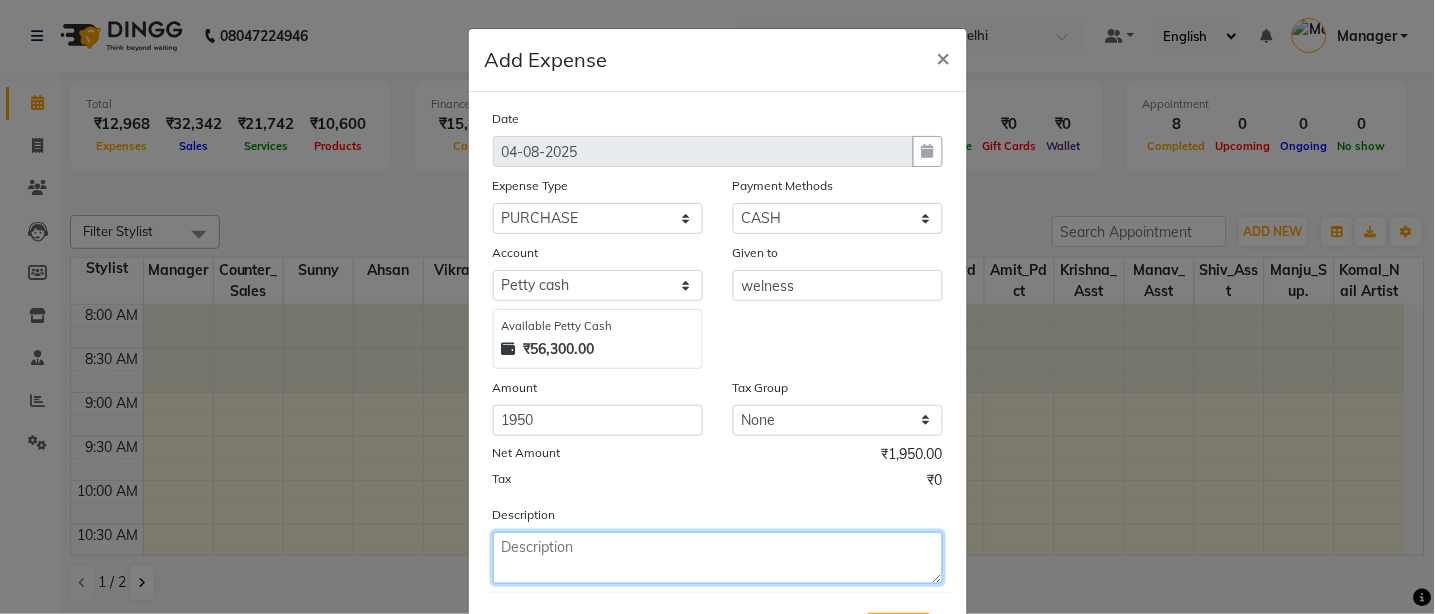 click 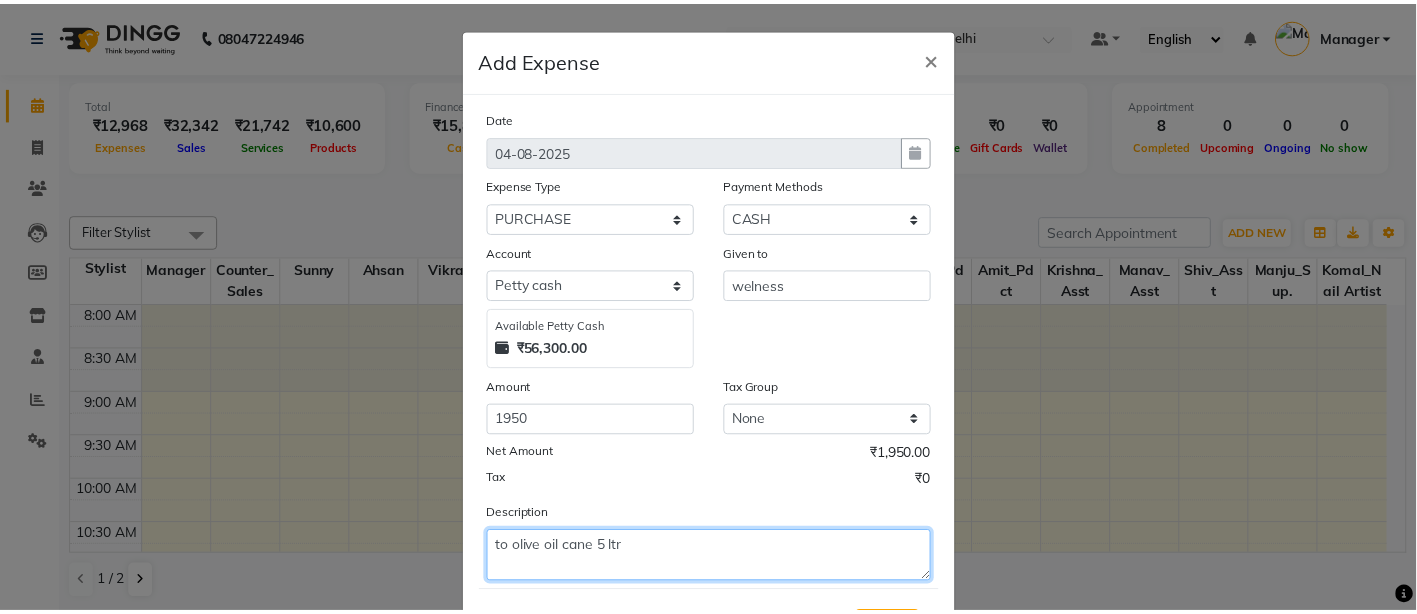 scroll, scrollTop: 101, scrollLeft: 0, axis: vertical 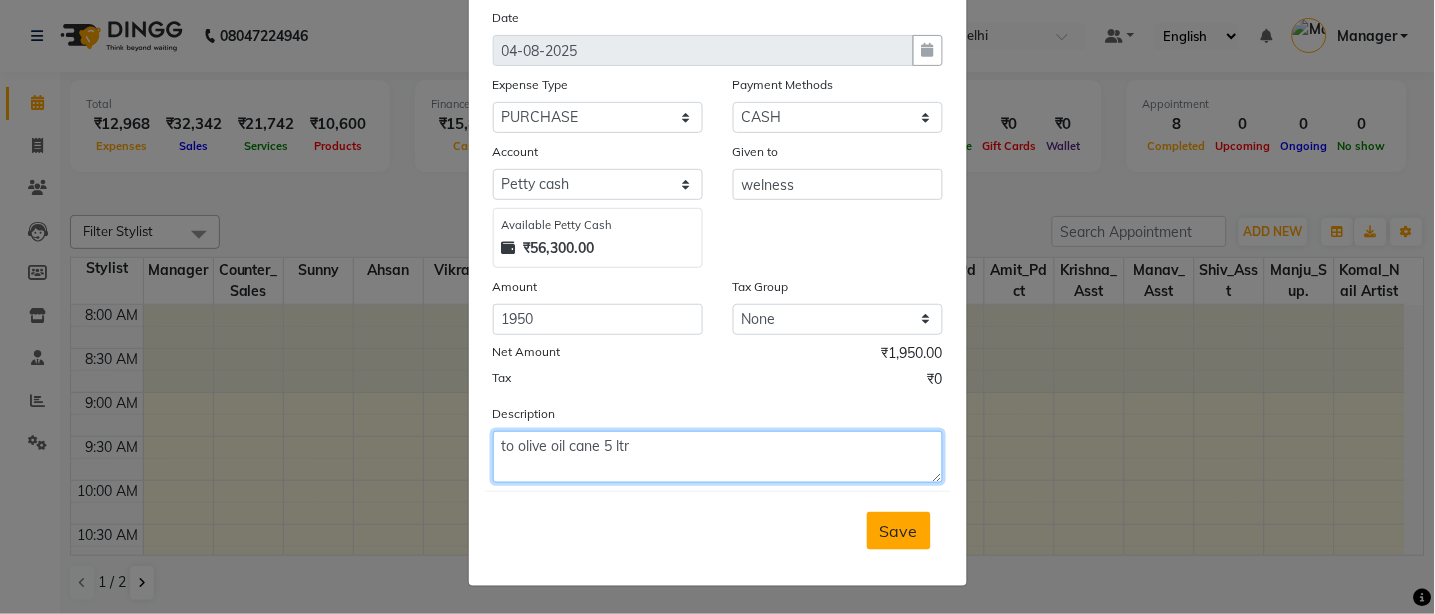 type on "to olive oil cane 5 ltr" 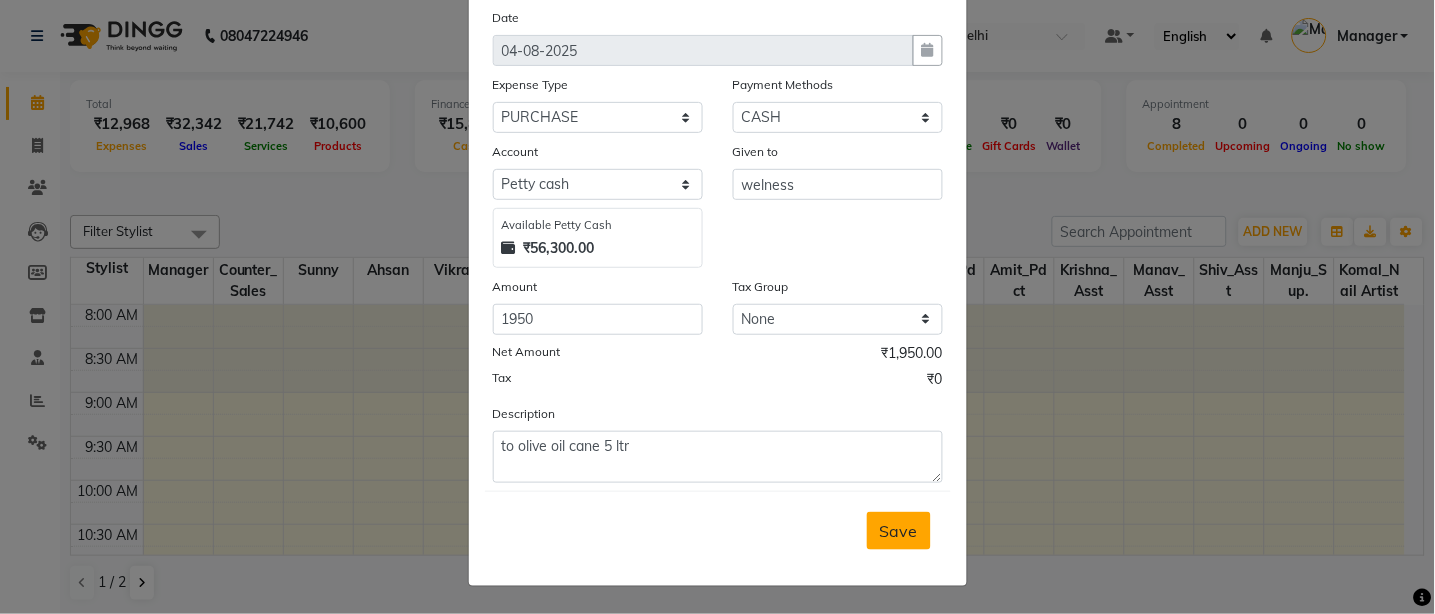 click on "Save" at bounding box center (899, 531) 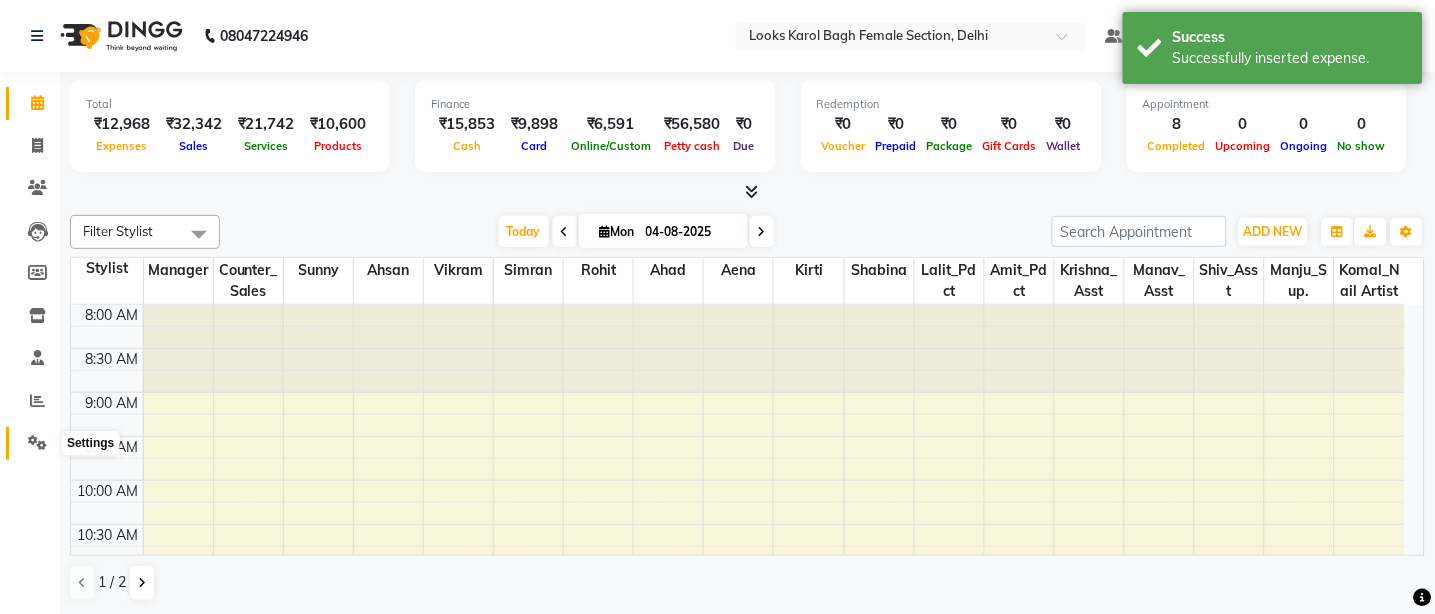 click 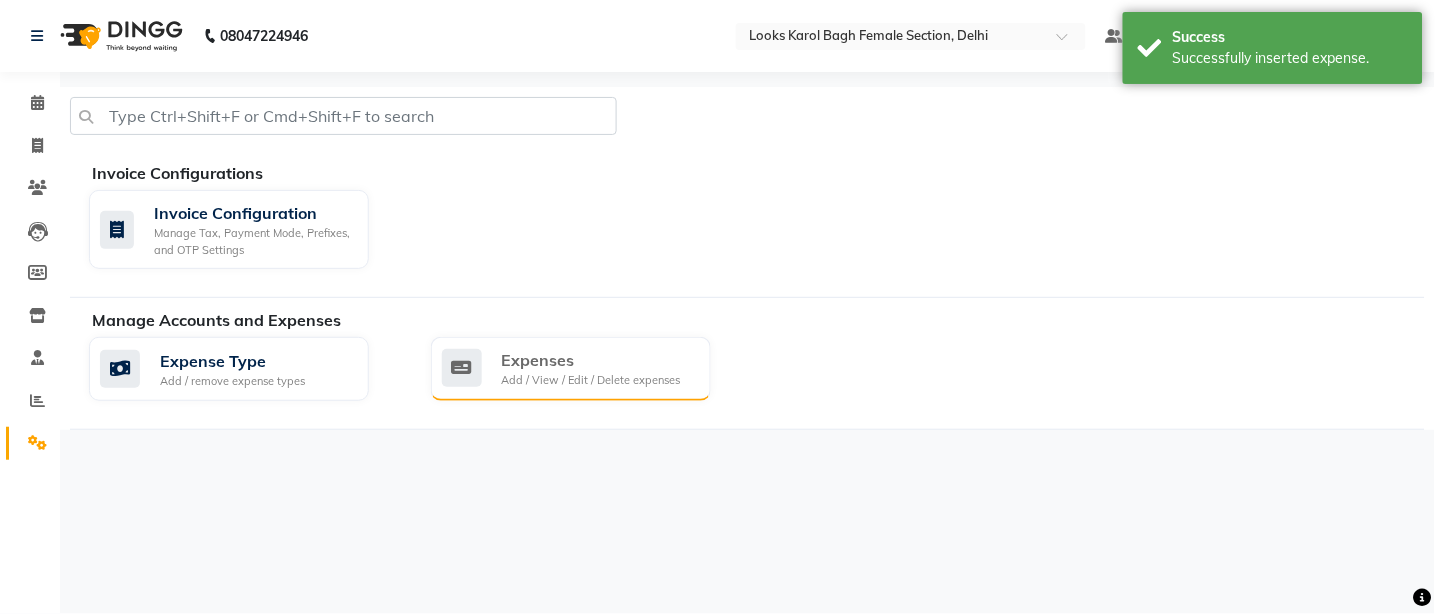 click on "Add / View / Edit / Delete expenses" 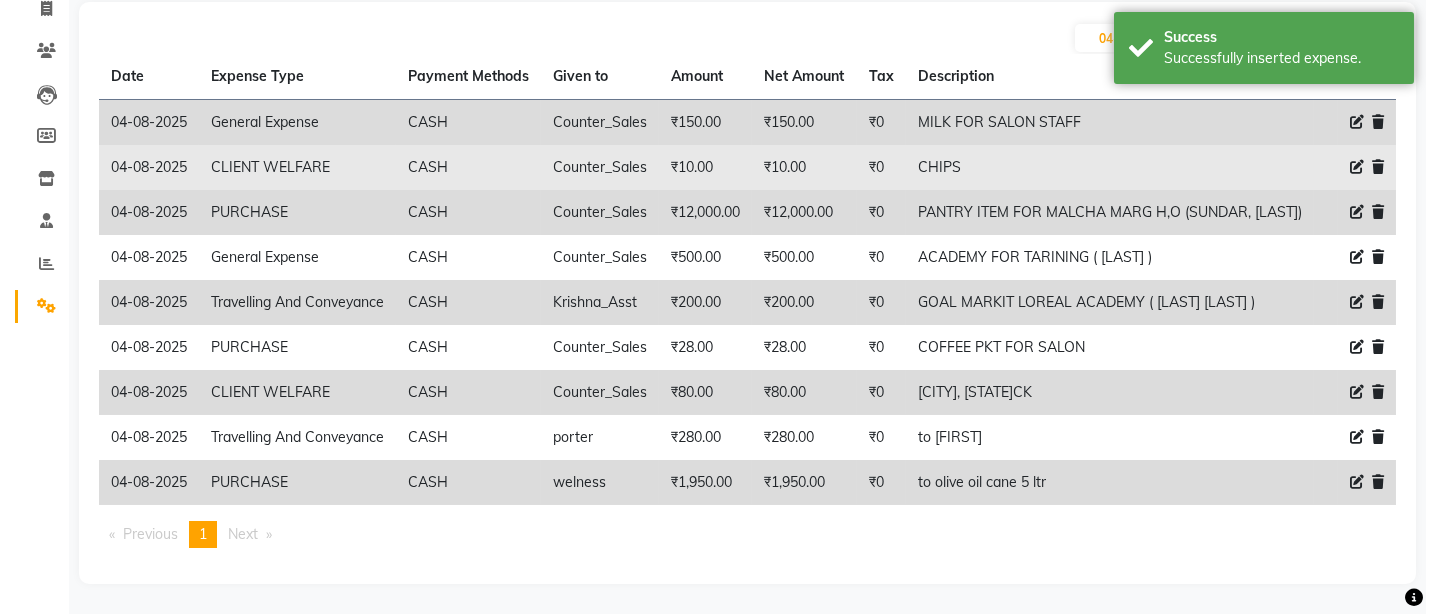 scroll, scrollTop: 346, scrollLeft: 0, axis: vertical 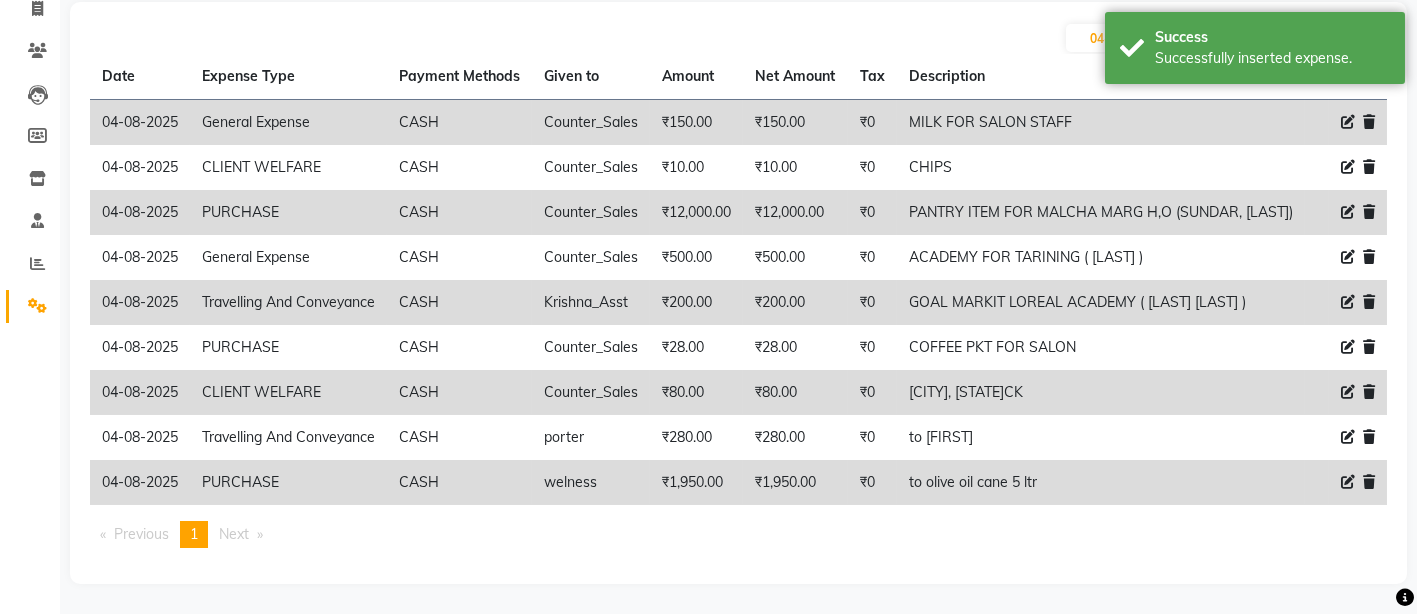 click on "SANDWICH, COCK" 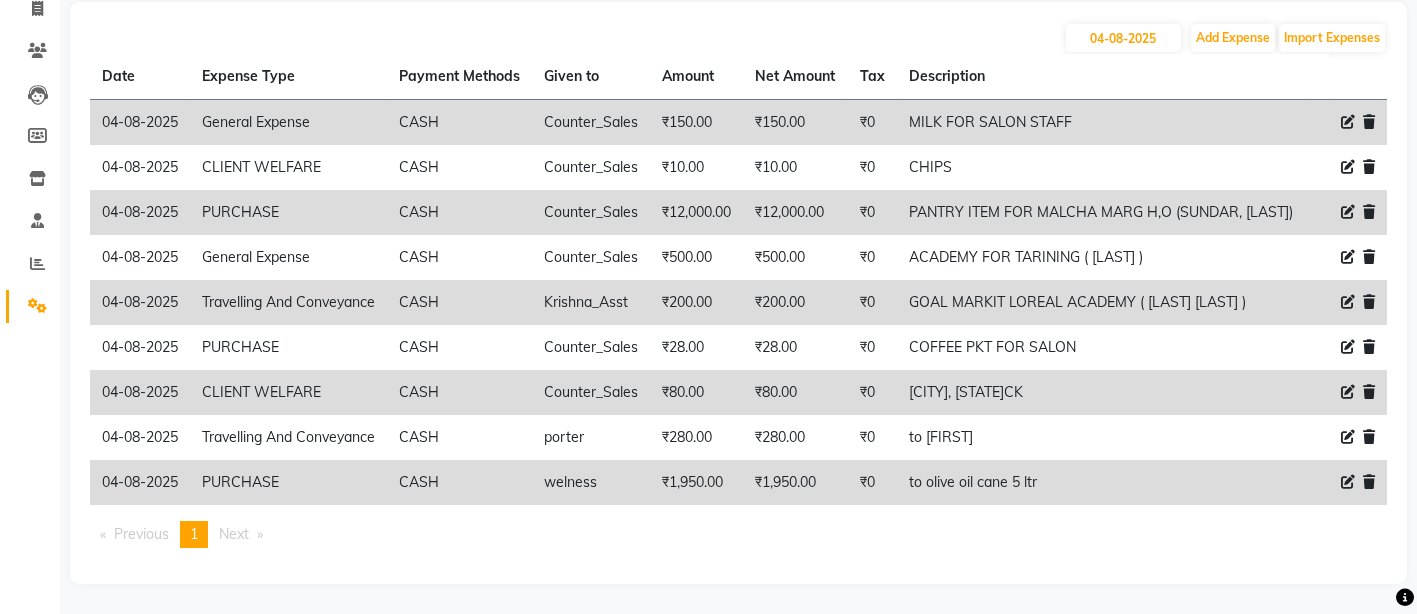 click 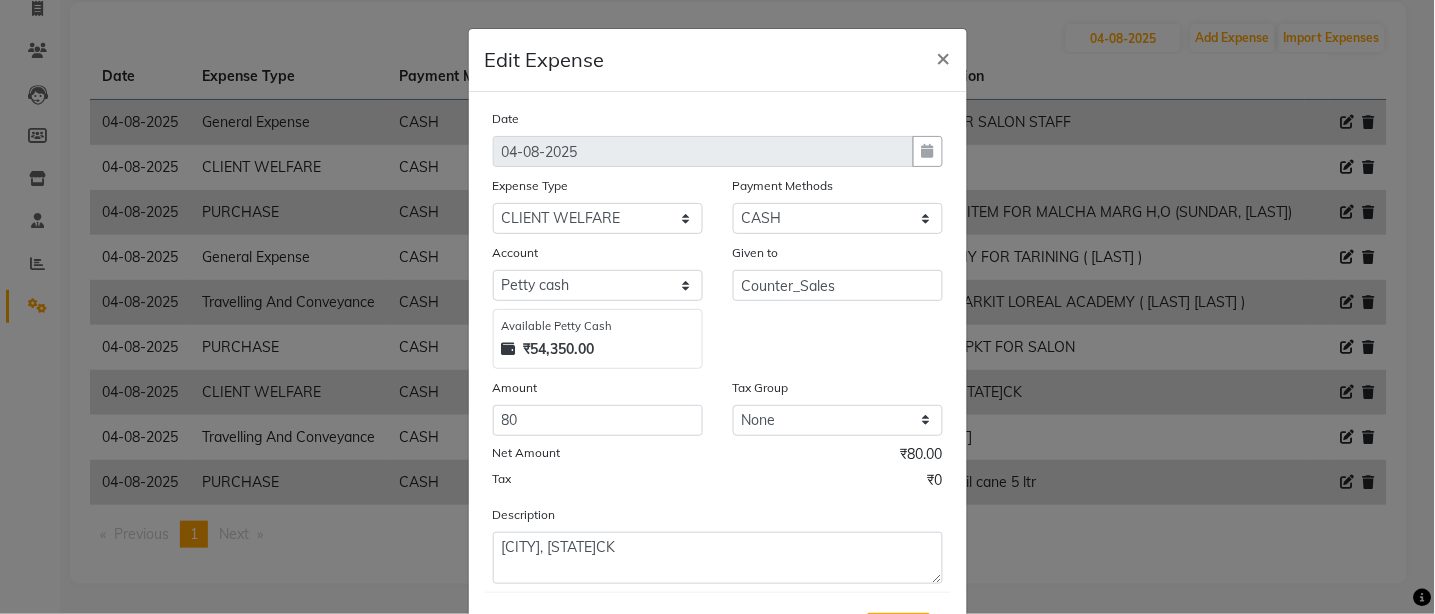 scroll, scrollTop: 101, scrollLeft: 0, axis: vertical 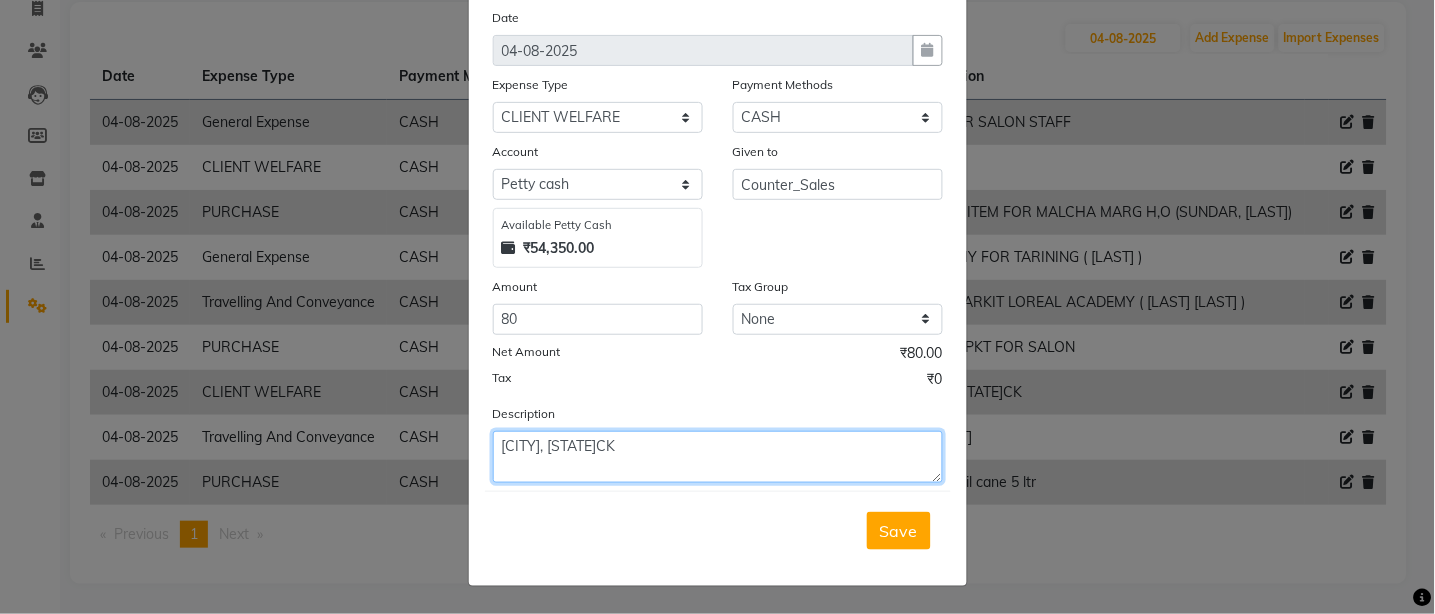 click on "SANDWICH, COCK" 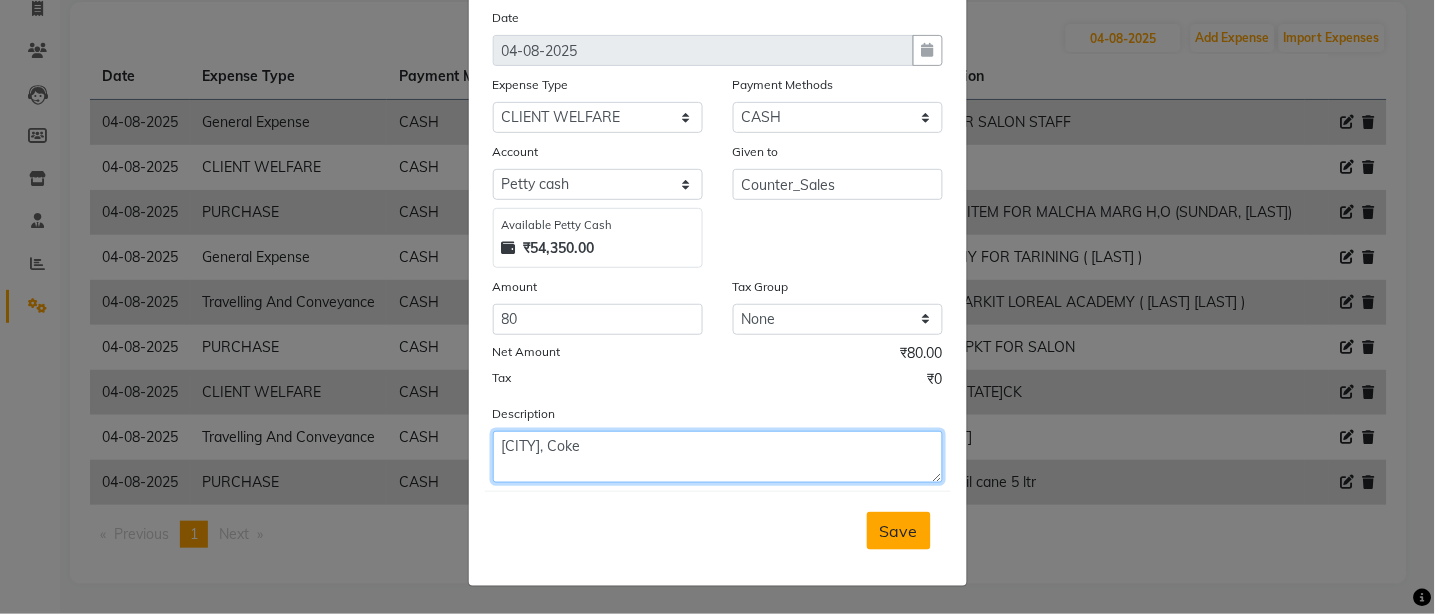 type on "SANDWICH, Coke" 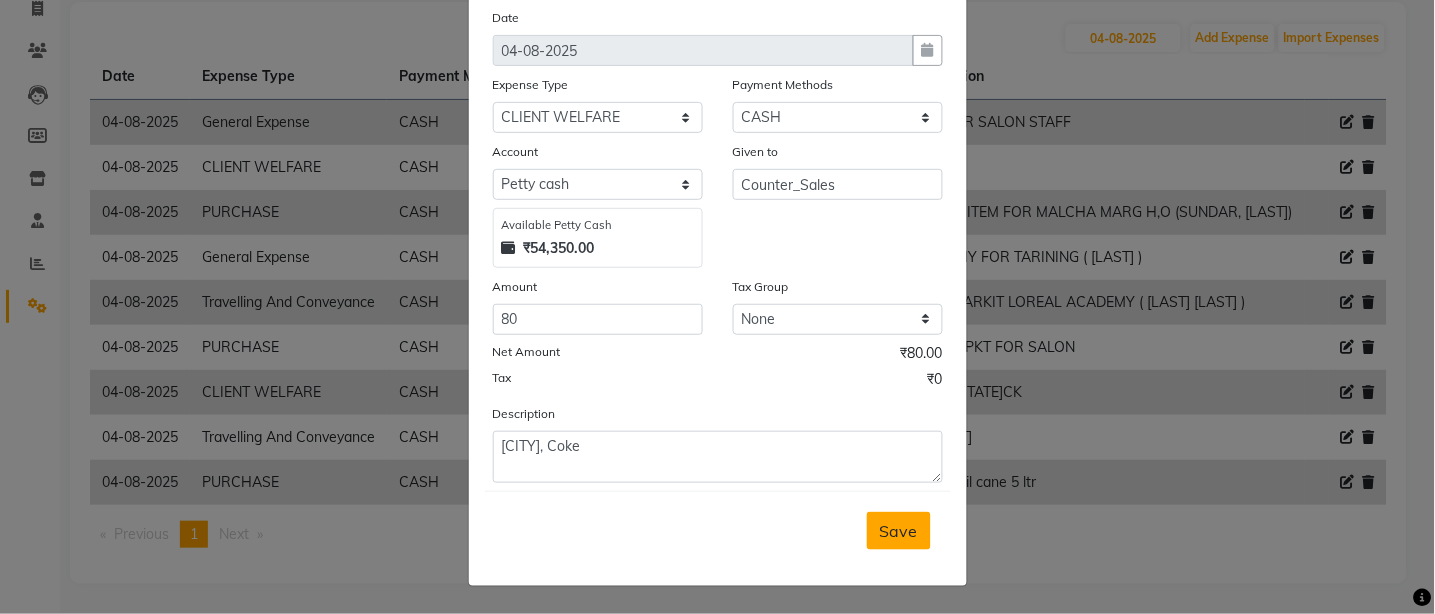 click on "Save" at bounding box center [899, 531] 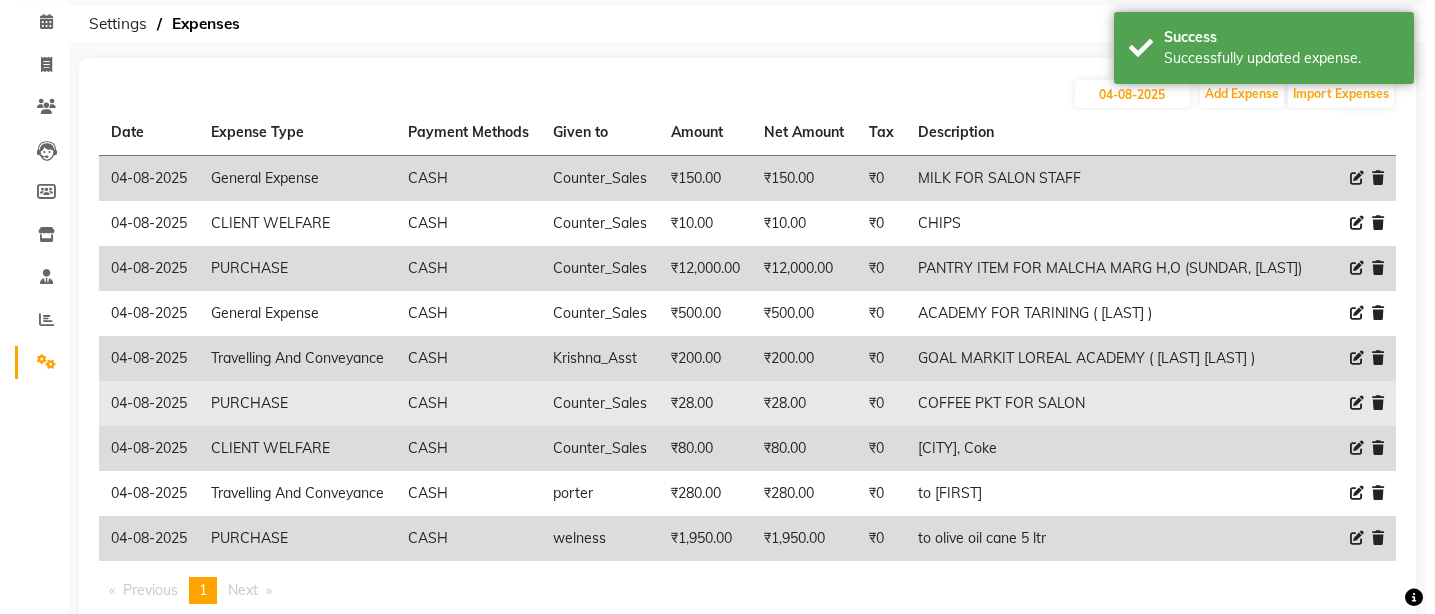 scroll, scrollTop: 0, scrollLeft: 0, axis: both 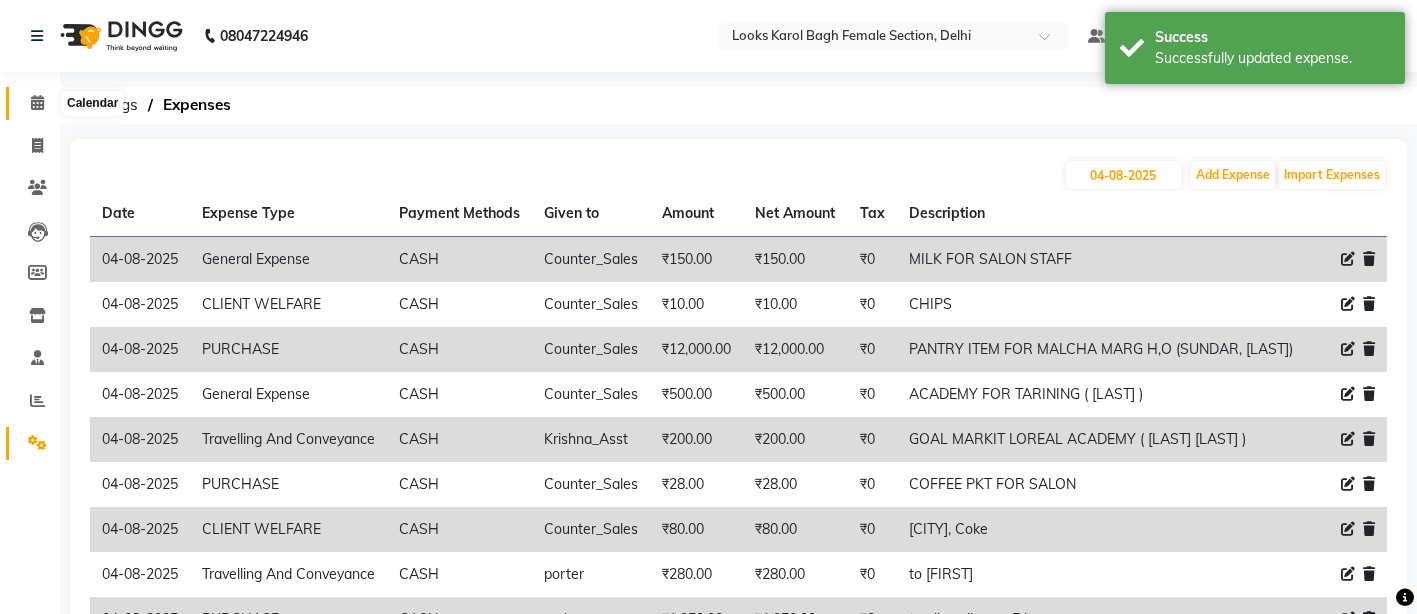 click 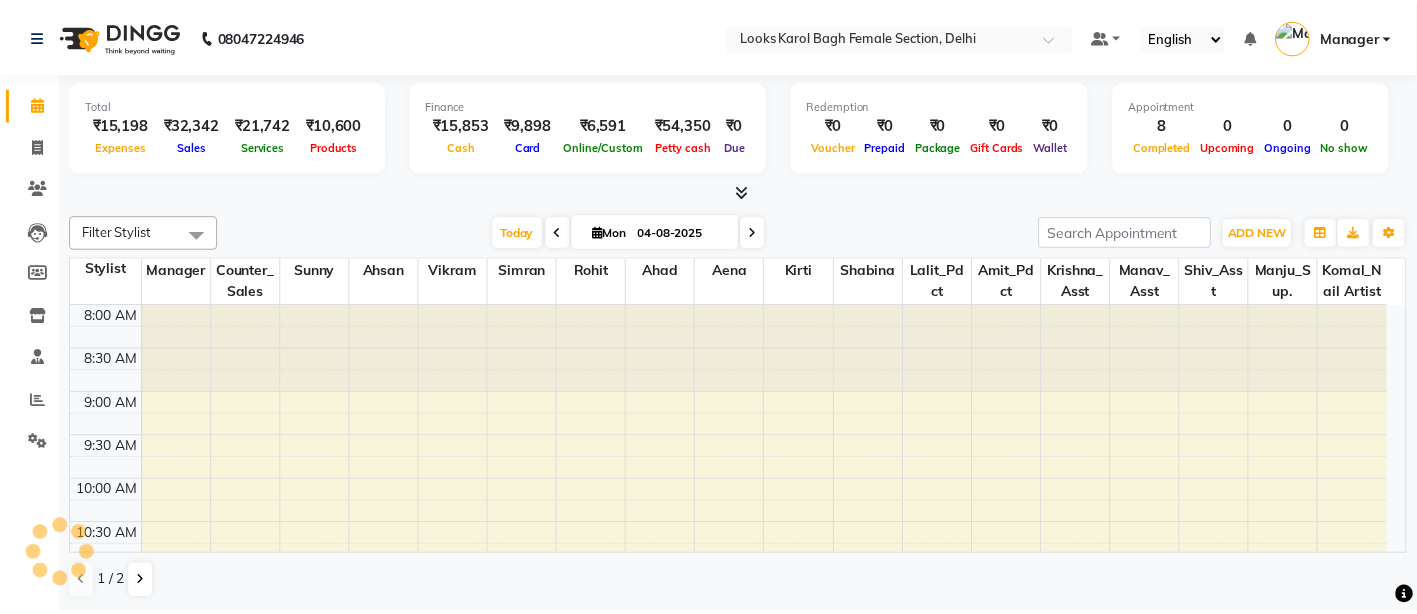 scroll, scrollTop: 0, scrollLeft: 0, axis: both 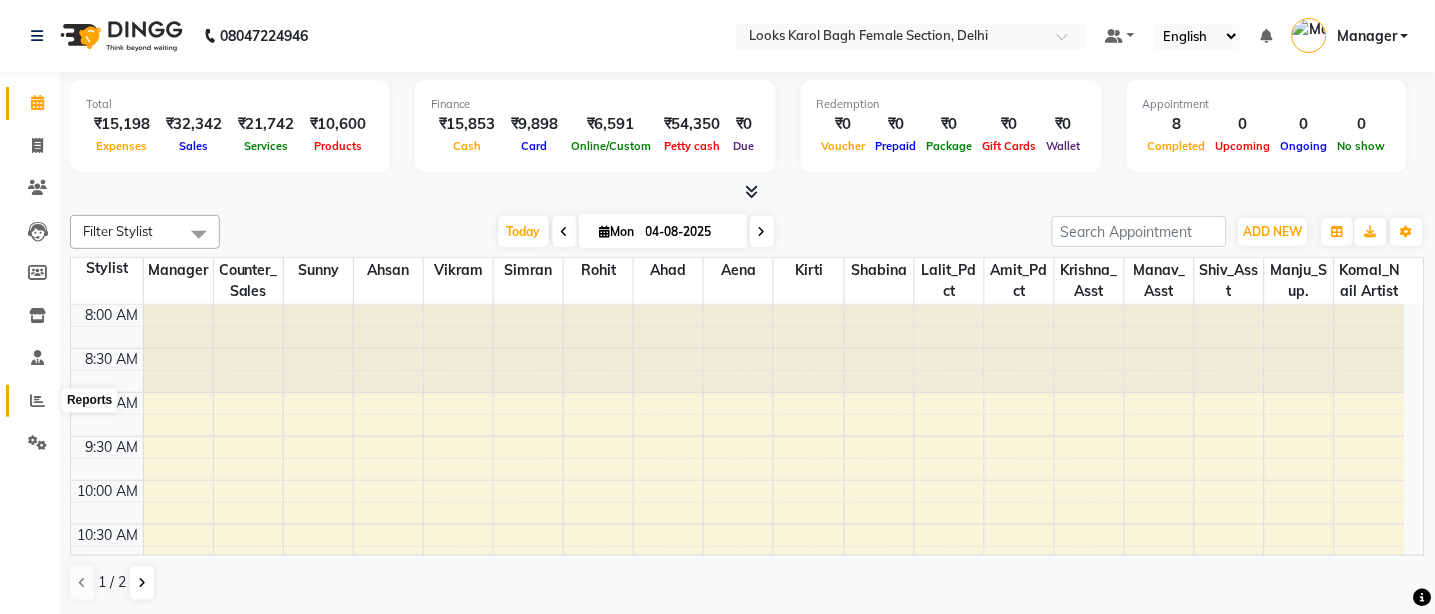 drag, startPoint x: 24, startPoint y: 388, endPoint x: 39, endPoint y: 422, distance: 37.161808 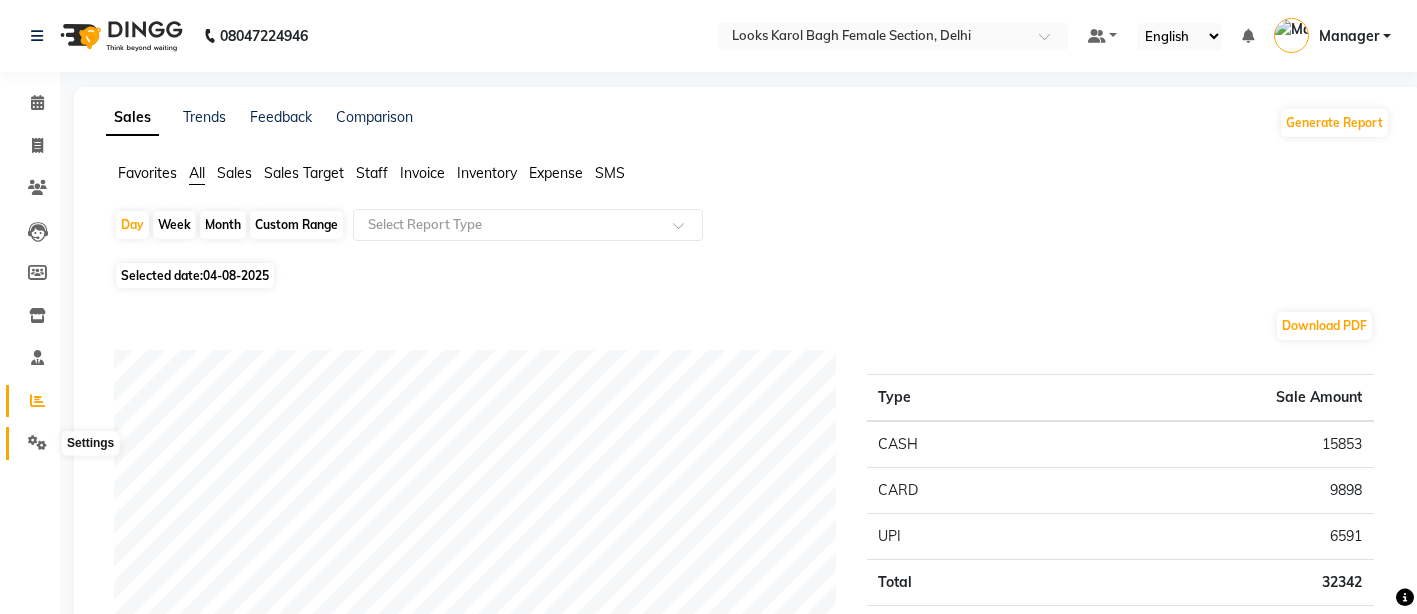 click 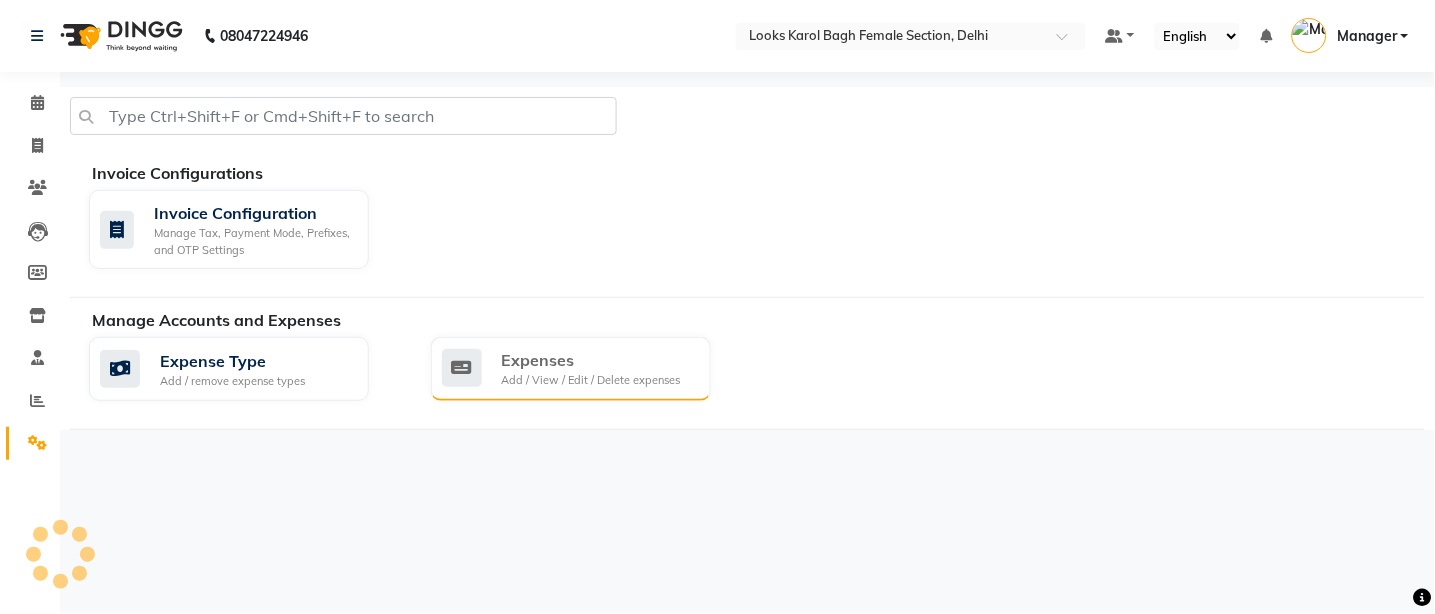 click on "Add / View / Edit / Delete expenses" 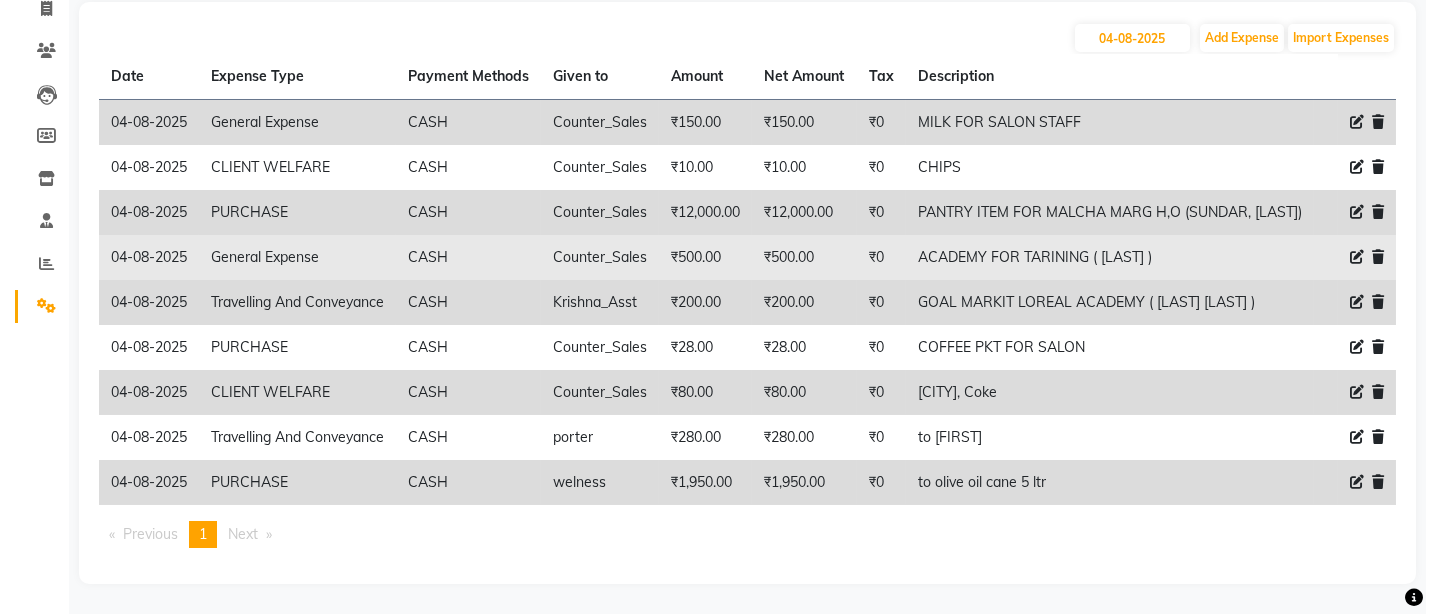 scroll, scrollTop: 0, scrollLeft: 0, axis: both 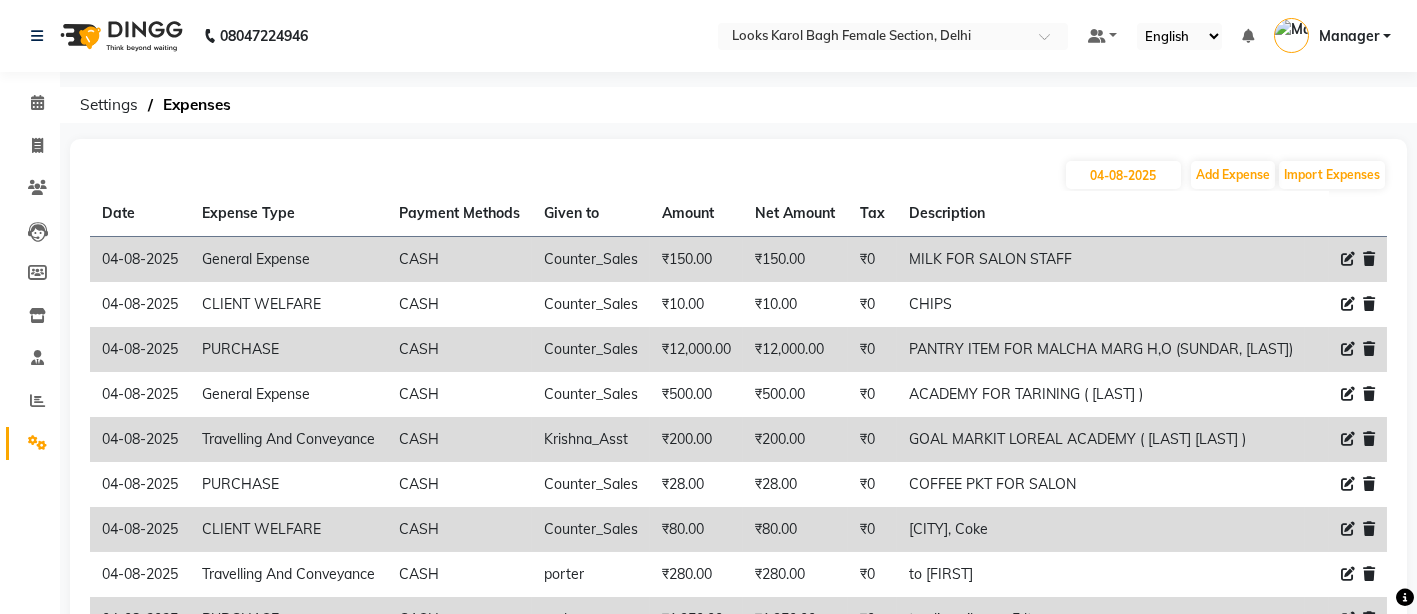 click on "Calendar  Invoice  Clients  Leads   Members  Inventory  Staff  Reports  Settings Completed InProgress Upcoming Dropped Tentative Check-In Confirm Bookings Generate Report Segments Page Builder" 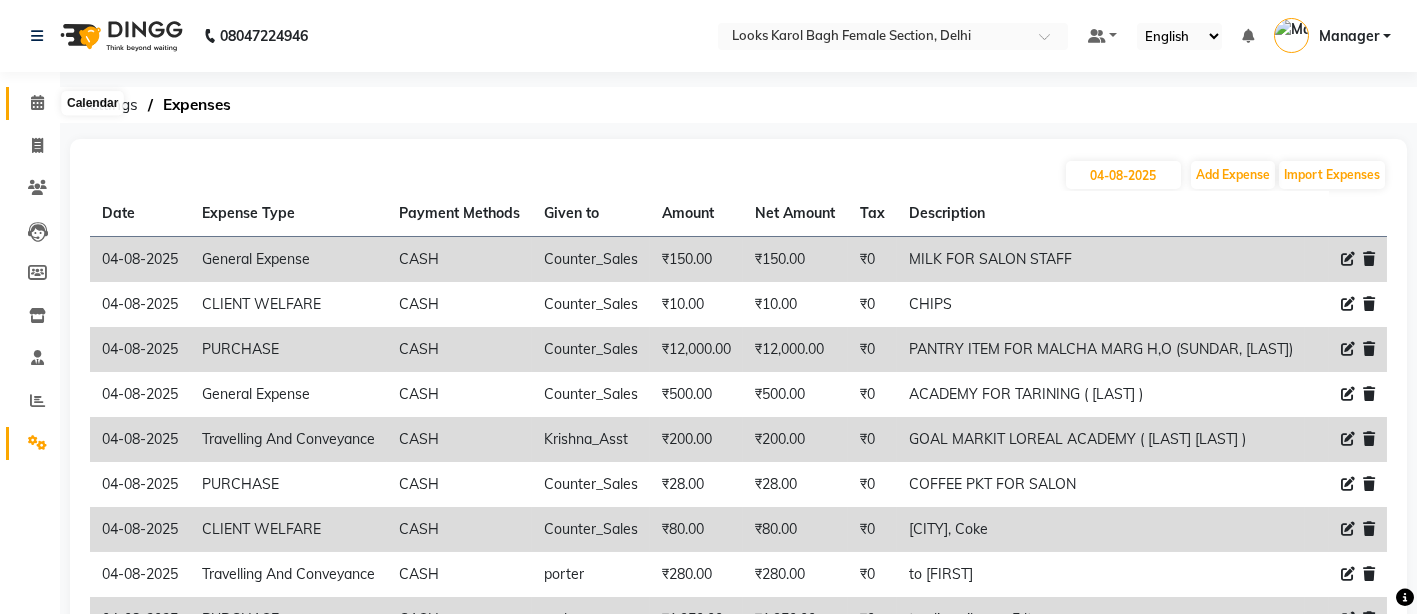 click 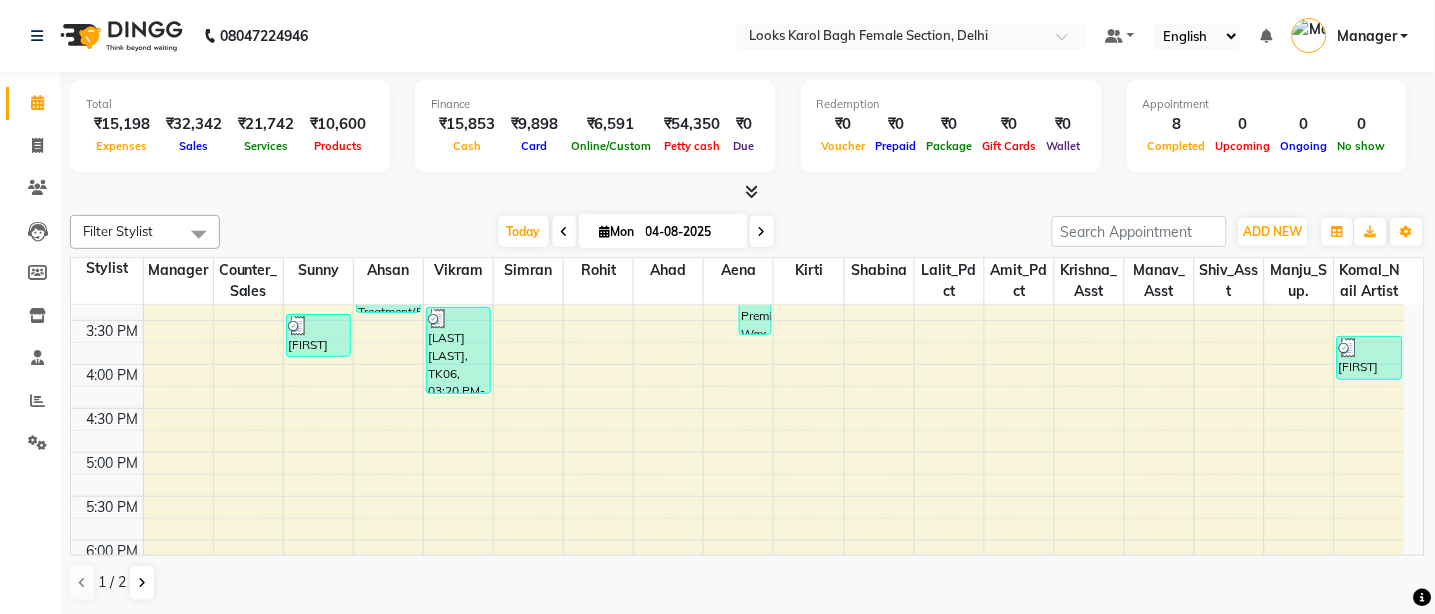 scroll, scrollTop: 769, scrollLeft: 0, axis: vertical 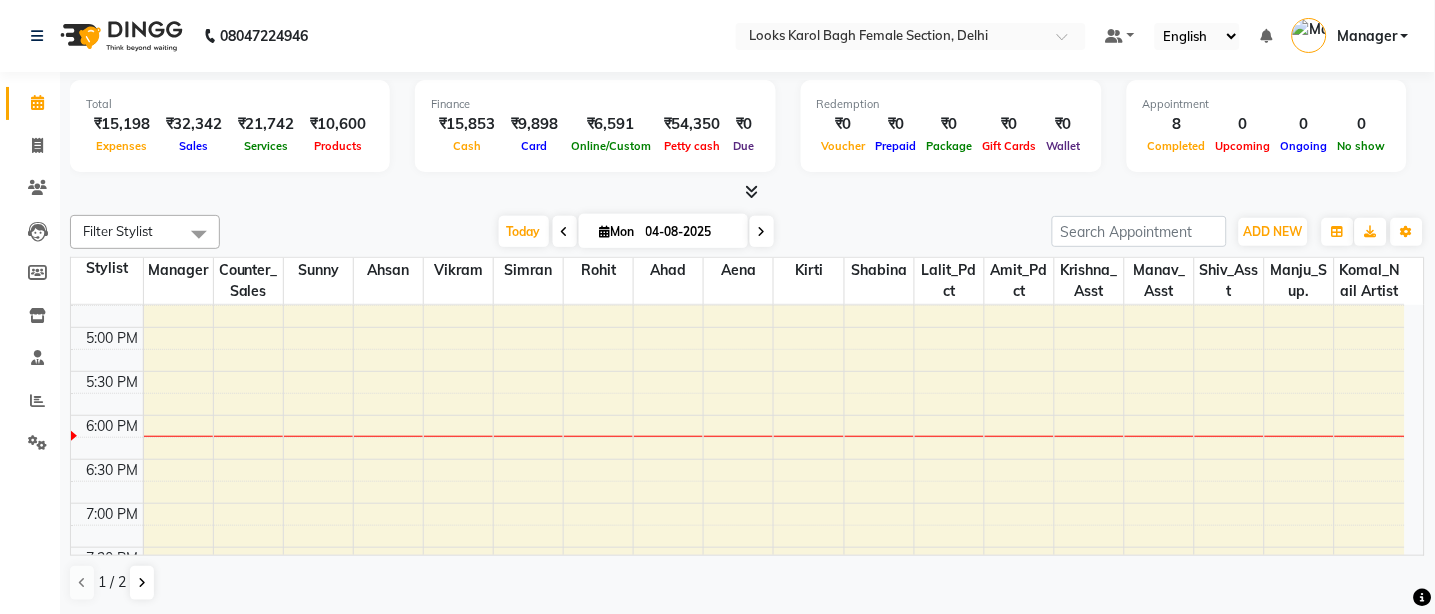 click at bounding box center [107, 448] 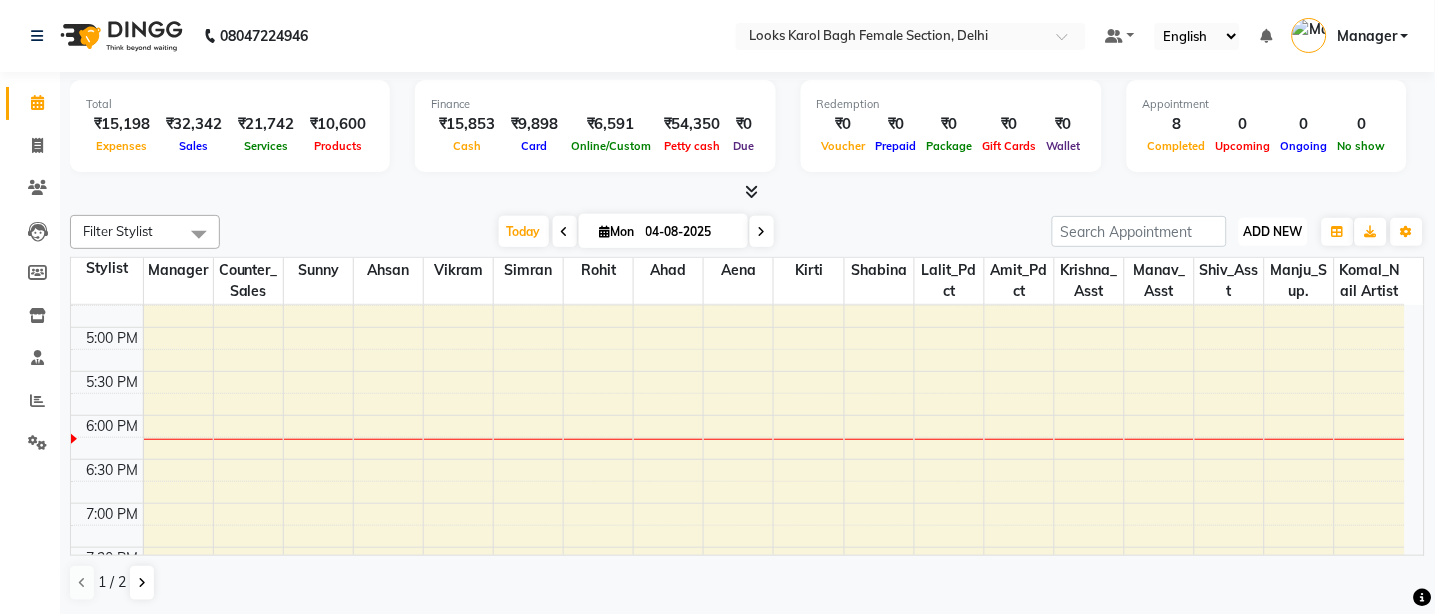 click on "ADD NEW" at bounding box center (1273, 231) 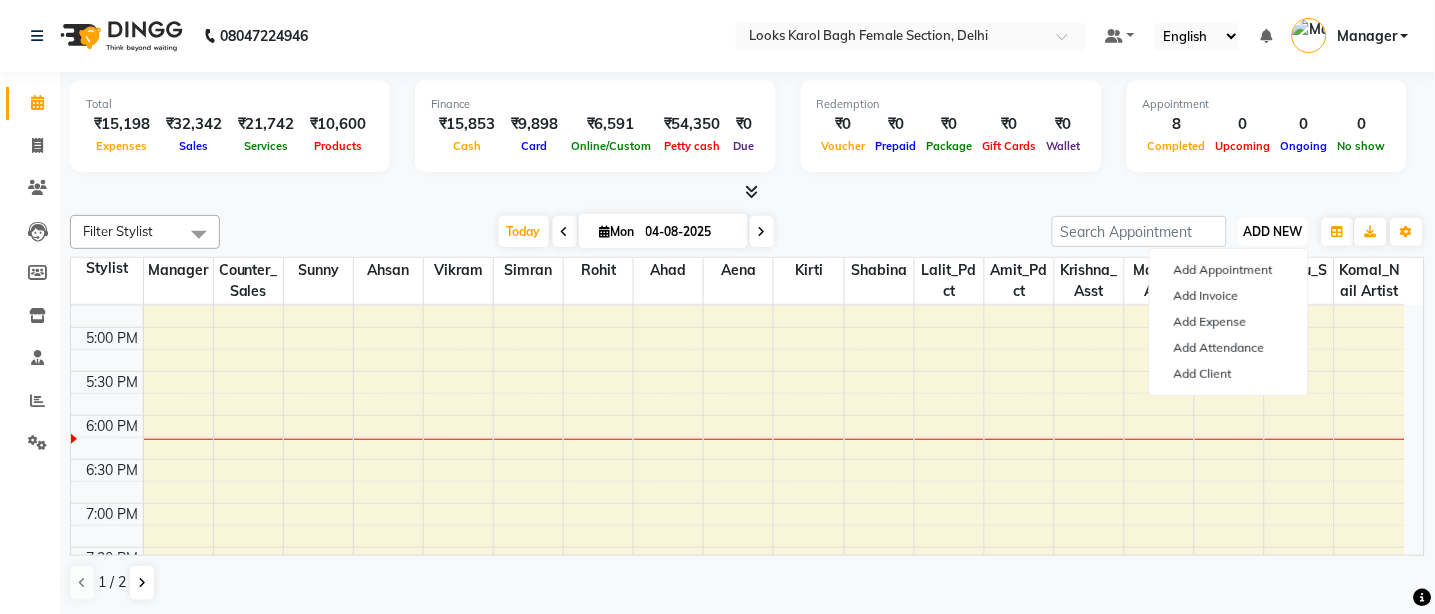 click on "ADD NEW" at bounding box center (1273, 231) 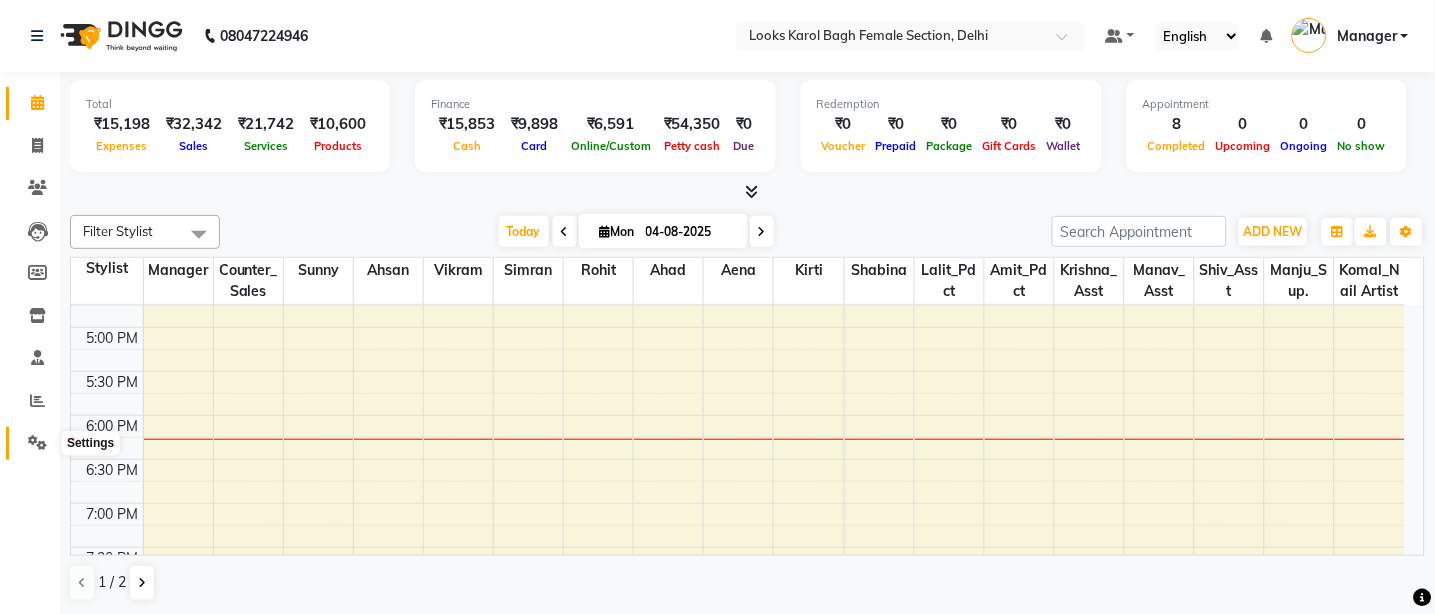 click 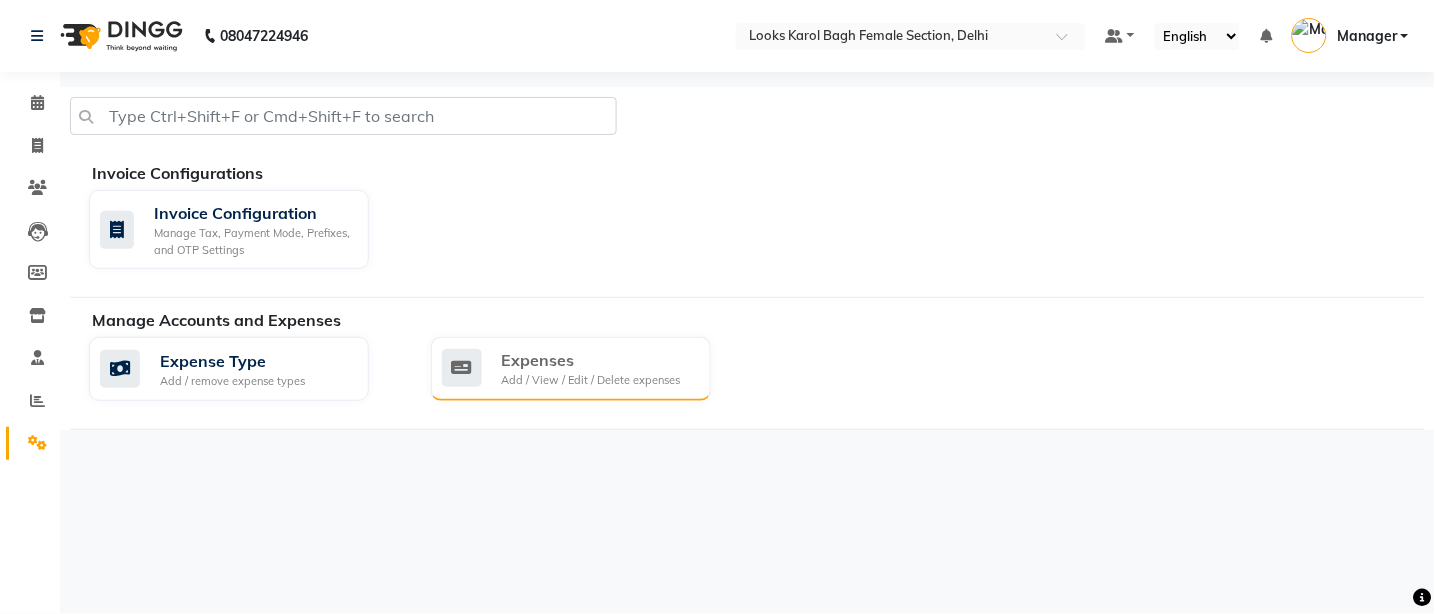 click on "Add / View / Edit / Delete expenses" 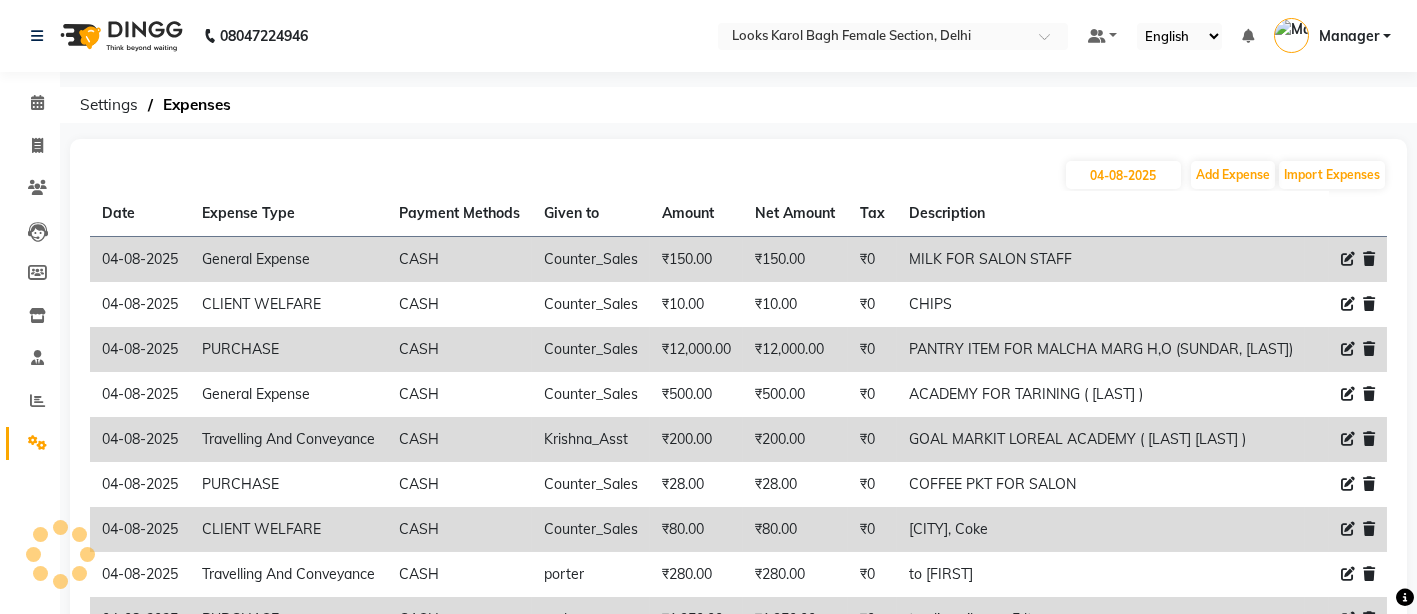 click 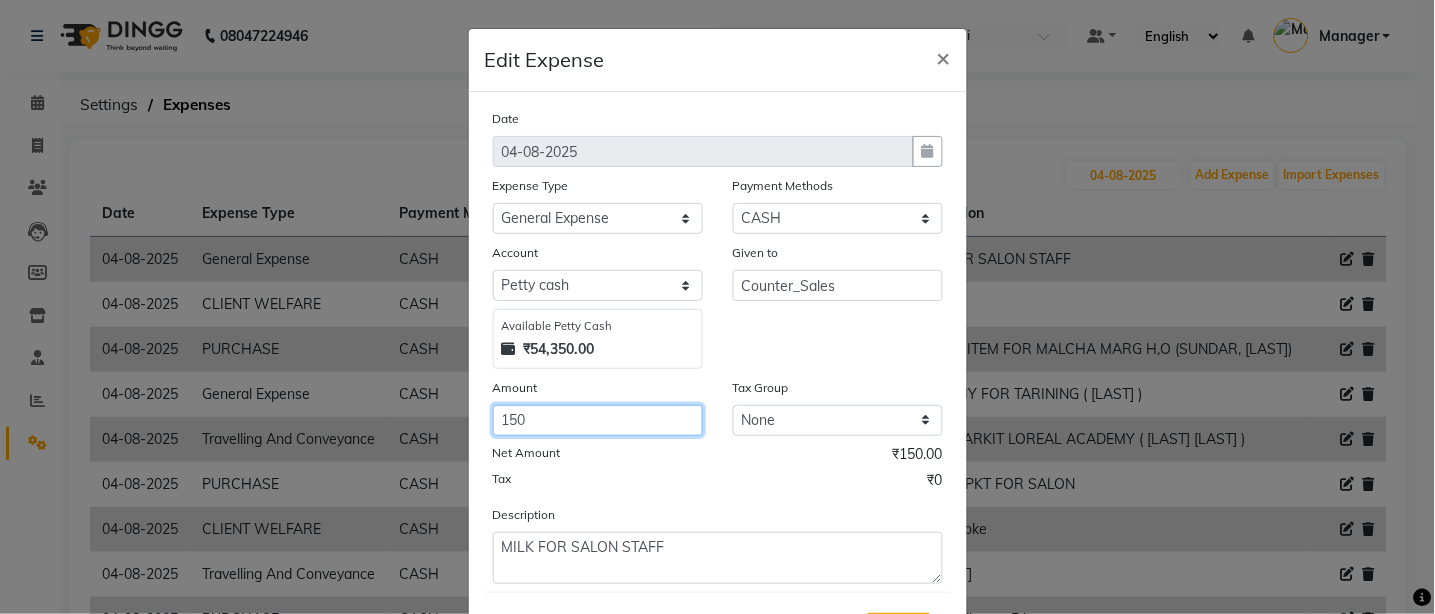 click on "150" 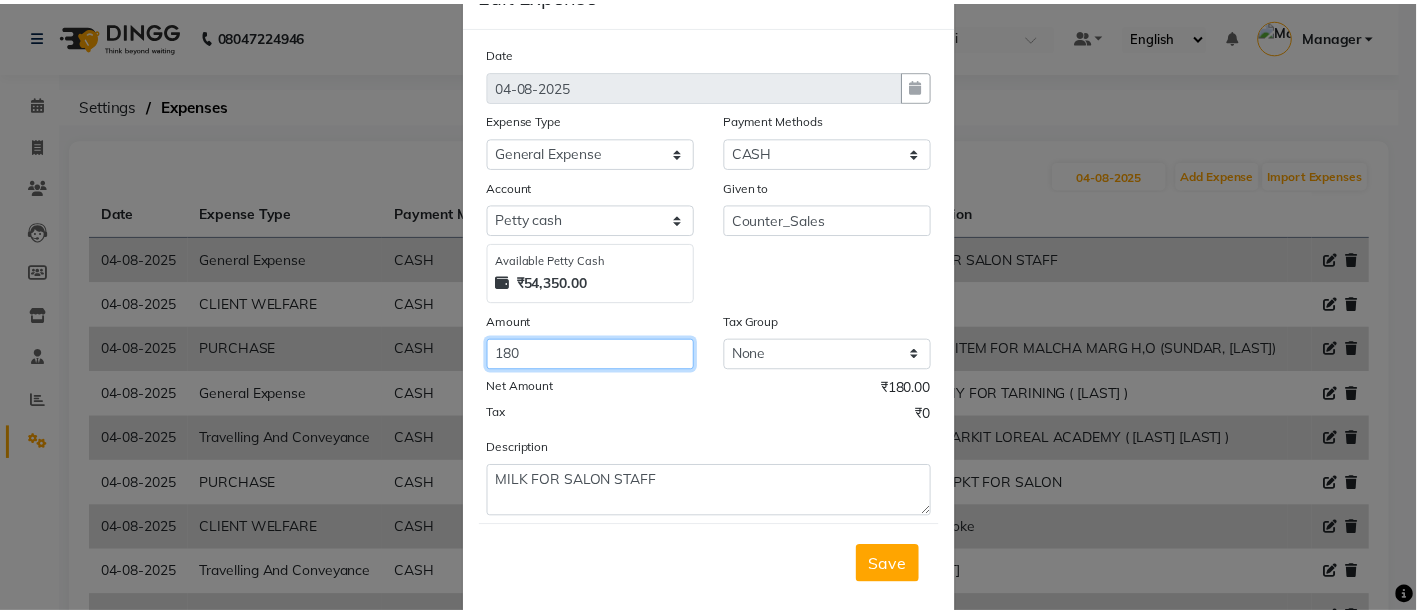 scroll, scrollTop: 101, scrollLeft: 0, axis: vertical 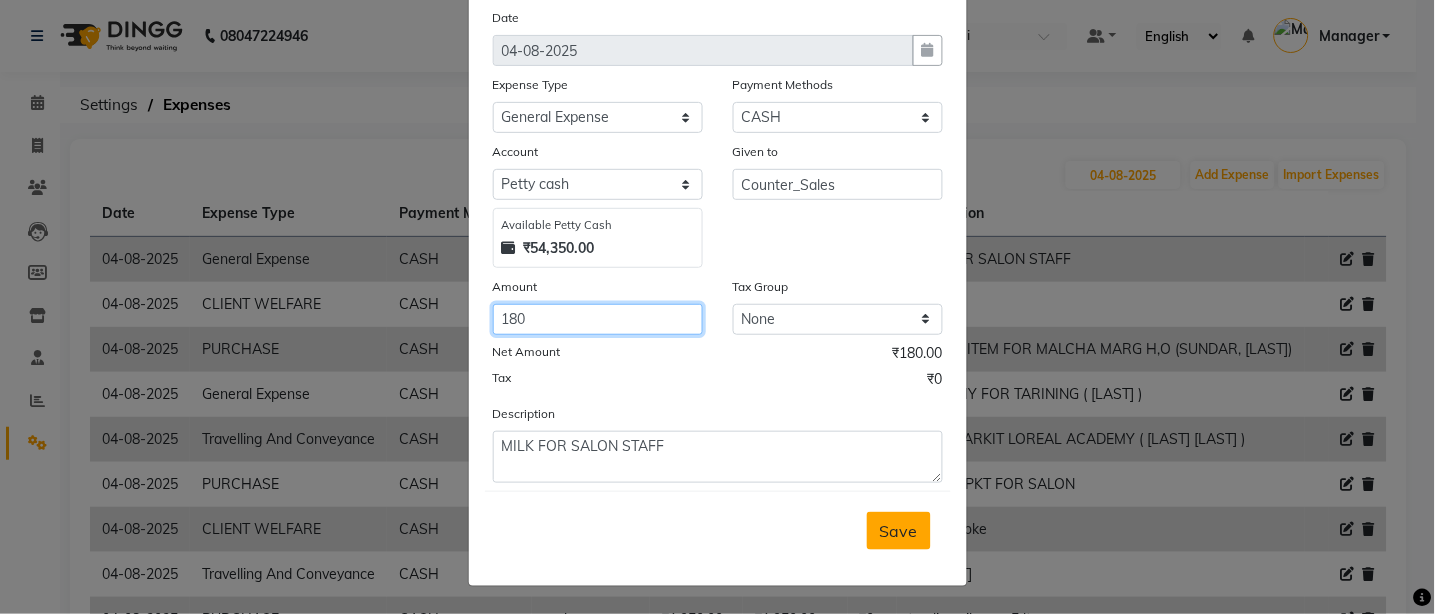 type on "180" 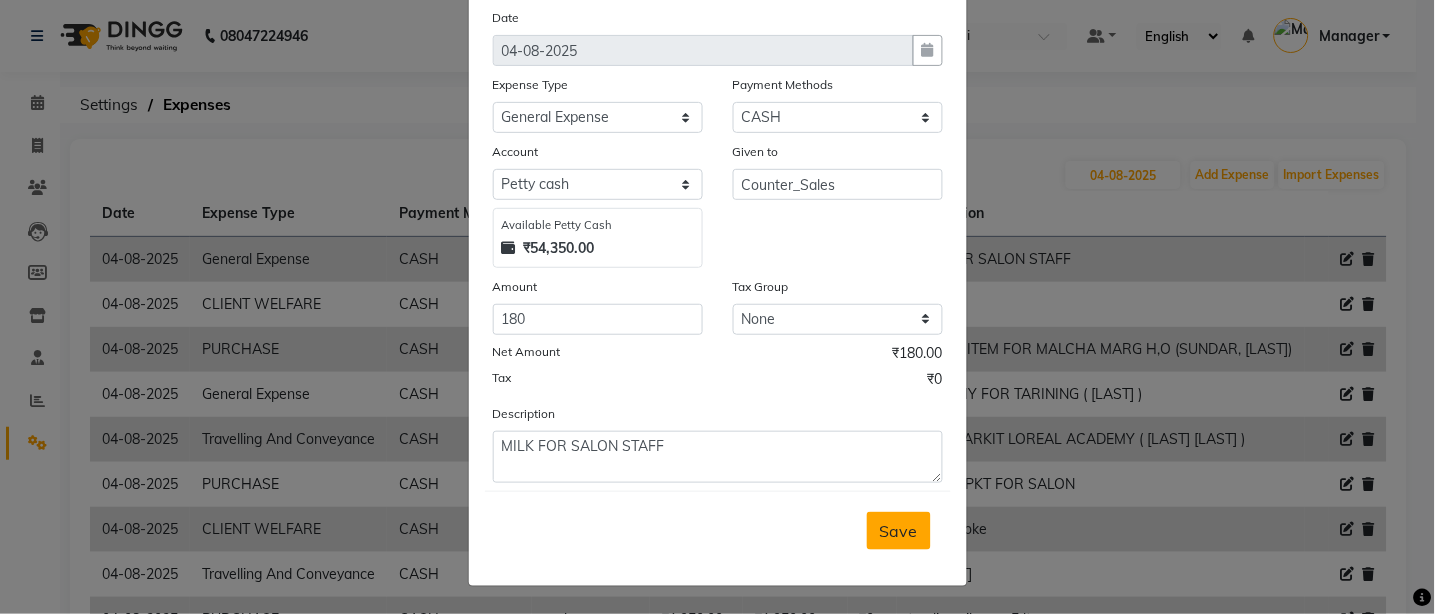click on "Save" at bounding box center [899, 531] 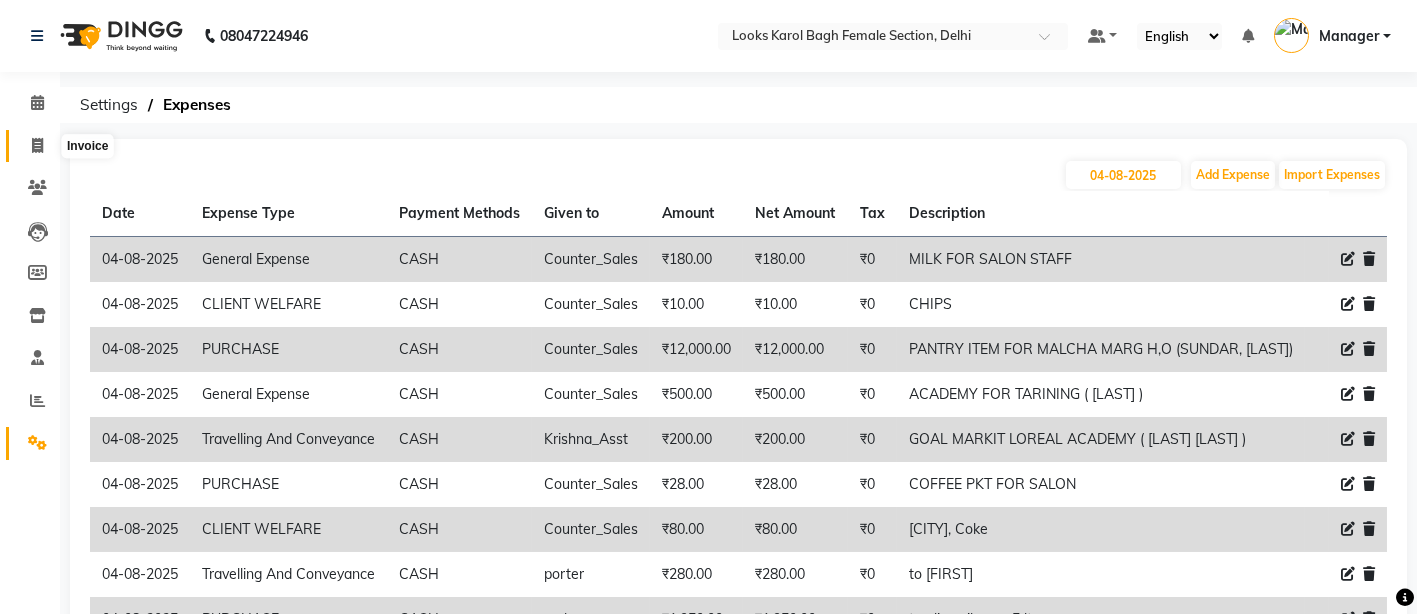 click 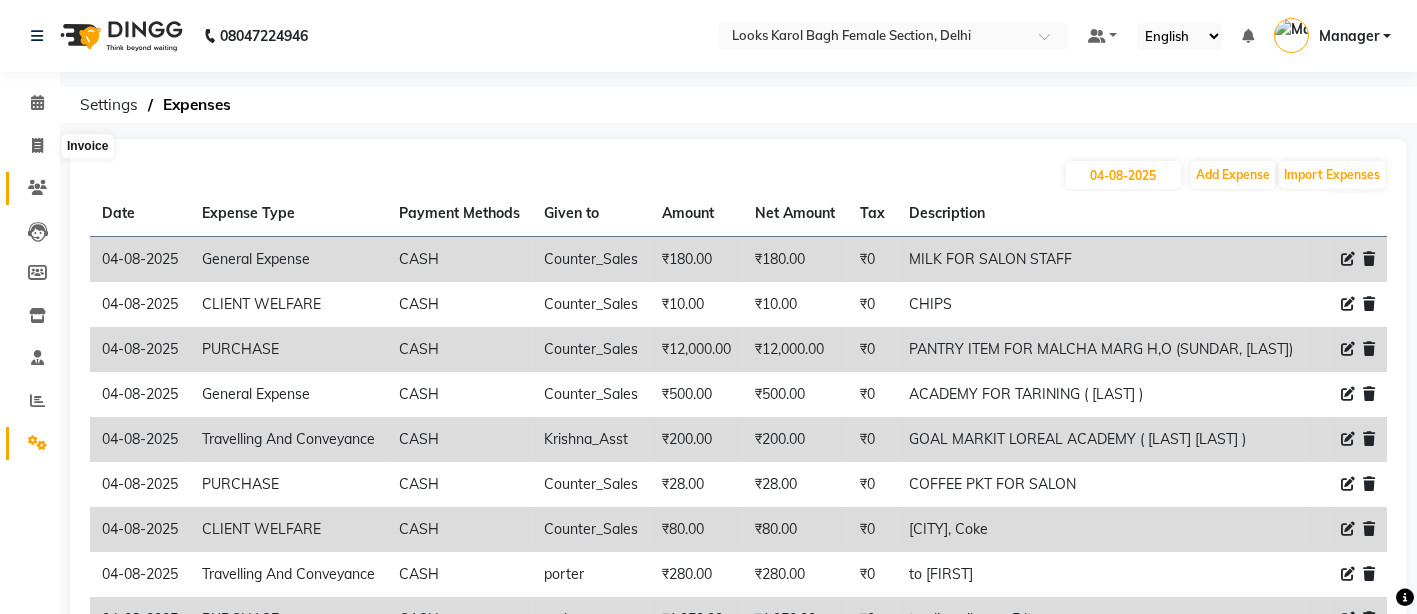 select on "service" 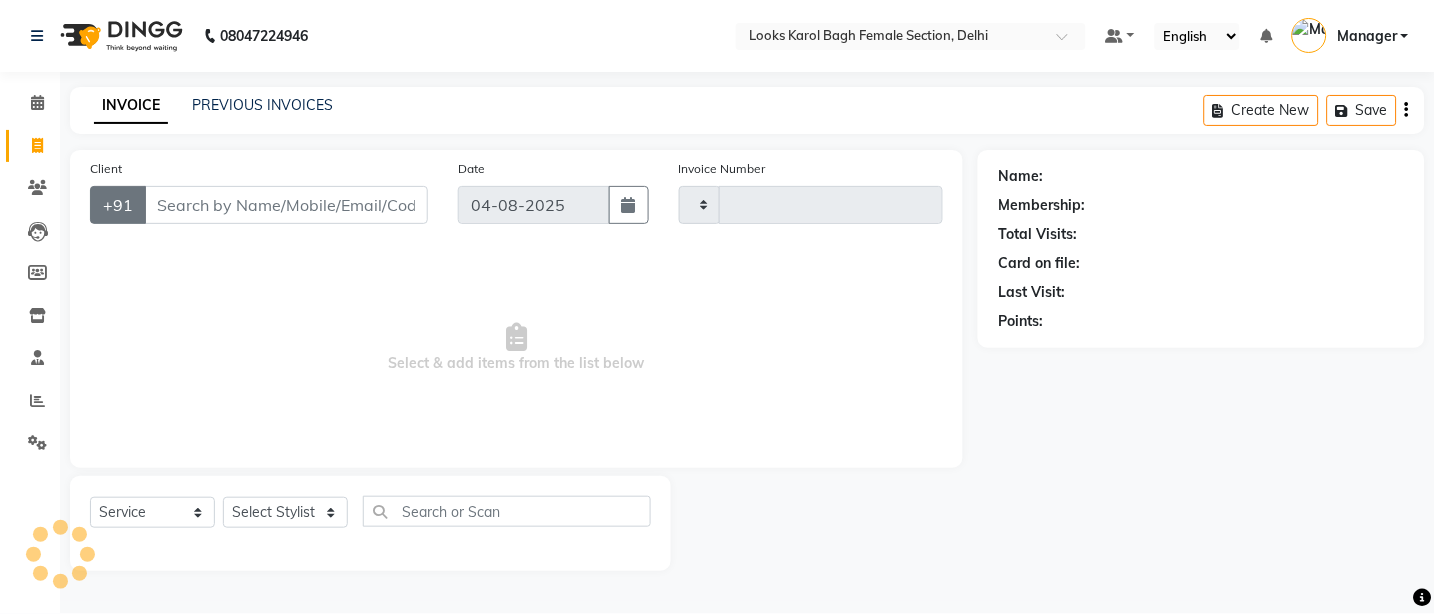 type on "2229" 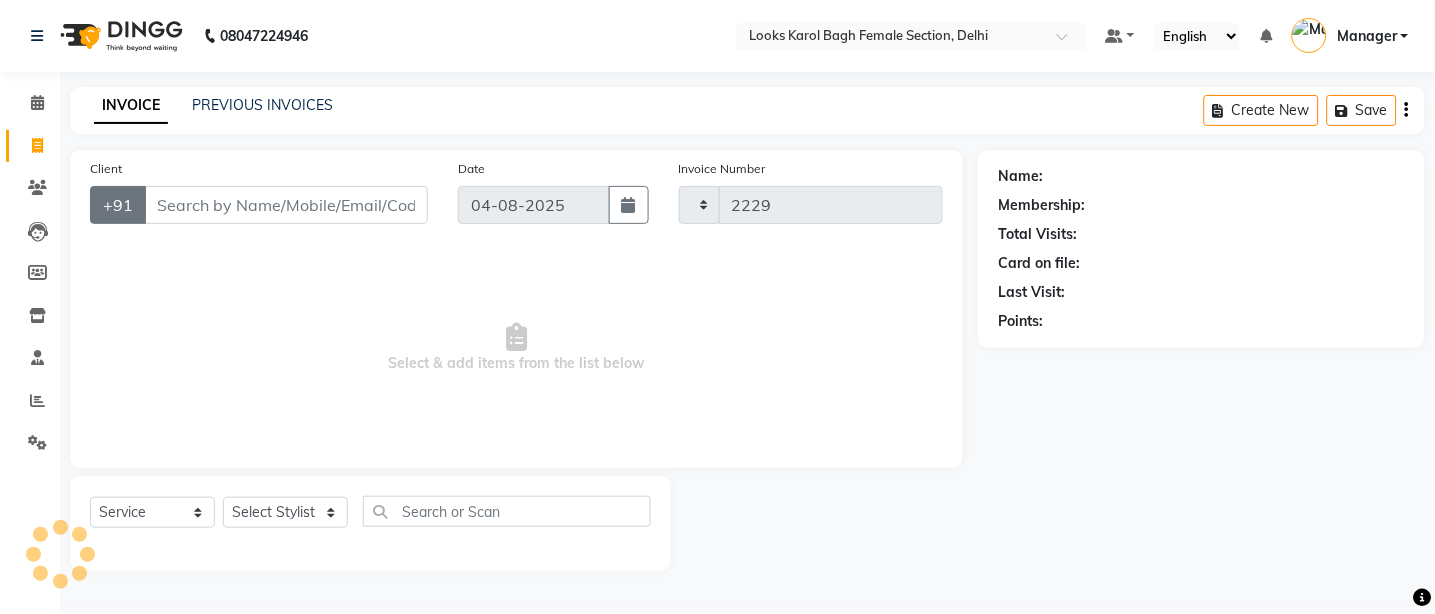 select on "8706" 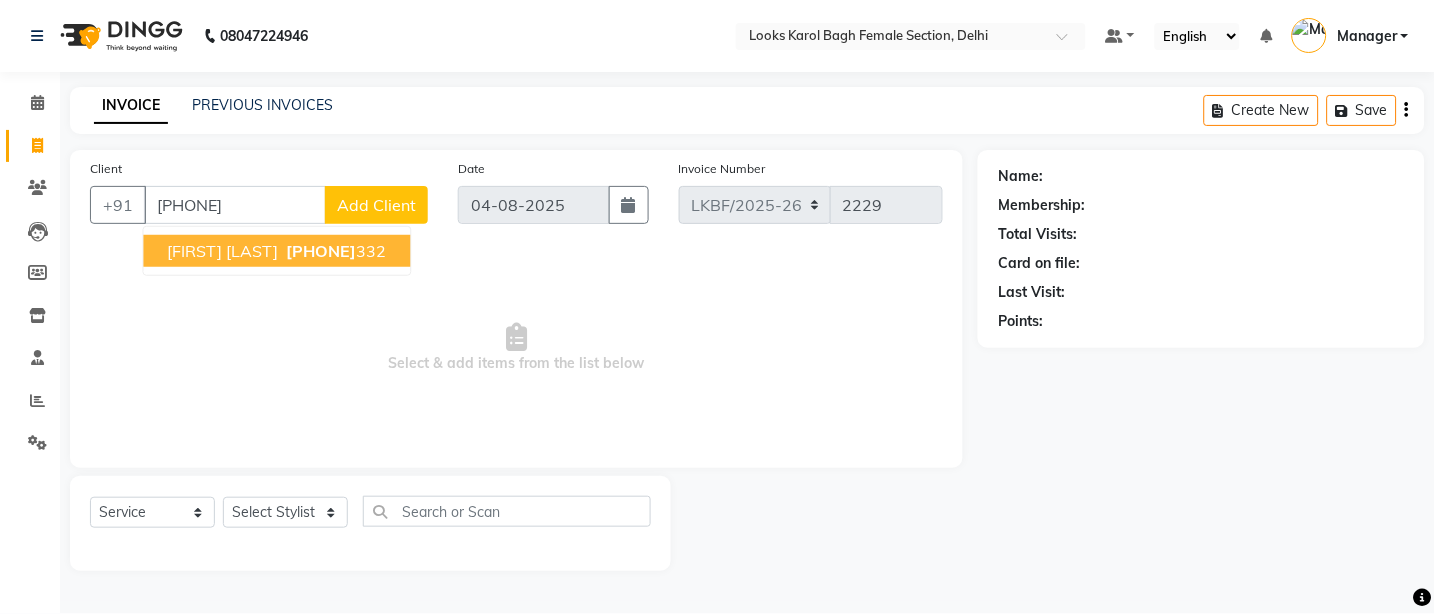 click on "Dinesh Choudhary" at bounding box center [223, 251] 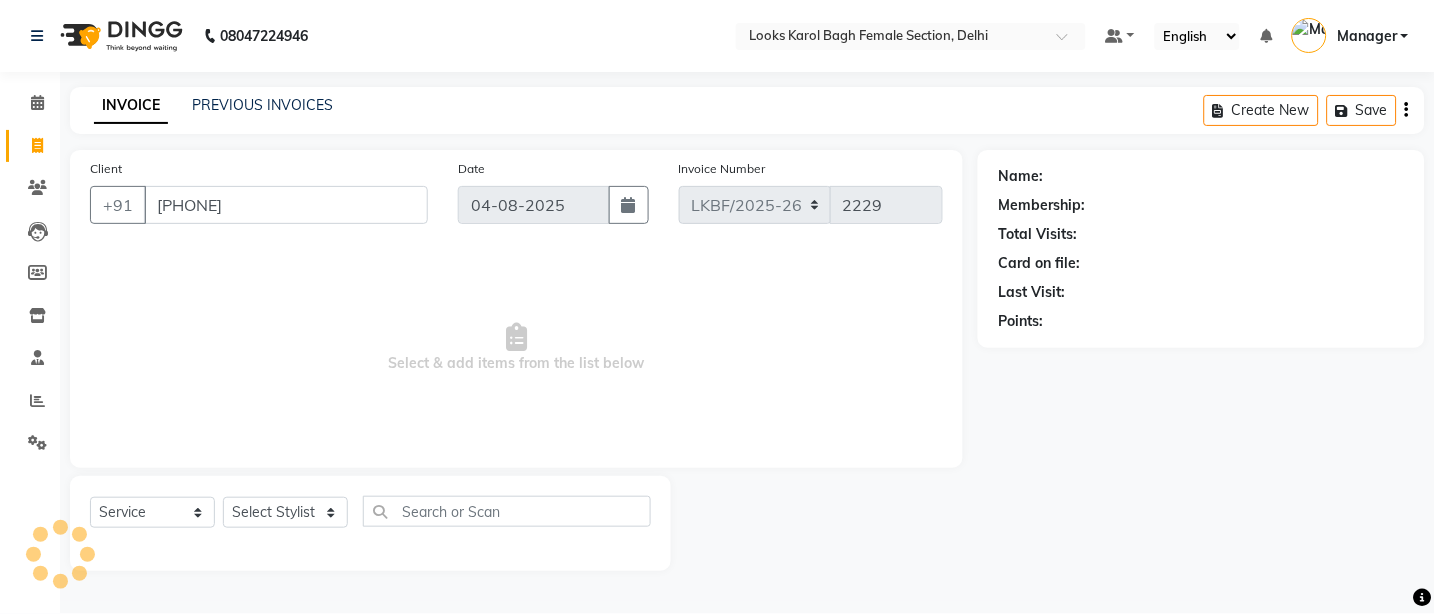 type on "9509041332" 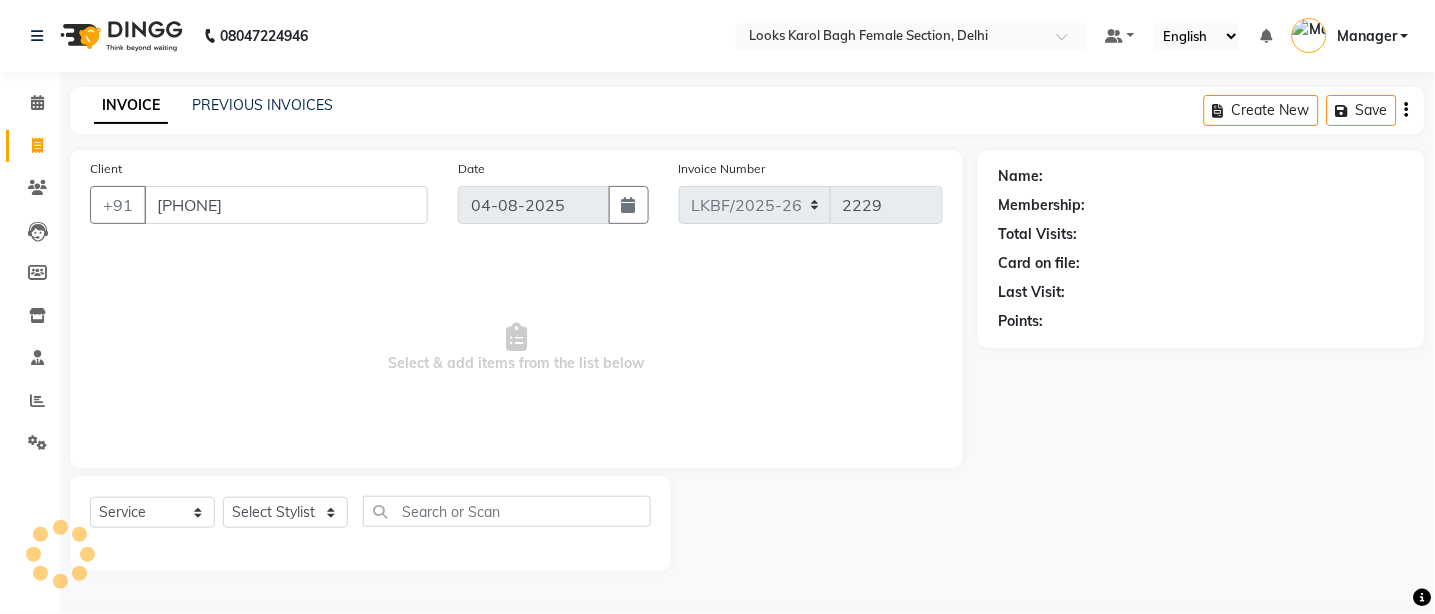 select on "1: Object" 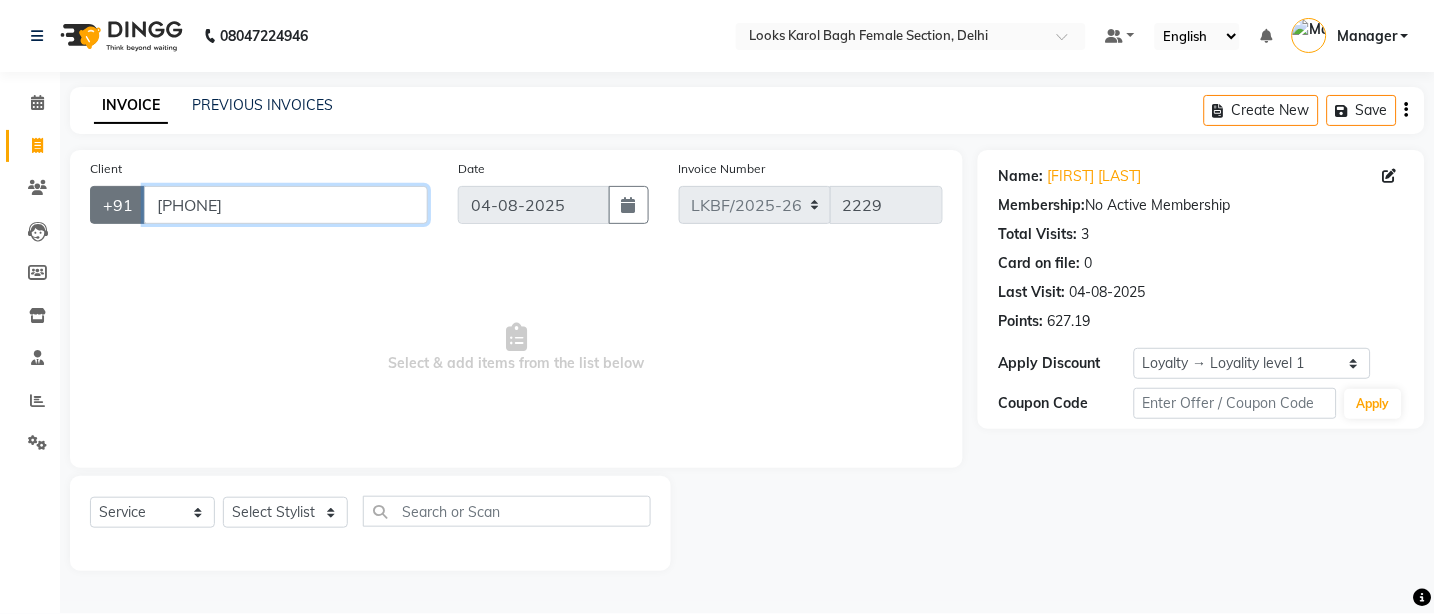 drag, startPoint x: 262, startPoint y: 204, endPoint x: 110, endPoint y: 193, distance: 152.3975 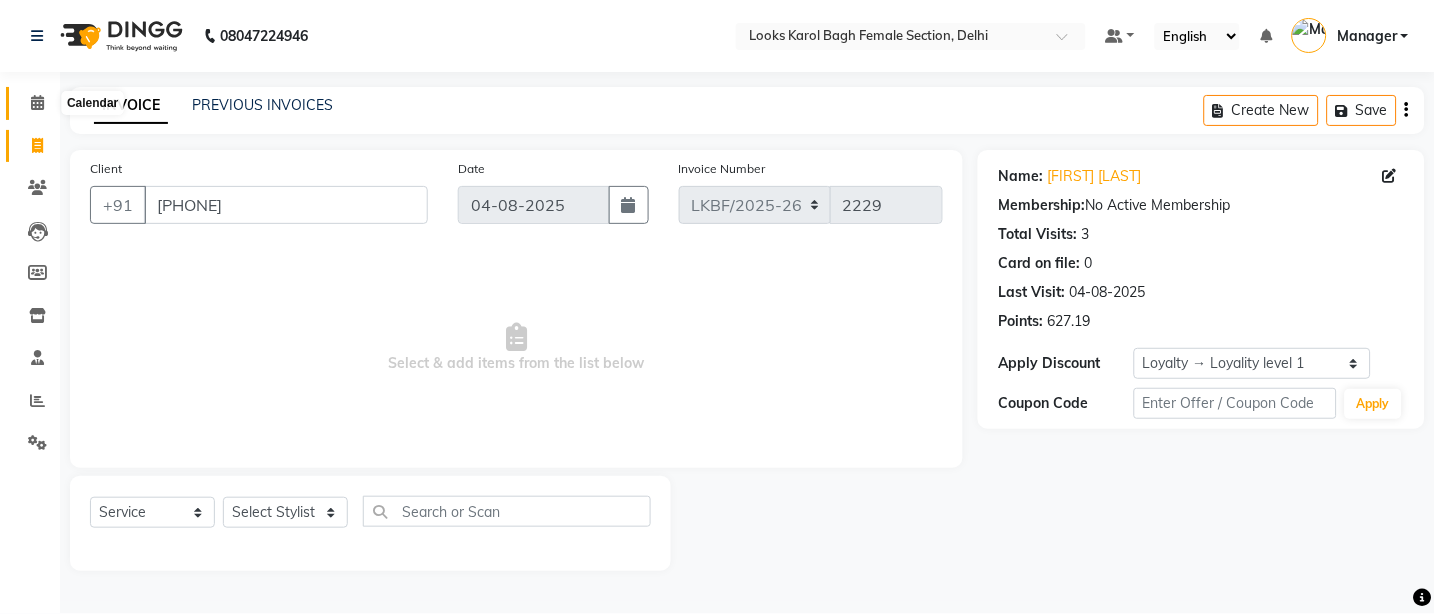 click 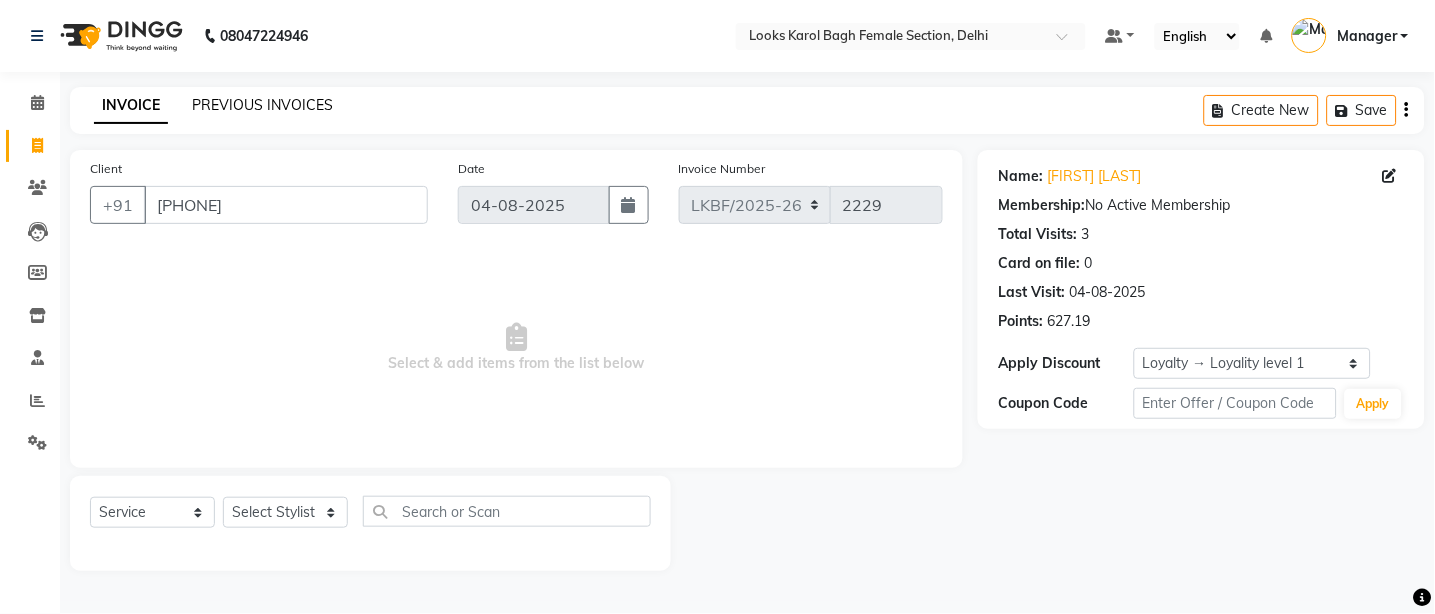 click on "PREVIOUS INVOICES" 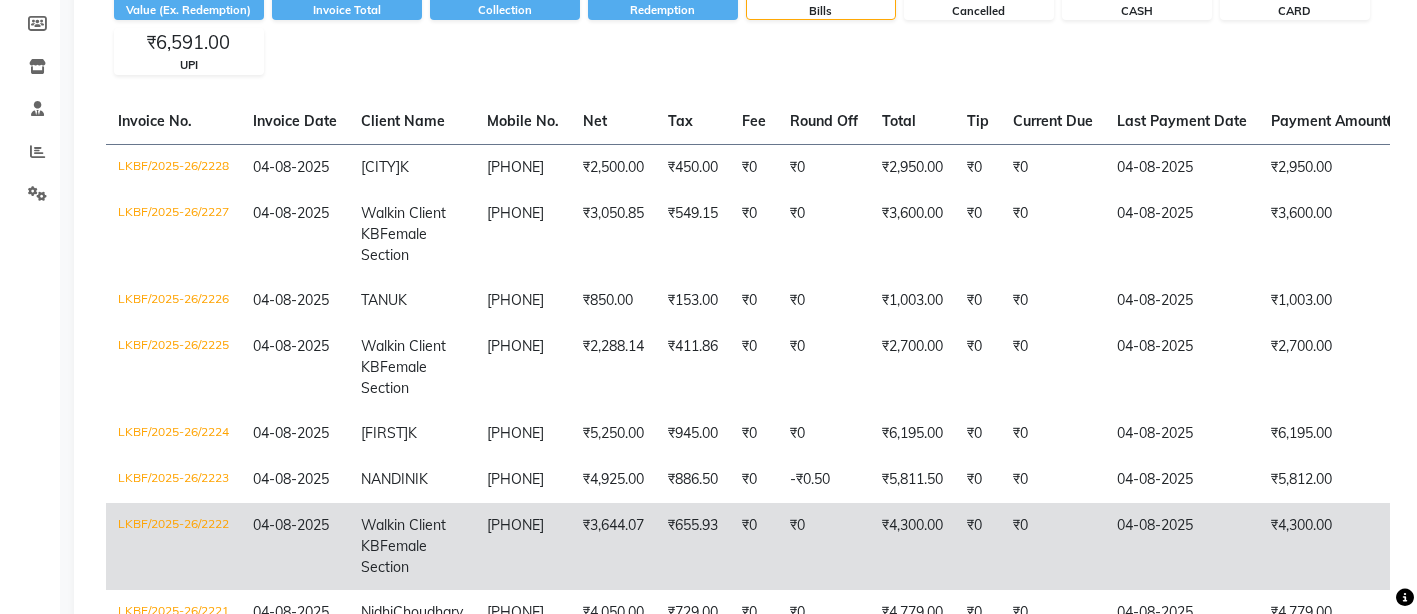 scroll, scrollTop: 0, scrollLeft: 0, axis: both 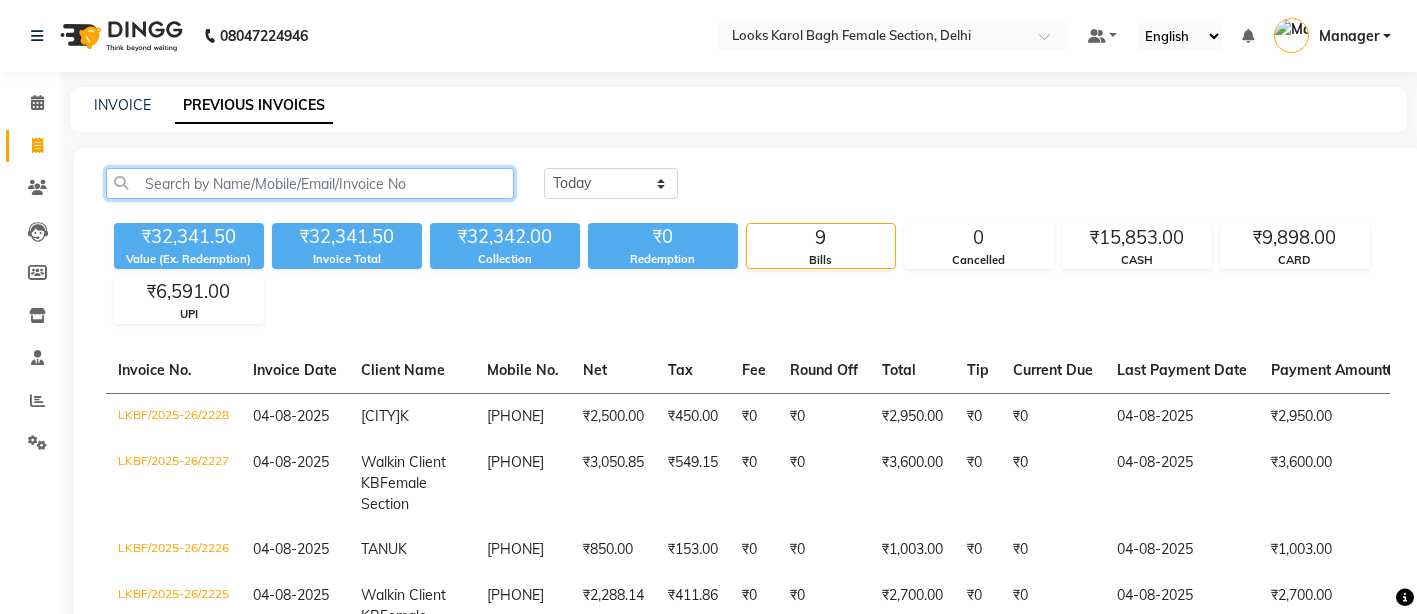 click 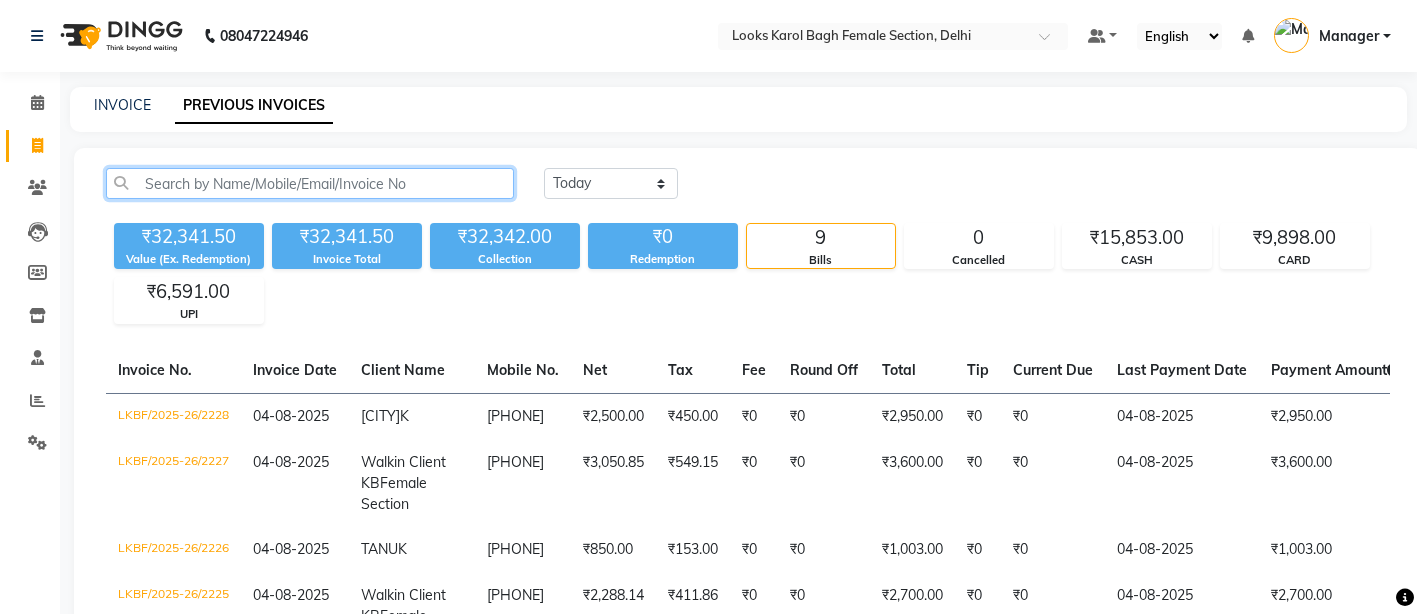 paste on "9509041332" 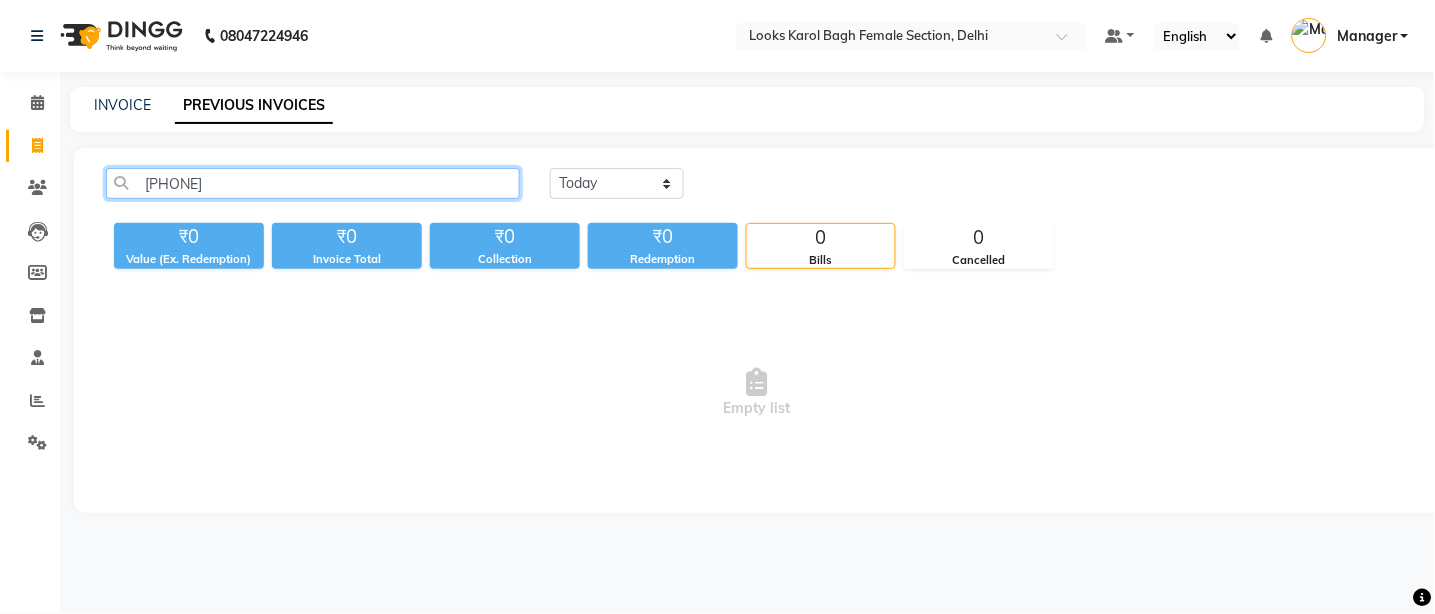 drag, startPoint x: 237, startPoint y: 181, endPoint x: 81, endPoint y: 181, distance: 156 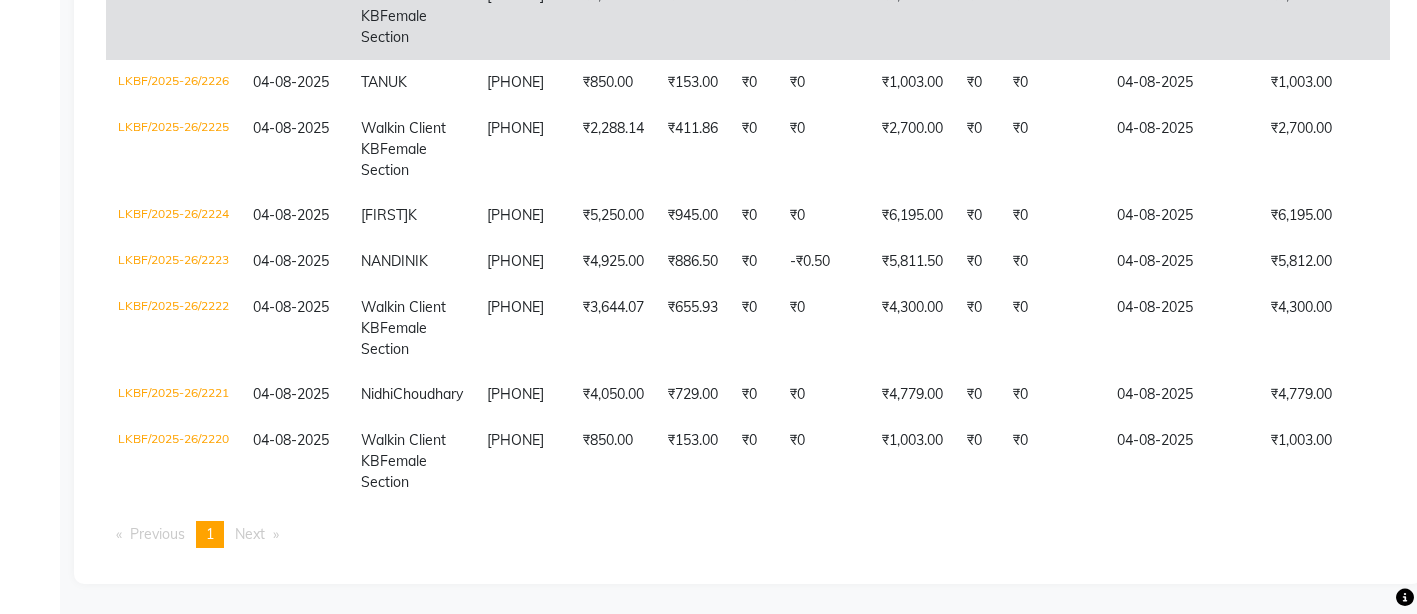 scroll, scrollTop: 374, scrollLeft: 0, axis: vertical 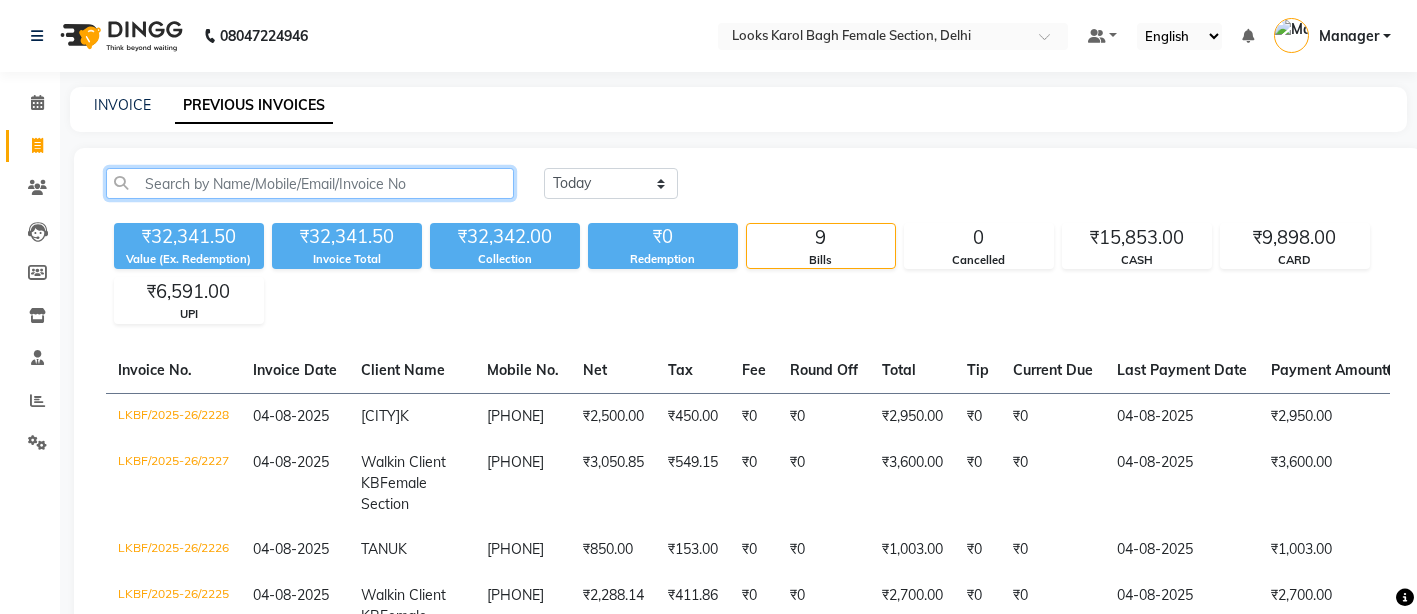 paste on "9509041332" 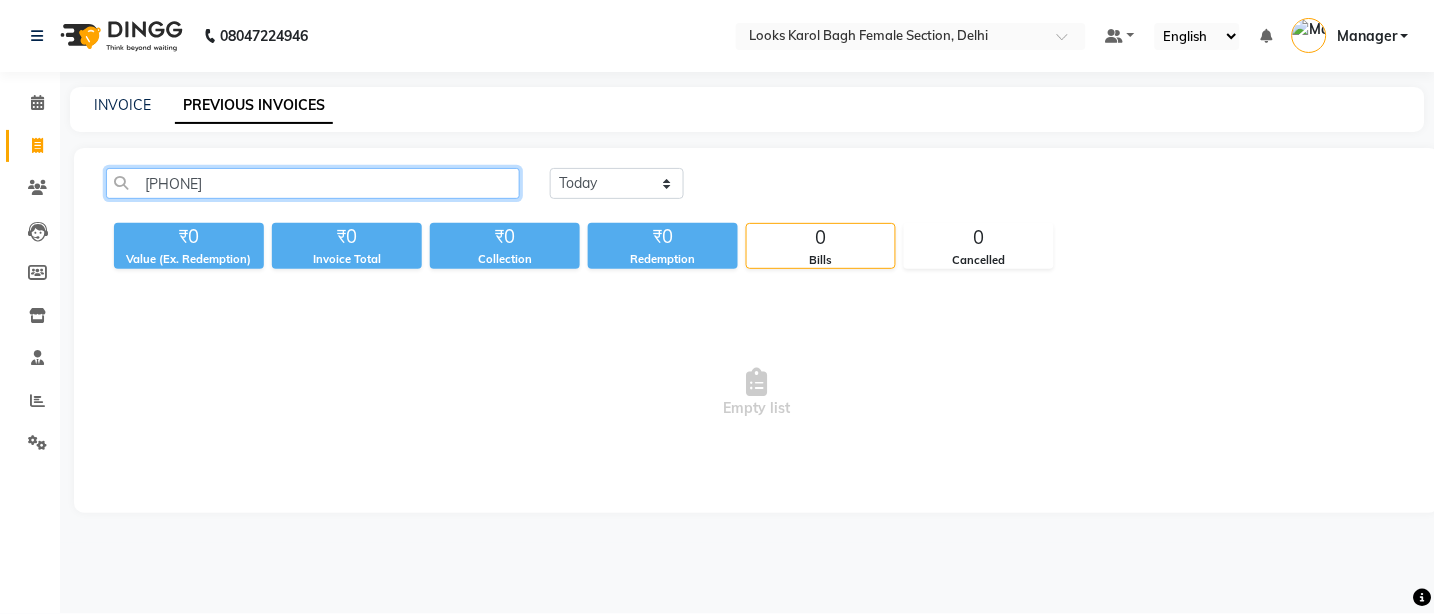 click on "9509041332" 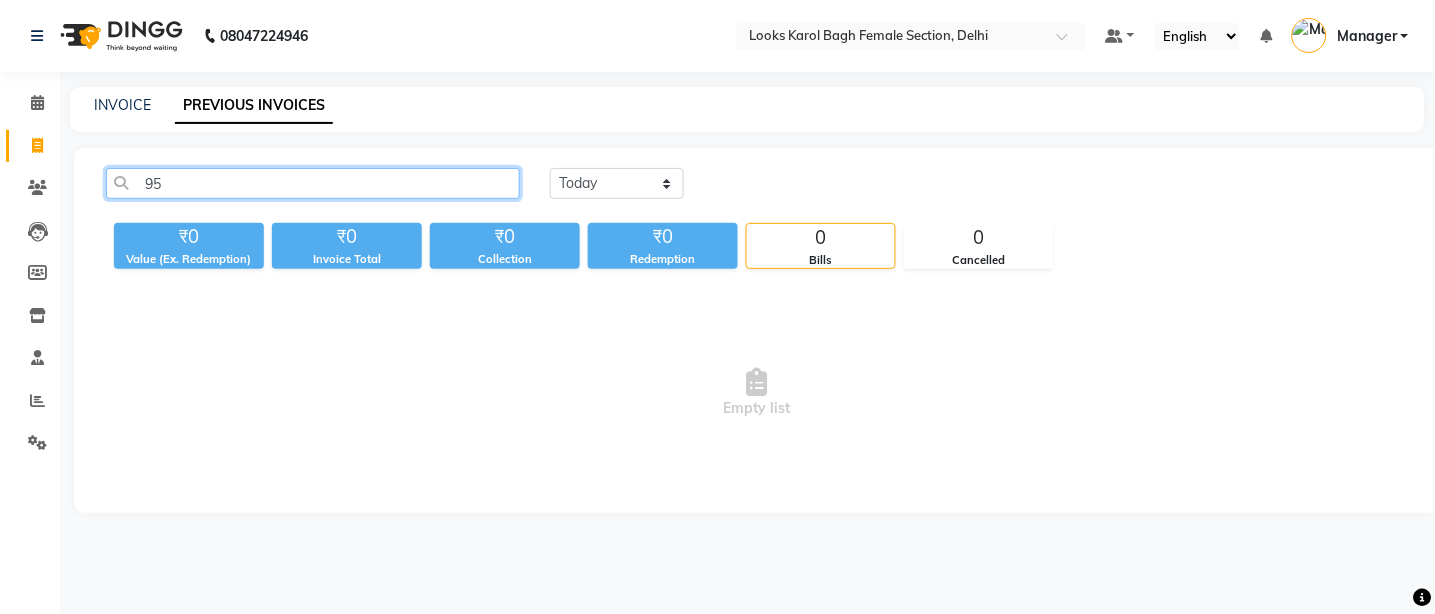 type on "9" 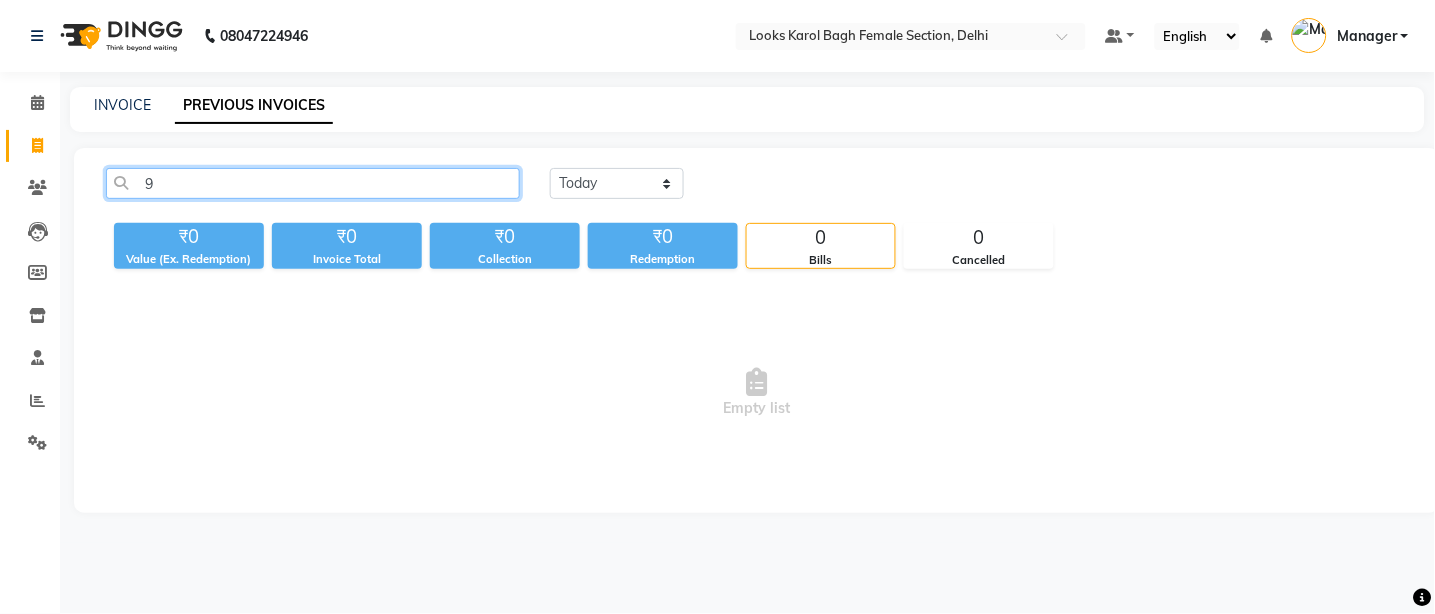 type 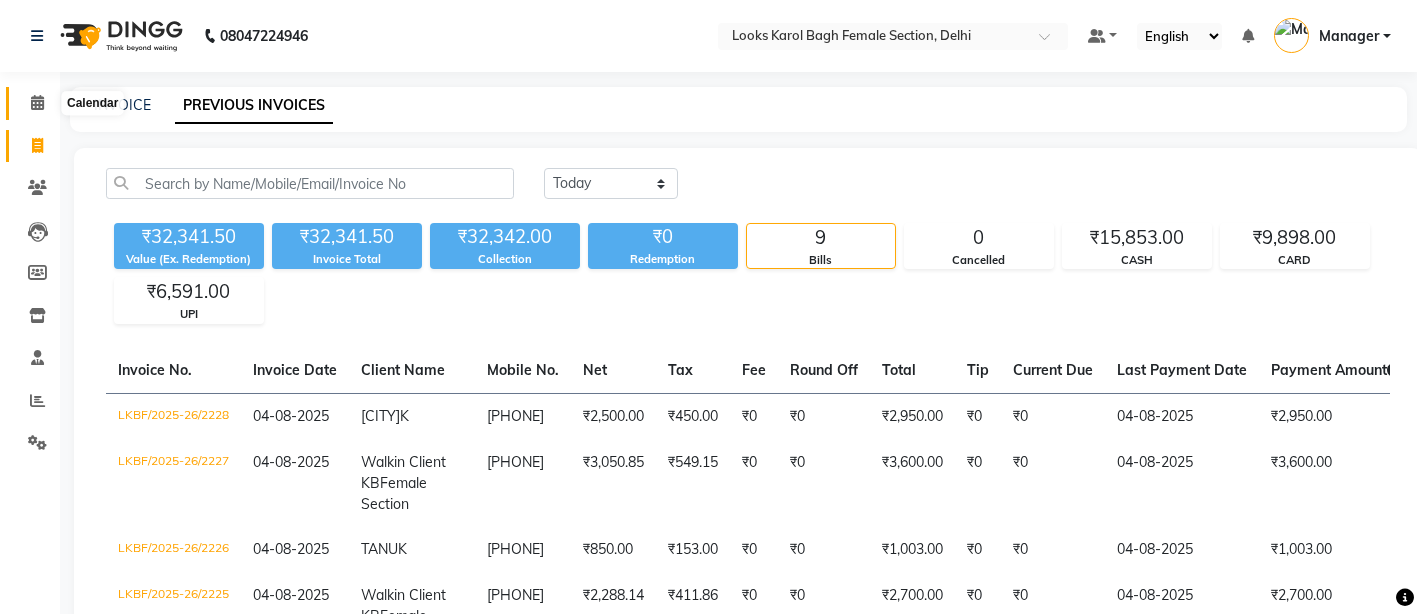 click 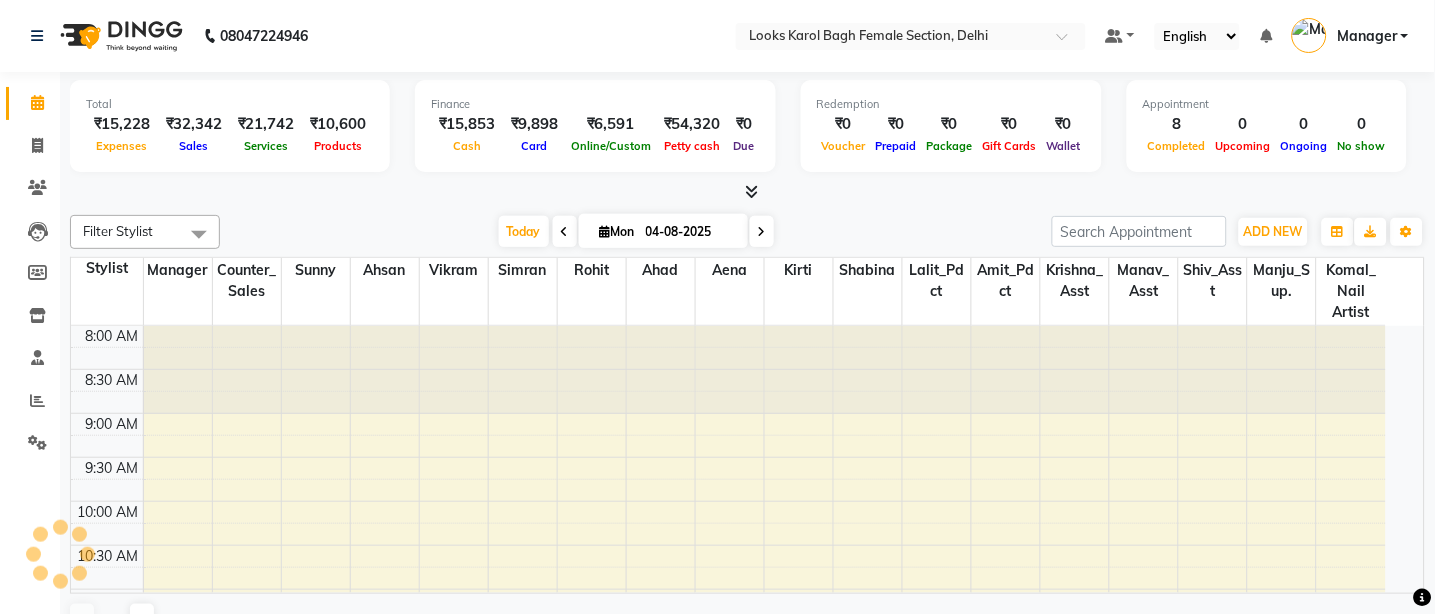 scroll, scrollTop: 0, scrollLeft: 0, axis: both 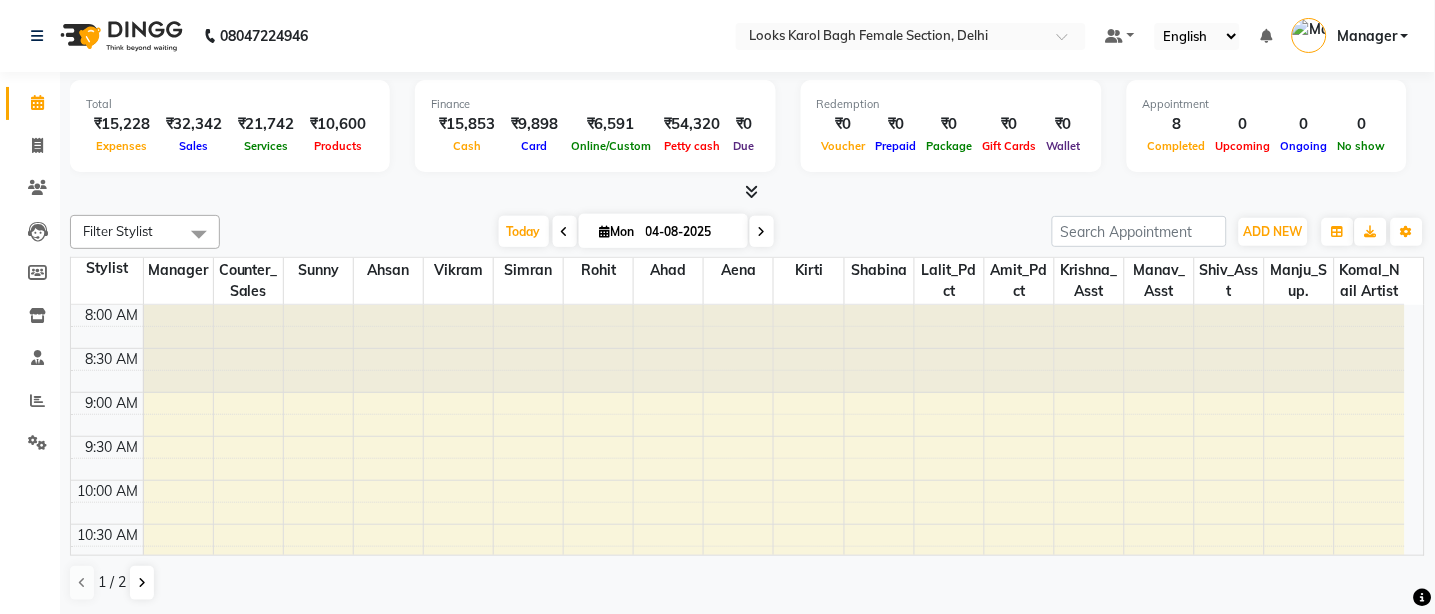 click on "Calendar" 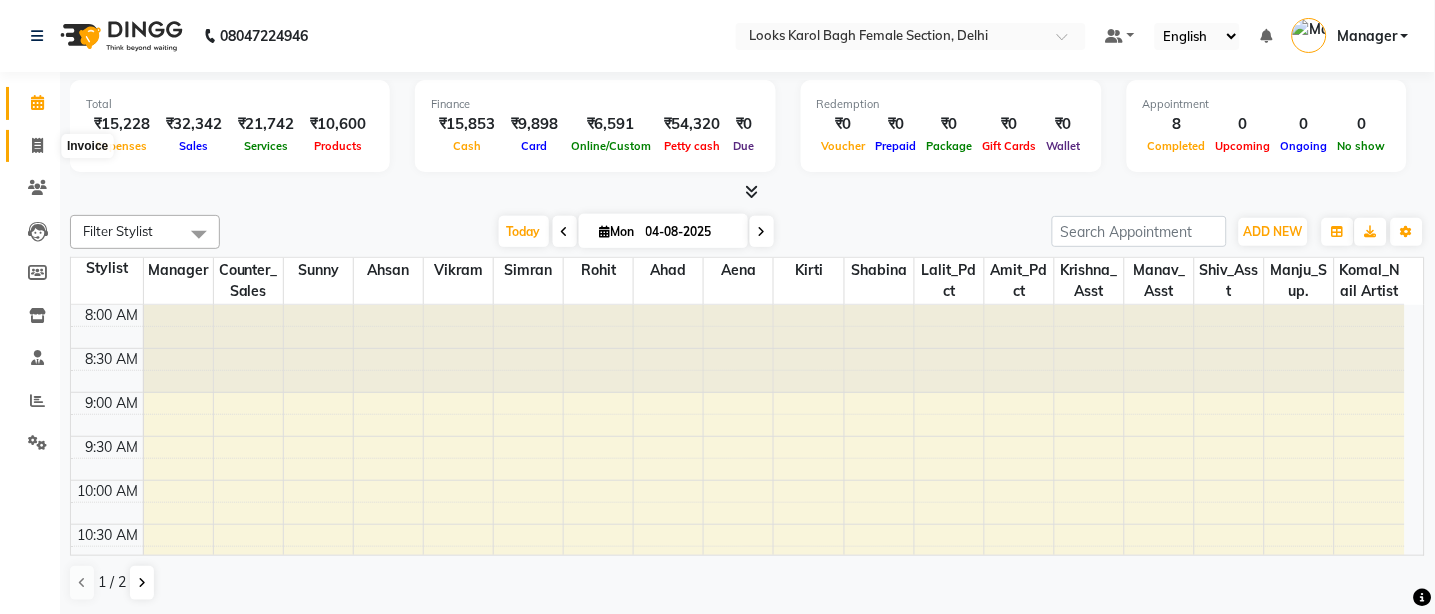 click 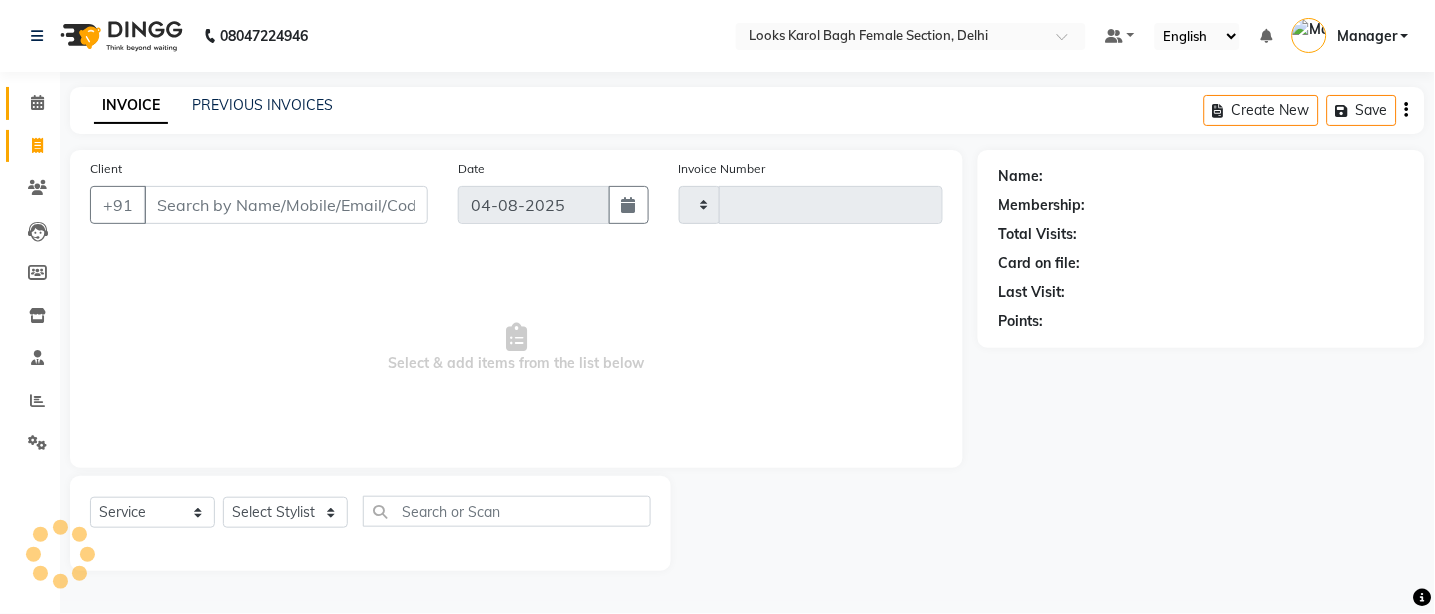 type on "2229" 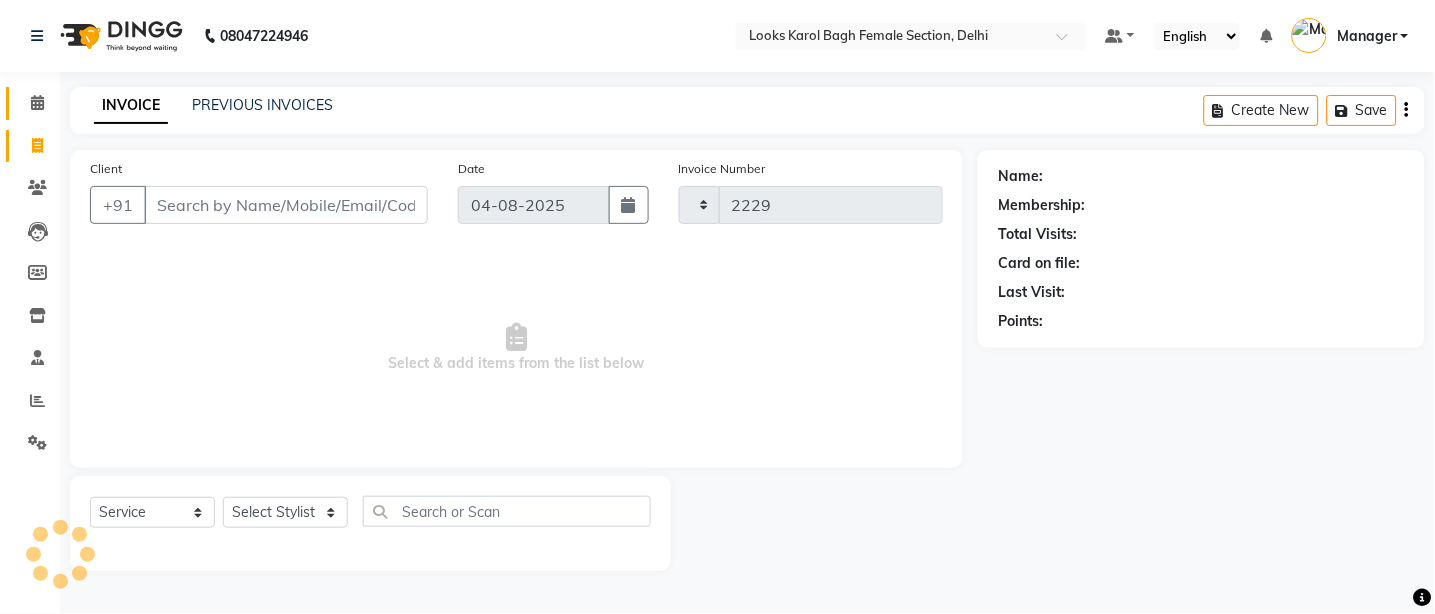 select on "8706" 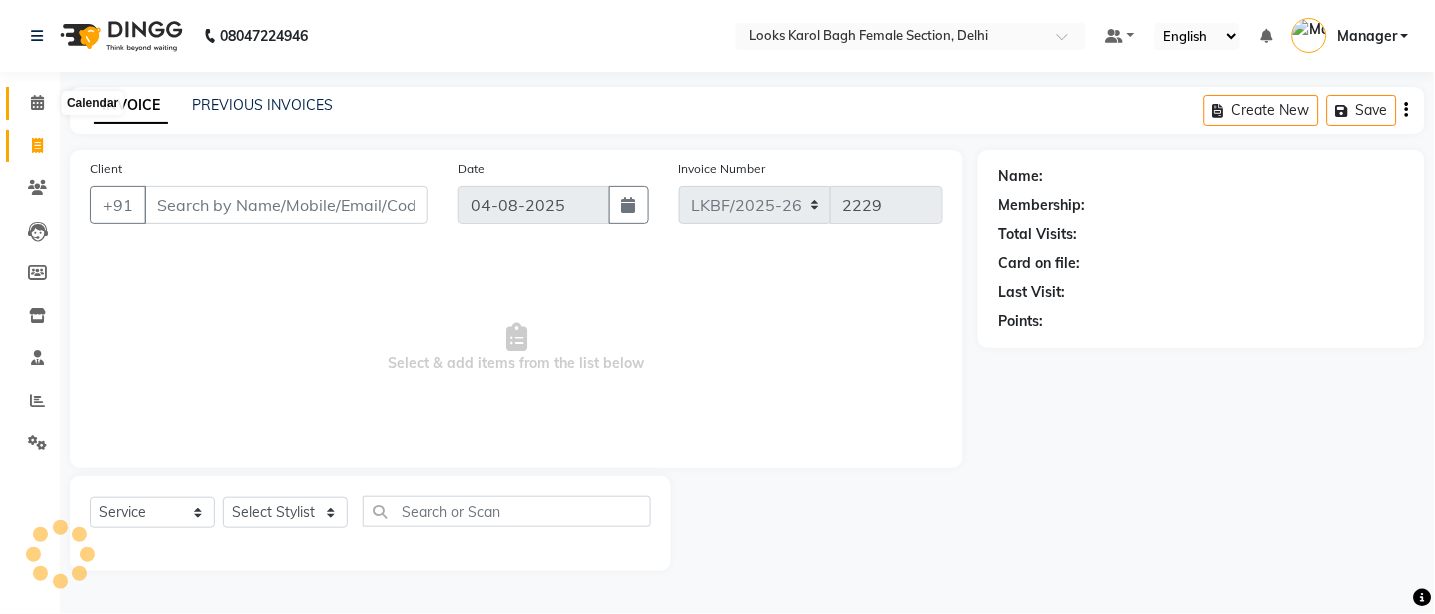 click 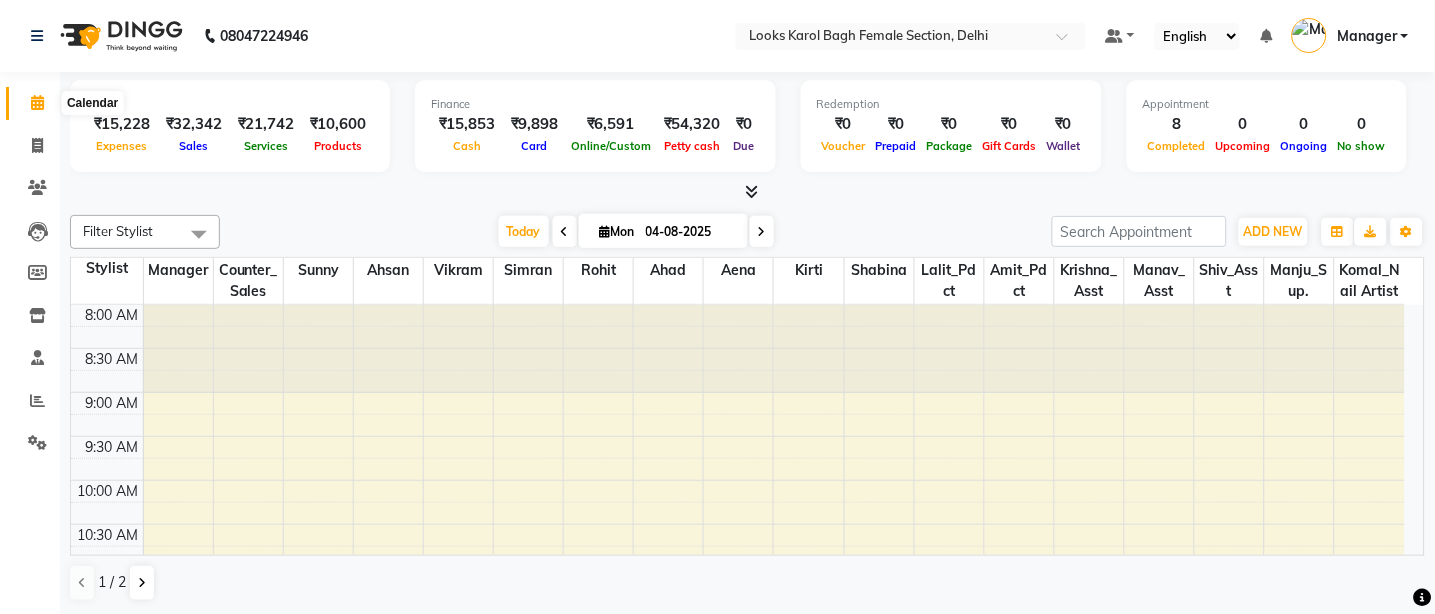 click 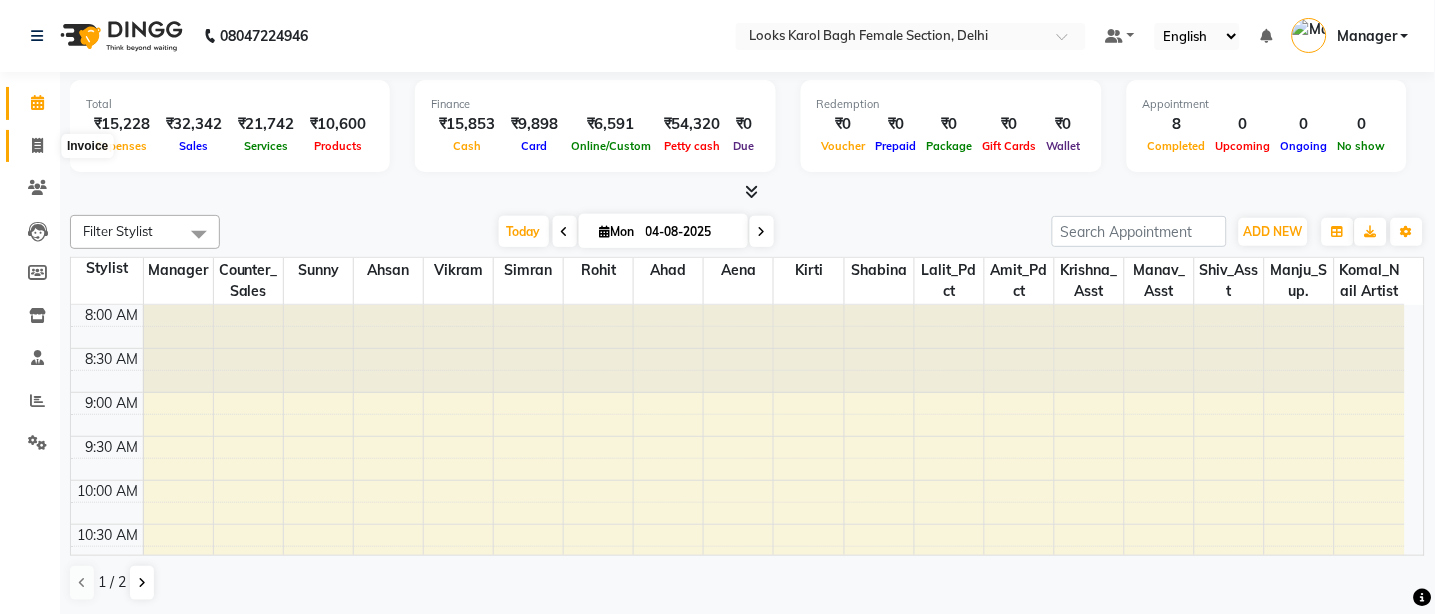 click 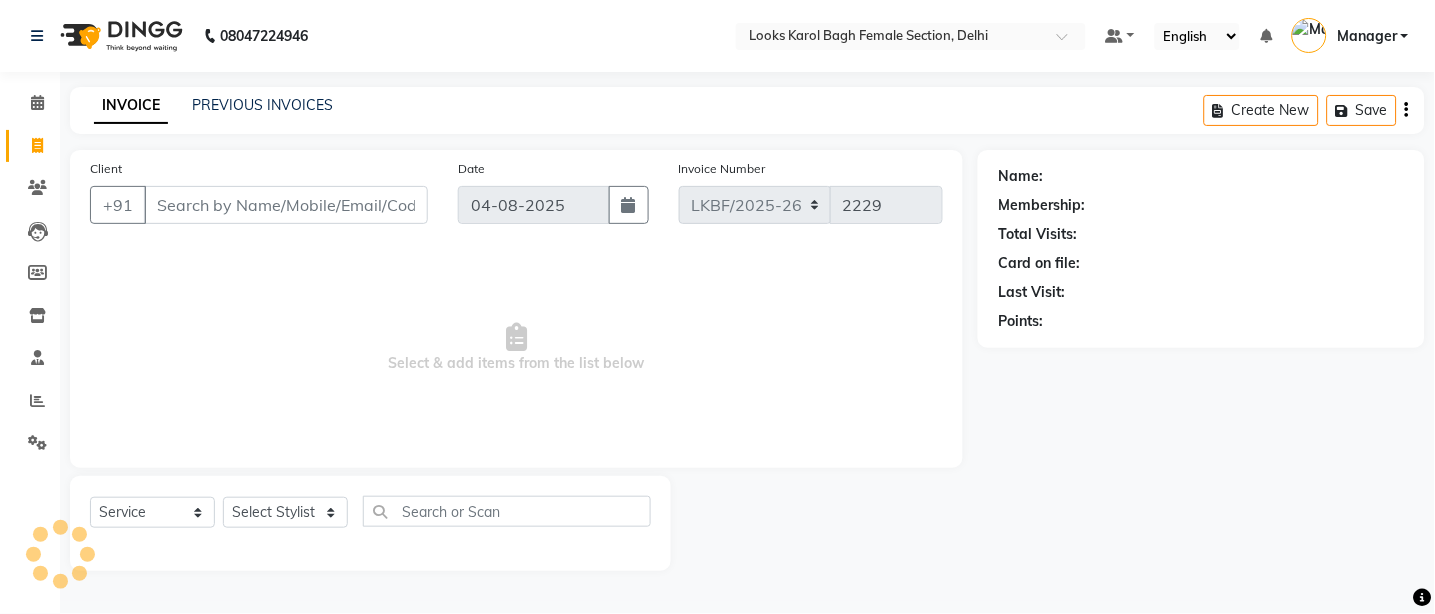 click on "Client" at bounding box center [286, 205] 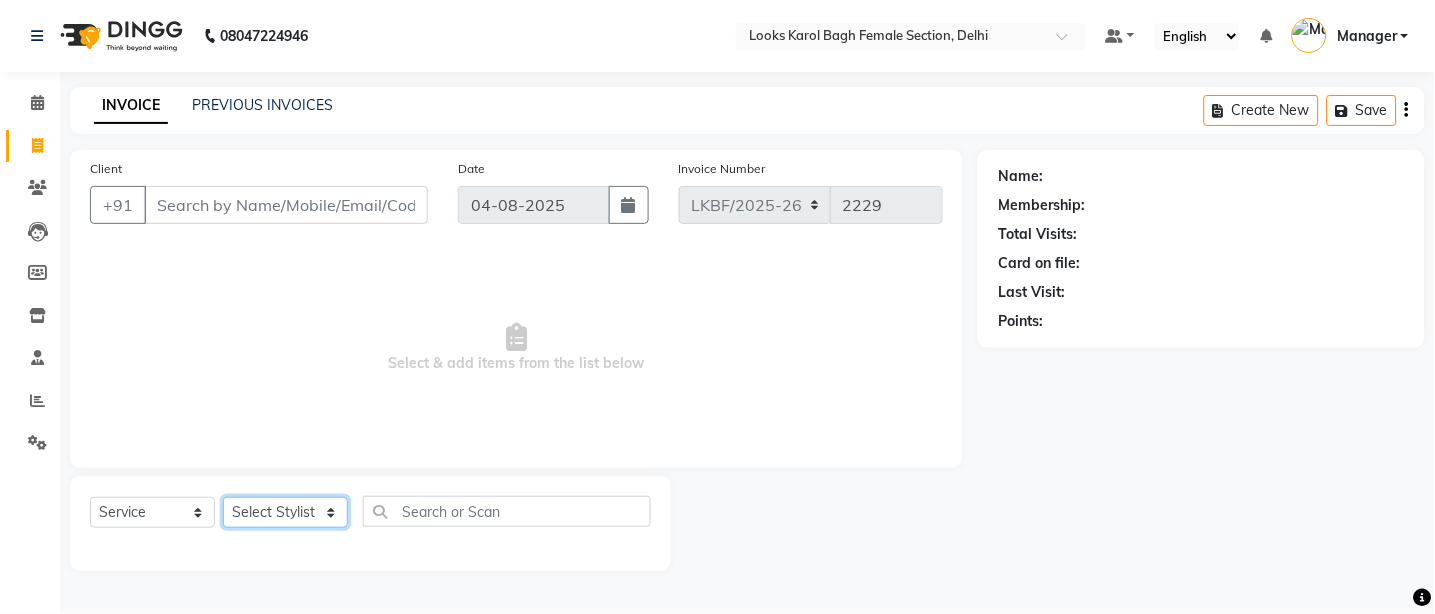 click on "Select Stylist Aena Ahad Ahsan Amit_Pdct Counter_Sales Kirti Komal_Nail Artist Krishna_Asst Lalit_Pdct Manager Manav_Asst Manju_Sup. Rahul_Mgr Rohit Shabina Shivani_Mgr Shiv_Asst Simran Sunny Vikram Yogesh_Asst" 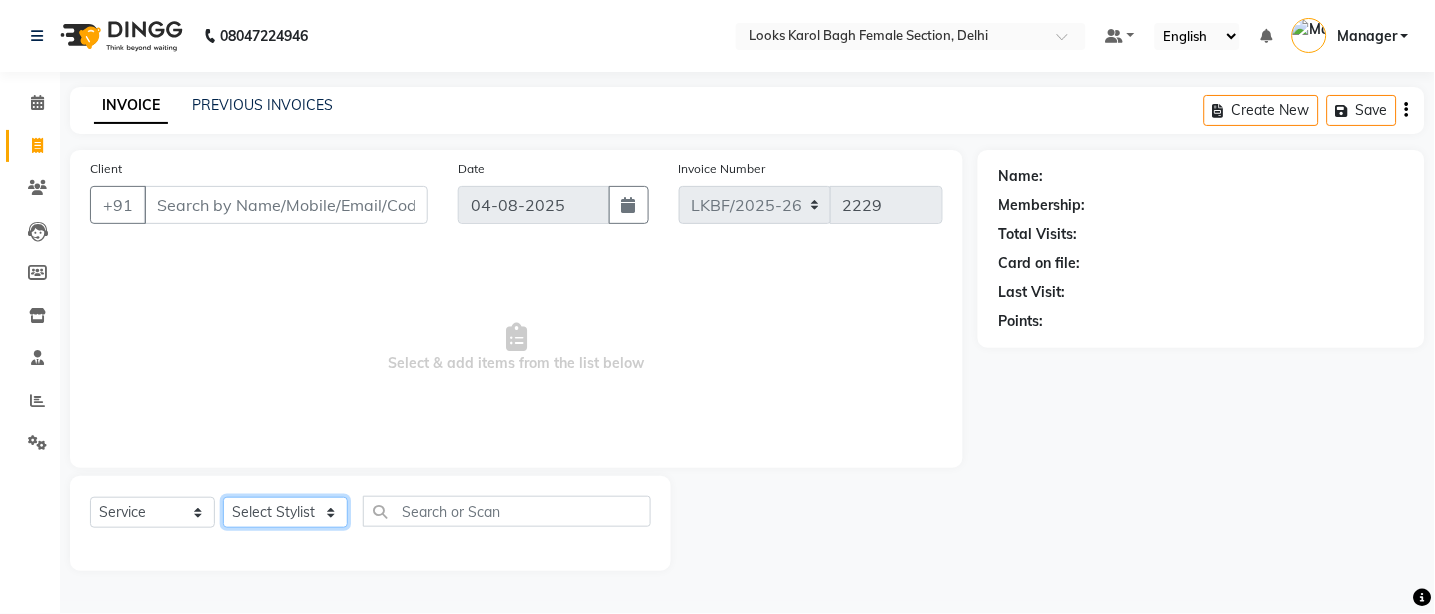 select on "87724" 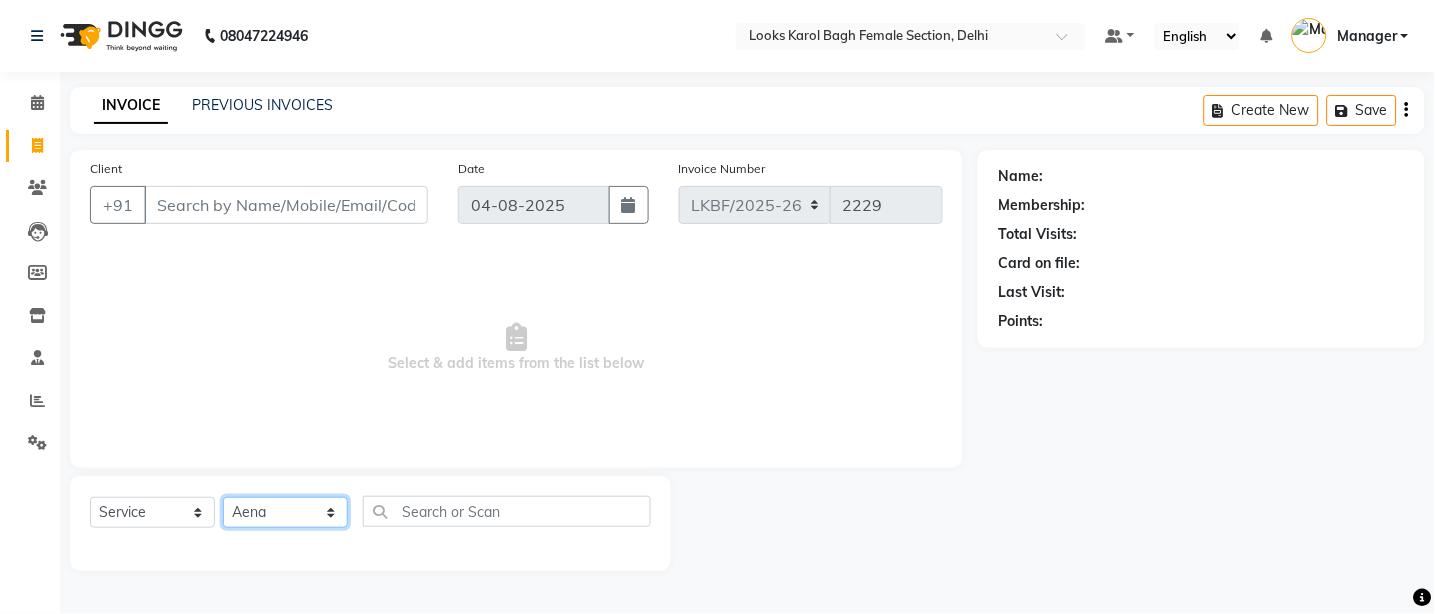 click on "Select Stylist Aena Ahad Ahsan Amit_Pdct Counter_Sales Kirti Komal_Nail Artist Krishna_Asst Lalit_Pdct Manager Manav_Asst Manju_Sup. Rahul_Mgr Rohit Shabina Shivani_Mgr Shiv_Asst Simran Sunny Vikram Yogesh_Asst" 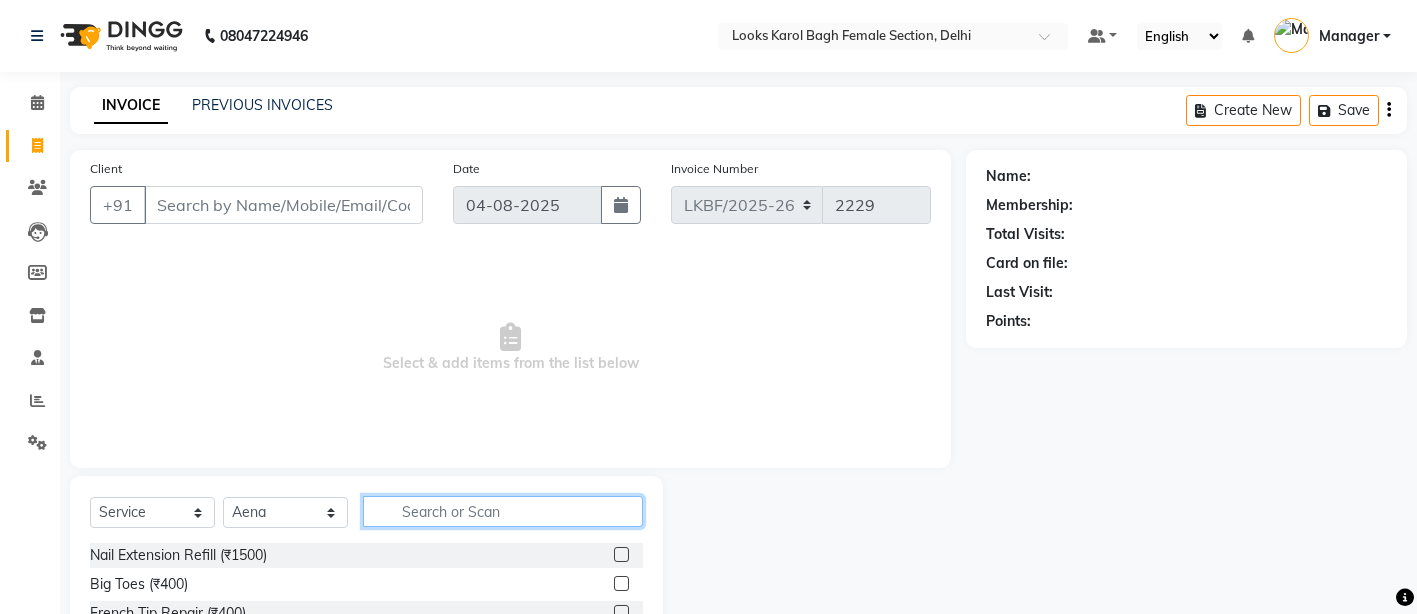 click 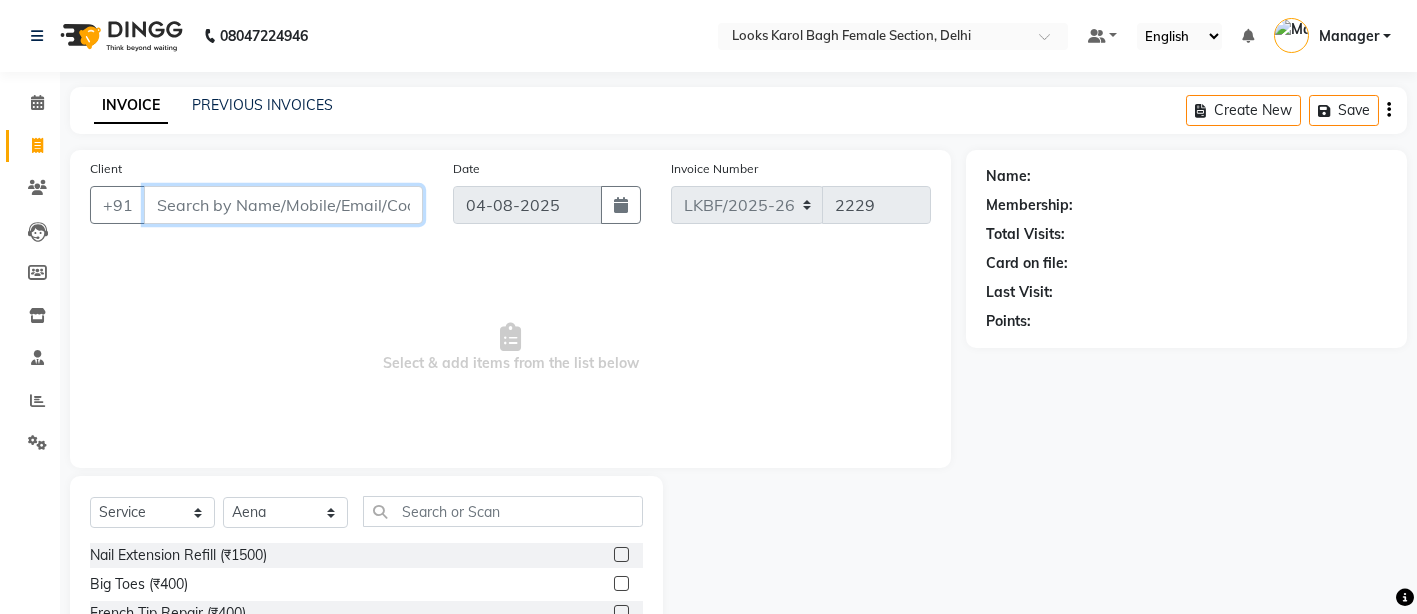click on "Client" at bounding box center [283, 205] 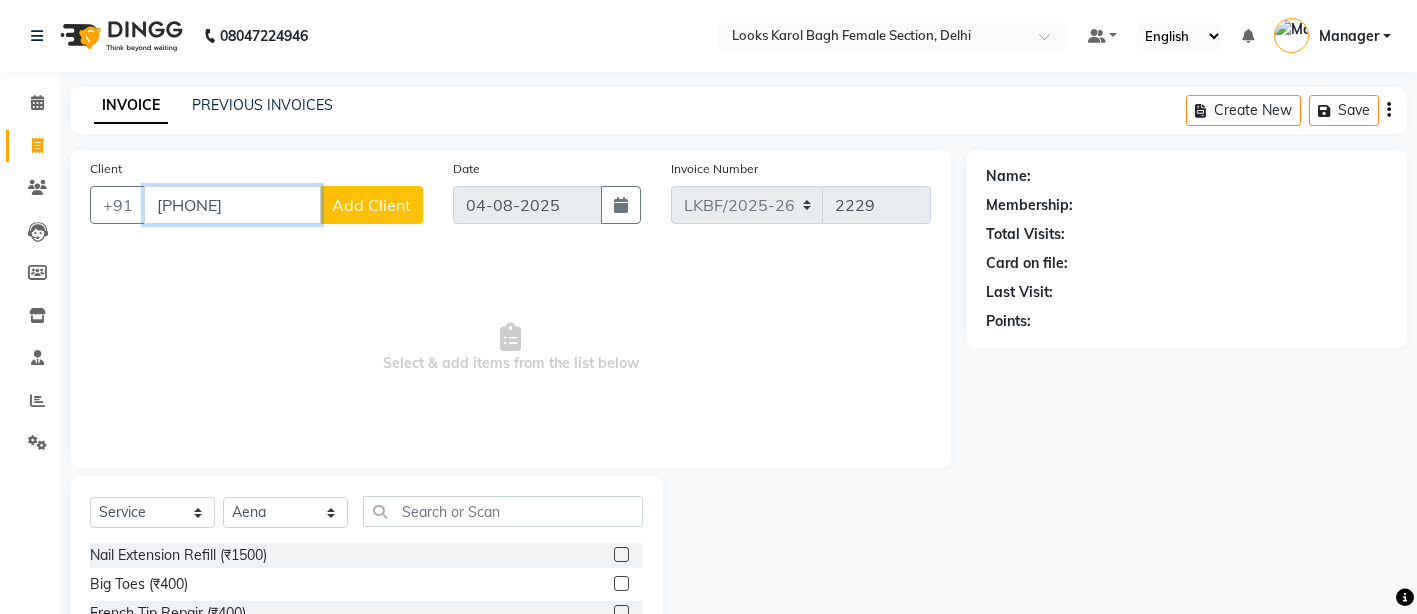 type on "7830116726" 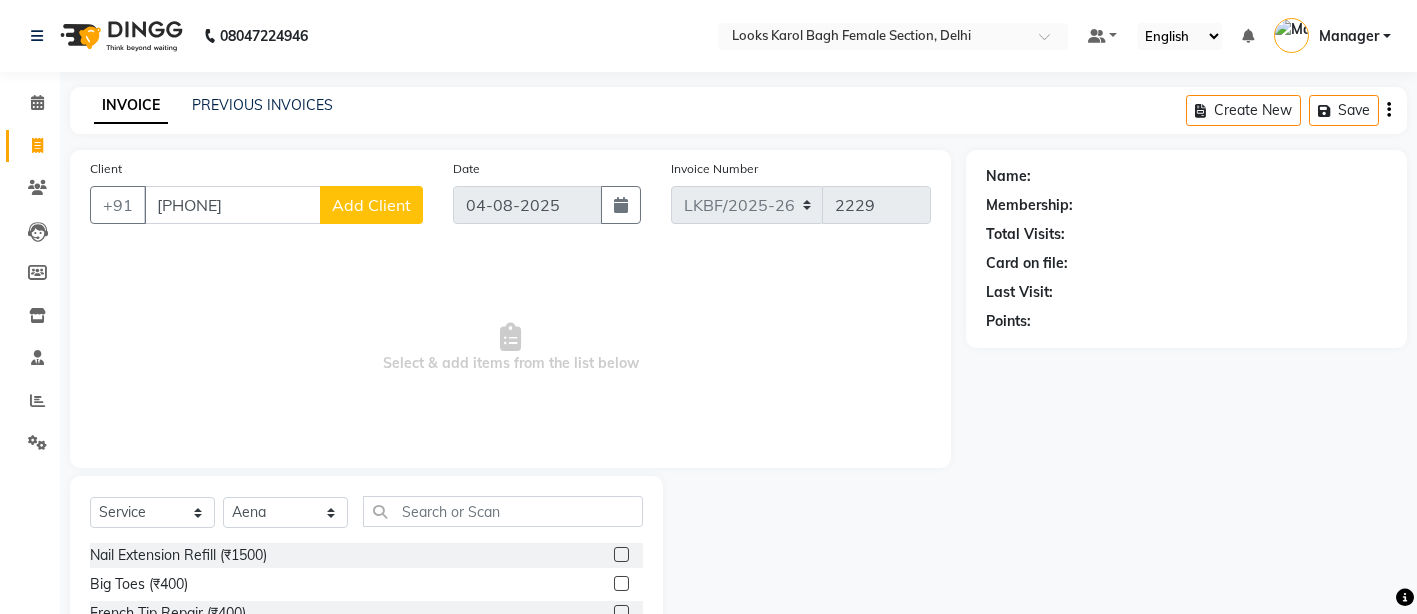 click on "Add Client" 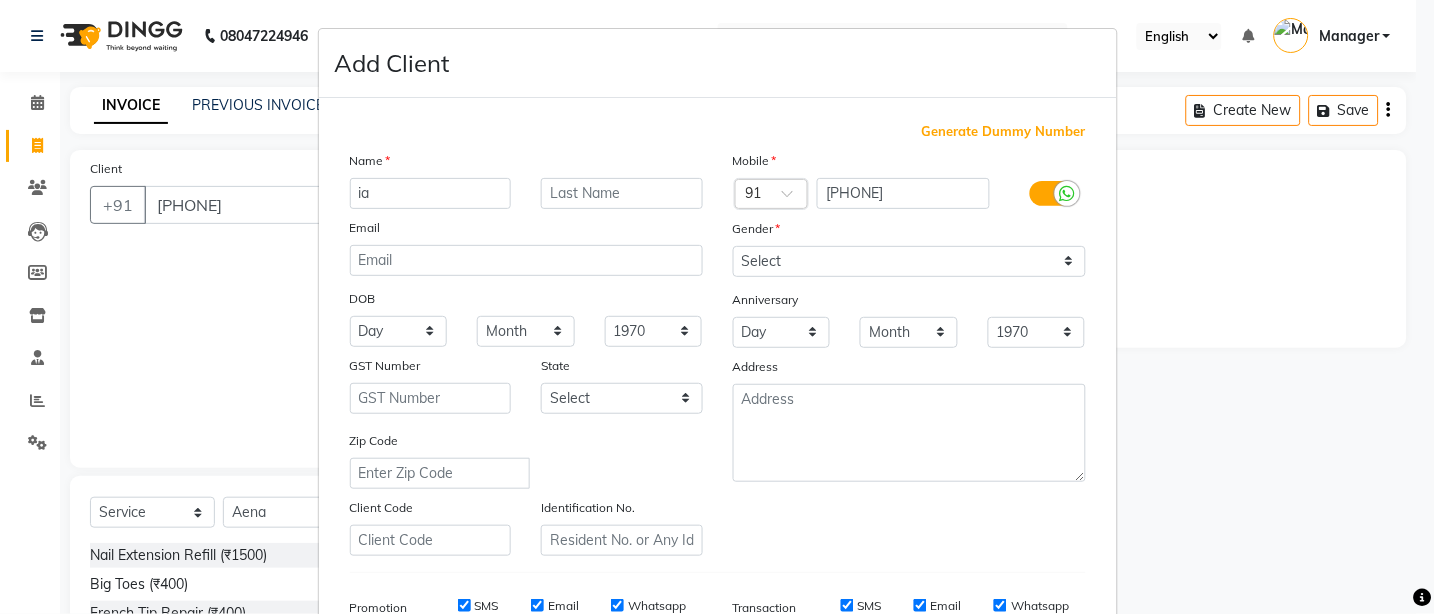 type on "i" 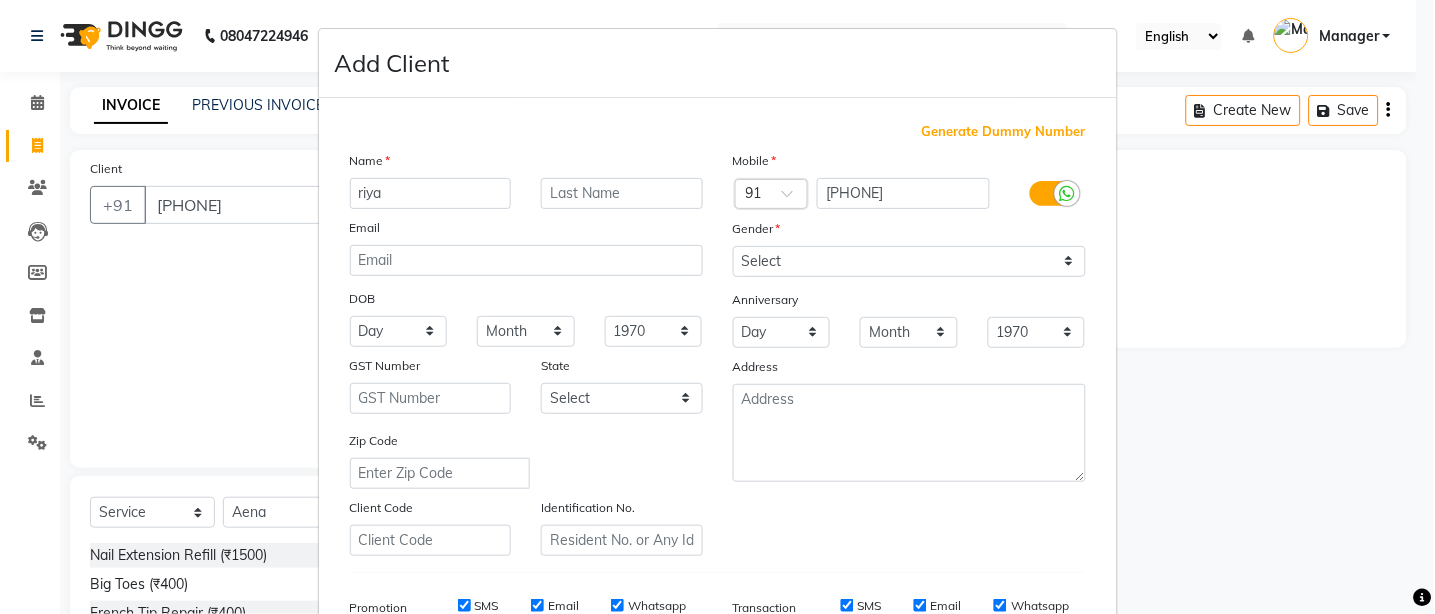 type on "riya" 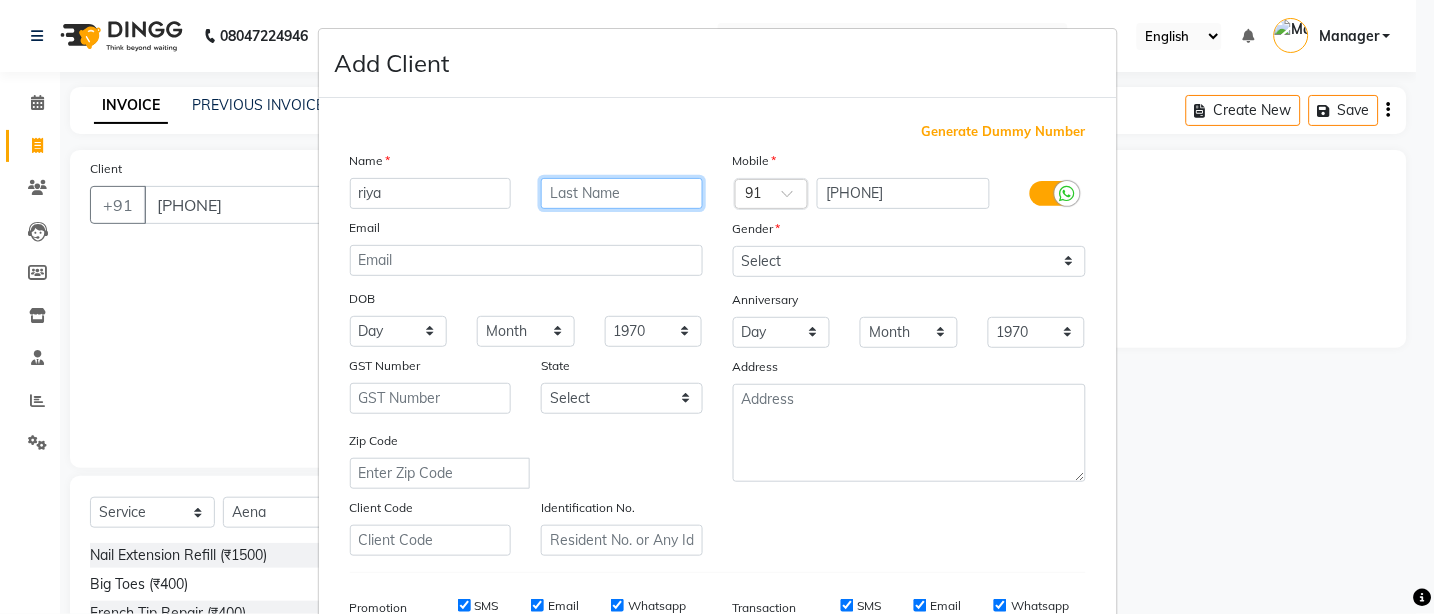 click at bounding box center [622, 193] 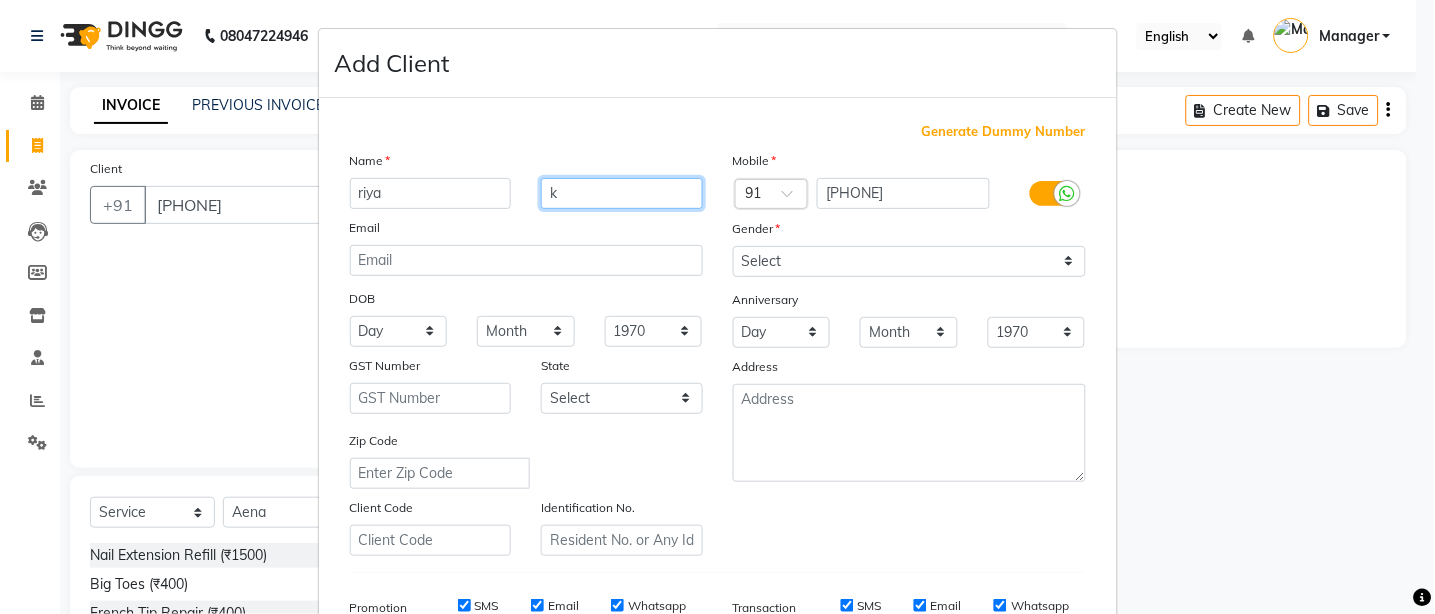 type on "k" 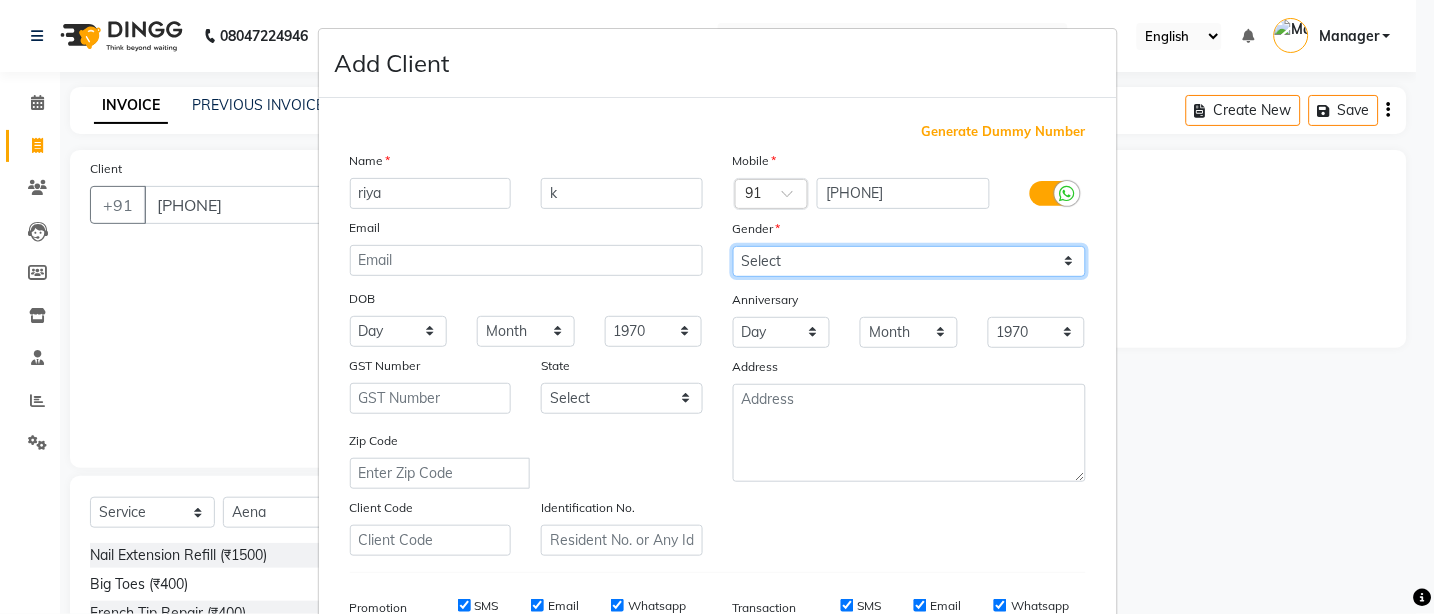 click on "Select Male Female Other Prefer Not To Say" at bounding box center (909, 261) 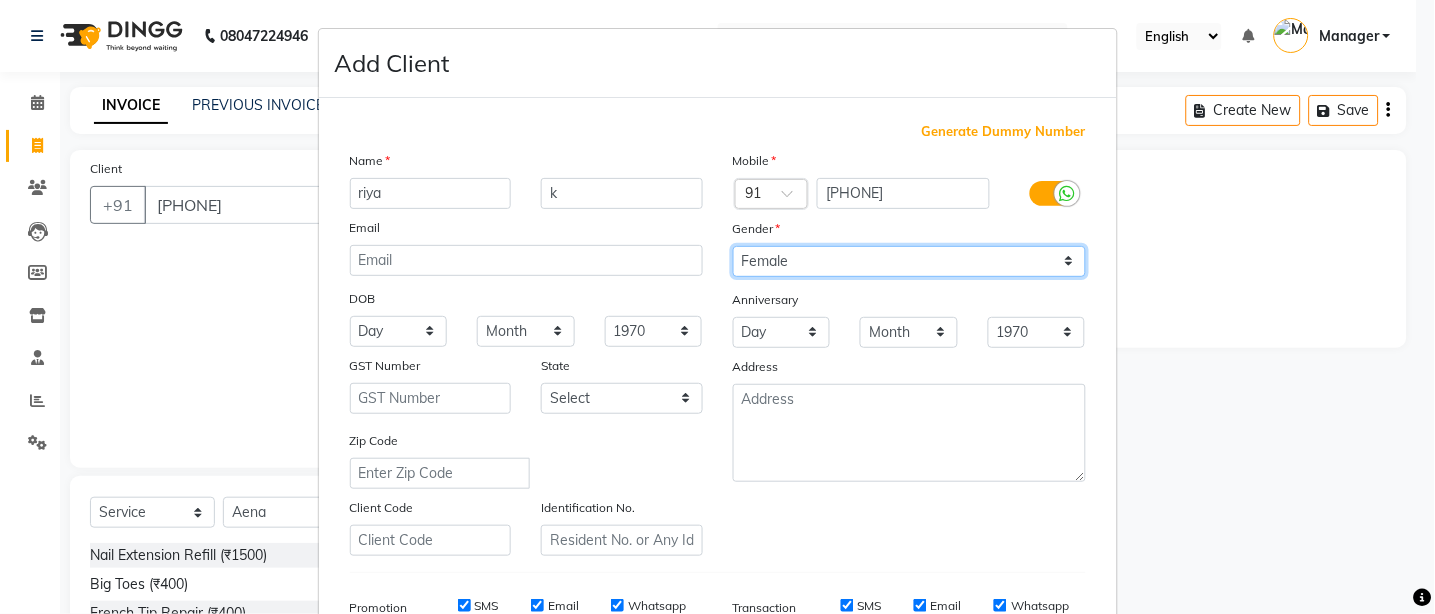 click on "Select Male Female Other Prefer Not To Say" at bounding box center [909, 261] 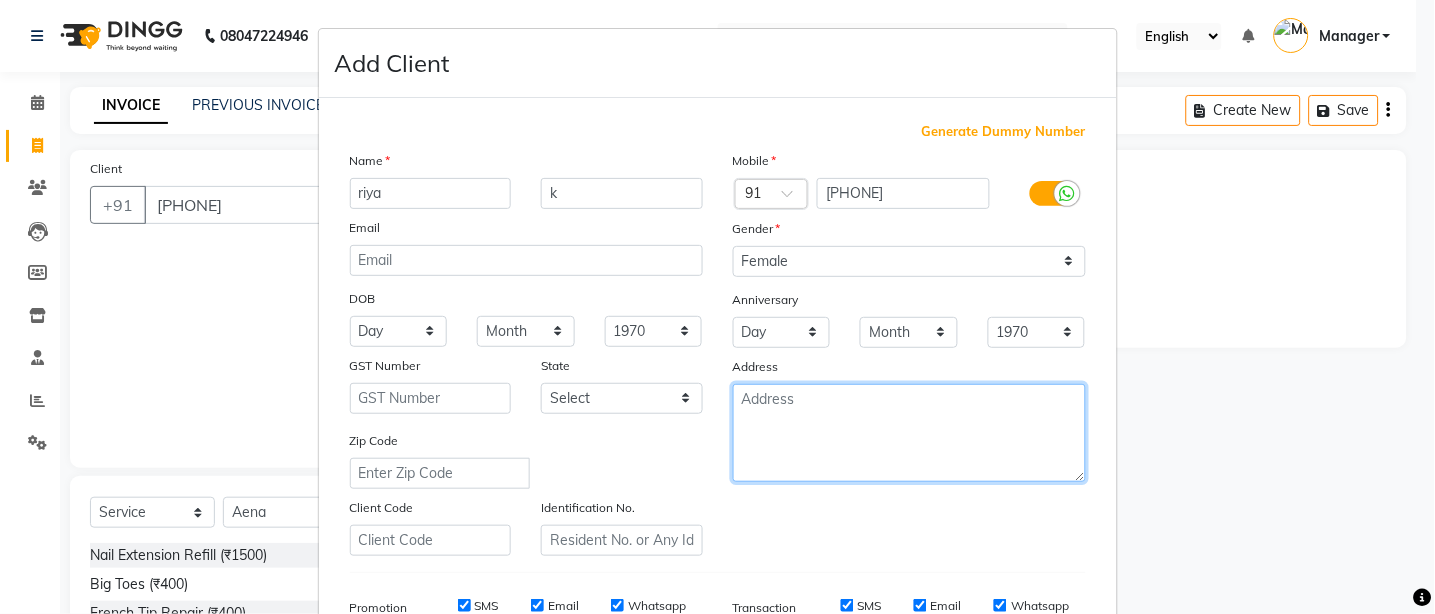 click at bounding box center [909, 433] 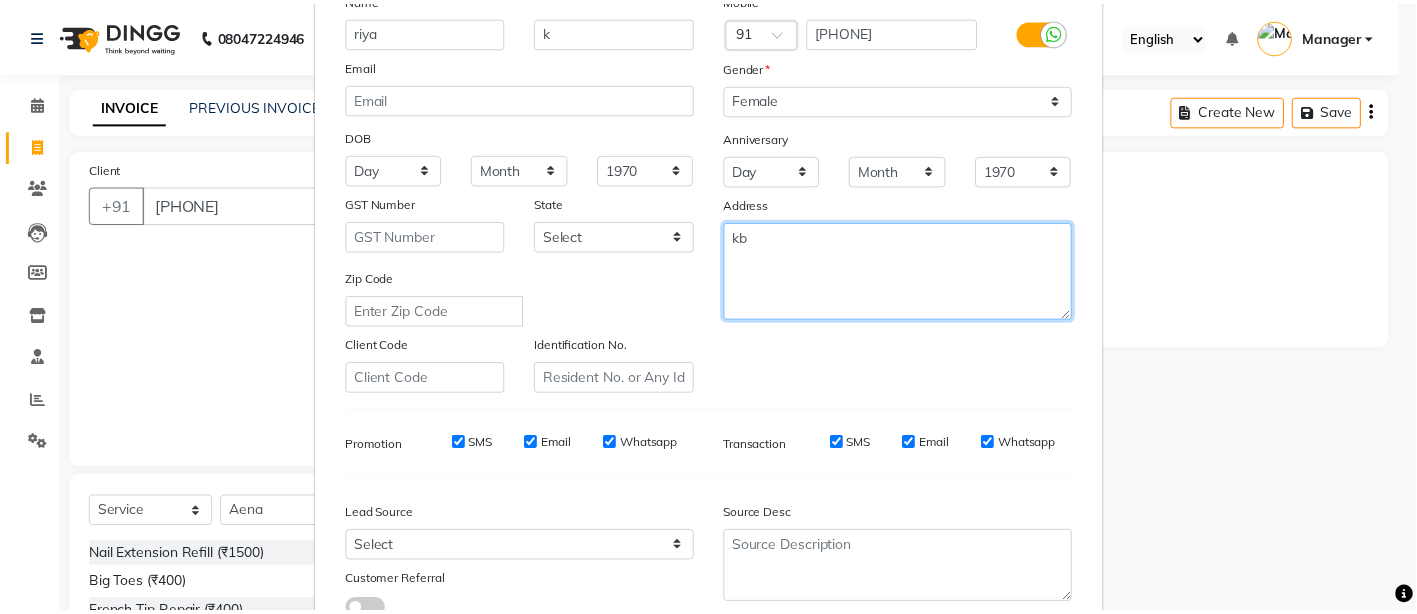scroll, scrollTop: 308, scrollLeft: 0, axis: vertical 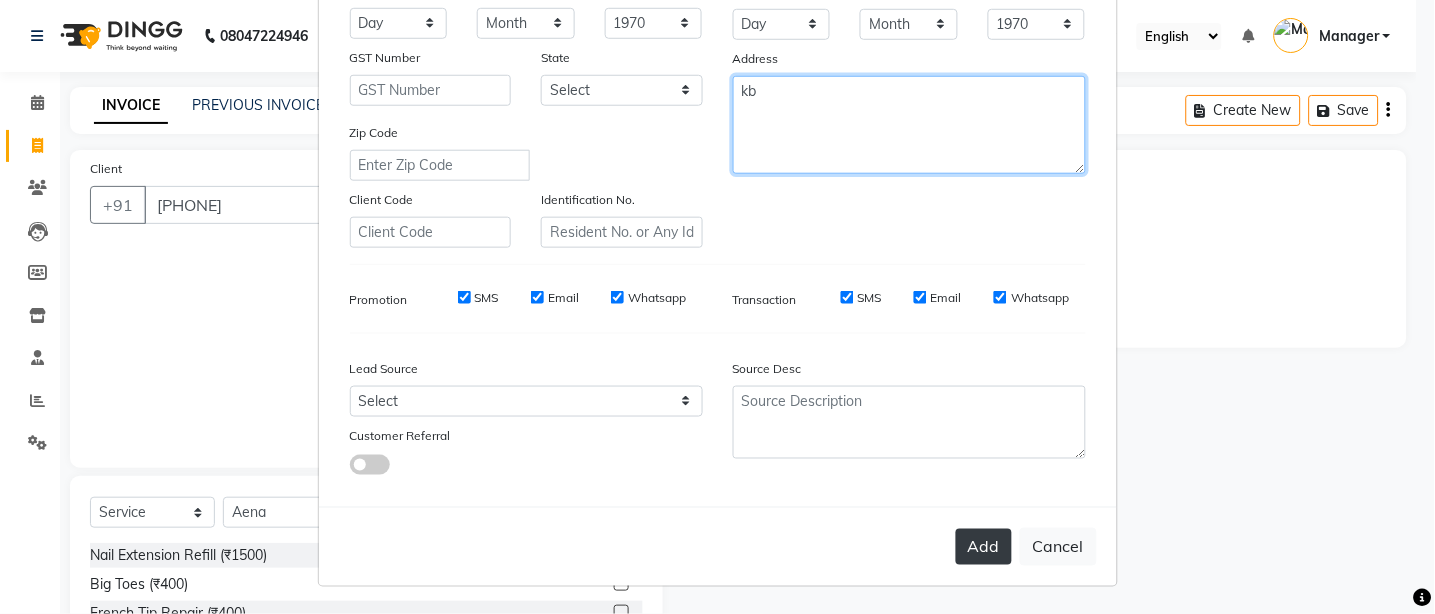 type on "kb" 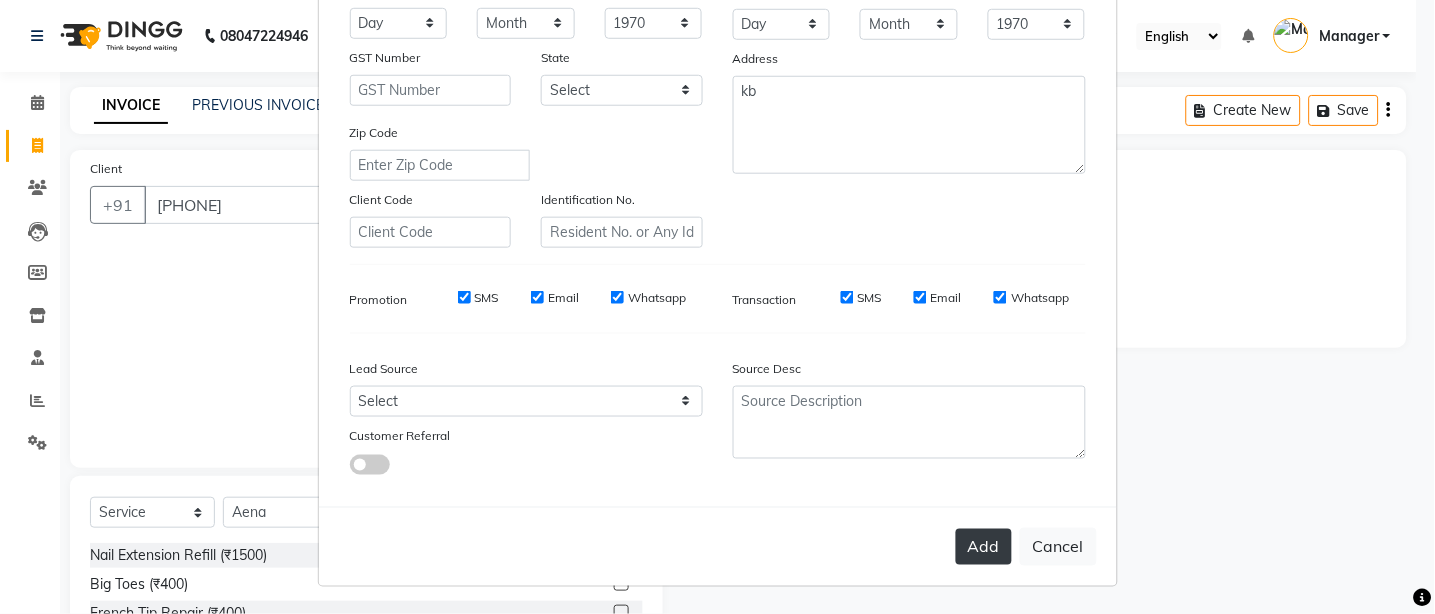 click on "Add" at bounding box center [984, 547] 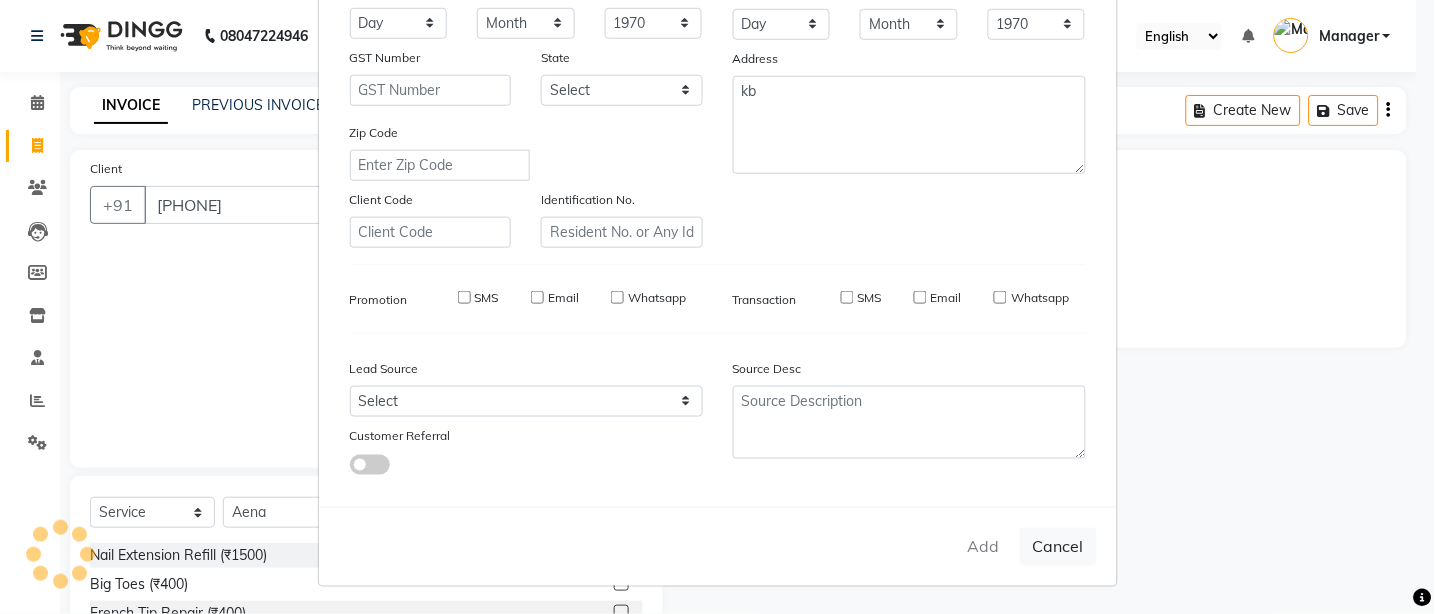 type 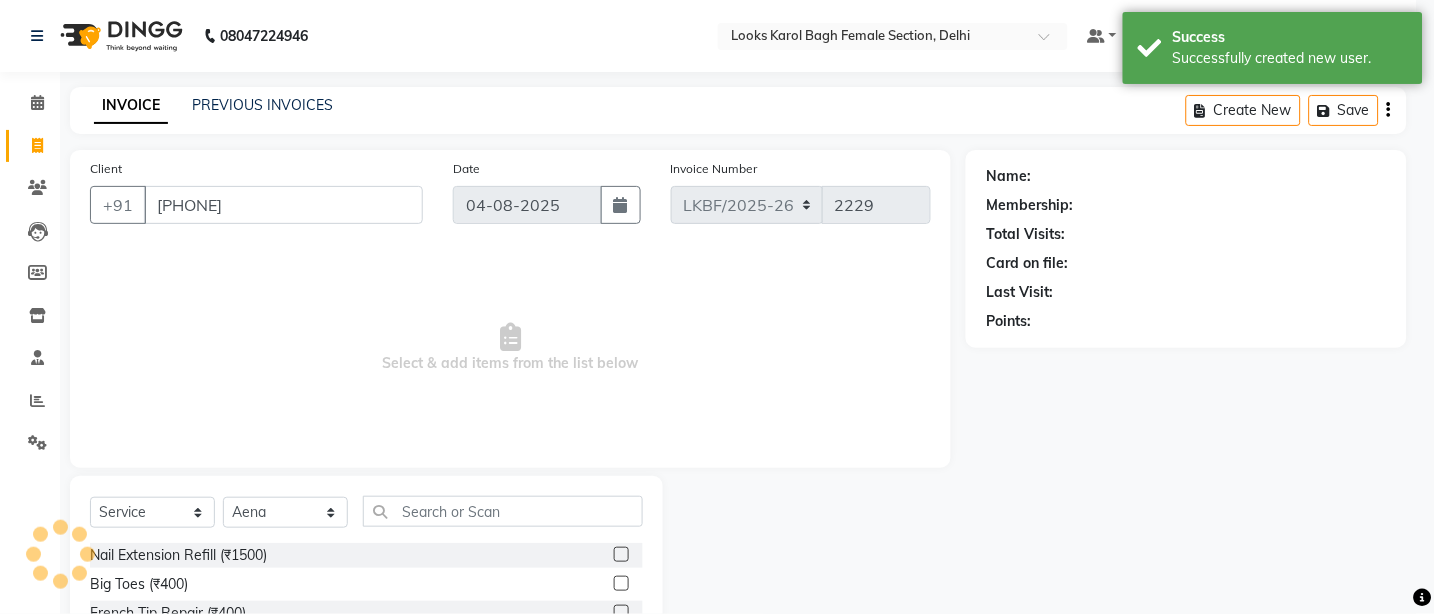 select on "1: Object" 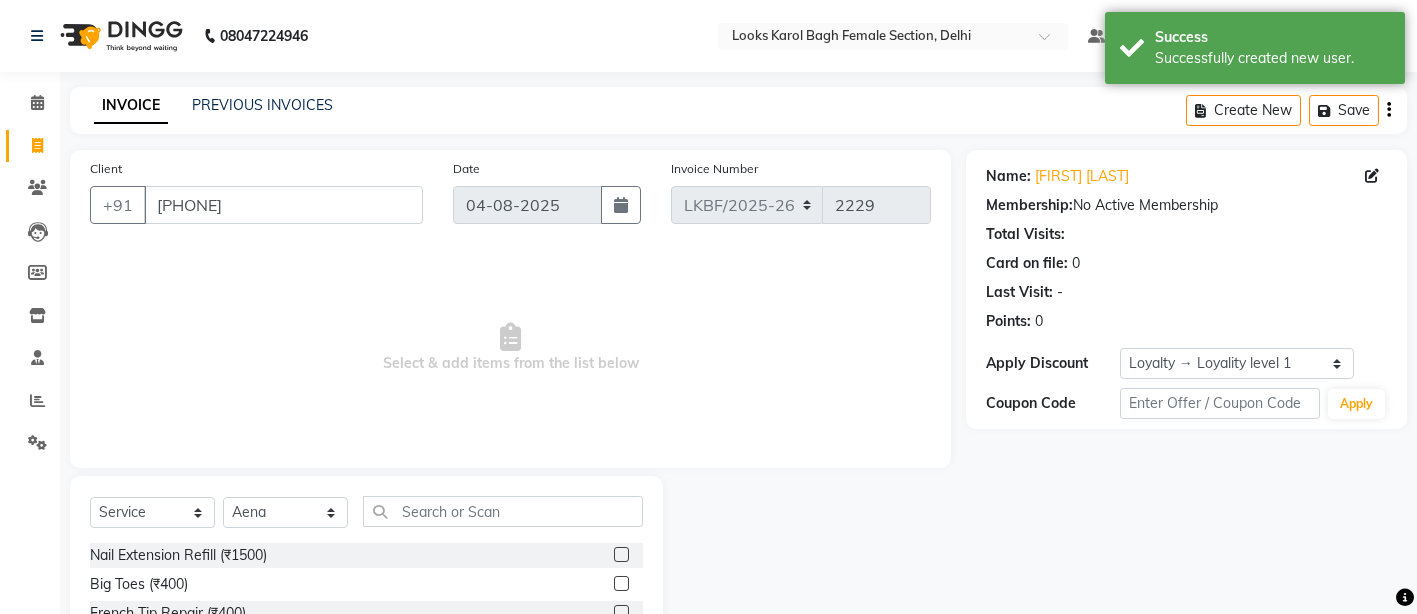 scroll, scrollTop: 186, scrollLeft: 0, axis: vertical 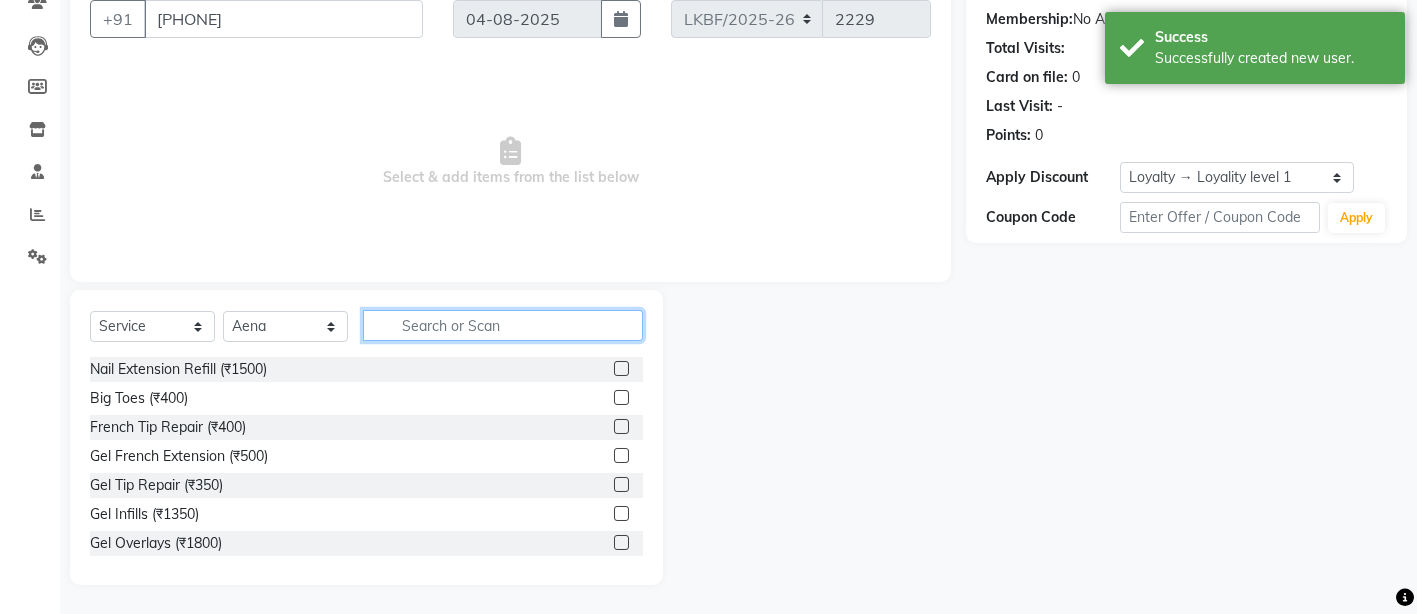 click 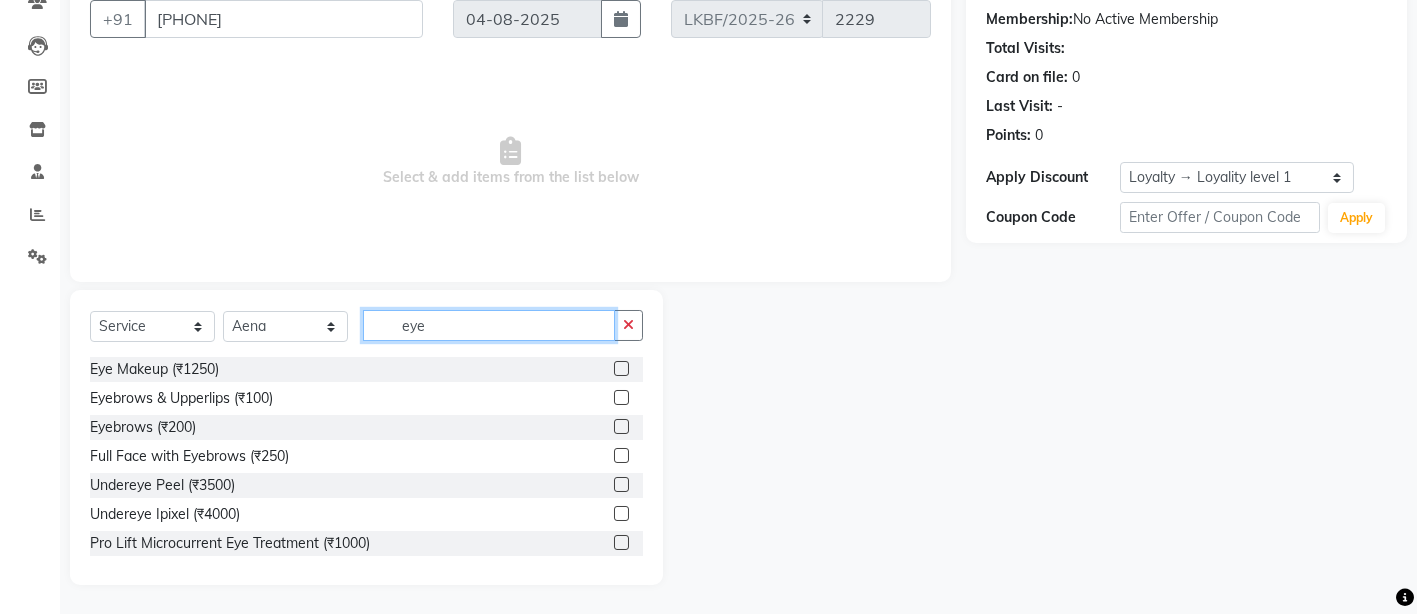 type on "eye" 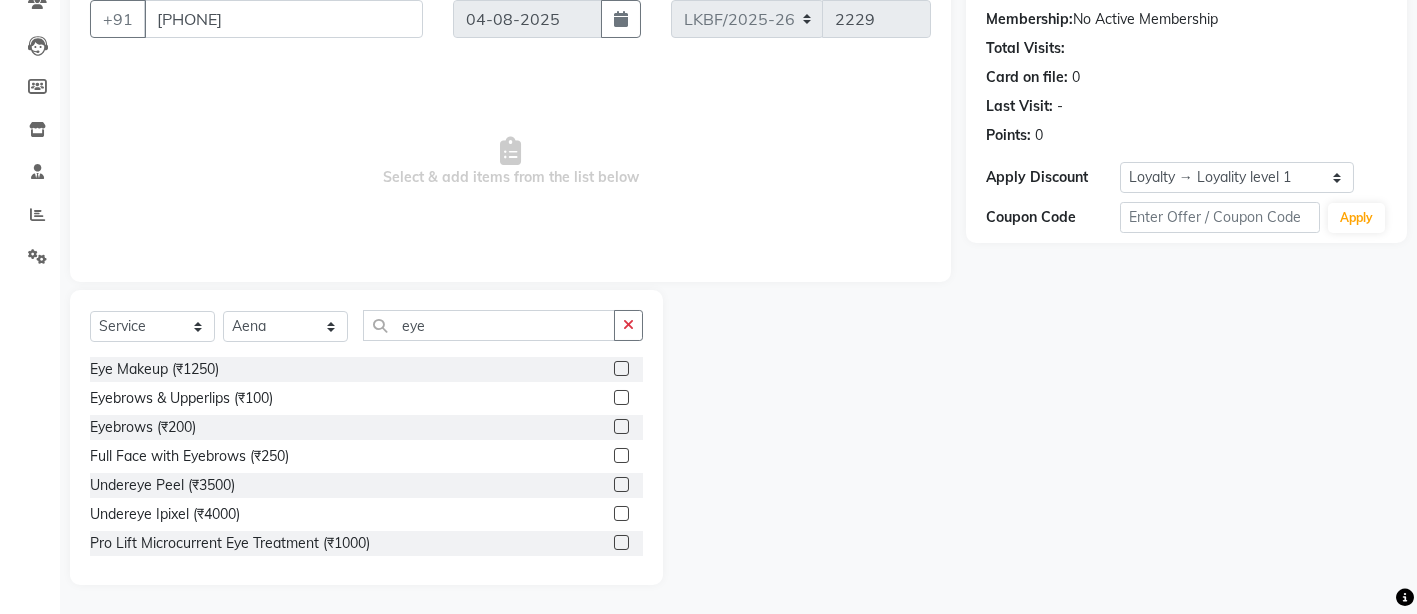 drag, startPoint x: 607, startPoint y: 425, endPoint x: 593, endPoint y: 425, distance: 14 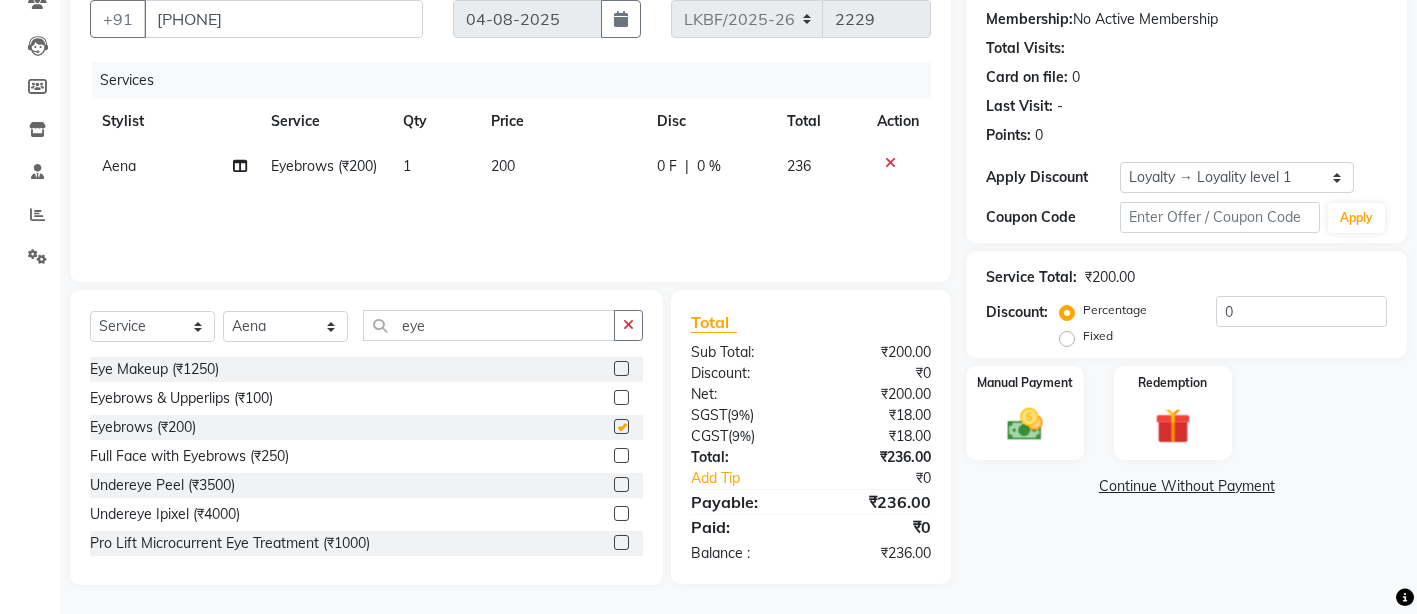 checkbox on "false" 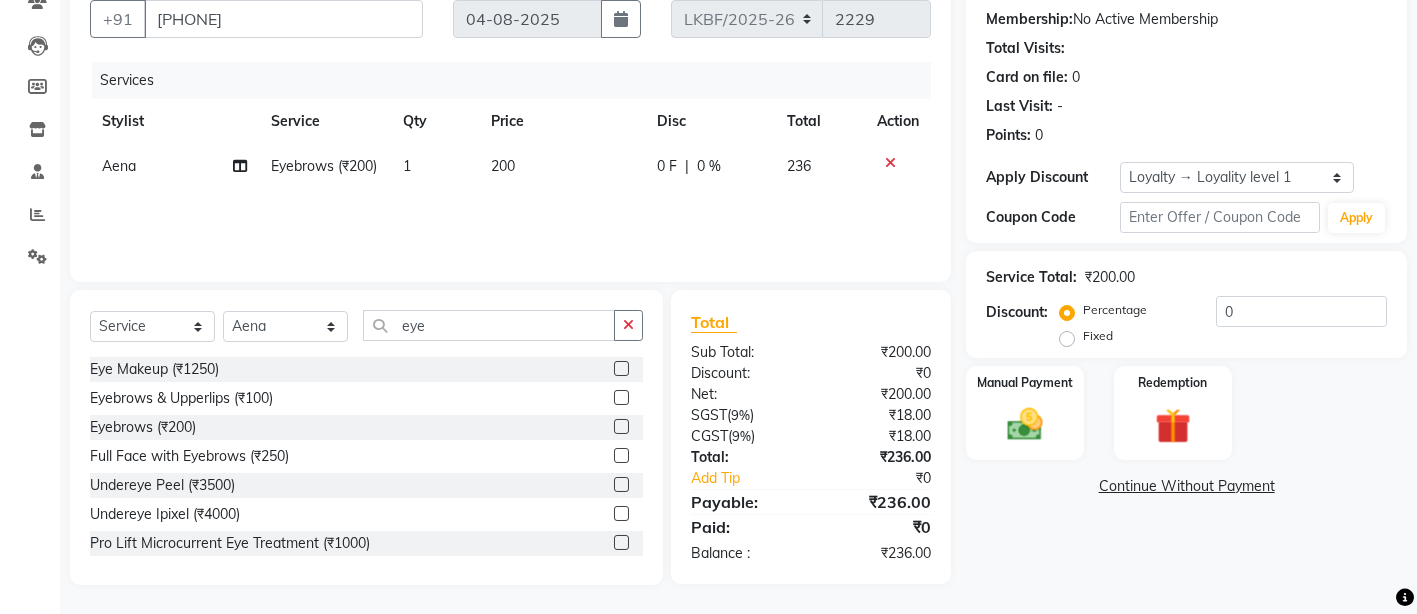 click on "200" 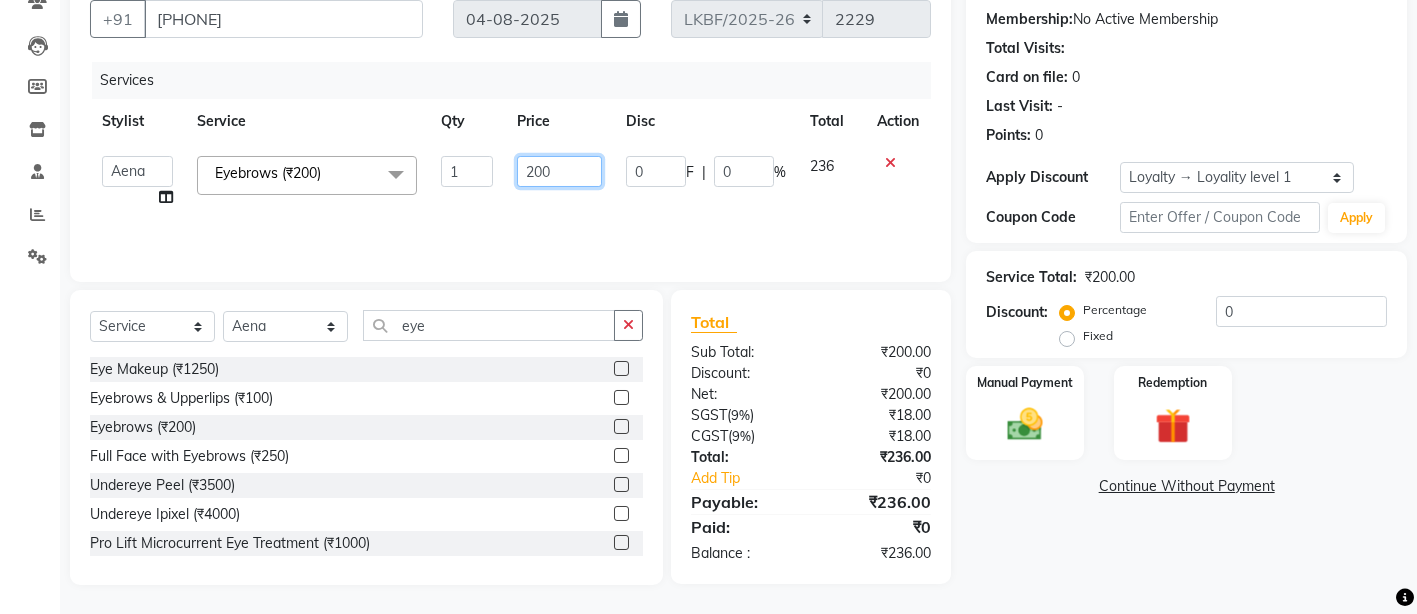 click on "200" 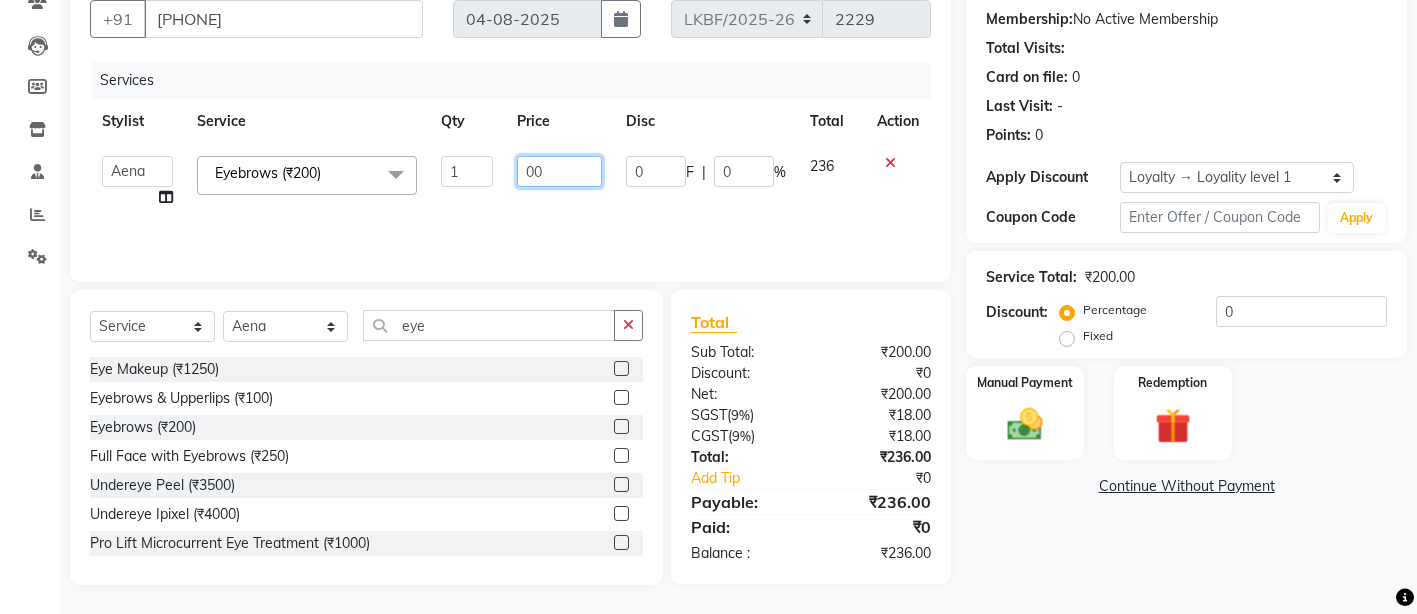 type on "100" 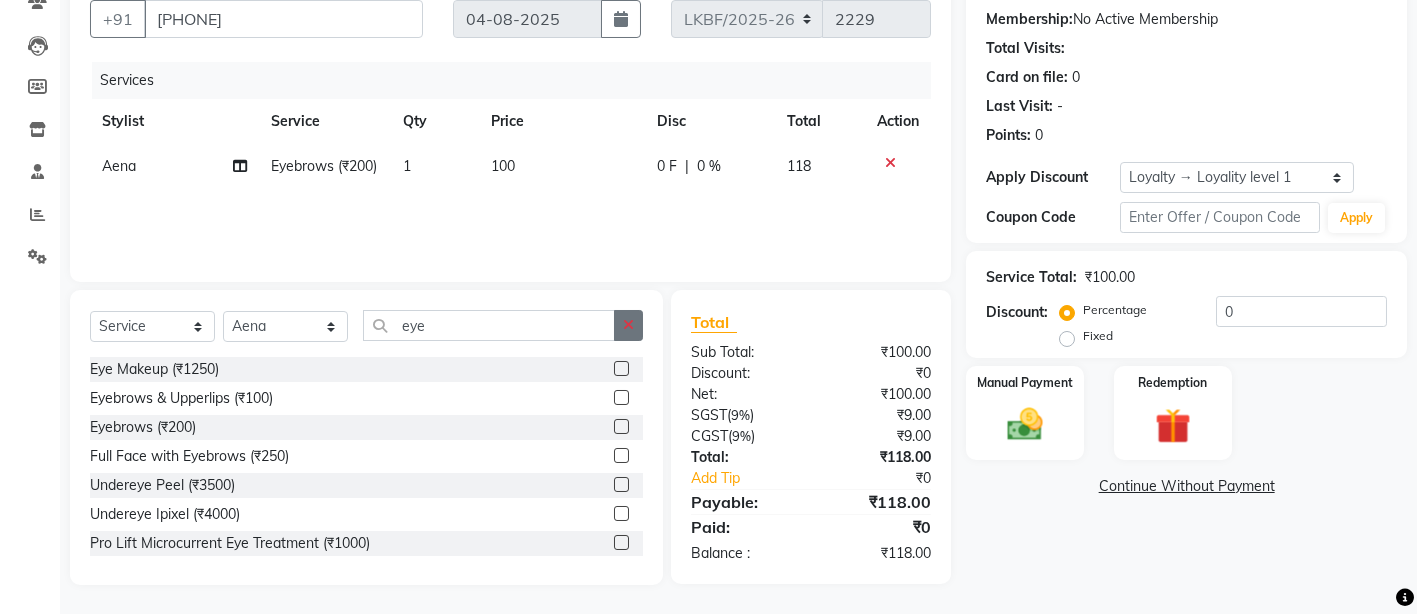 click 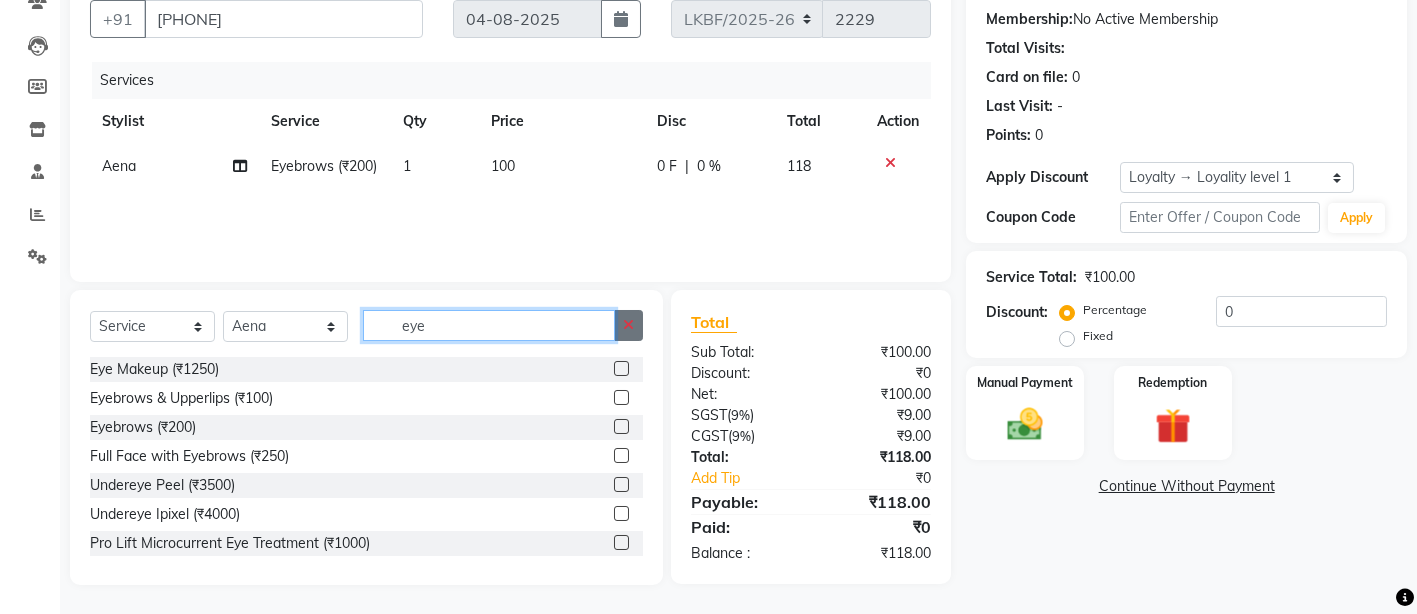 type 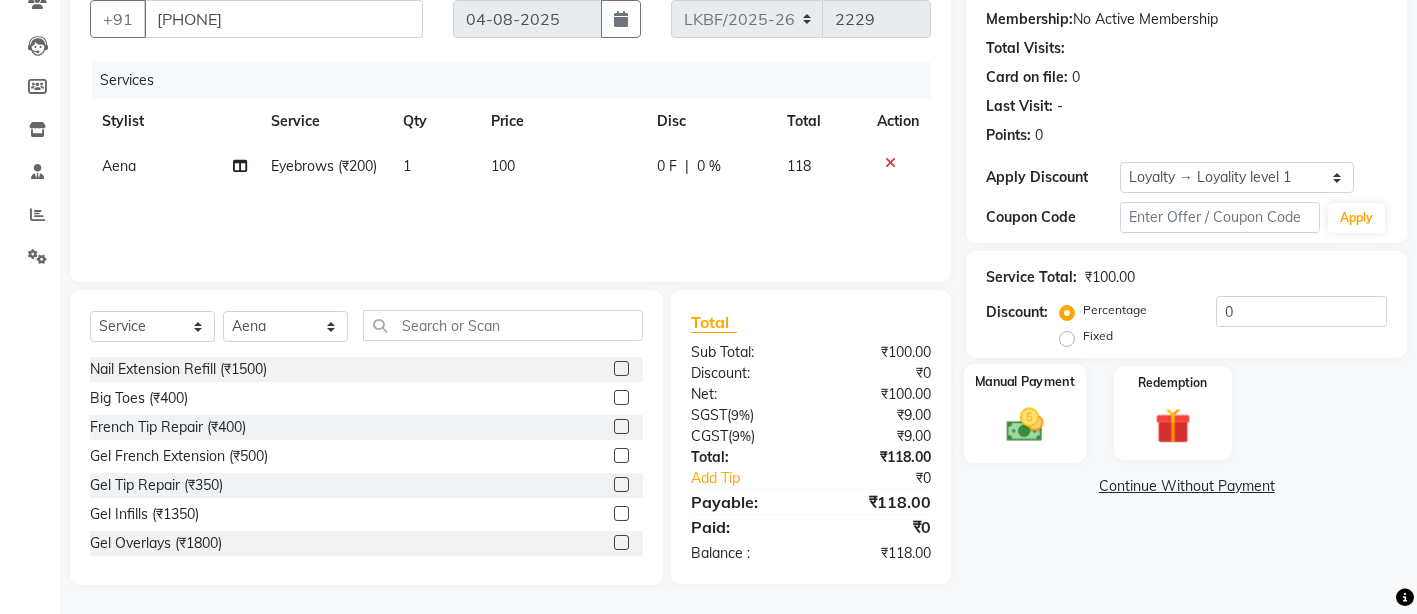 click 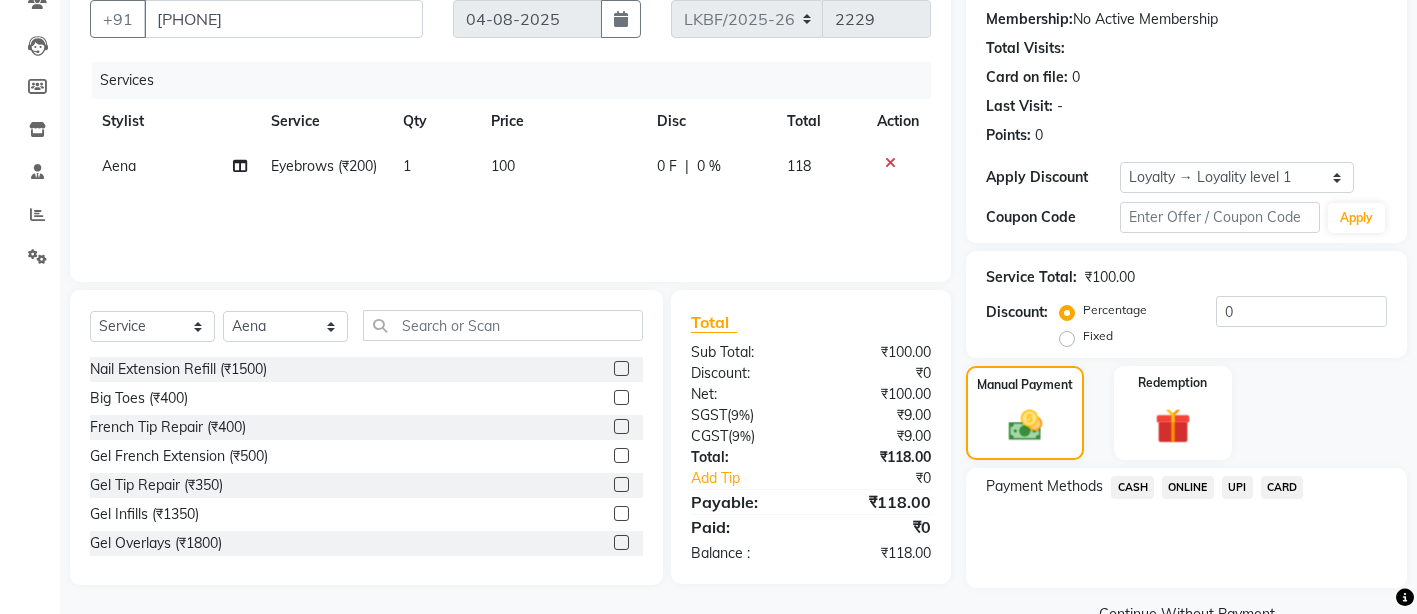 click on "UPI" 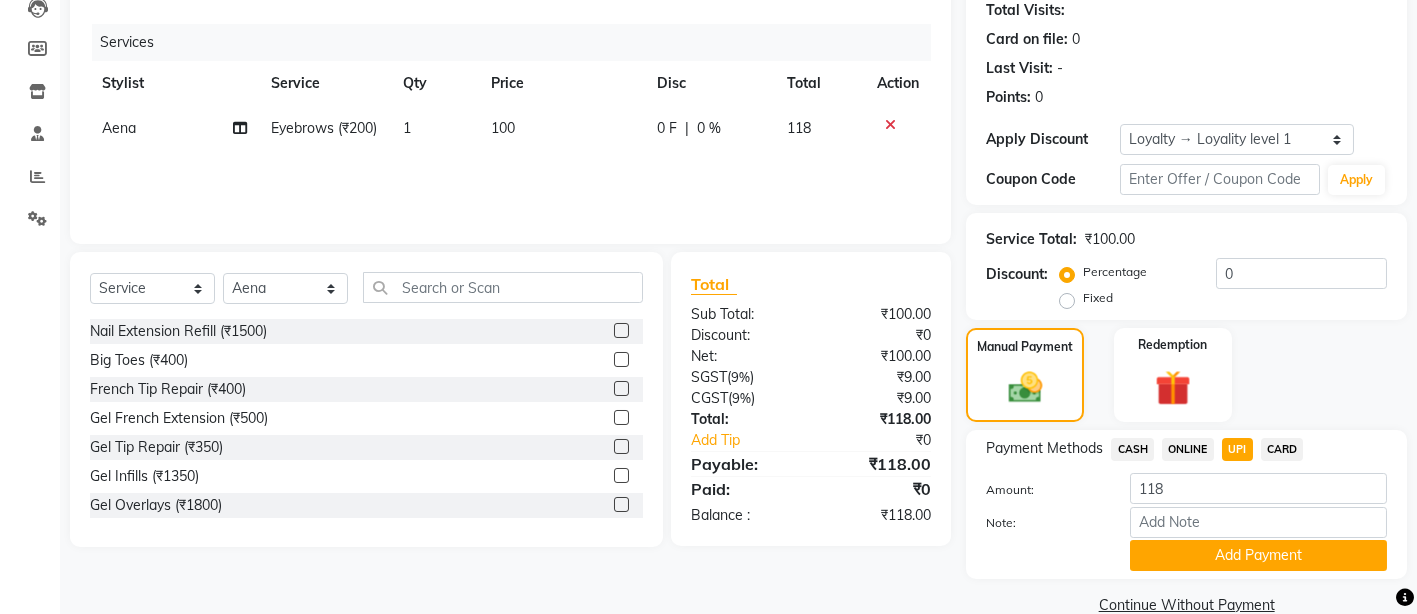 scroll, scrollTop: 260, scrollLeft: 0, axis: vertical 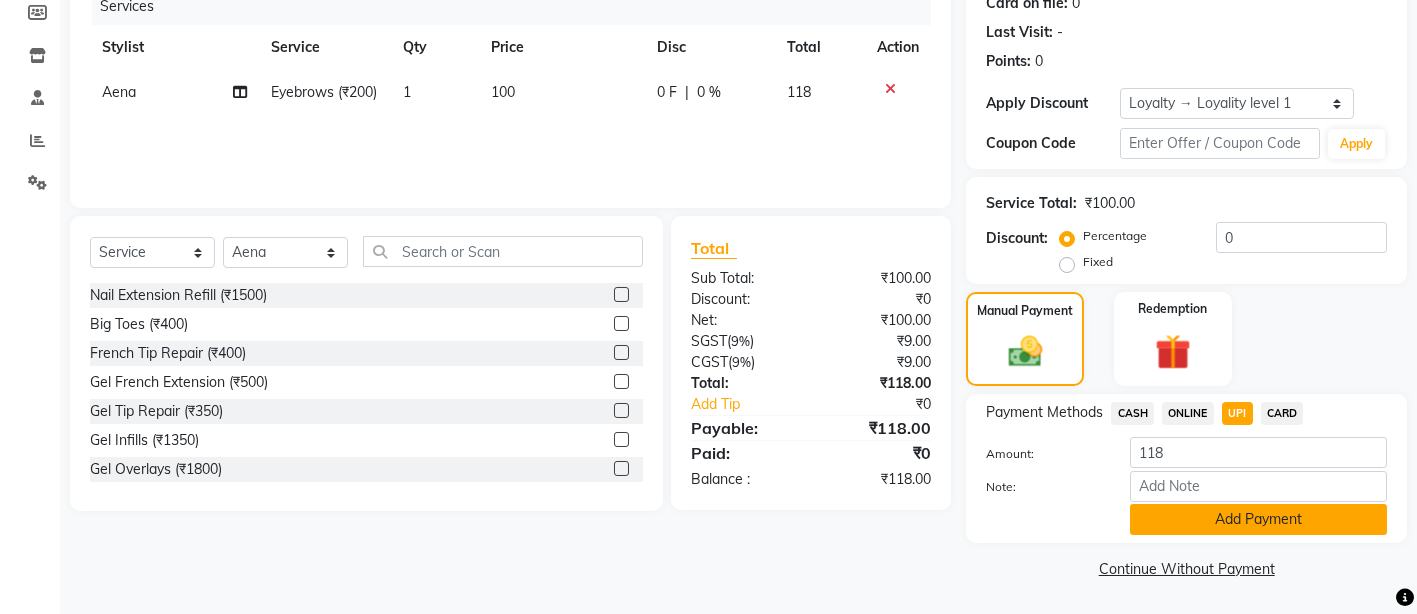 click on "Add Payment" 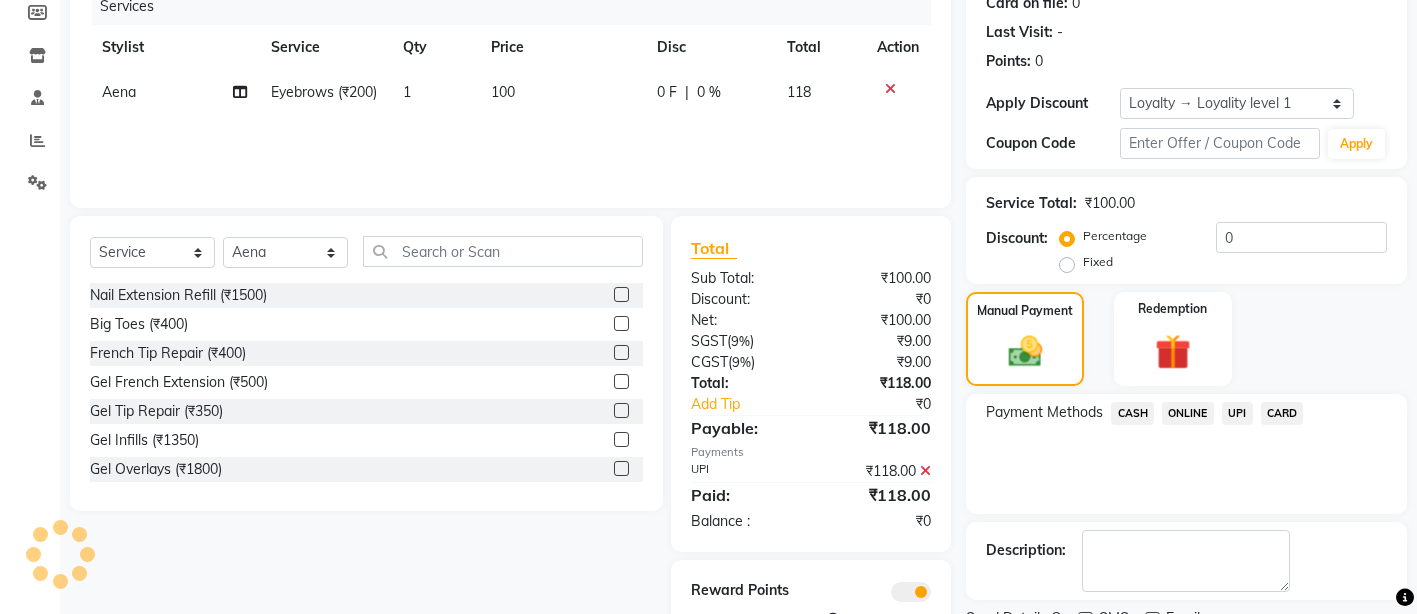 scroll, scrollTop: 343, scrollLeft: 0, axis: vertical 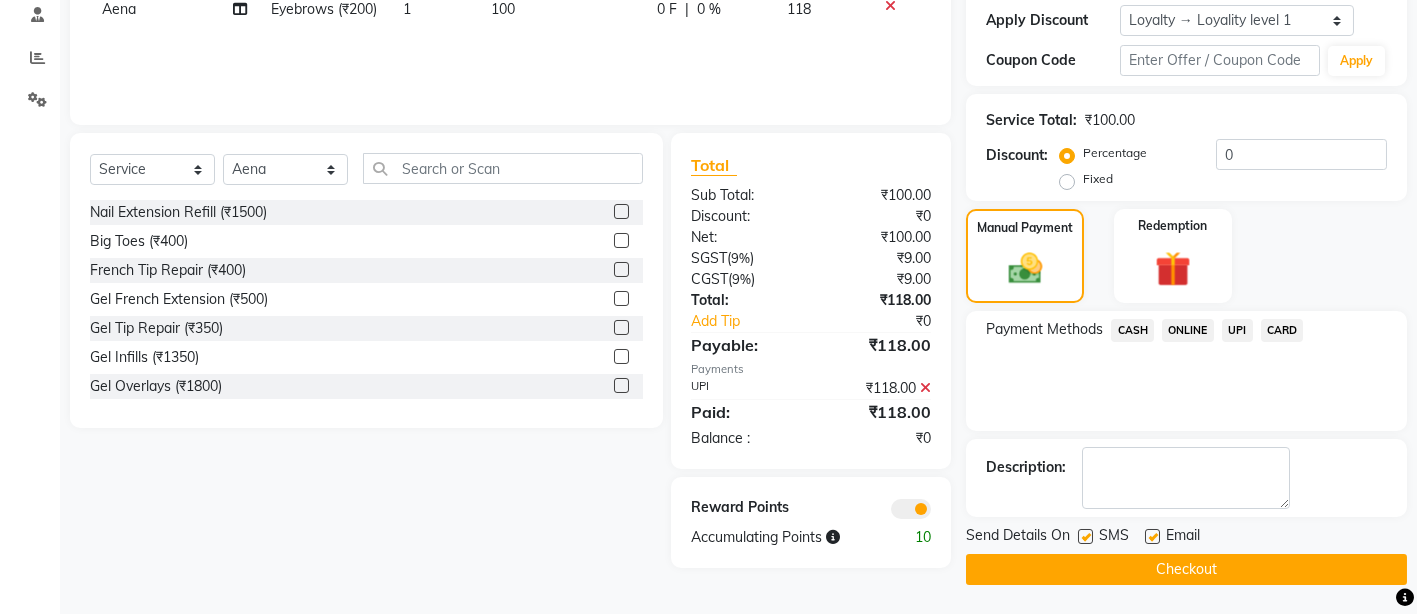 click on "Checkout" 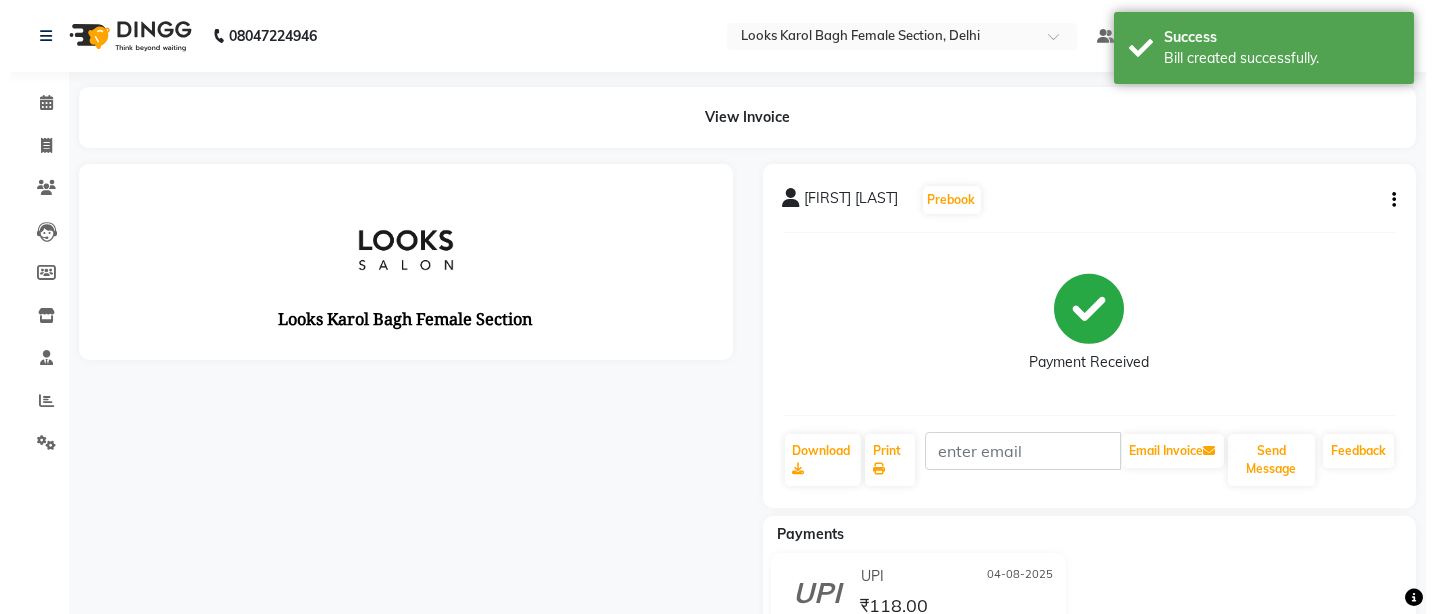 scroll, scrollTop: 0, scrollLeft: 0, axis: both 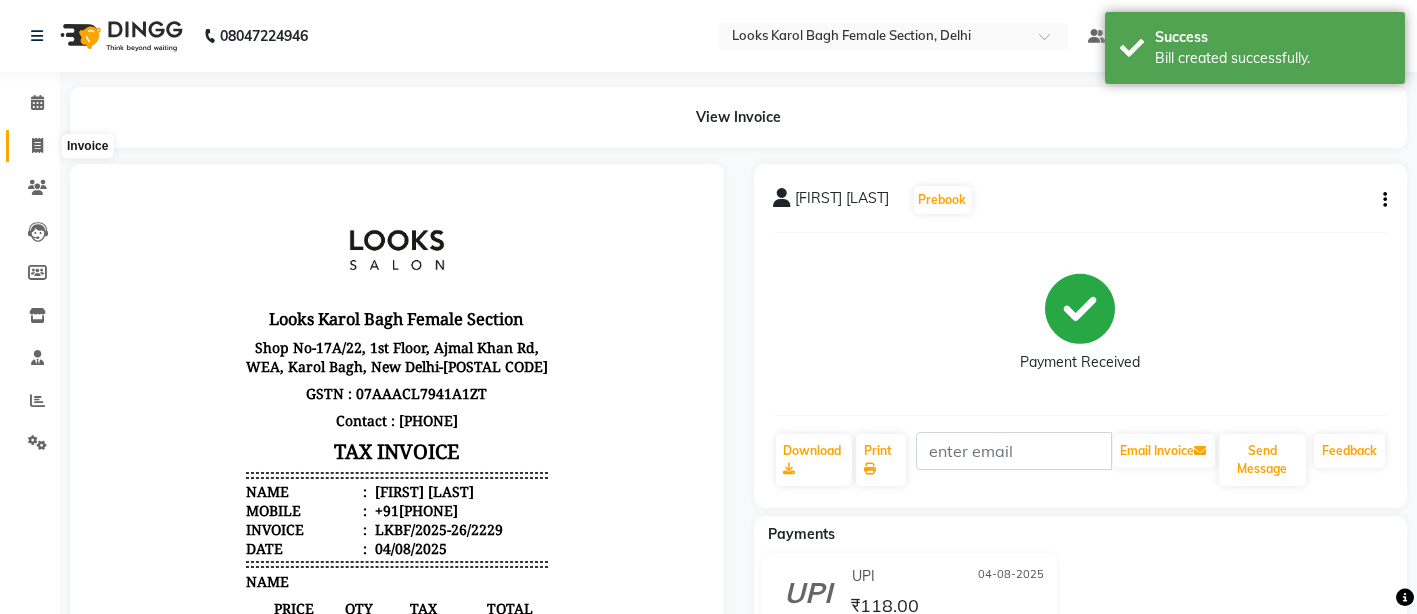 click 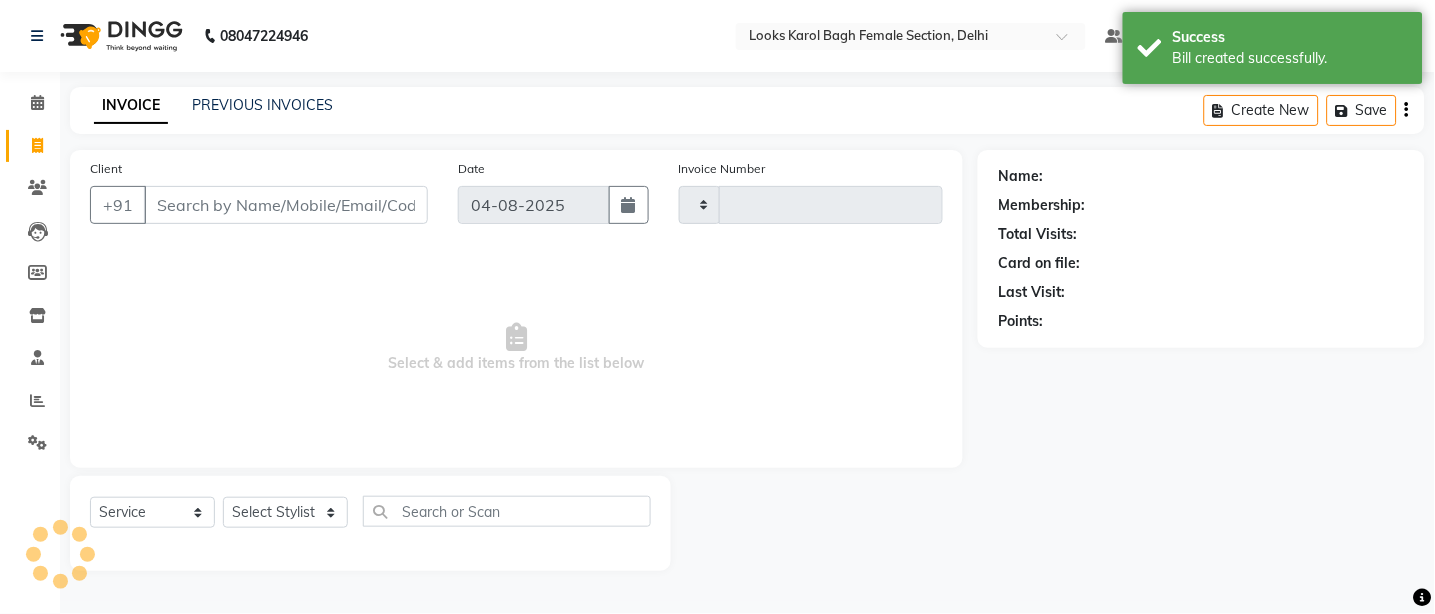 type on "2230" 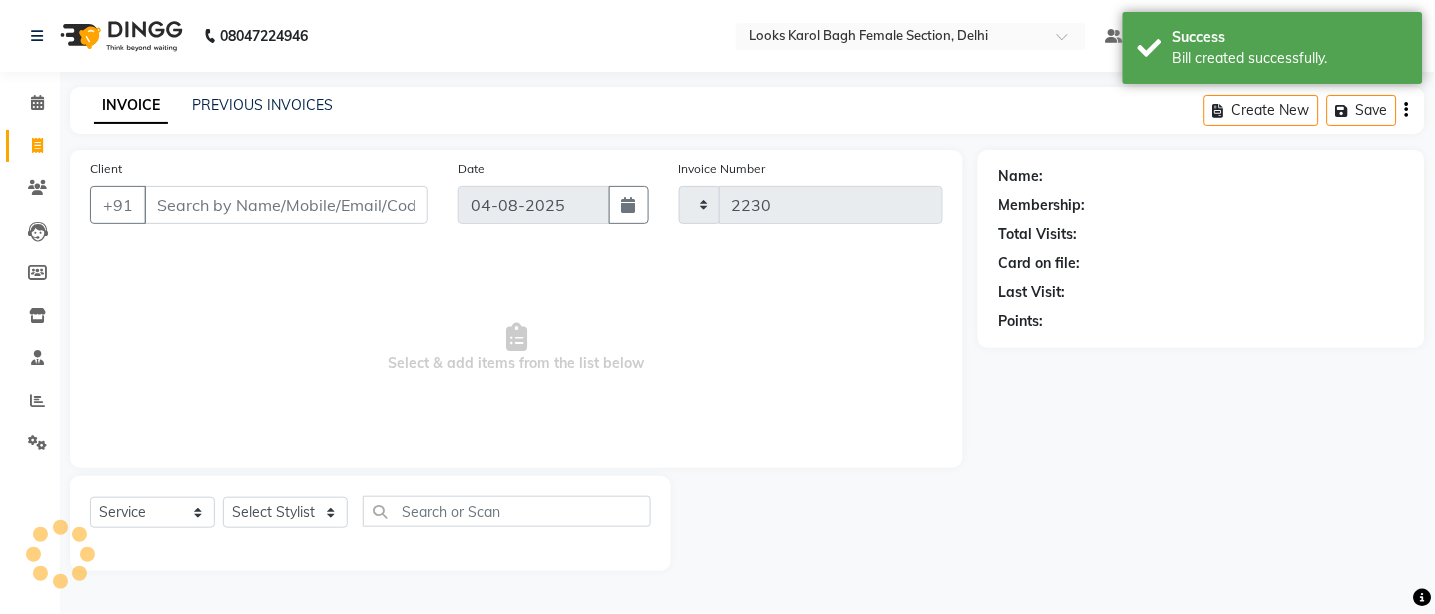 select on "8706" 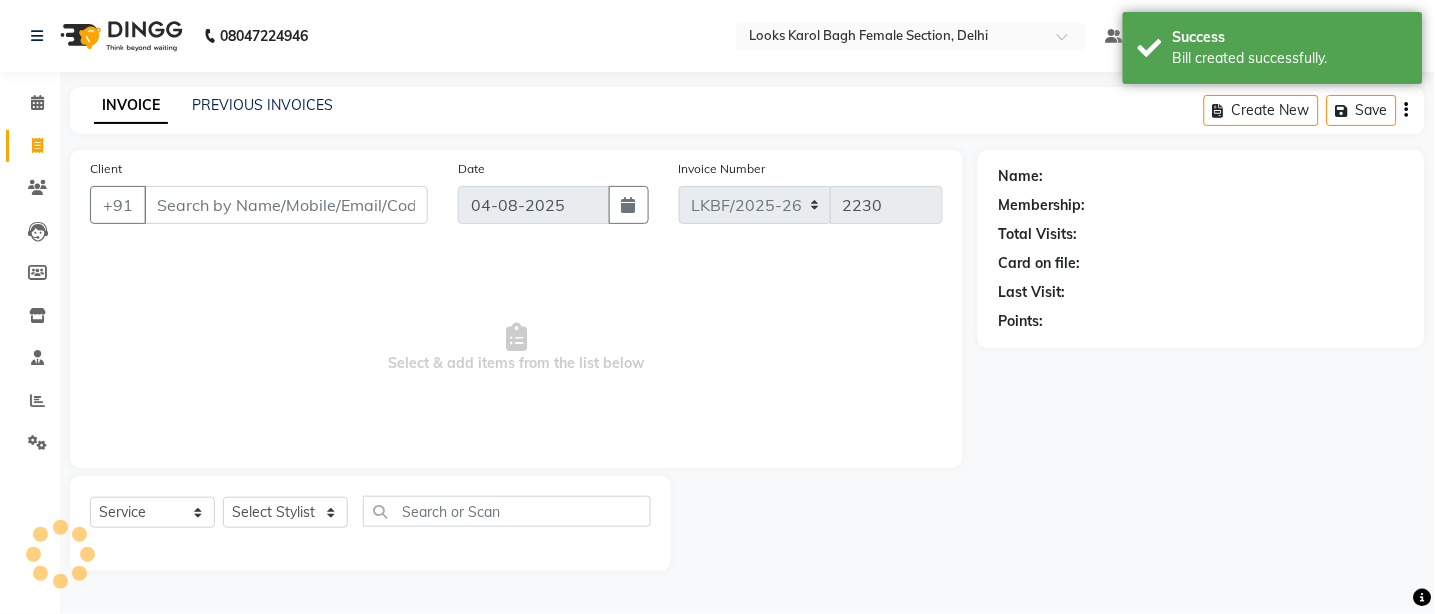 click on "Client" at bounding box center [286, 205] 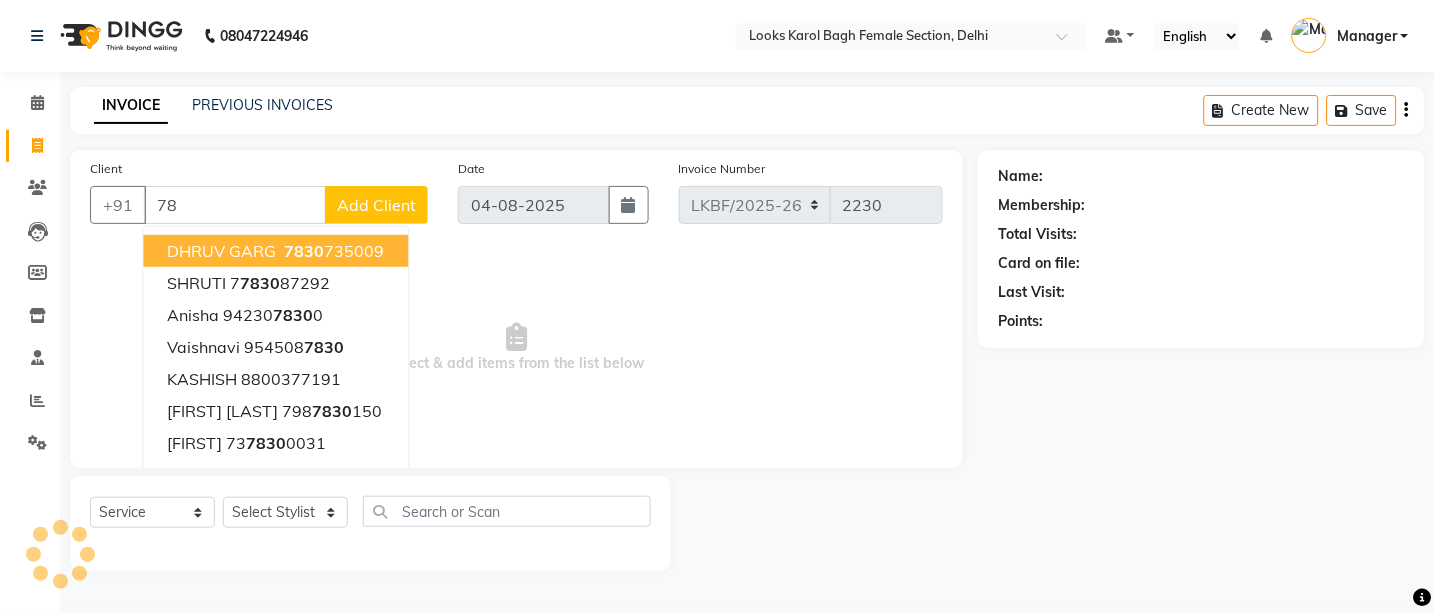 type on "7" 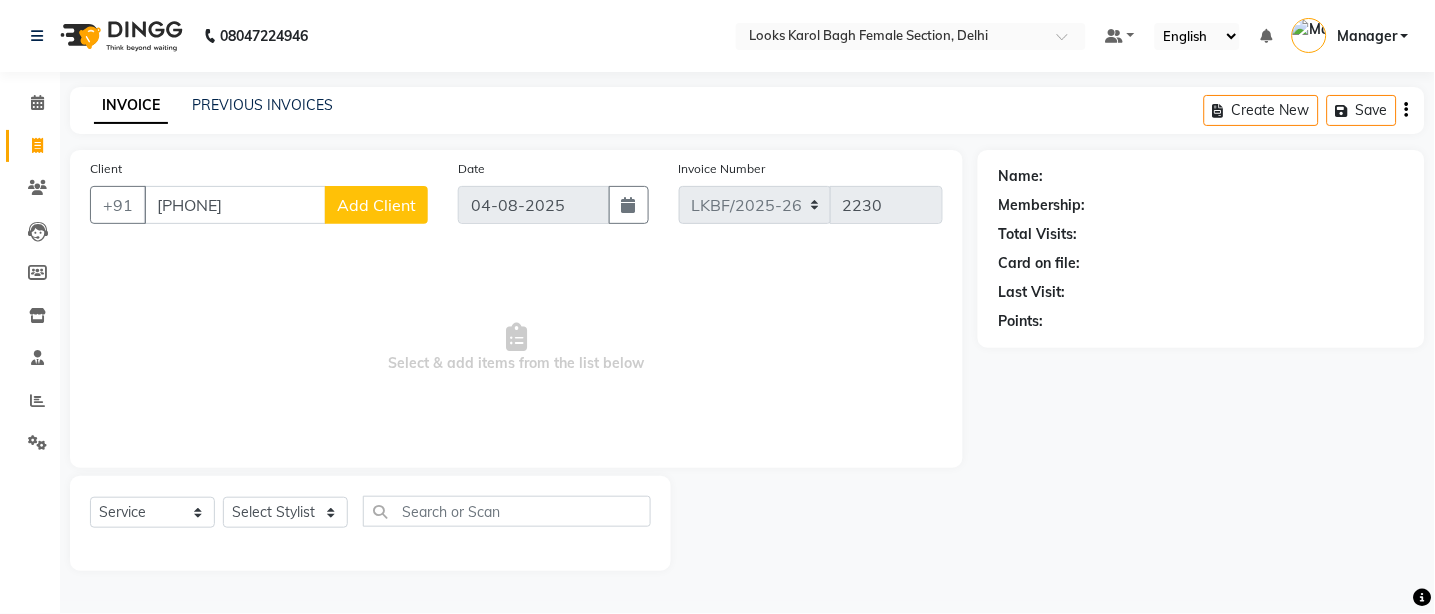 type on "[PHONE]" 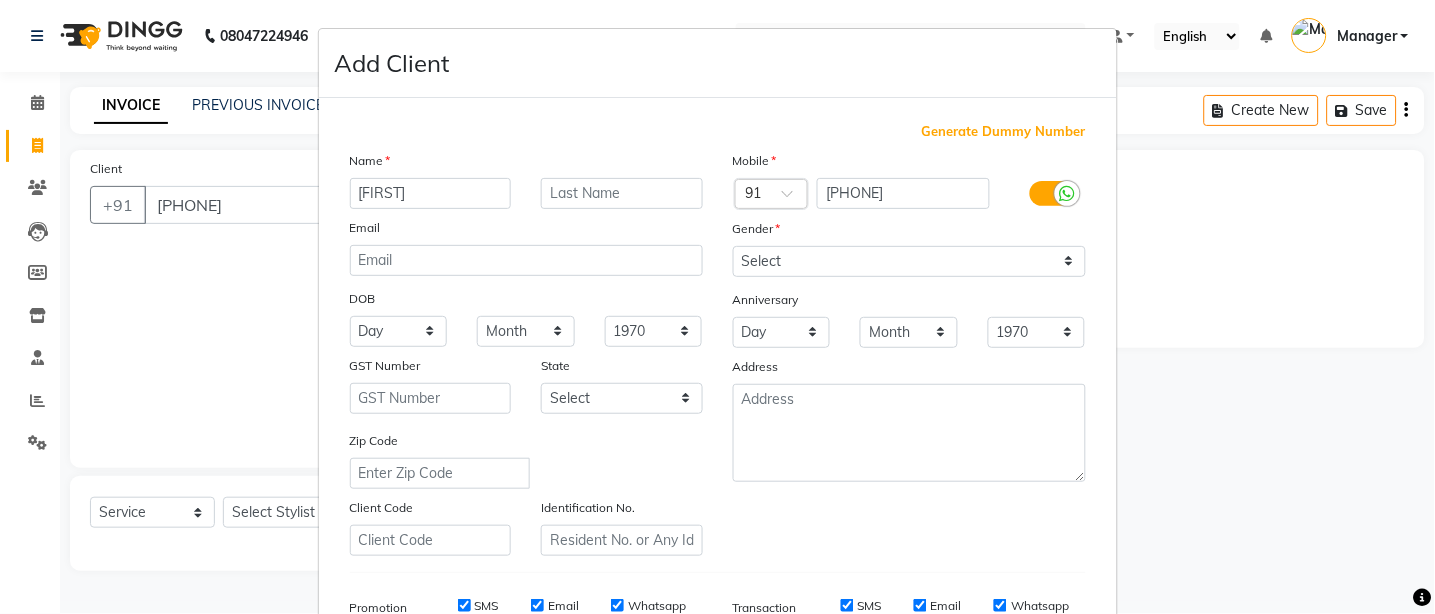 type on "vyoma" 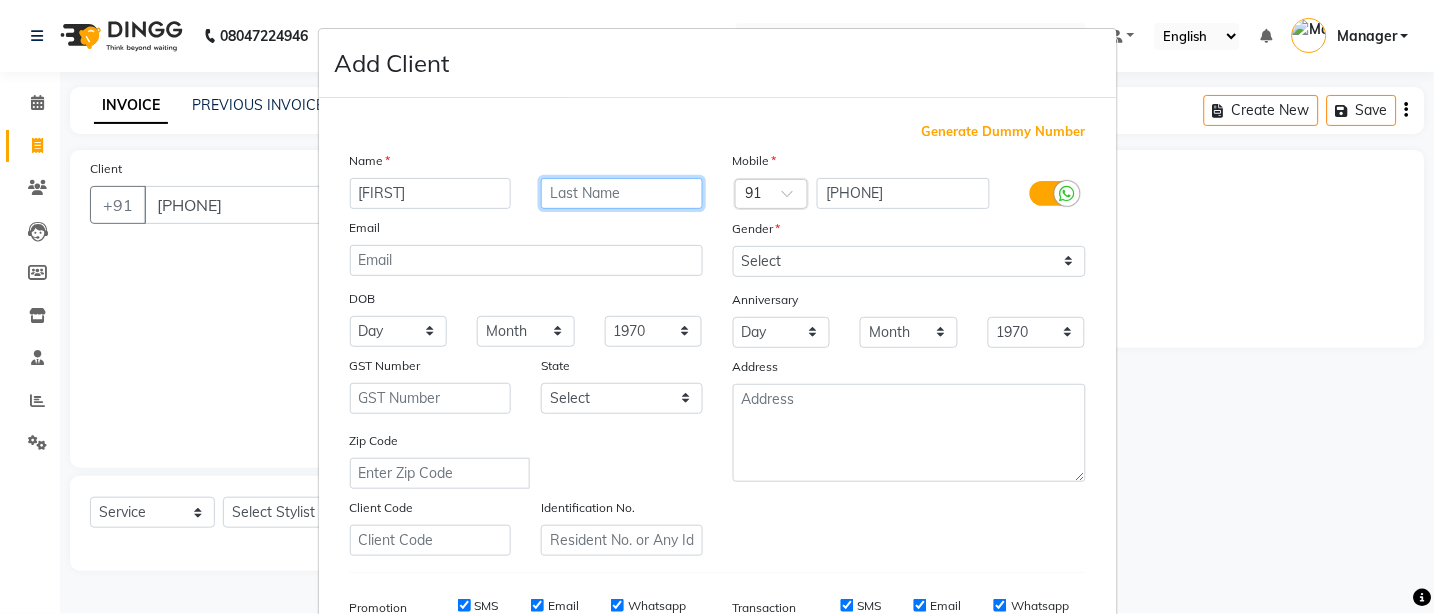 click at bounding box center (622, 193) 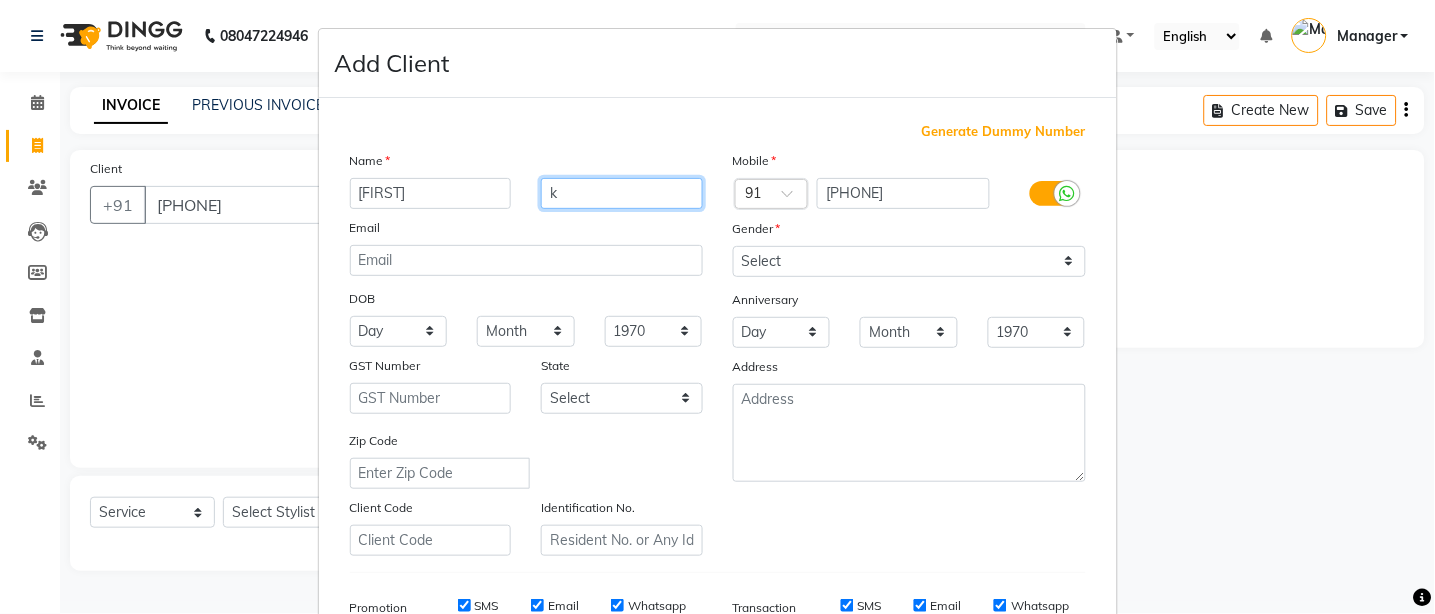 type on "k" 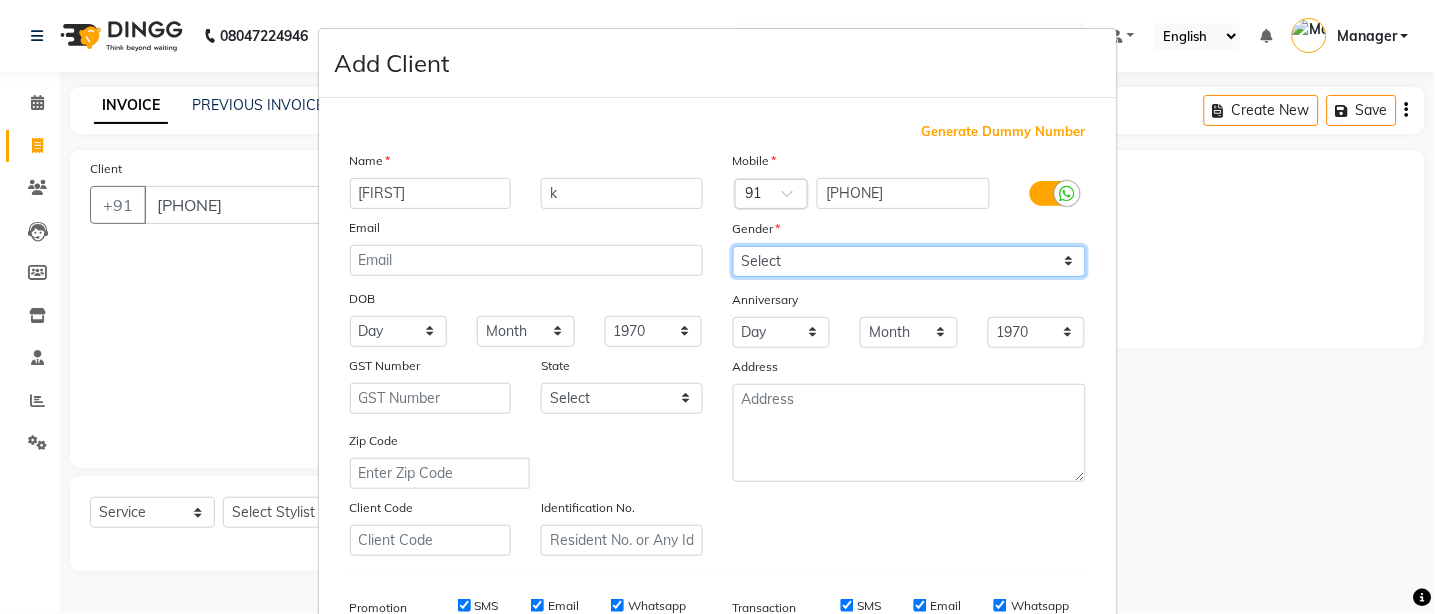 click on "Select Male Female Other Prefer Not To Say" at bounding box center (909, 261) 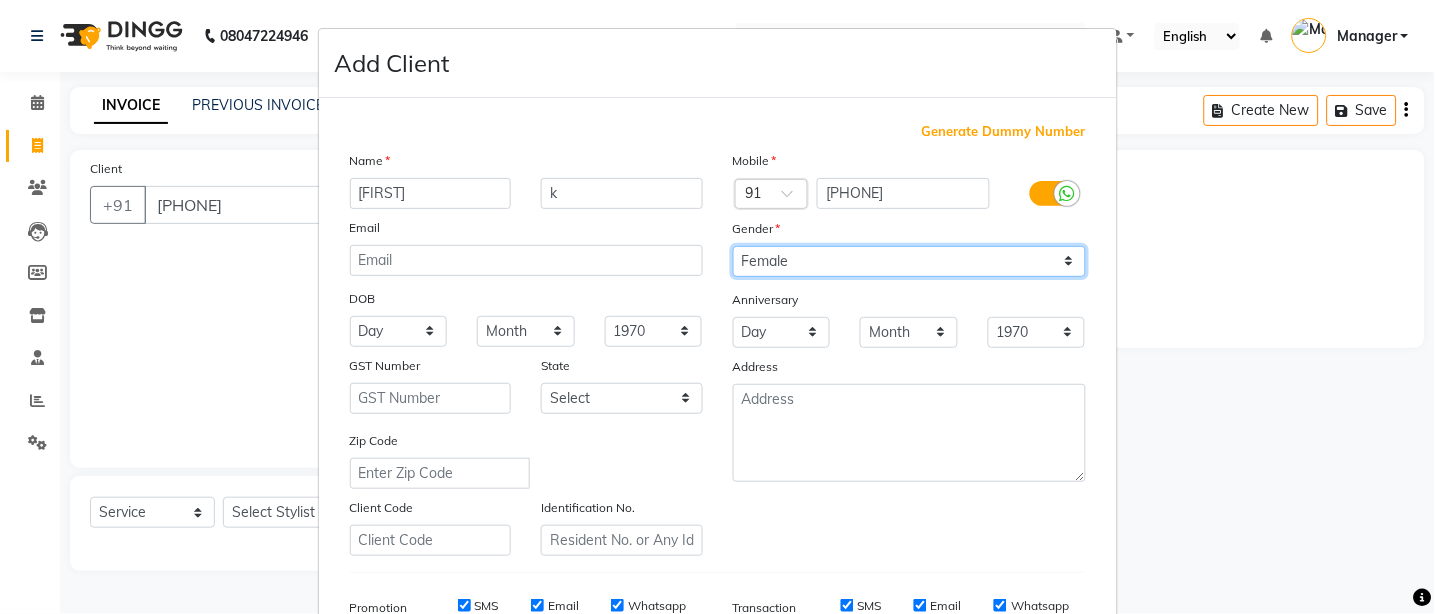 click on "Select Male Female Other Prefer Not To Say" at bounding box center (909, 261) 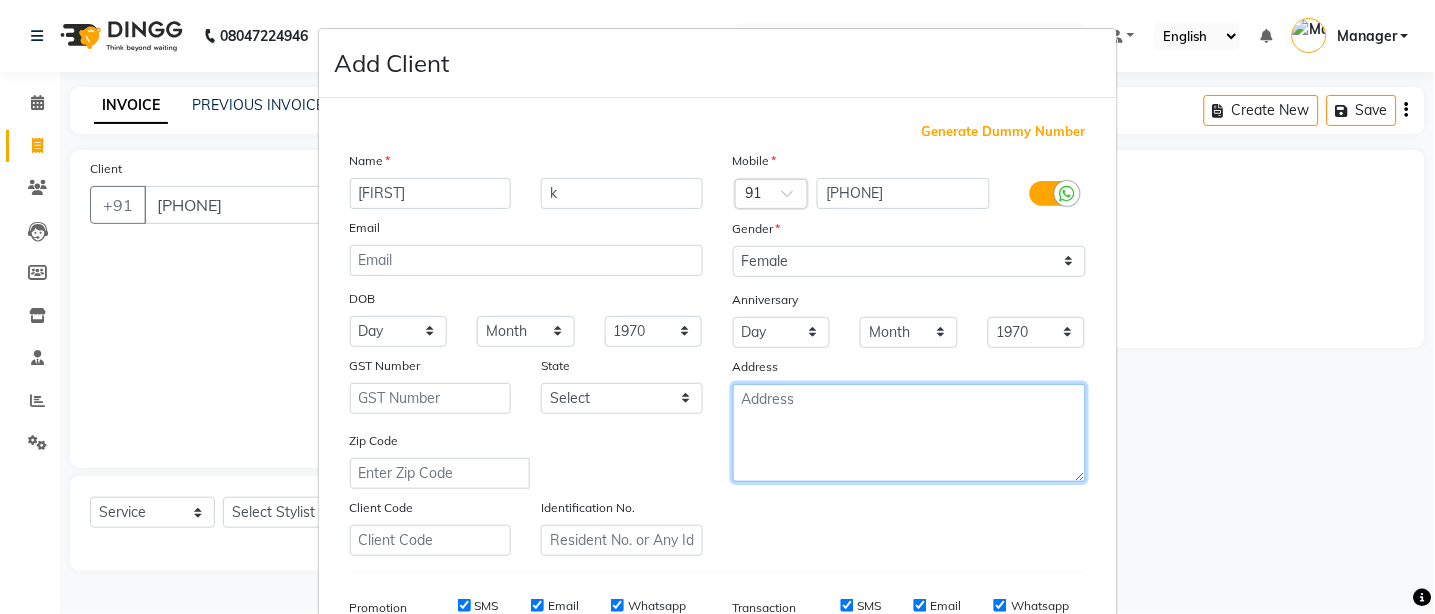 click at bounding box center [909, 433] 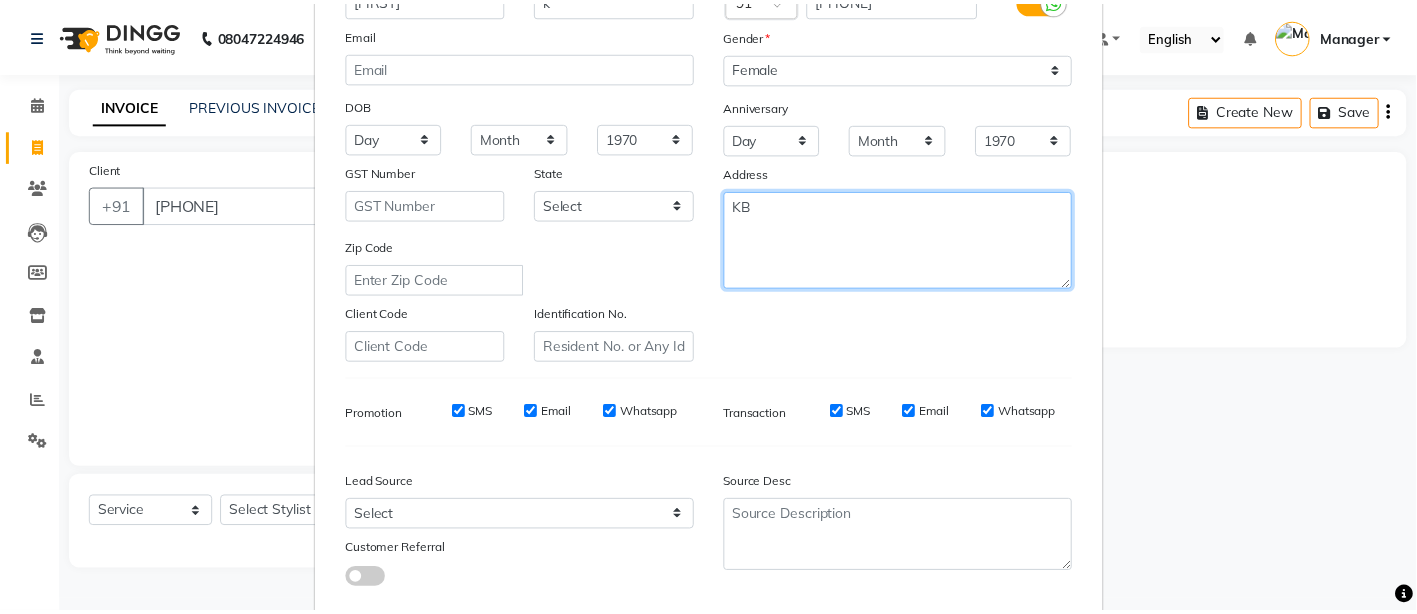 scroll, scrollTop: 308, scrollLeft: 0, axis: vertical 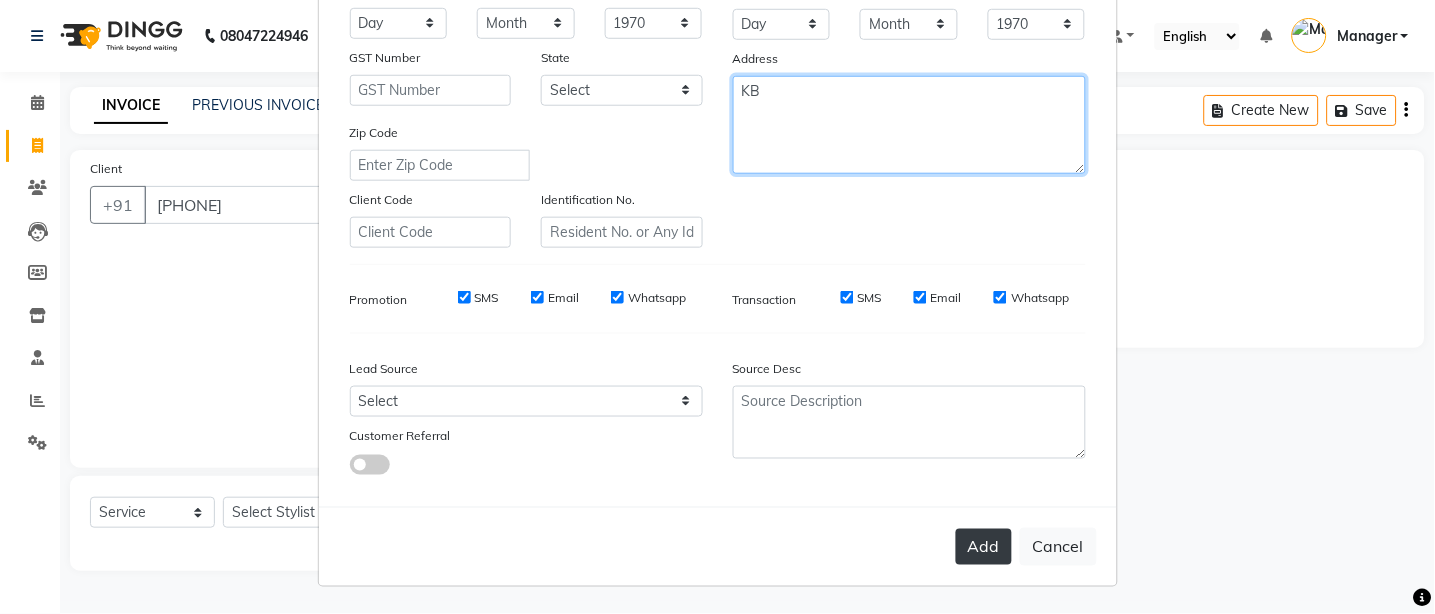 type on "KB" 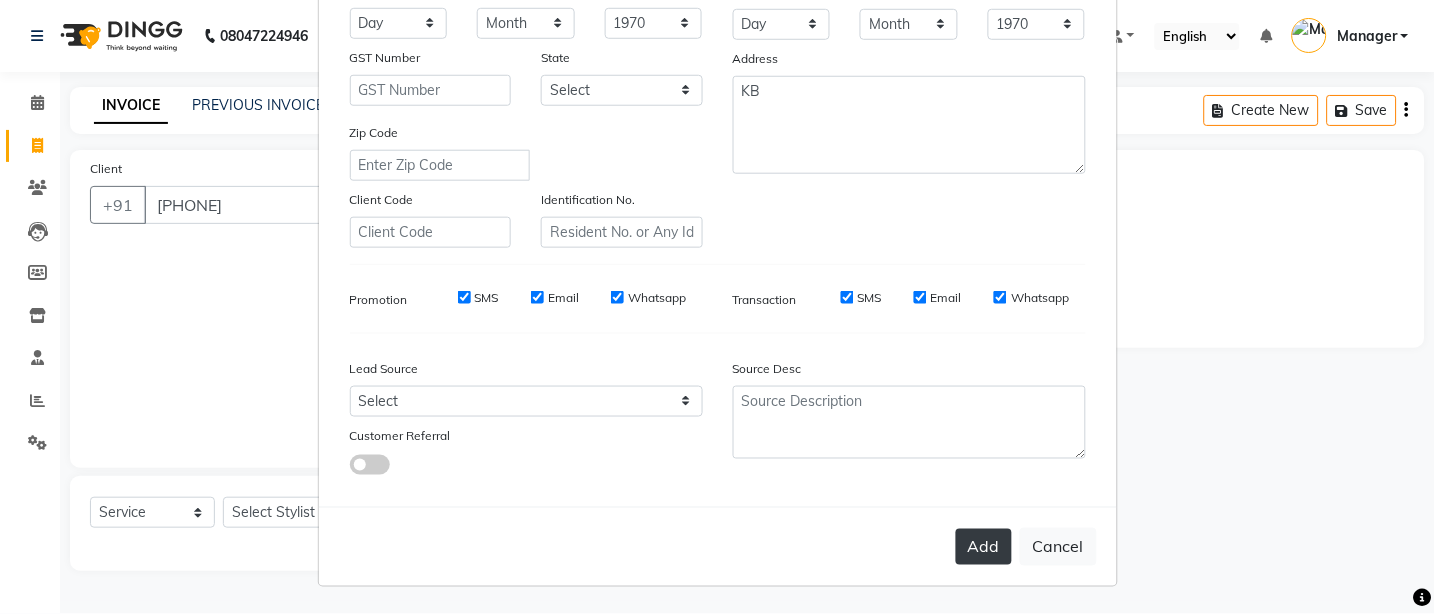 click on "Add" at bounding box center [984, 547] 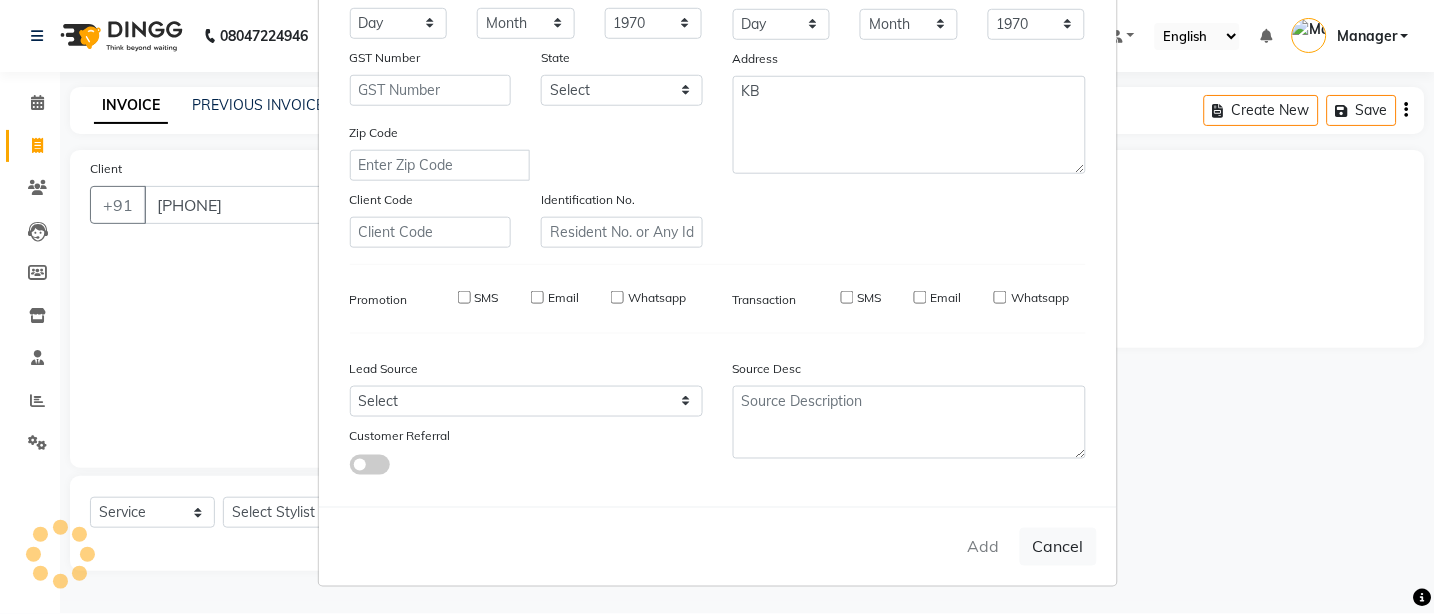 type 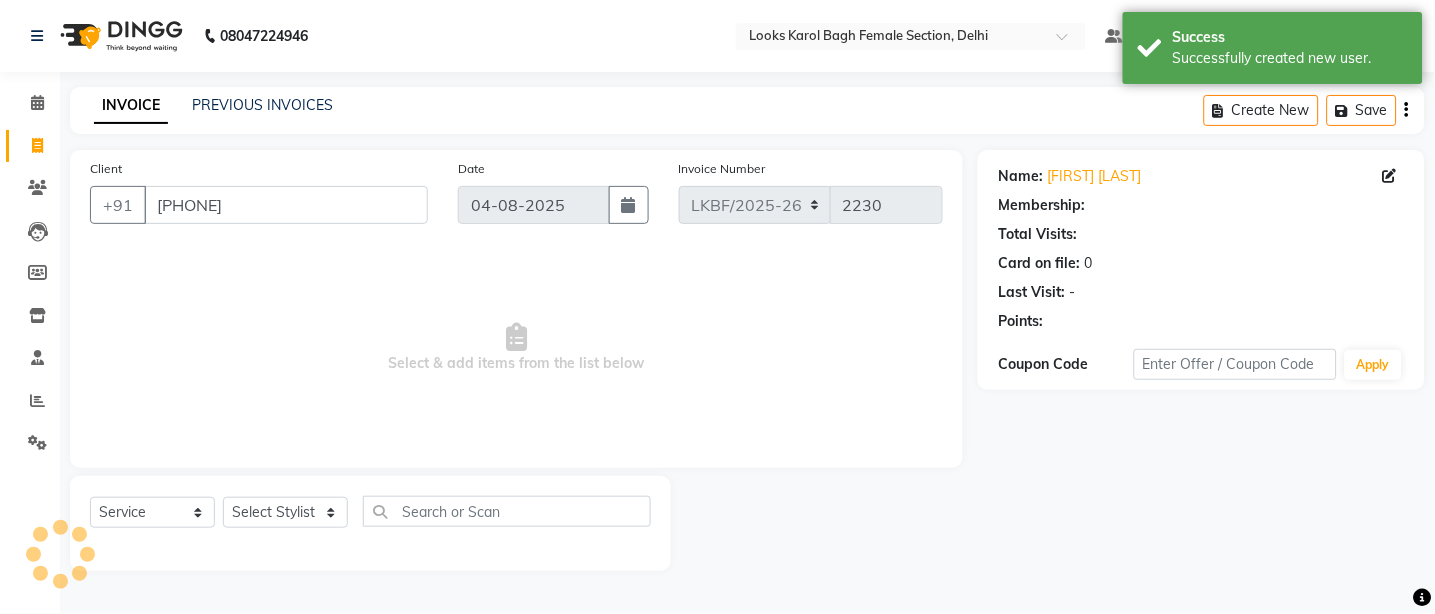 select on "1: Object" 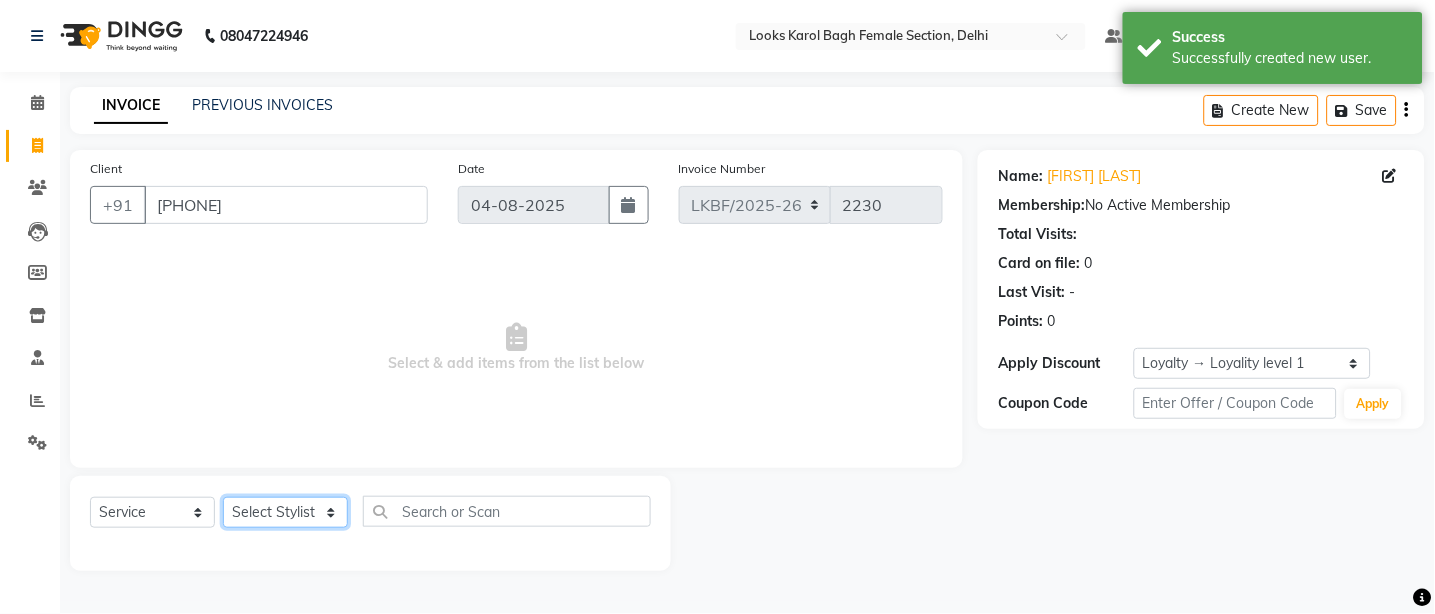 drag, startPoint x: 296, startPoint y: 510, endPoint x: 283, endPoint y: 502, distance: 15.264338 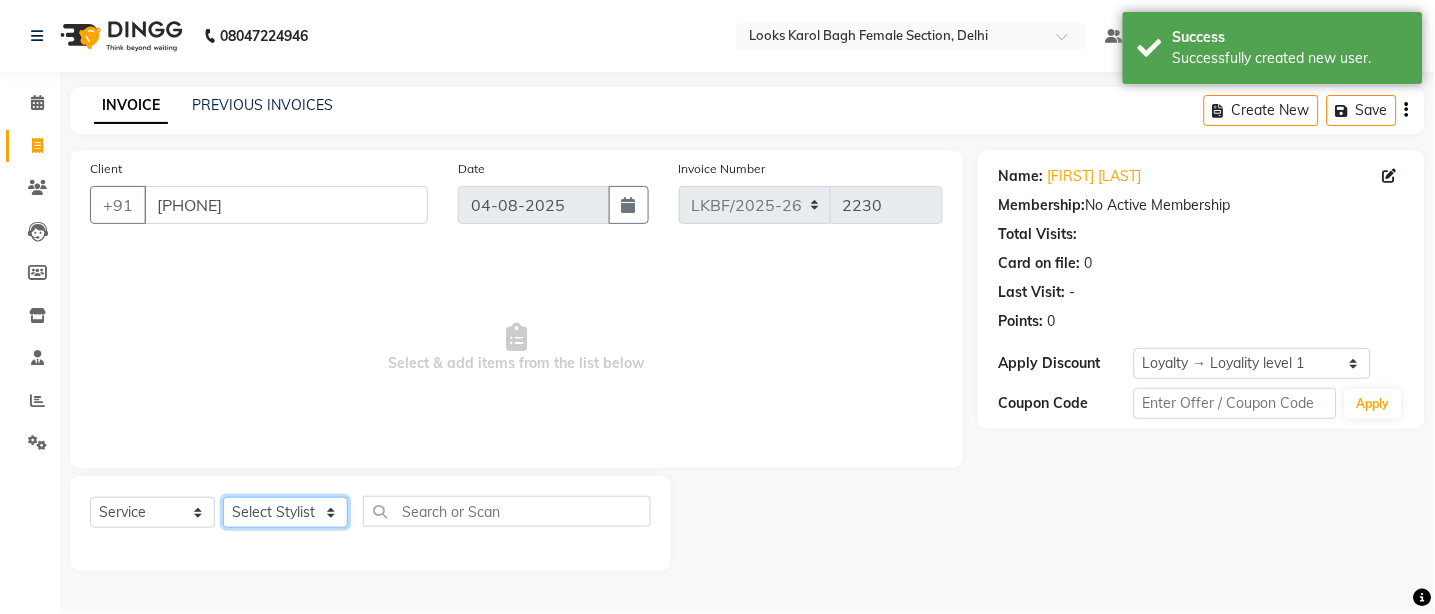 select on "87724" 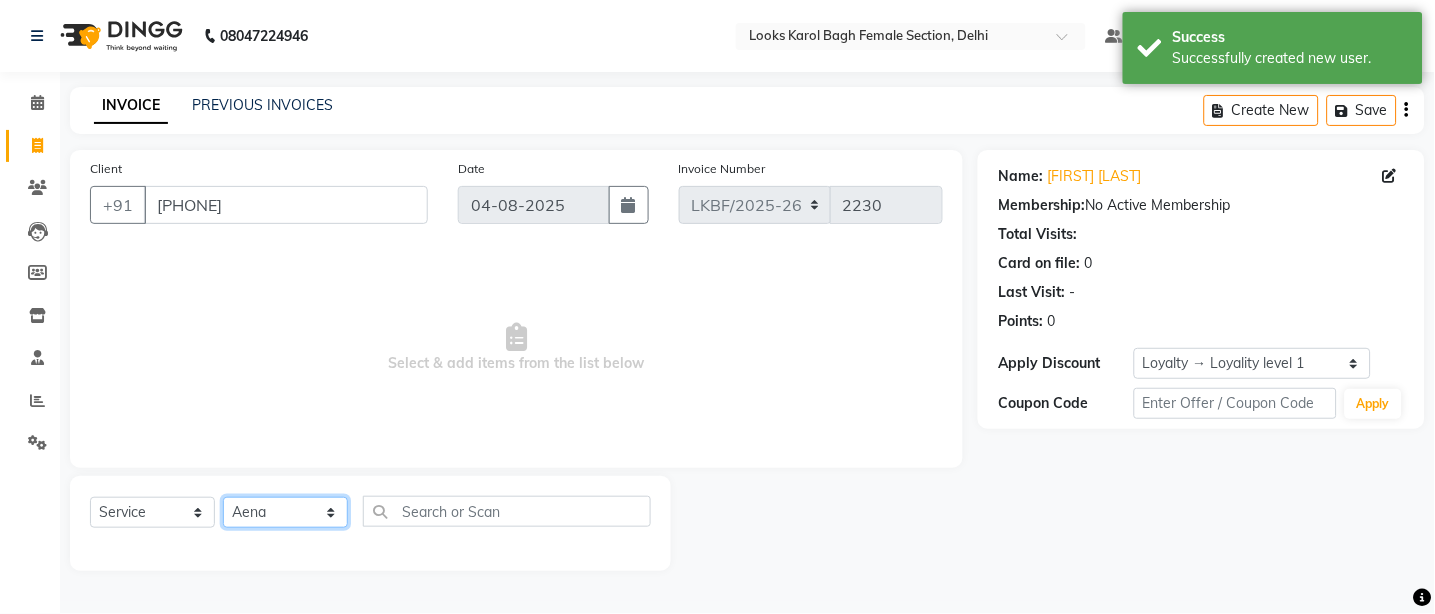 click on "Select Stylist Aena Ahad Ahsan Amit_Pdct Counter_Sales Kirti Komal_Nail Artist Krishna_Asst Lalit_Pdct Manager Manav_Asst Manju_Sup. Rahul_Mgr Rohit Shabina Shivani_Mgr Shiv_Asst Simran Sunny Vikram Yogesh_Asst" 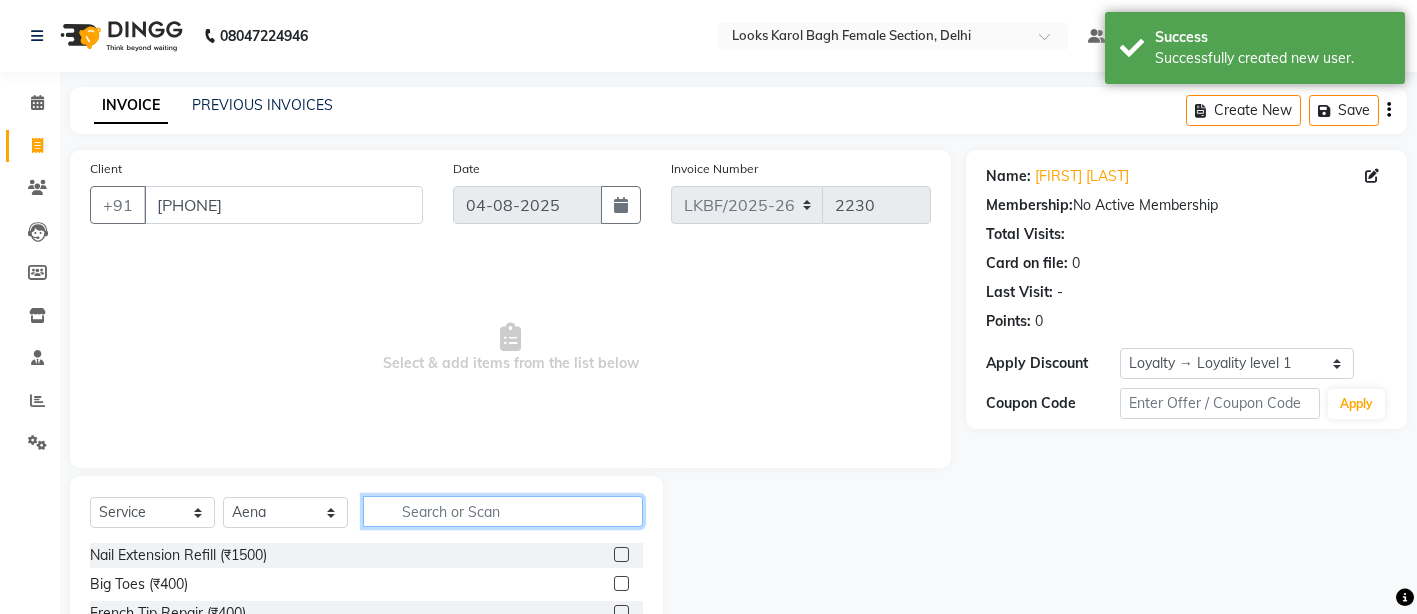 click 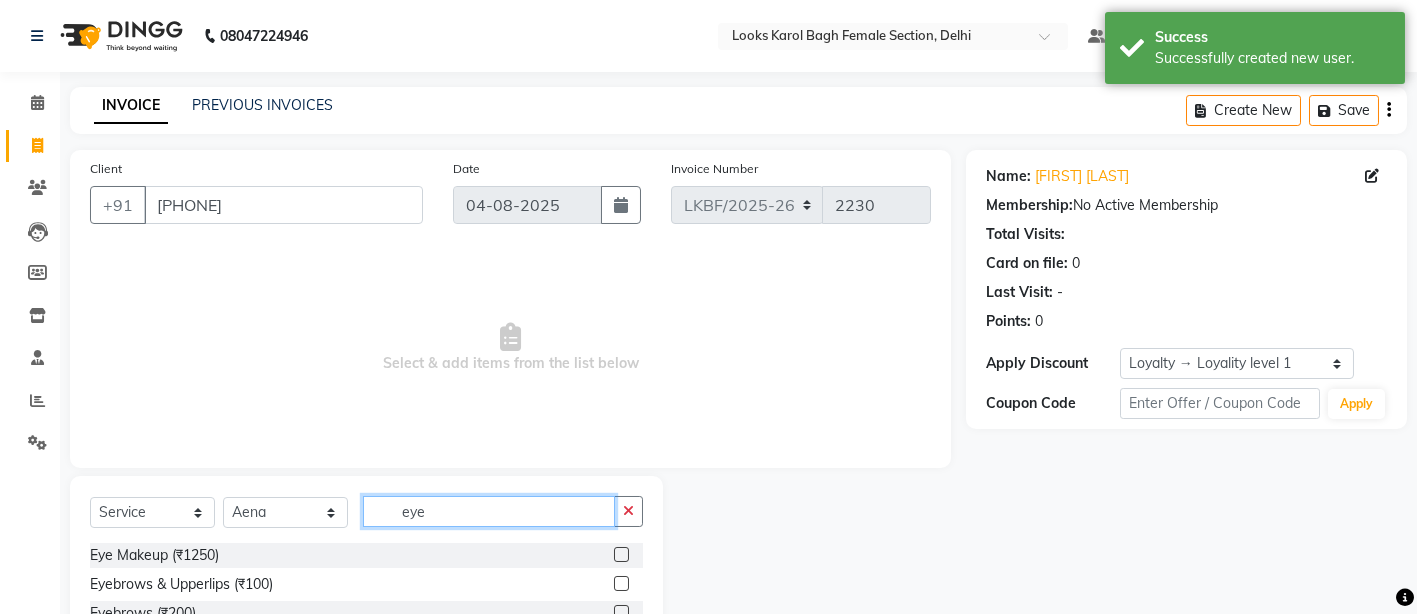 scroll, scrollTop: 186, scrollLeft: 0, axis: vertical 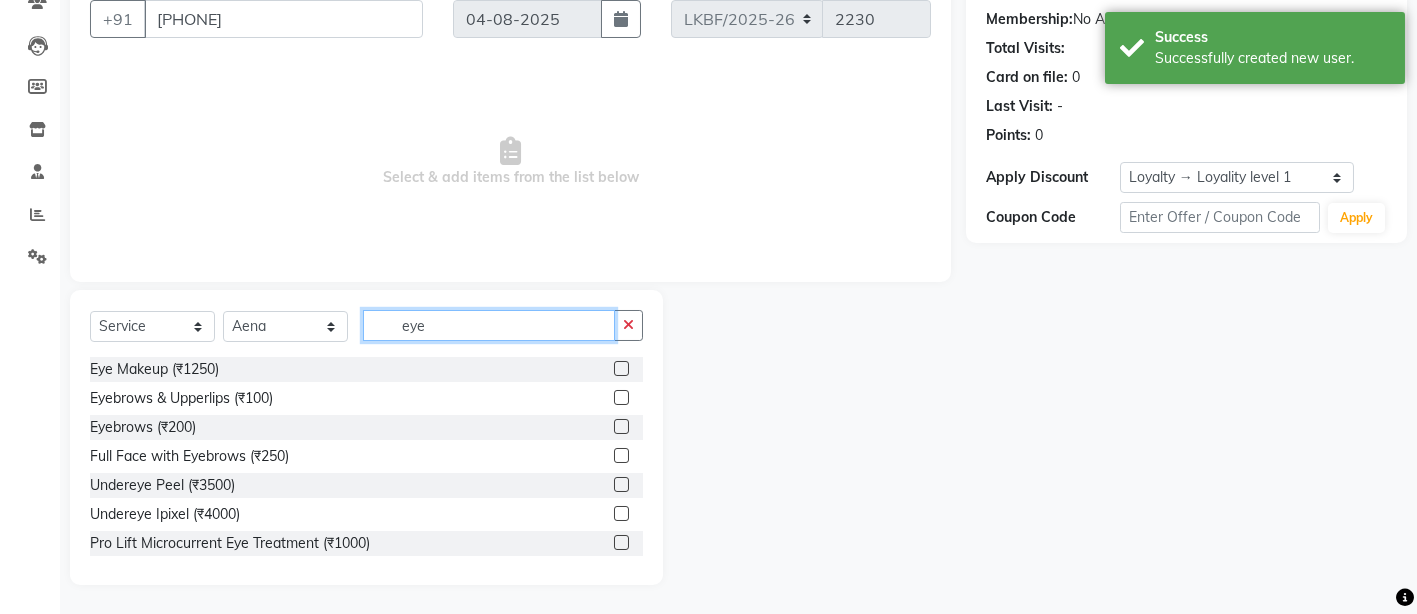 type on "eye" 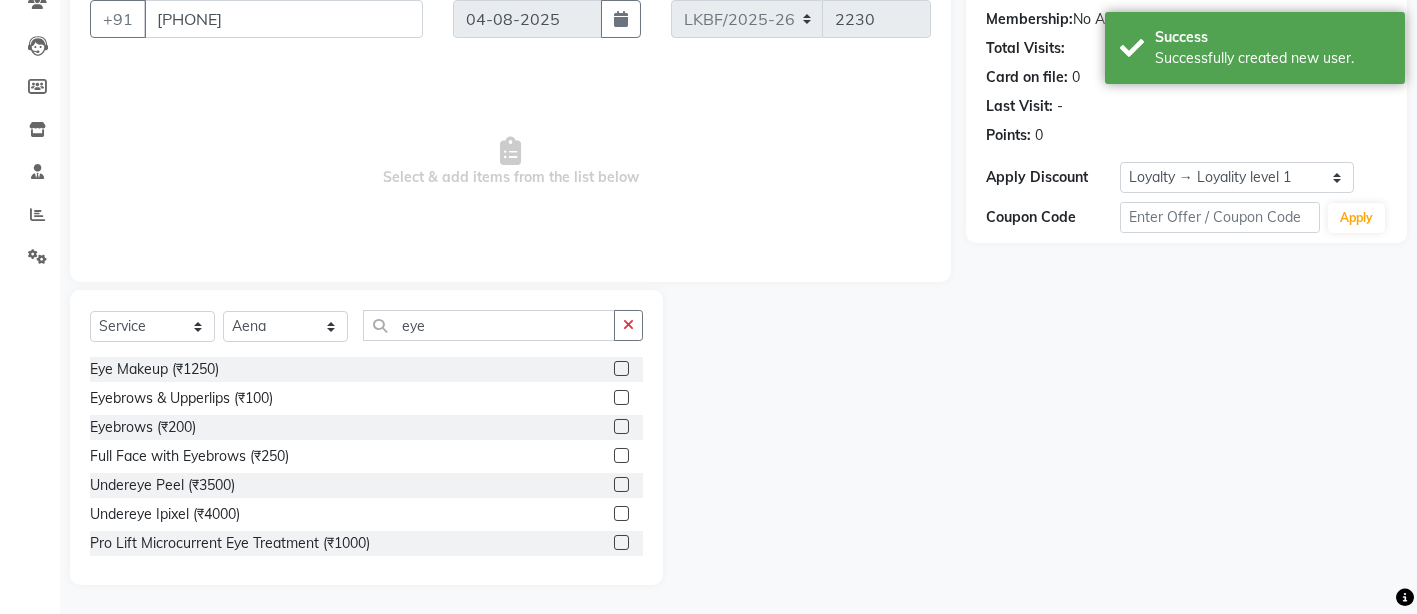 click 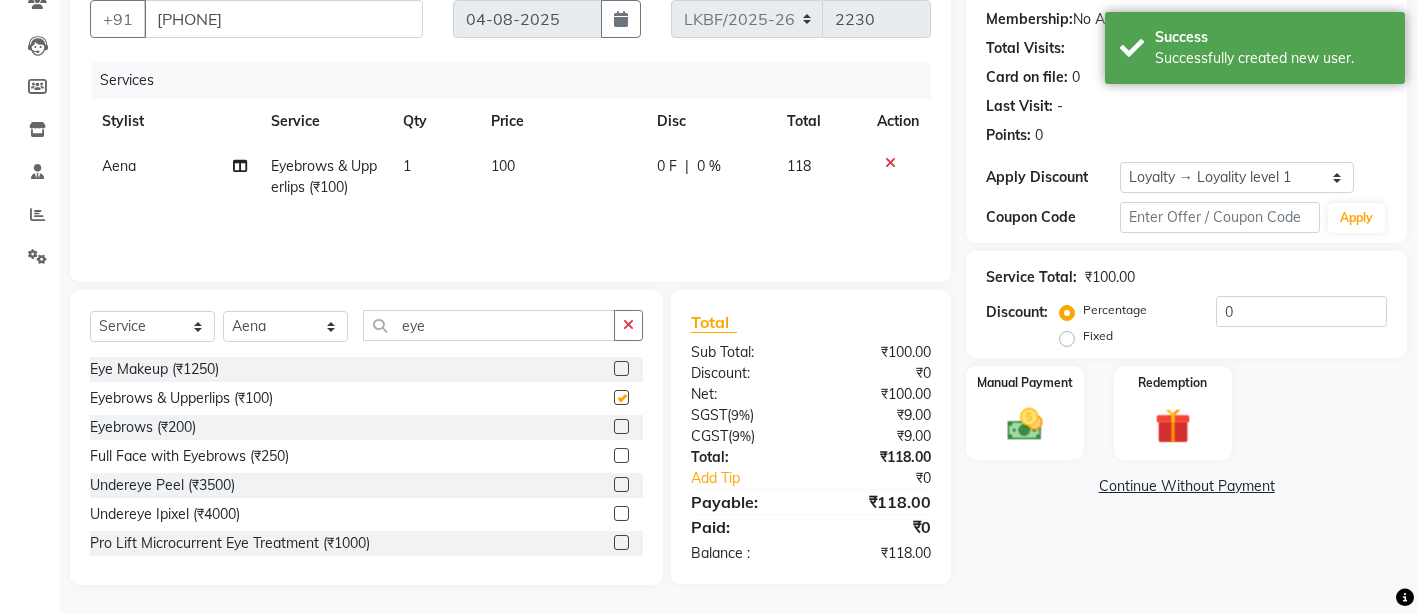 checkbox on "false" 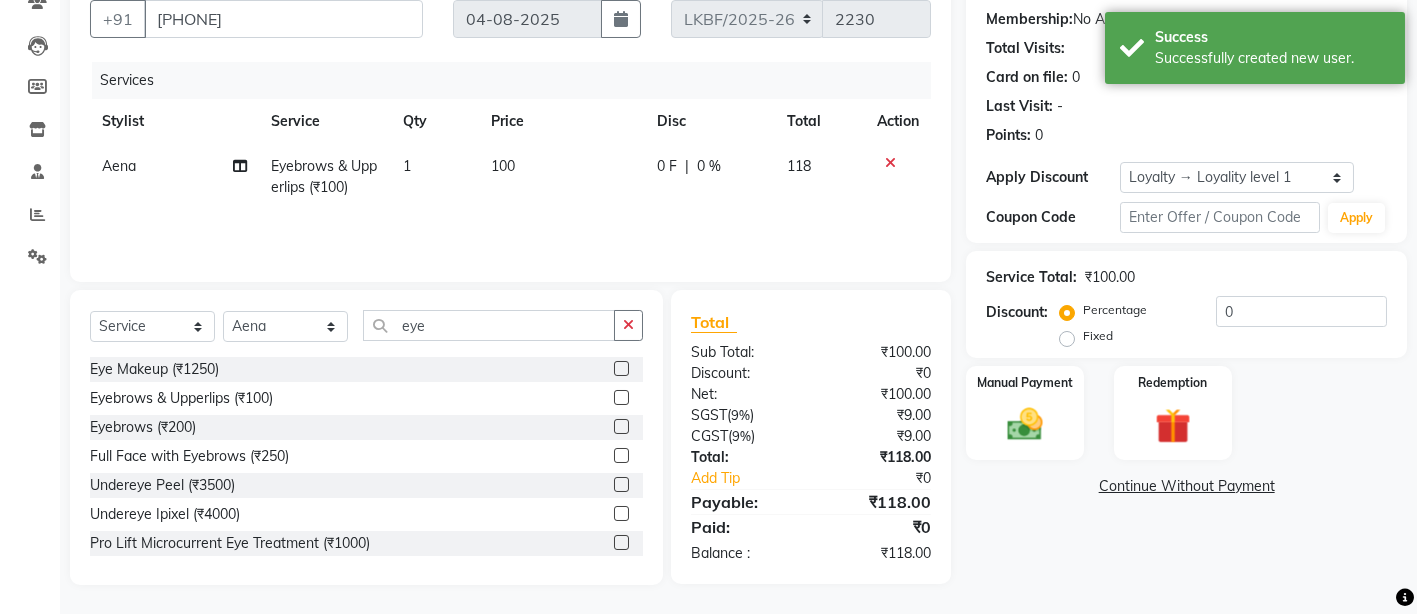 click on "100" 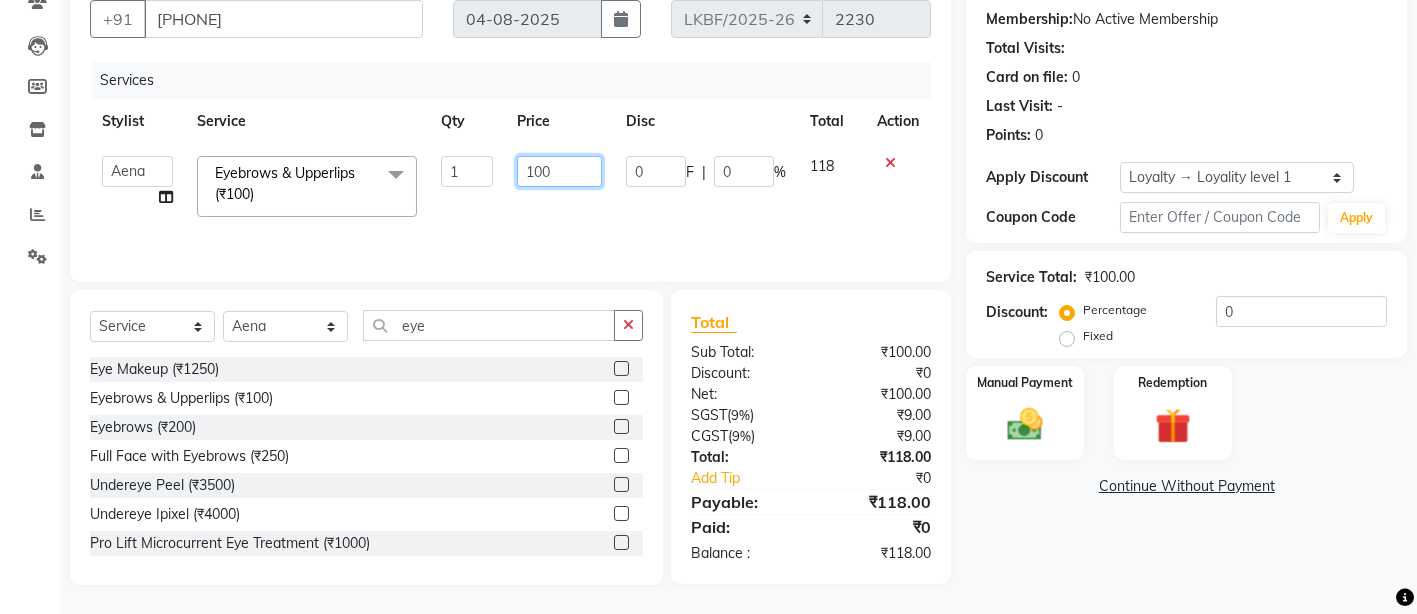 click on "100" 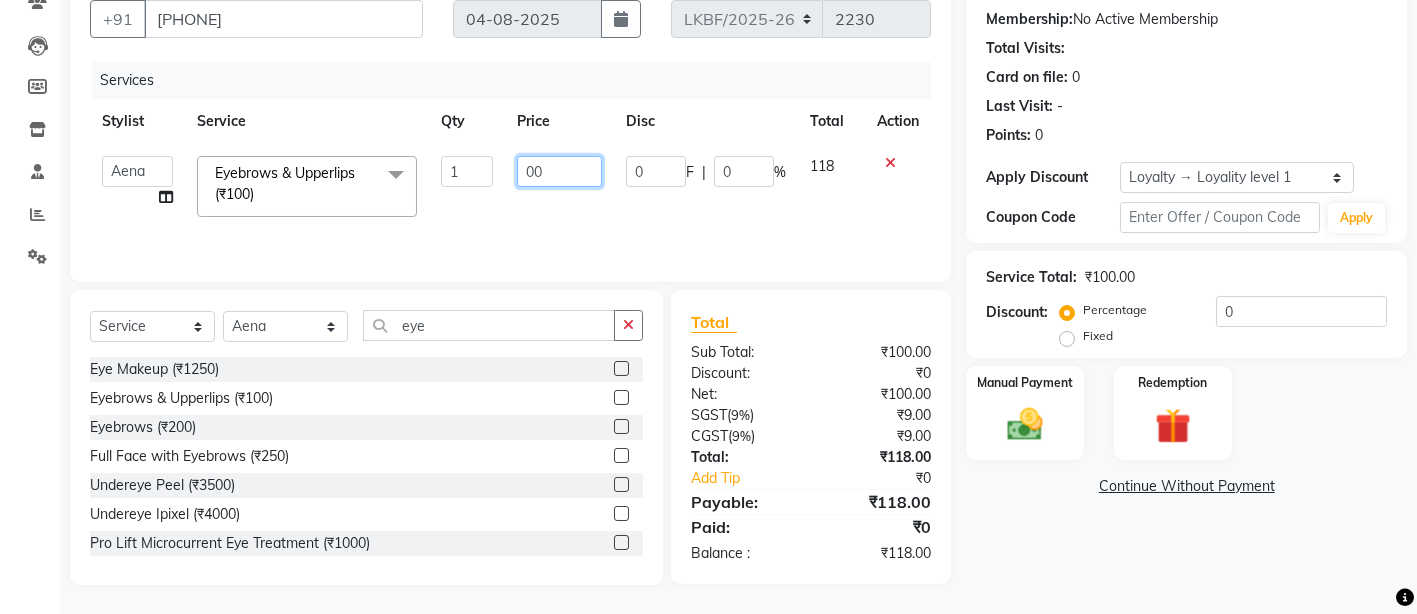 type on "200" 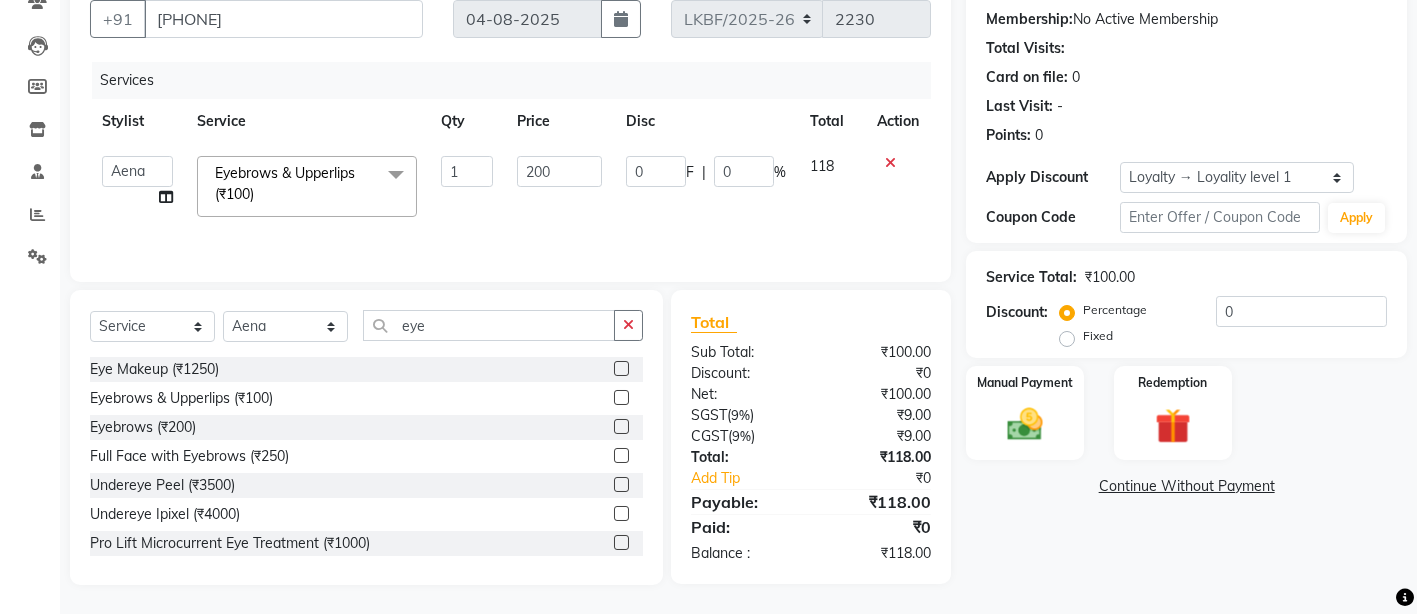 click on "200" 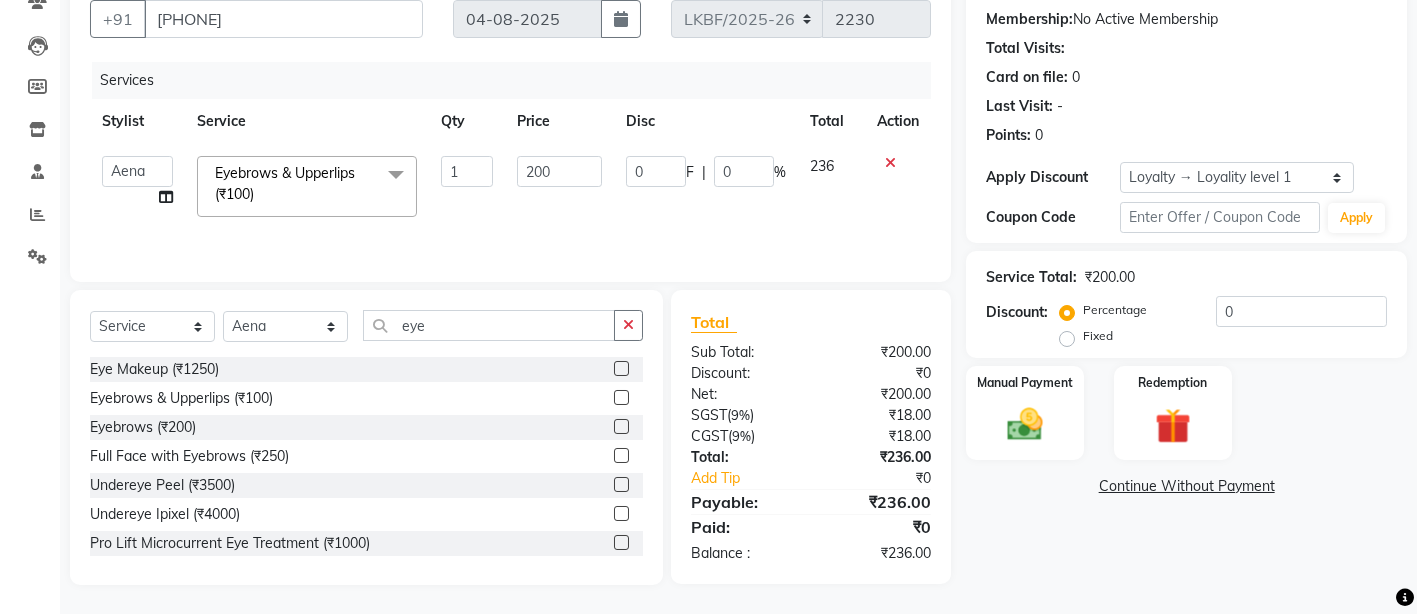 scroll, scrollTop: 188, scrollLeft: 0, axis: vertical 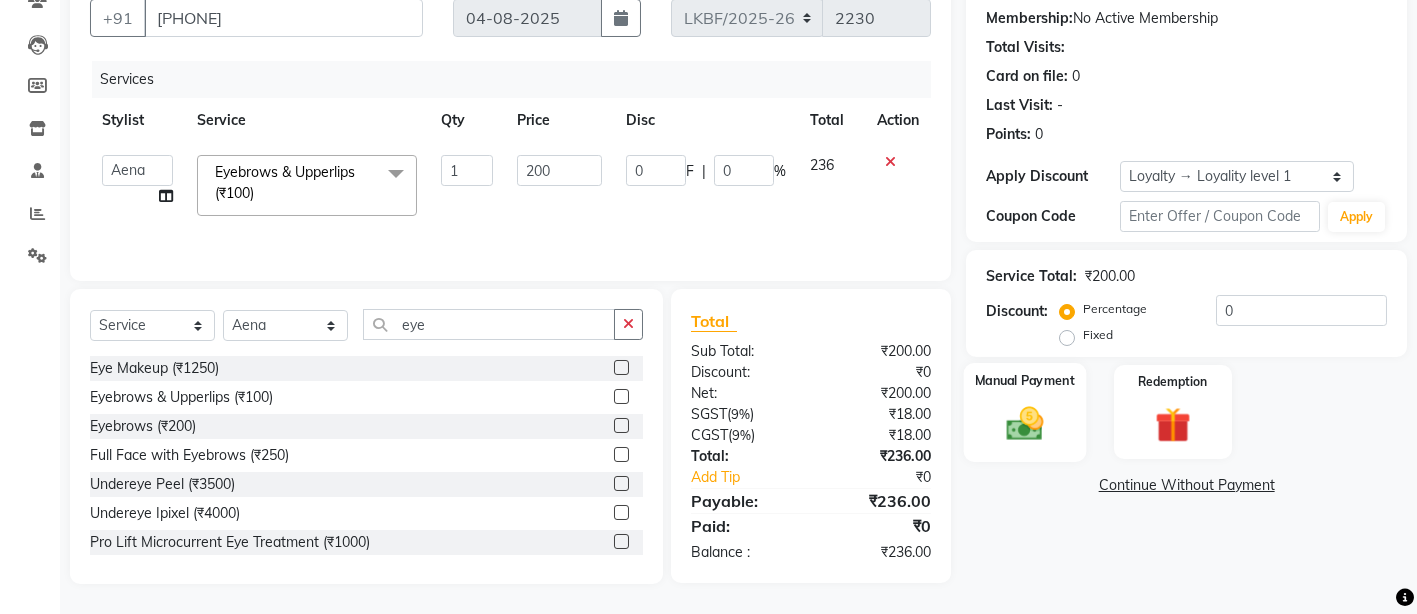 click 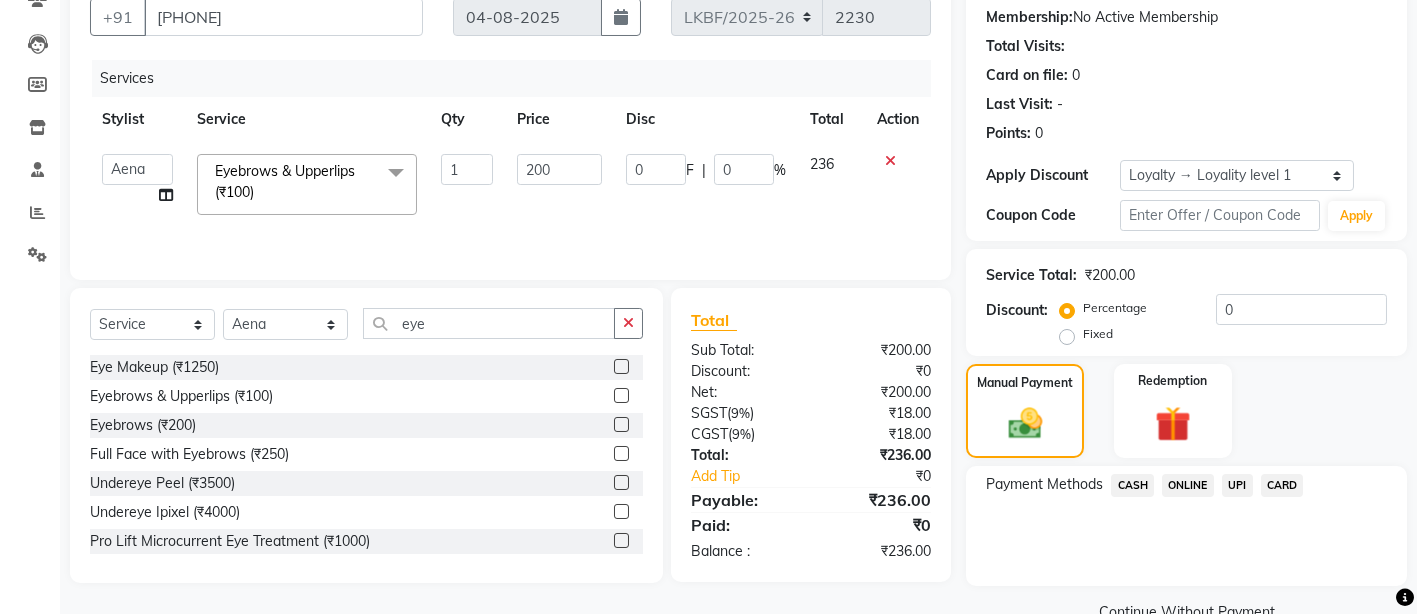 click on "UPI" 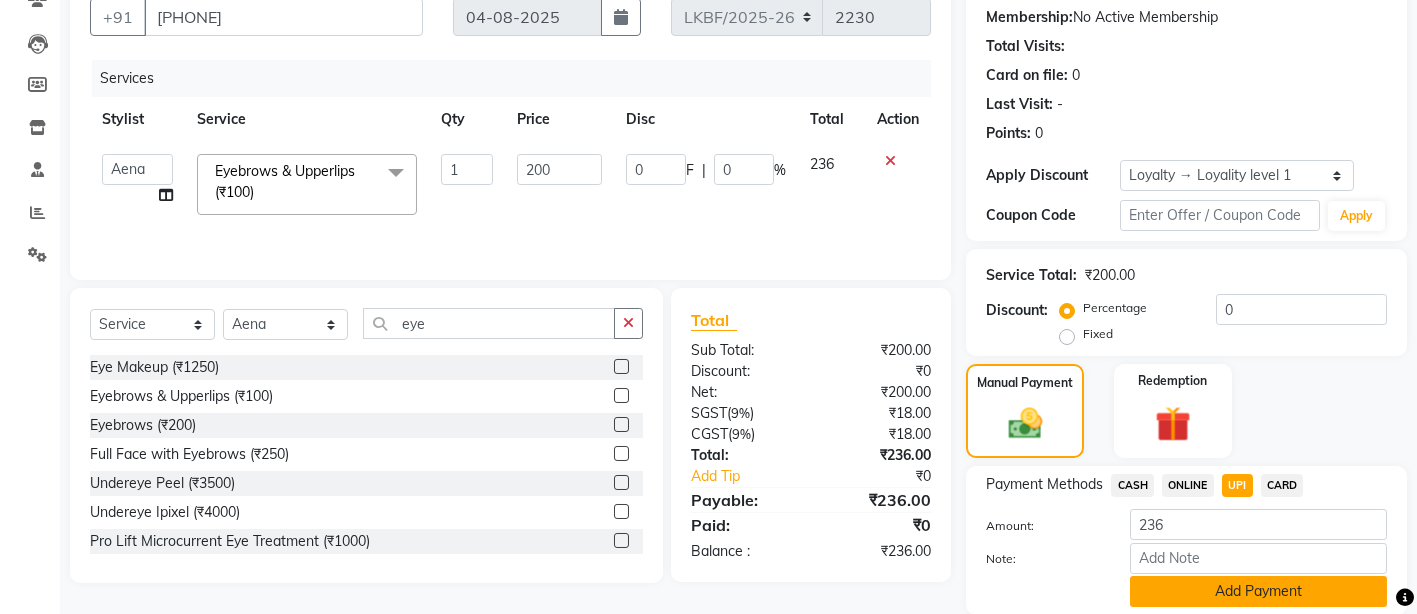 click on "Add Payment" 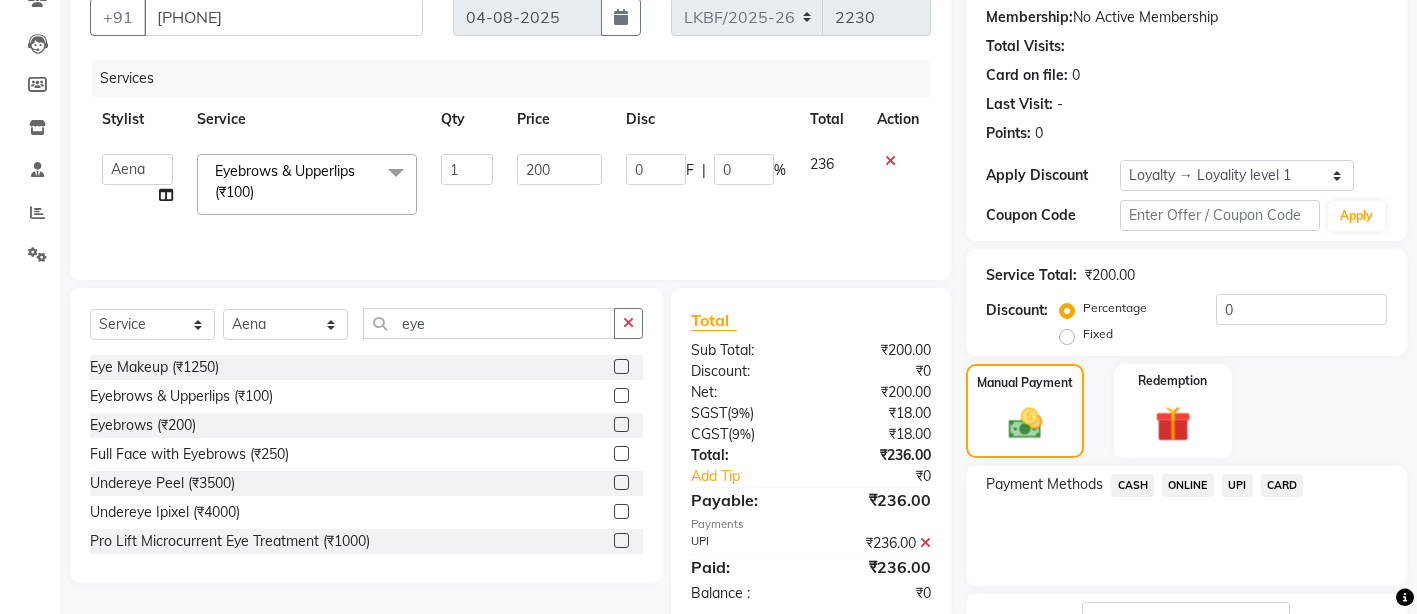 scroll, scrollTop: 343, scrollLeft: 0, axis: vertical 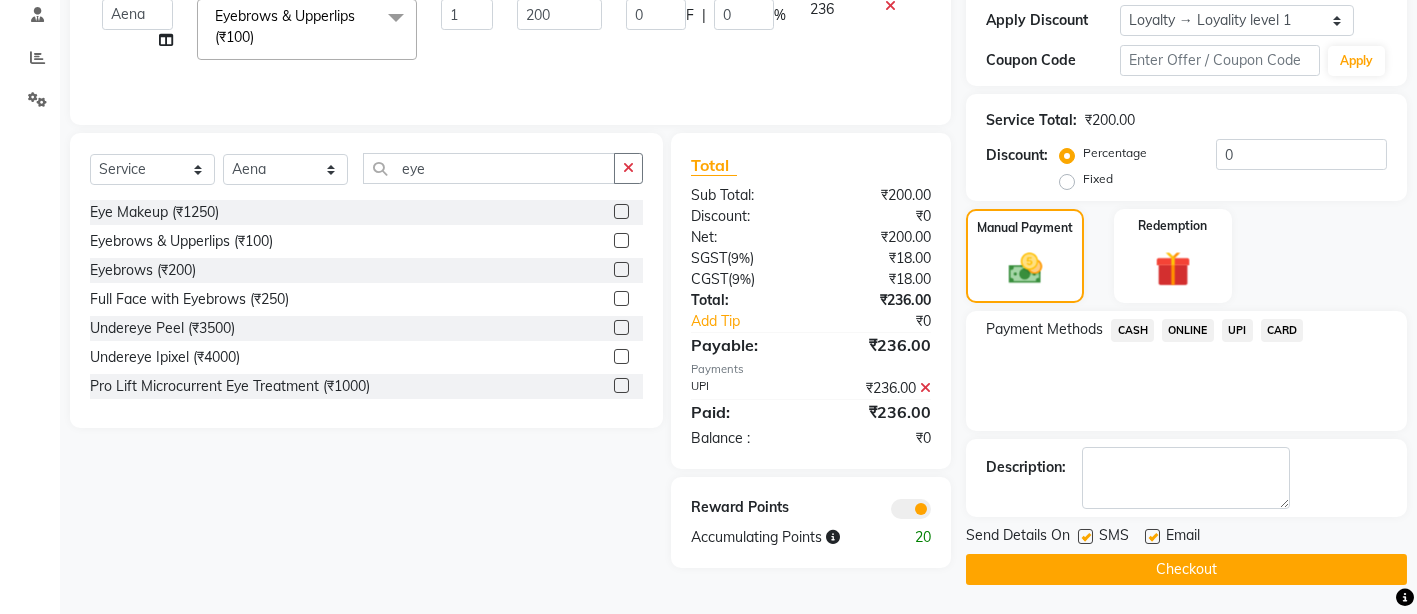 click on "Checkout" 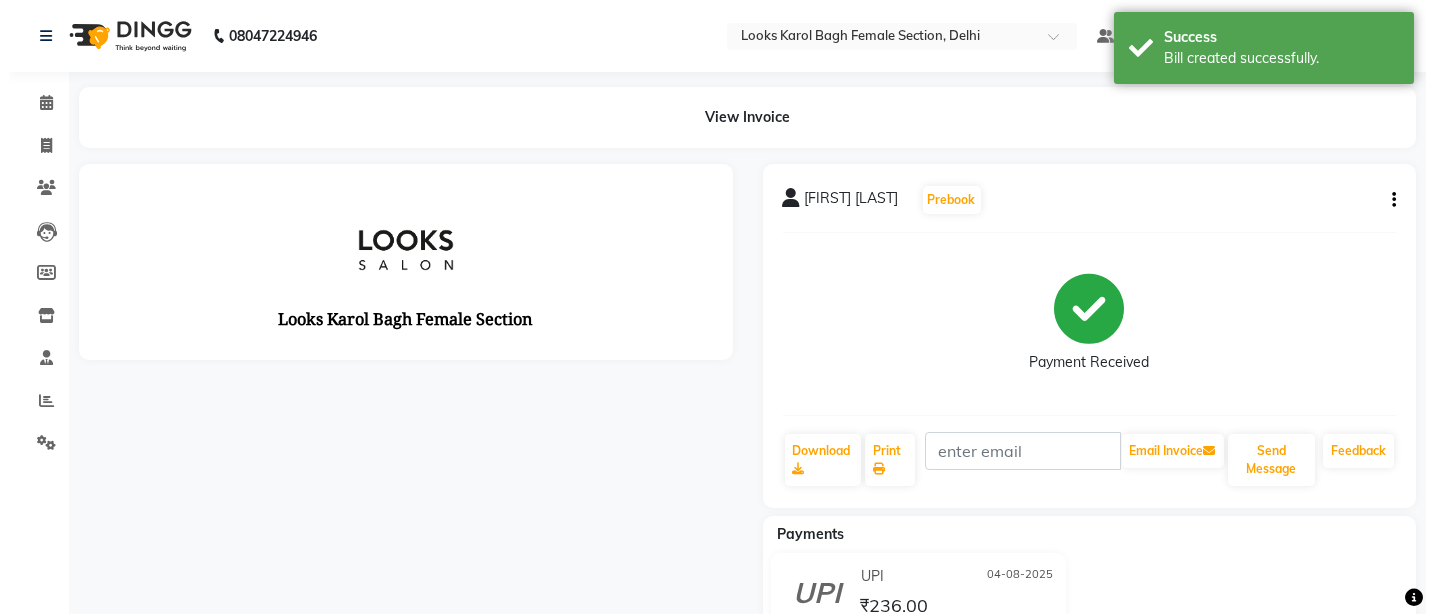 scroll, scrollTop: 0, scrollLeft: 0, axis: both 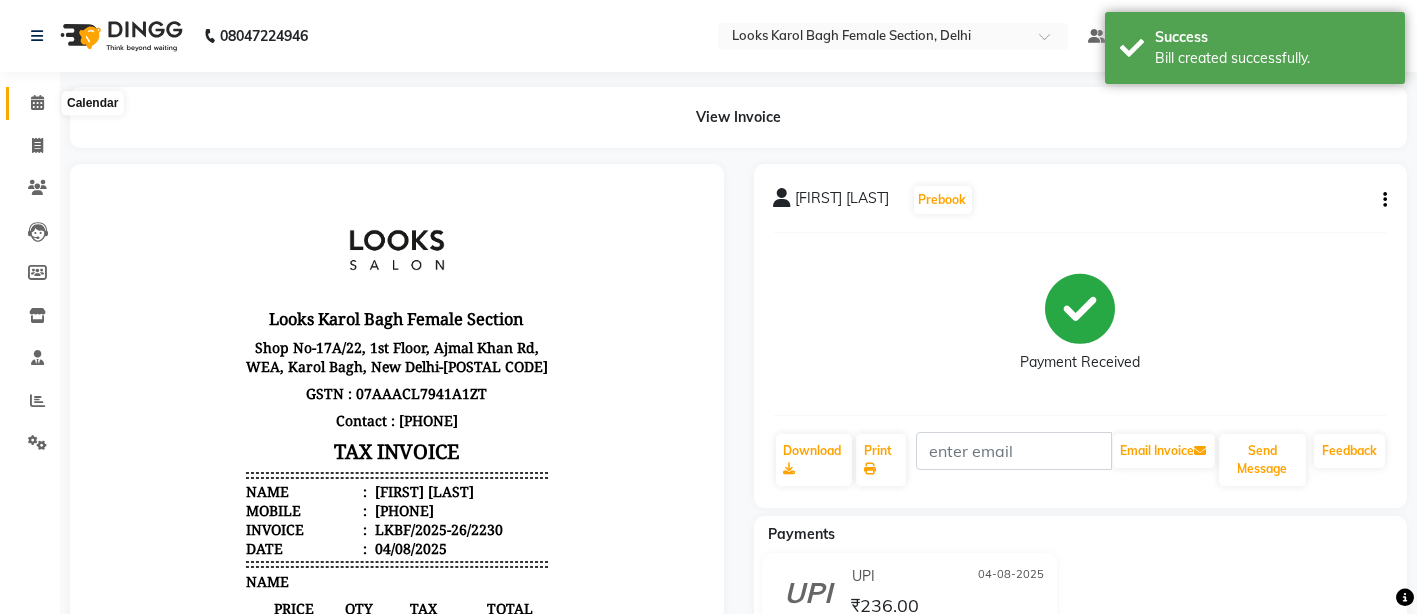 click 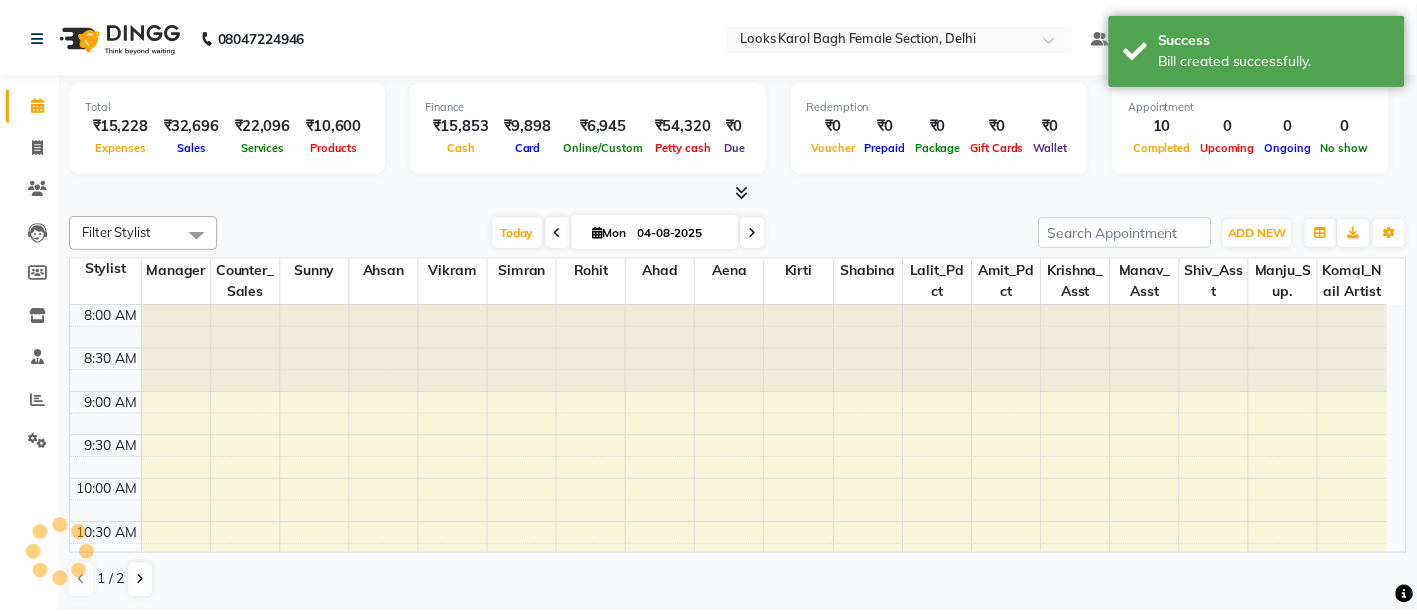 scroll, scrollTop: 0, scrollLeft: 0, axis: both 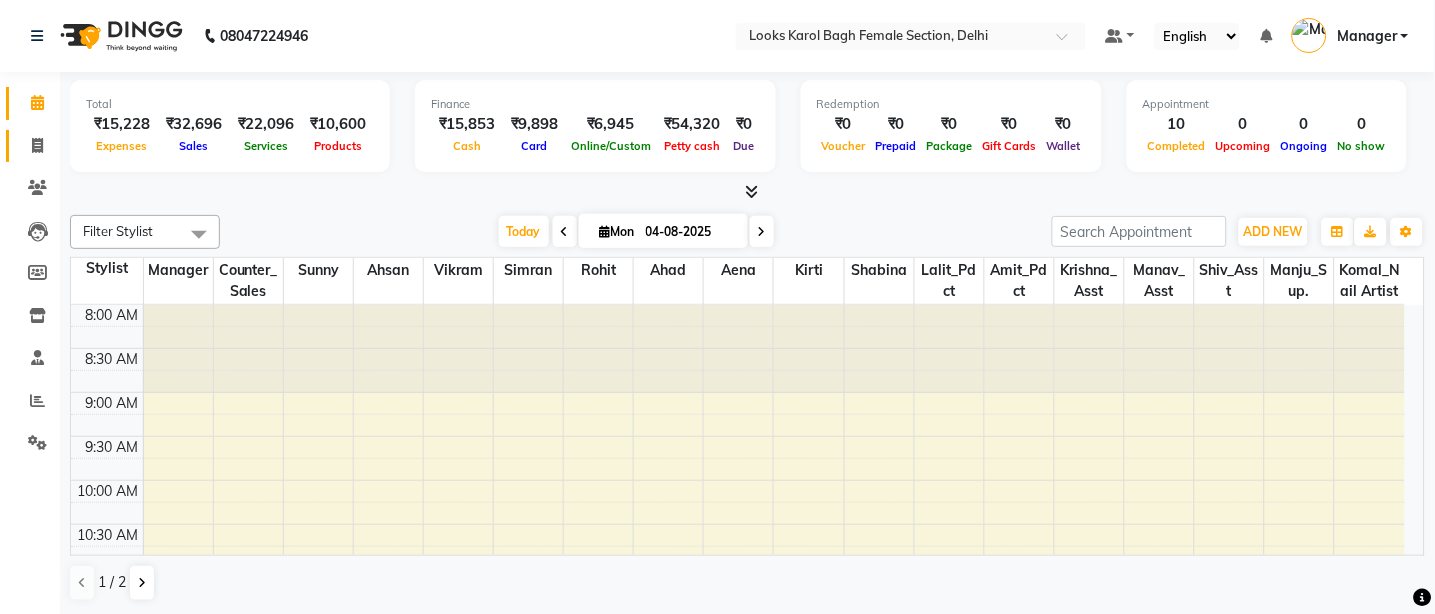 click on "Invoice" 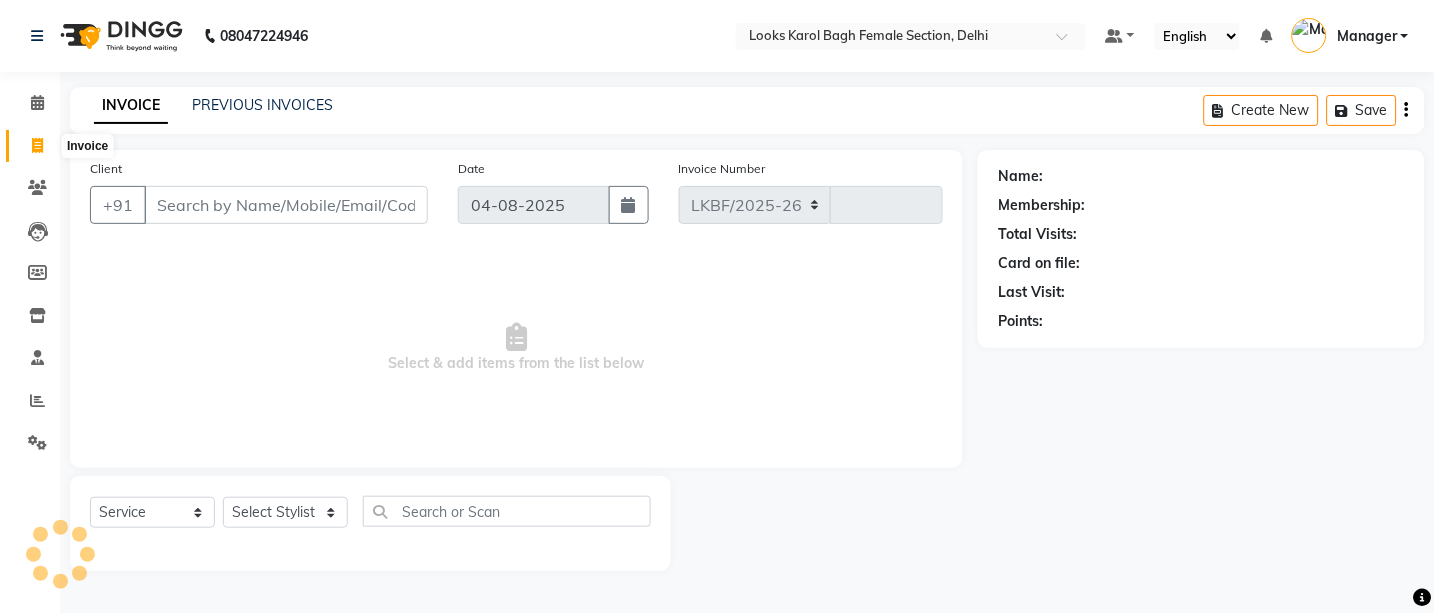 select on "8706" 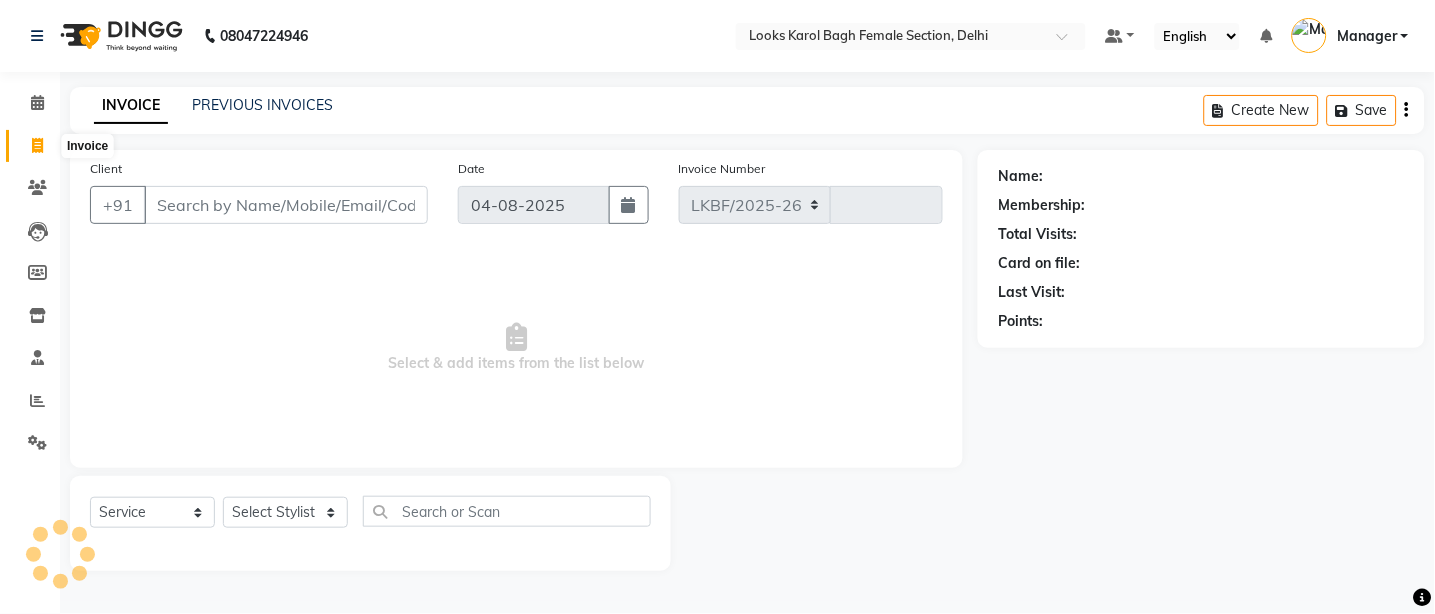 type on "2231" 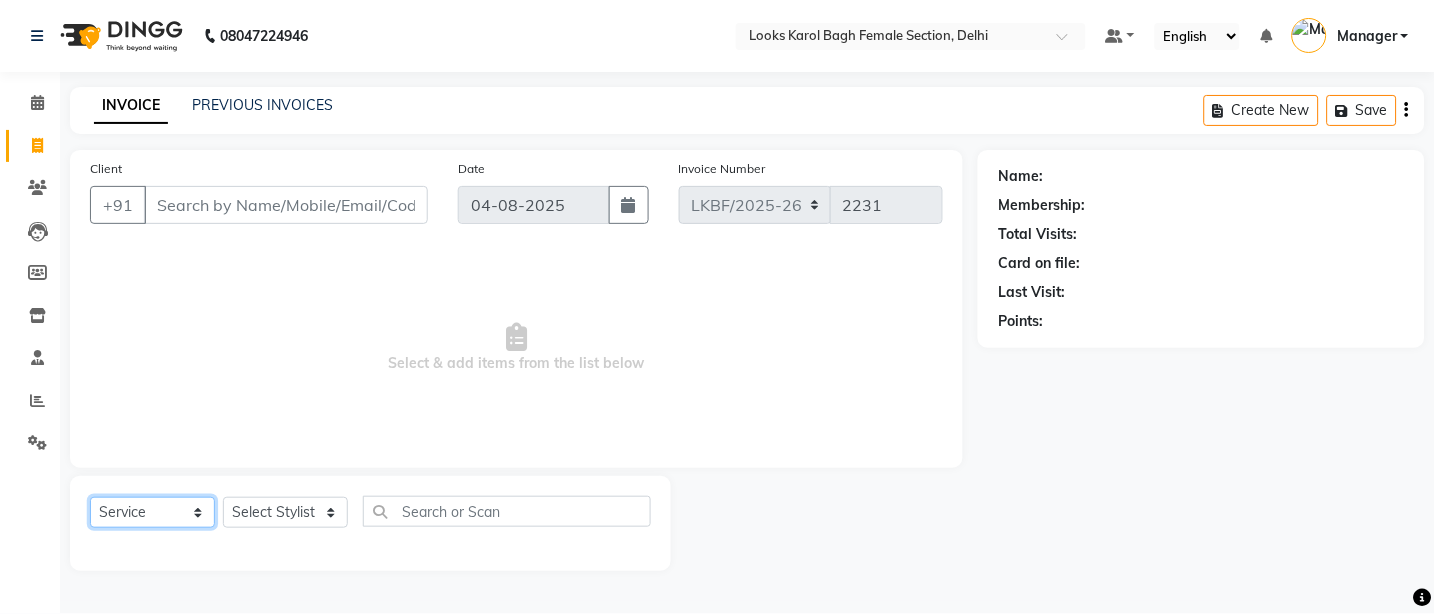 click on "Select  Service  Product  Membership  Package Voucher Prepaid Gift Card" 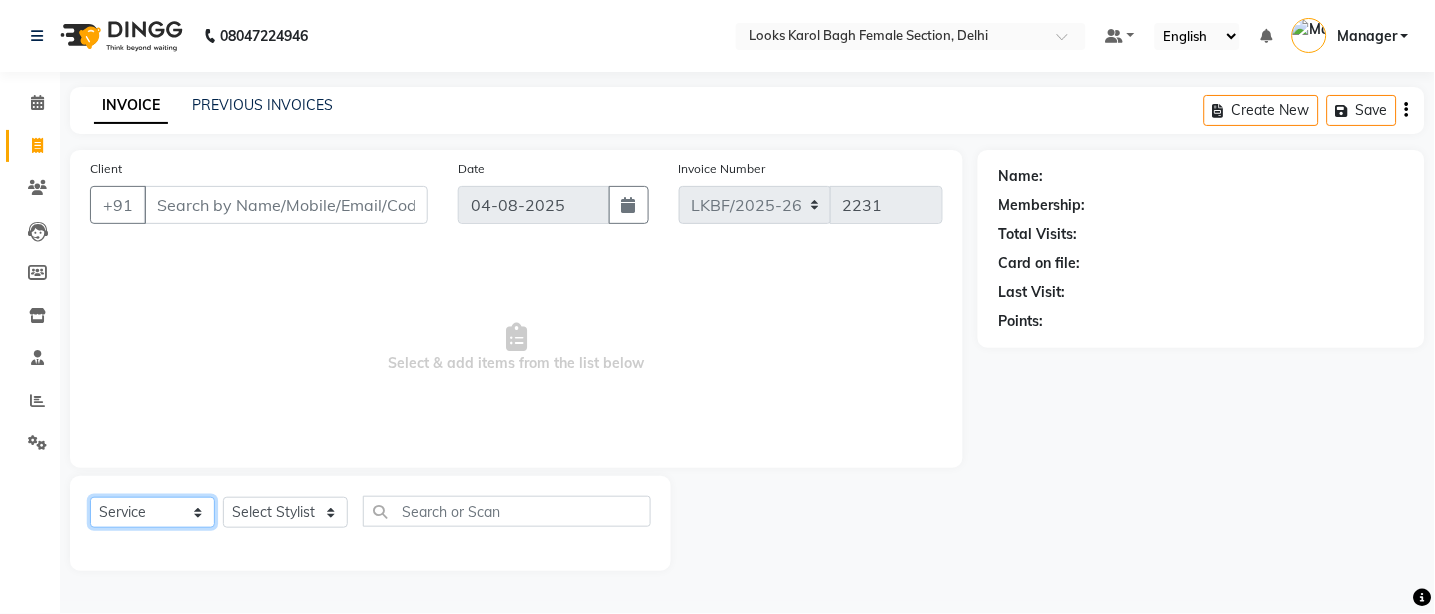 select on "product" 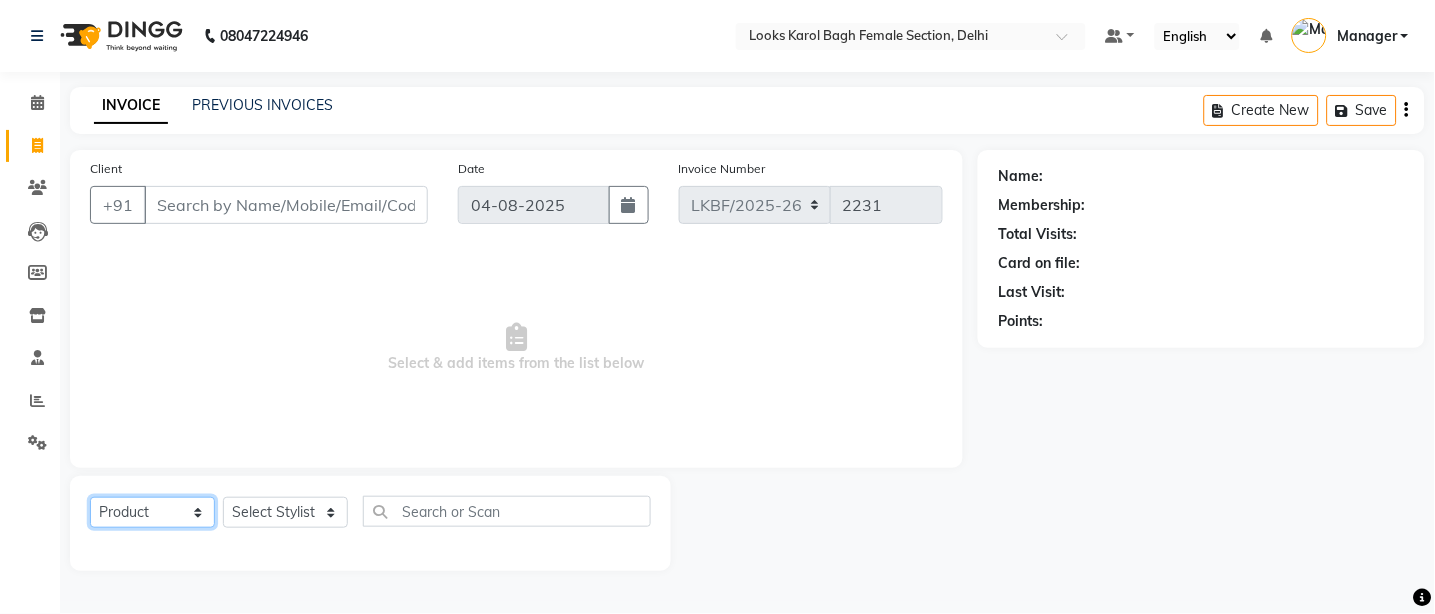 click on "Select  Service  Product  Membership  Package Voucher Prepaid Gift Card" 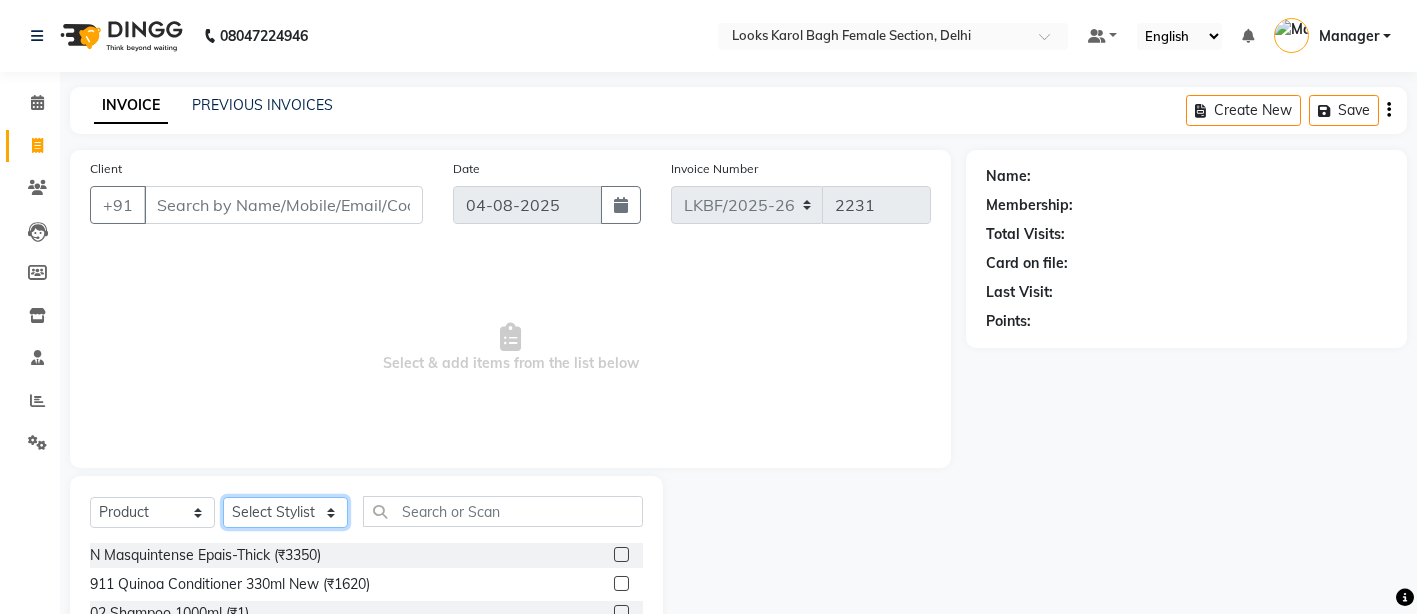 drag, startPoint x: 285, startPoint y: 513, endPoint x: 277, endPoint y: 498, distance: 17 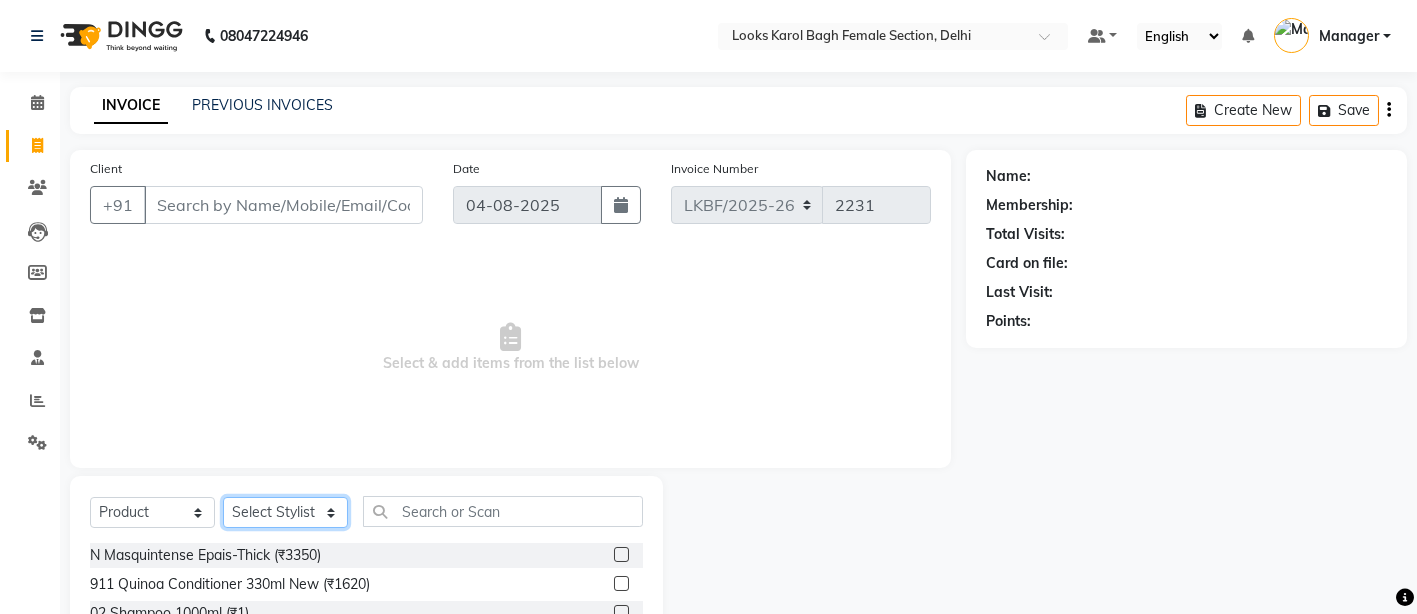 select on "87718" 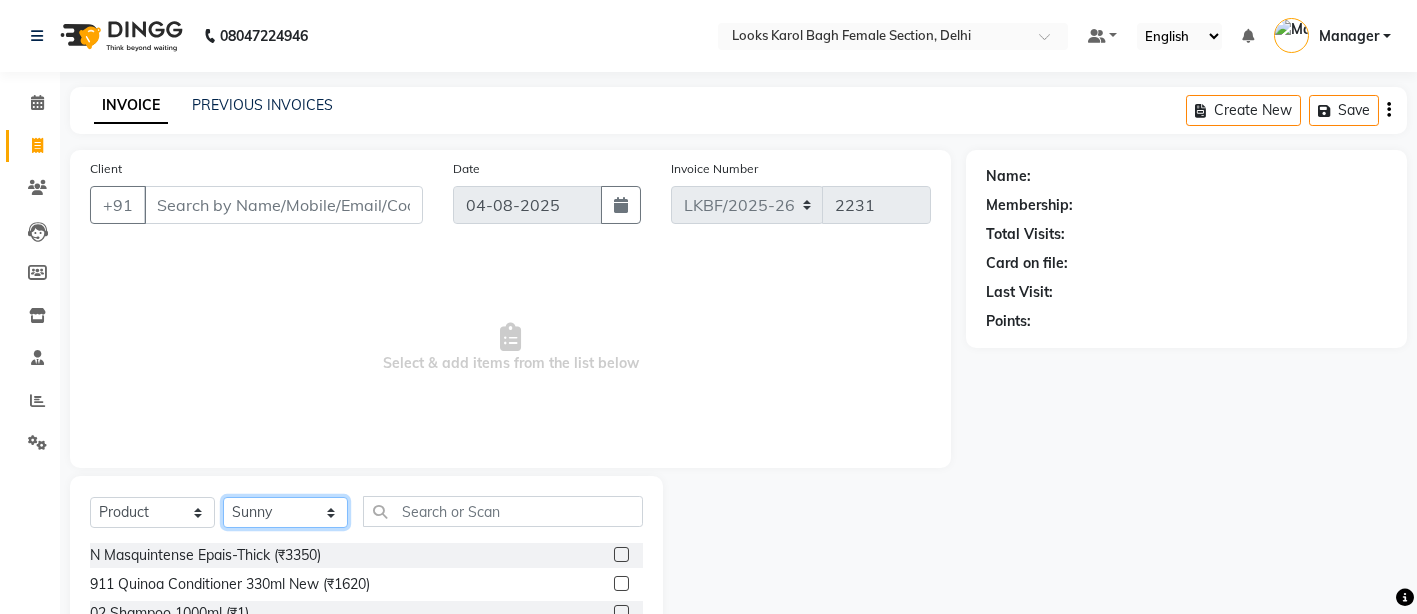 click on "Select Stylist Aena Ahad Ahsan Amit_Pdct Counter_Sales Kirti Komal_Nail Artist Krishna_Asst Lalit_Pdct Manager Manav_Asst Manju_Sup. Rahul_Mgr Rohit Shabina Shivani_Mgr Shiv_Asst Simran Sunny Vikram Yogesh_Asst" 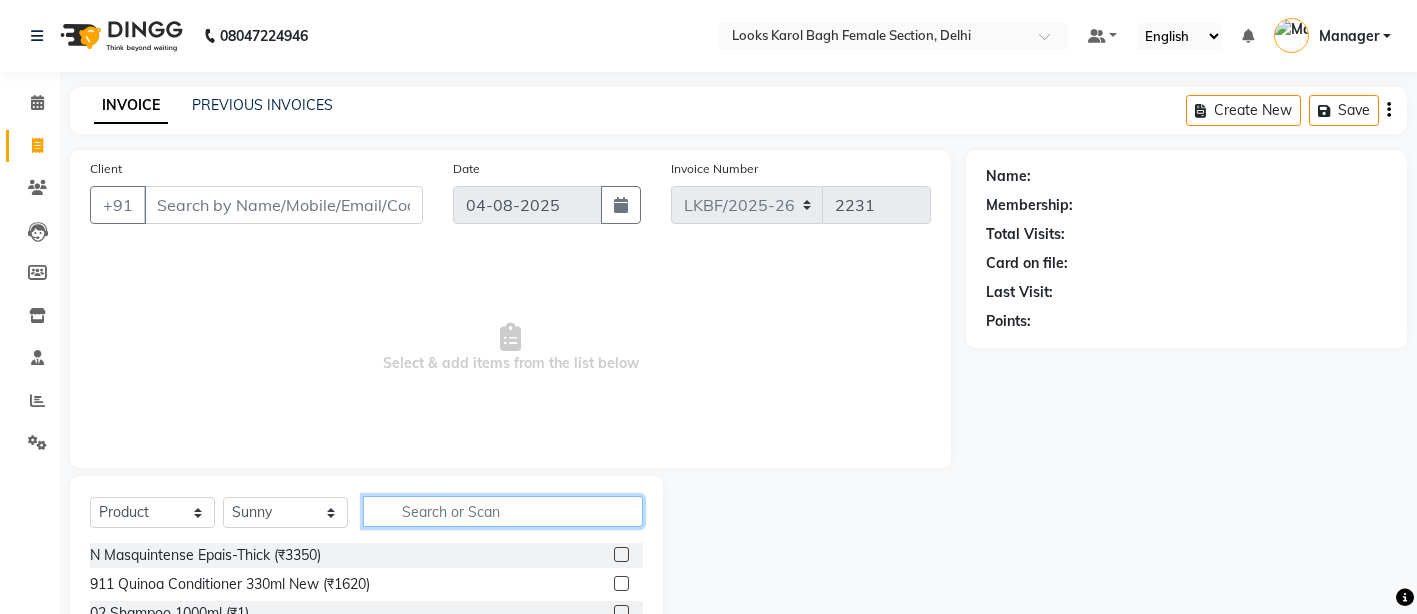 click 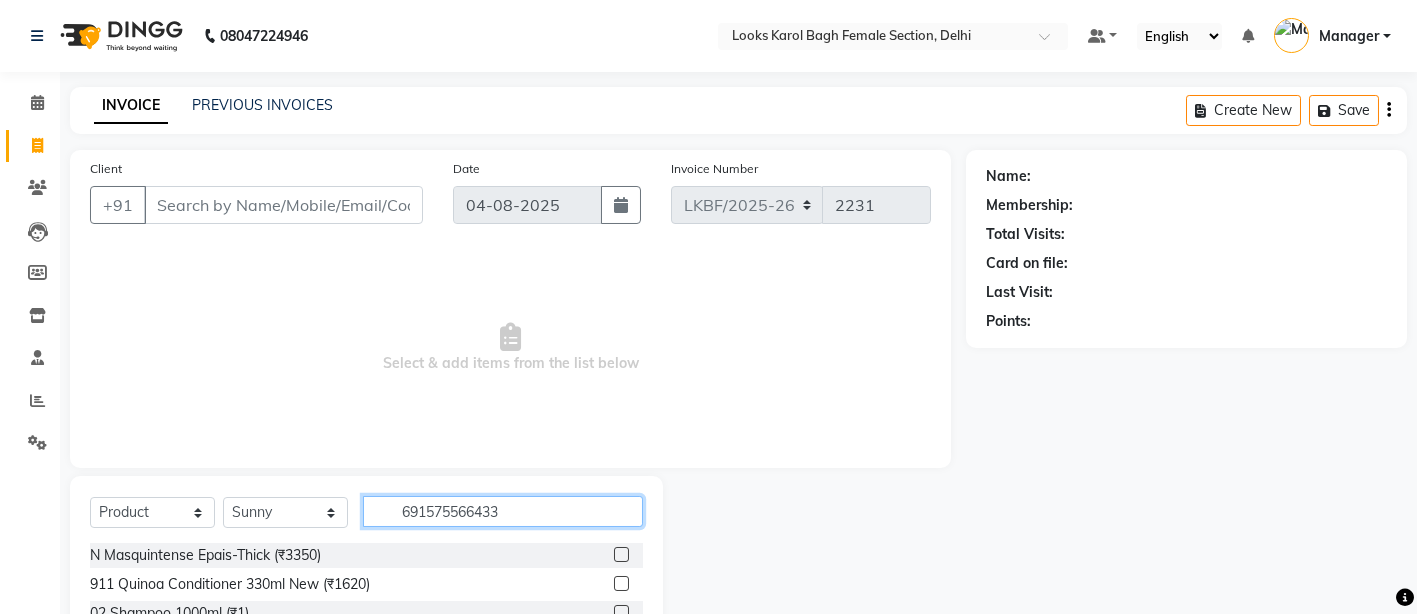 type on "6915755664336" 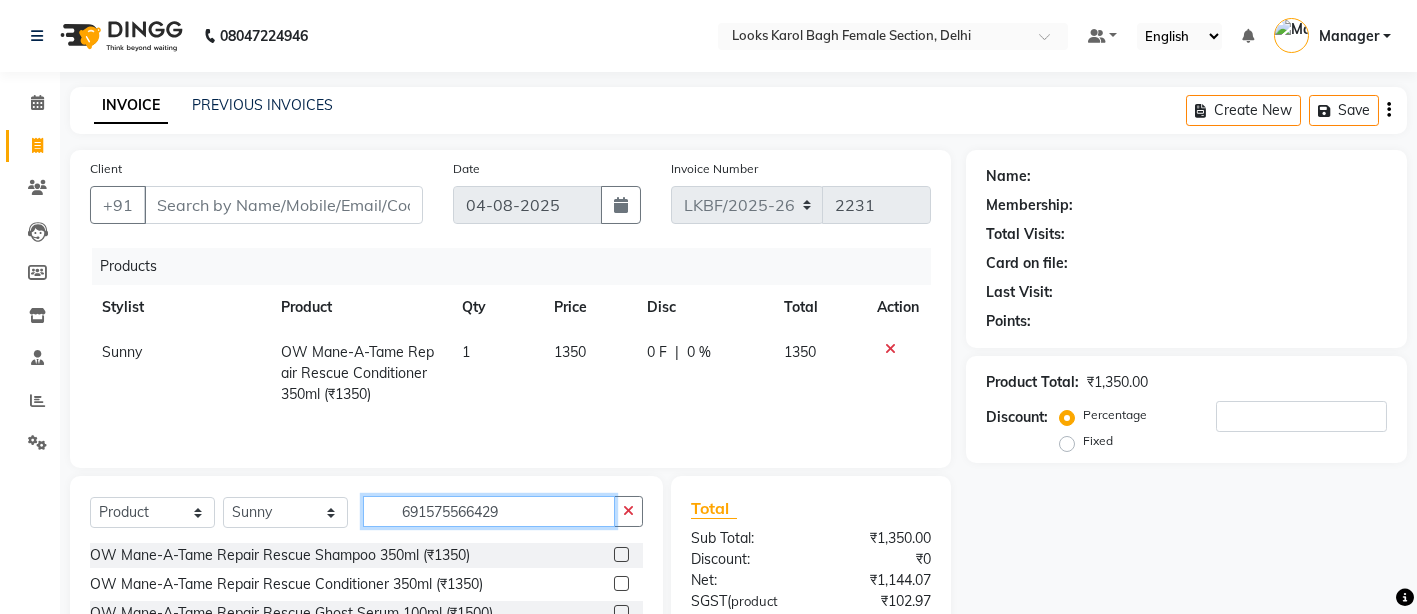 type on "6915755664299" 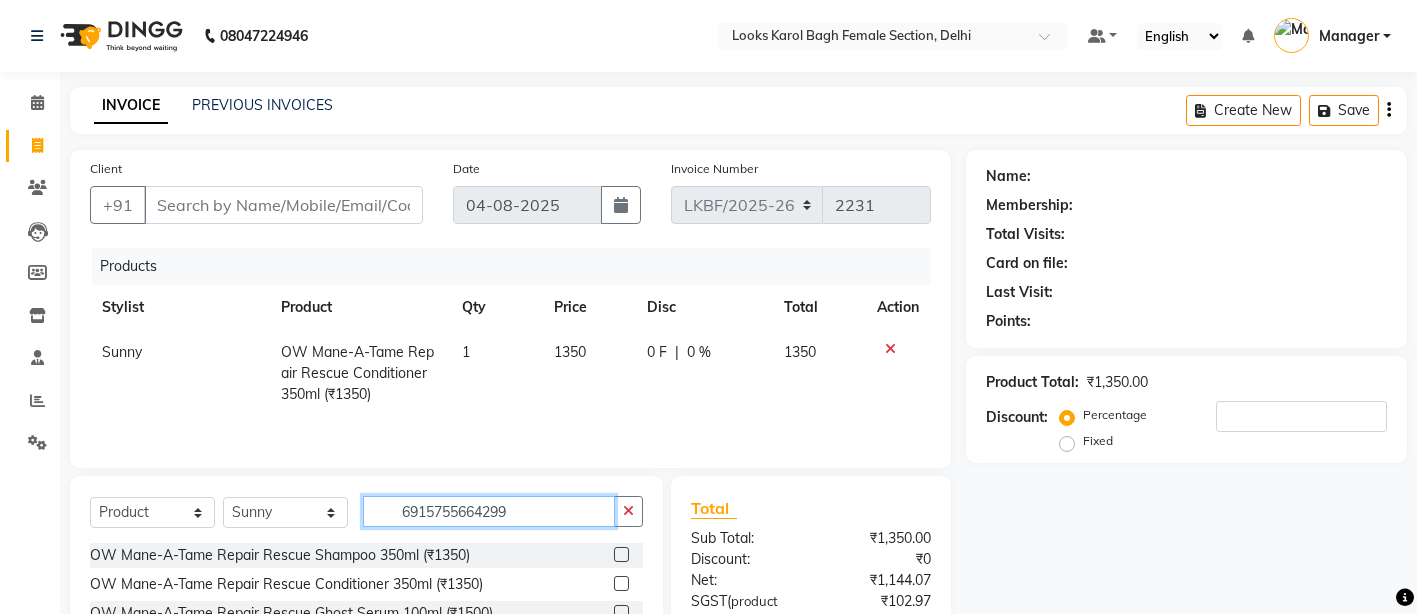 type 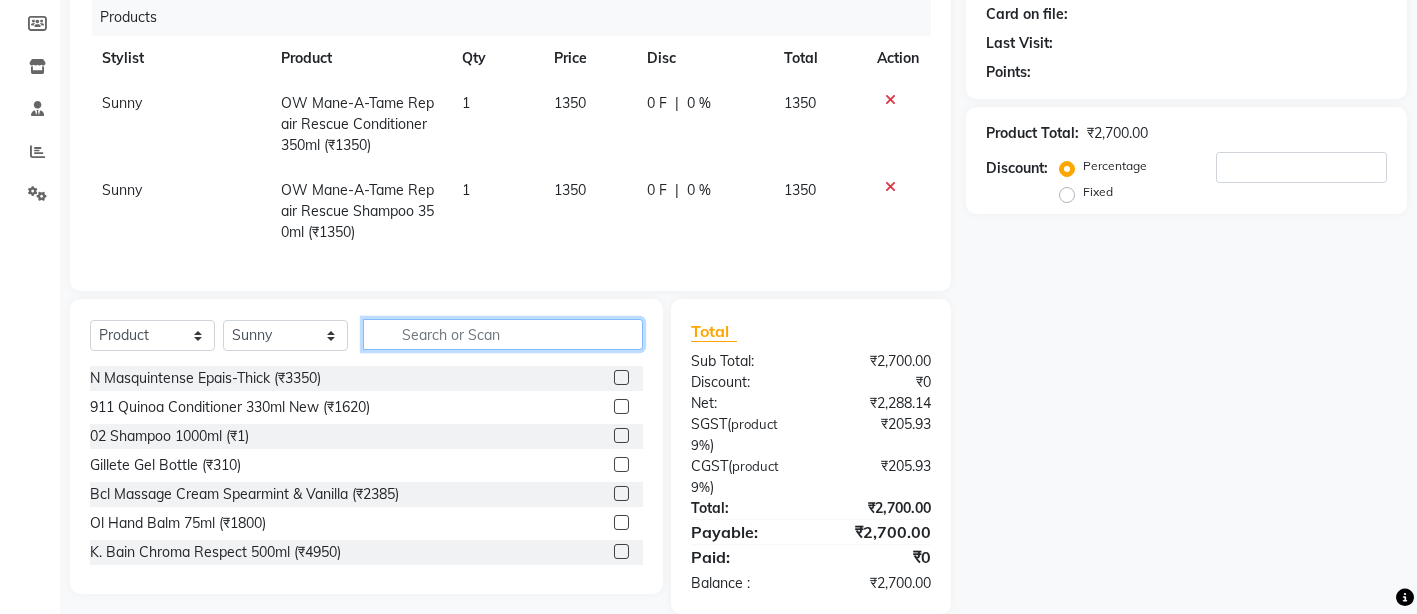 scroll, scrollTop: 0, scrollLeft: 0, axis: both 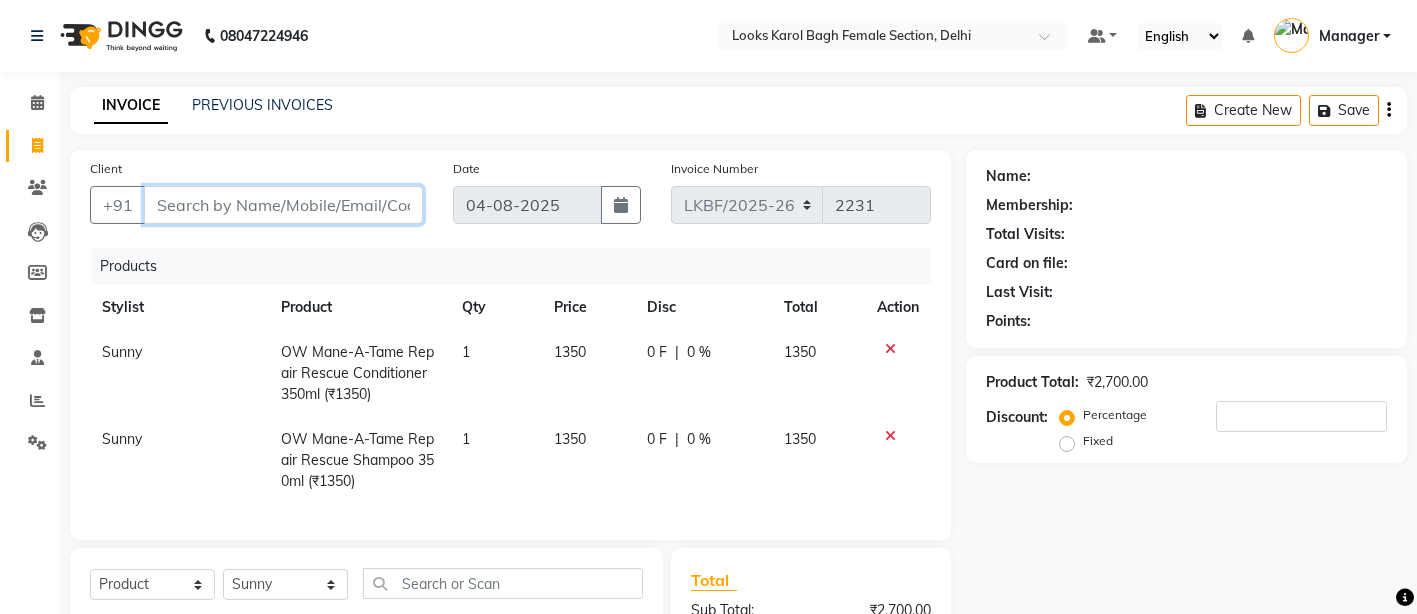 click on "Client" at bounding box center (283, 205) 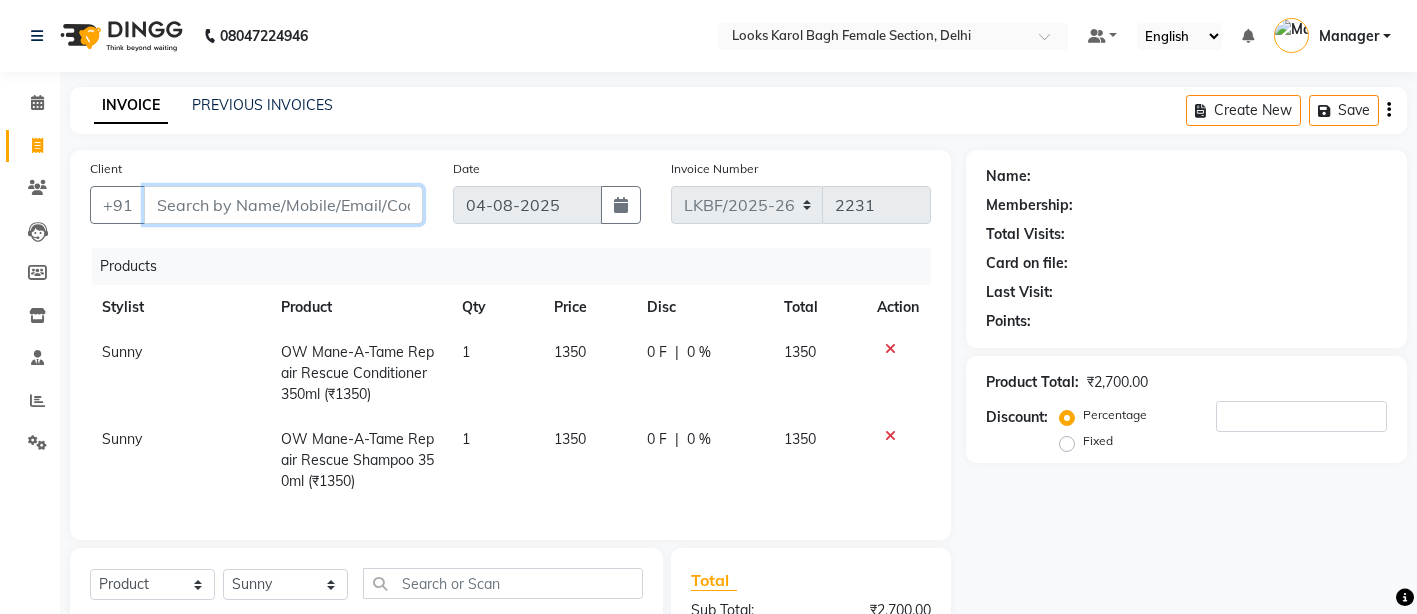 type on "9" 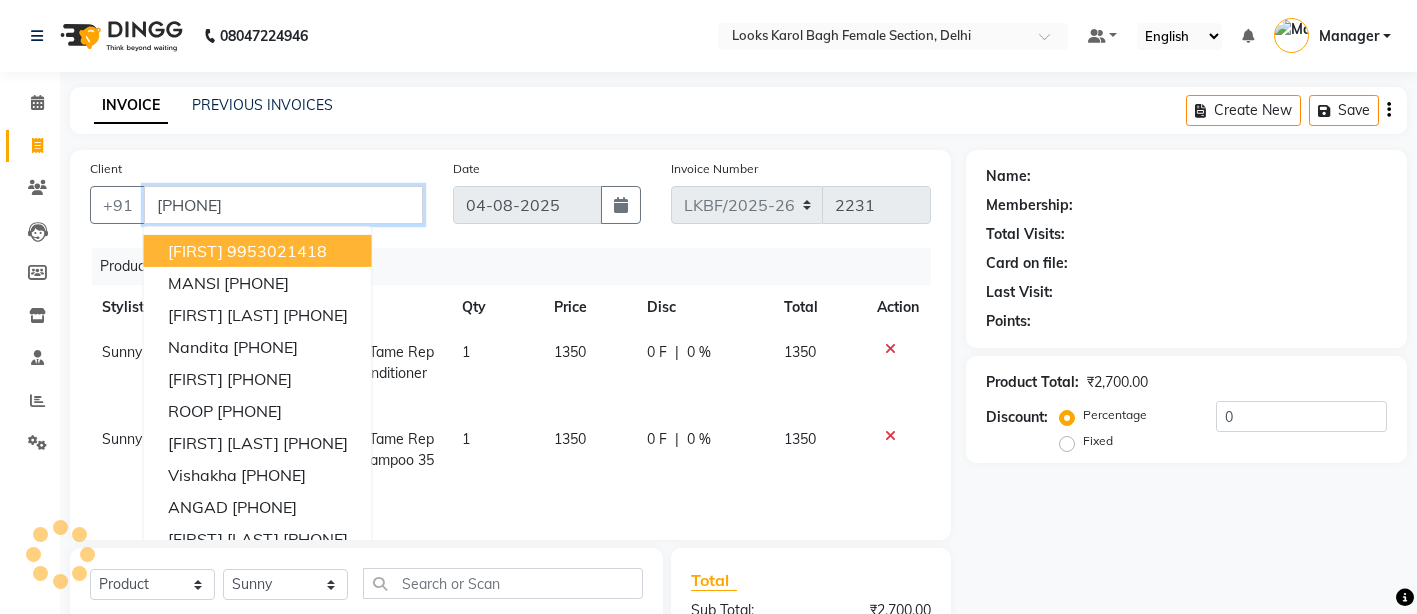 type on "[PHONE]" 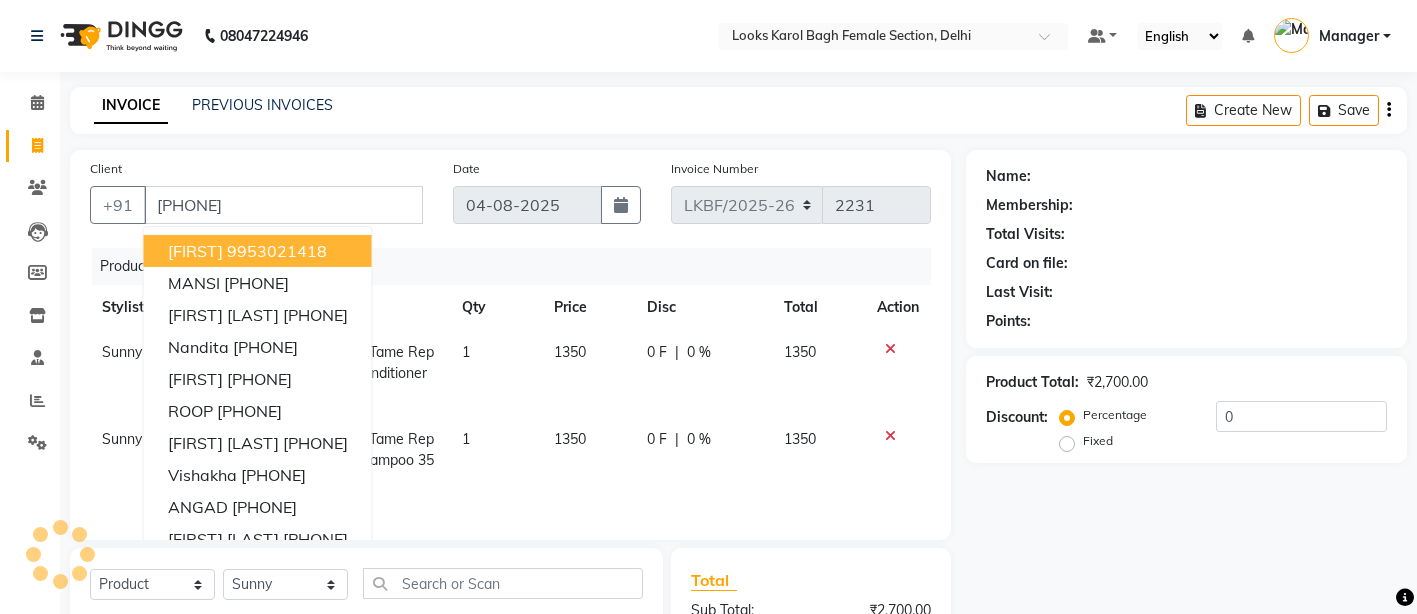 select on "1: Object" 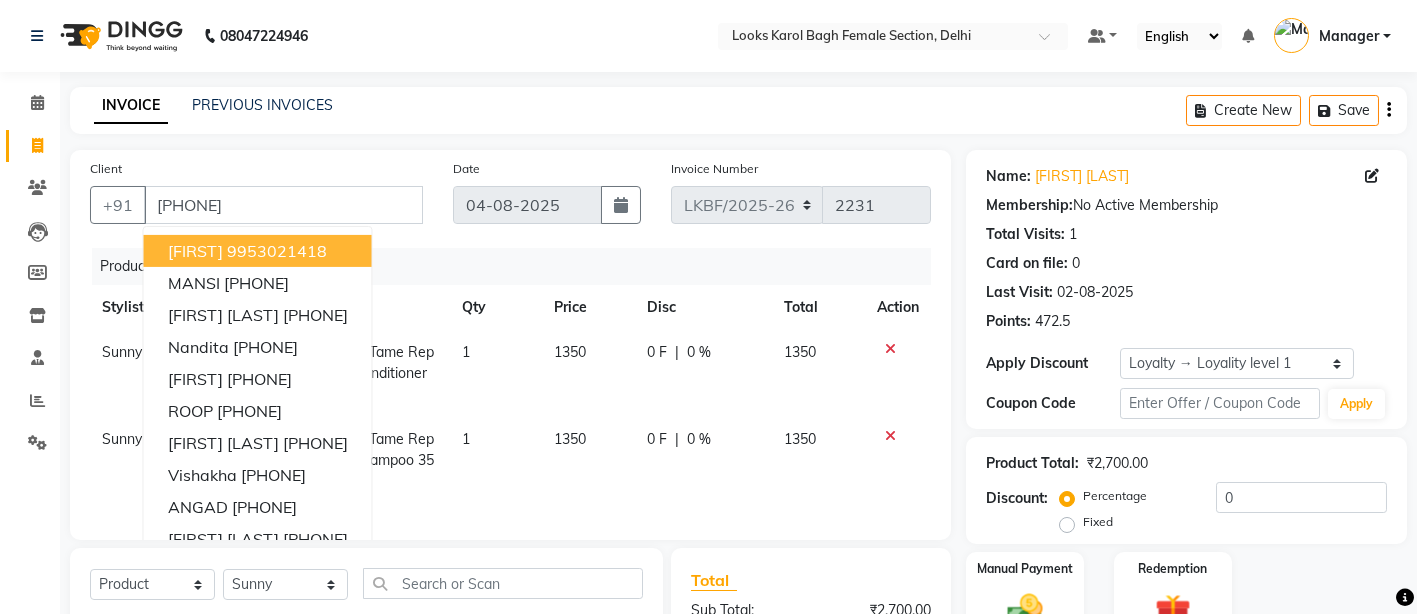 click on "1350" 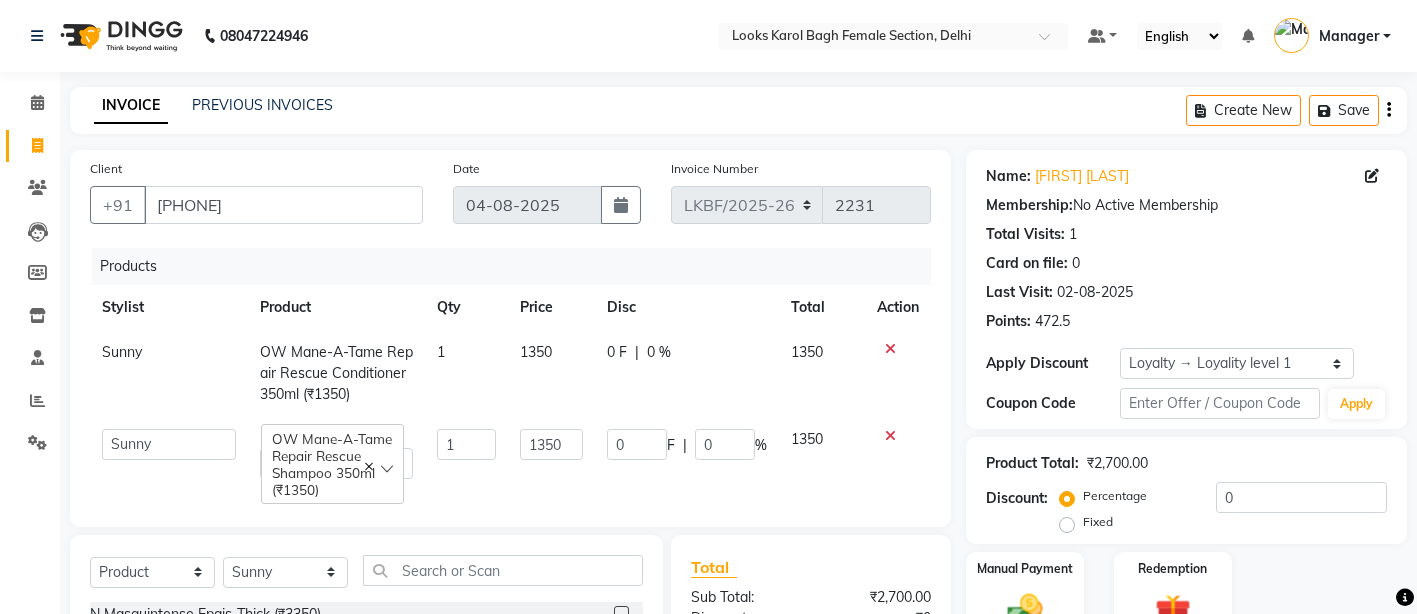 scroll, scrollTop: 265, scrollLeft: 0, axis: vertical 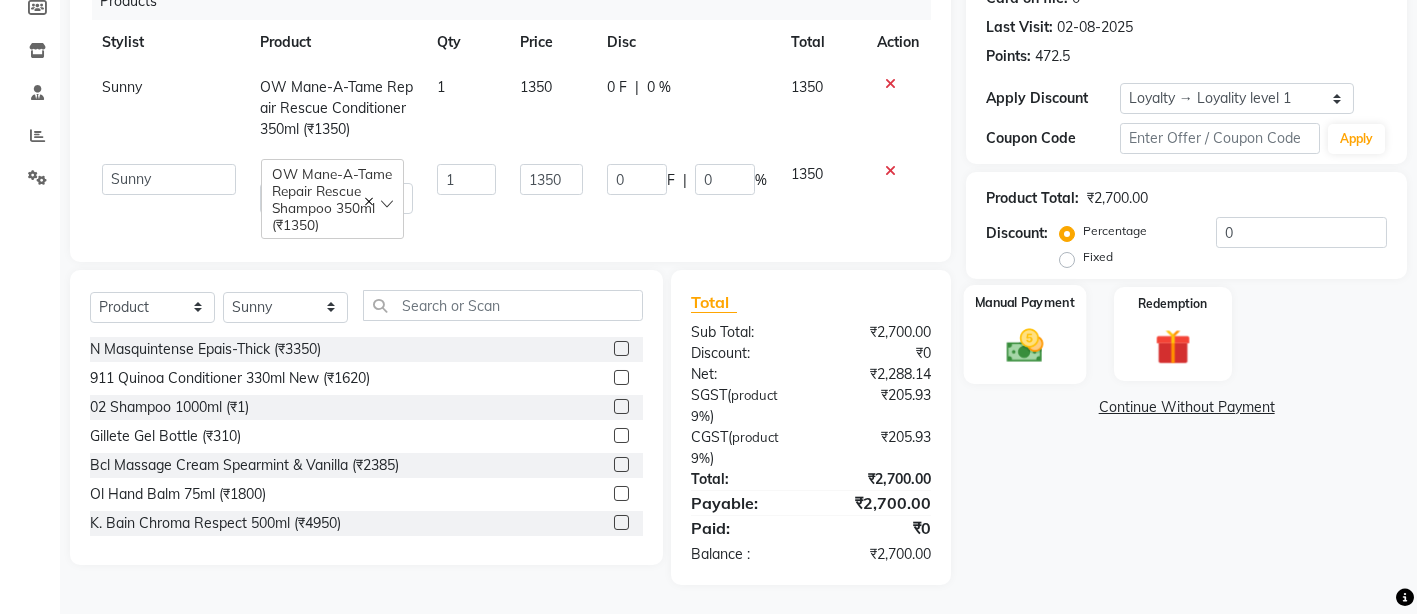 click 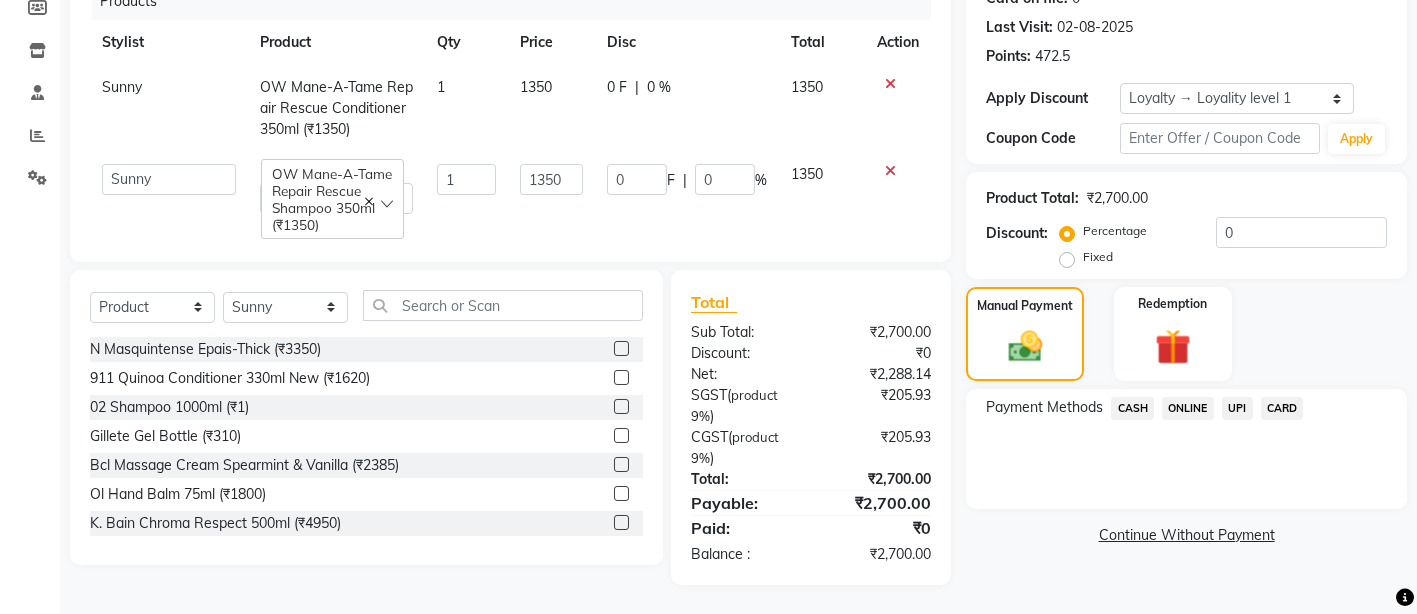 click on "CARD" 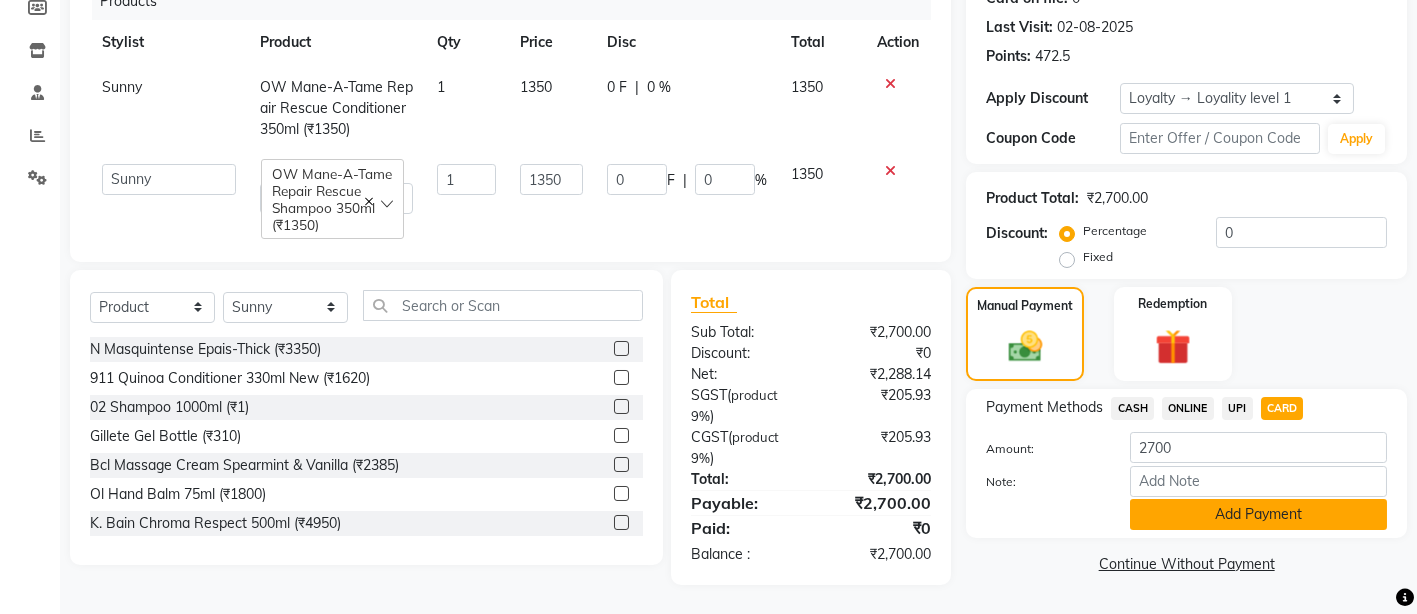 click on "Add Payment" 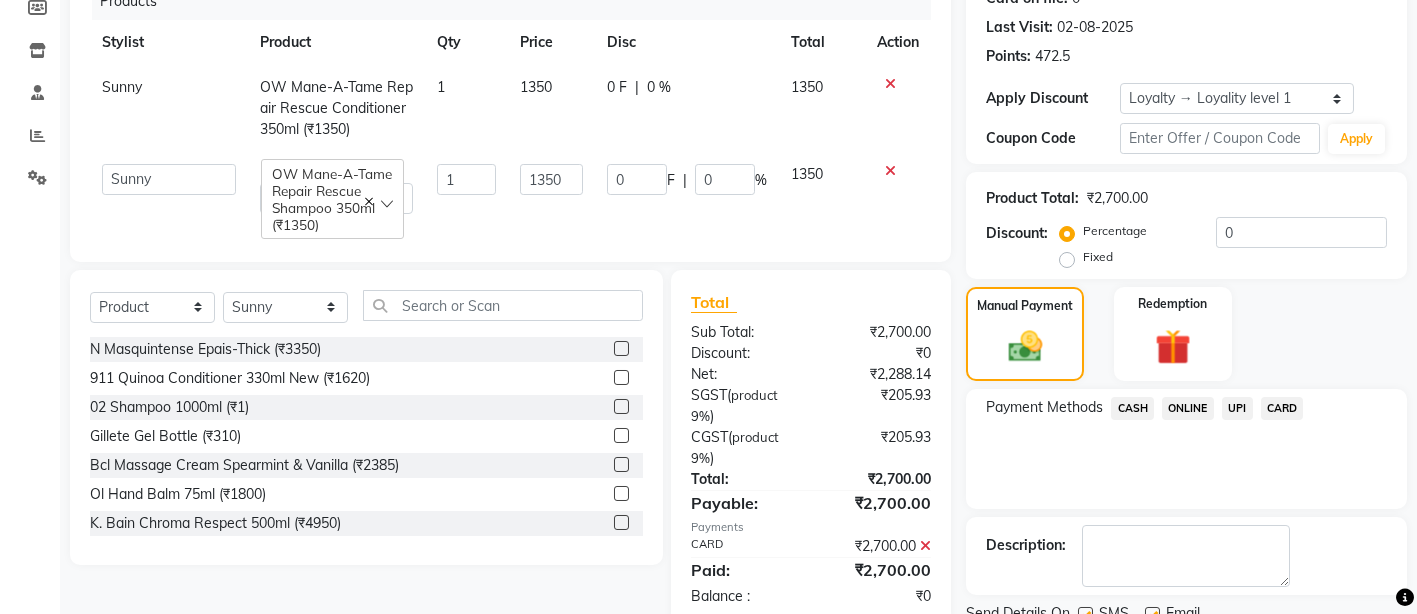 scroll, scrollTop: 406, scrollLeft: 0, axis: vertical 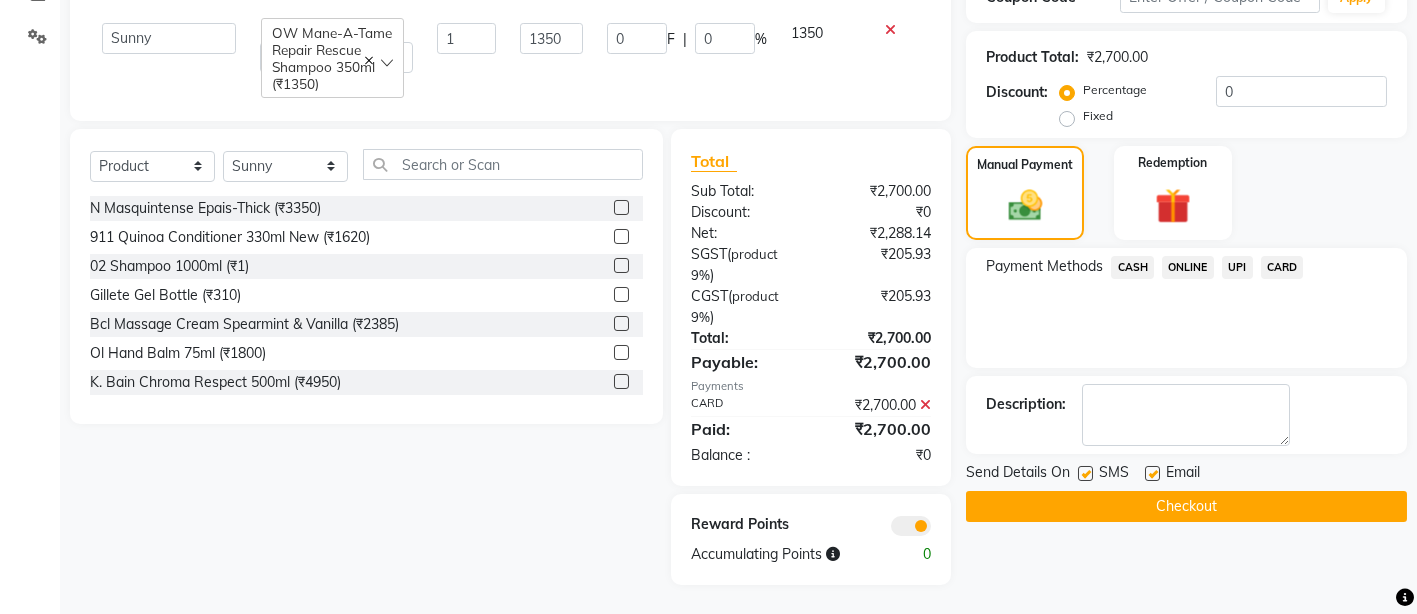 click on "Checkout" 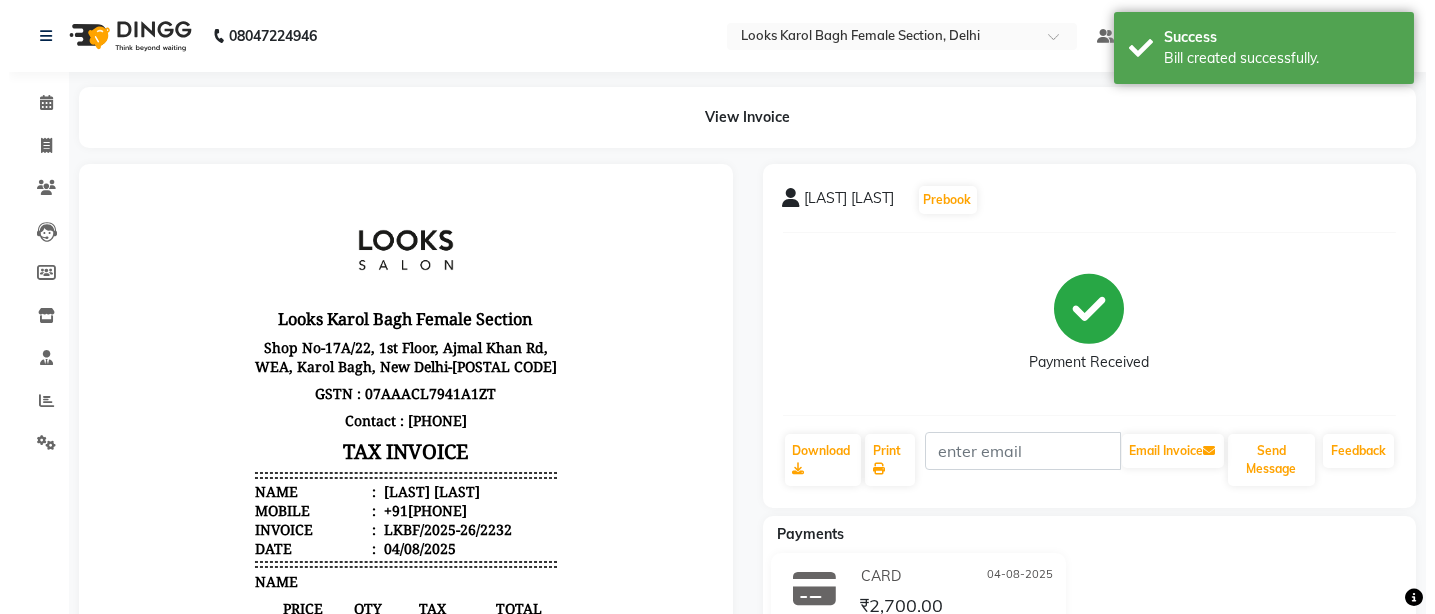 scroll, scrollTop: 0, scrollLeft: 0, axis: both 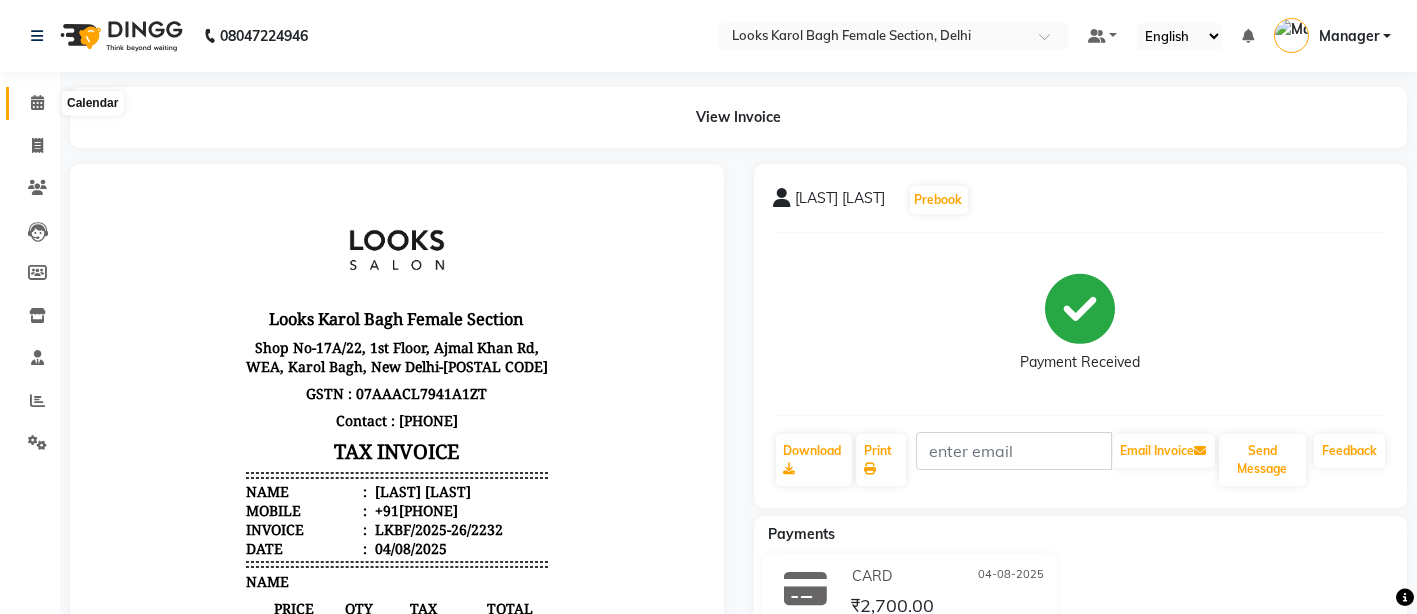 click 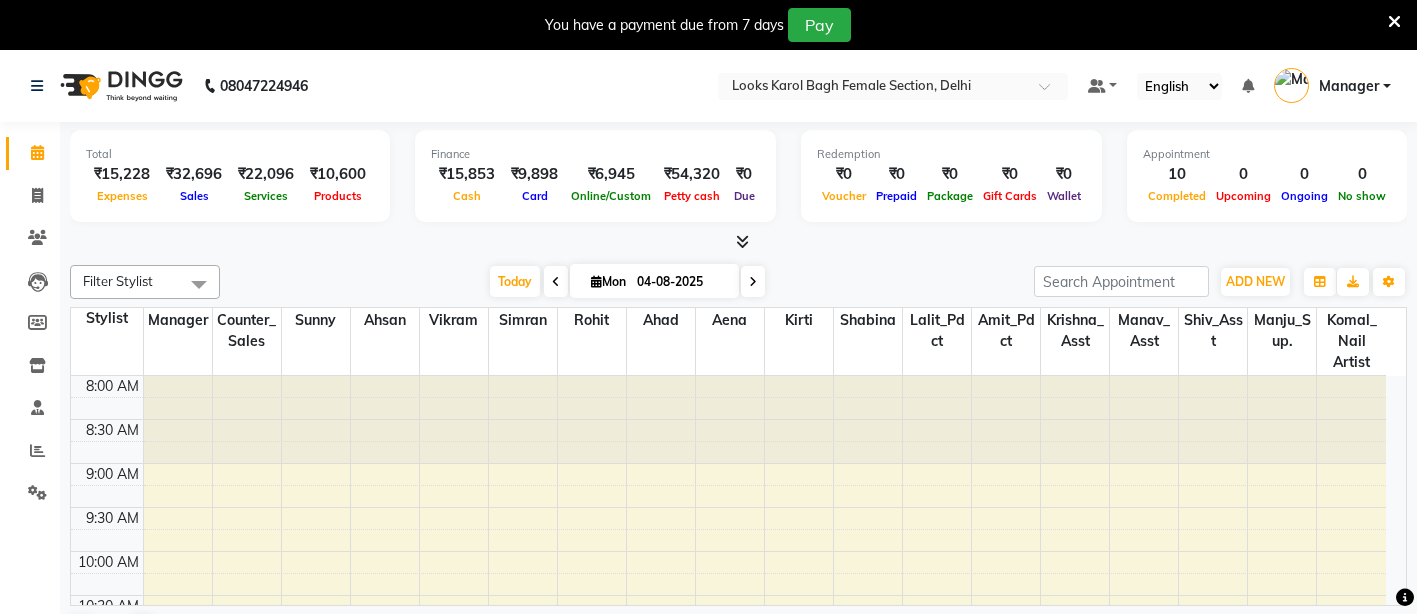 scroll, scrollTop: 0, scrollLeft: 0, axis: both 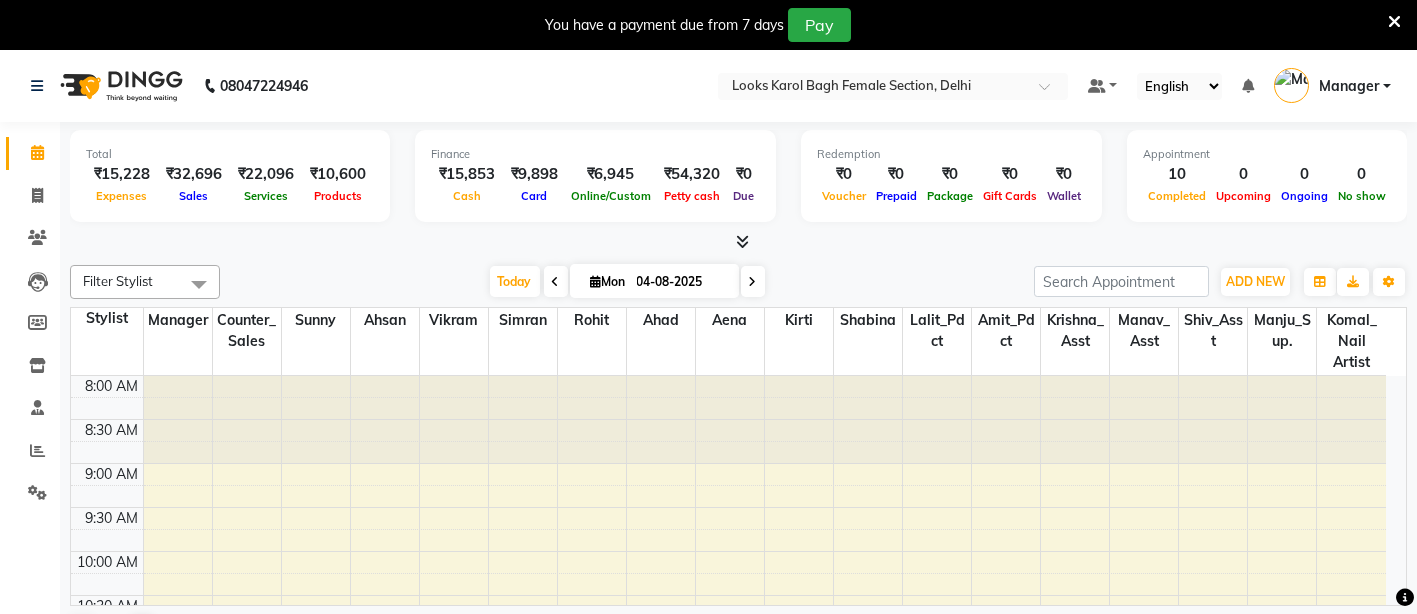 click at bounding box center (1394, 22) 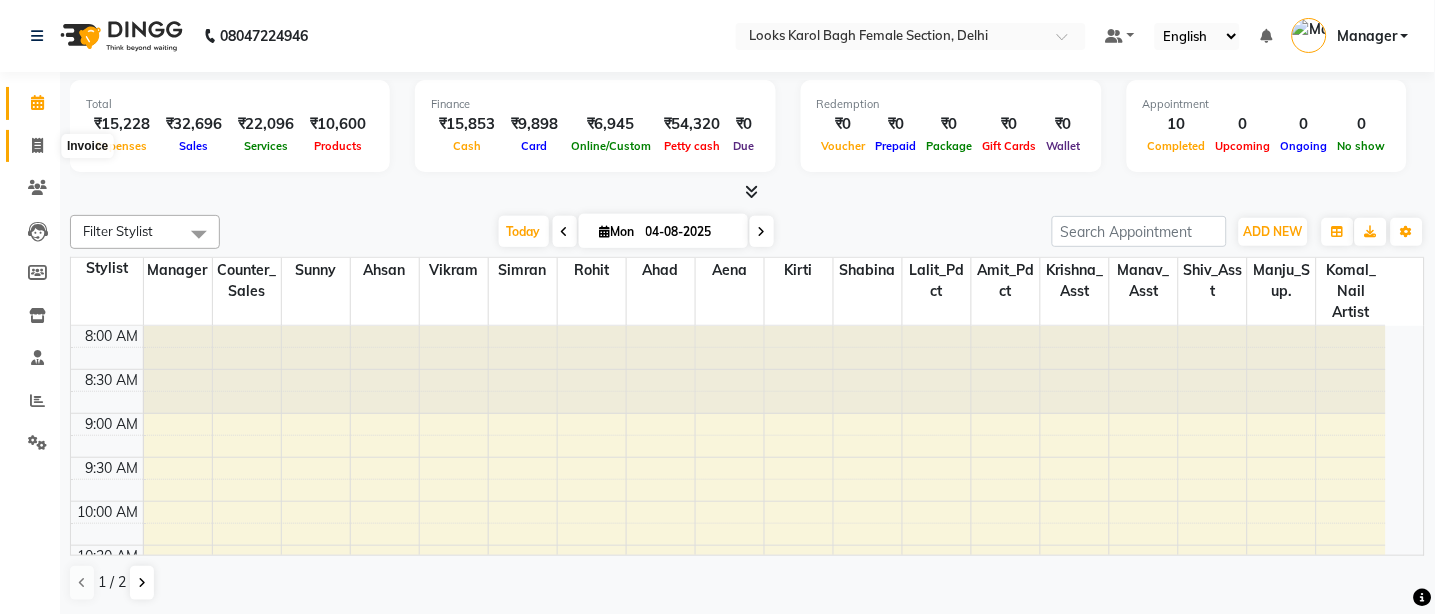 click 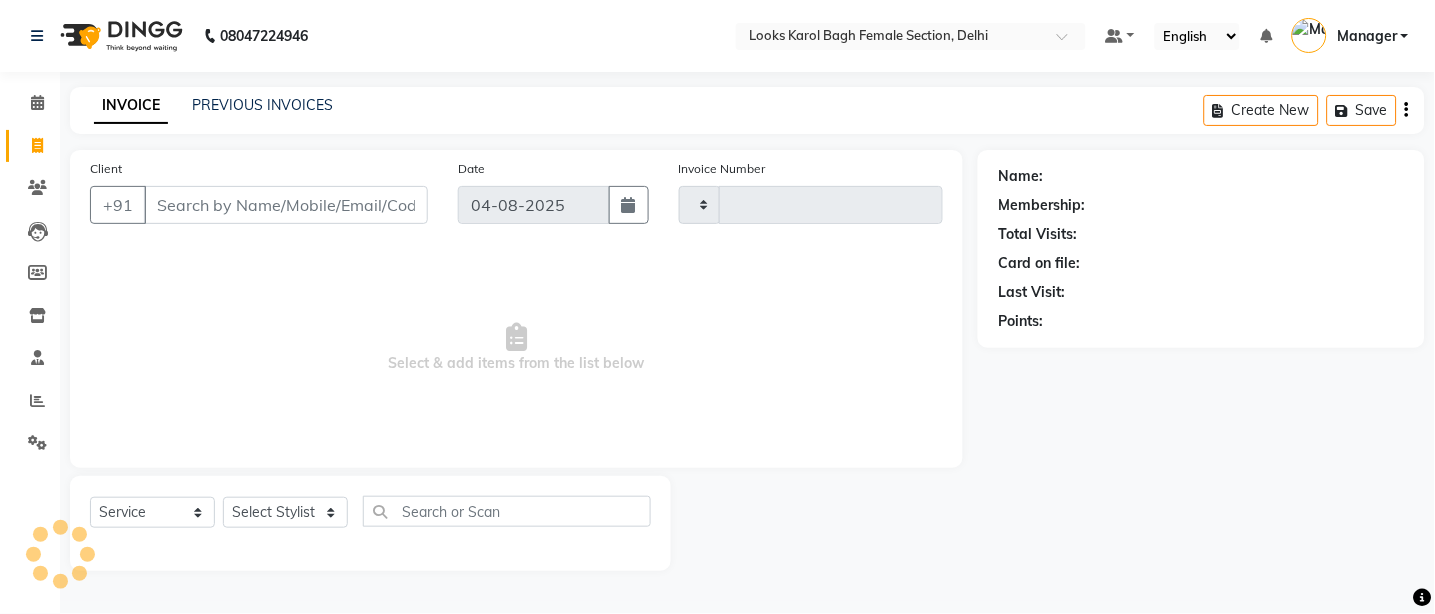 type on "2231" 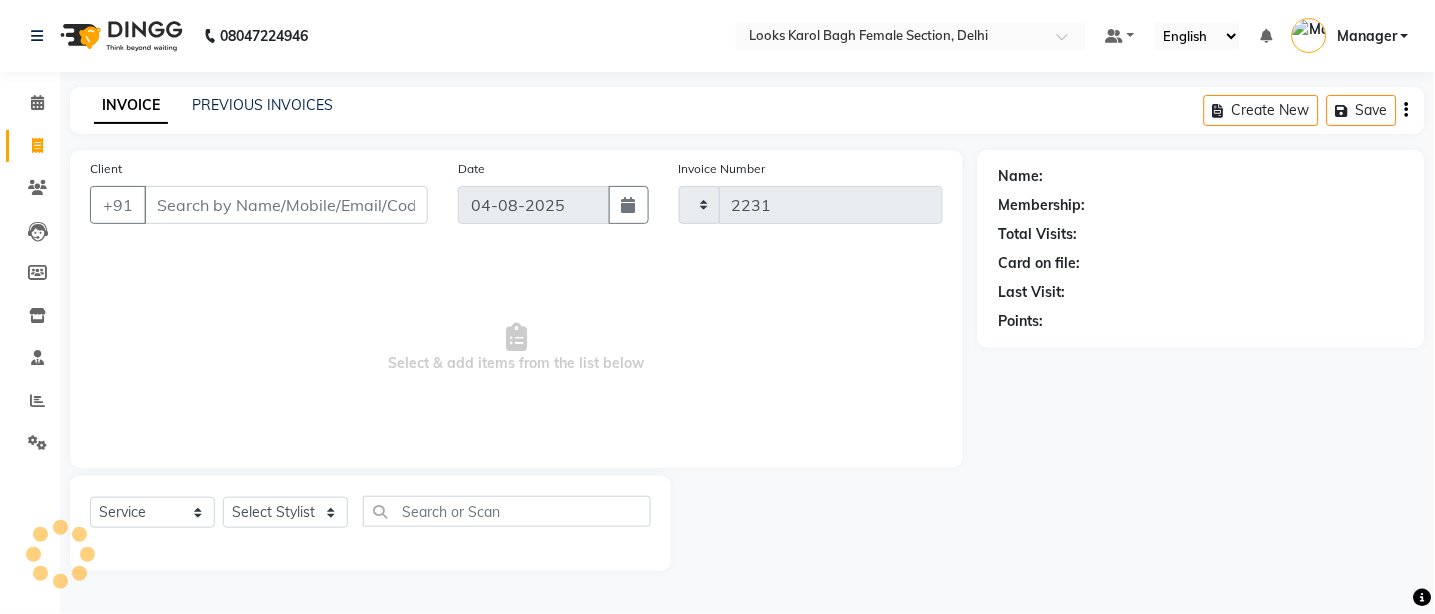 select on "8706" 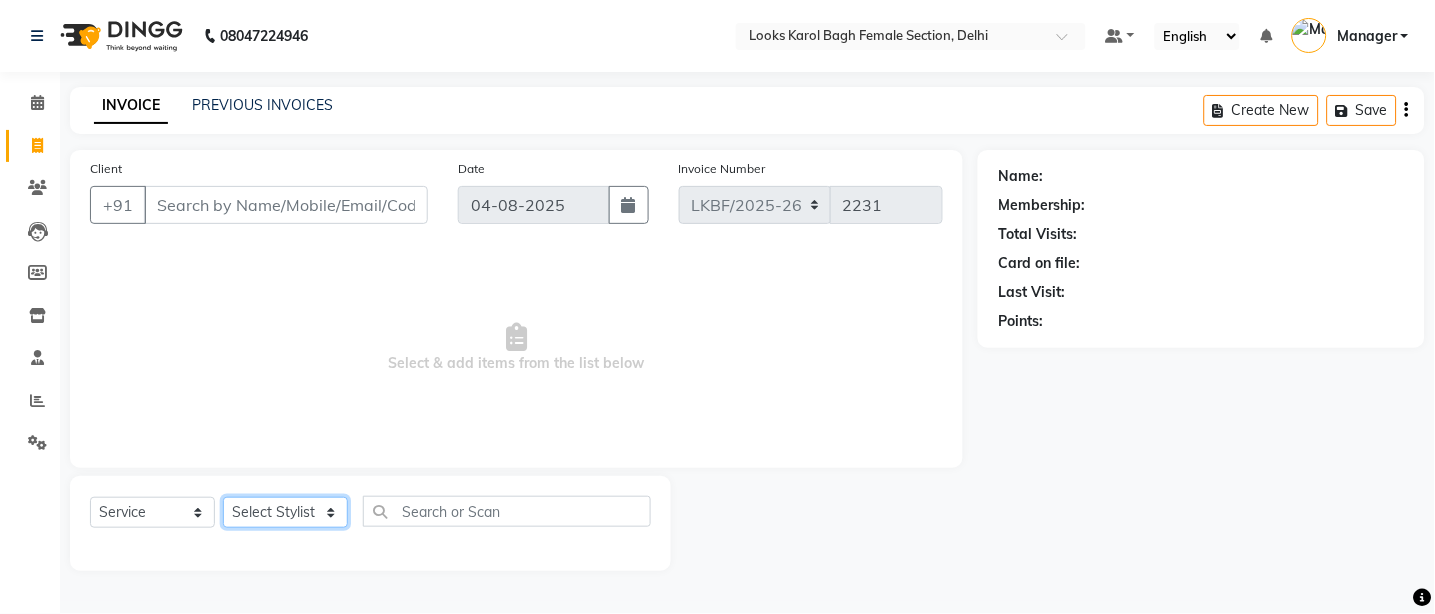 click on "Select Stylist [PERSON] [PERSON] [PERSON] [PERSON] [PERSON] [PERSON] [PERSON] [PERSON] [PERSON] [PERSON] [PERSON] [PERSON] [PERSON] [PERSON] [PERSON] [PERSON] [PERSON] [PERSON] [PERSON] [PERSON] [PERSON] [PERSON]" 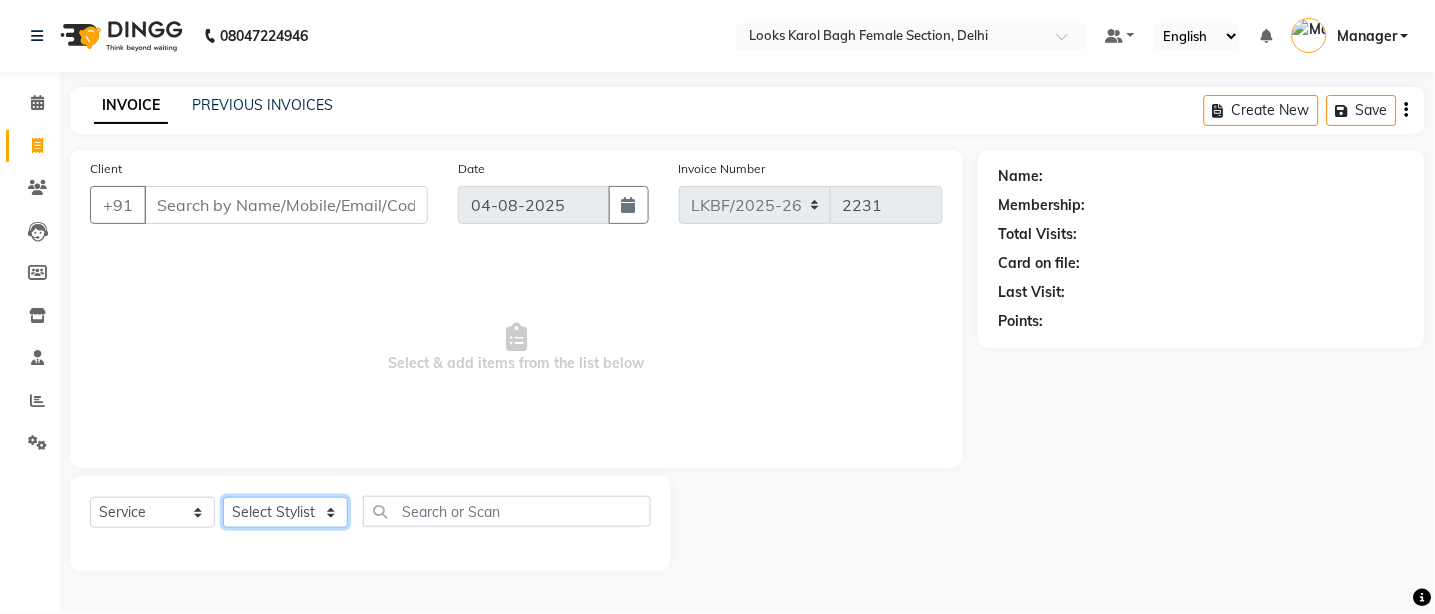select on "88112" 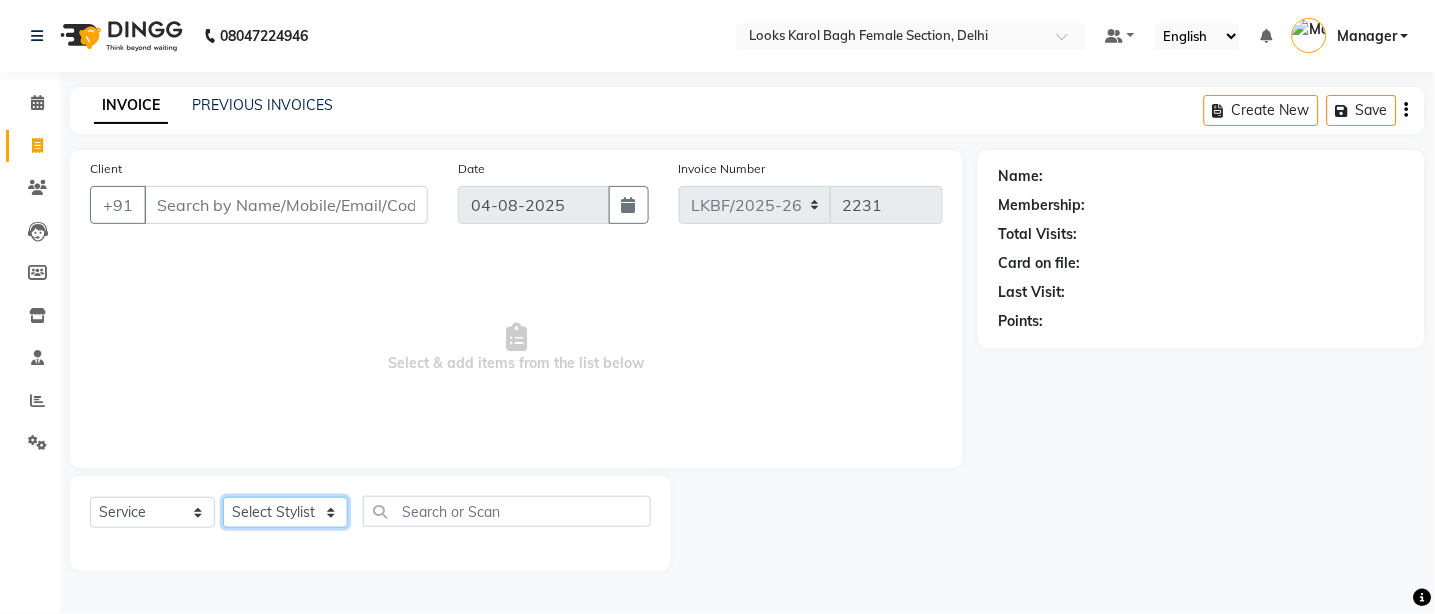 click on "Select Stylist [PERSON] [PERSON] [PERSON] [PERSON] [PERSON] [PERSON] [PERSON] [PERSON] [PERSON] [PERSON] [PERSON] [PERSON] [PERSON] [PERSON] [PERSON] [PERSON] [PERSON] [PERSON] [PERSON] [PERSON] [PERSON] [PERSON]" 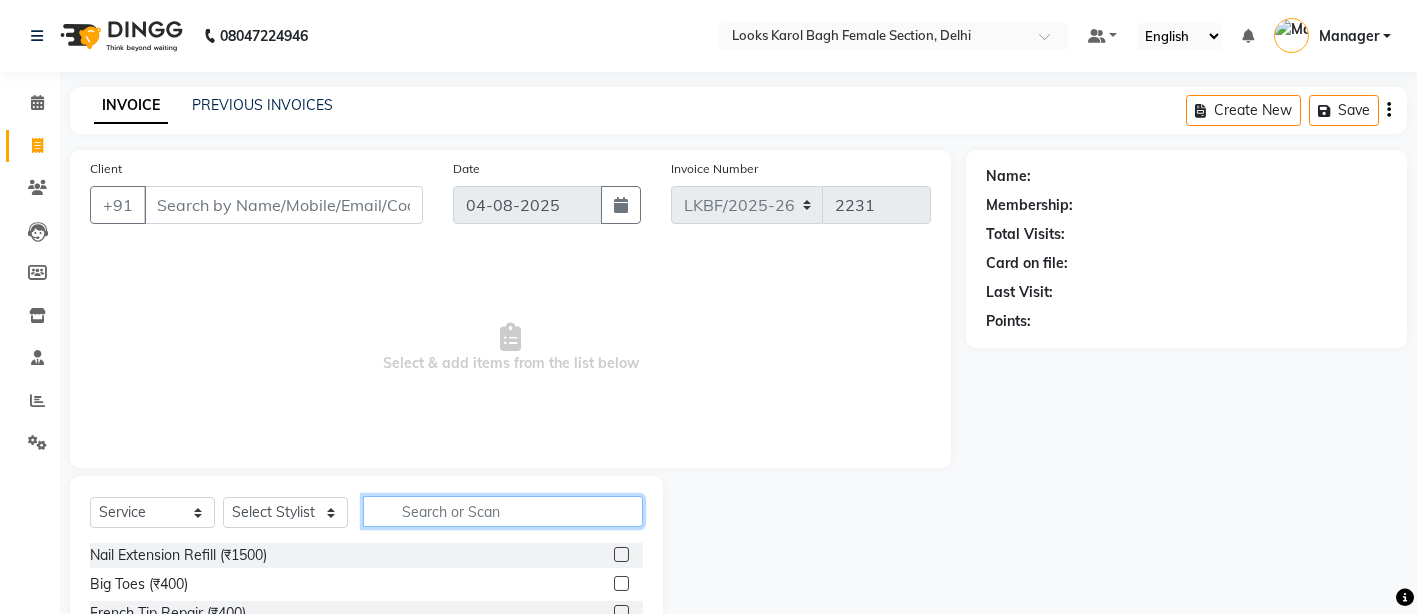 click 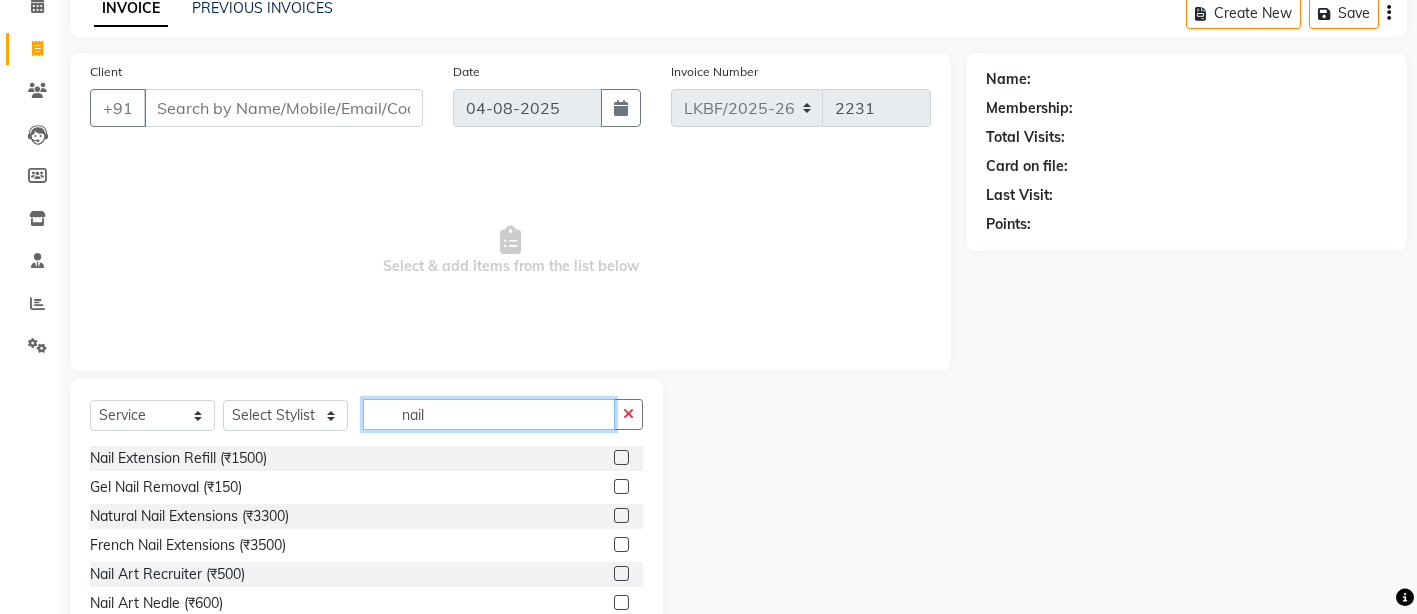 scroll, scrollTop: 140, scrollLeft: 0, axis: vertical 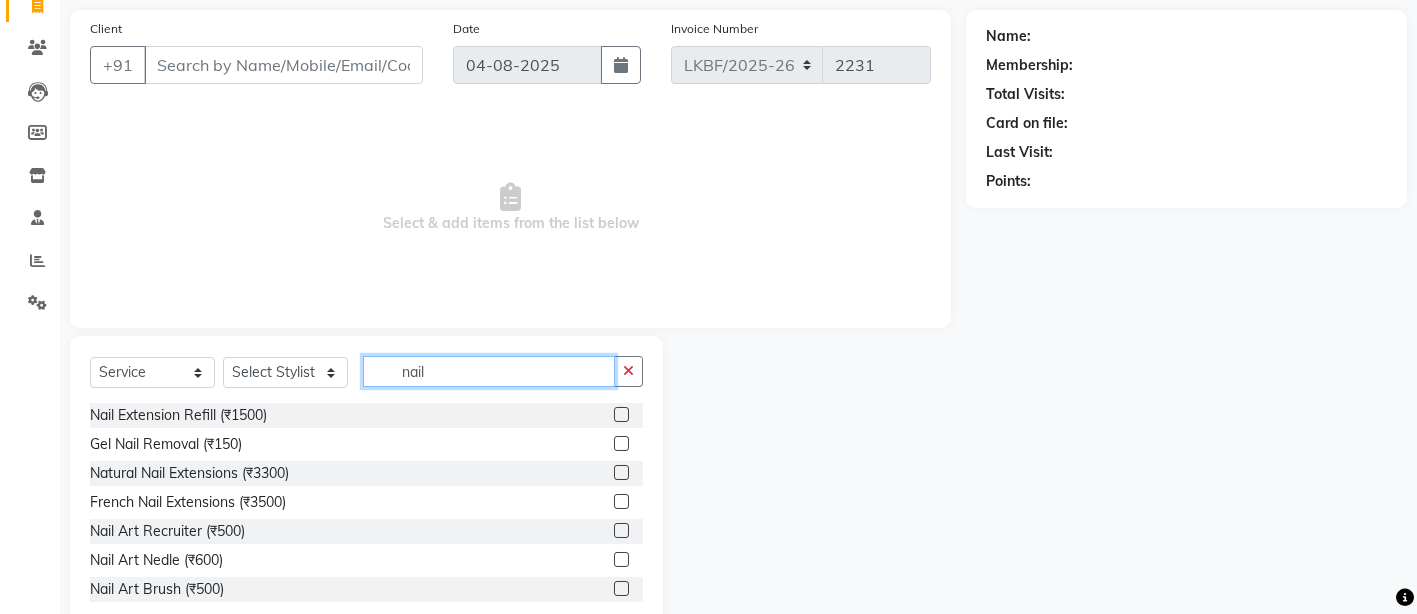 type on "nail" 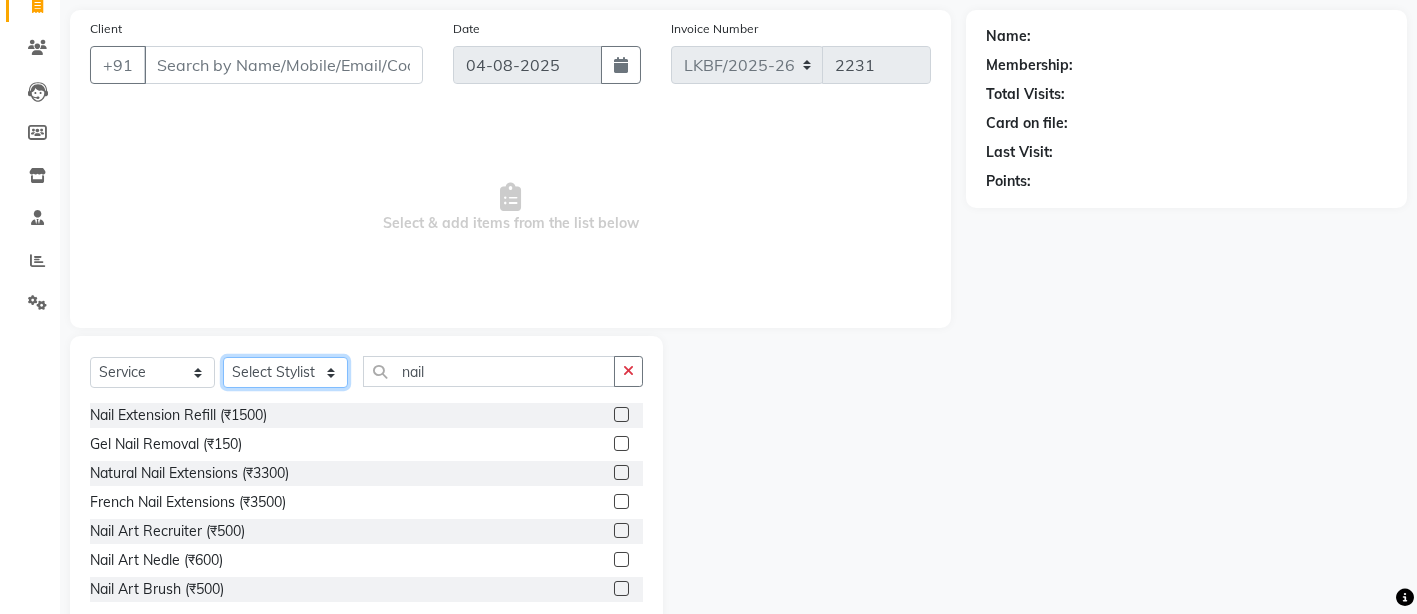 click on "Select Stylist [PERSON] [PERSON] [PERSON] [PERSON] [PERSON] [PERSON] [PERSON] [PERSON] [PERSON] [PERSON] [PERSON] [PERSON] [PERSON] [PERSON] [PERSON] [PERSON] [PERSON] [PERSON] [PERSON] [PERSON] [PERSON] [PERSON]" 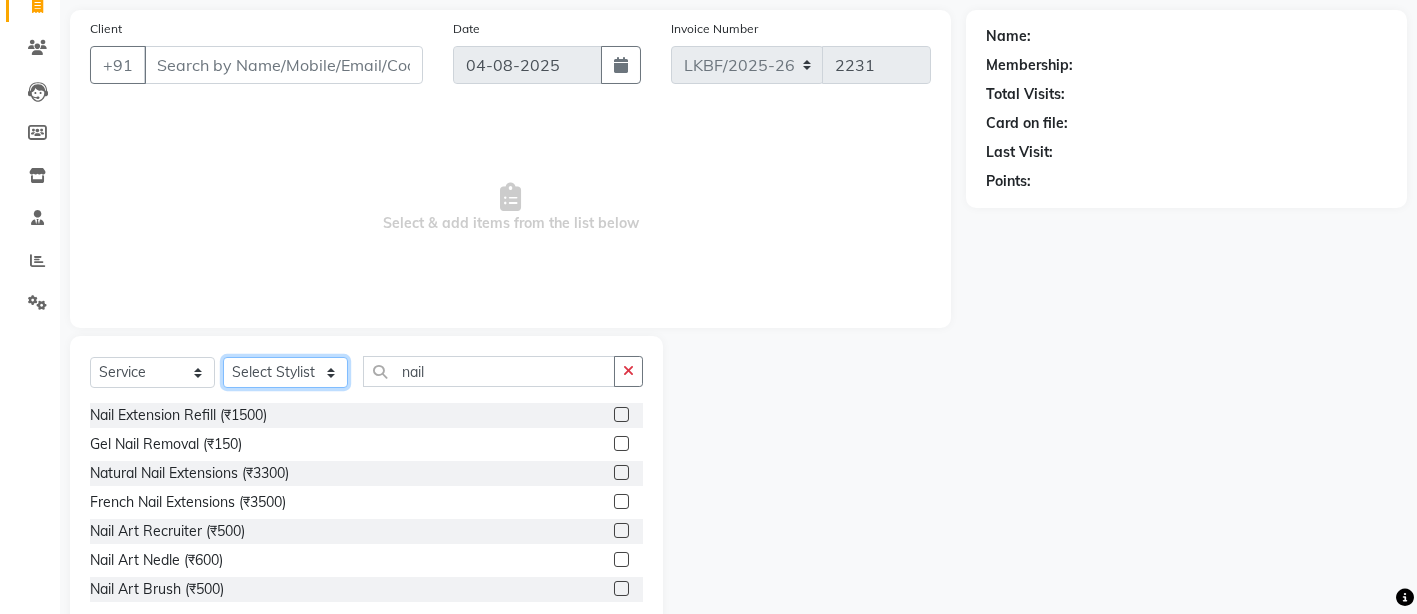 click on "Select Stylist [PERSON] [PERSON] [PERSON] [PERSON] [PERSON] [PERSON] [PERSON] [PERSON] [PERSON] [PERSON] [PERSON] [PERSON] [PERSON] [PERSON] [PERSON] [PERSON] [PERSON] [PERSON] [PERSON] [PERSON] [PERSON] [PERSON]" 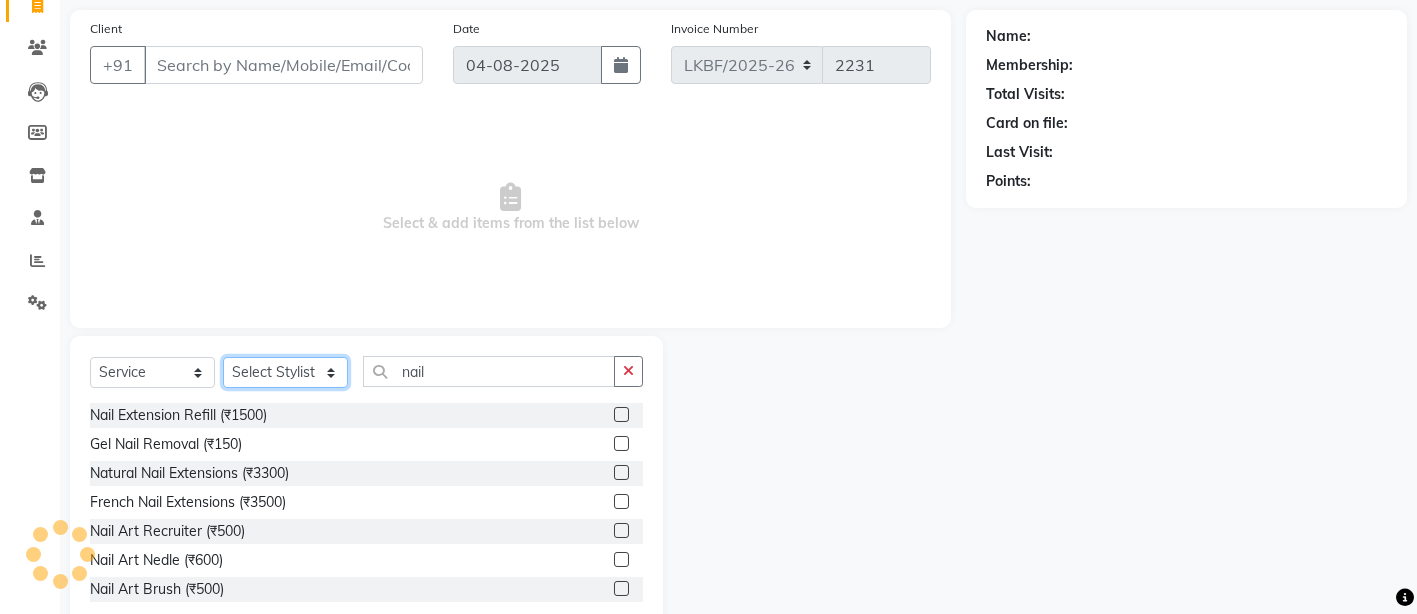 scroll, scrollTop: 124, scrollLeft: 0, axis: vertical 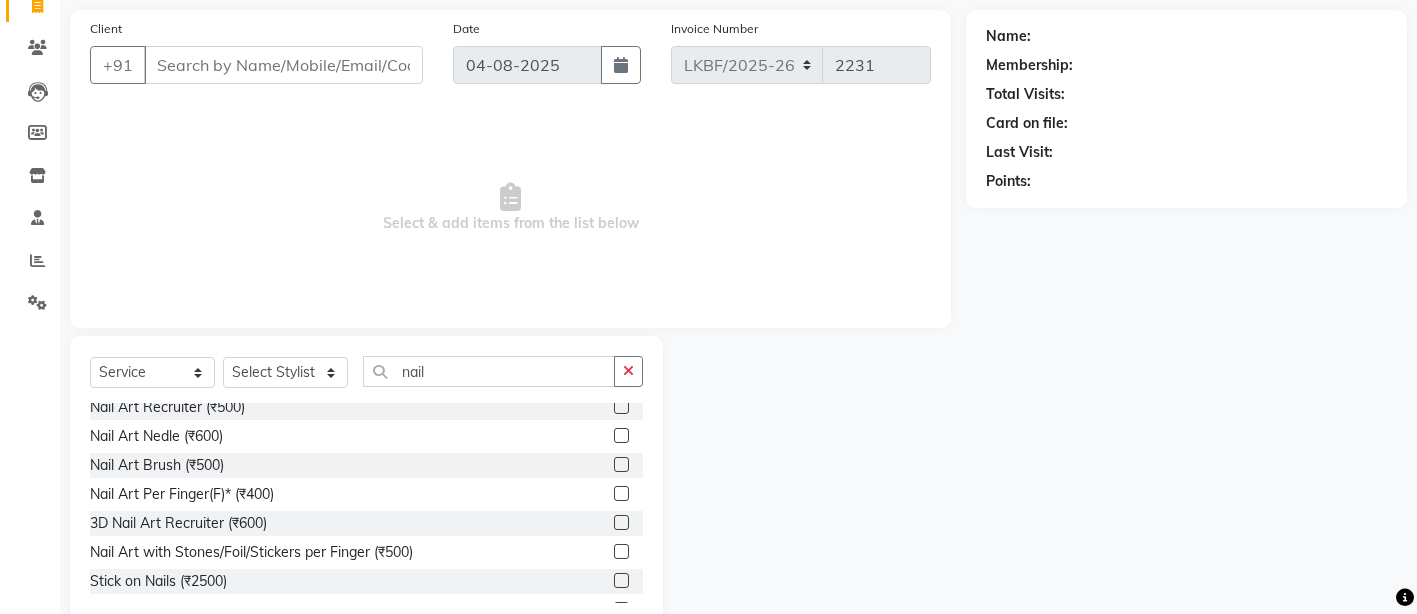 click 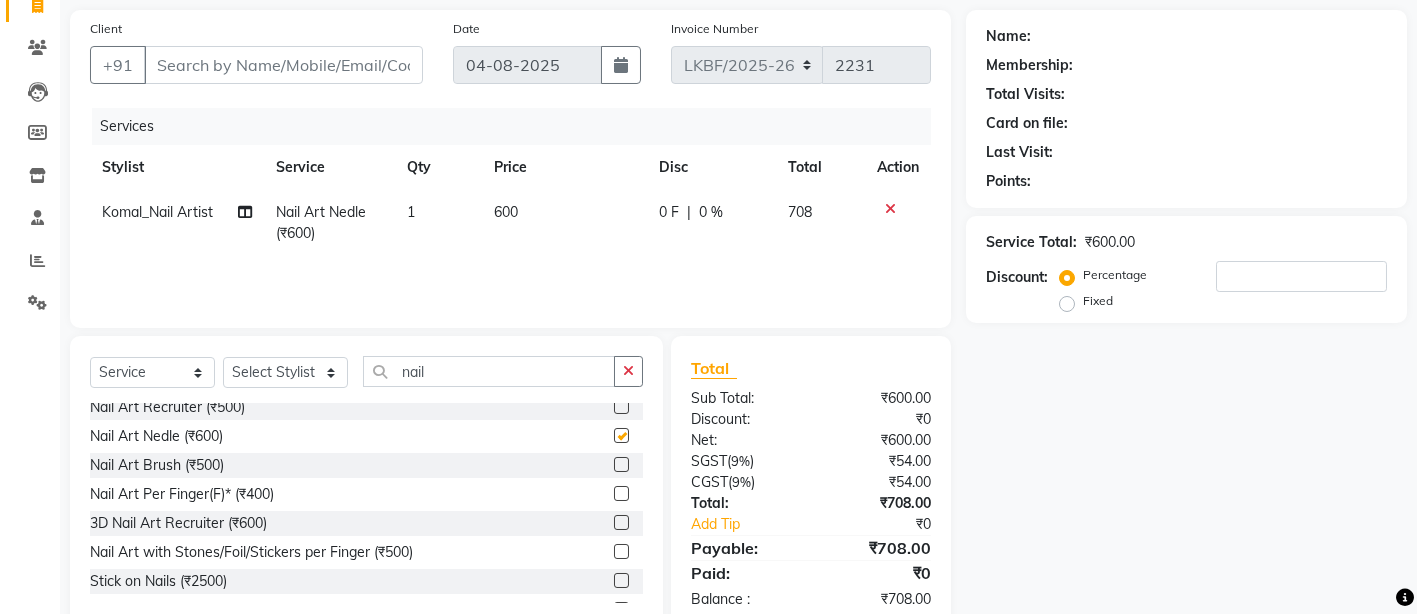 checkbox on "false" 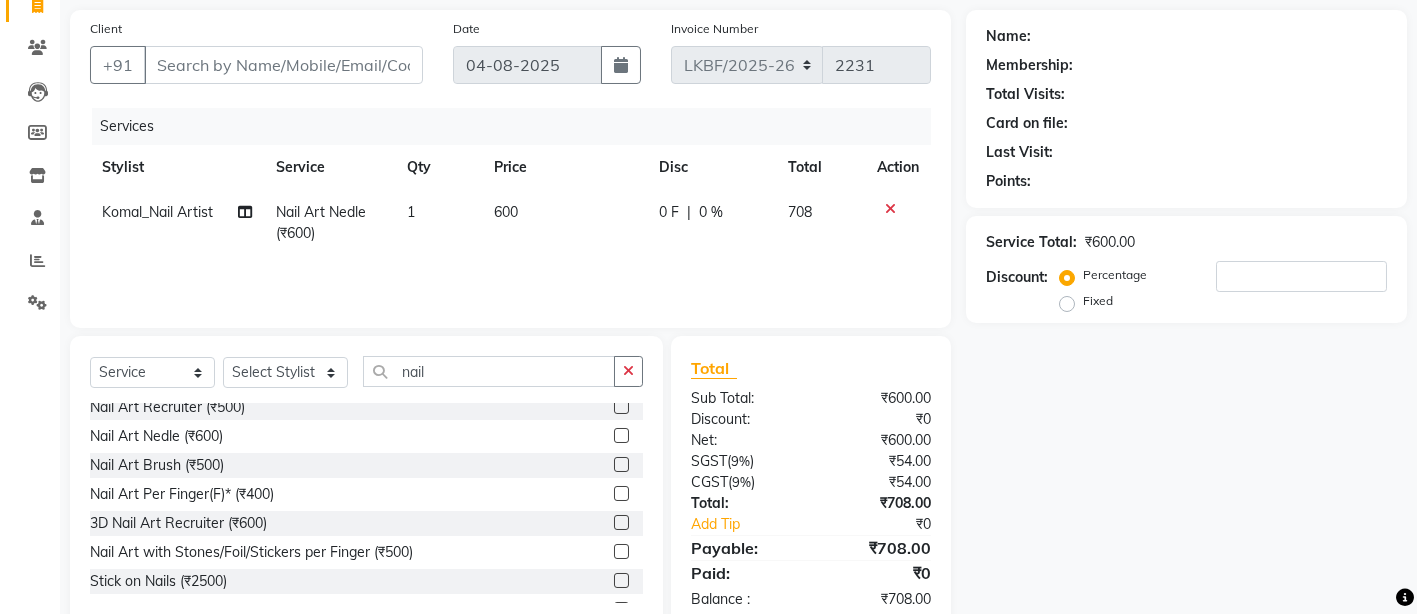 click on "600" 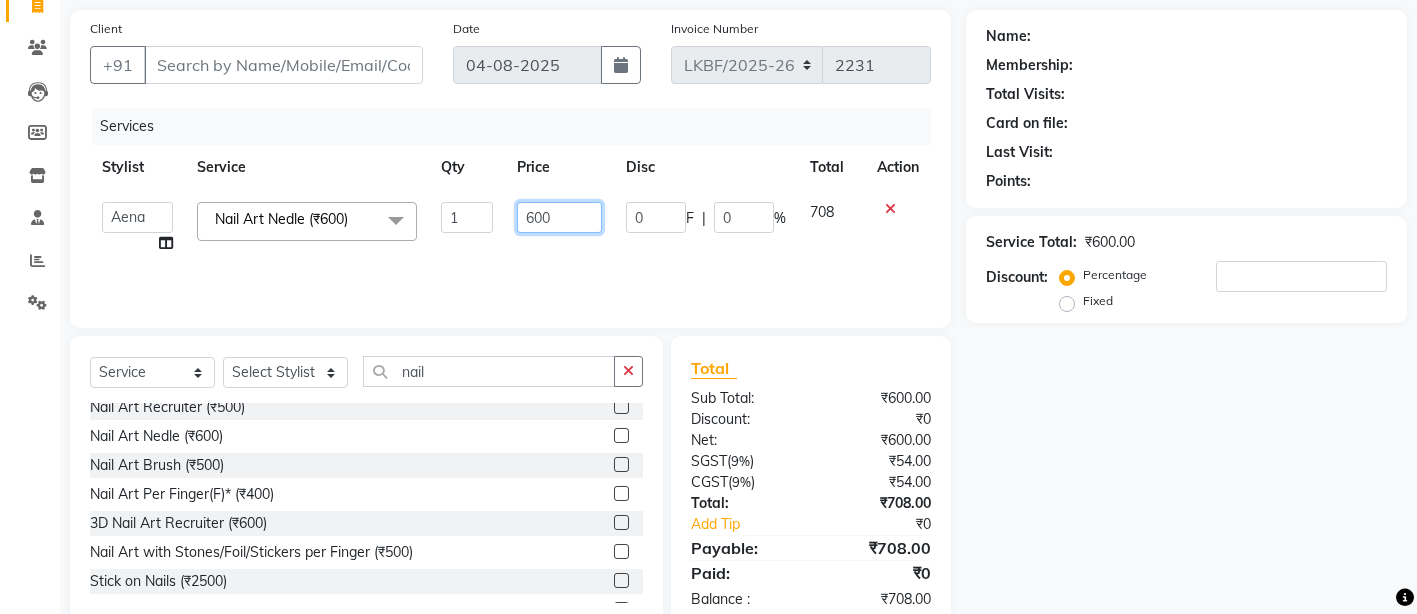 click on "600" 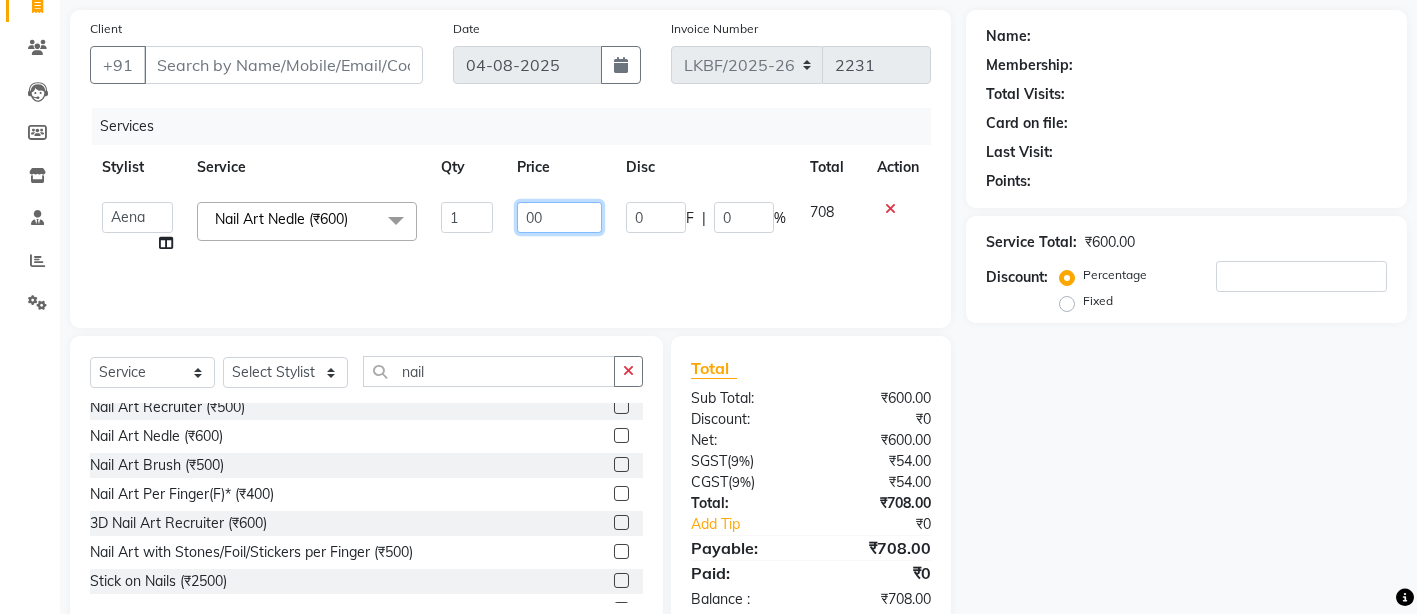 type on "700" 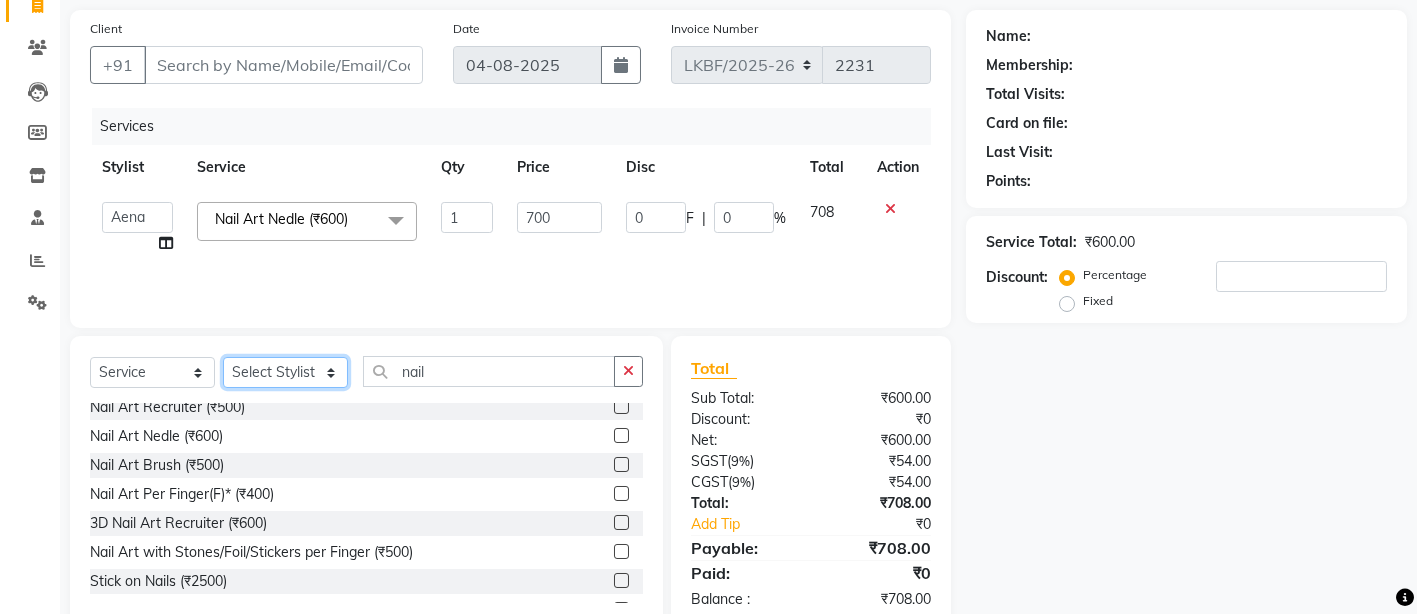 click on "Select Stylist [PERSON] [PERSON] [PERSON] [PERSON] [PERSON] [PERSON] [PERSON] [PERSON] [PERSON] [PERSON] [PERSON] [PERSON] [PERSON] [PERSON] [PERSON] [PERSON] [PERSON] [PERSON] [PERSON] [PERSON] [PERSON] [PERSON]" 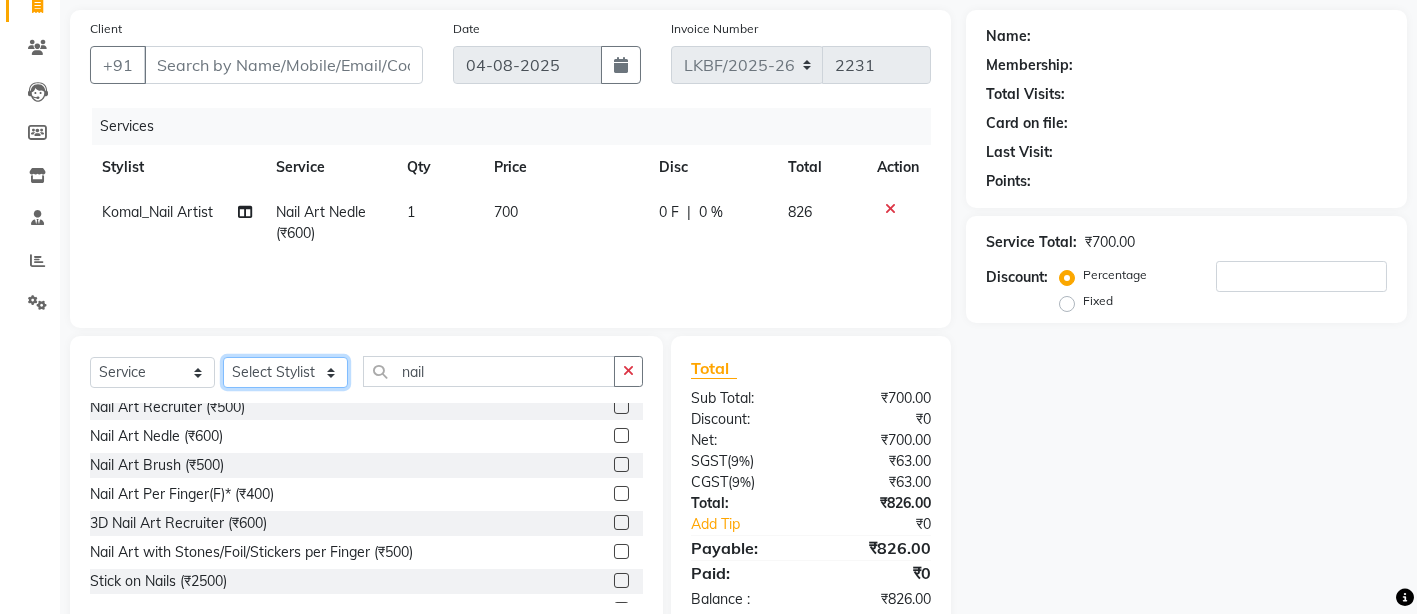 select on "87720" 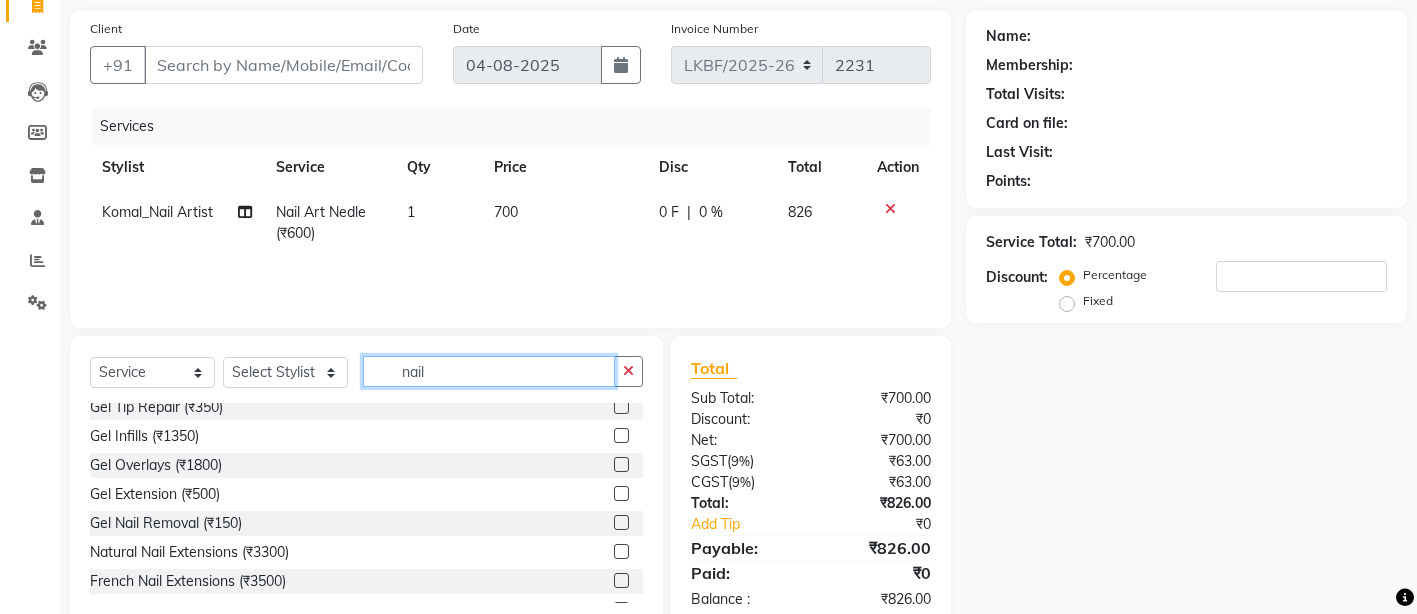 click on "nail" 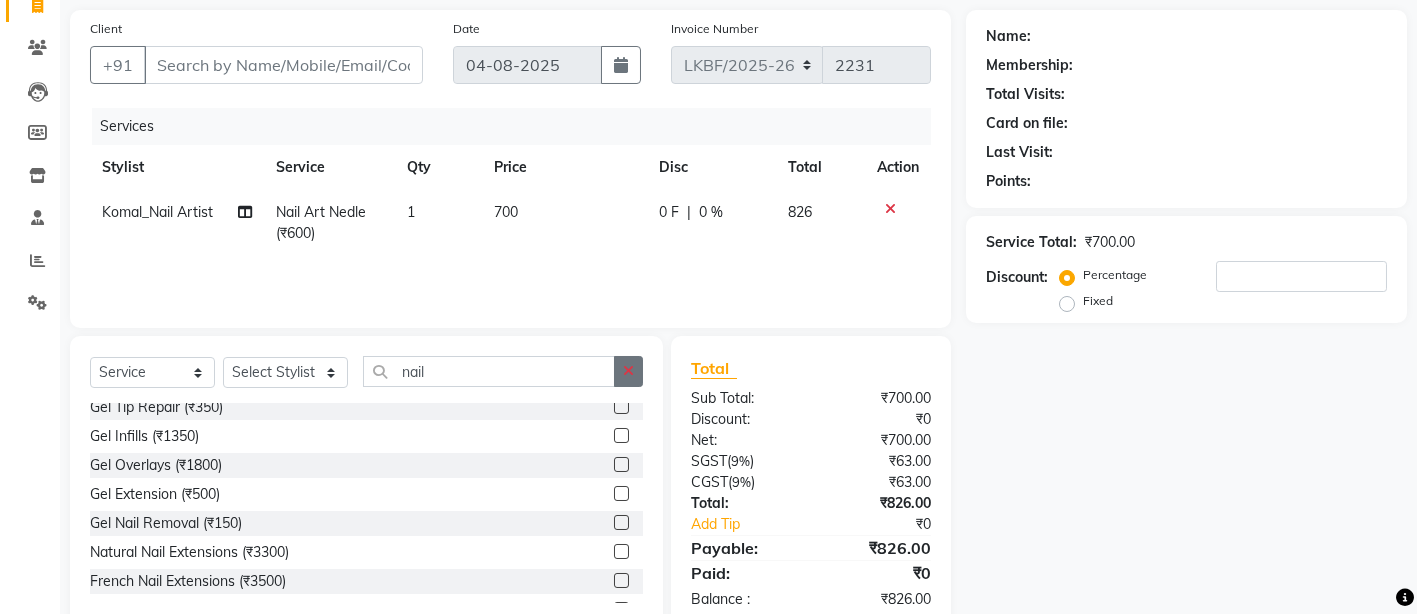 click 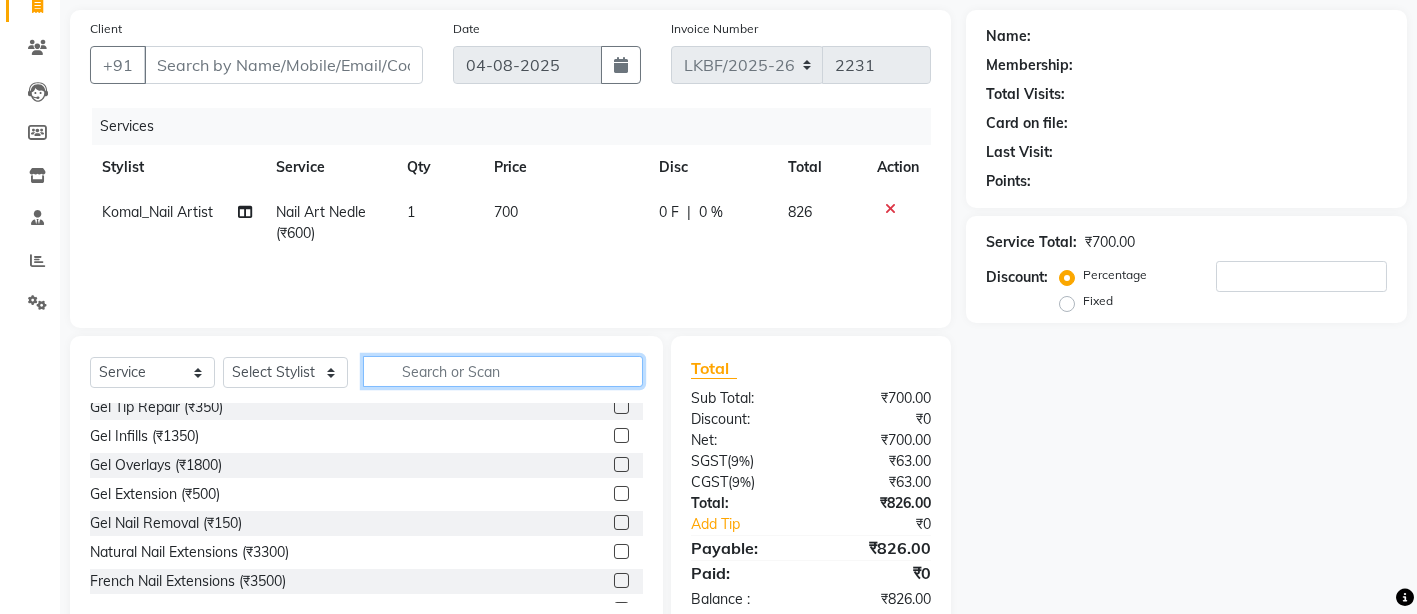 click 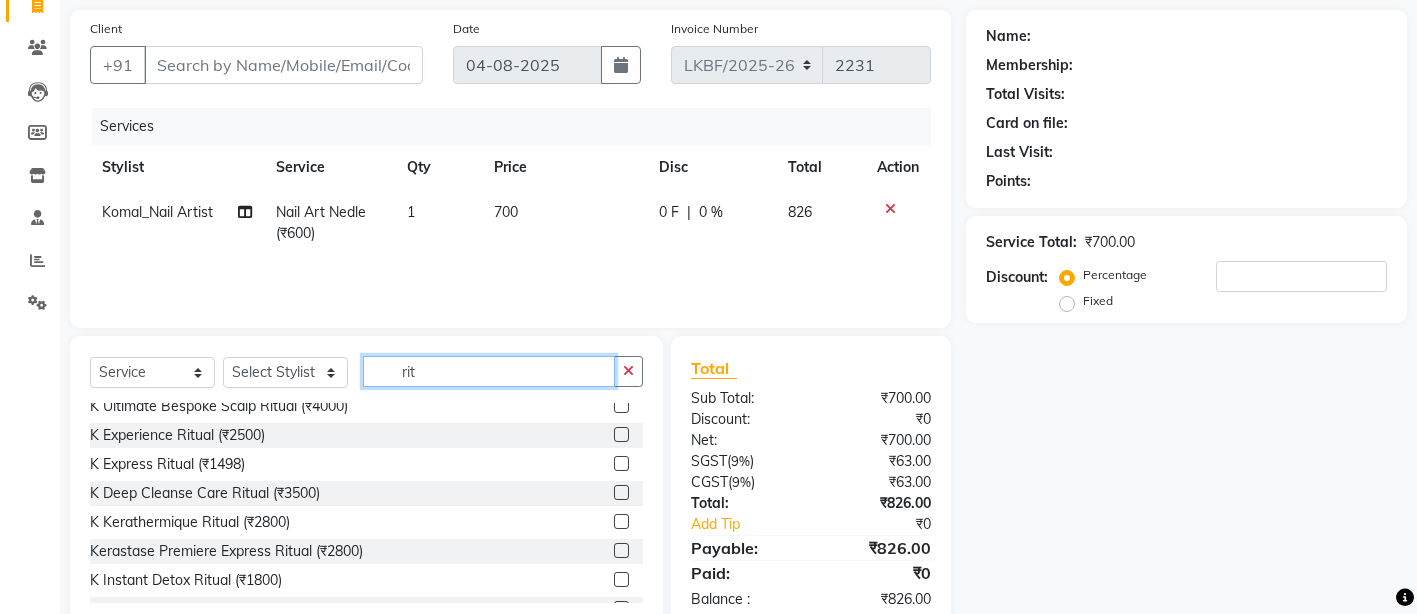 scroll, scrollTop: 0, scrollLeft: 0, axis: both 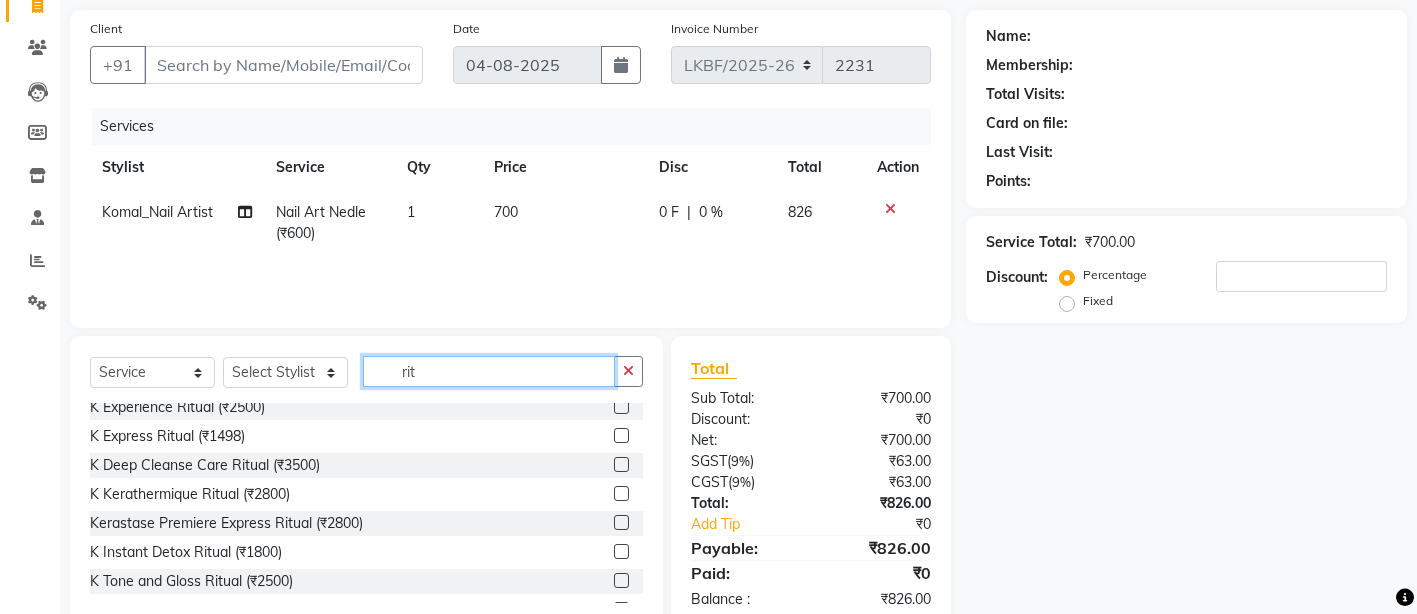 type on "rit" 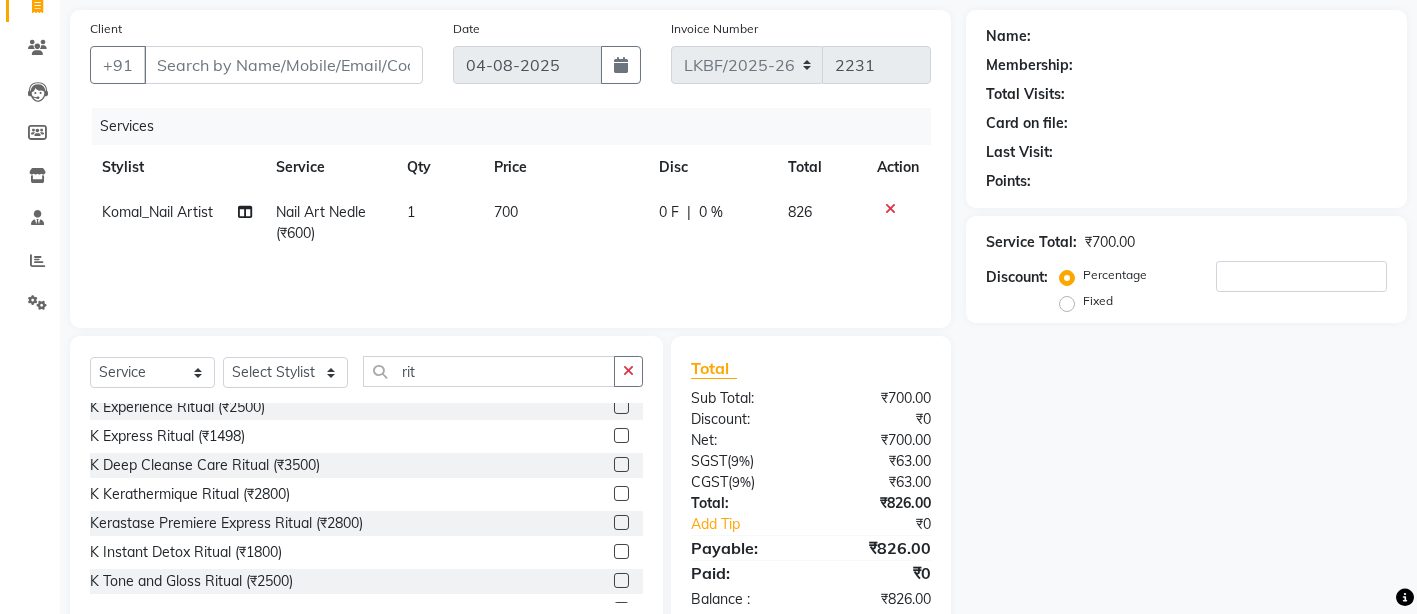 click 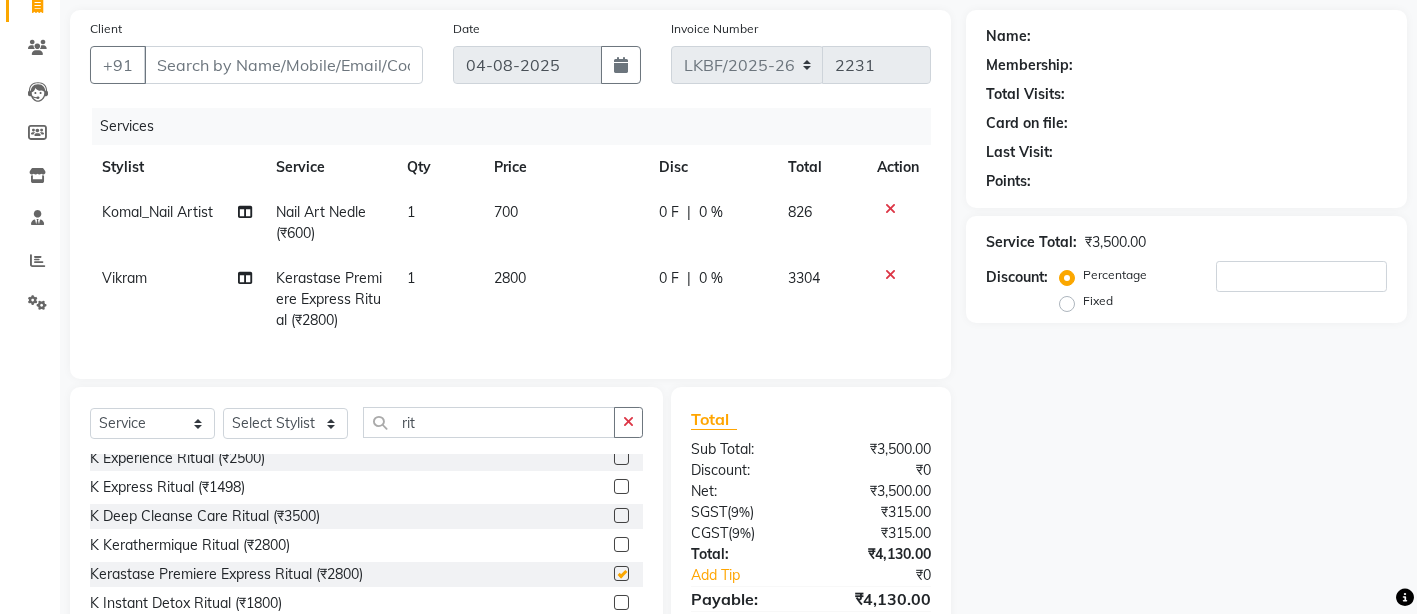 checkbox on "false" 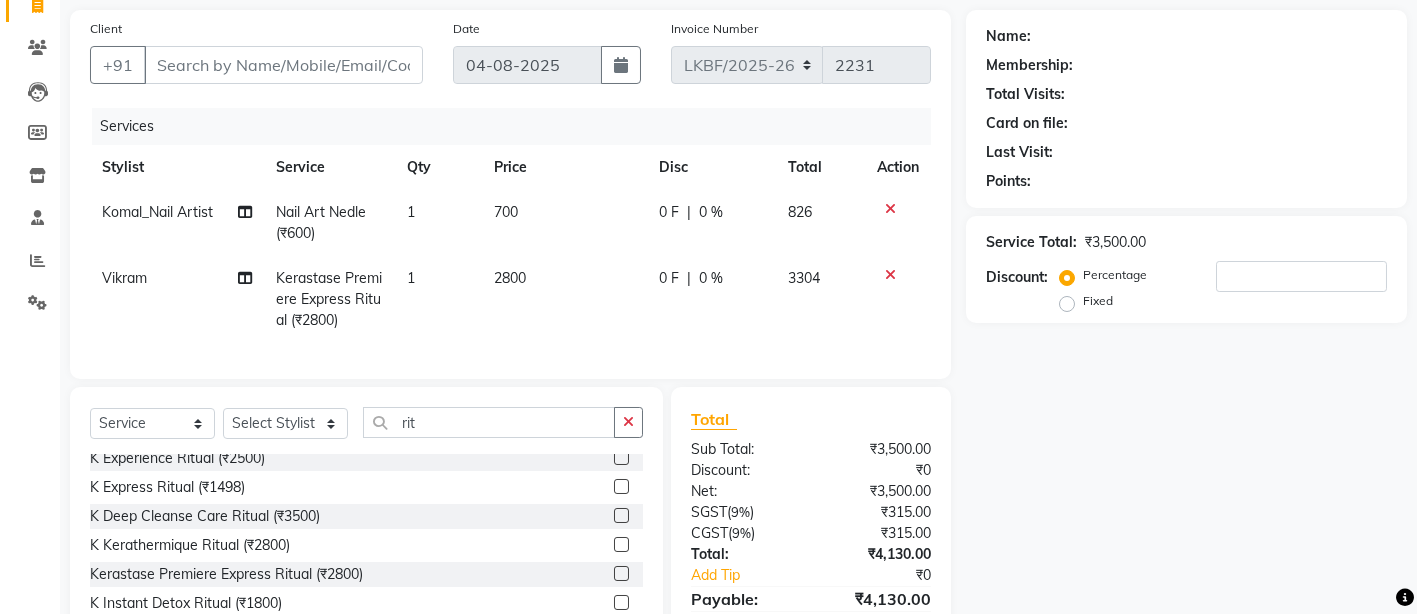 click on "2800" 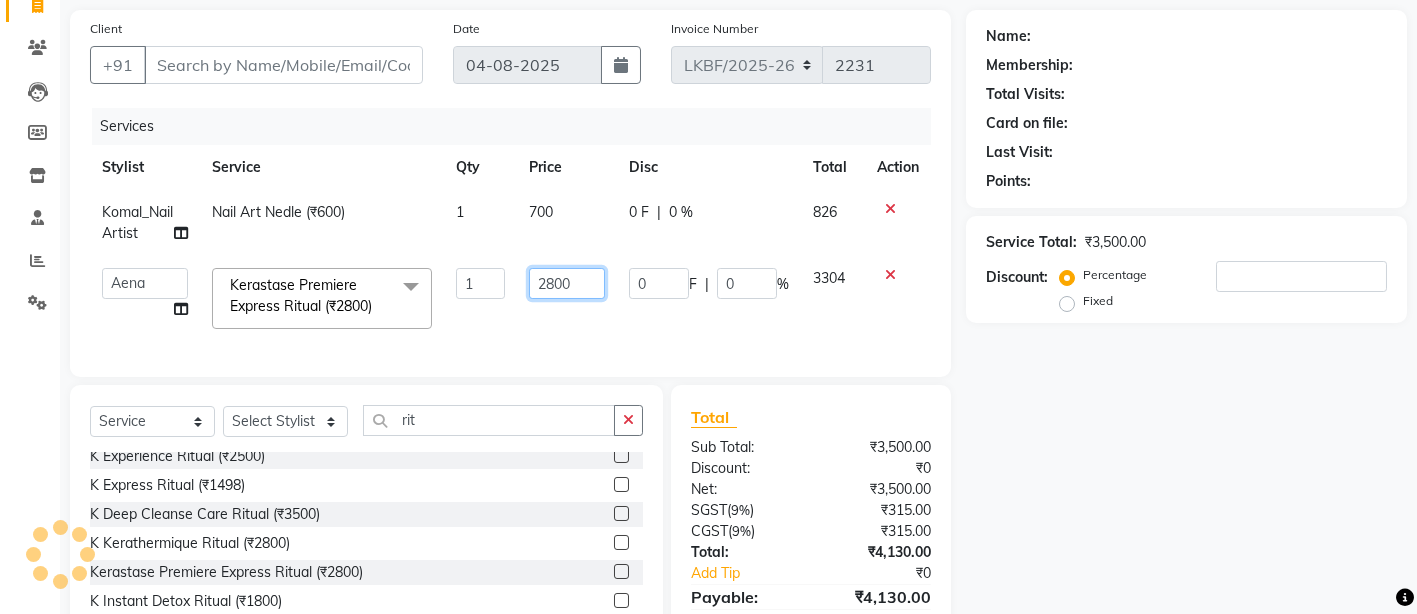 drag, startPoint x: 556, startPoint y: 281, endPoint x: 540, endPoint y: 281, distance: 16 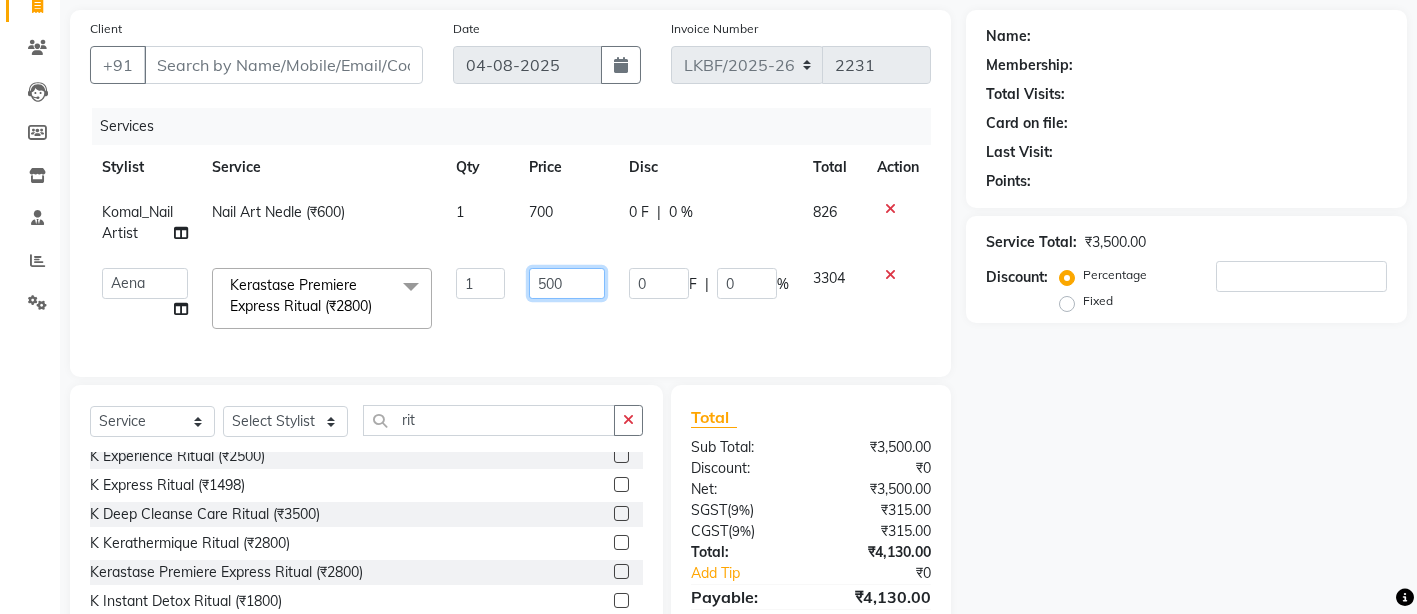 type on "5000" 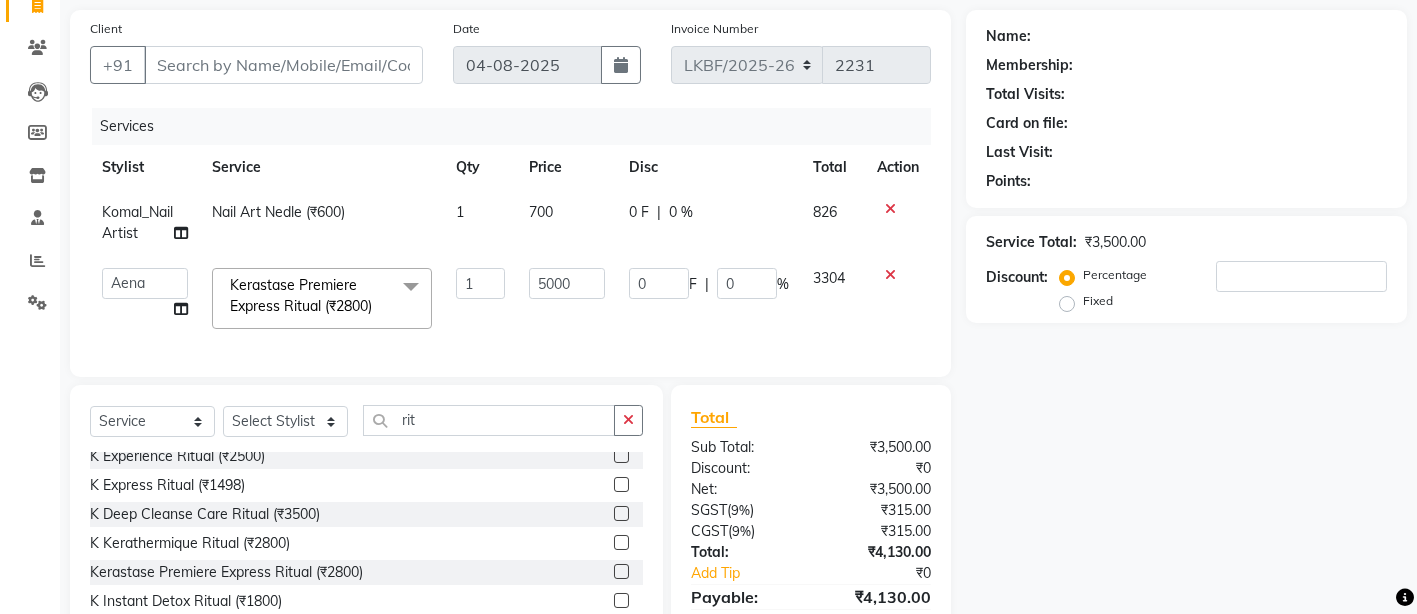 click on "5000" 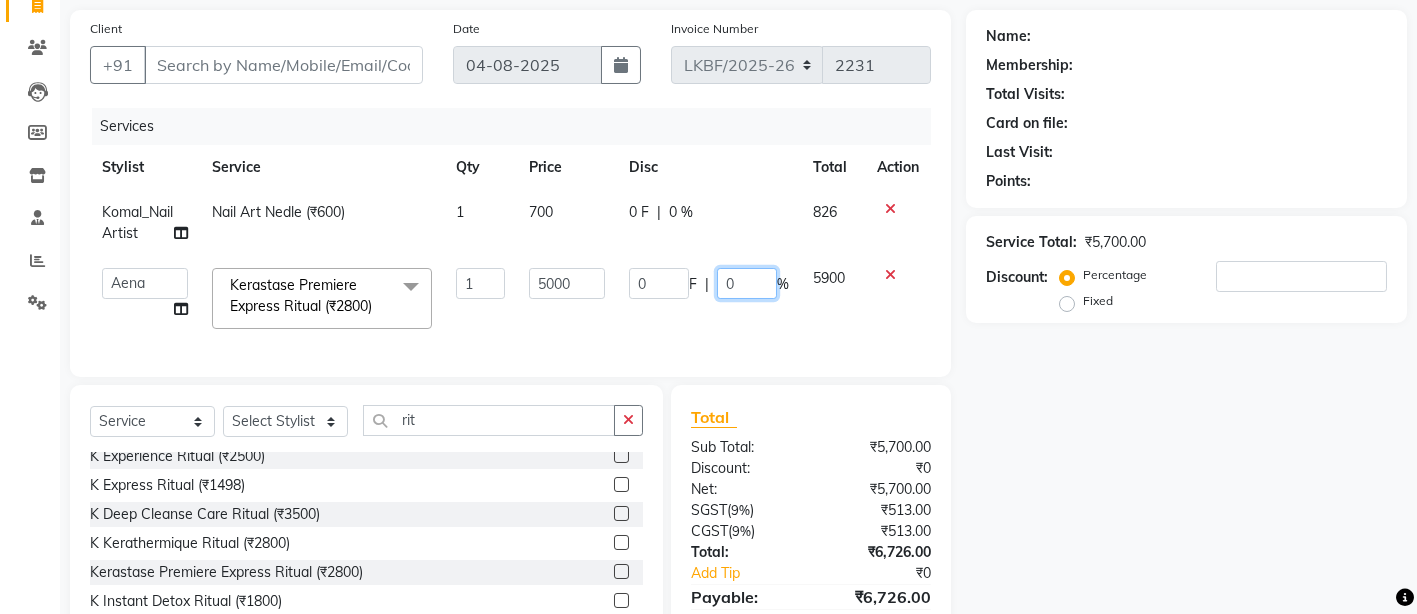 drag, startPoint x: 752, startPoint y: 280, endPoint x: 674, endPoint y: 274, distance: 78.23043 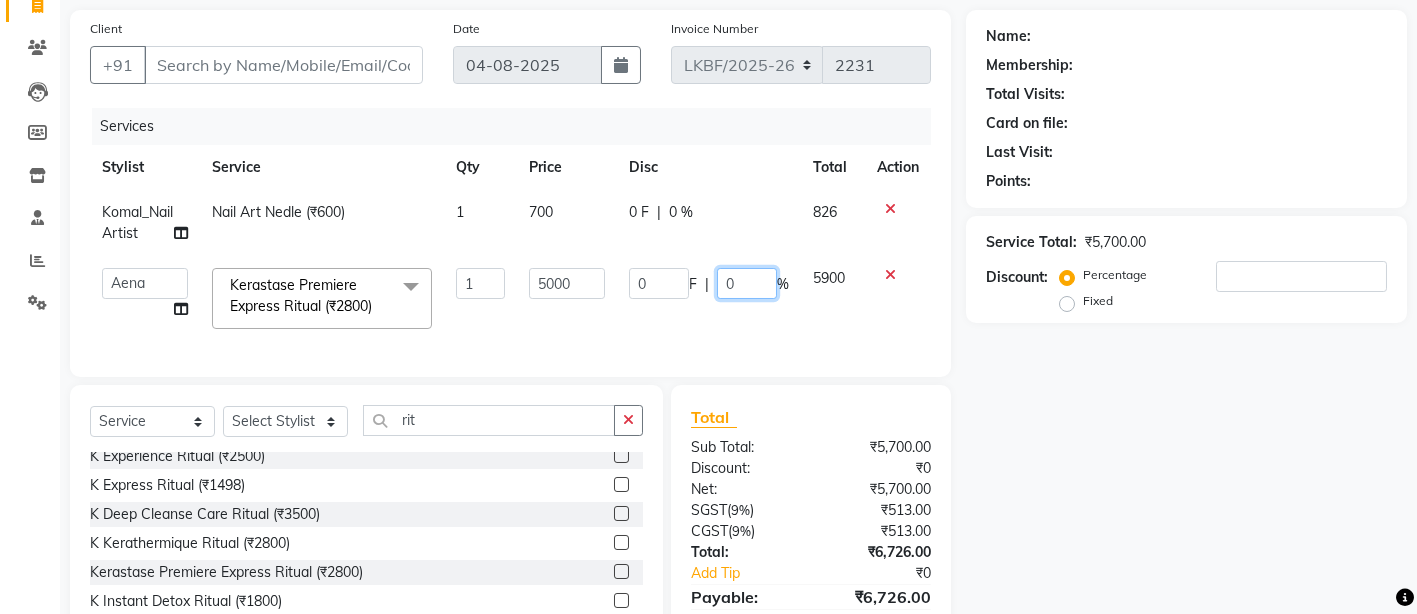 click on "0 F | 0 %" 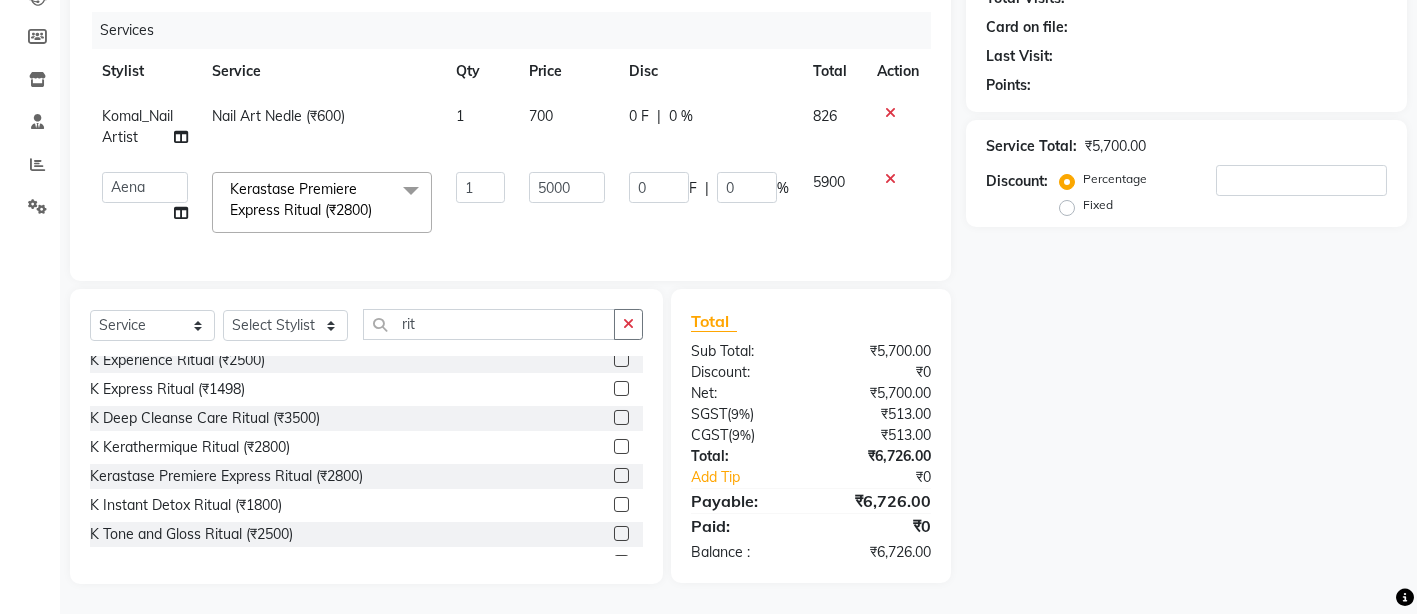 click on "0 F | 0 %" 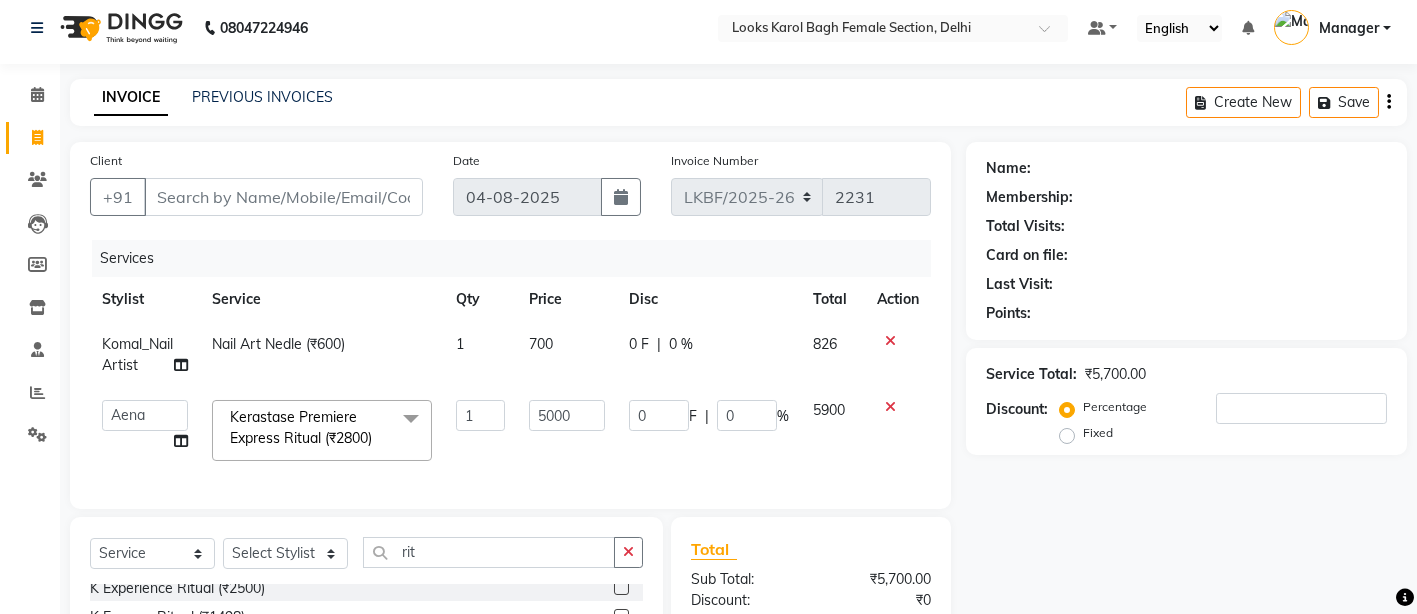 scroll, scrollTop: 0, scrollLeft: 0, axis: both 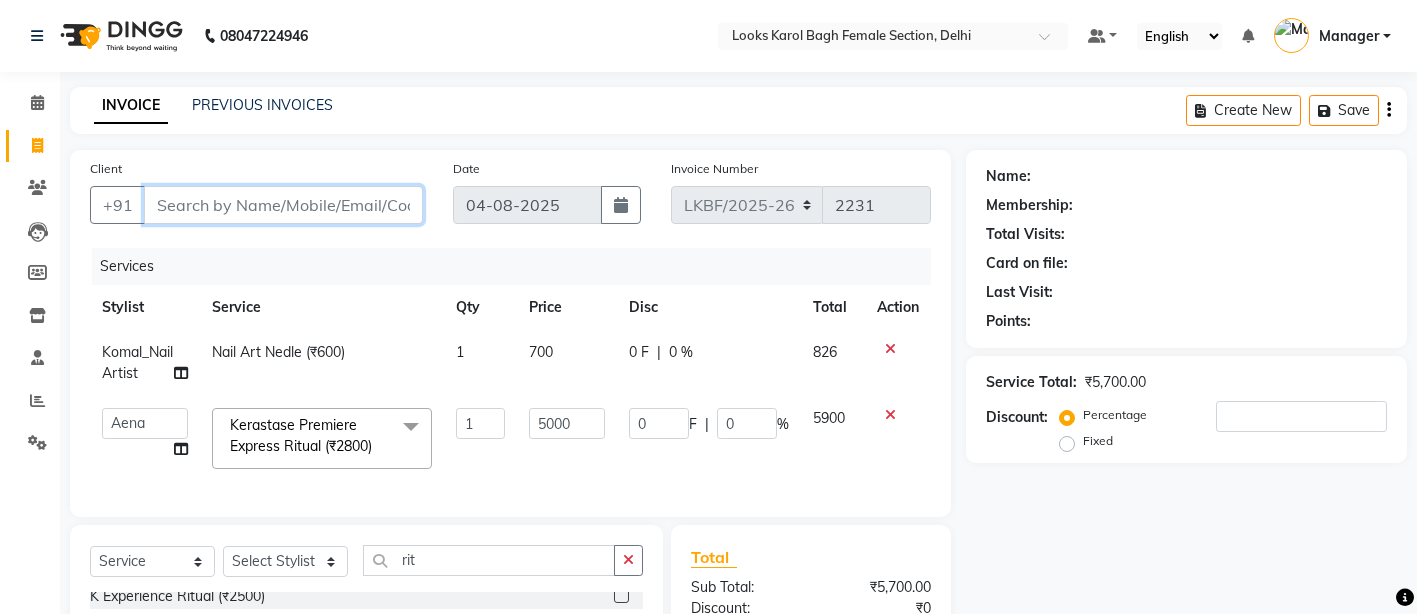 click on "Client" at bounding box center [283, 205] 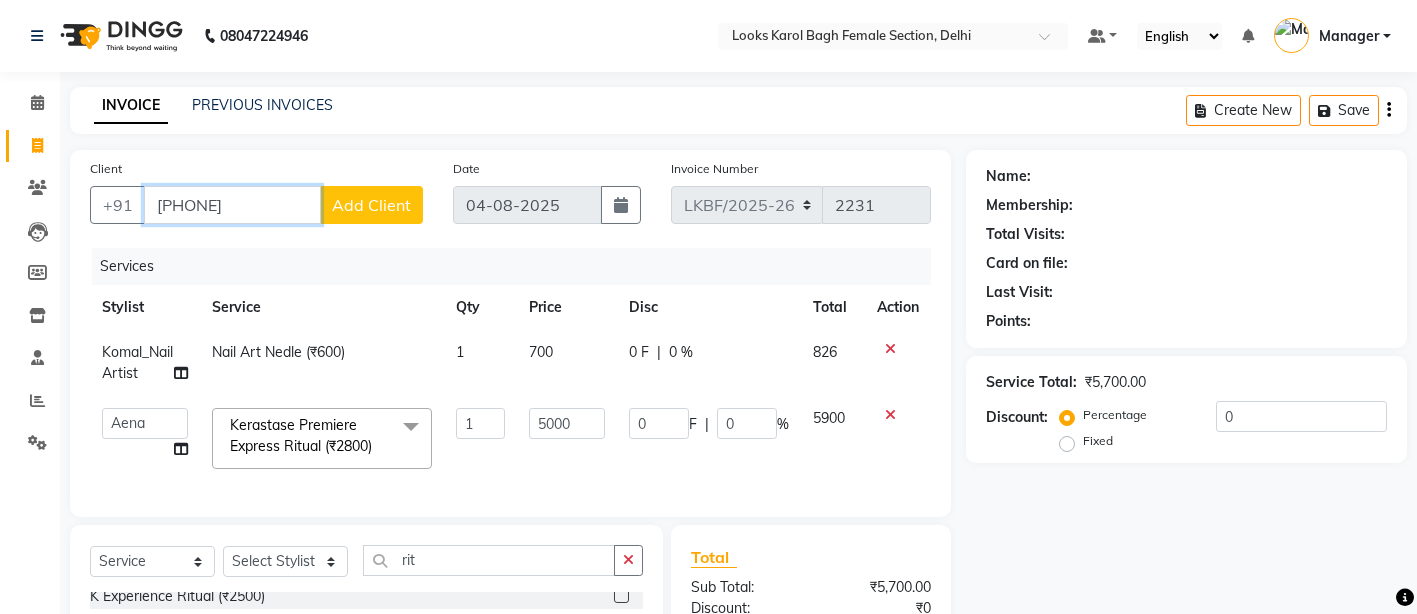 click on "[PHONE]" at bounding box center (232, 205) 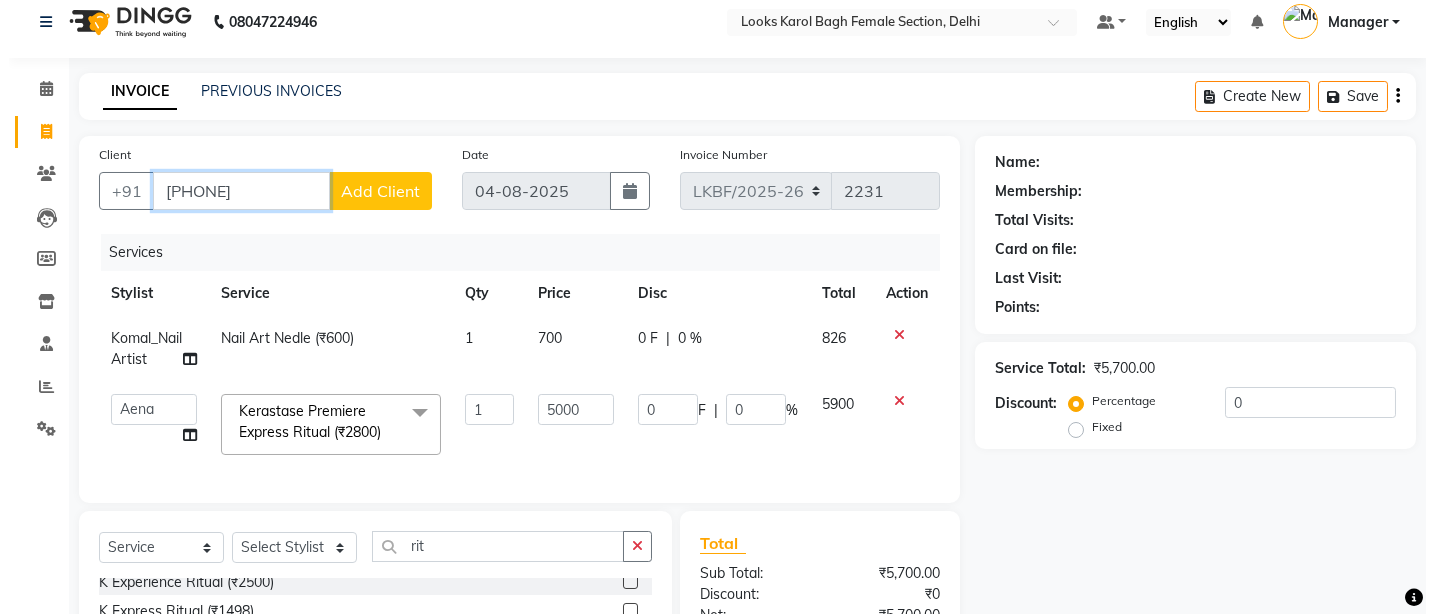 scroll, scrollTop: 0, scrollLeft: 0, axis: both 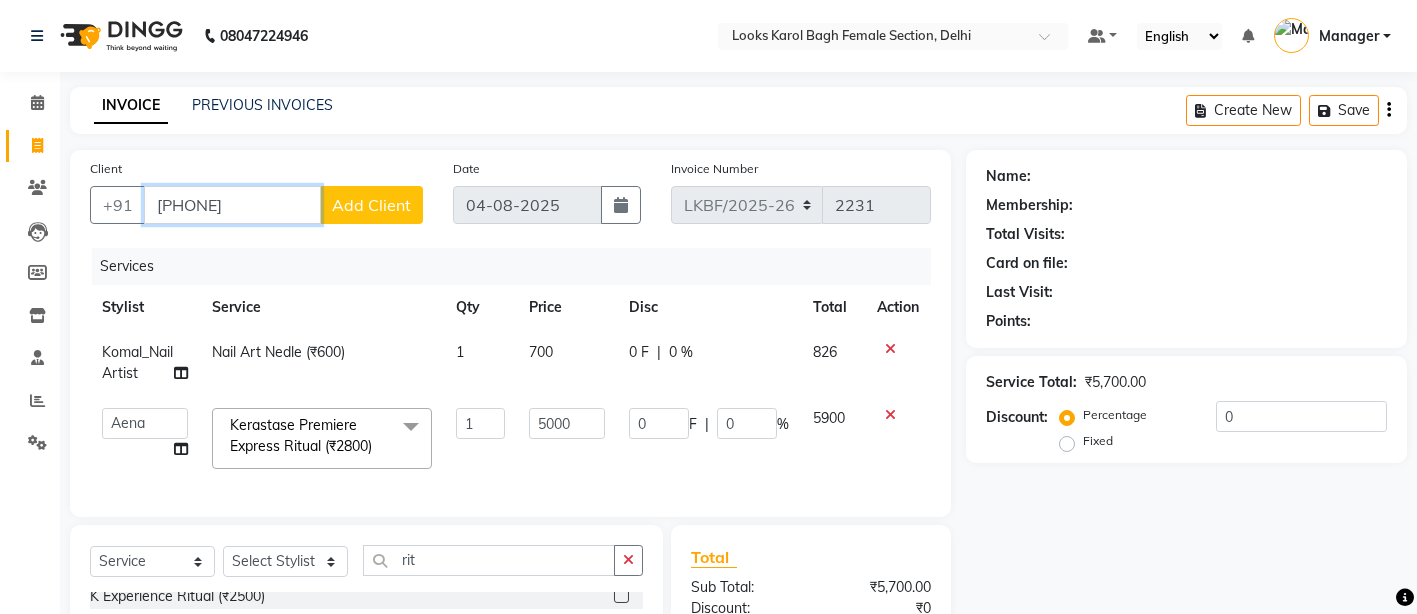 click on "[PHONE]" at bounding box center (232, 205) 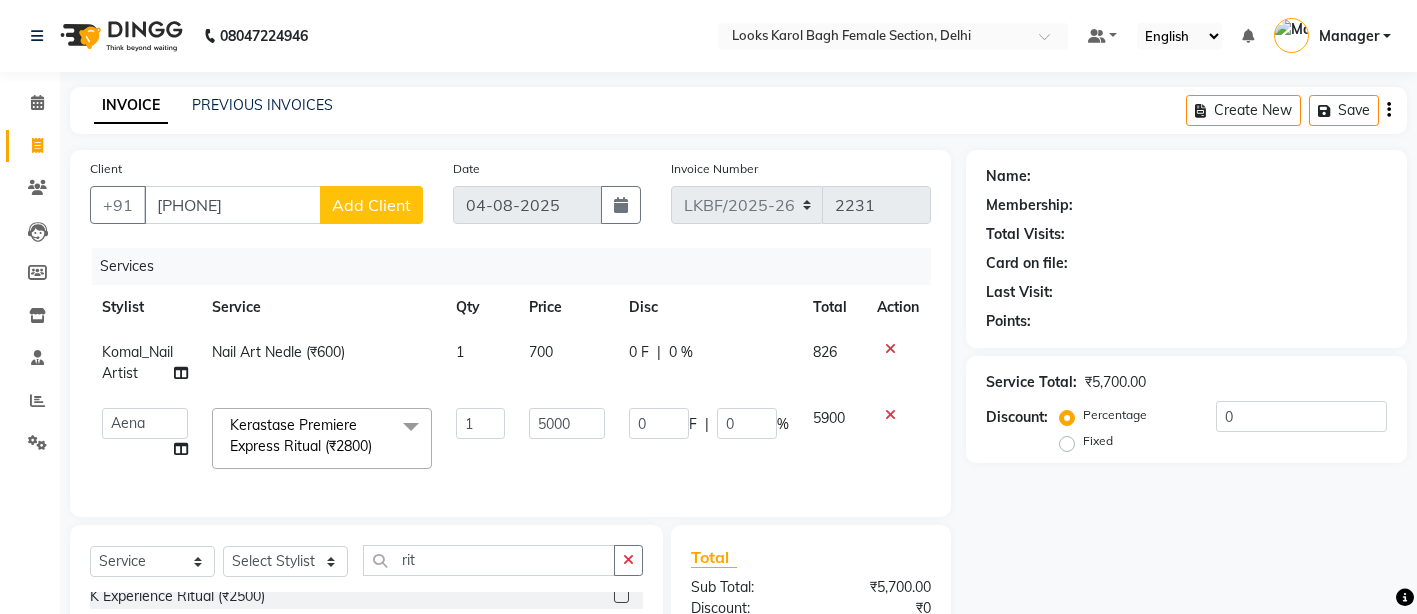 click on "Add Client" 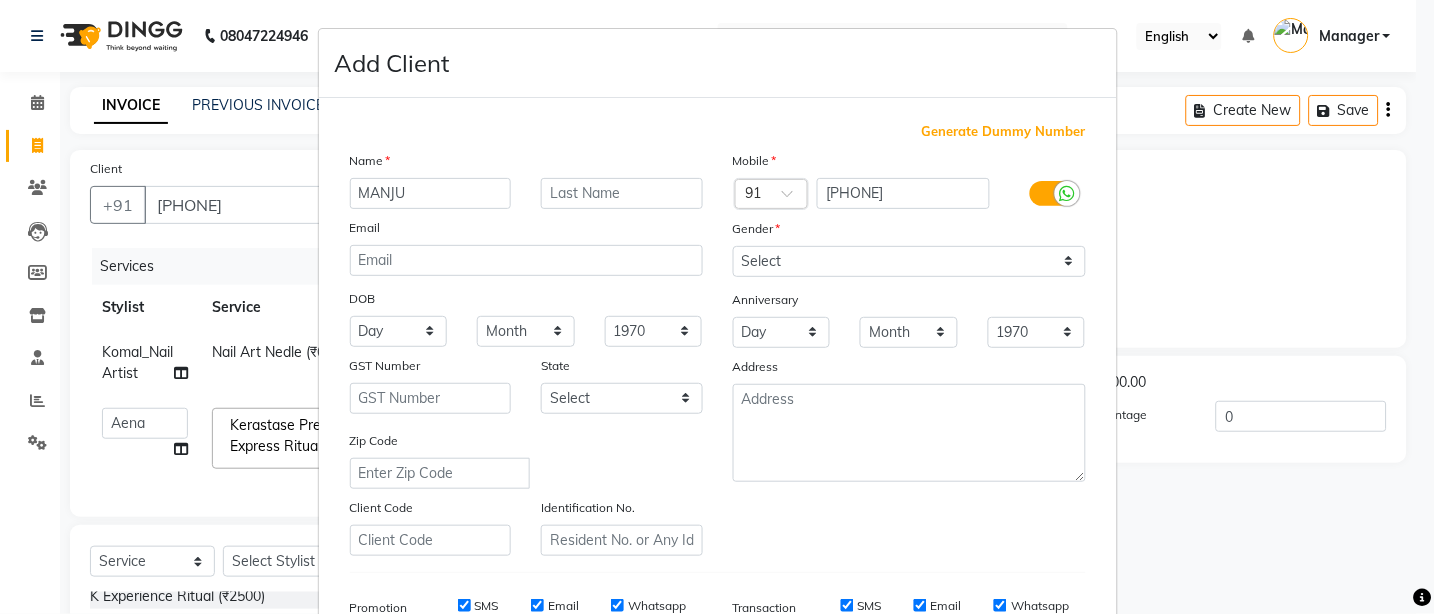 type on "MANJU" 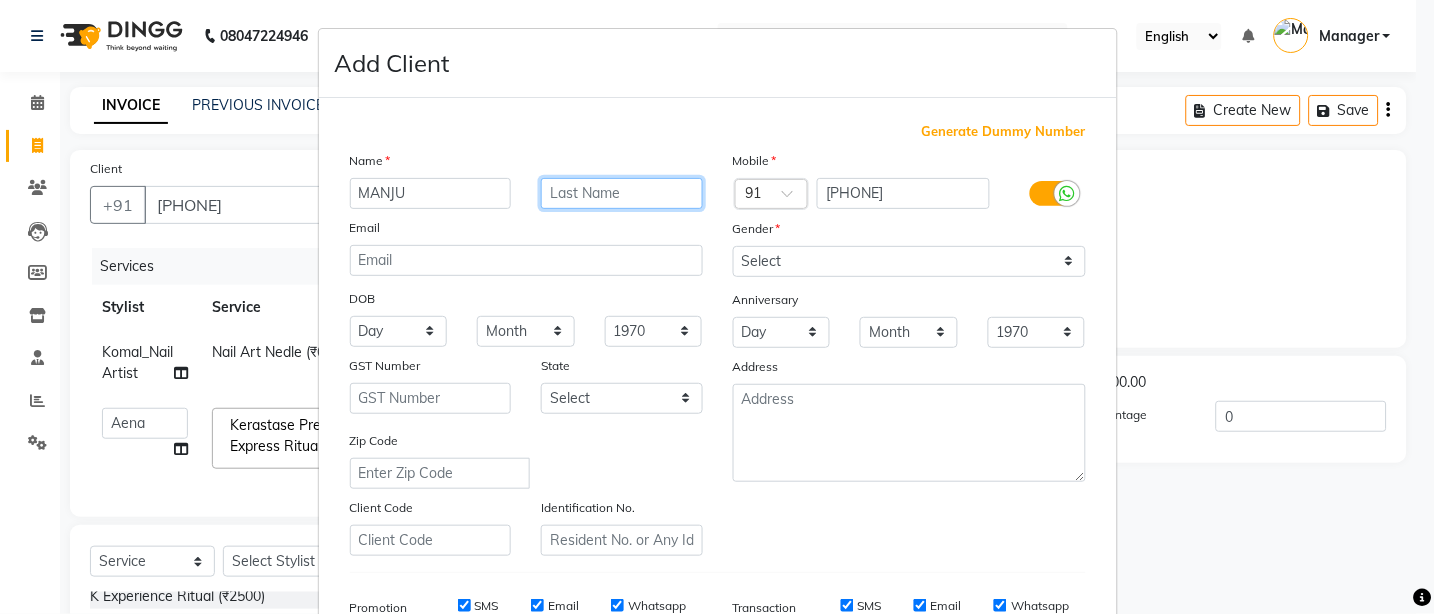 click at bounding box center (622, 193) 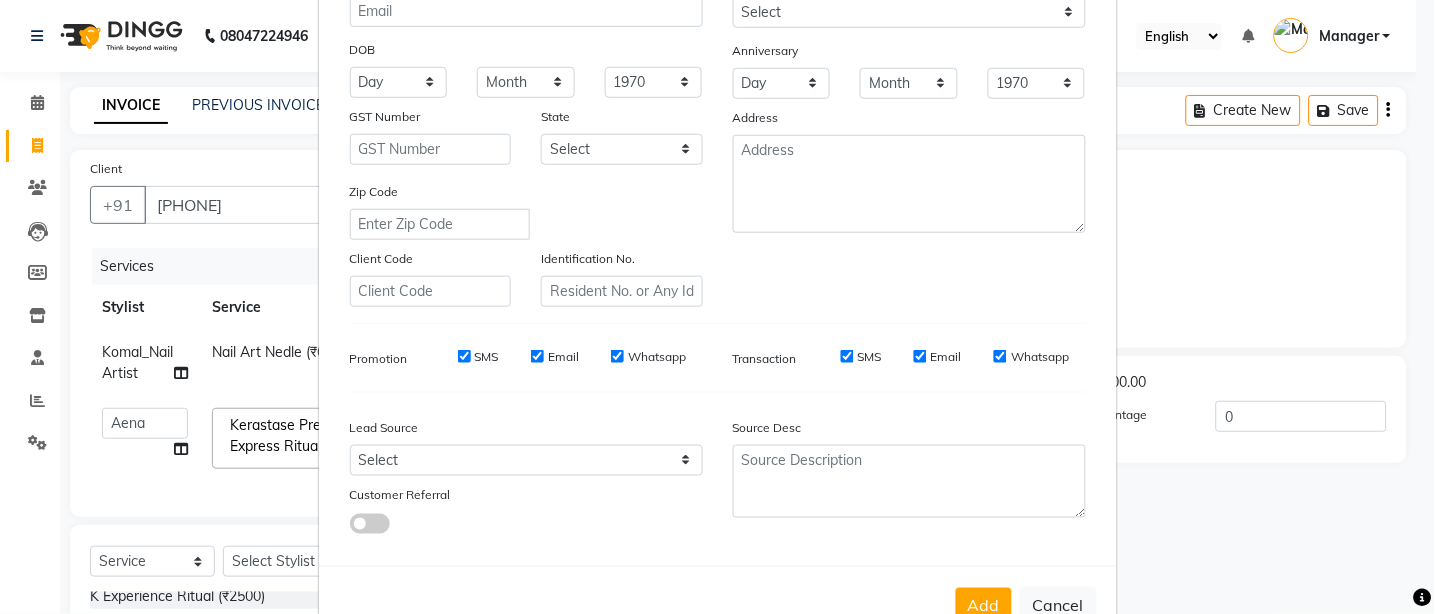 scroll, scrollTop: 124, scrollLeft: 0, axis: vertical 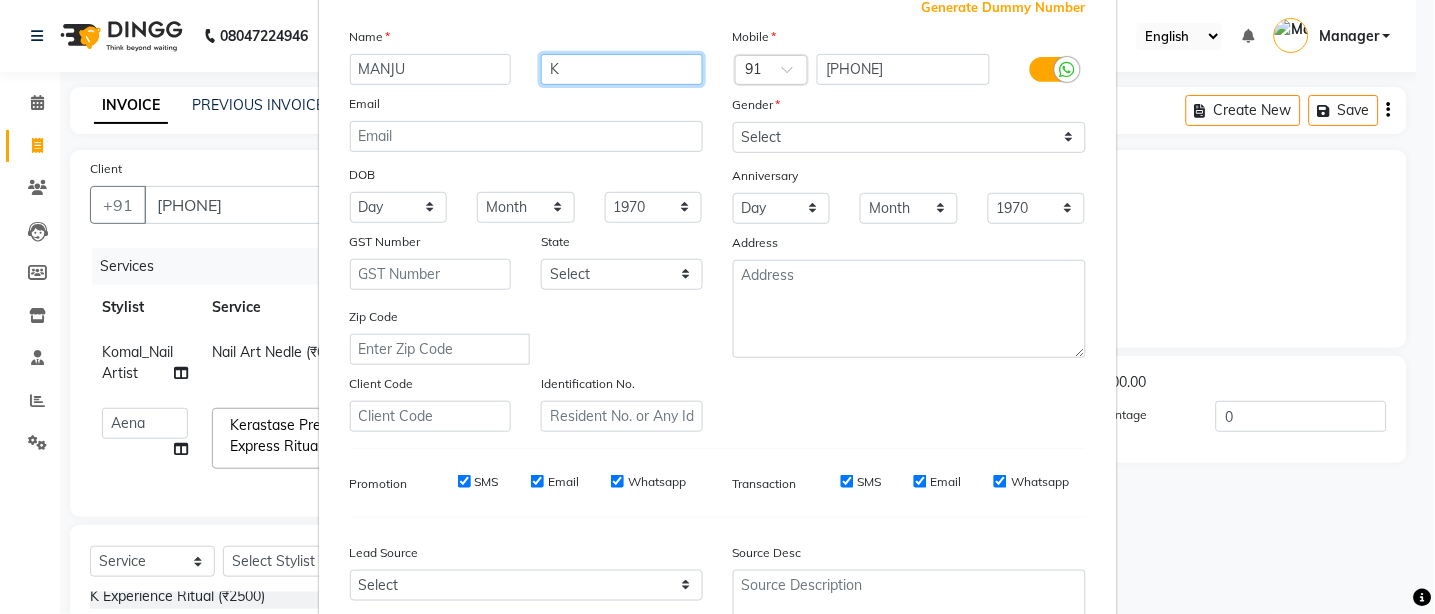 type on "K" 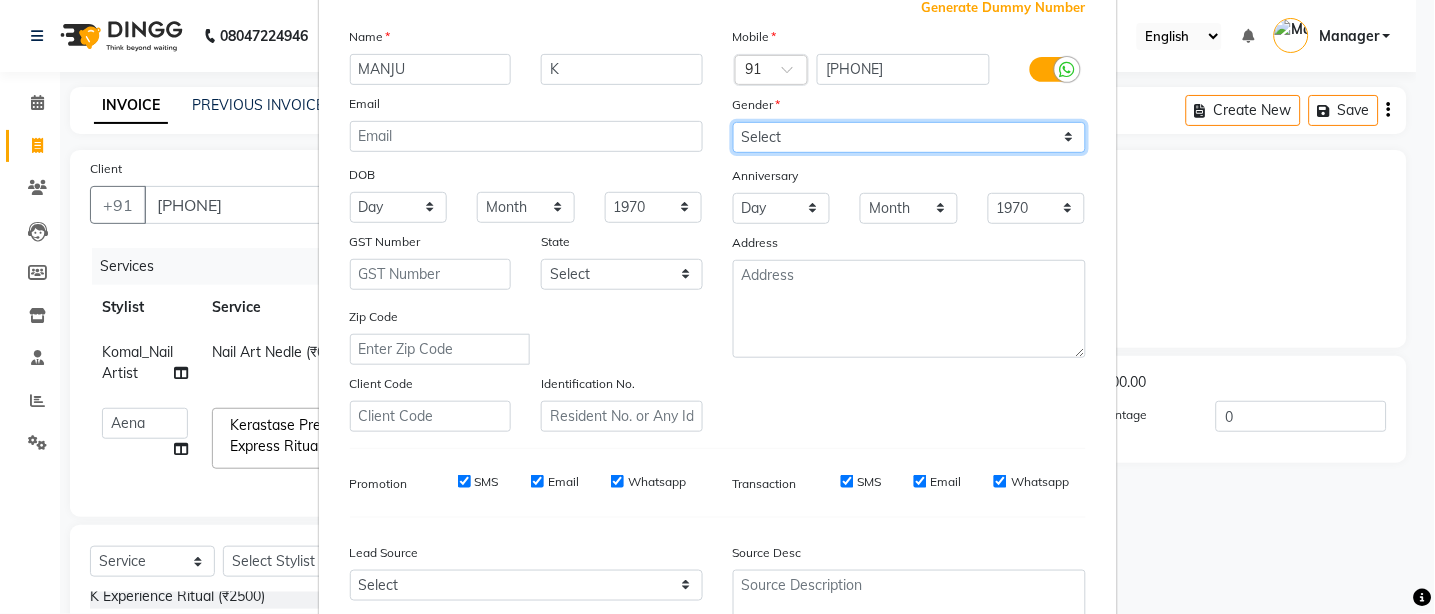 click on "Select Male Female Other Prefer Not To Say" at bounding box center (909, 137) 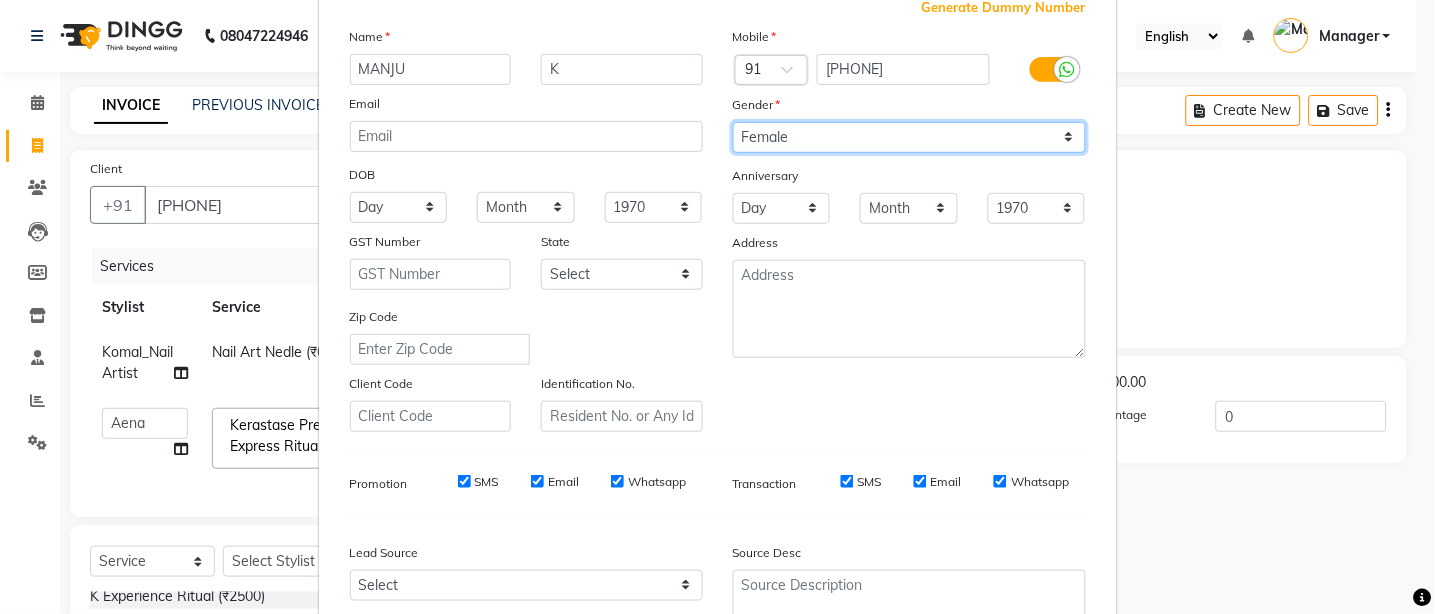 click on "Select Male Female Other Prefer Not To Say" at bounding box center (909, 137) 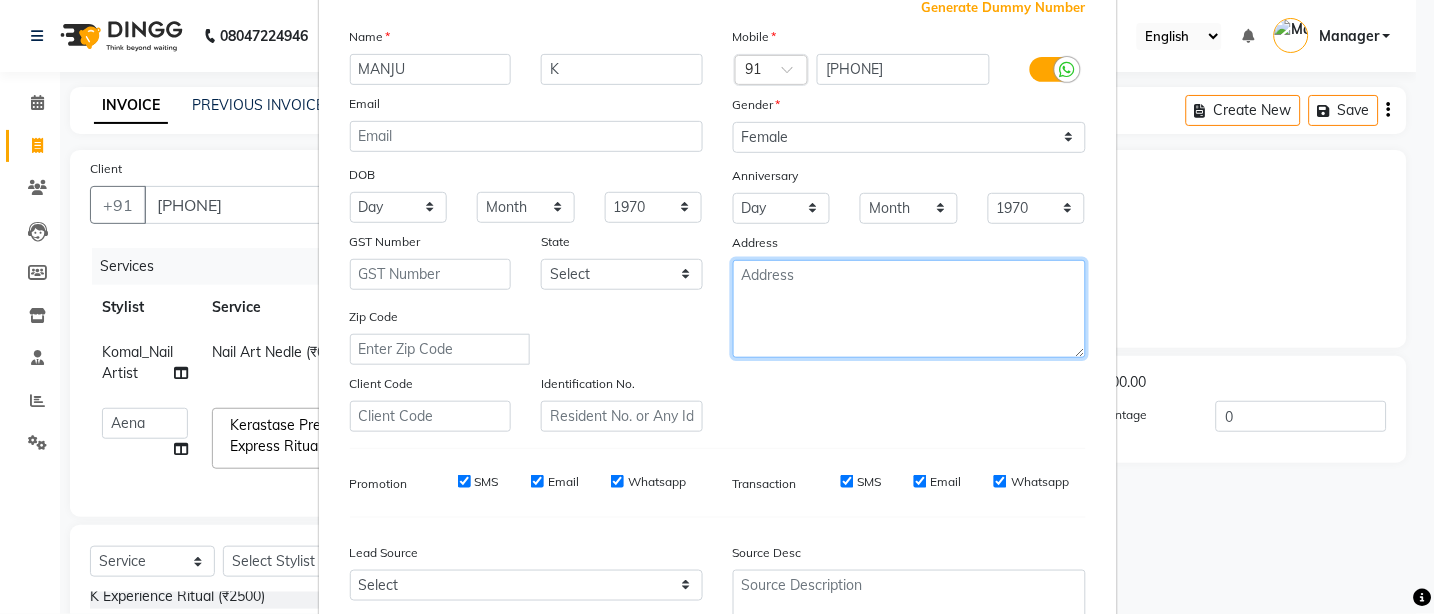 click at bounding box center (909, 309) 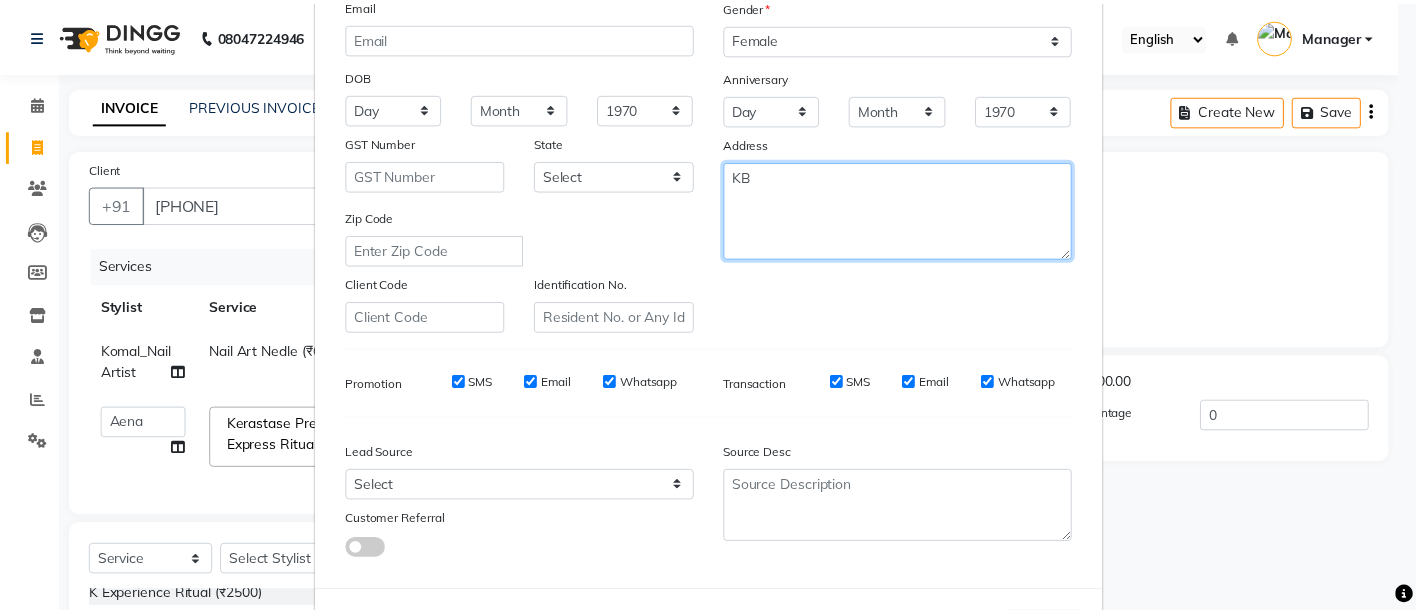 scroll, scrollTop: 308, scrollLeft: 0, axis: vertical 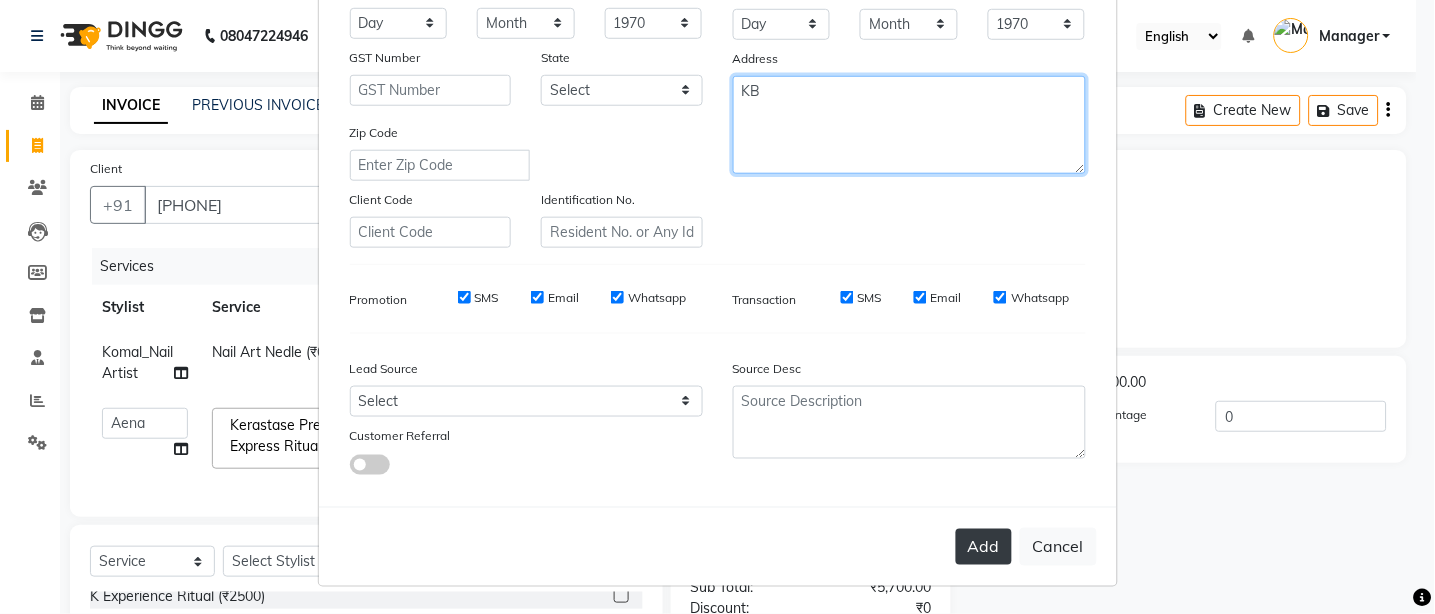 type on "KB" 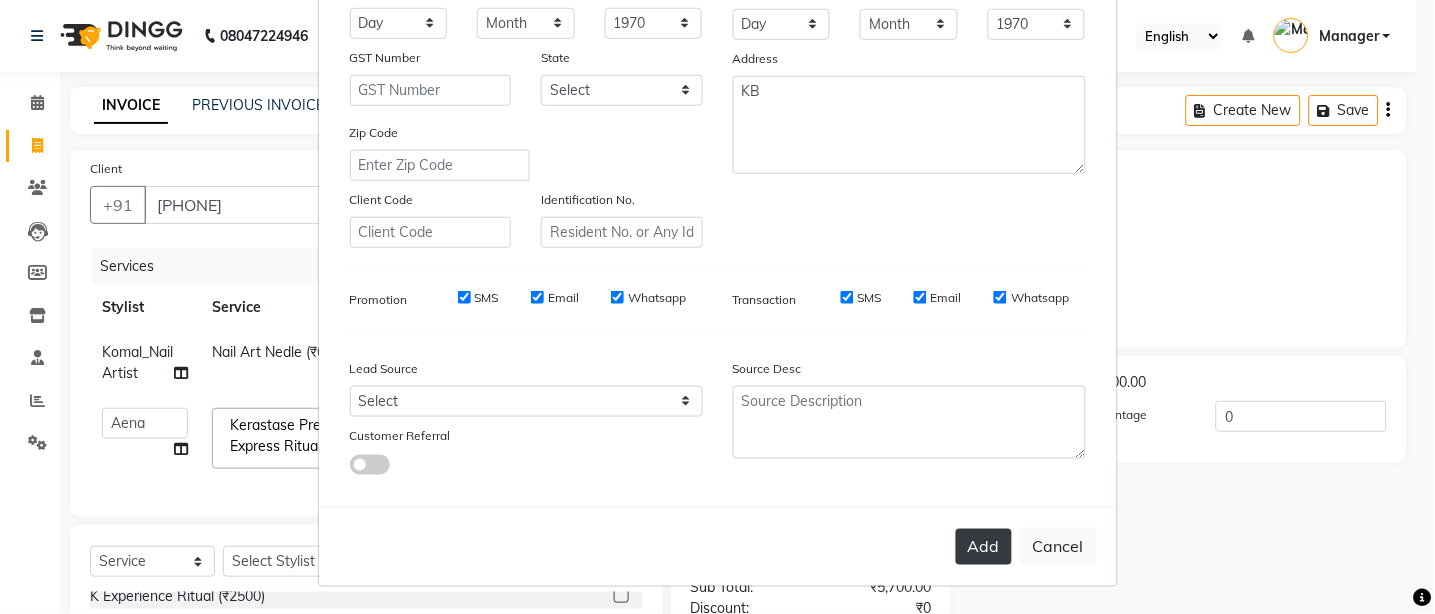 click on "Add" at bounding box center (984, 547) 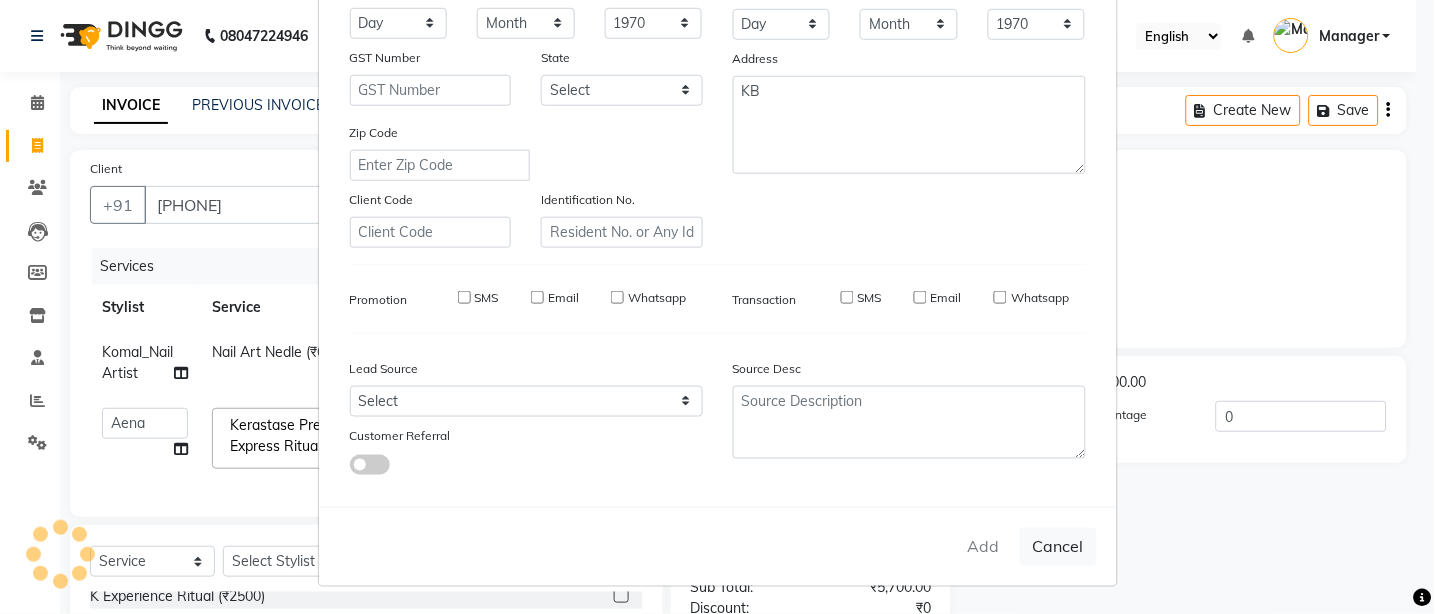 type 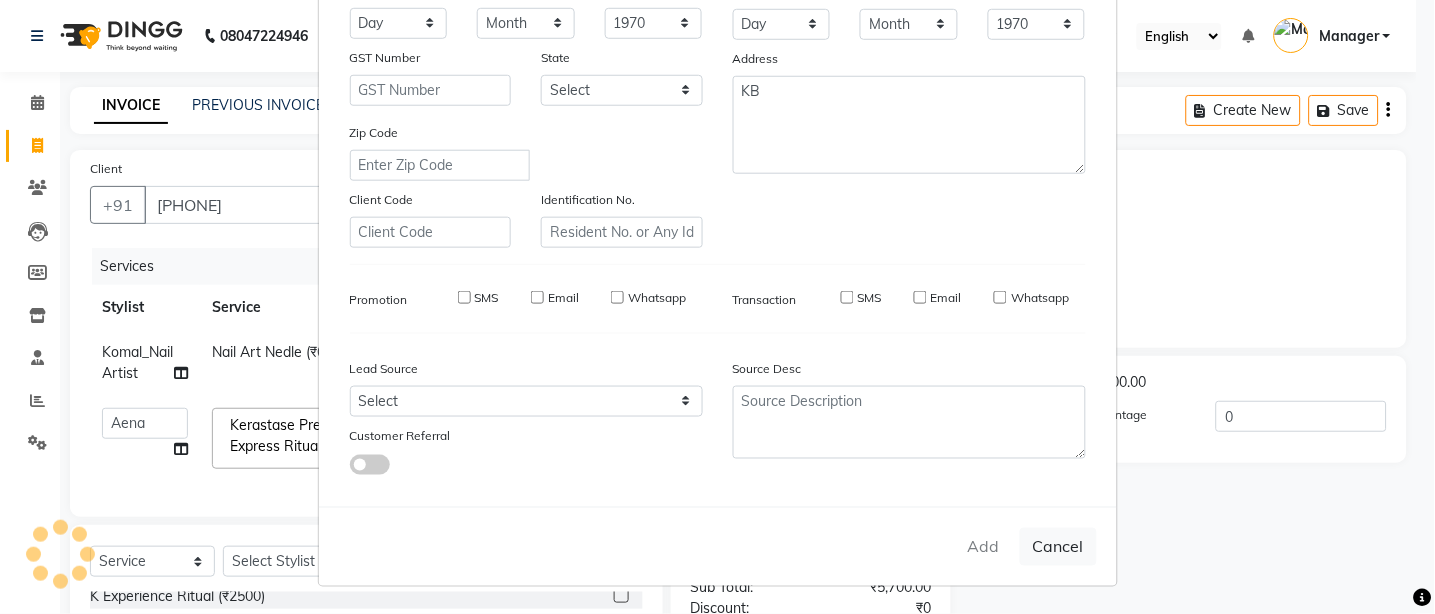 select 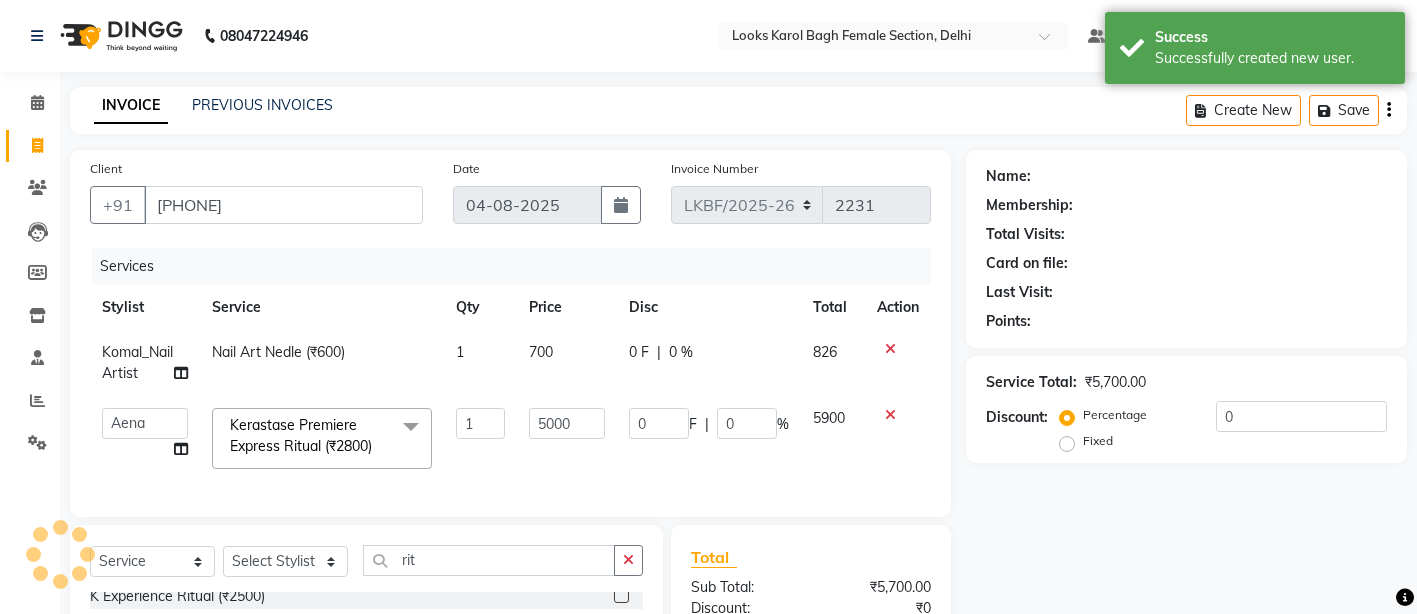 select on "1: Object" 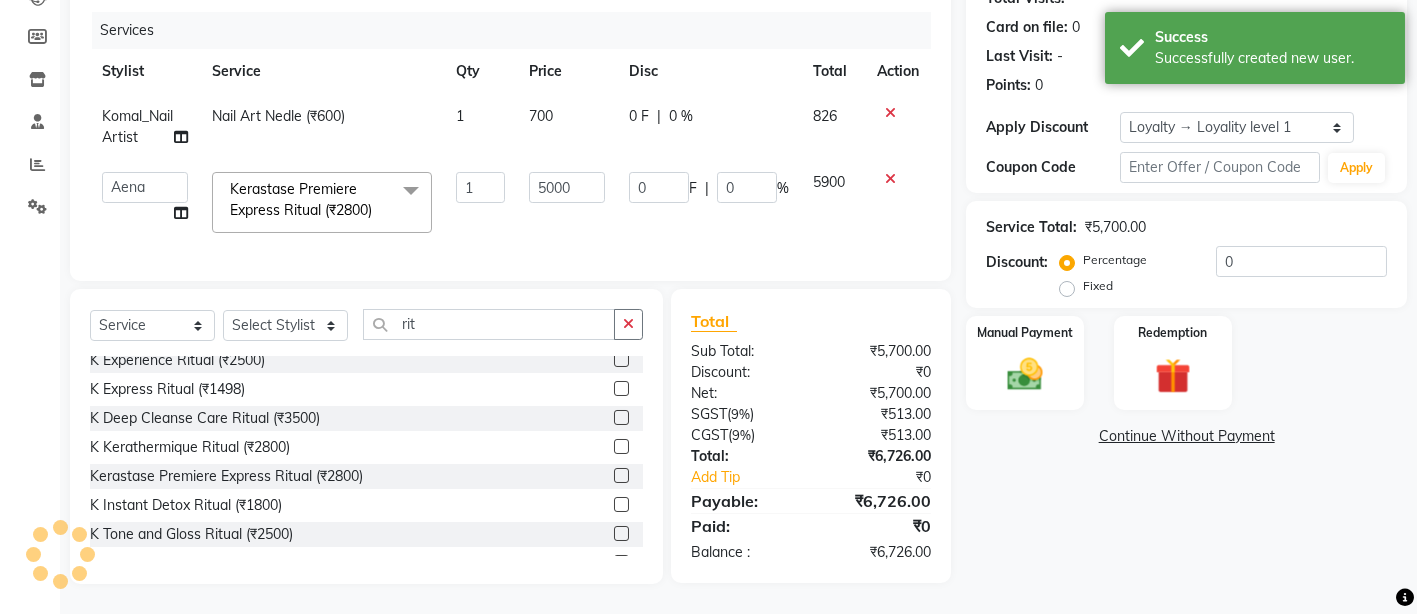 scroll, scrollTop: 254, scrollLeft: 0, axis: vertical 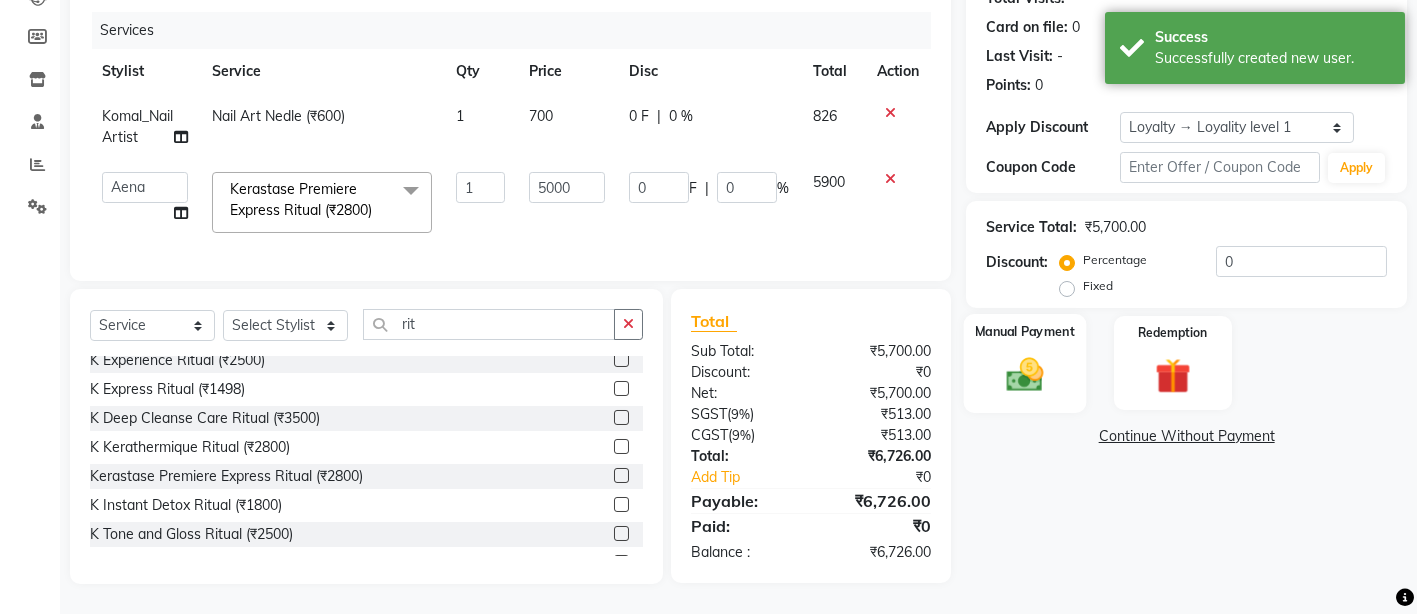 click 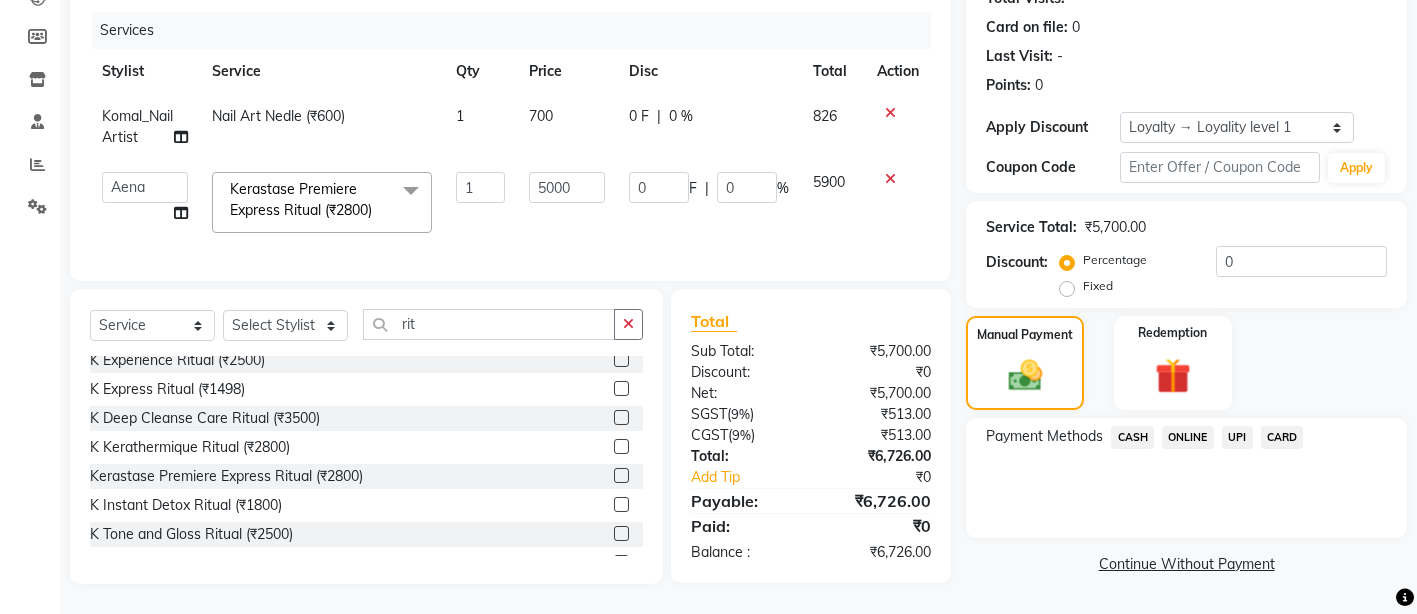 click on "UPI" 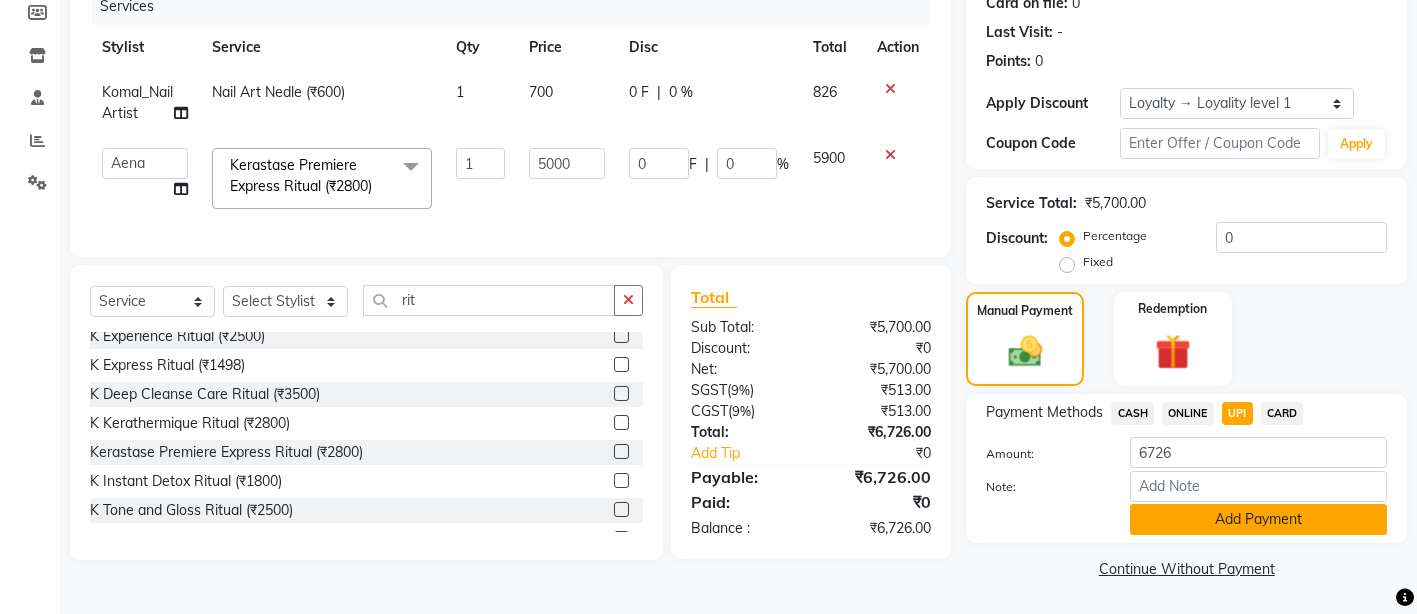 click on "Add Payment" 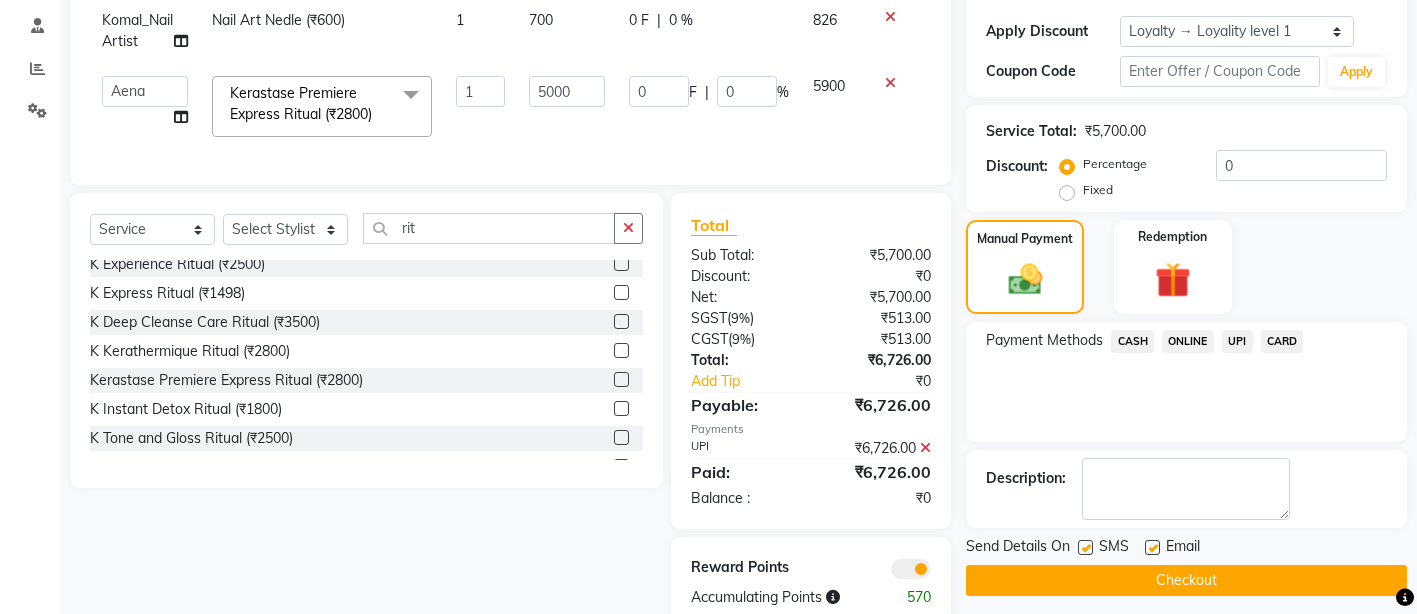 scroll, scrollTop: 393, scrollLeft: 0, axis: vertical 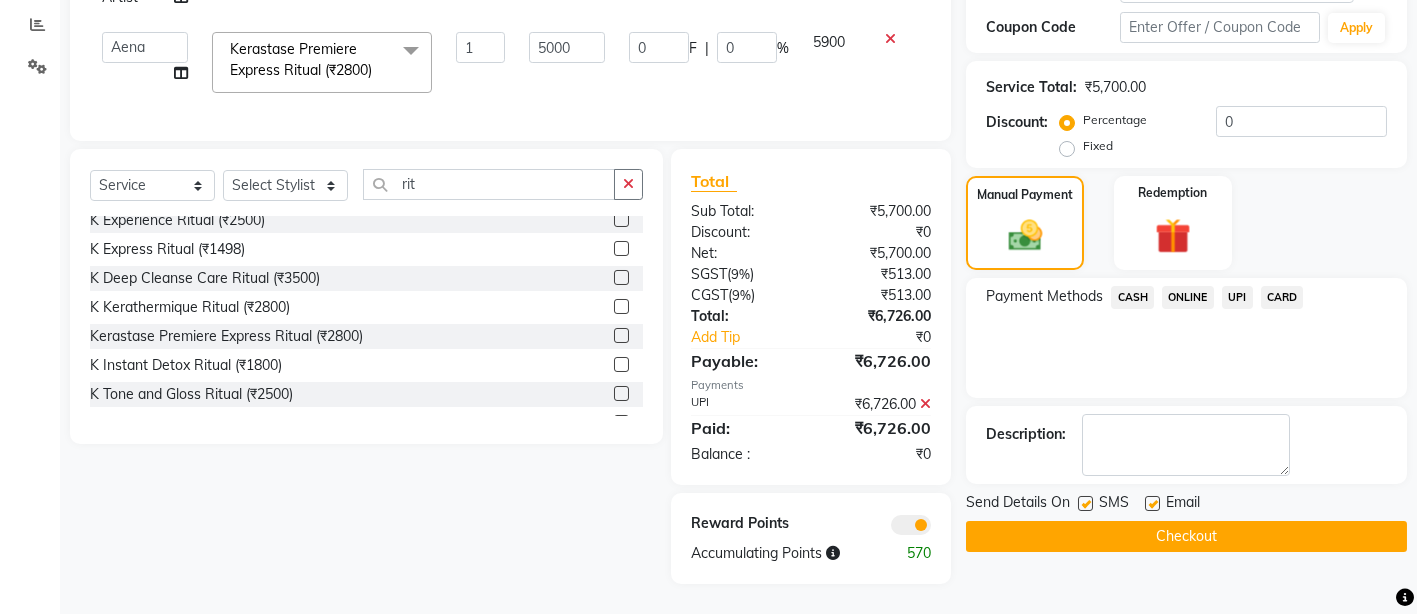 click on "Checkout" 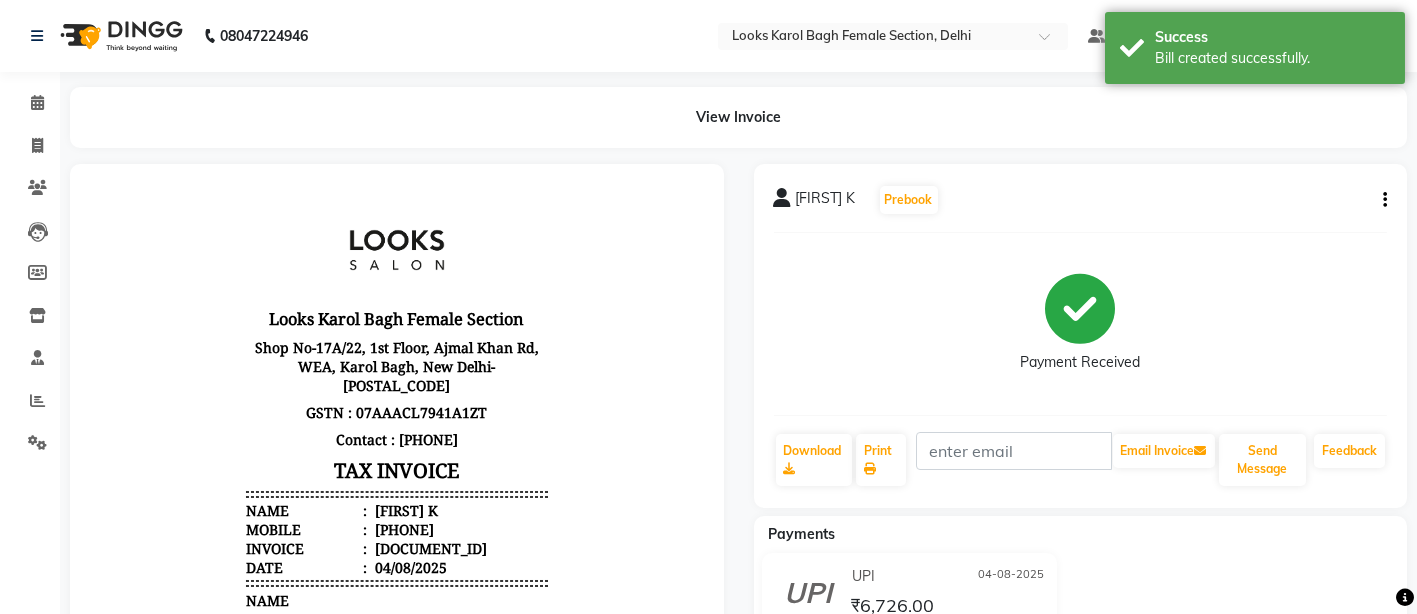 scroll, scrollTop: 0, scrollLeft: 0, axis: both 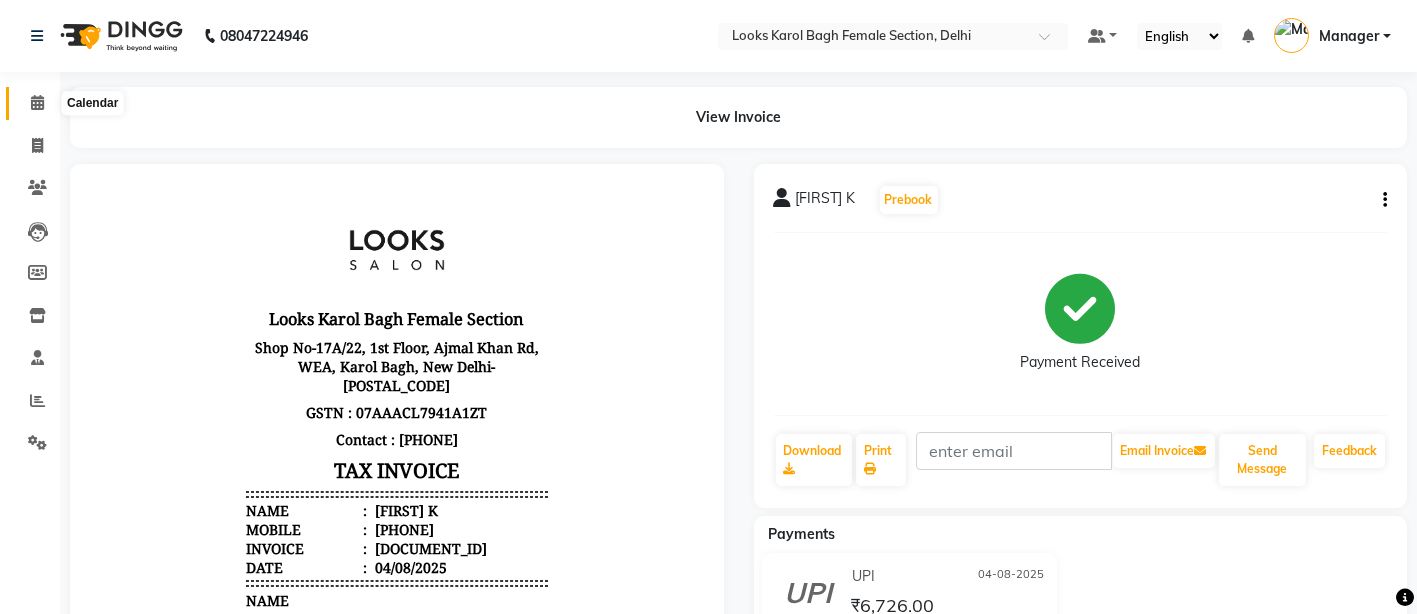 click 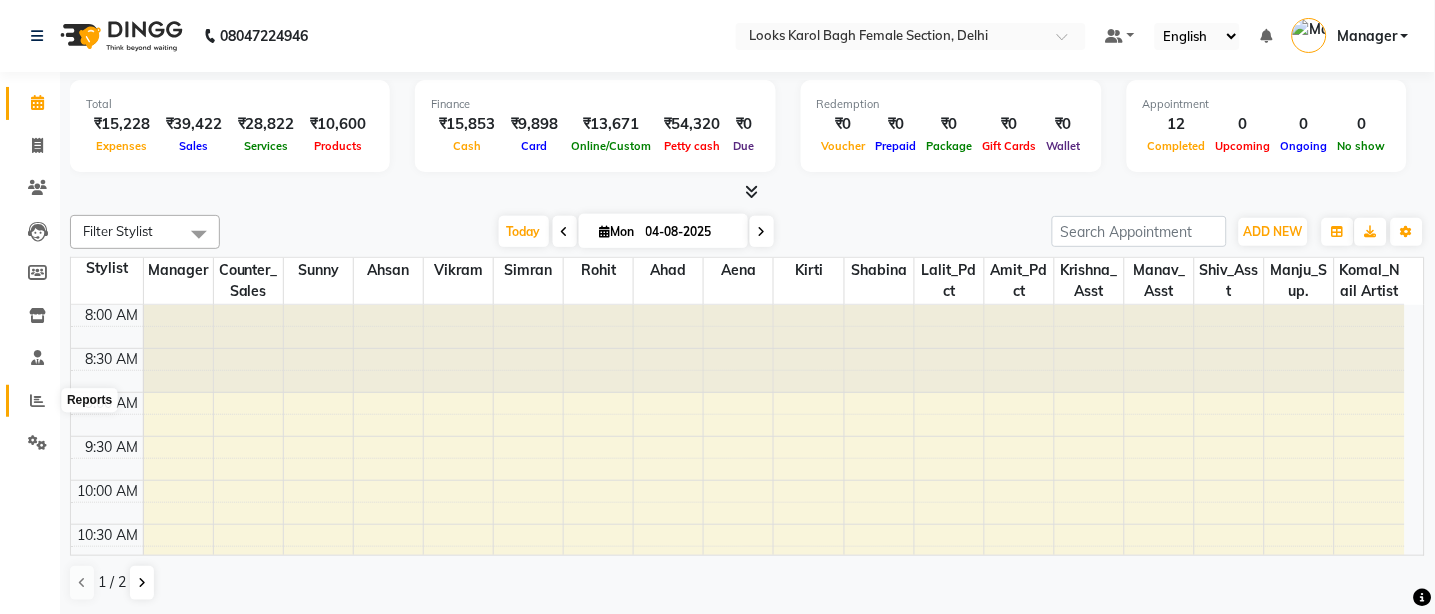 click 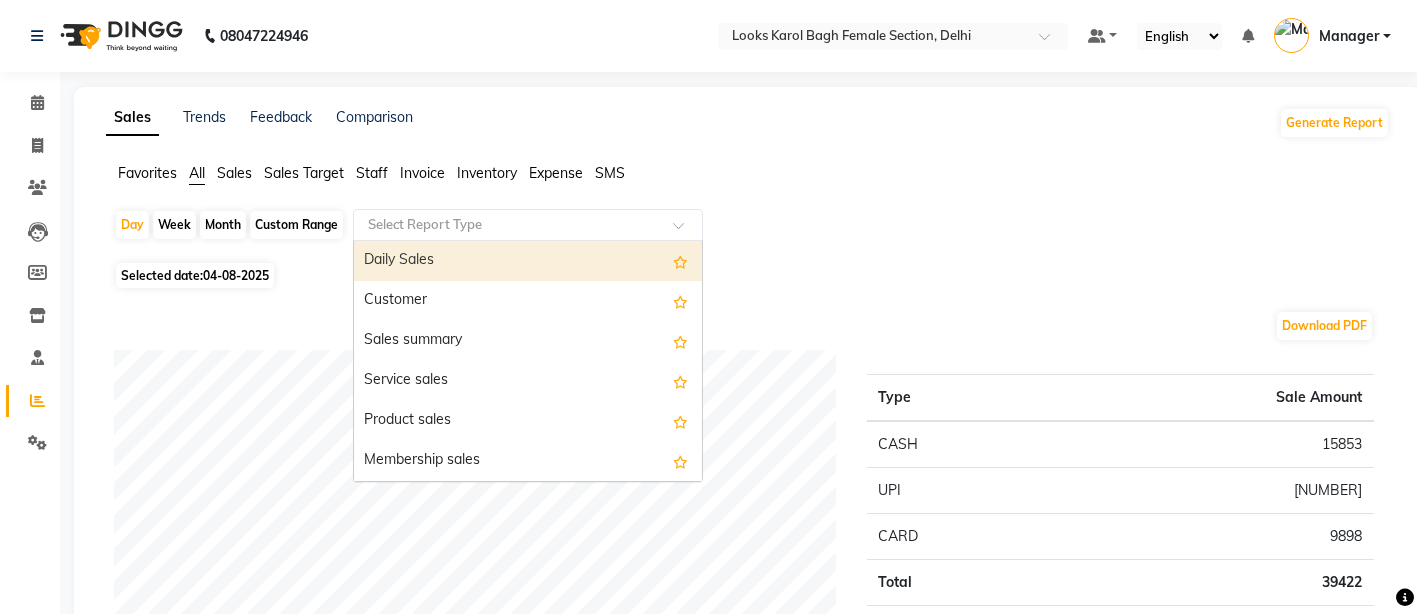 click 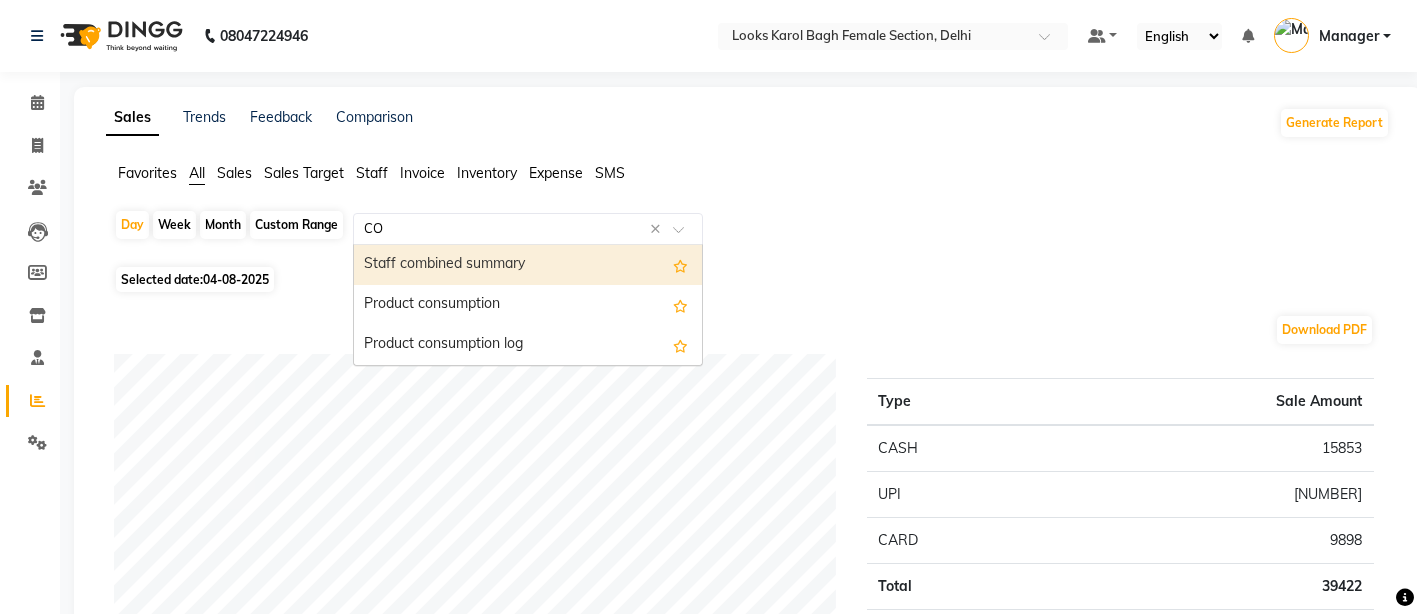 type on "COM" 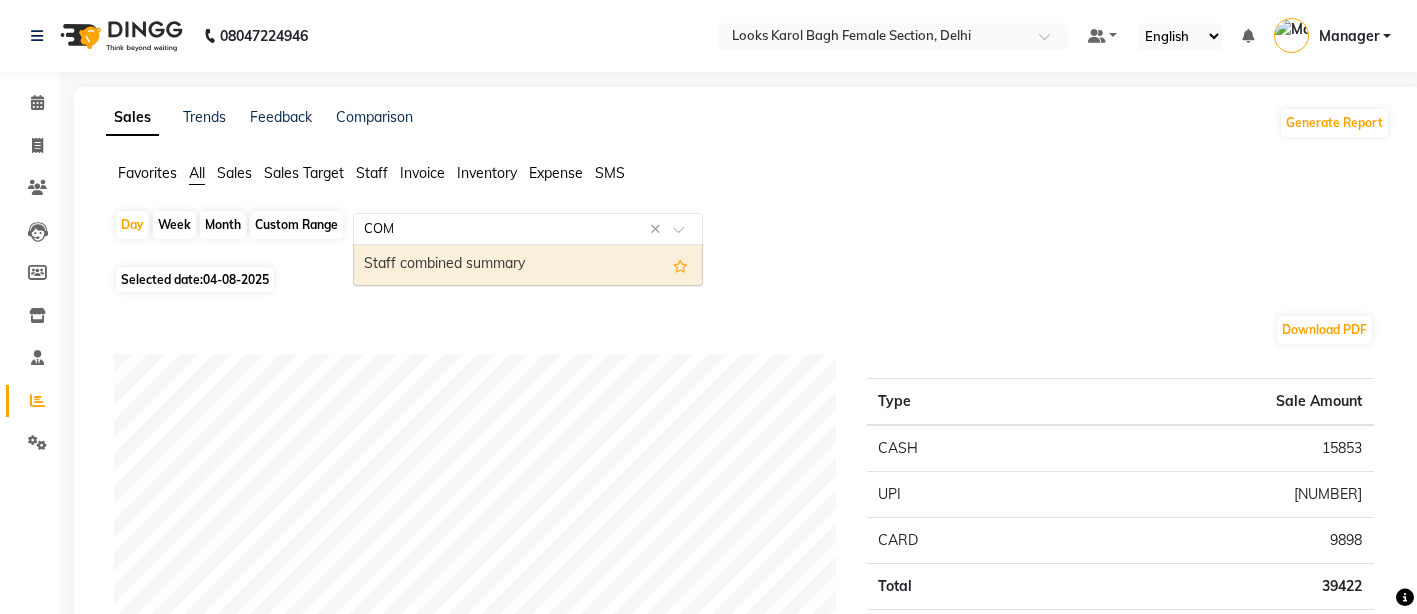 click on "Staff combined summary" at bounding box center [528, 265] 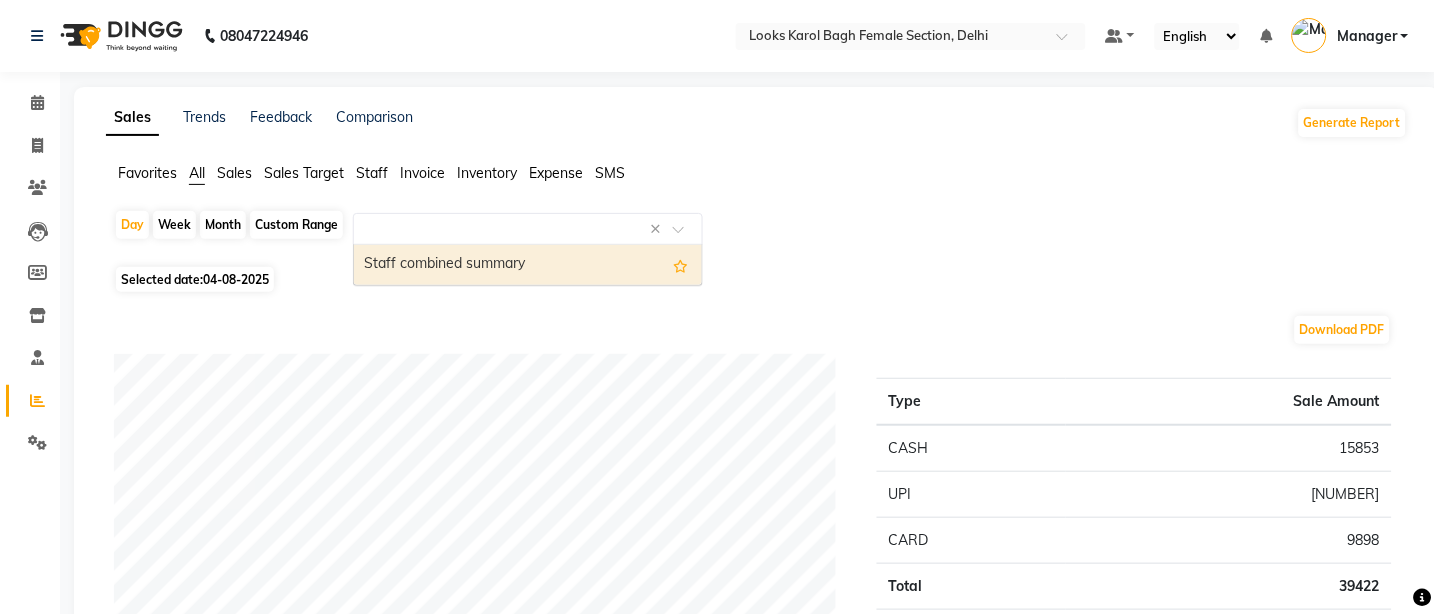 select on "full_report" 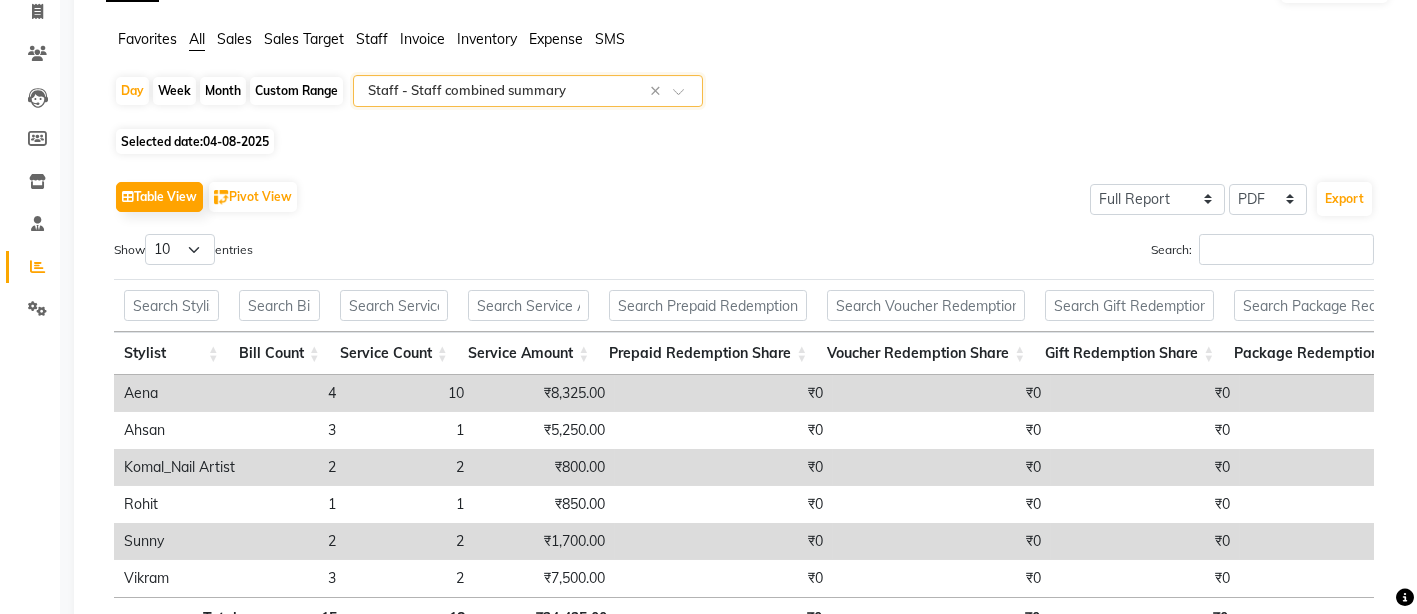 scroll, scrollTop: 249, scrollLeft: 0, axis: vertical 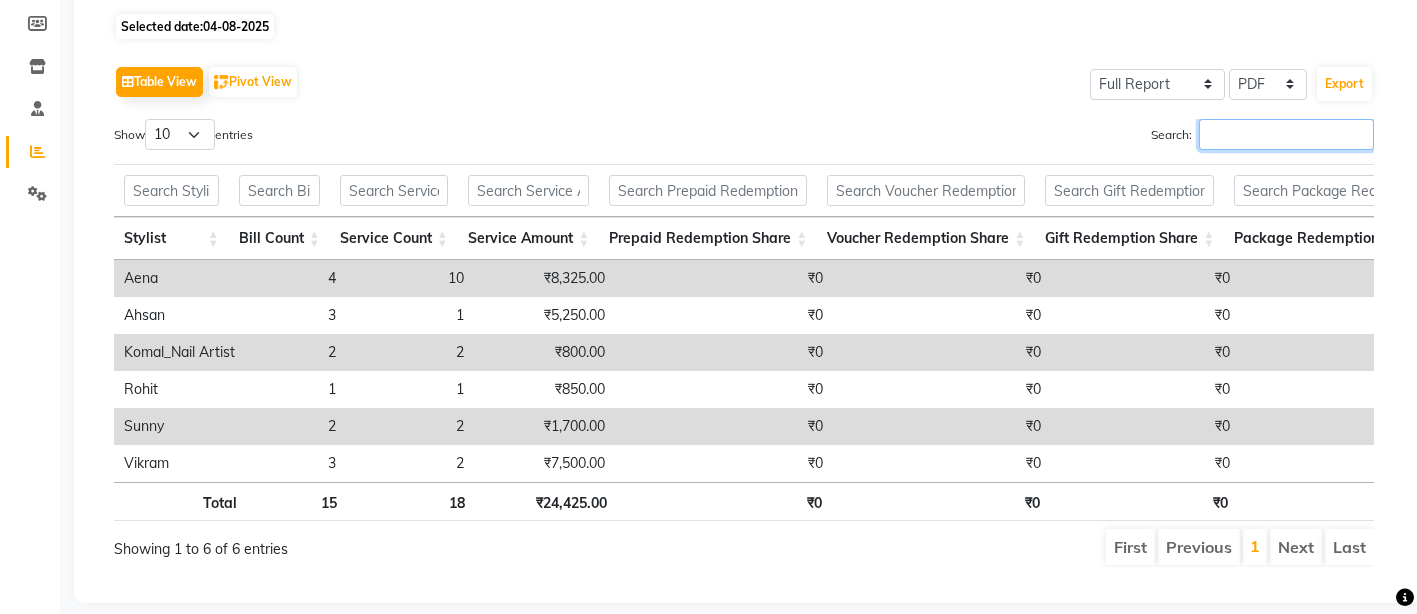 click on "Search:" at bounding box center [1286, 134] 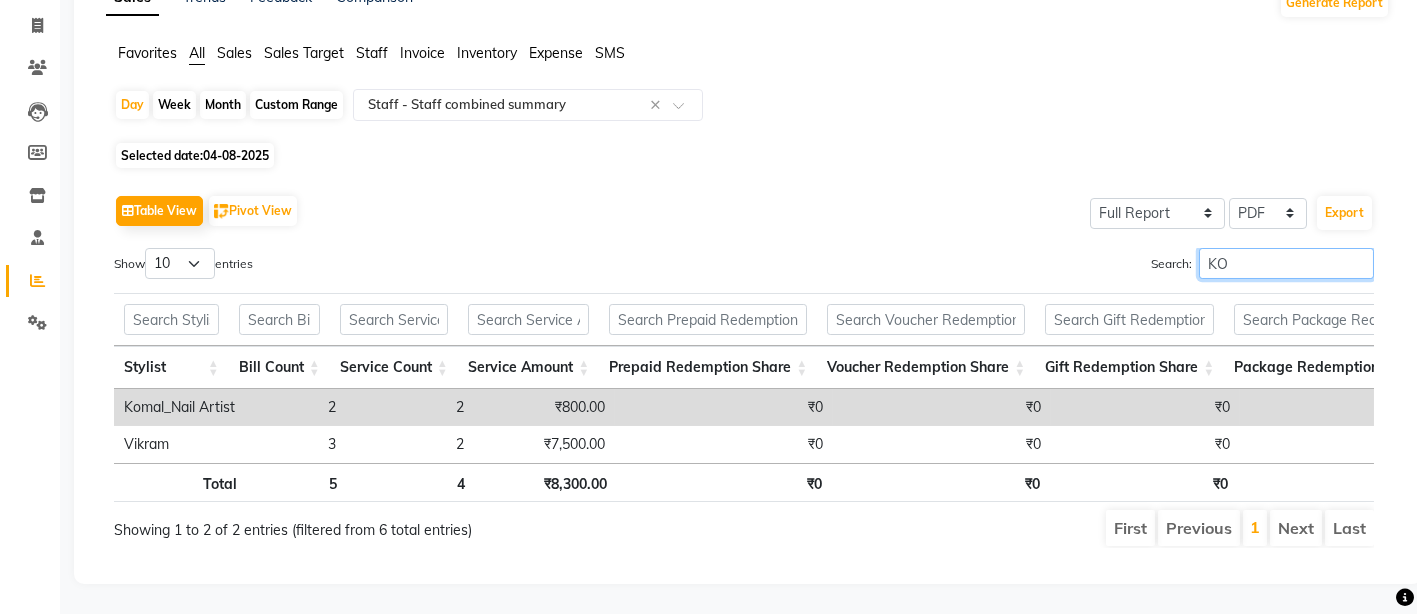 scroll, scrollTop: 120, scrollLeft: 0, axis: vertical 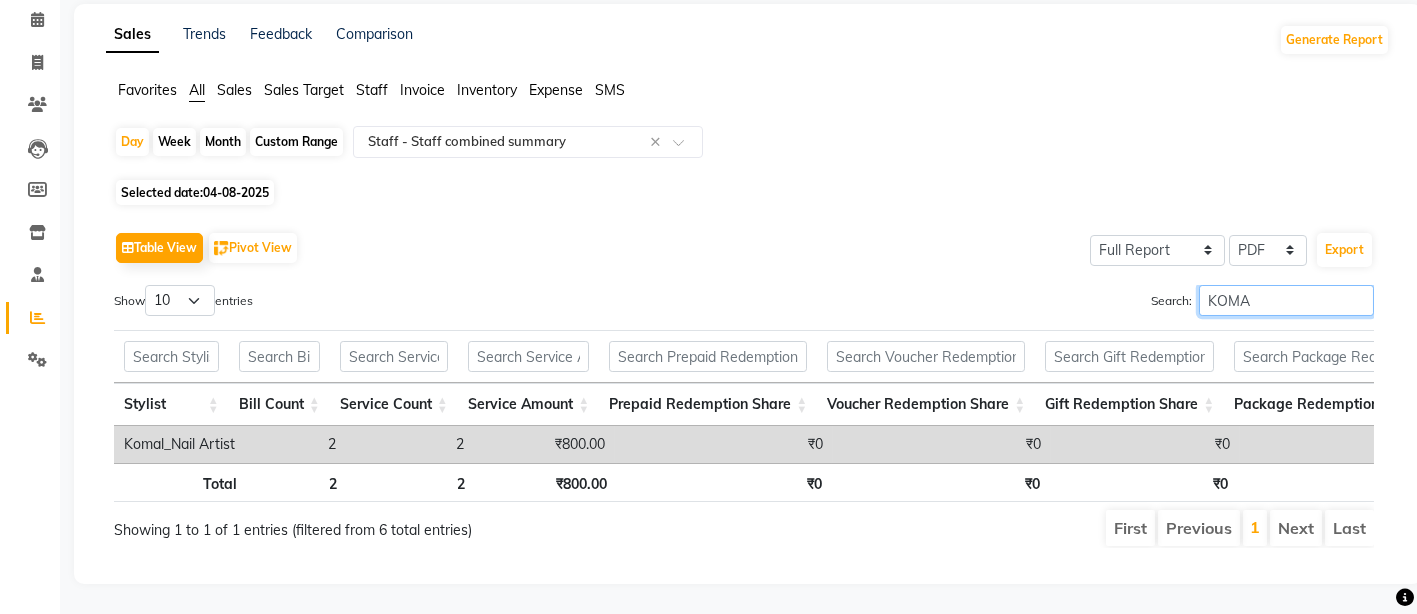type on "KOMAL" 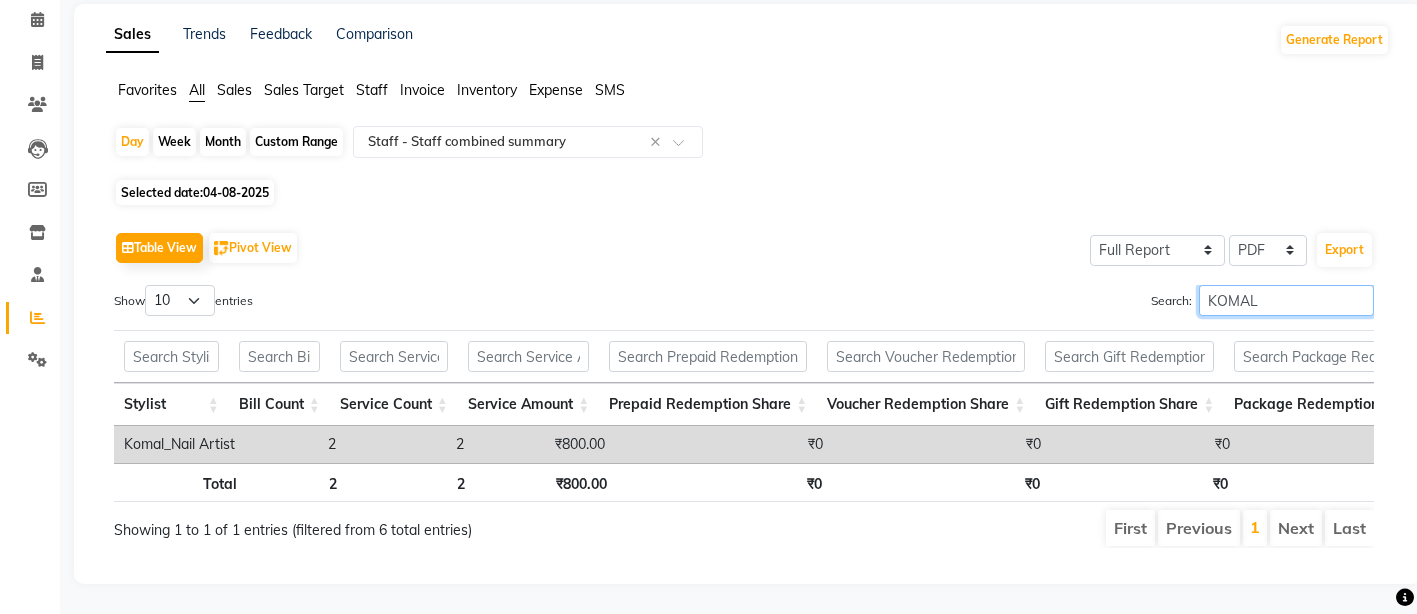 scroll, scrollTop: 0, scrollLeft: 568, axis: horizontal 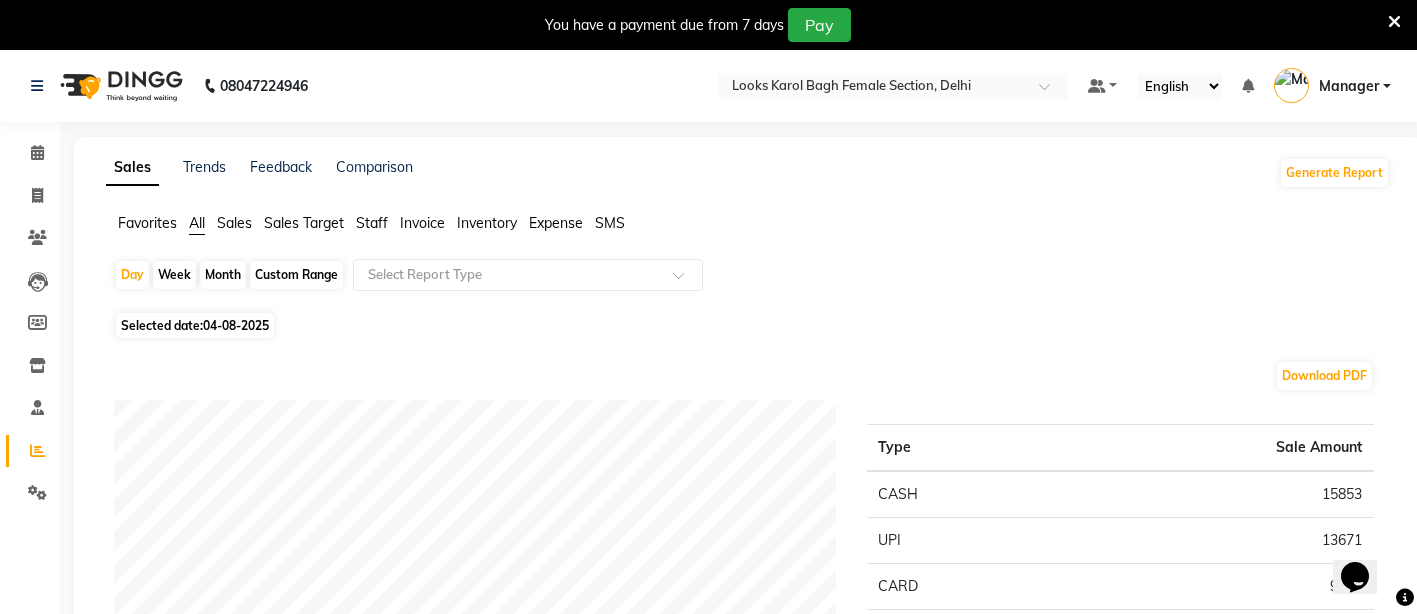 click at bounding box center [1394, 22] 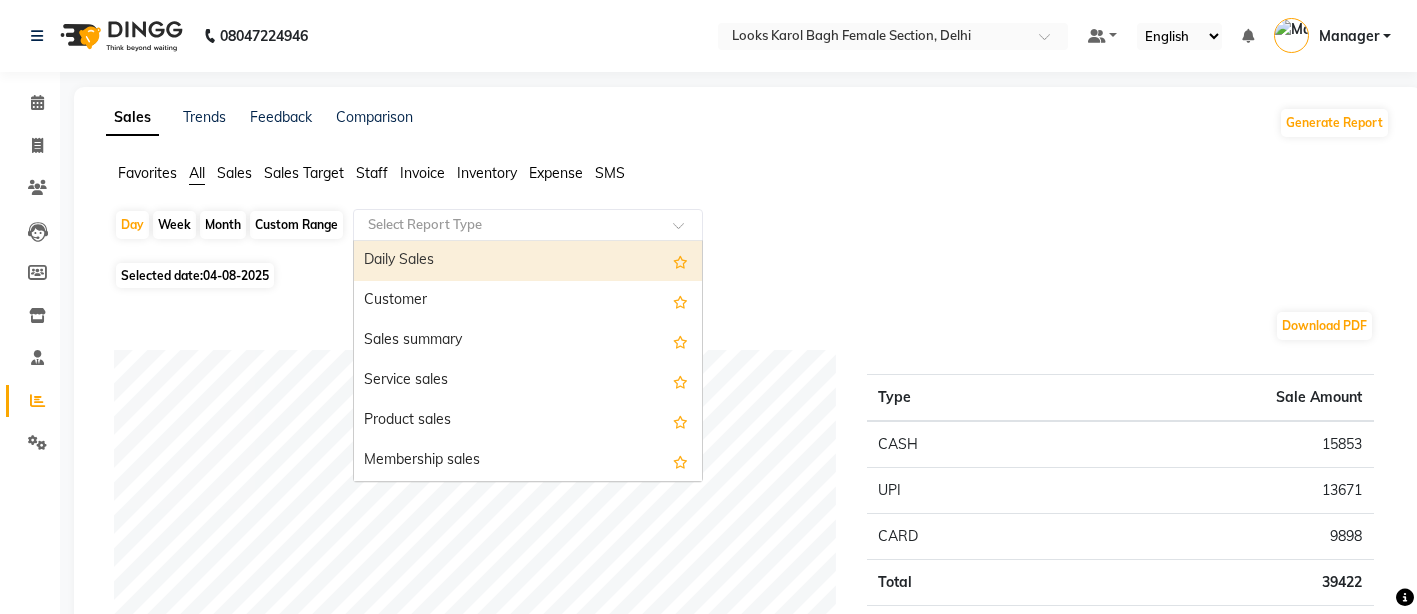 click on "Select Report Type" 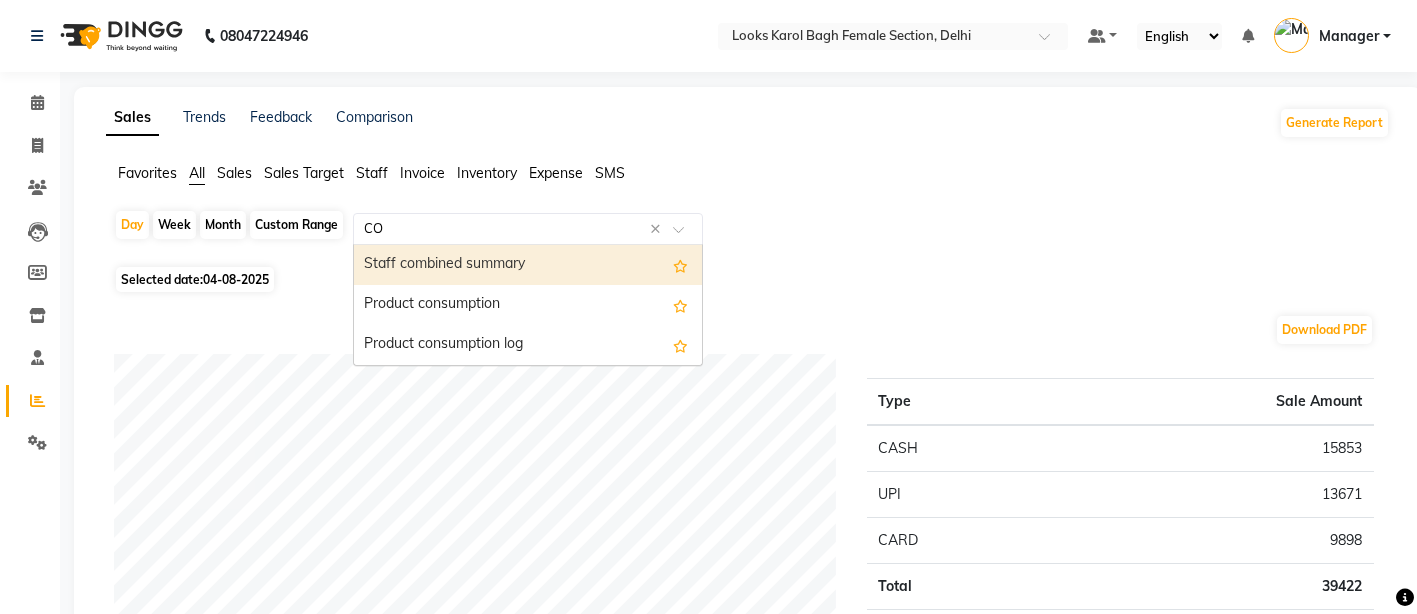 type on "COM" 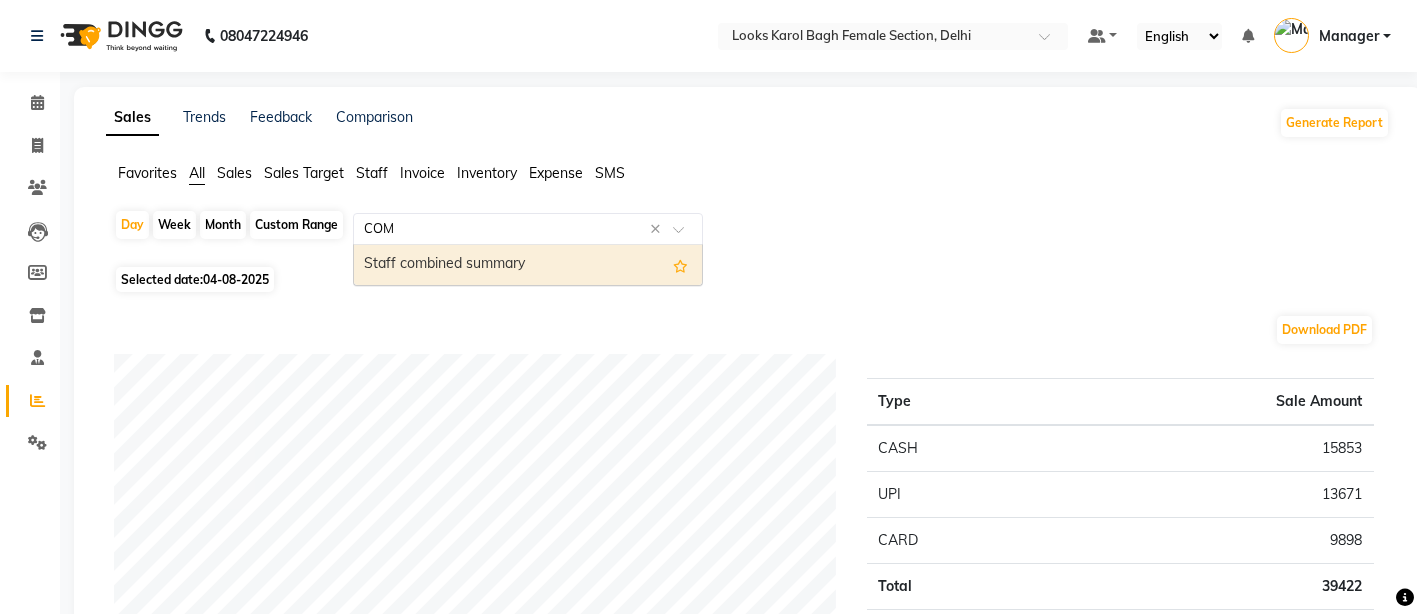 click on "Staff combined summary" at bounding box center (528, 265) 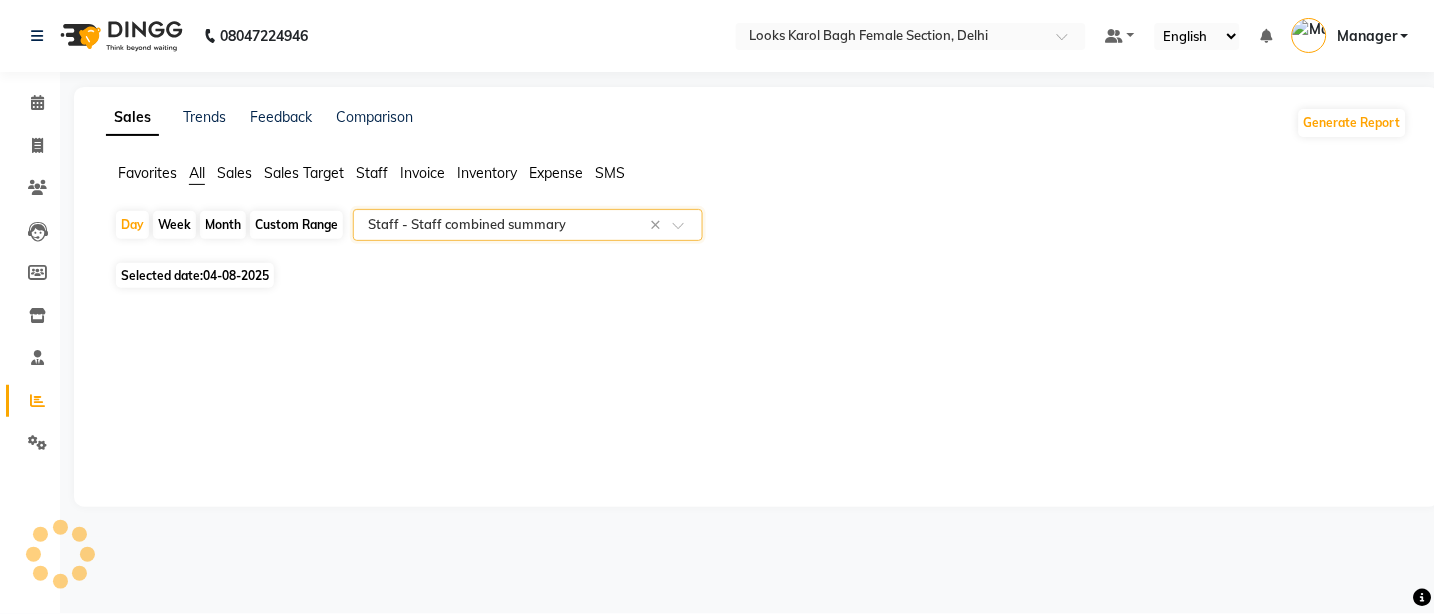 select on "full_report" 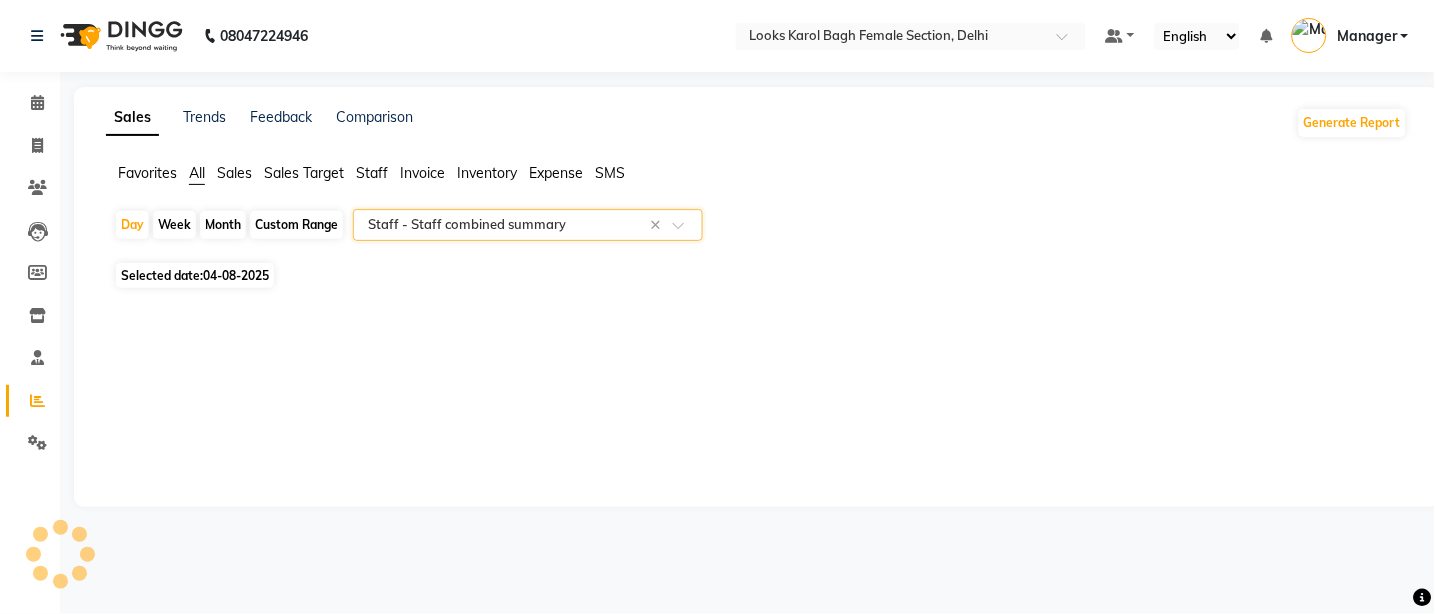 select on "pdf" 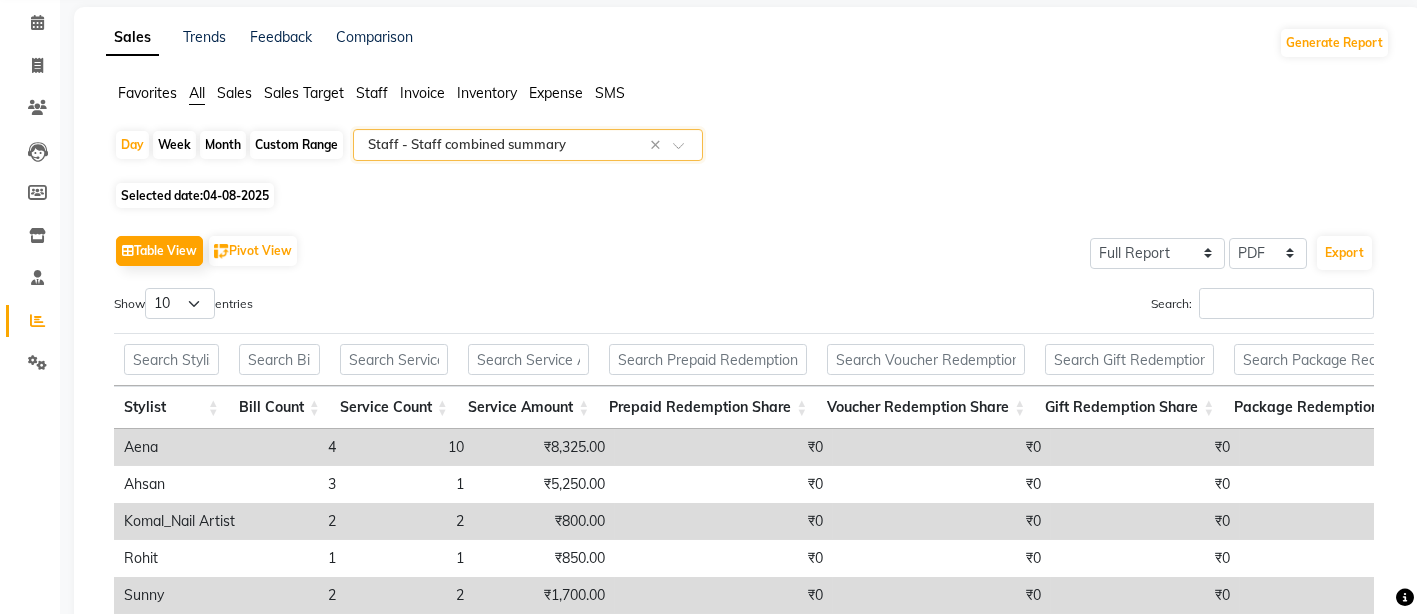 scroll, scrollTop: 124, scrollLeft: 0, axis: vertical 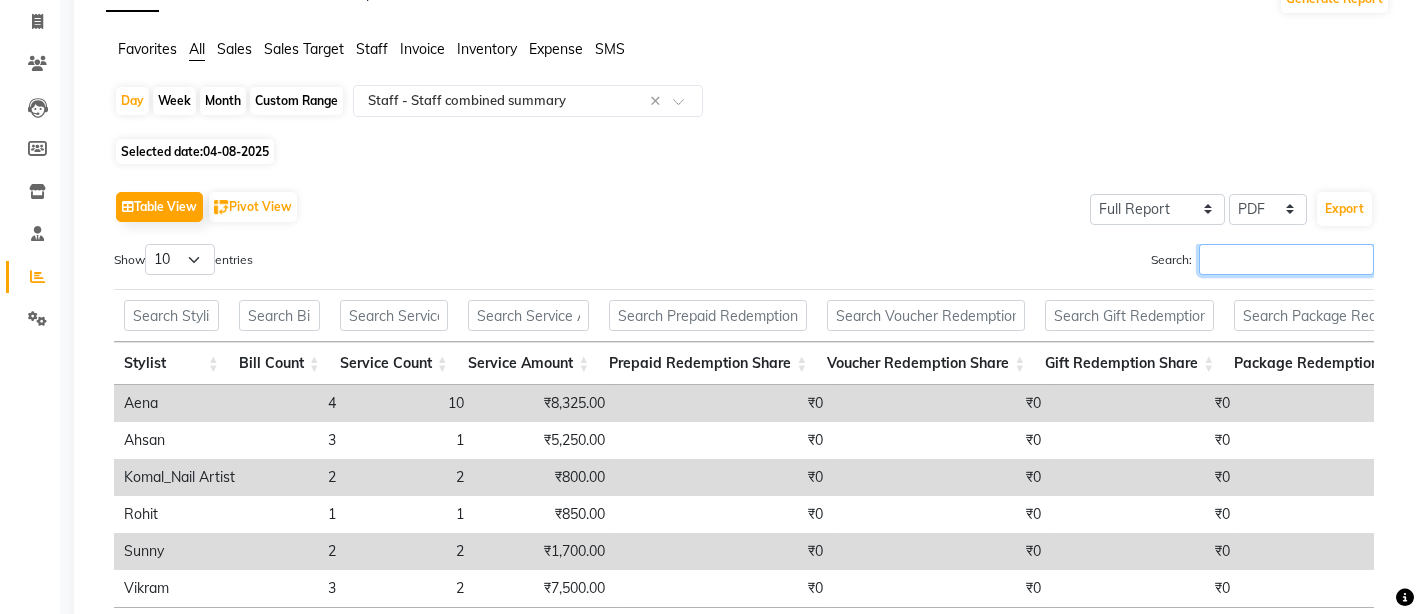 click on "Search:" at bounding box center (1286, 259) 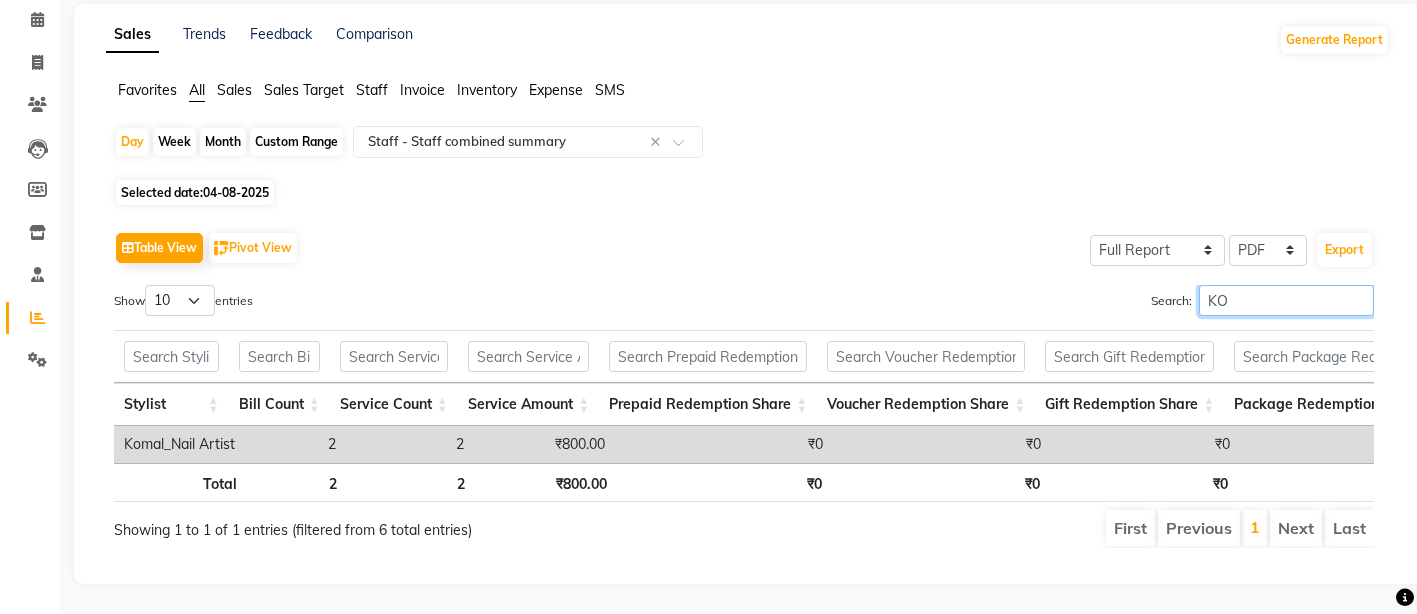 scroll, scrollTop: 120, scrollLeft: 0, axis: vertical 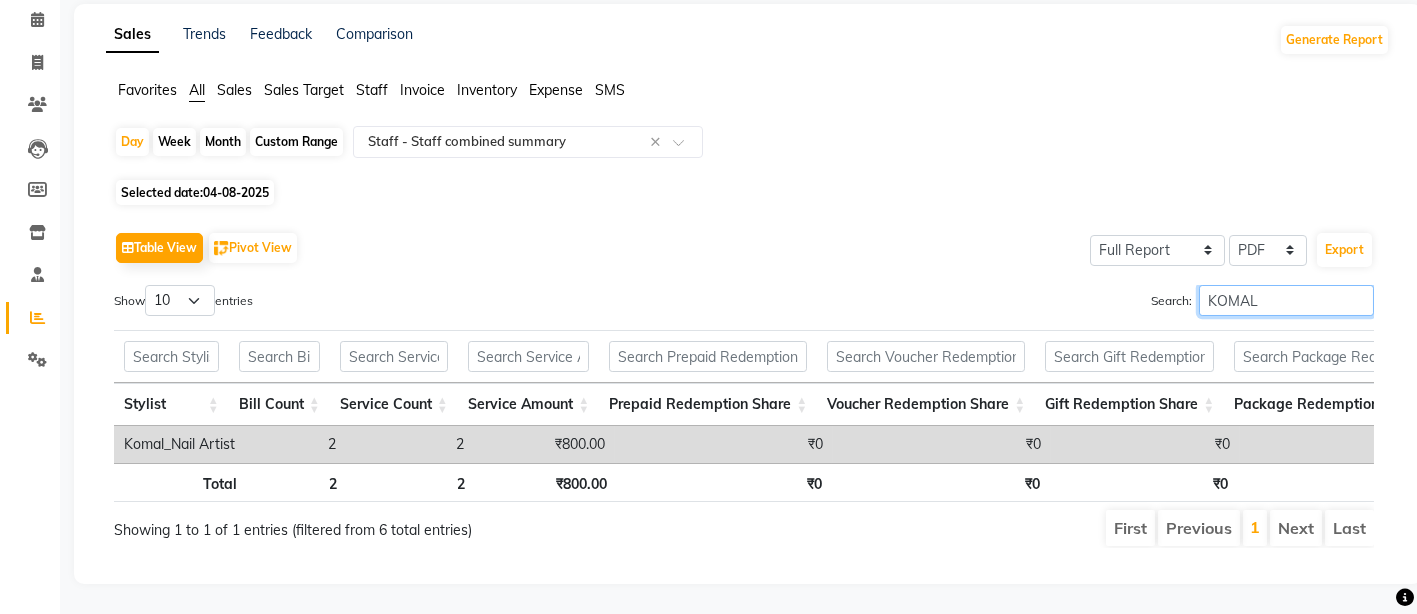 type on "KOMAL" 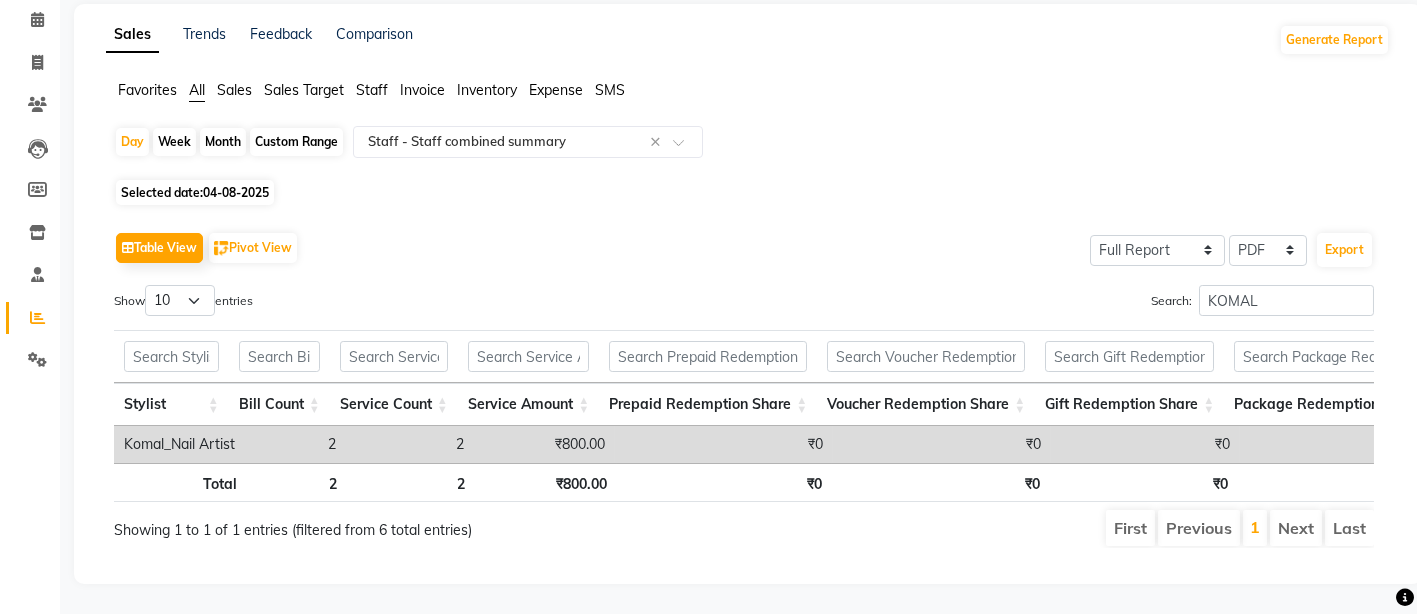 click on "2" at bounding box center (410, 444) 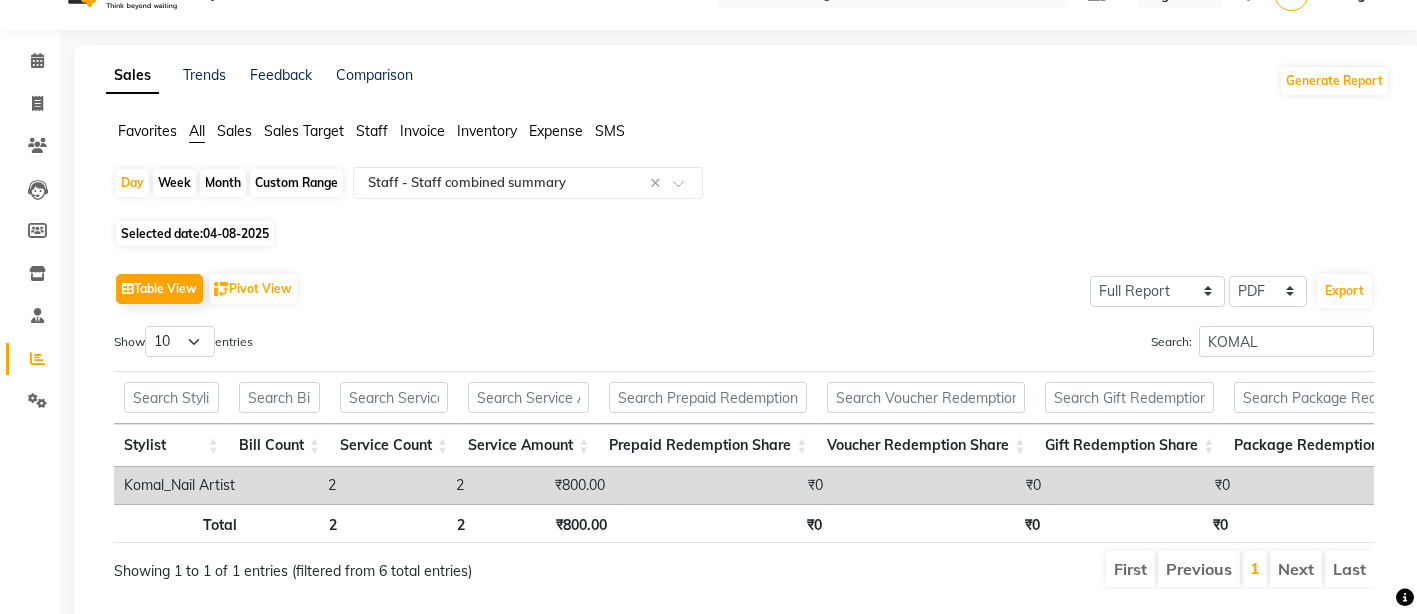 scroll, scrollTop: 0, scrollLeft: 0, axis: both 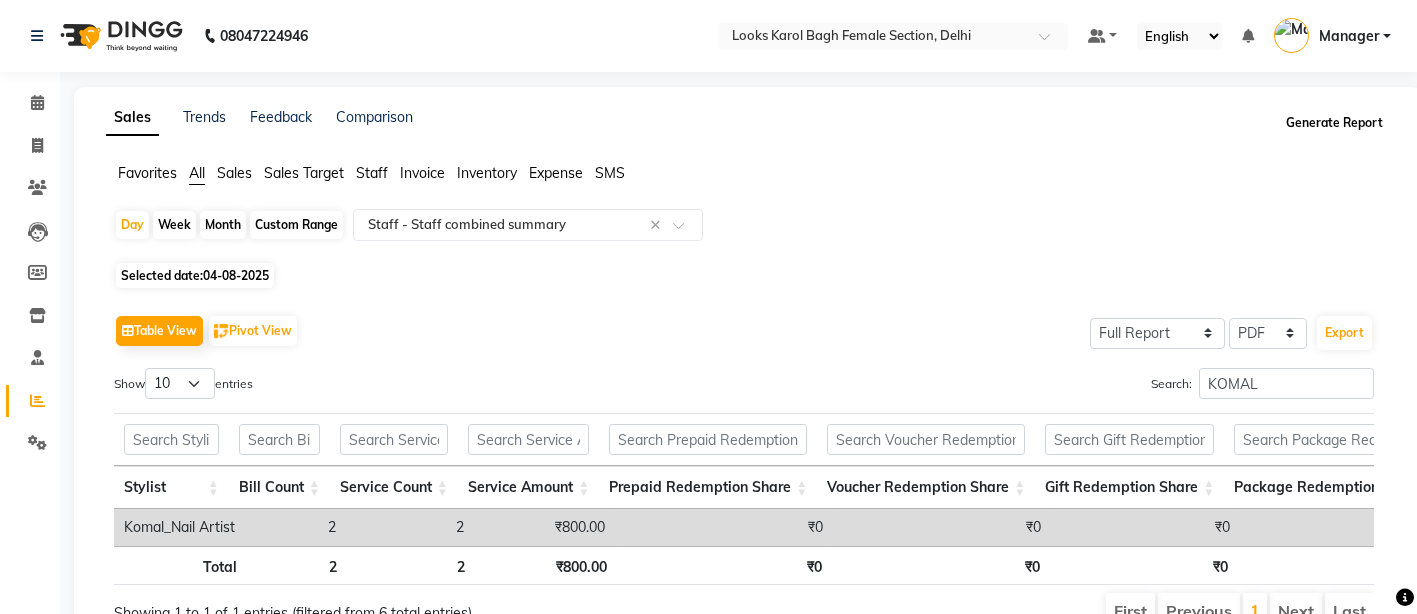 click on "Generate Report" 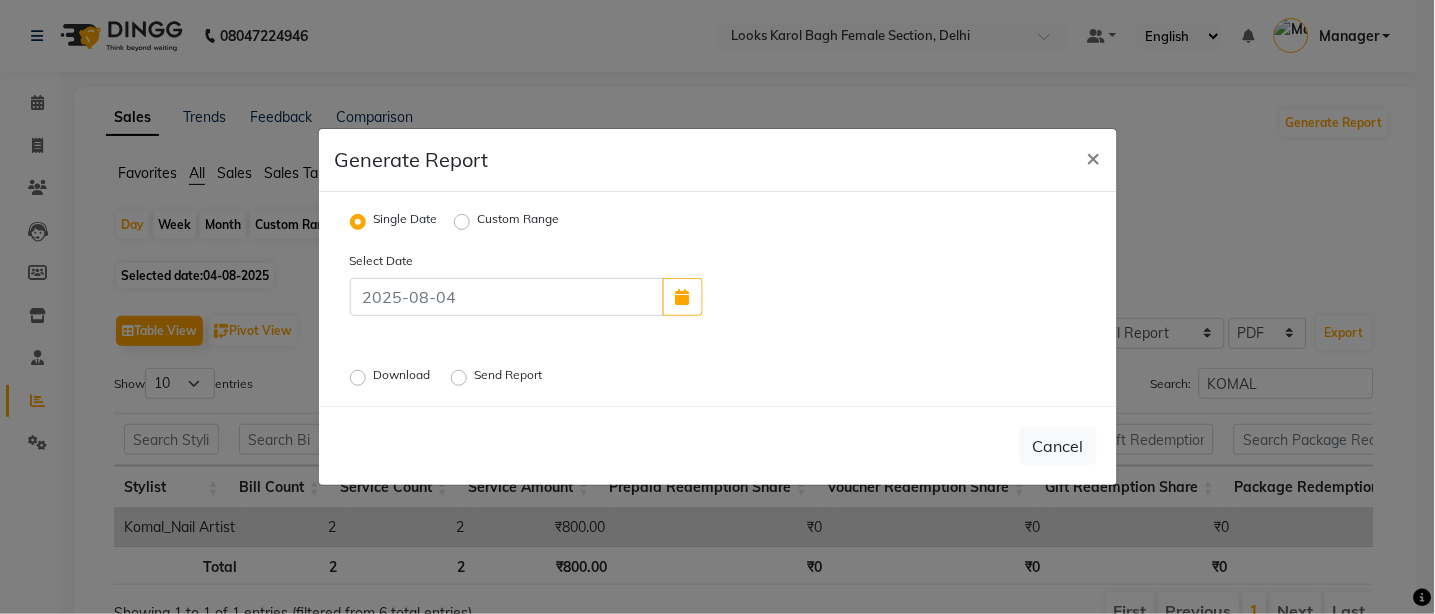 click on "Download" 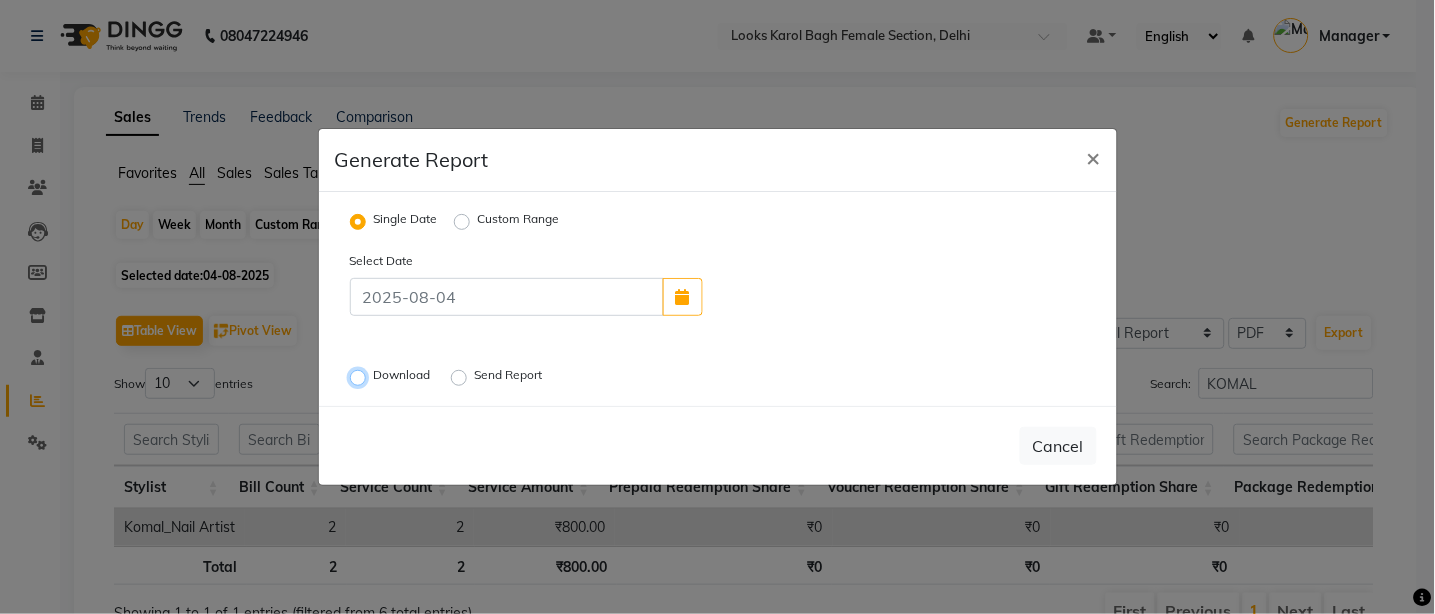 click on "Download" at bounding box center [361, 378] 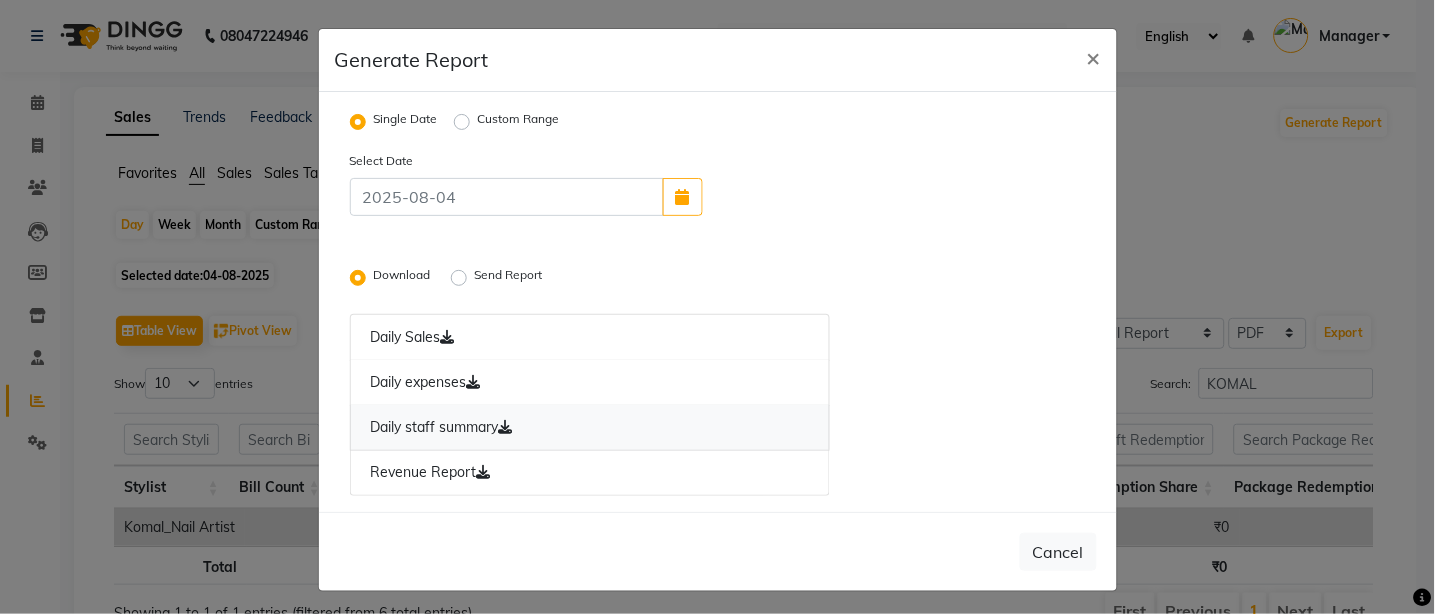click on "Daily staff summary" 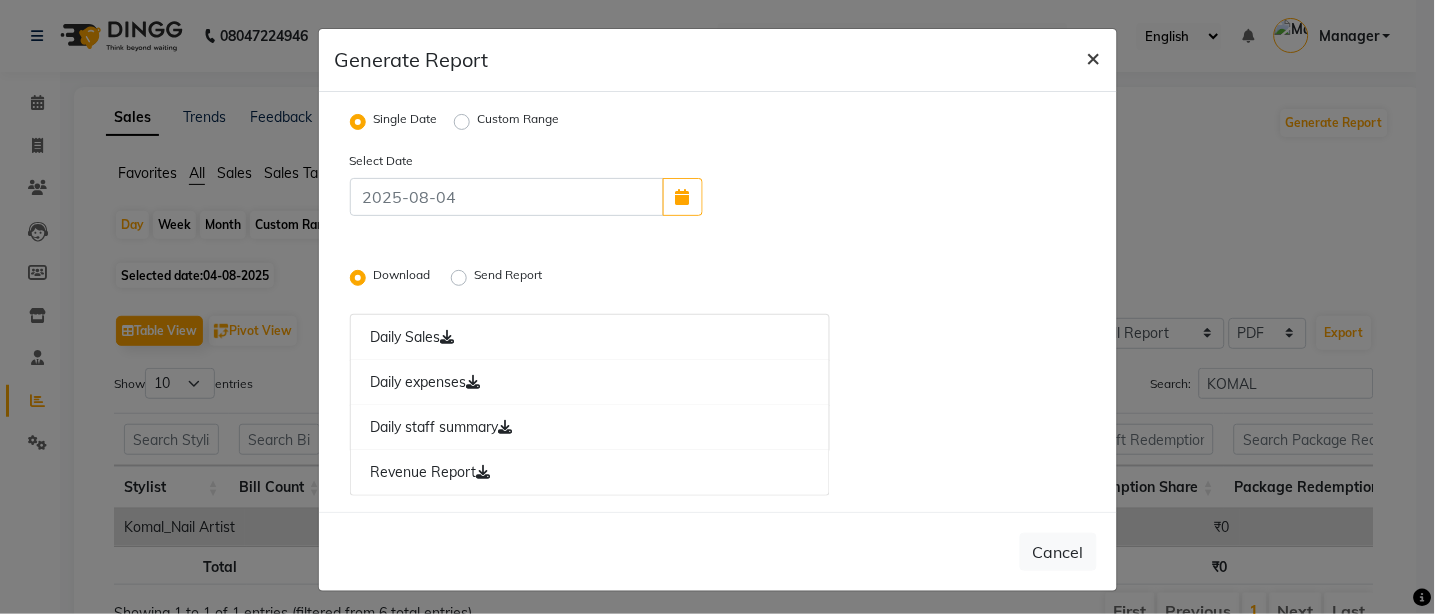 click on "×" 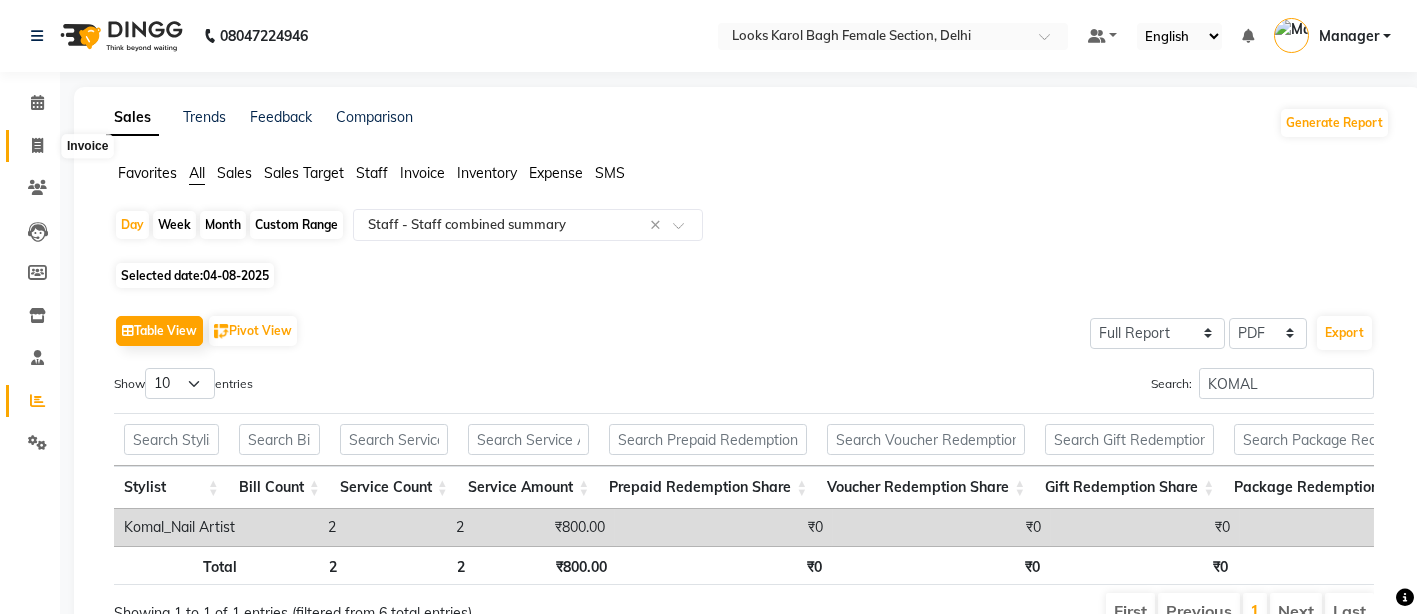click 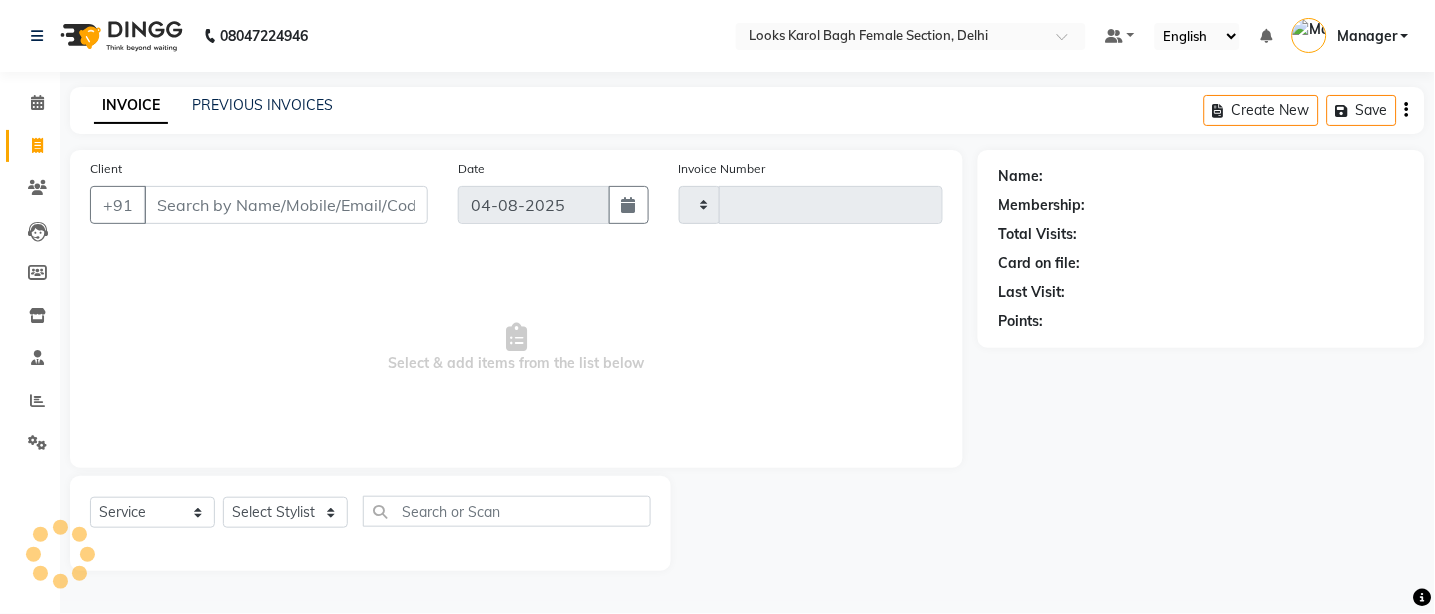 type on "2232" 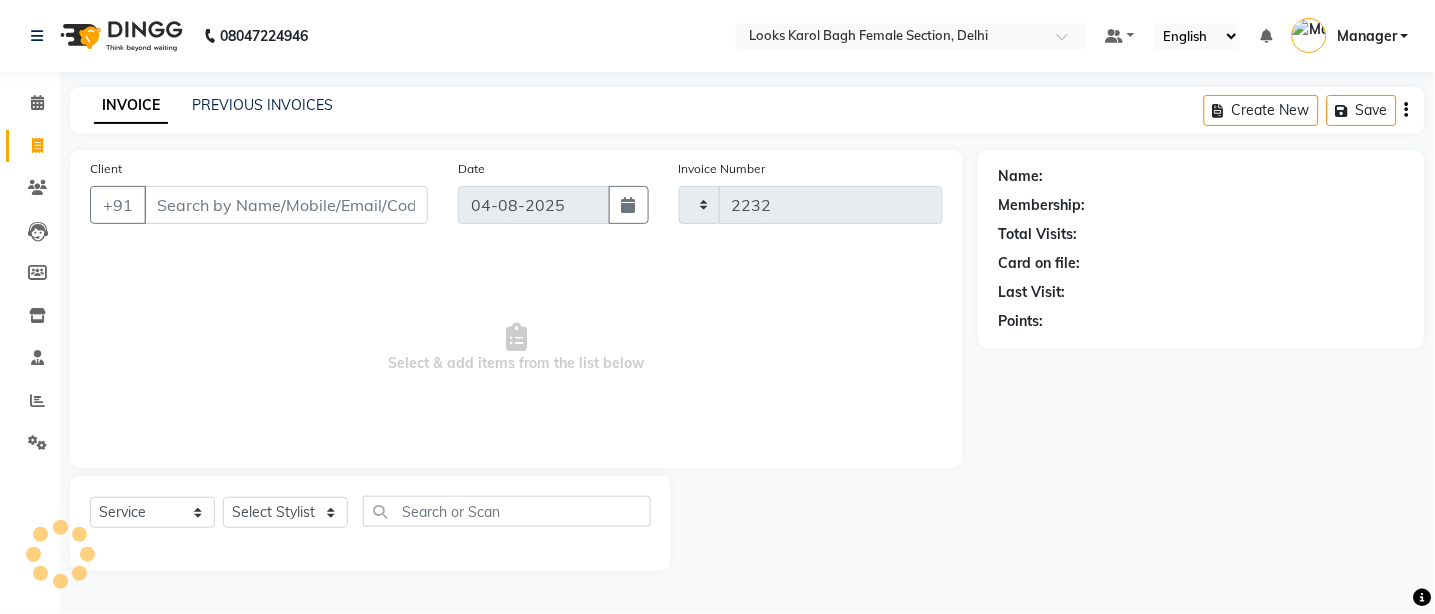 select on "8706" 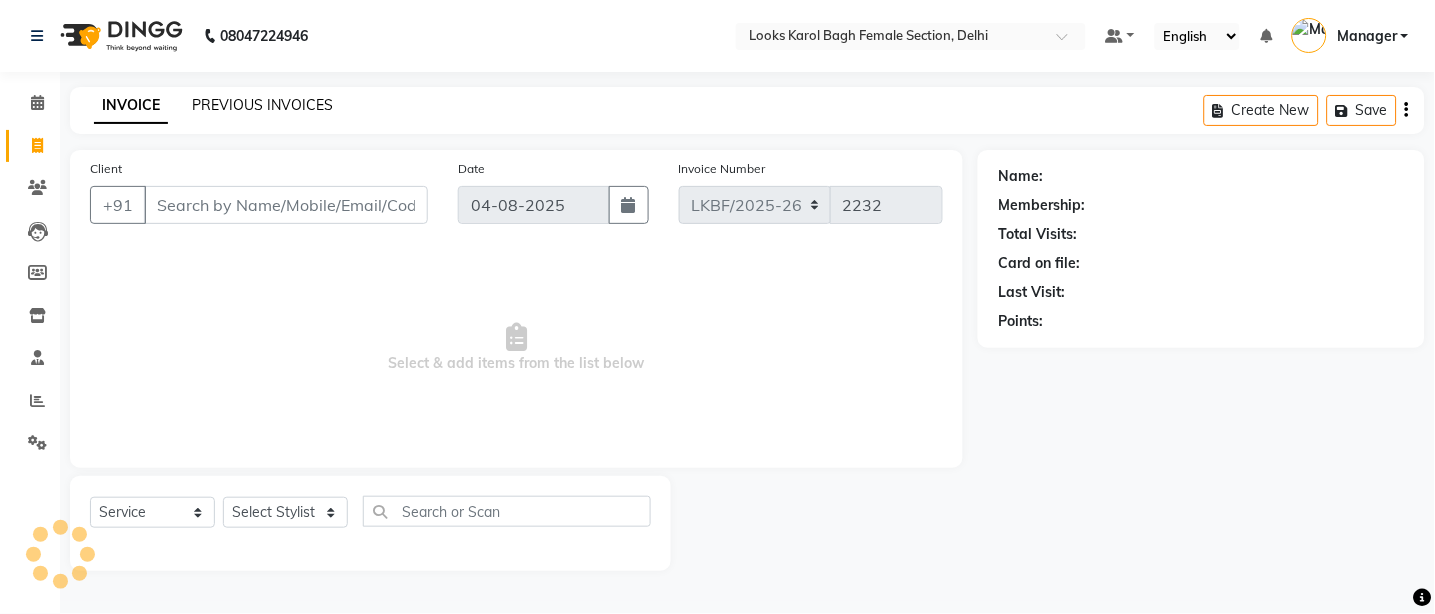 click on "PREVIOUS INVOICES" 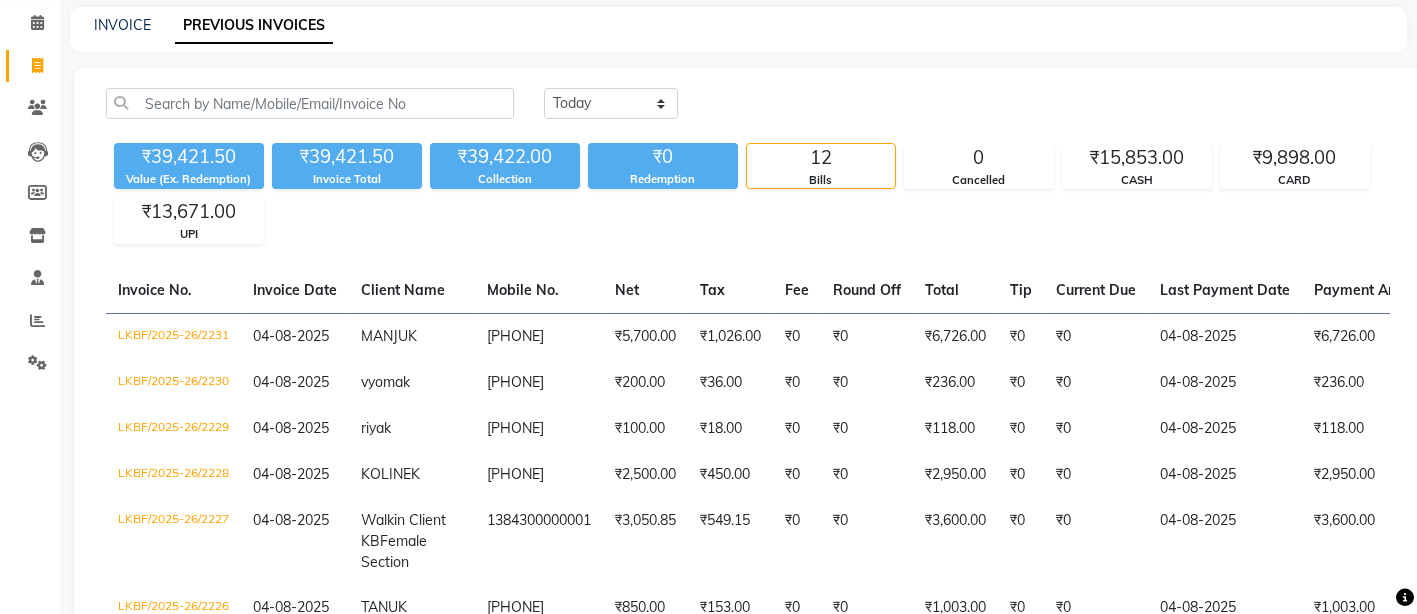 scroll, scrollTop: 124, scrollLeft: 0, axis: vertical 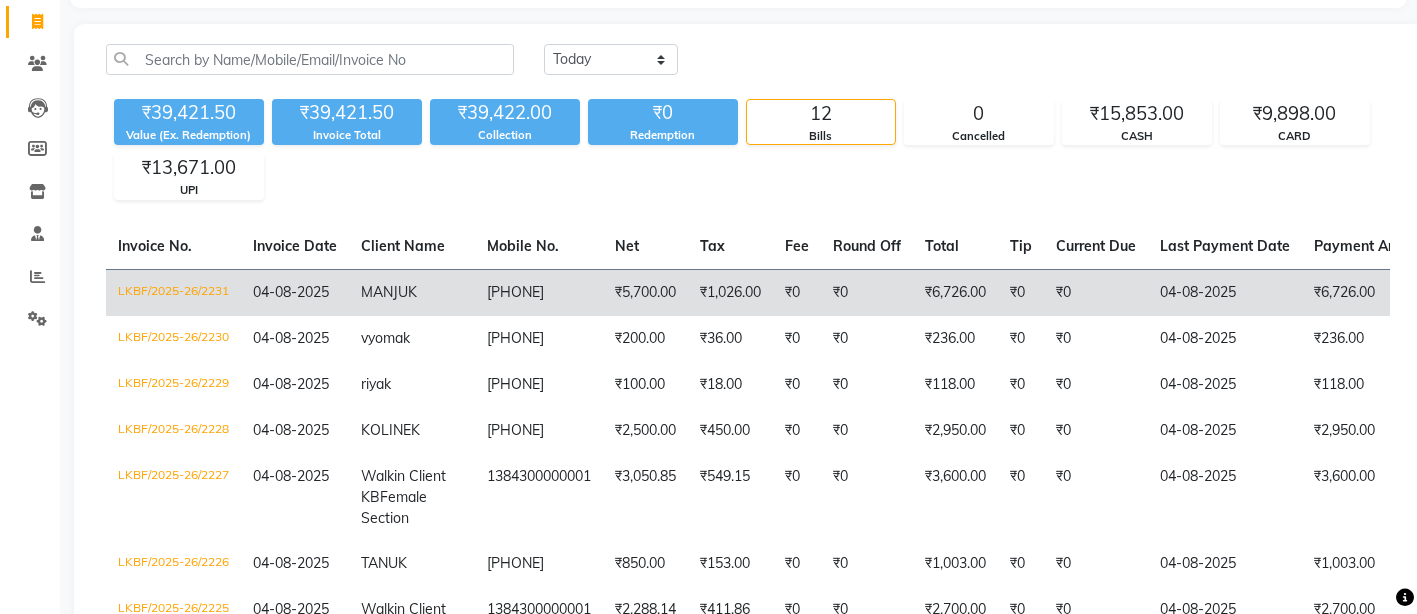 click on "MANJU  K" 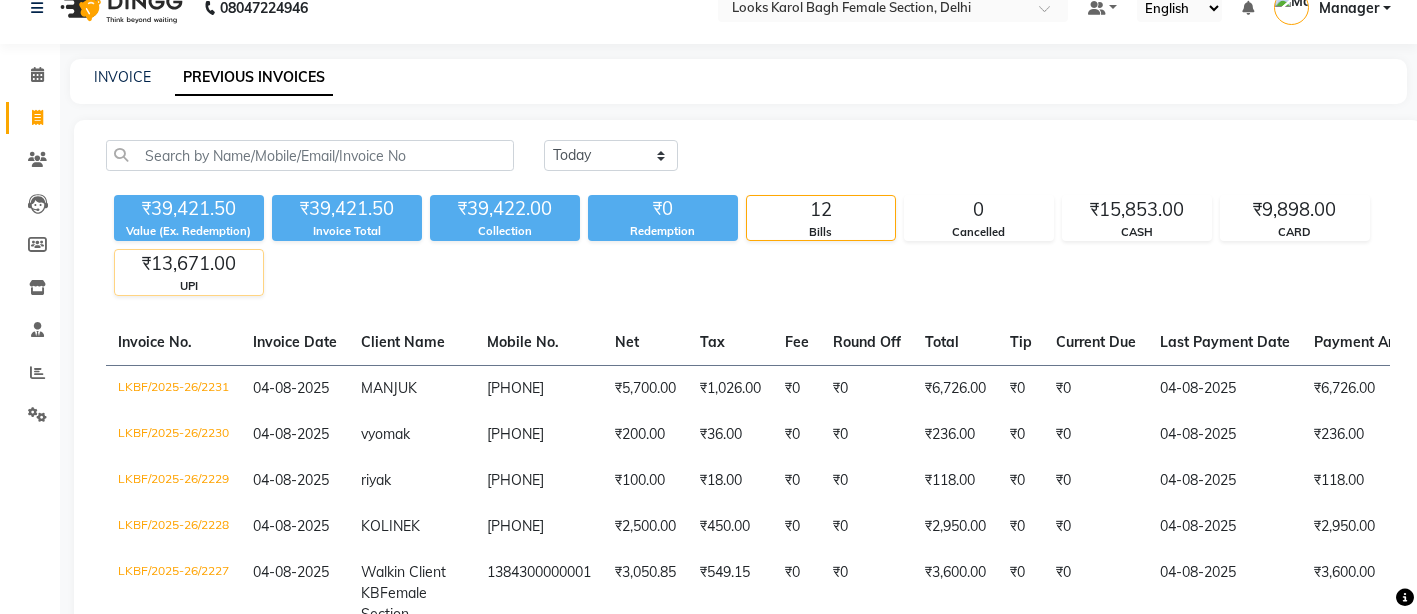 scroll, scrollTop: 0, scrollLeft: 0, axis: both 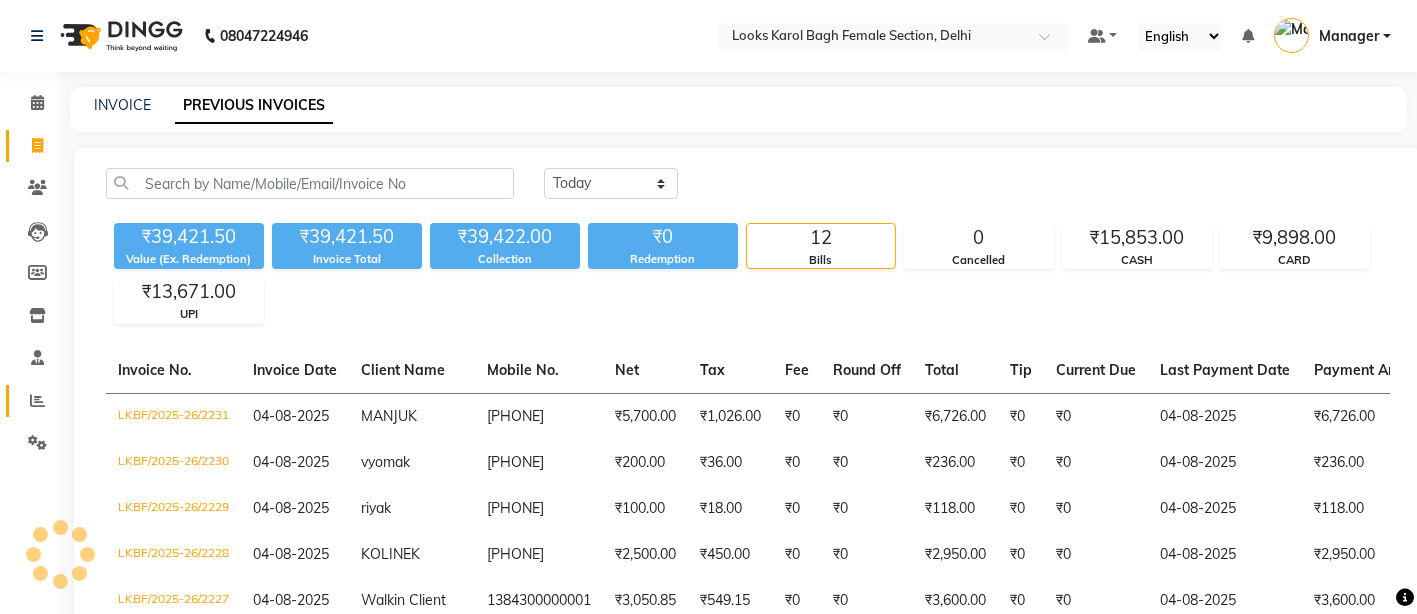drag, startPoint x: 16, startPoint y: 385, endPoint x: 37, endPoint y: 411, distance: 33.42155 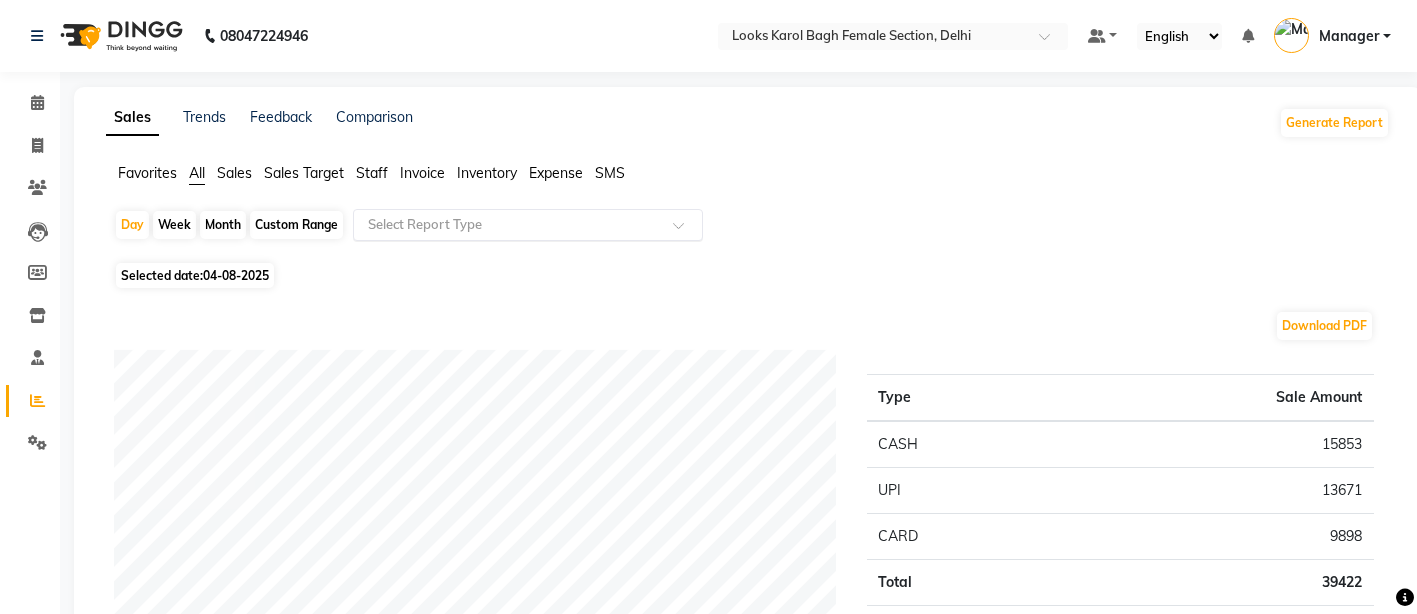 click 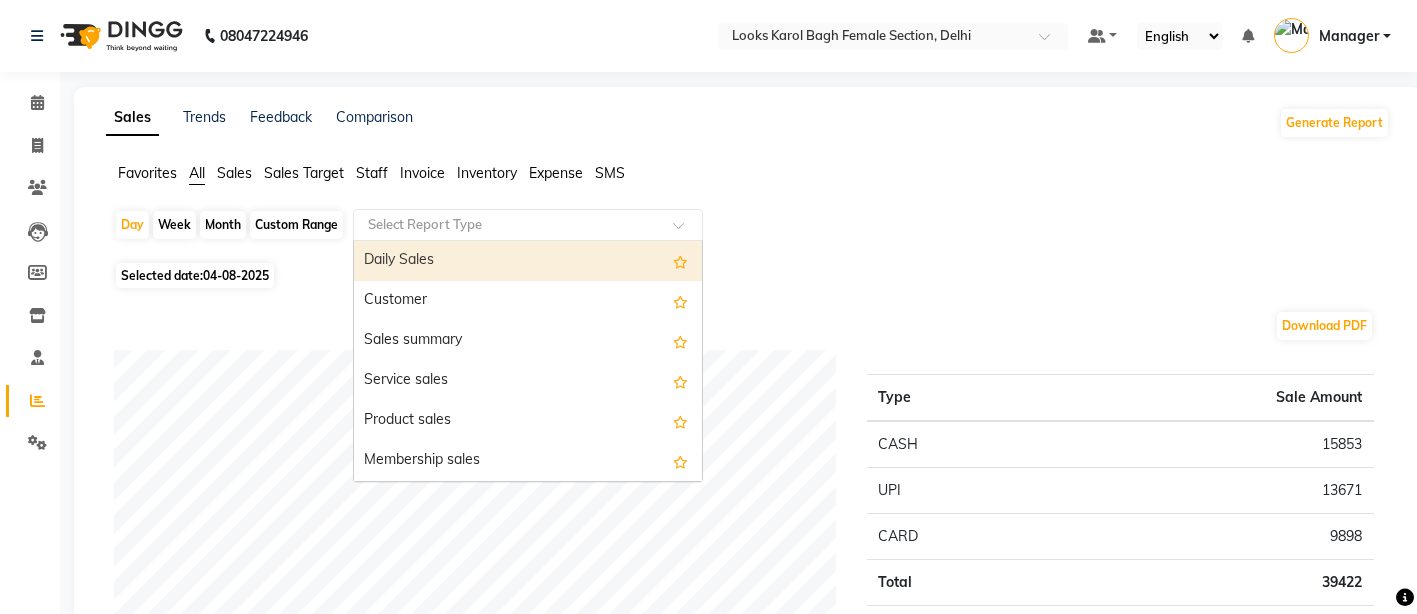 click 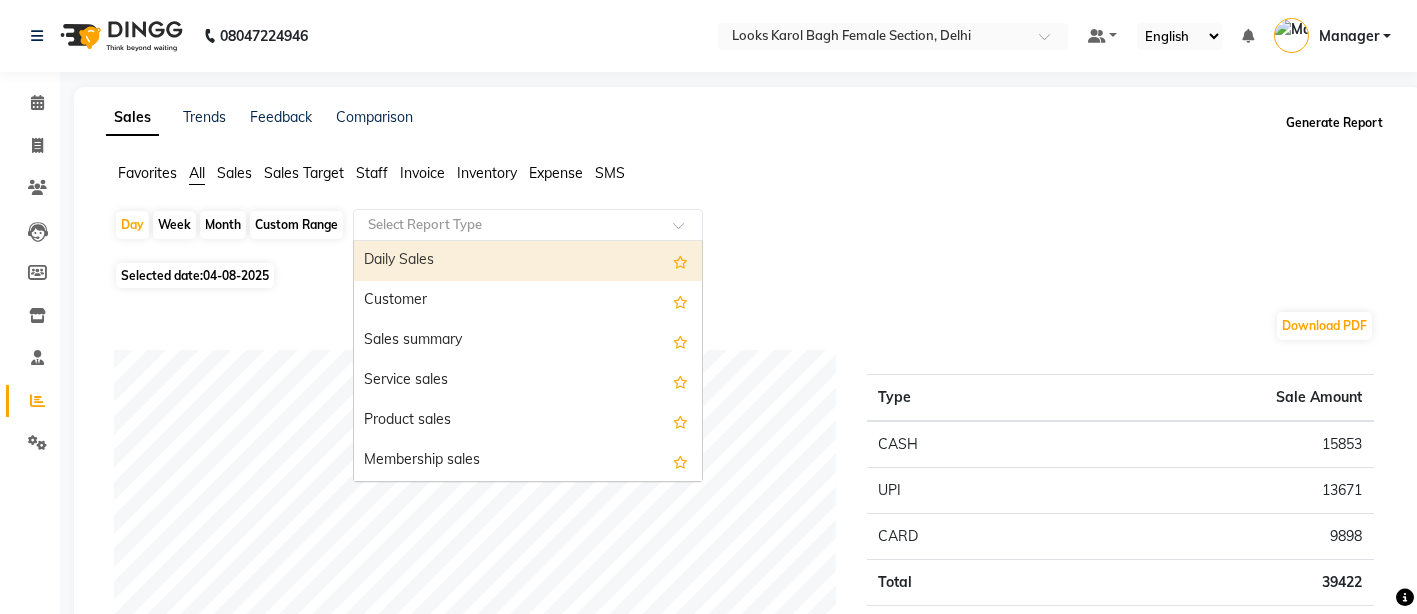 click on "Generate Report" 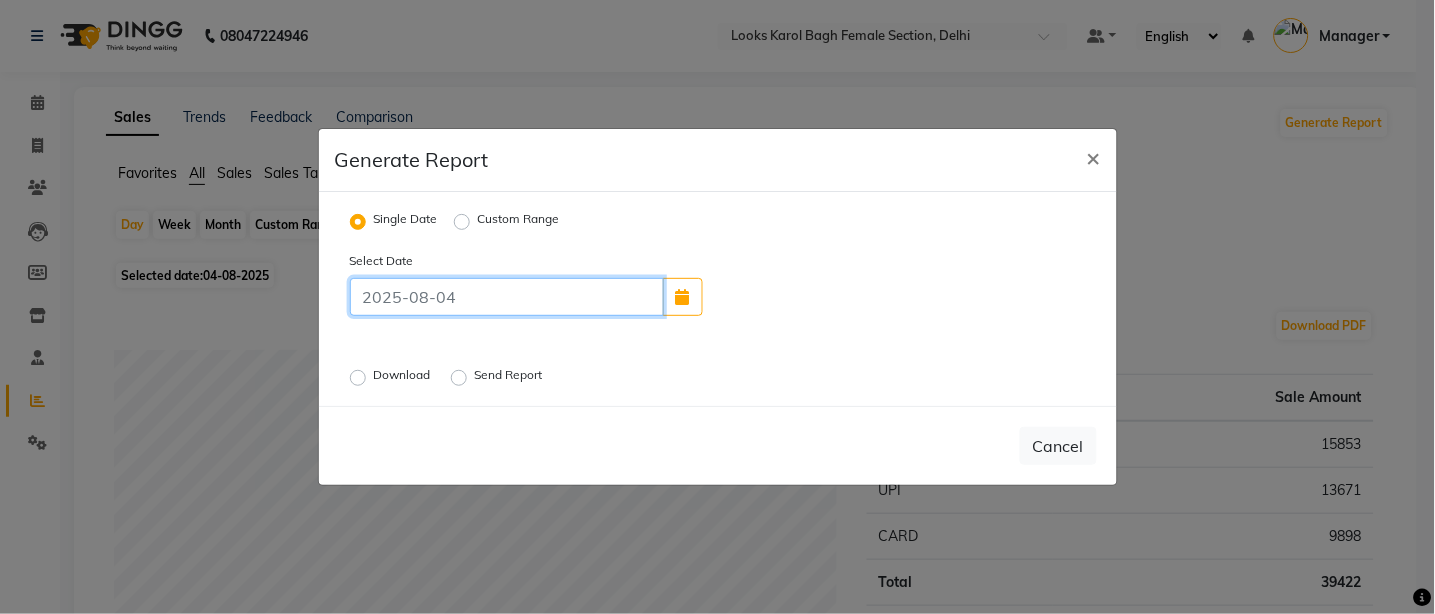 click 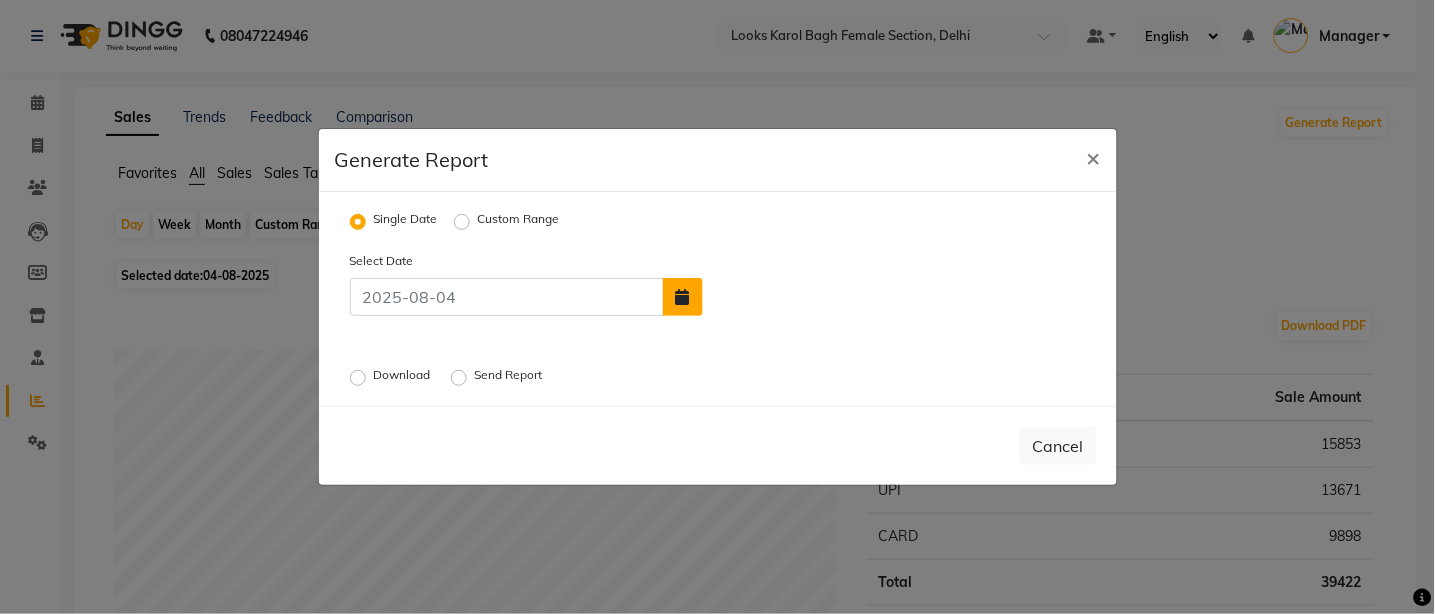 click 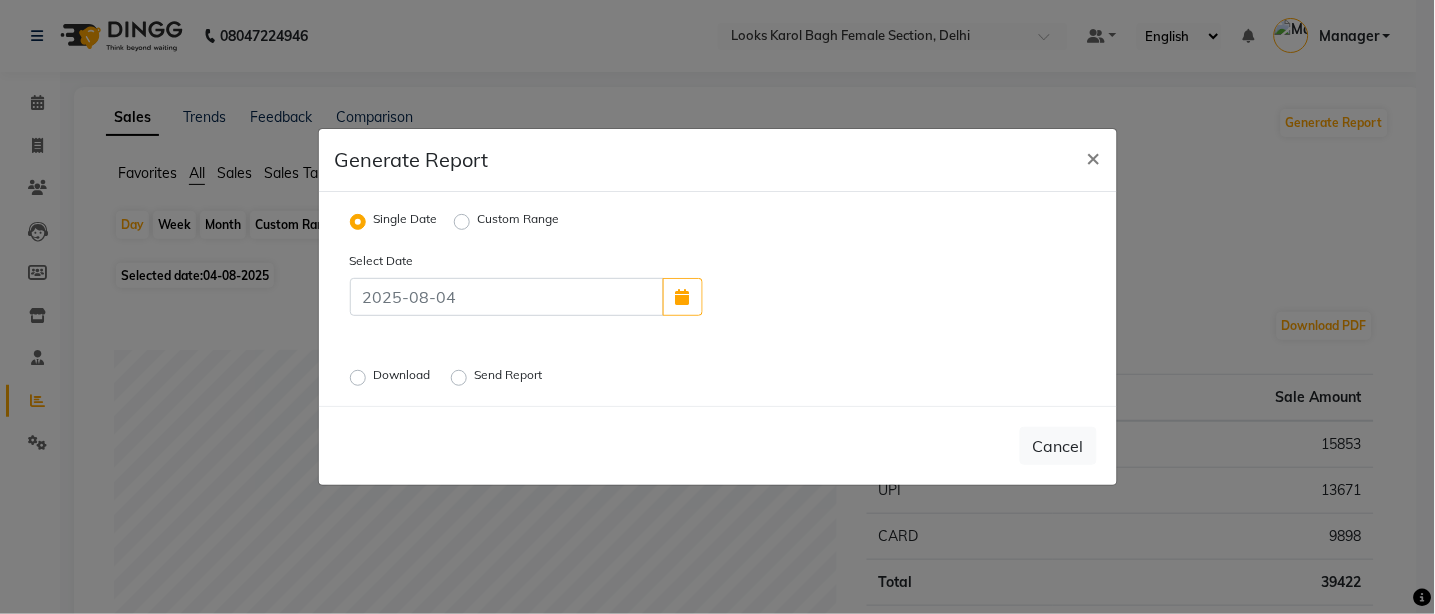 select on "8" 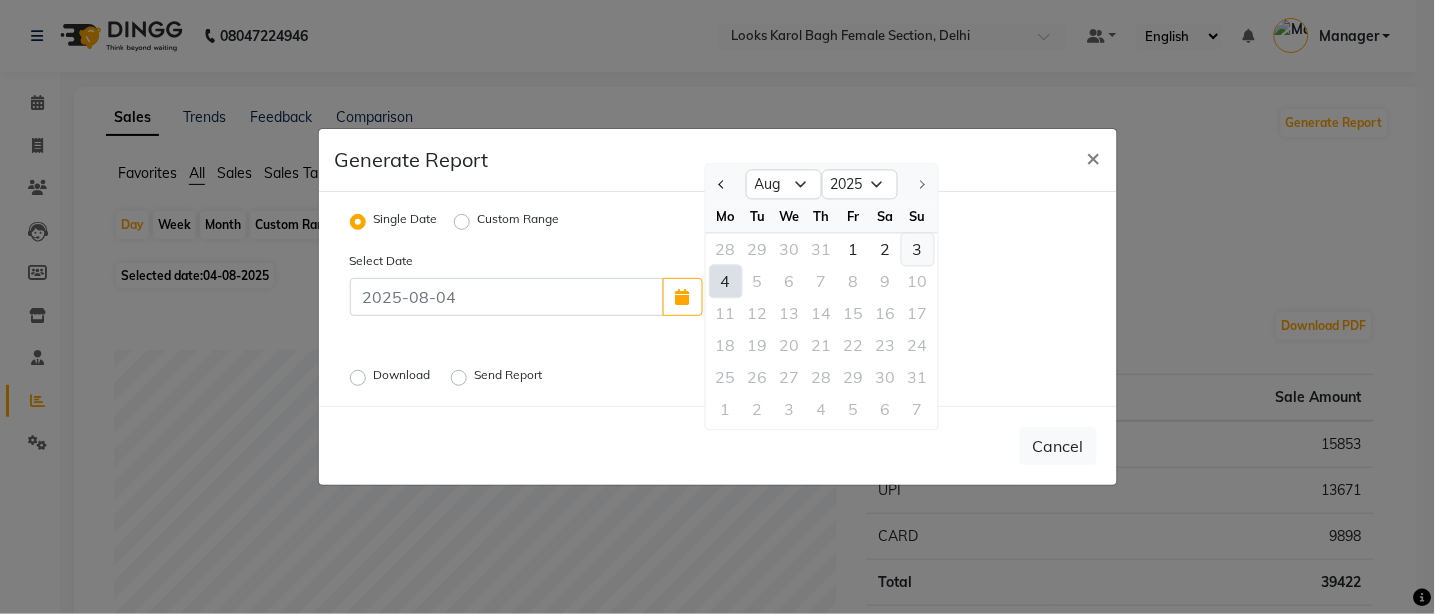 click on "3" 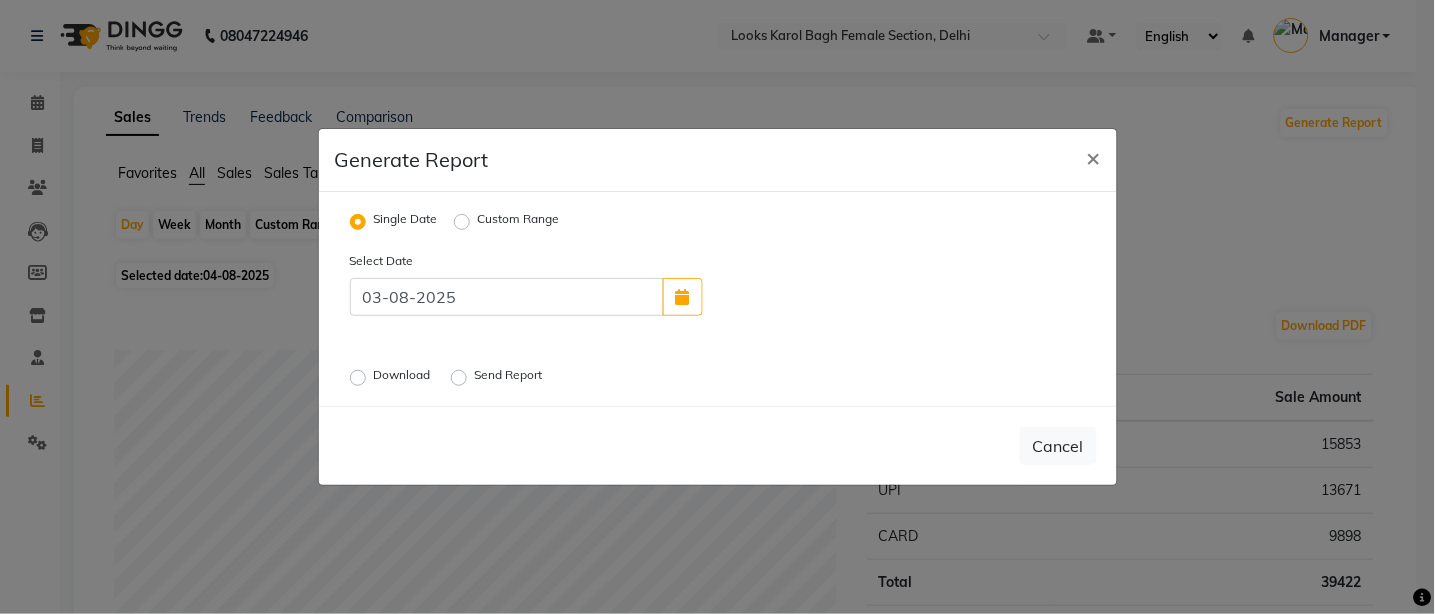 click on "Download" 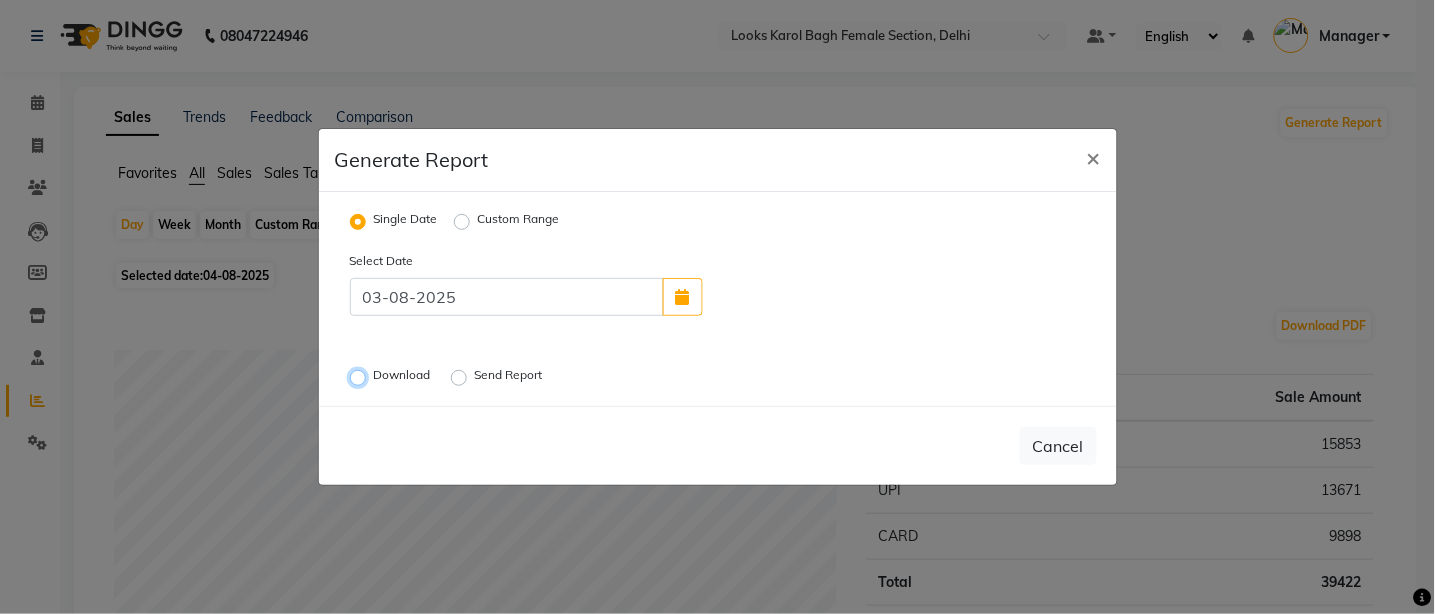 click on "Download" at bounding box center [361, 378] 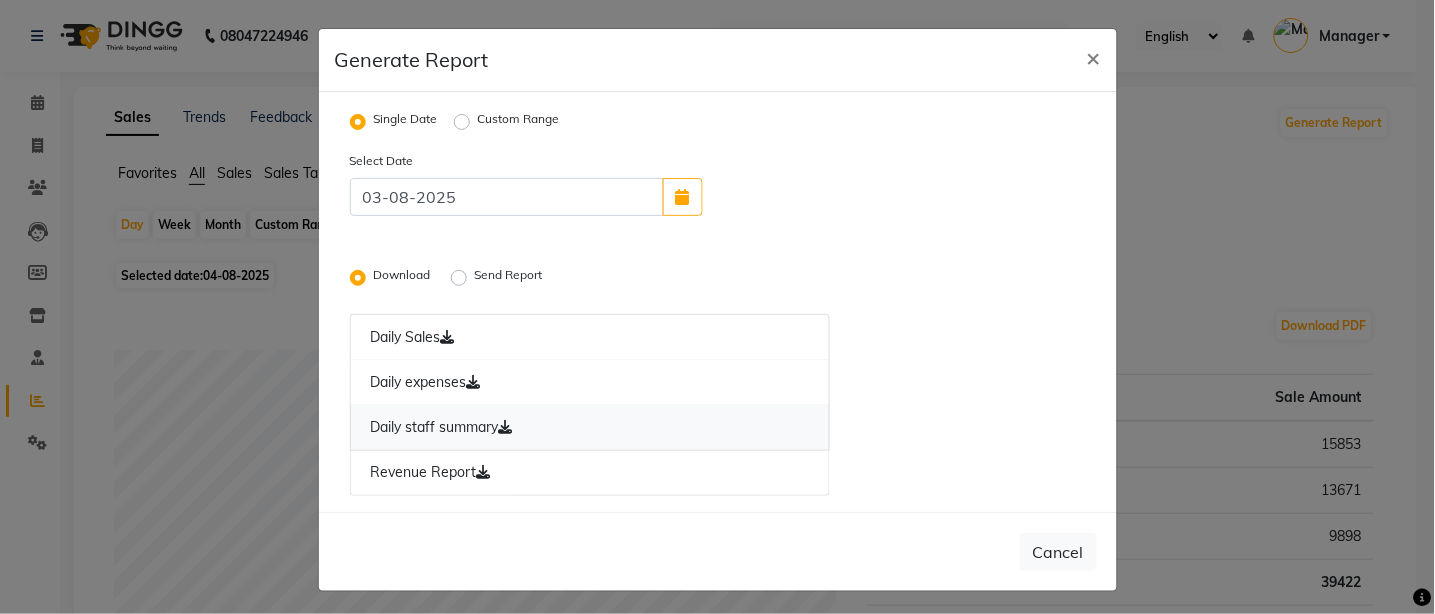 click on "Daily staff summary" 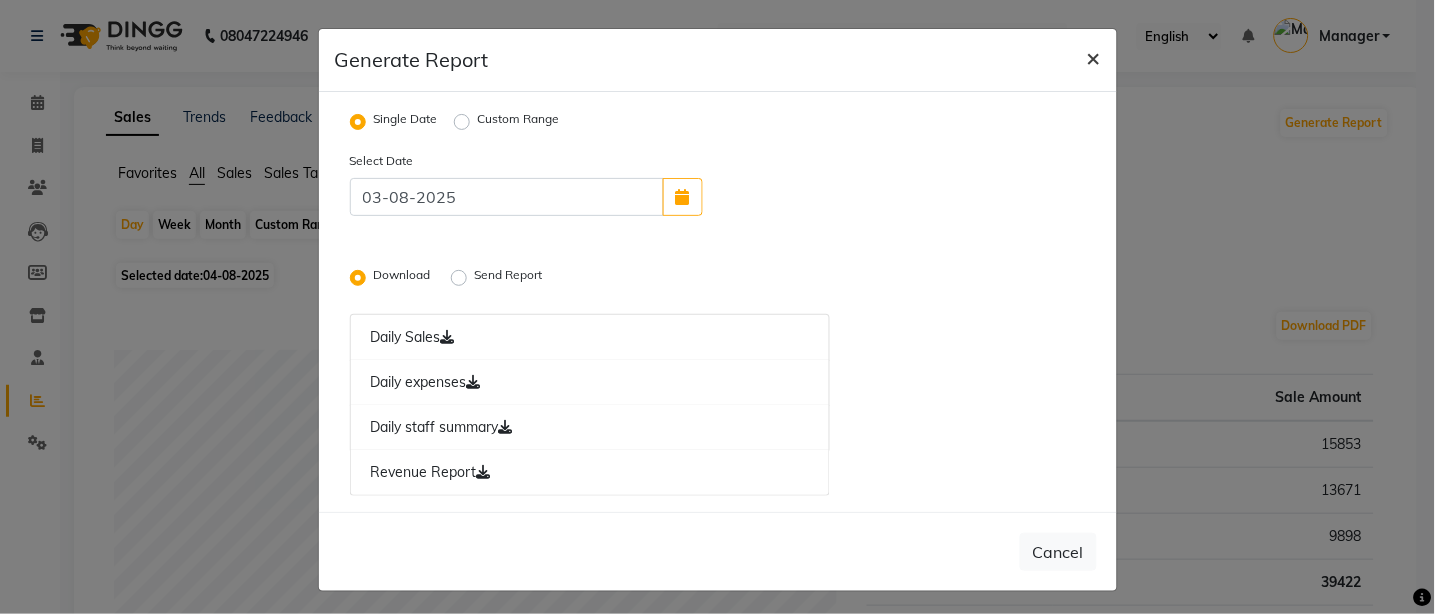 click on "×" 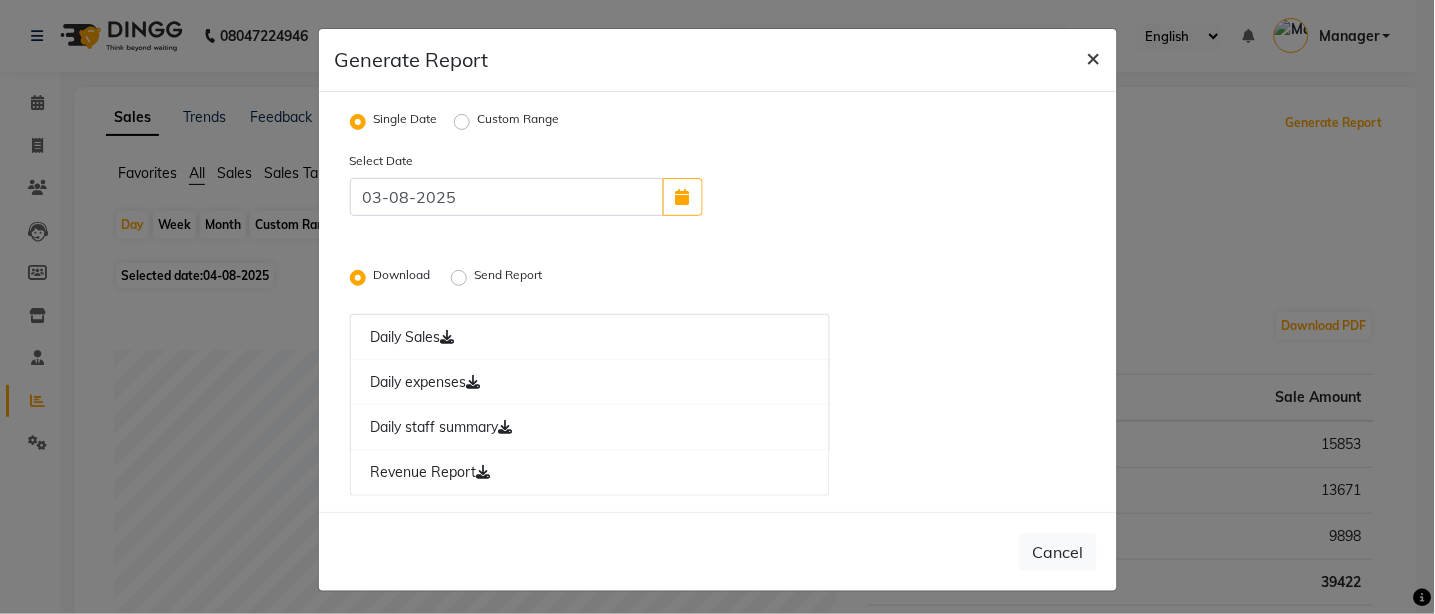type 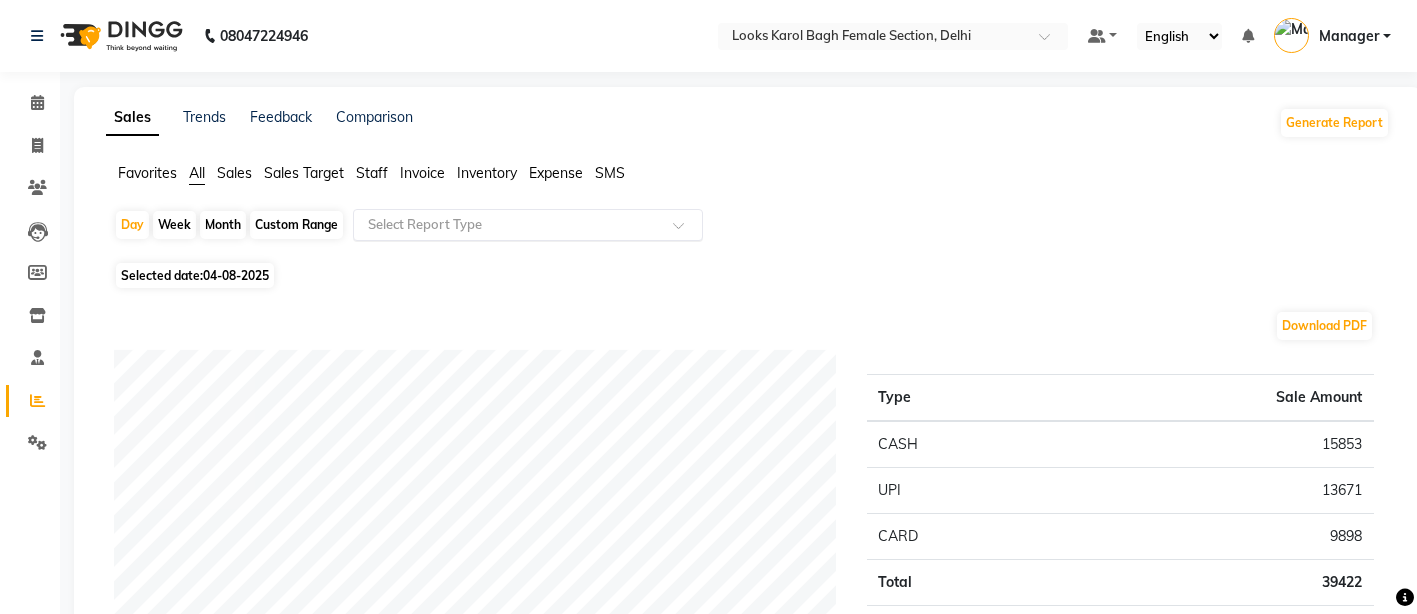 click 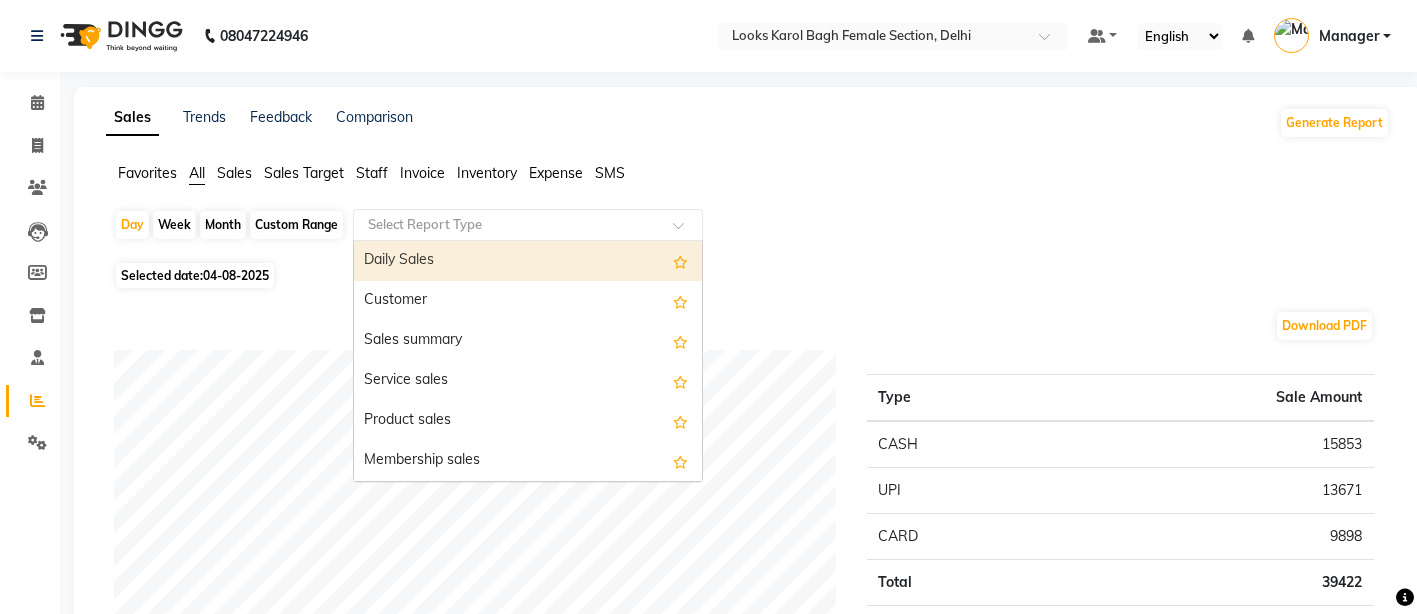 click on "Sales Trends Feedback Comparison Generate Report" 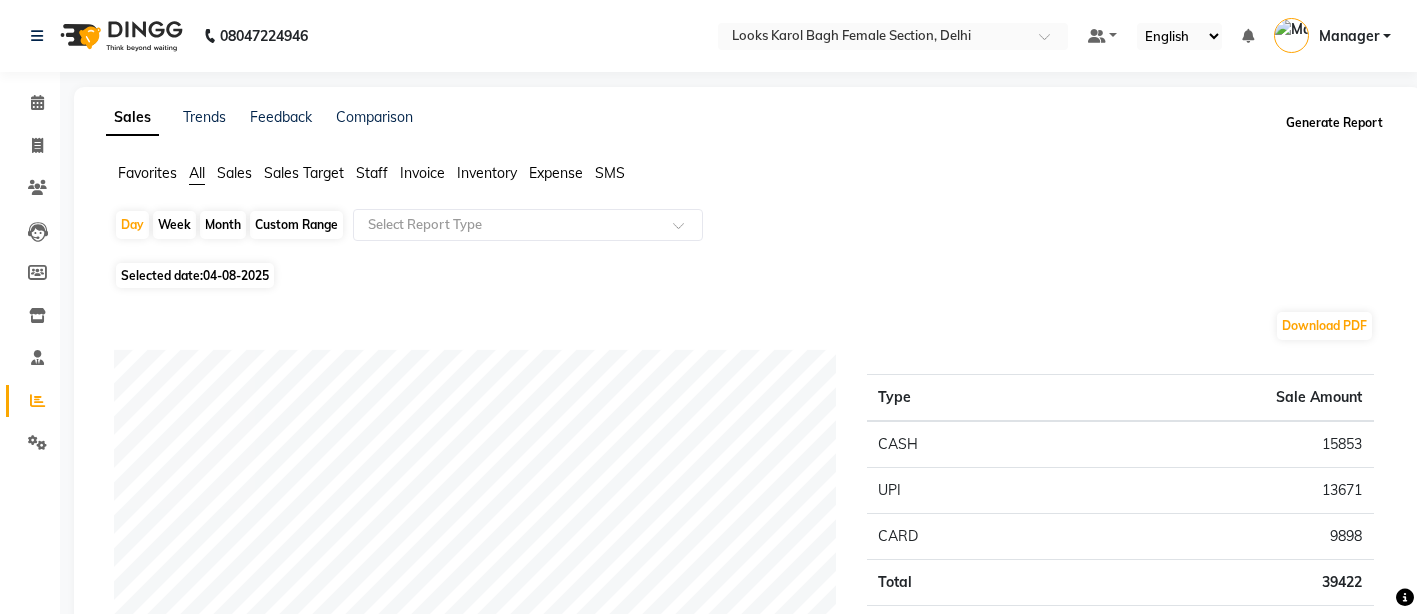 click on "Generate Report" 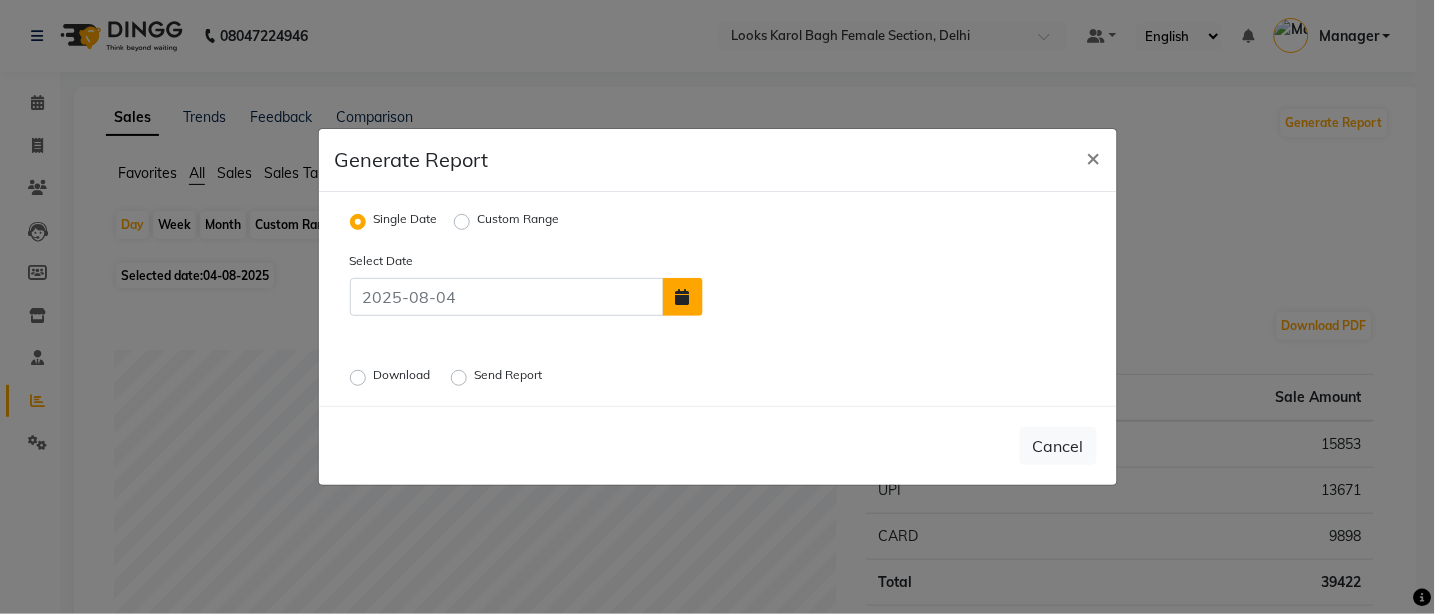 click 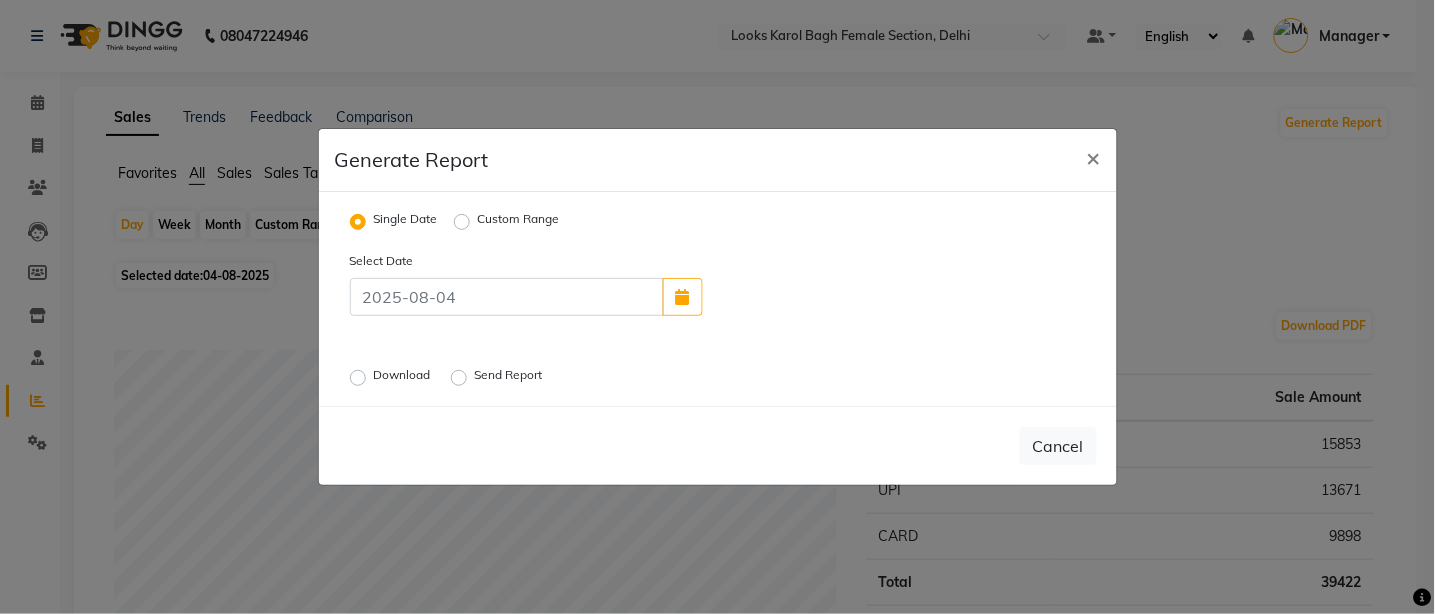 select on "8" 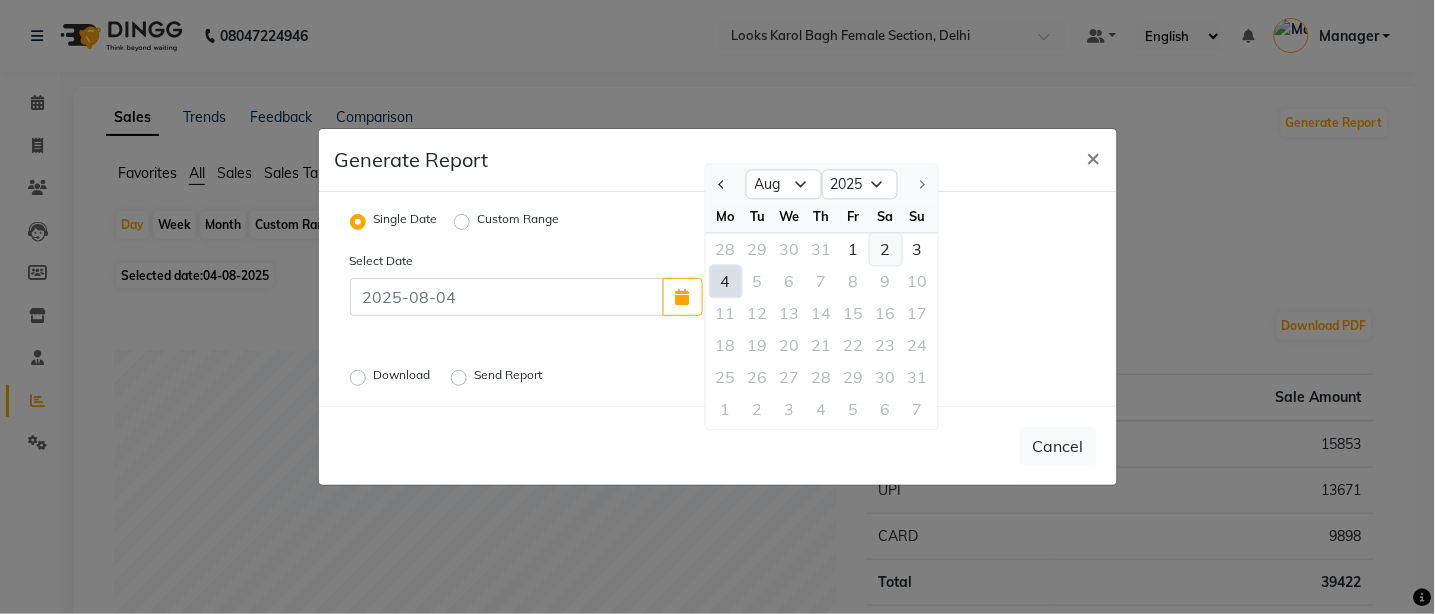 click on "2" 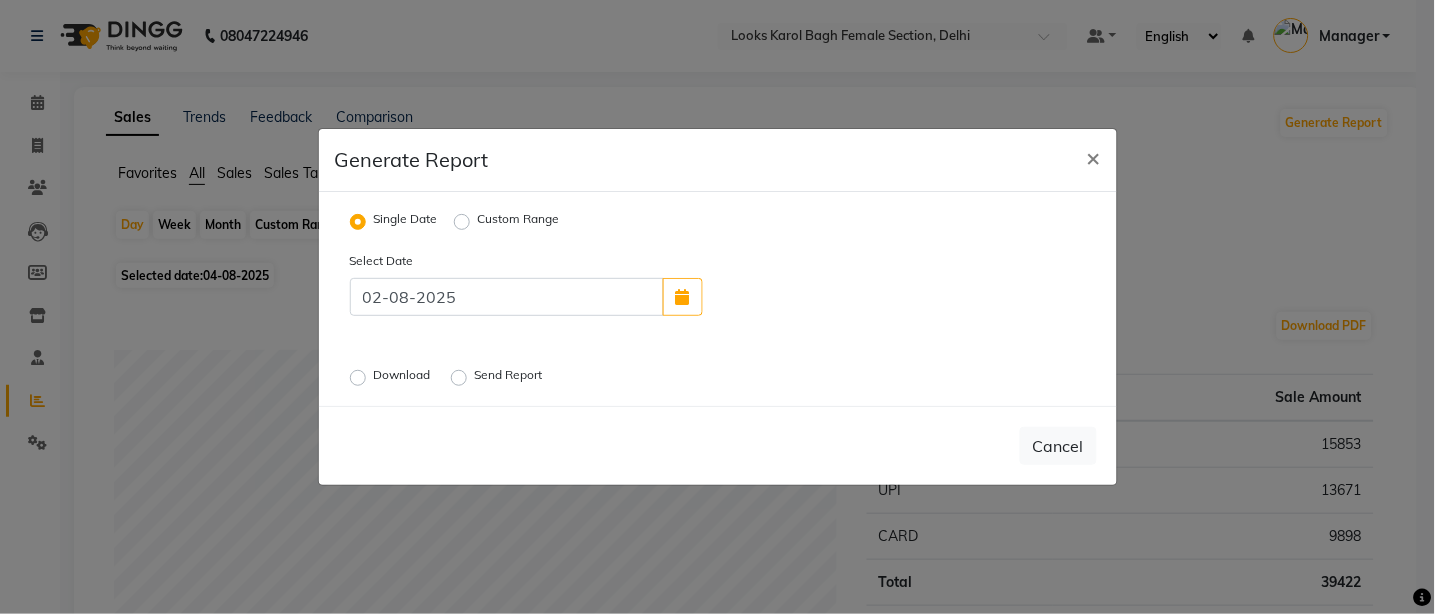 click on "Download" 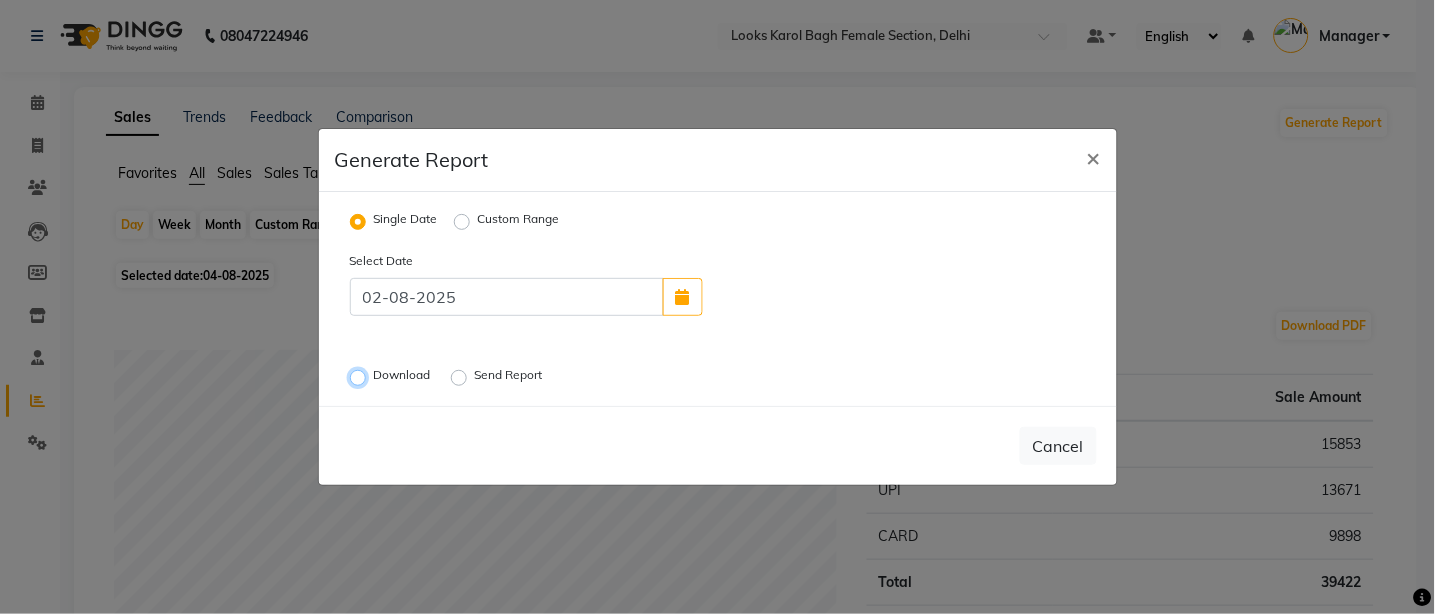 click on "Download" at bounding box center (361, 378) 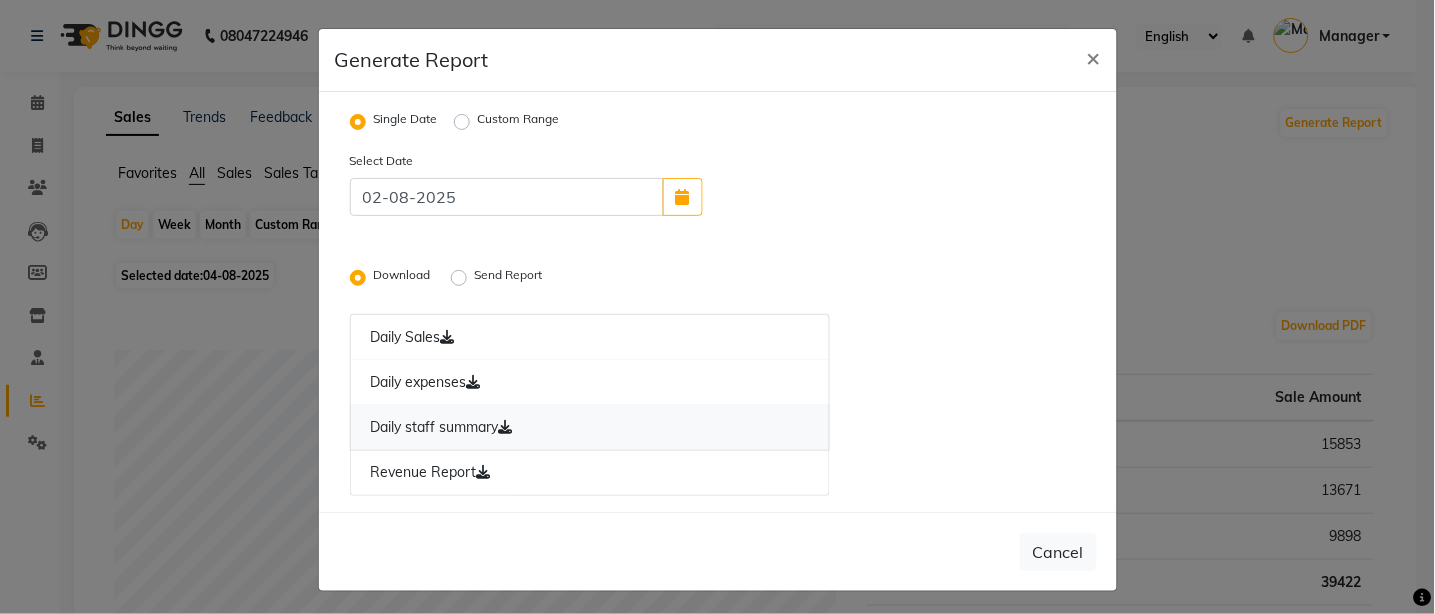 click on "Daily staff summary" 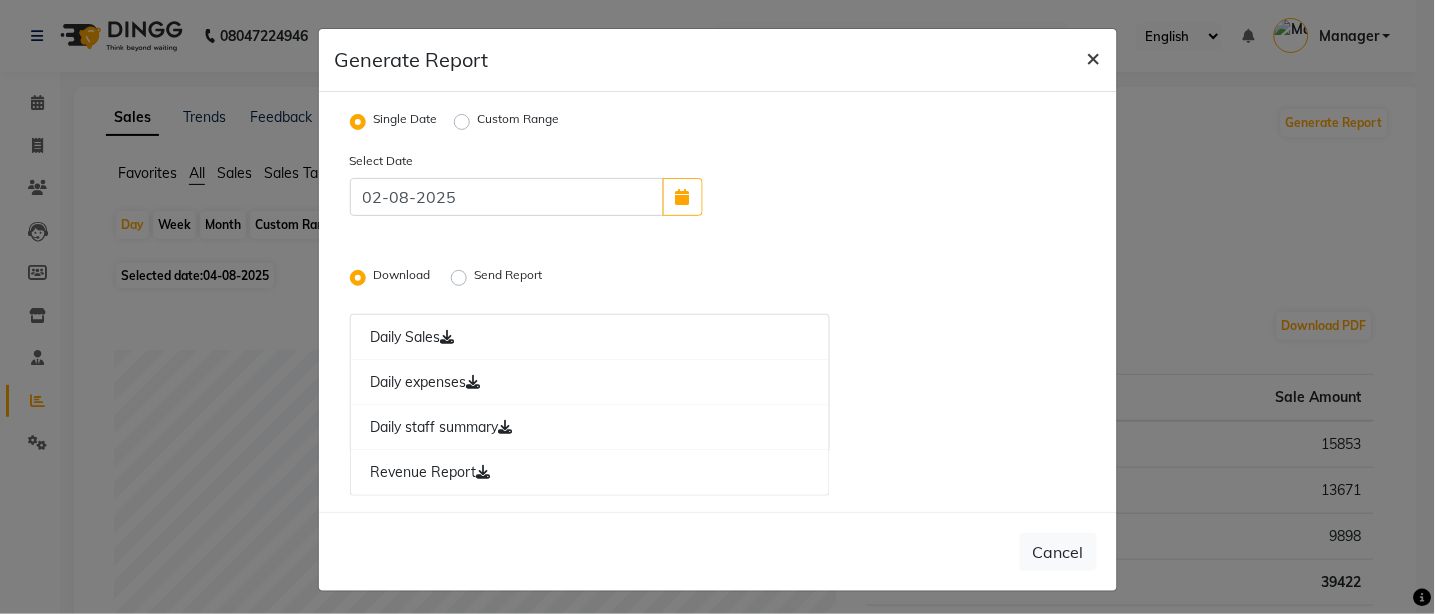click on "×" 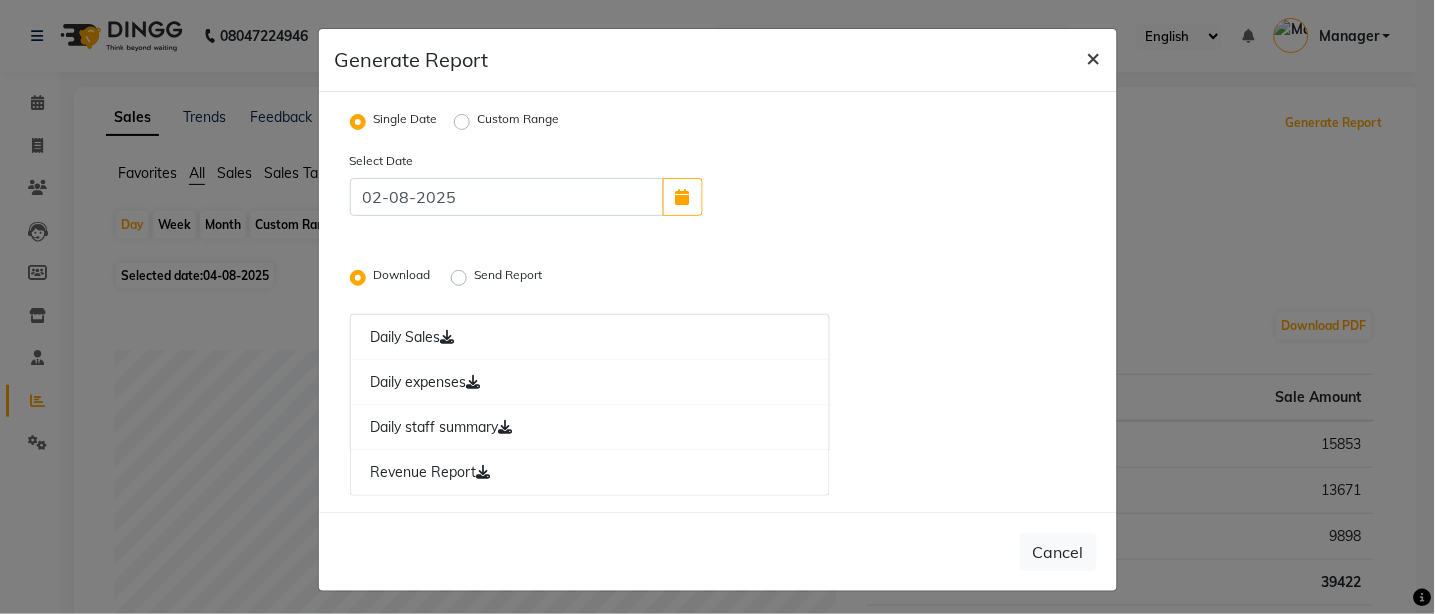 type 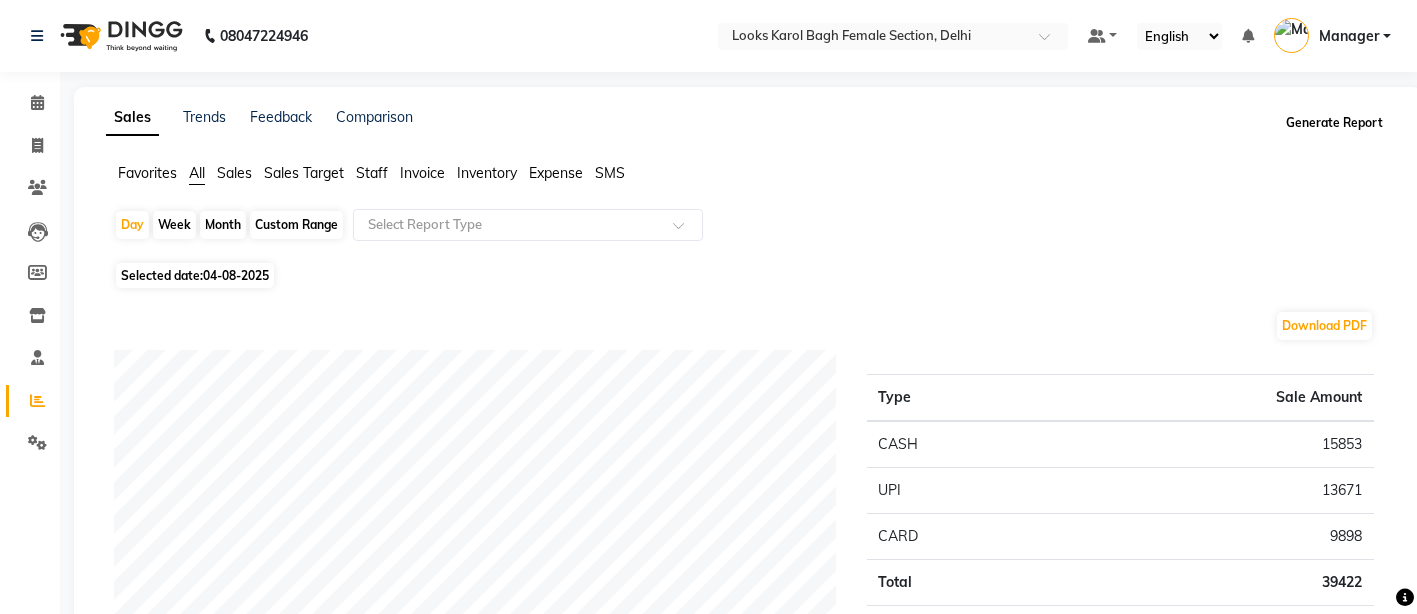 click on "Generate Report" 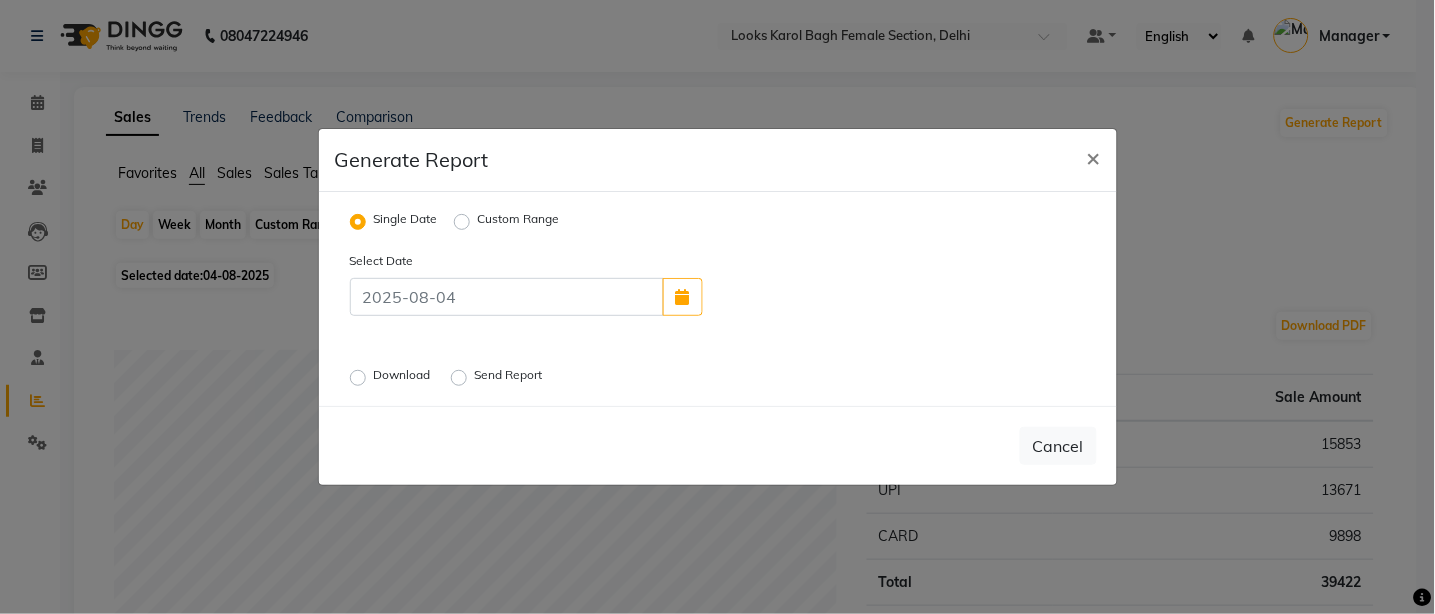 click on "Download" 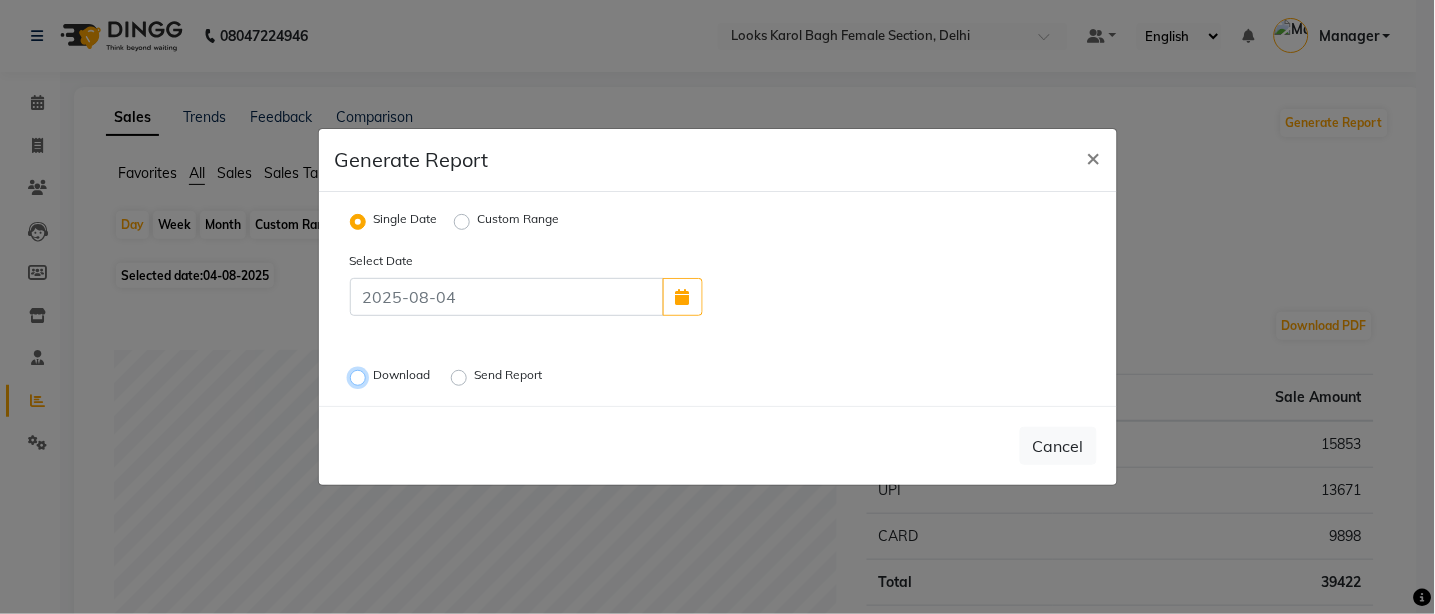 click on "Download" at bounding box center [361, 378] 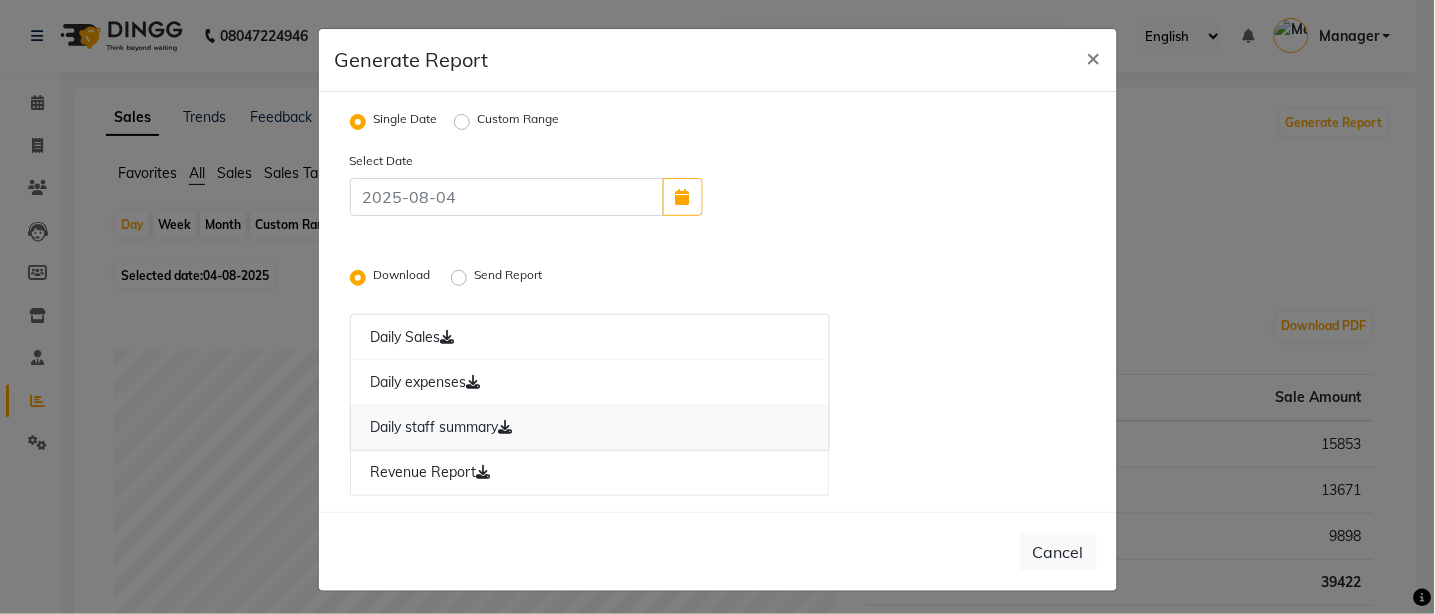 click on "Daily staff summary" 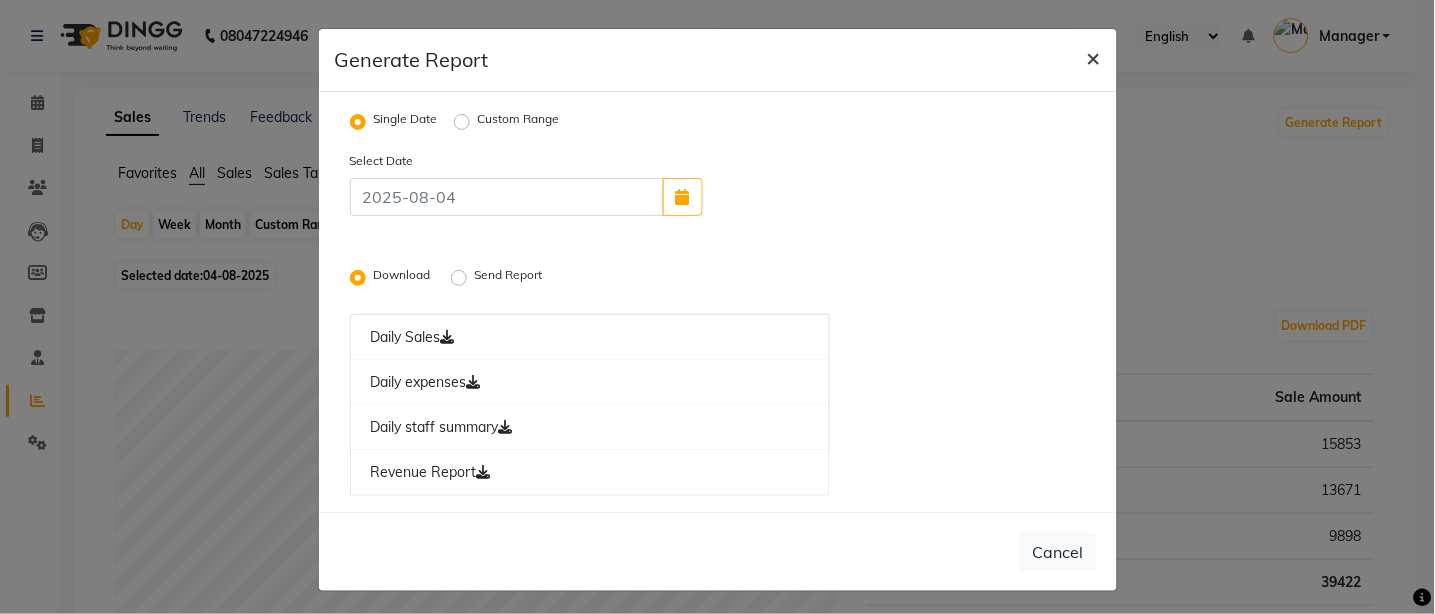 click on "×" 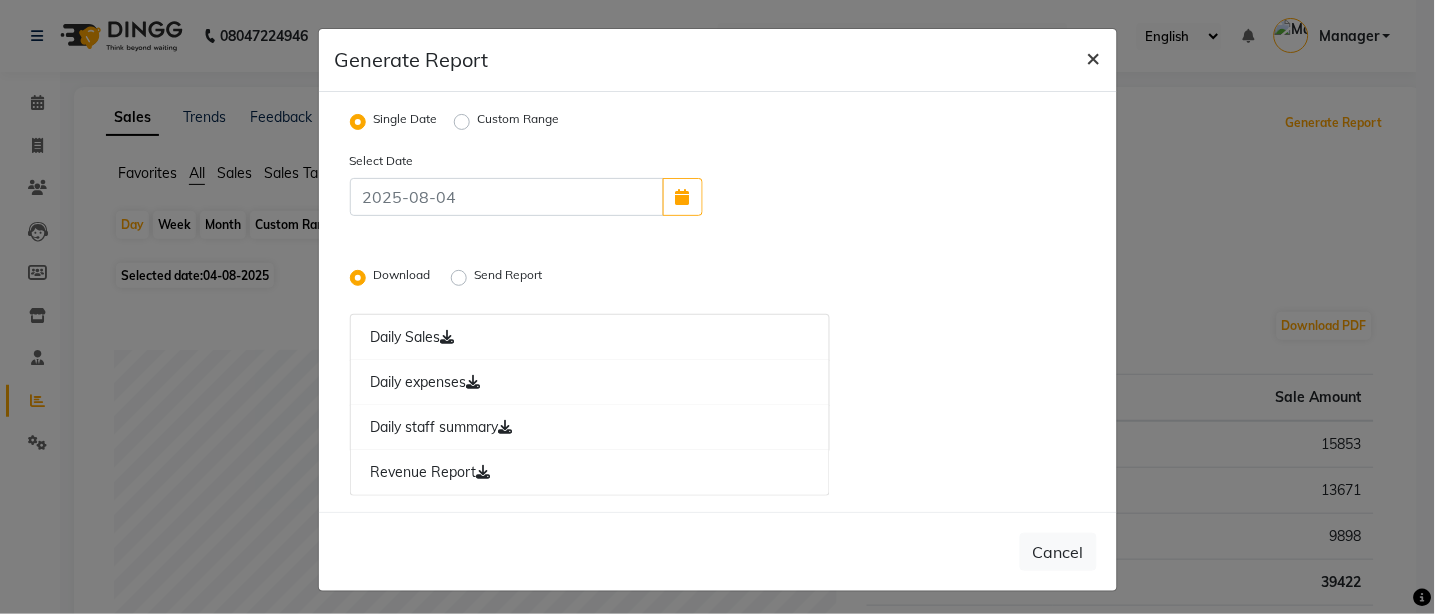 radio on "false" 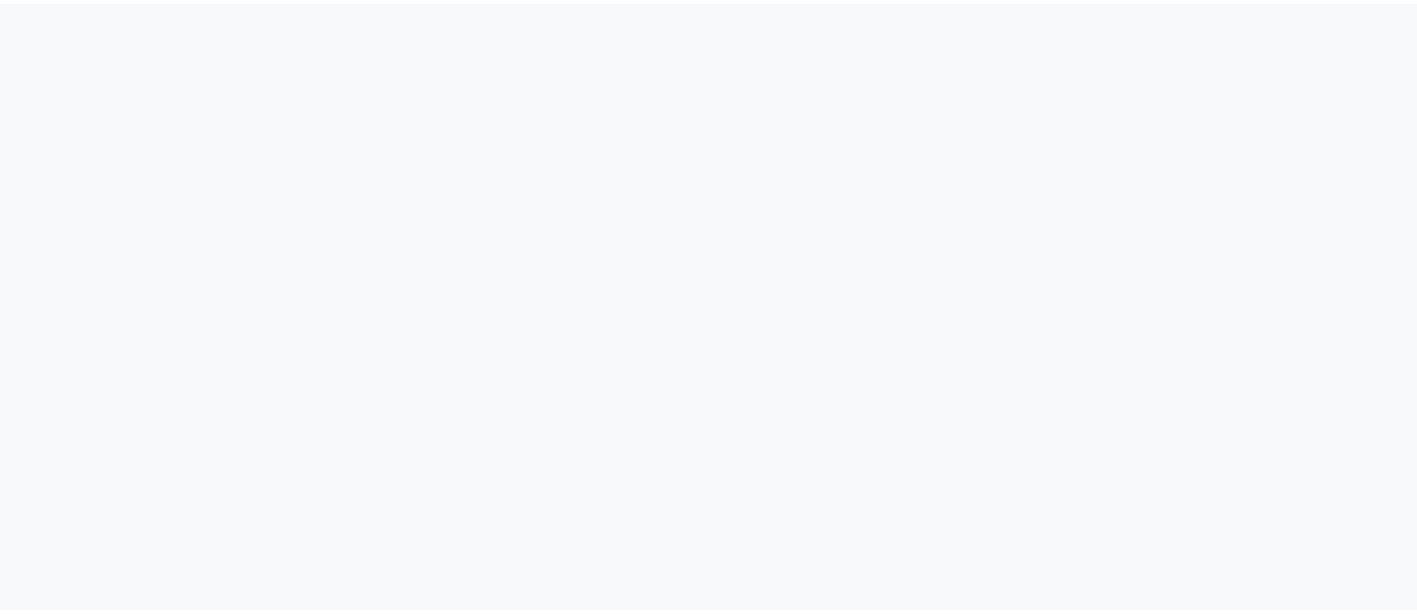 scroll, scrollTop: 0, scrollLeft: 0, axis: both 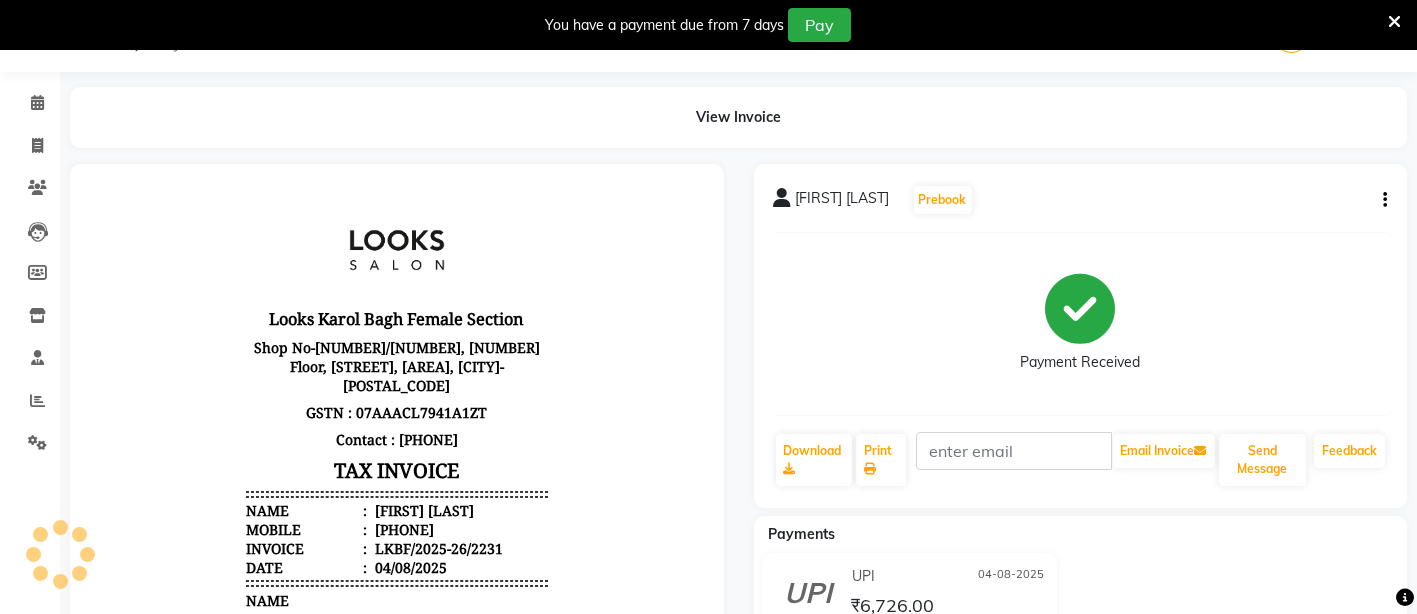 click on "You have a payment due from 7 days   Pay" at bounding box center (698, 25) 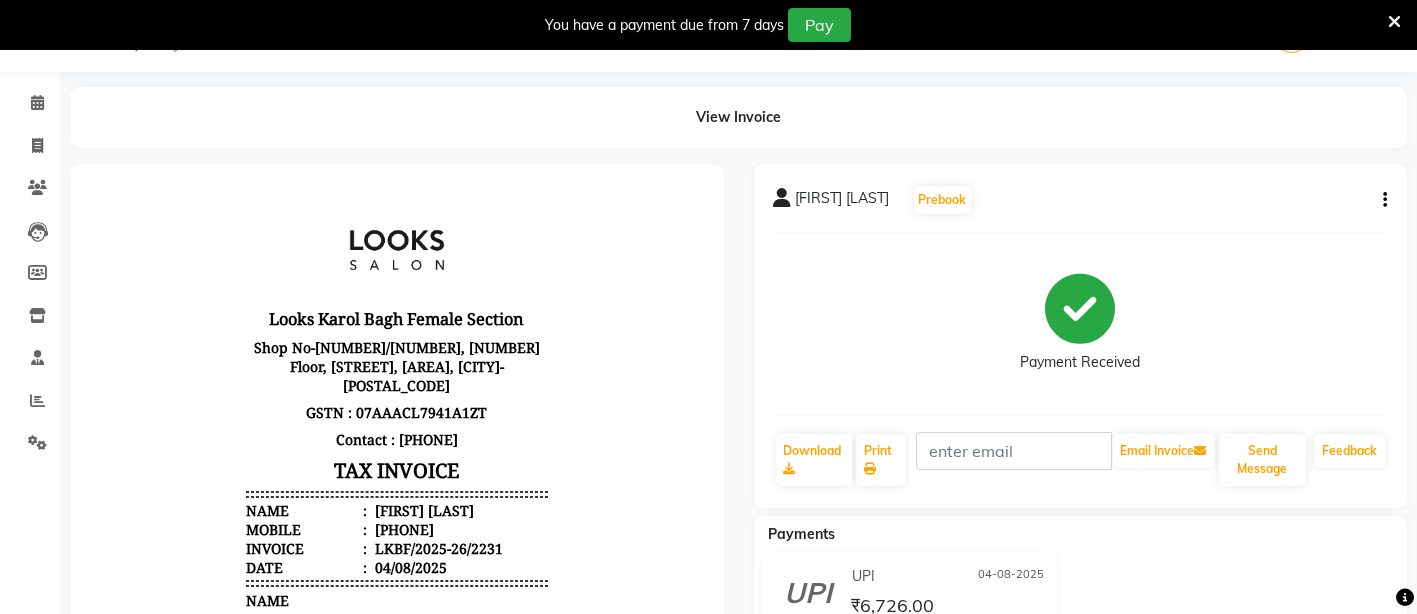 click at bounding box center [1394, 22] 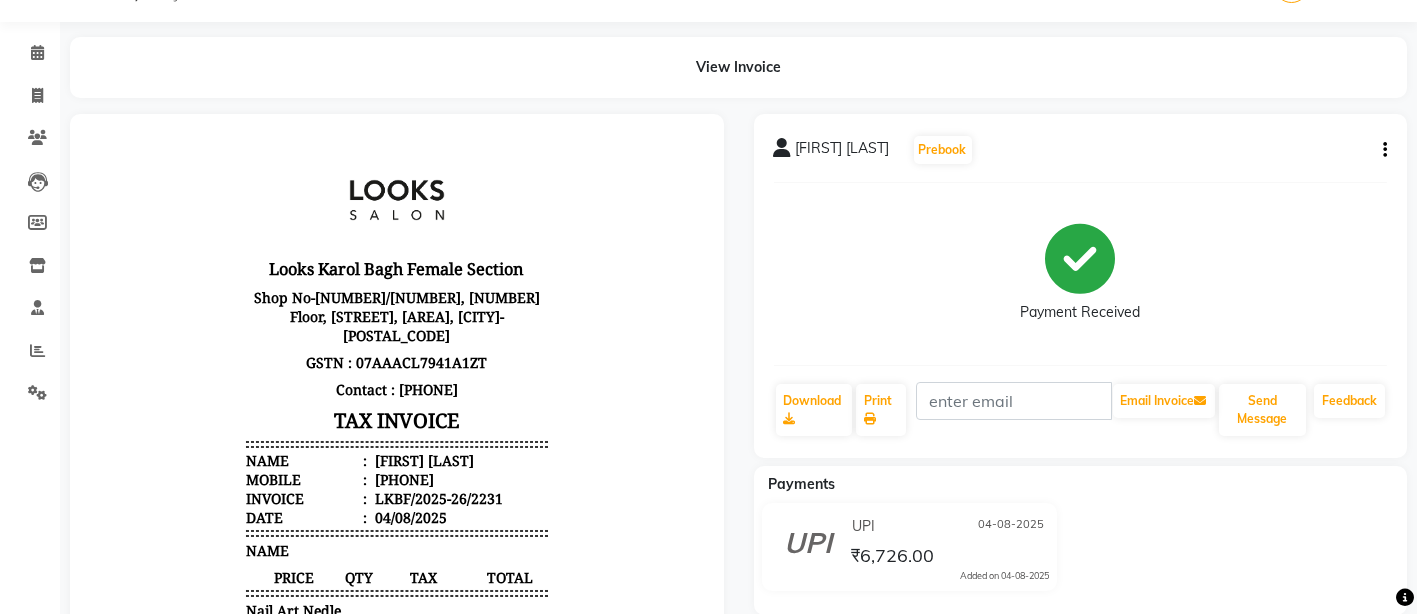 click 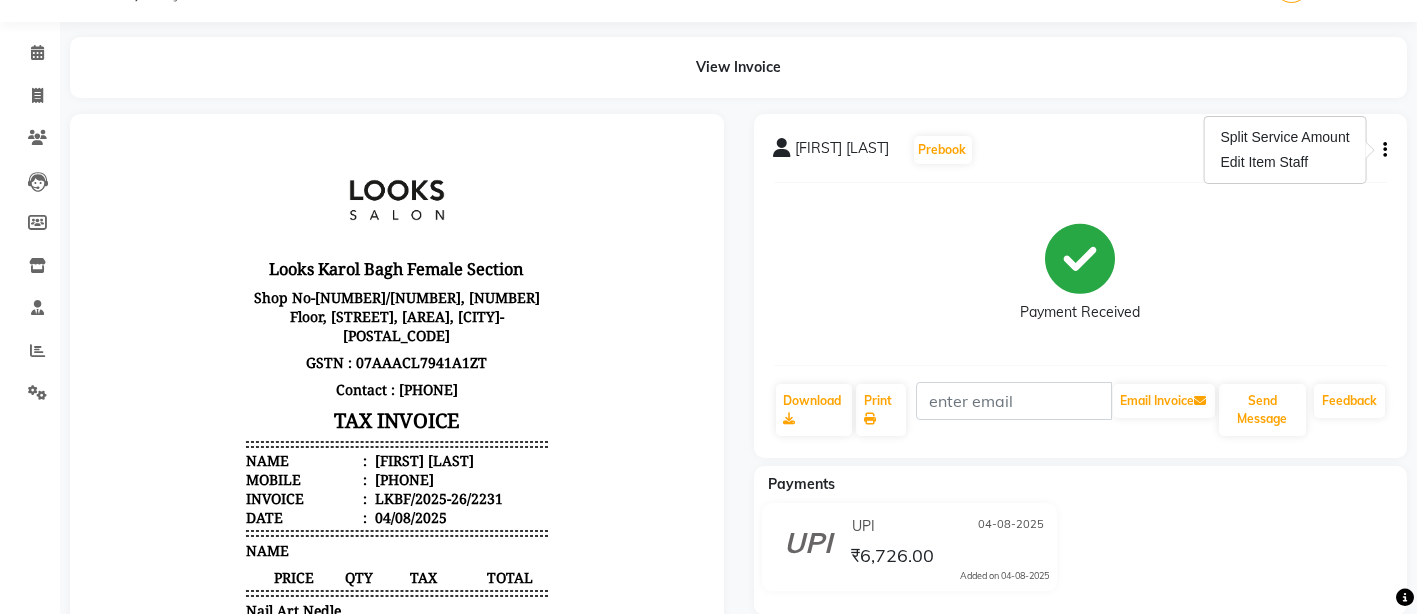 click on "Payment Received" 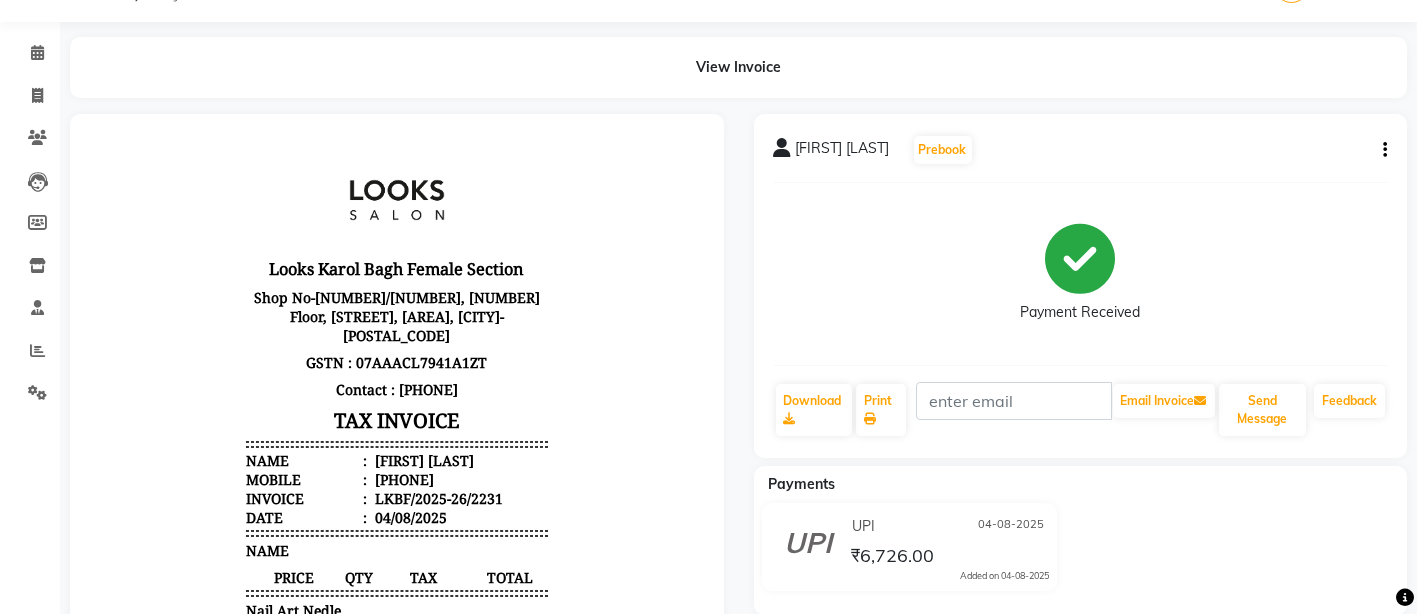 click 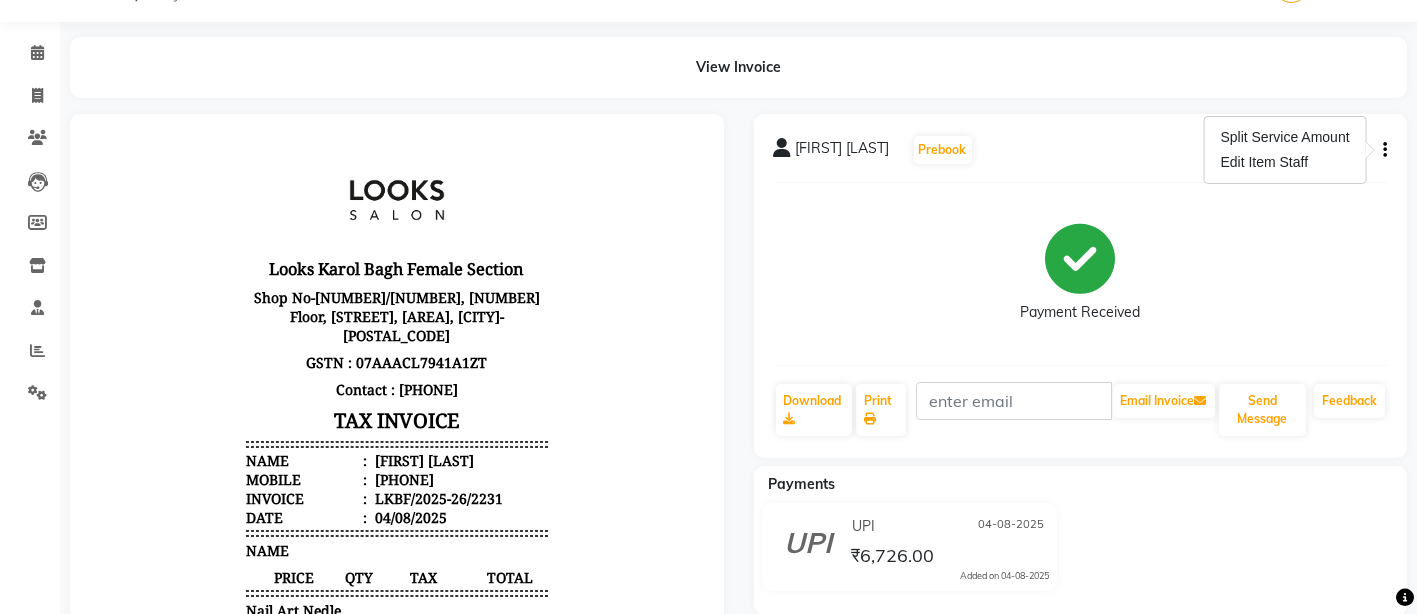 click on "Payment Received" 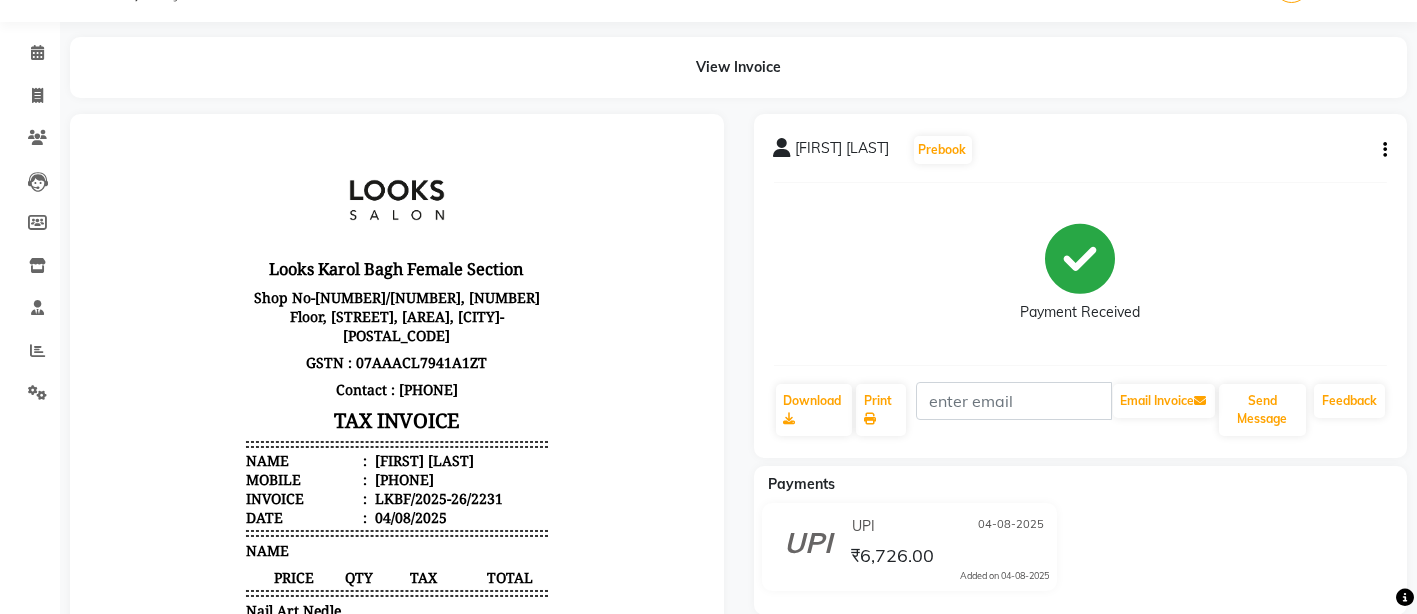 click on "Shop No-[NUMBER]/[NUMBER], [NUMBER] Floor, [STREET], [AREA], [CITY]-[POSTAL_CODE]" at bounding box center (397, 316) 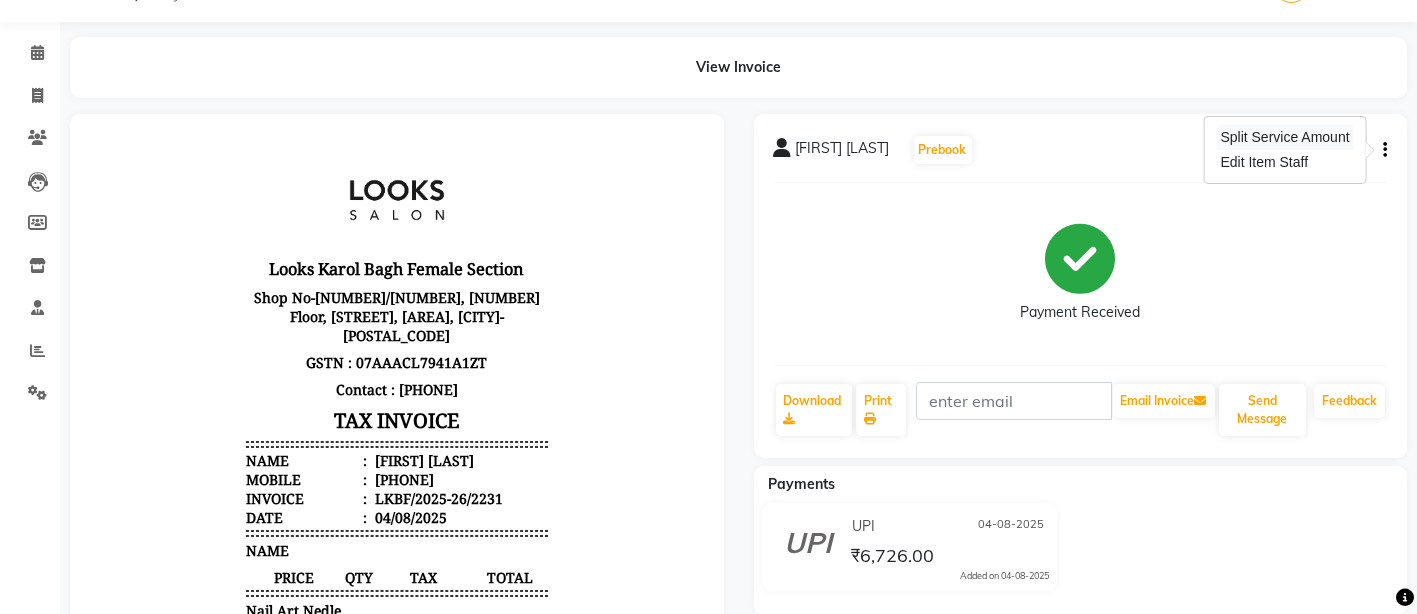 click on "Split Service Amount" at bounding box center [1284, 137] 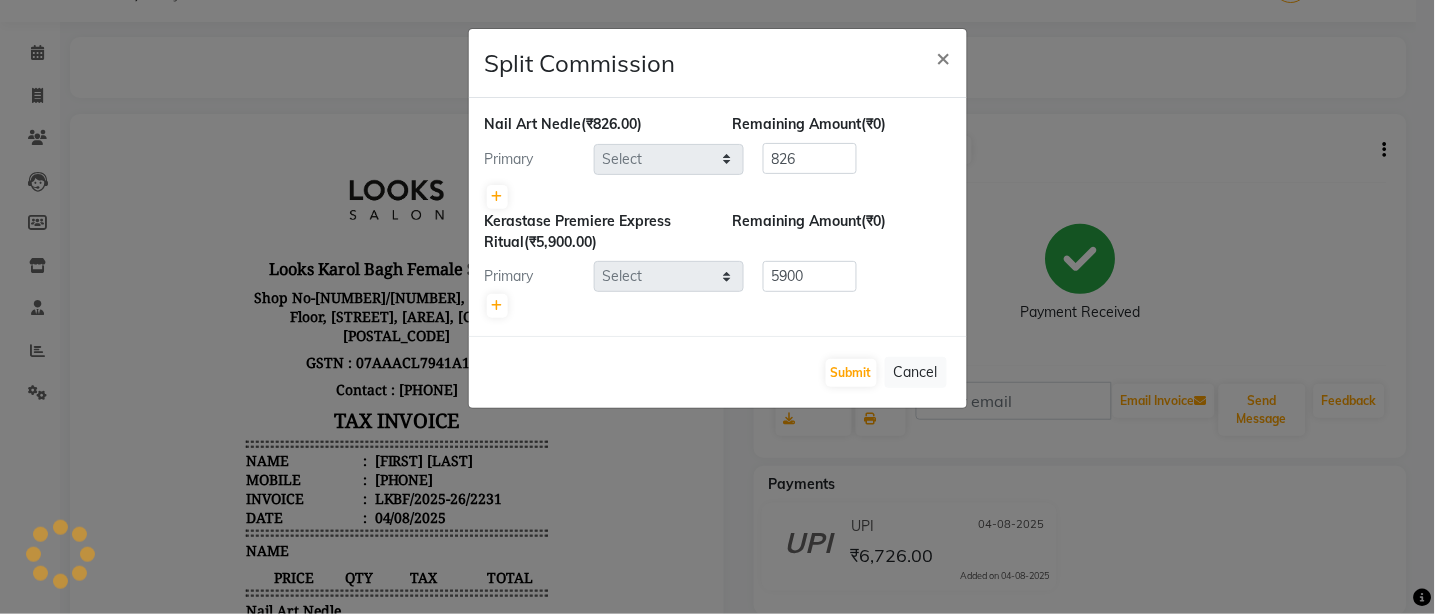 select on "88112" 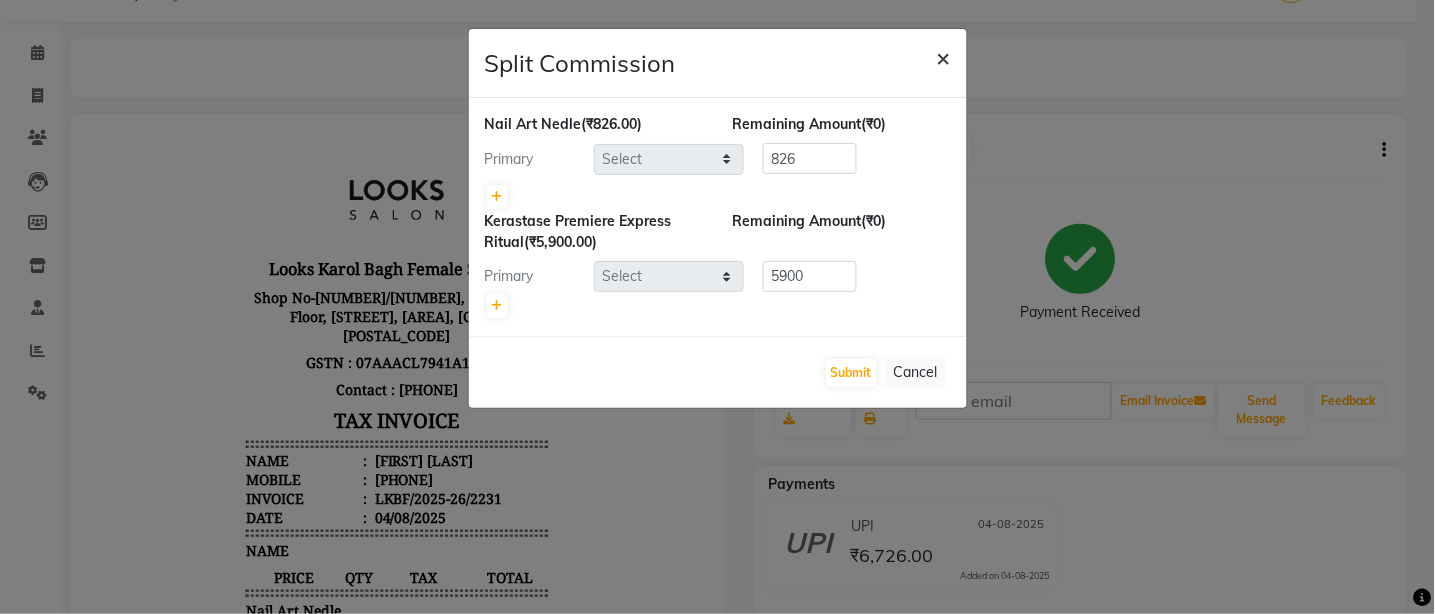 click on "×" 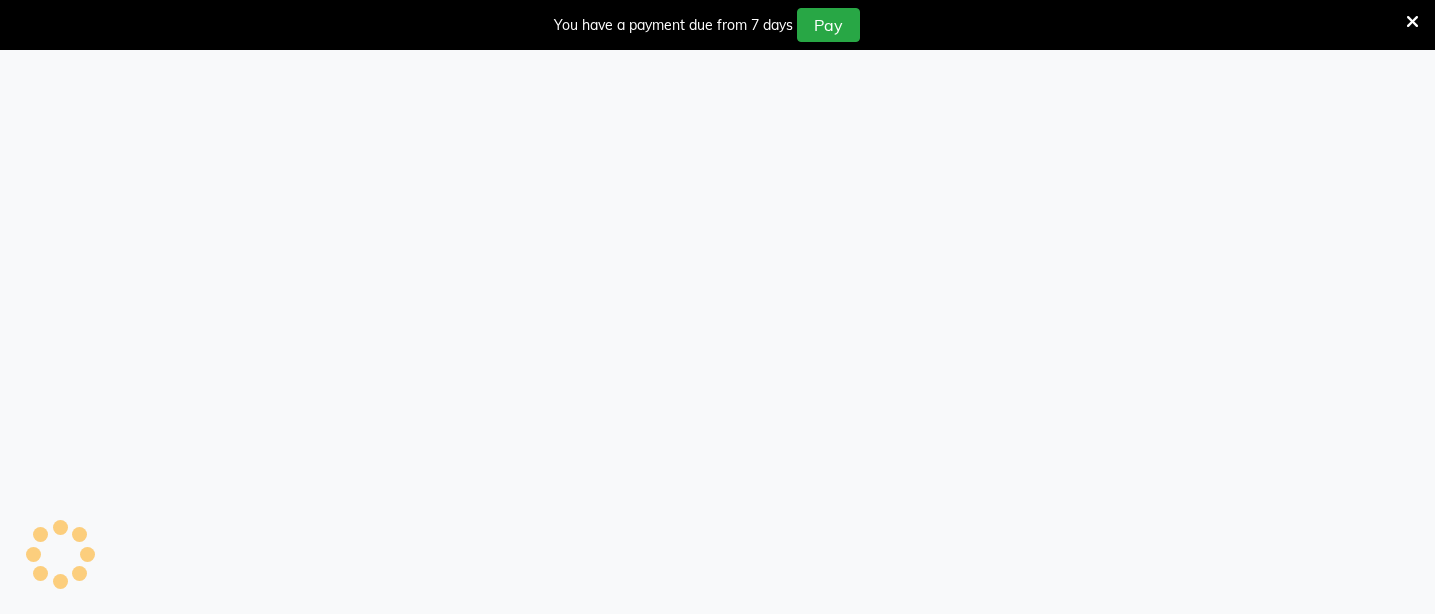 scroll, scrollTop: 0, scrollLeft: 0, axis: both 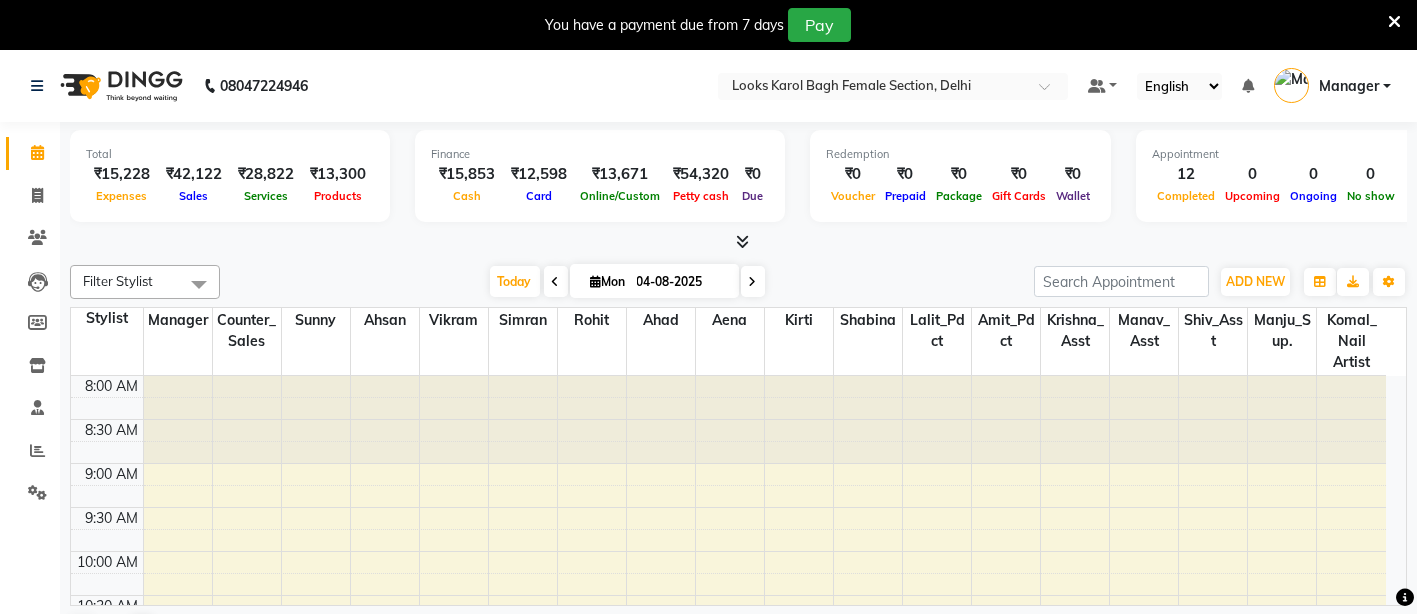 click at bounding box center (1394, 22) 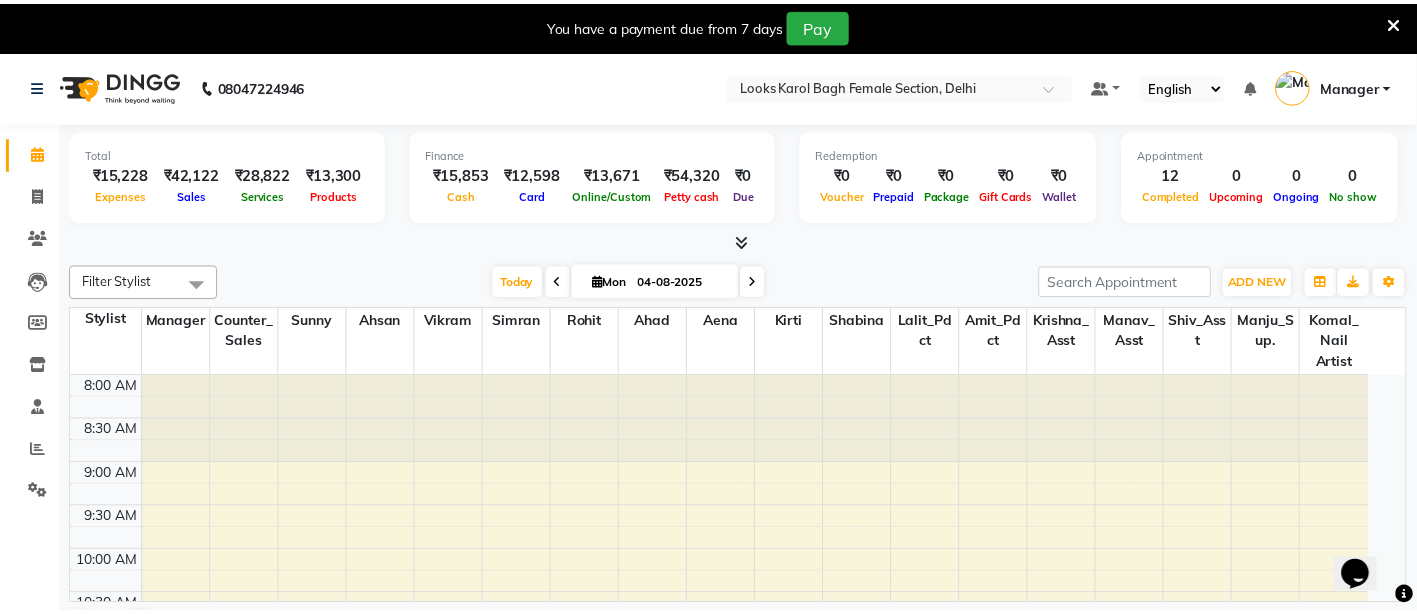scroll, scrollTop: 0, scrollLeft: 0, axis: both 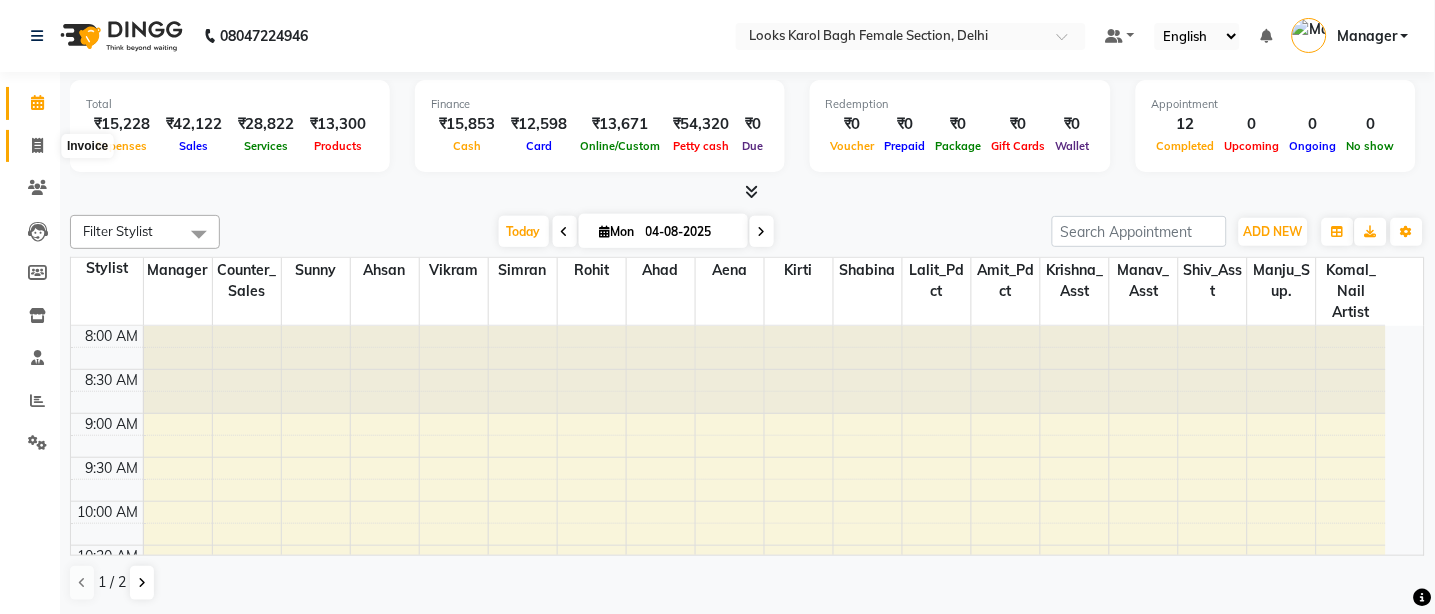 click 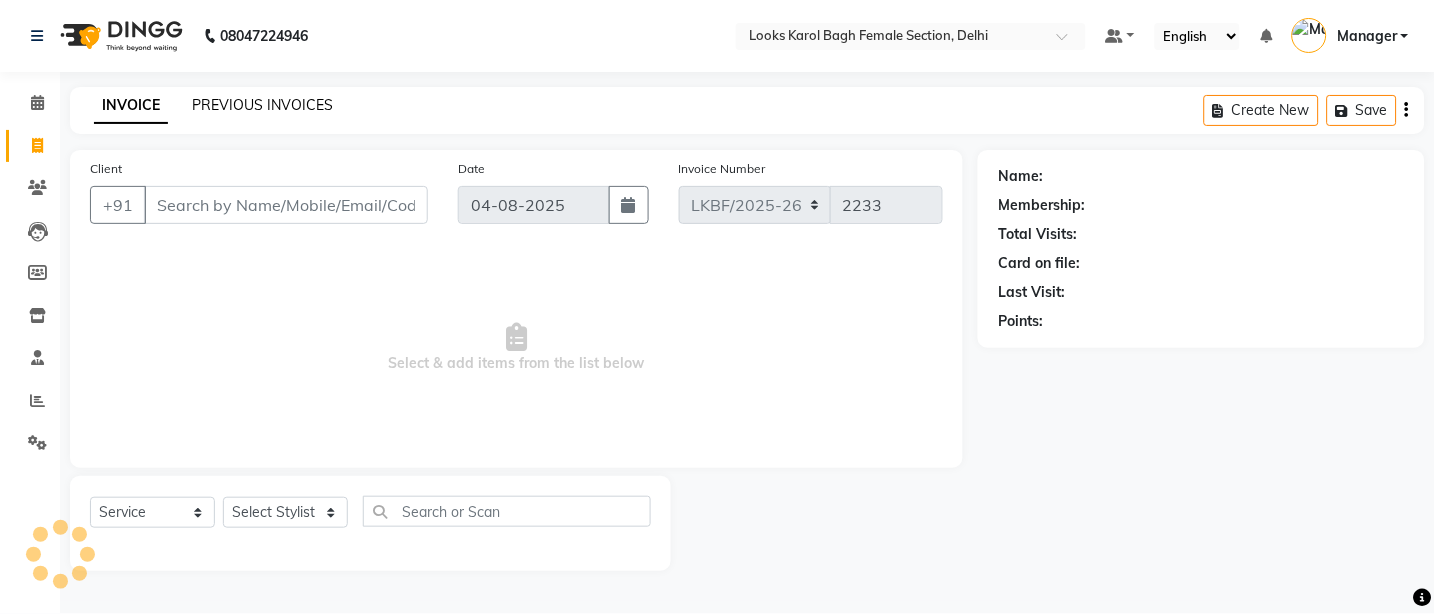 click on "PREVIOUS INVOICES" 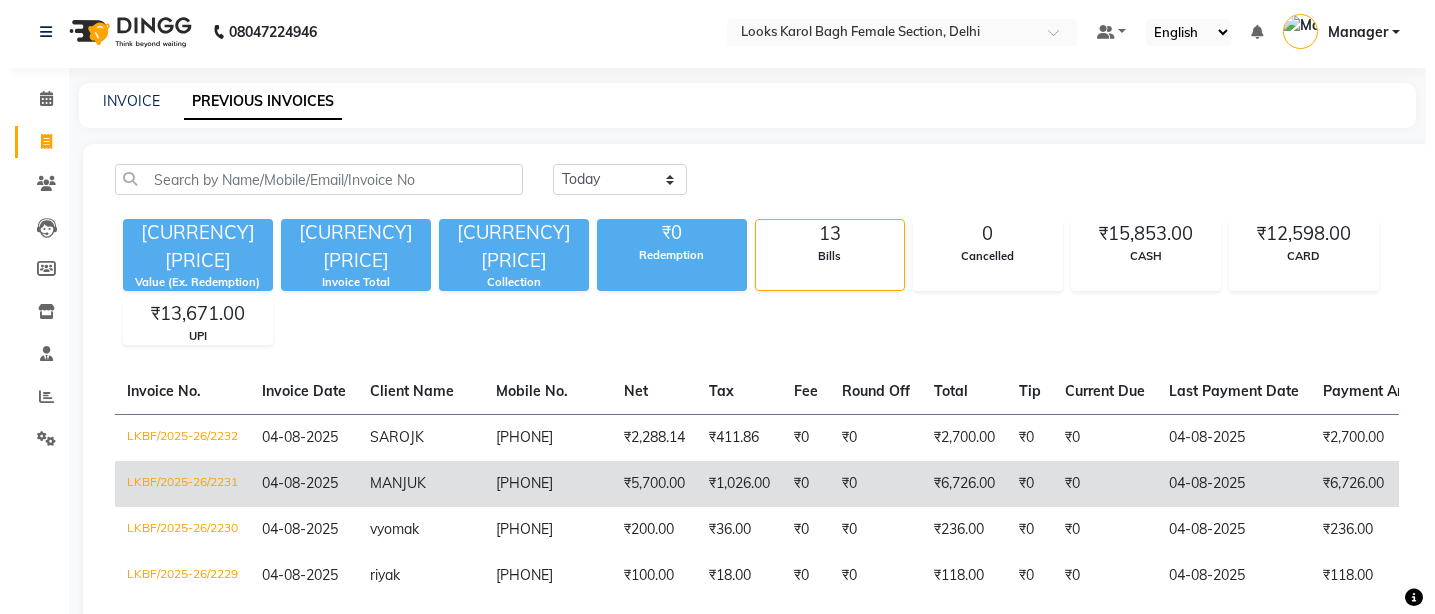 scroll, scrollTop: 0, scrollLeft: 0, axis: both 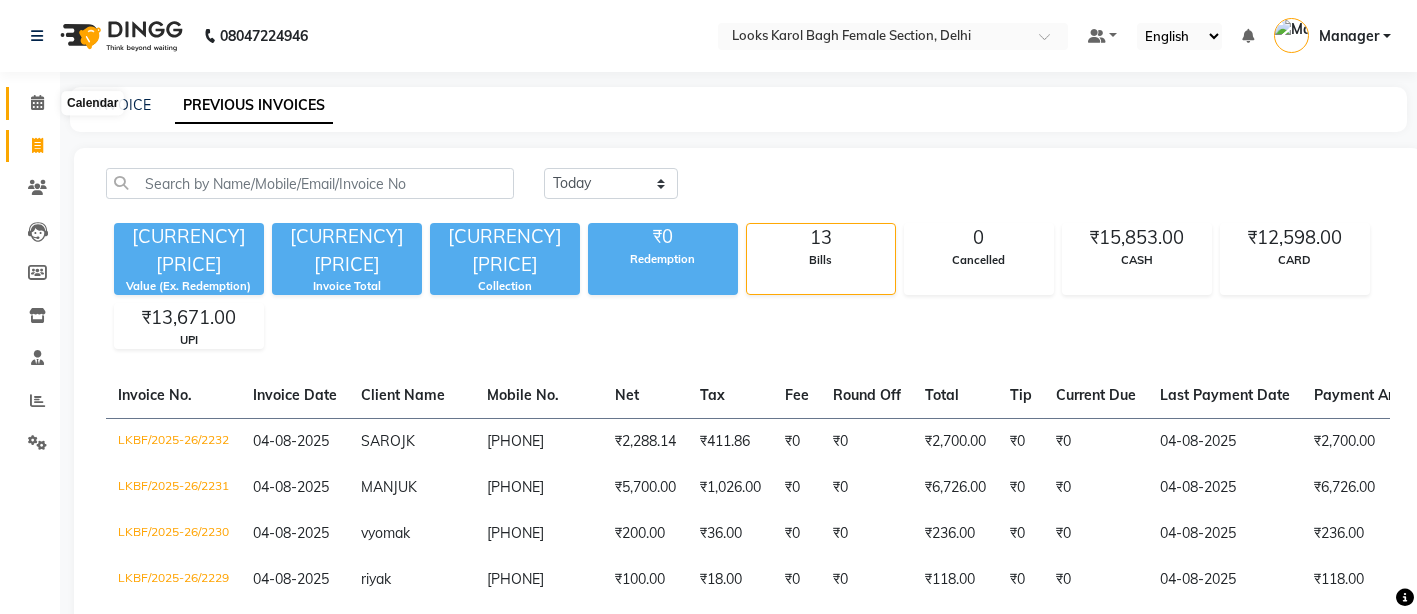 click 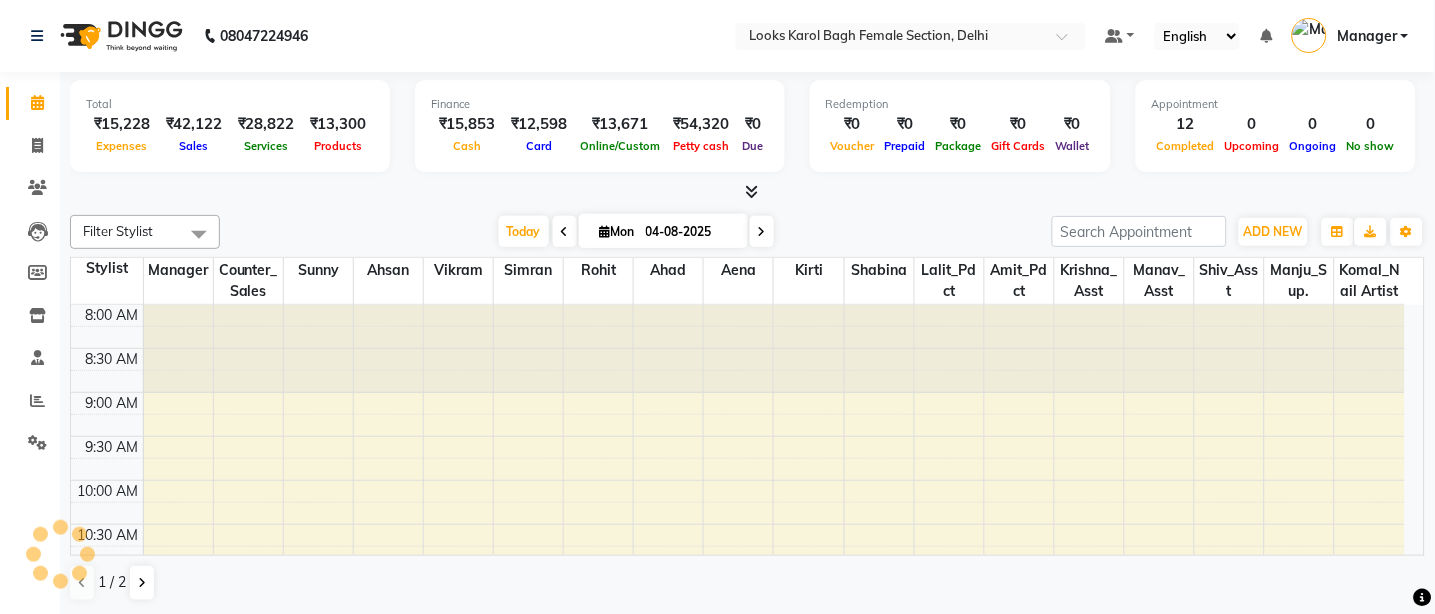 scroll, scrollTop: 0, scrollLeft: 0, axis: both 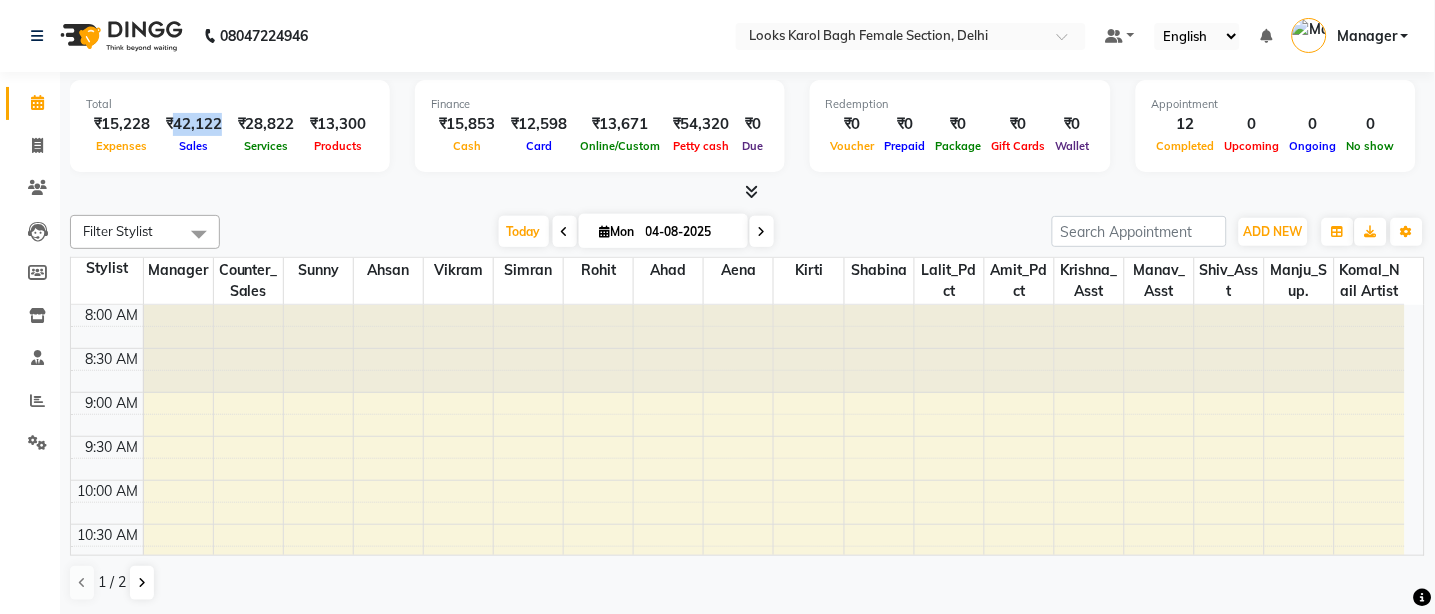 drag, startPoint x: 176, startPoint y: 122, endPoint x: 221, endPoint y: 118, distance: 45.17743 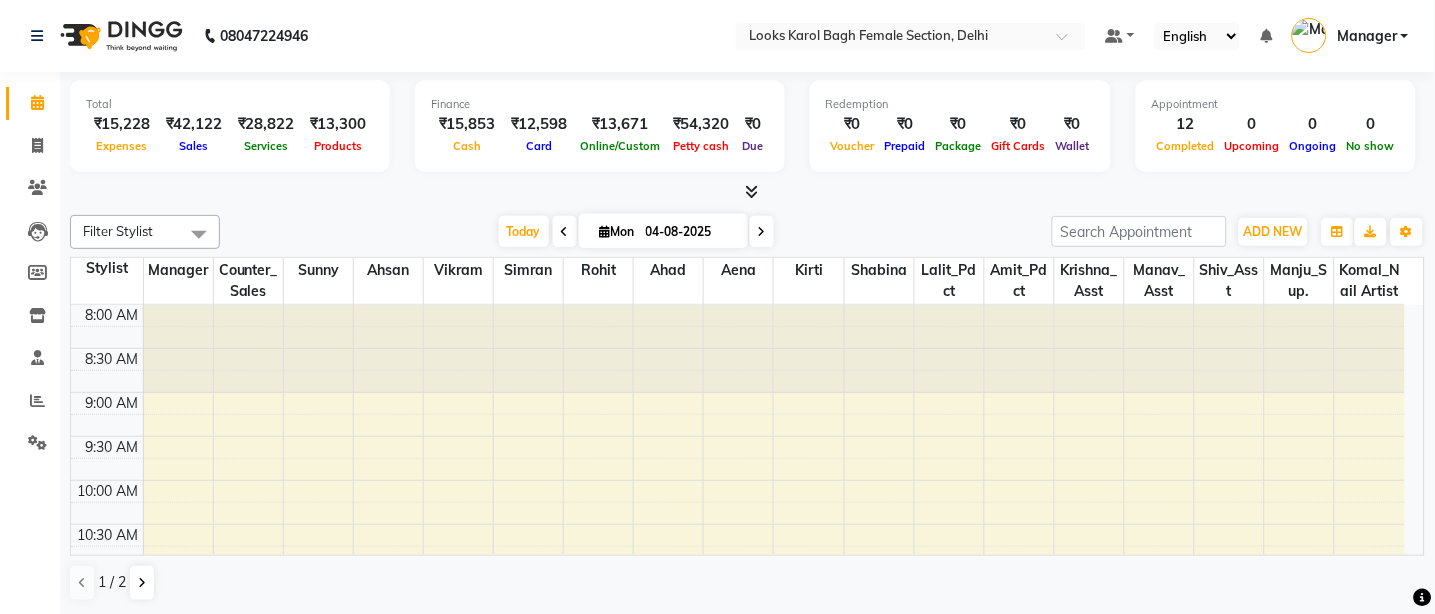 click on "Sales" at bounding box center (194, 145) 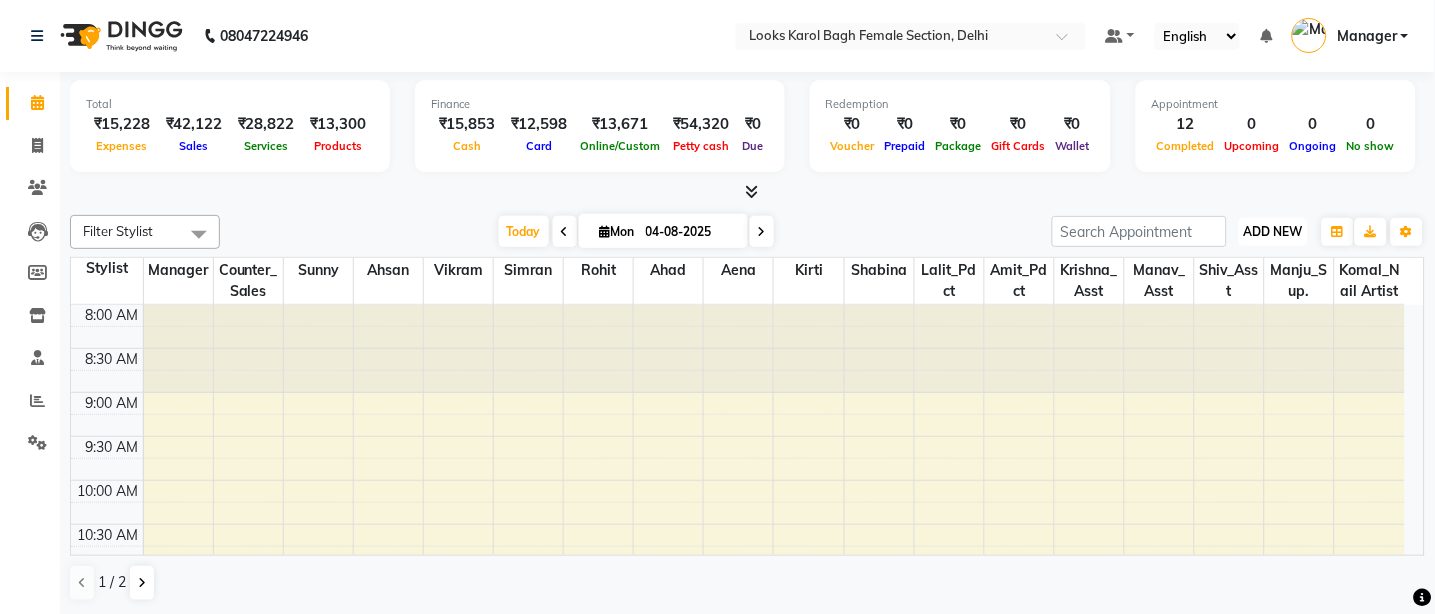 click on "ADD NEW" at bounding box center [1273, 231] 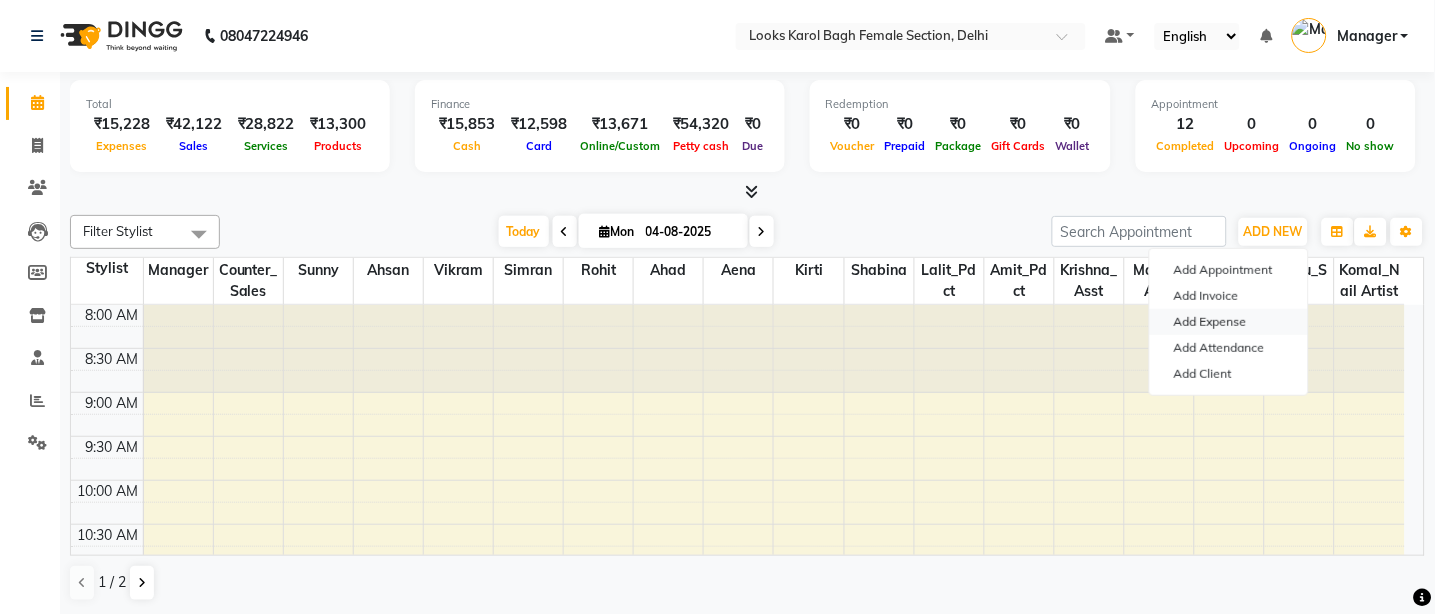 click on "Add Expense" at bounding box center (1229, 322) 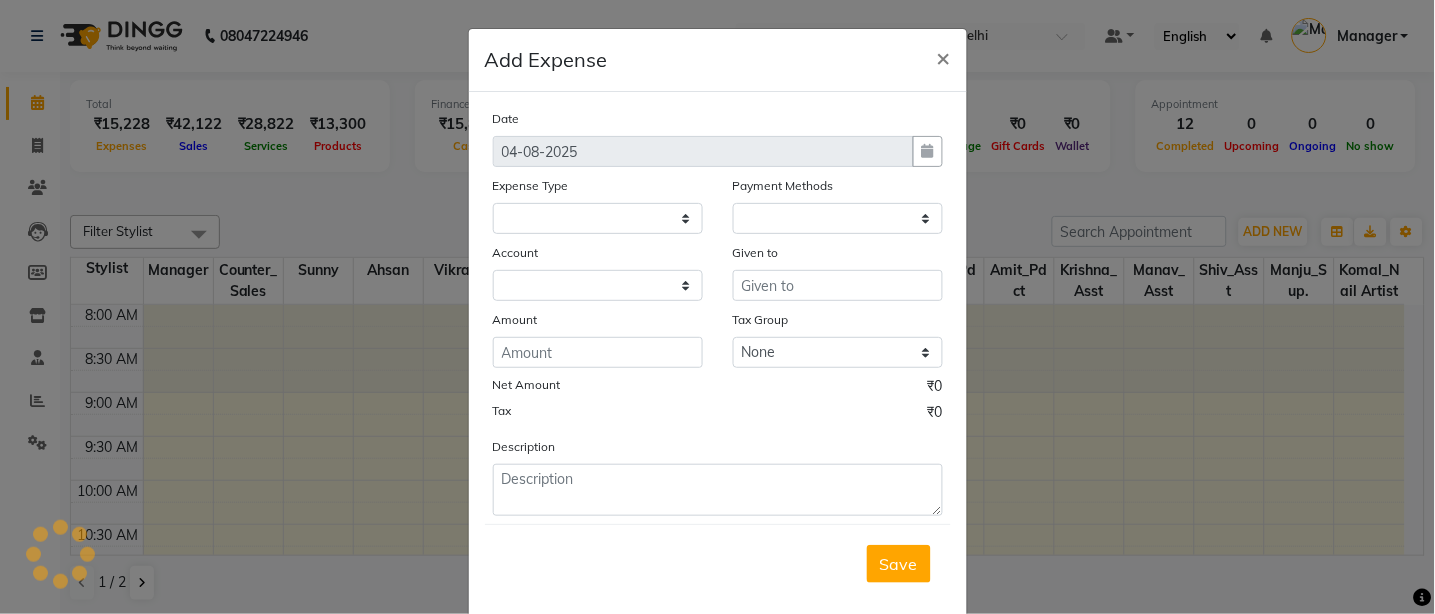 select on "1" 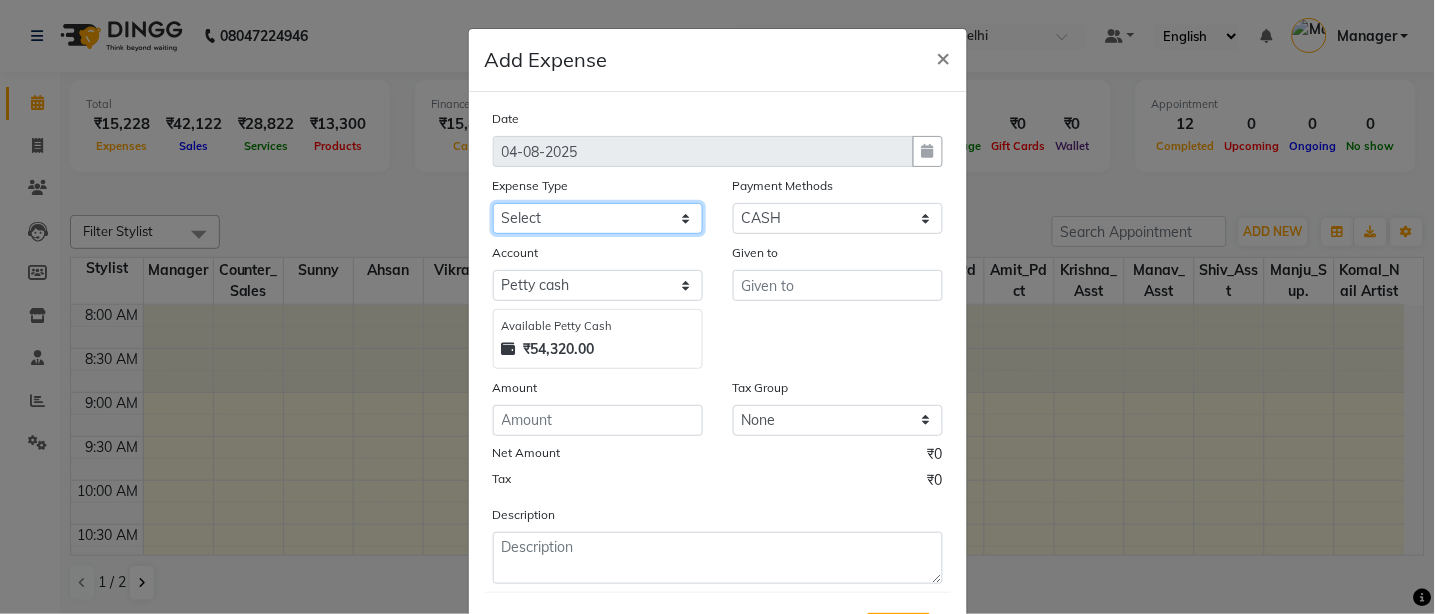 click on "Select BANK DEPOSIT BLINK IT Cash Handover Client Refund Agnst Bill CLIENT WELFARE Entertainment General Expense Laundry Bill milk Pantry PAYMENTS PREPAID Printing And Stationery Product Incentive PURCHASE Repair And Maintenance Salary Salary advance SERVICE INCENTIVE staff accommodation STAFF WELFARE TIP CREDIT CARD TIP UPI Travelling And Conveyance Water Bills" 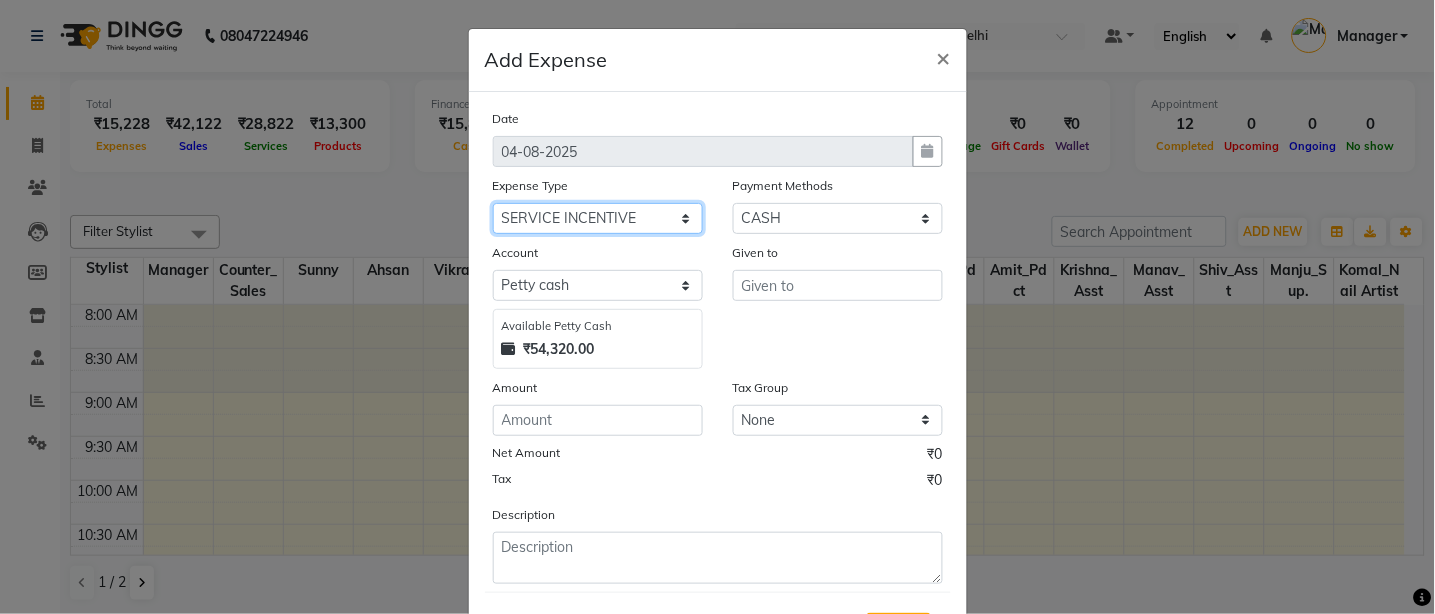 click on "Select BANK DEPOSIT BLINK IT Cash Handover Client Refund Agnst Bill CLIENT WELFARE Entertainment General Expense Laundry Bill milk Pantry PAYMENTS PREPAID Printing And Stationery Product Incentive PURCHASE Repair And Maintenance Salary Salary advance SERVICE INCENTIVE staff accommodation STAFF WELFARE TIP CREDIT CARD TIP UPI Travelling And Conveyance Water Bills" 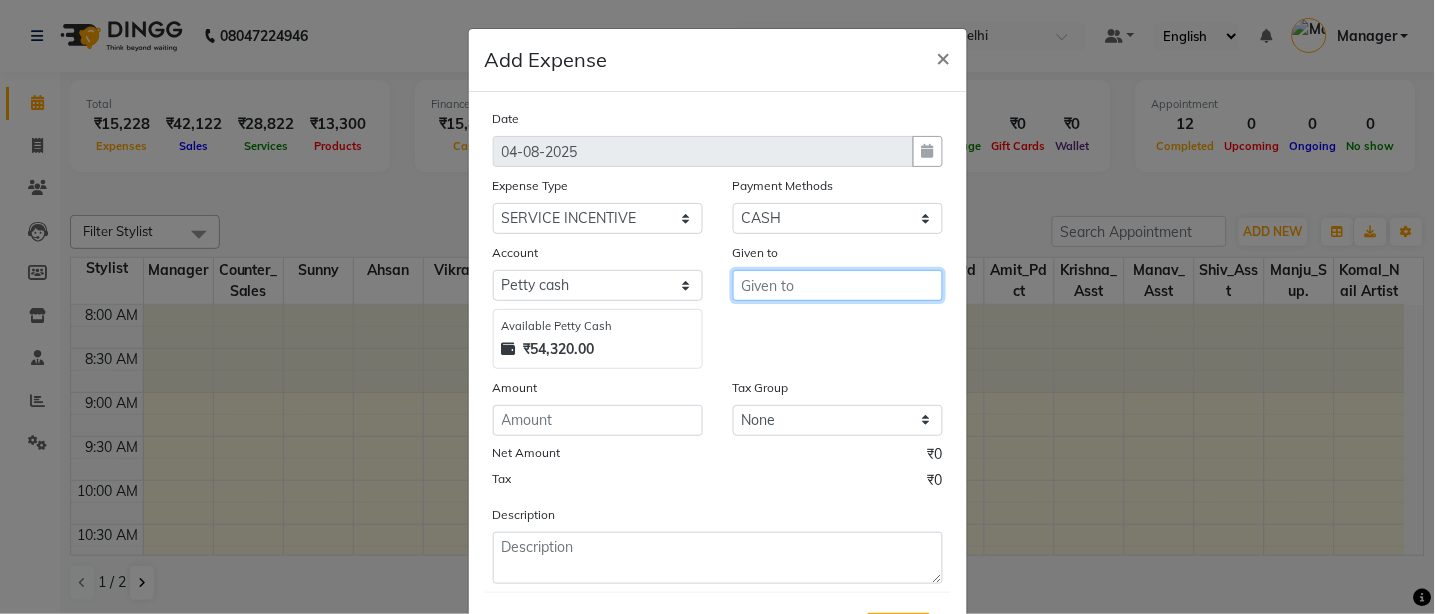 click at bounding box center [838, 285] 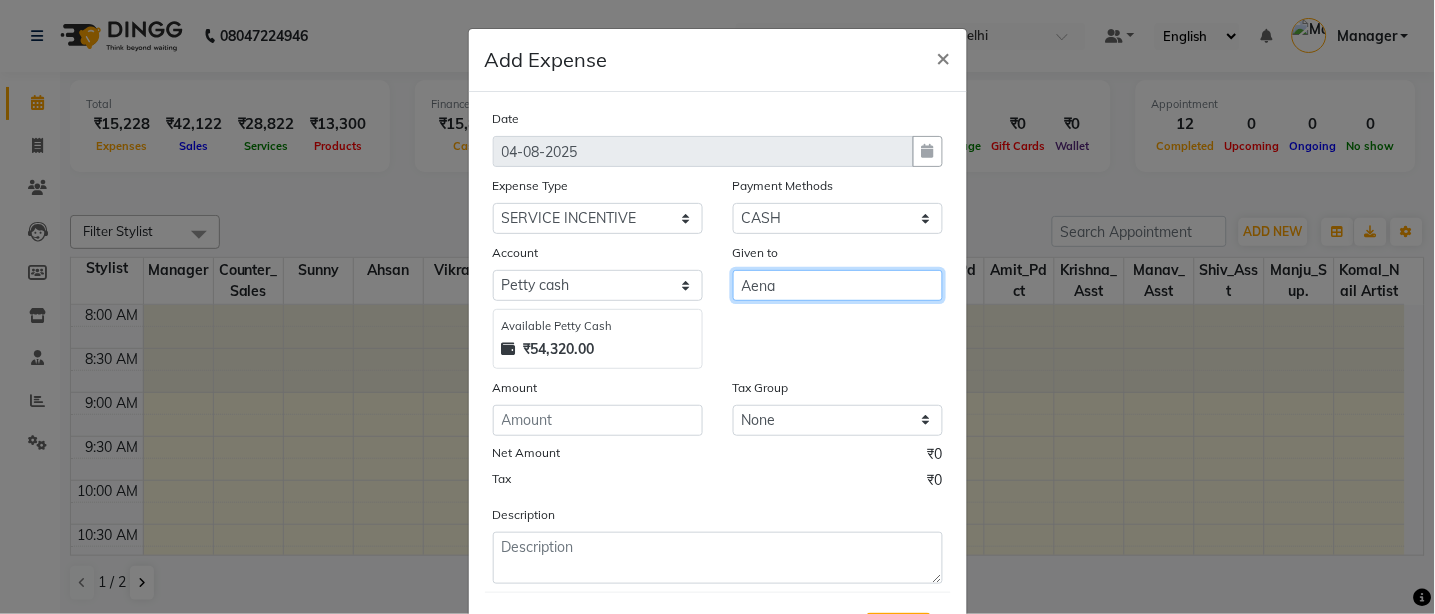 type on "Aena" 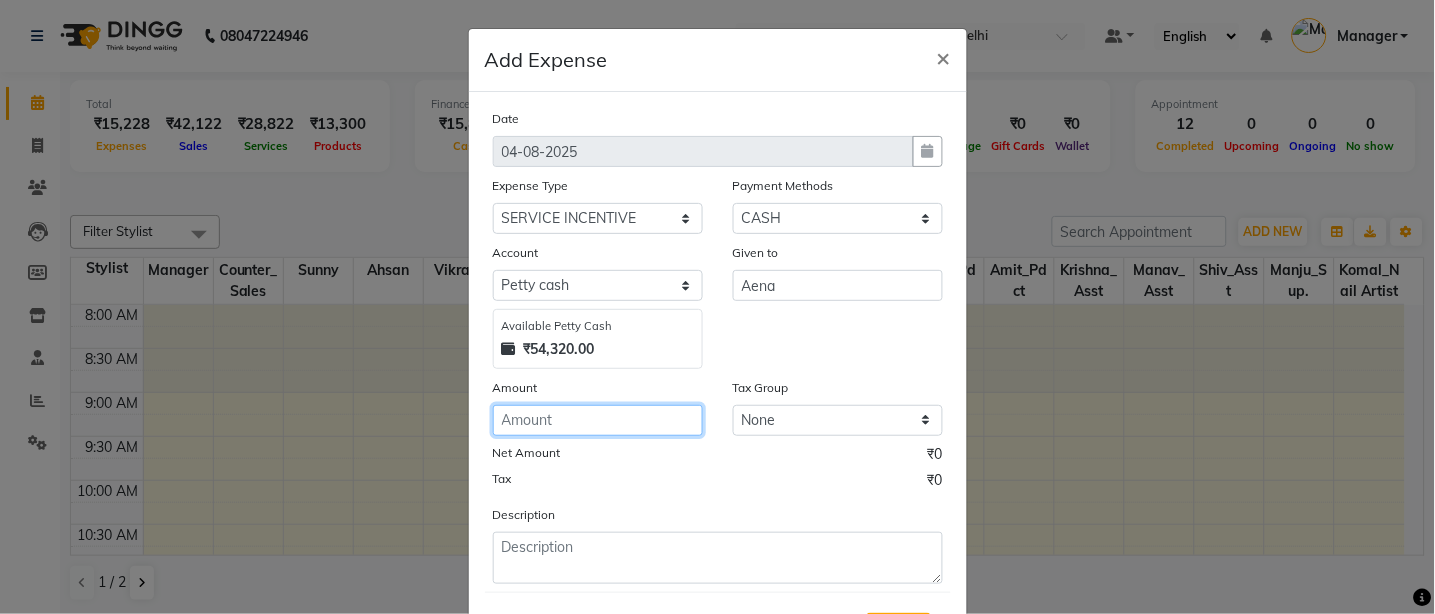 click 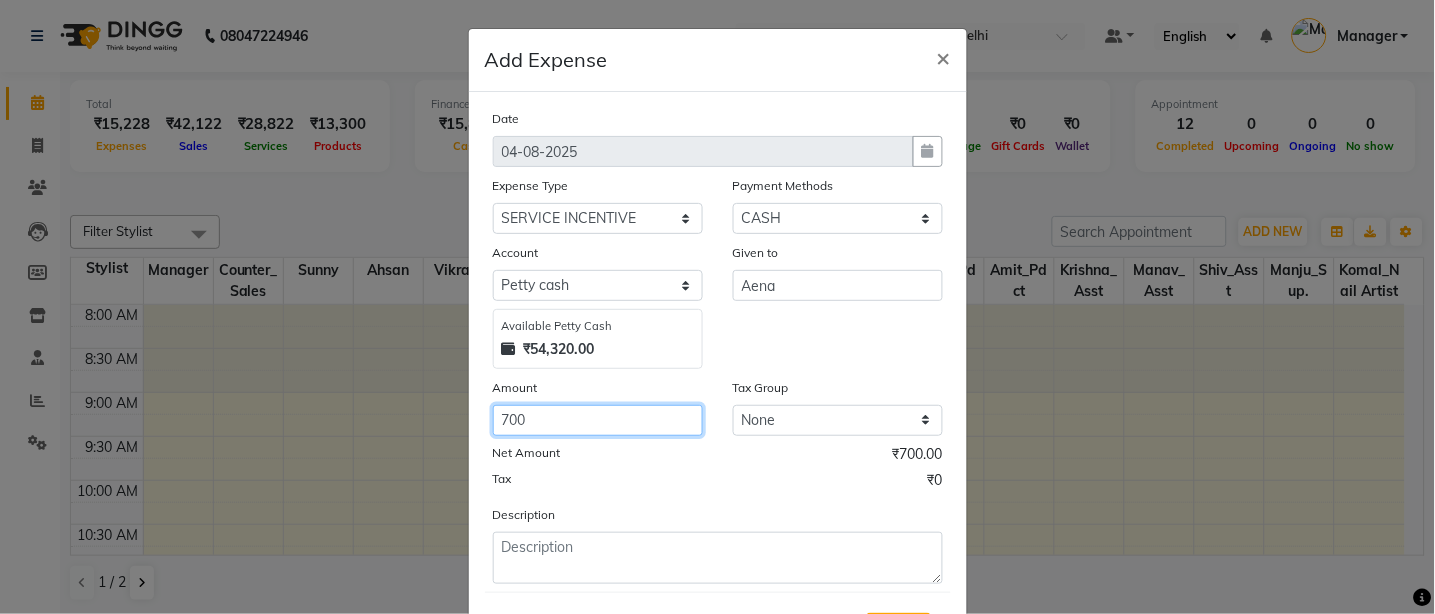 type on "700" 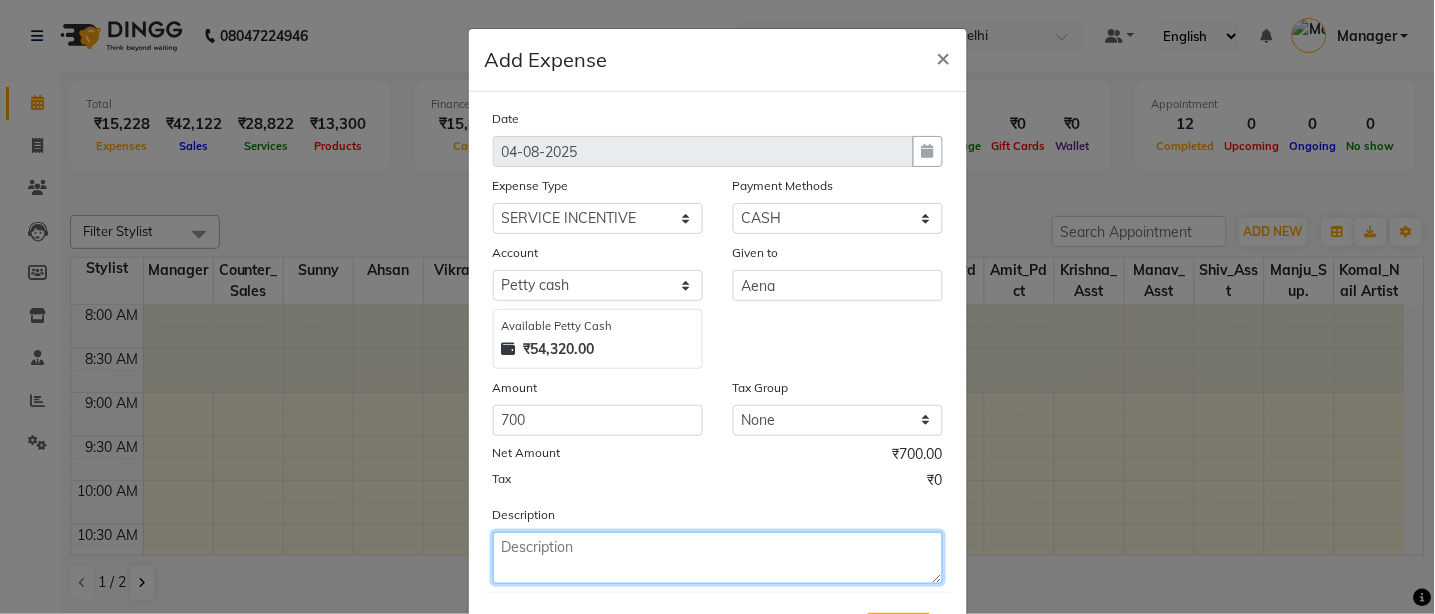 click 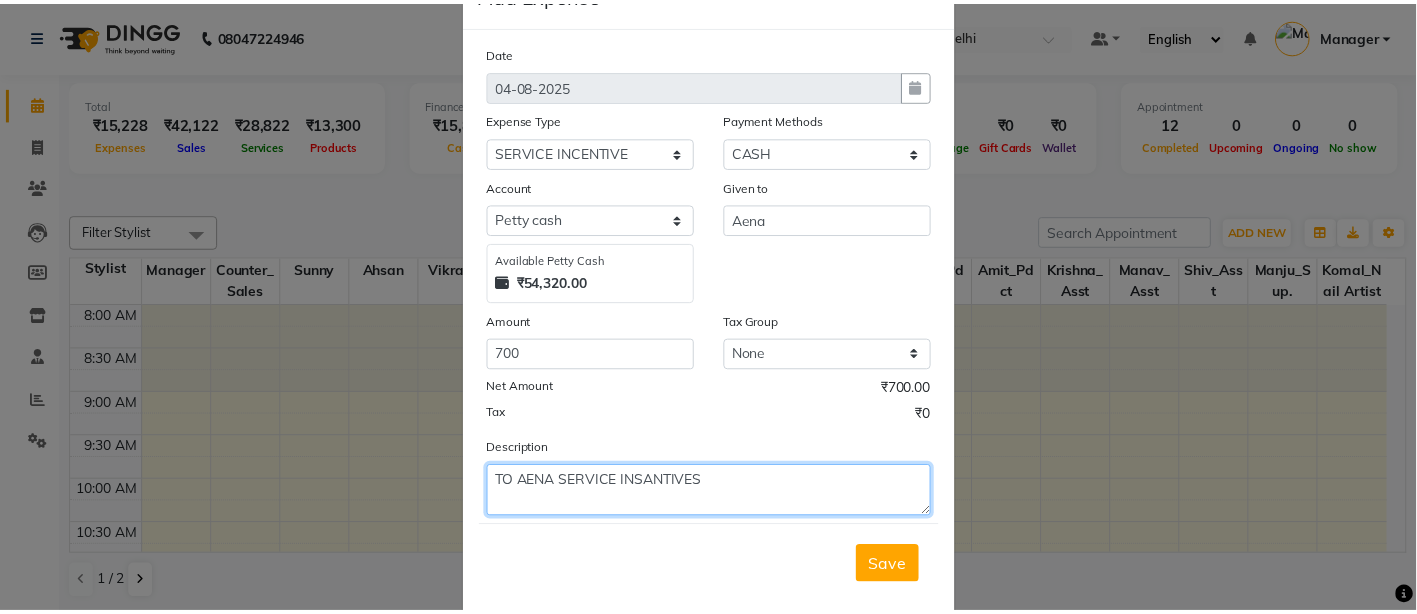 scroll, scrollTop: 101, scrollLeft: 0, axis: vertical 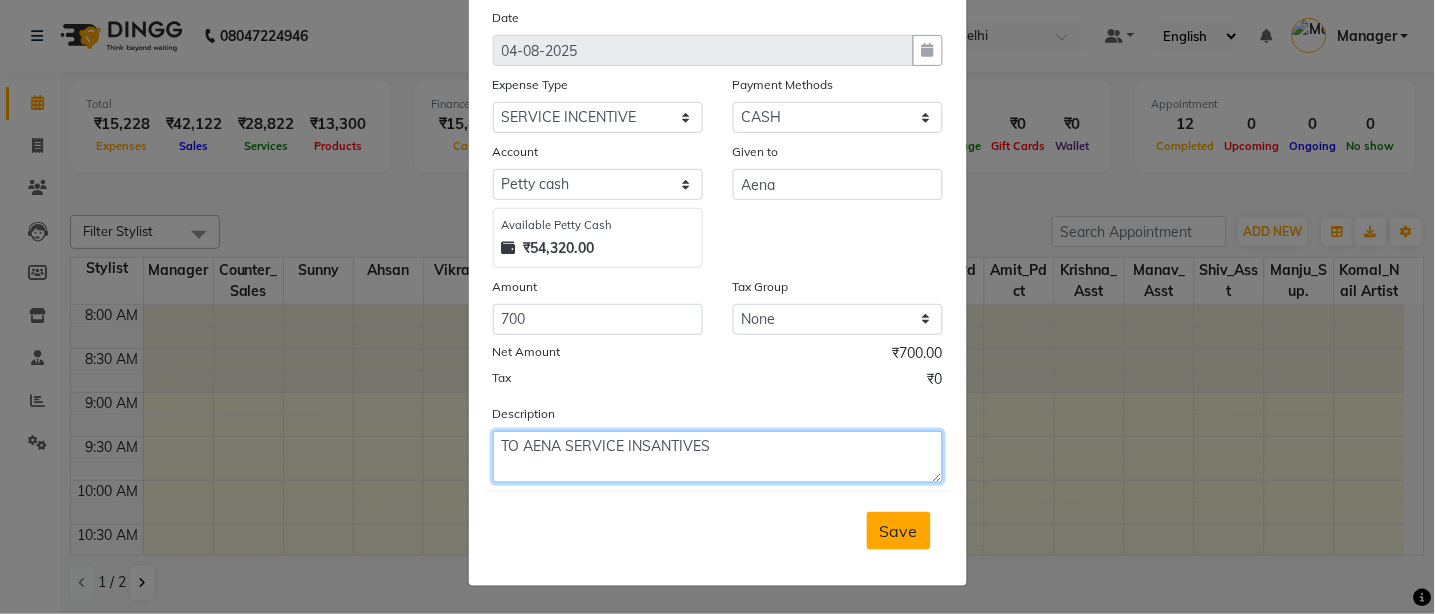 type on "TO AENA SERVICE INSANTIVES" 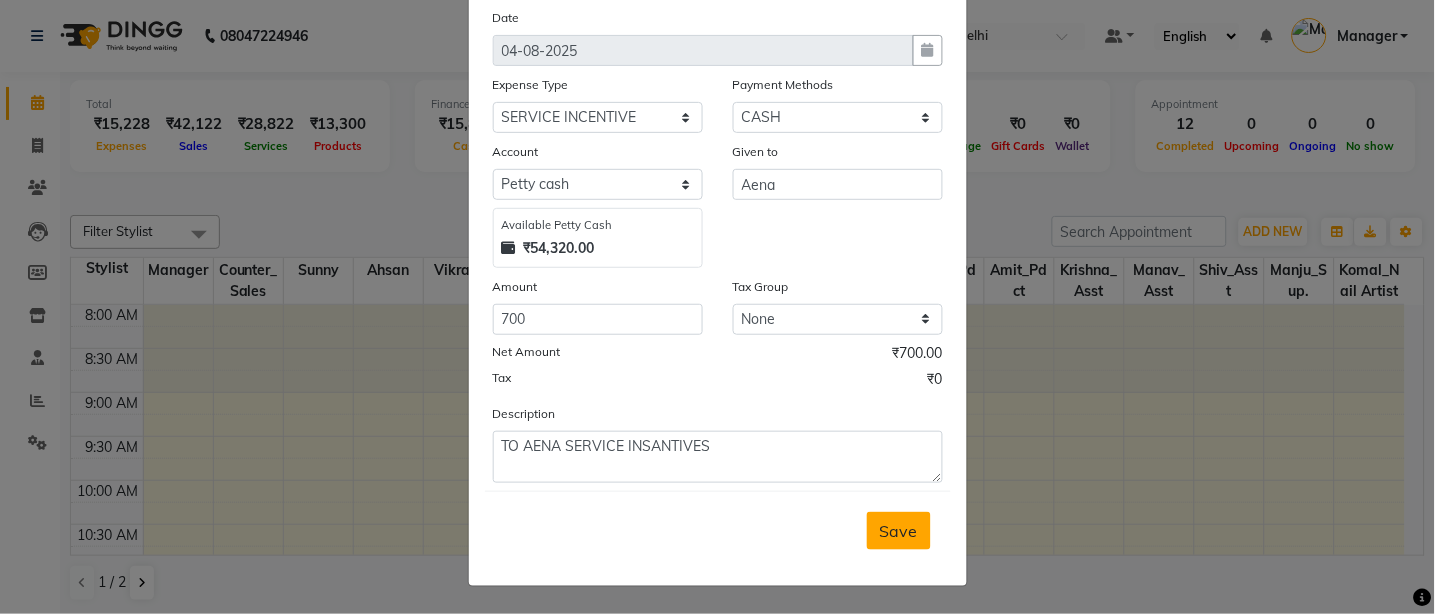 click on "Save" at bounding box center (899, 531) 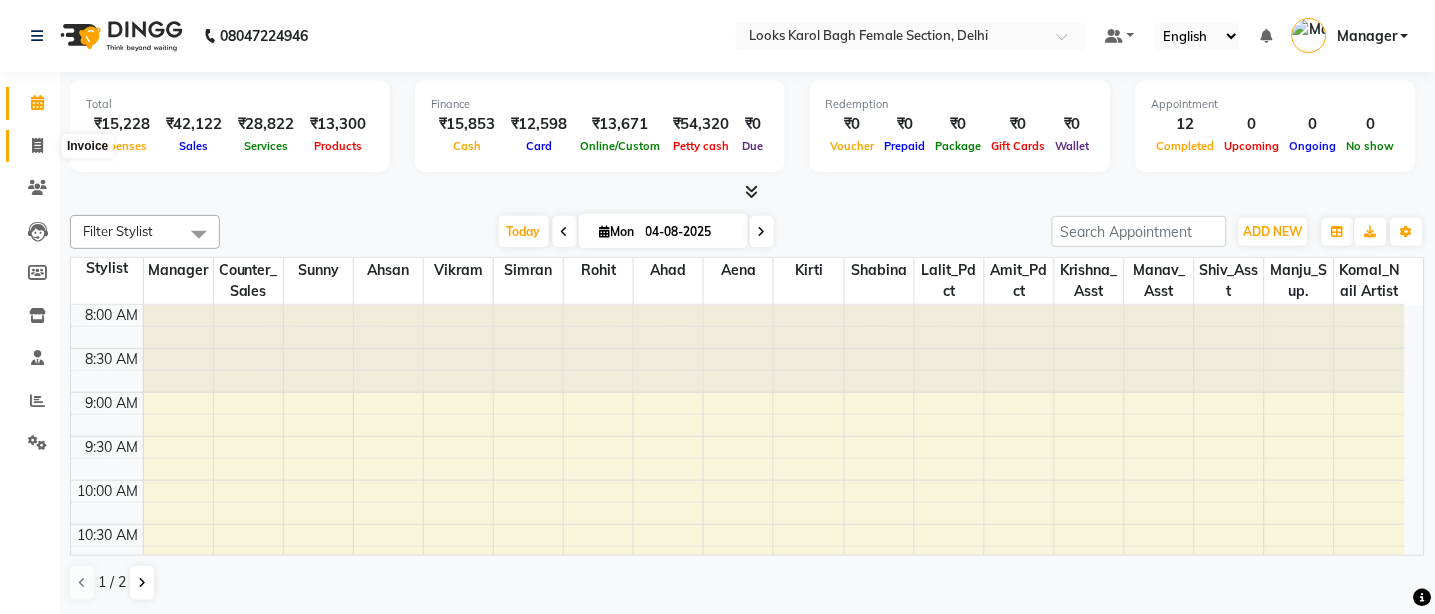 click 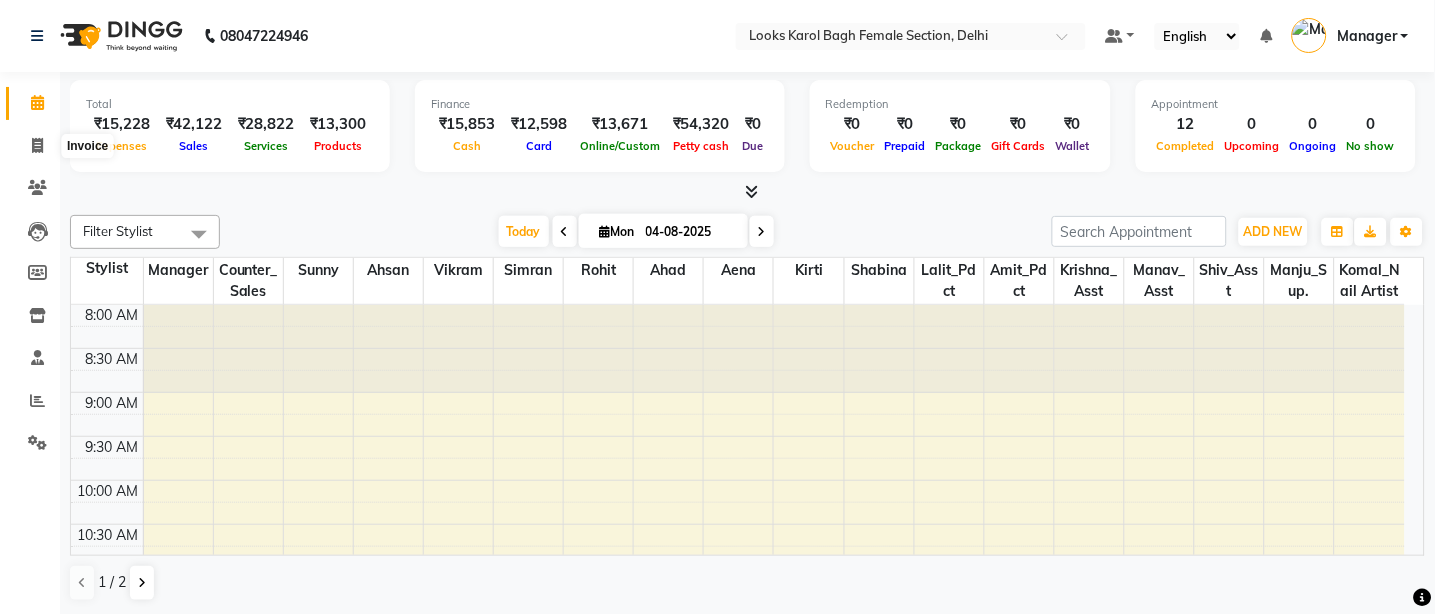select on "service" 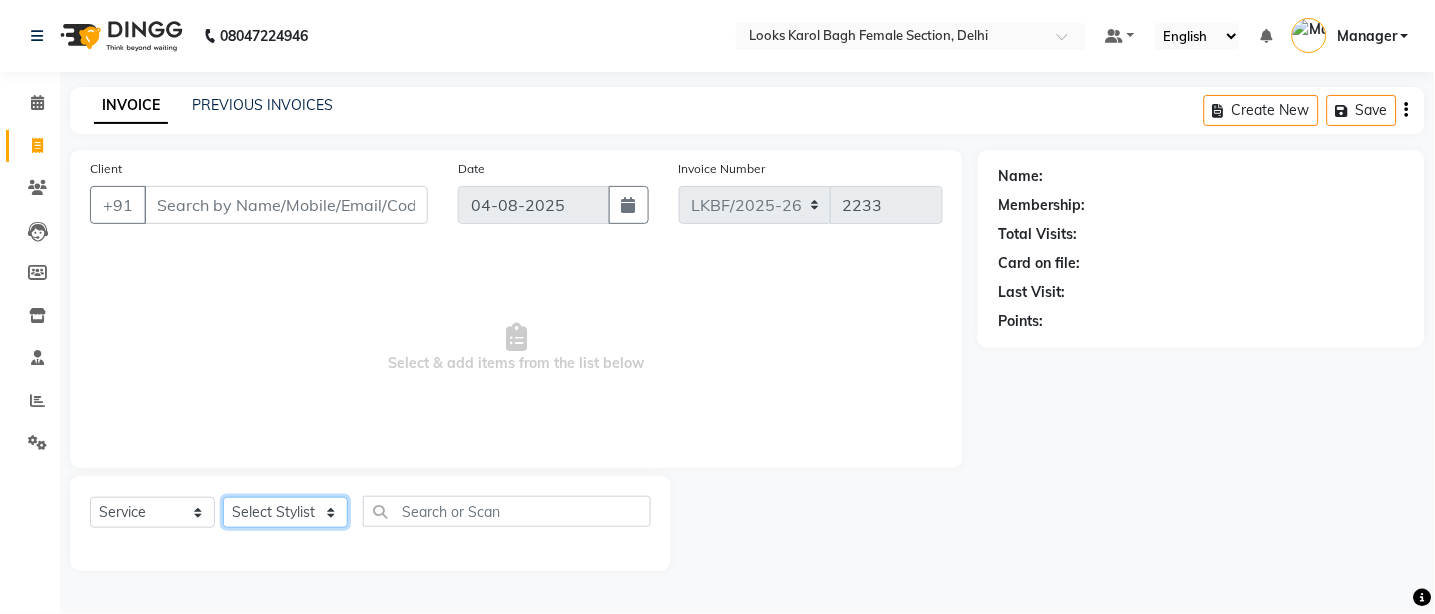 drag, startPoint x: 253, startPoint y: 508, endPoint x: 236, endPoint y: 465, distance: 46.238514 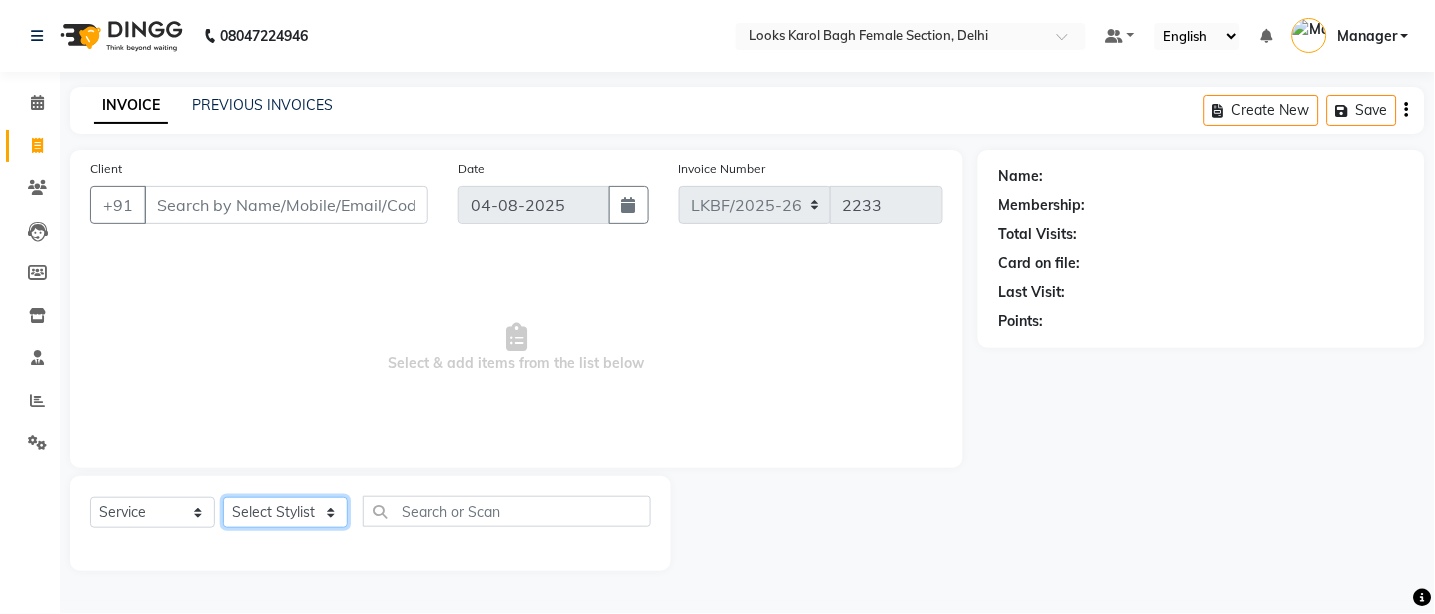 select on "[NUMBER]" 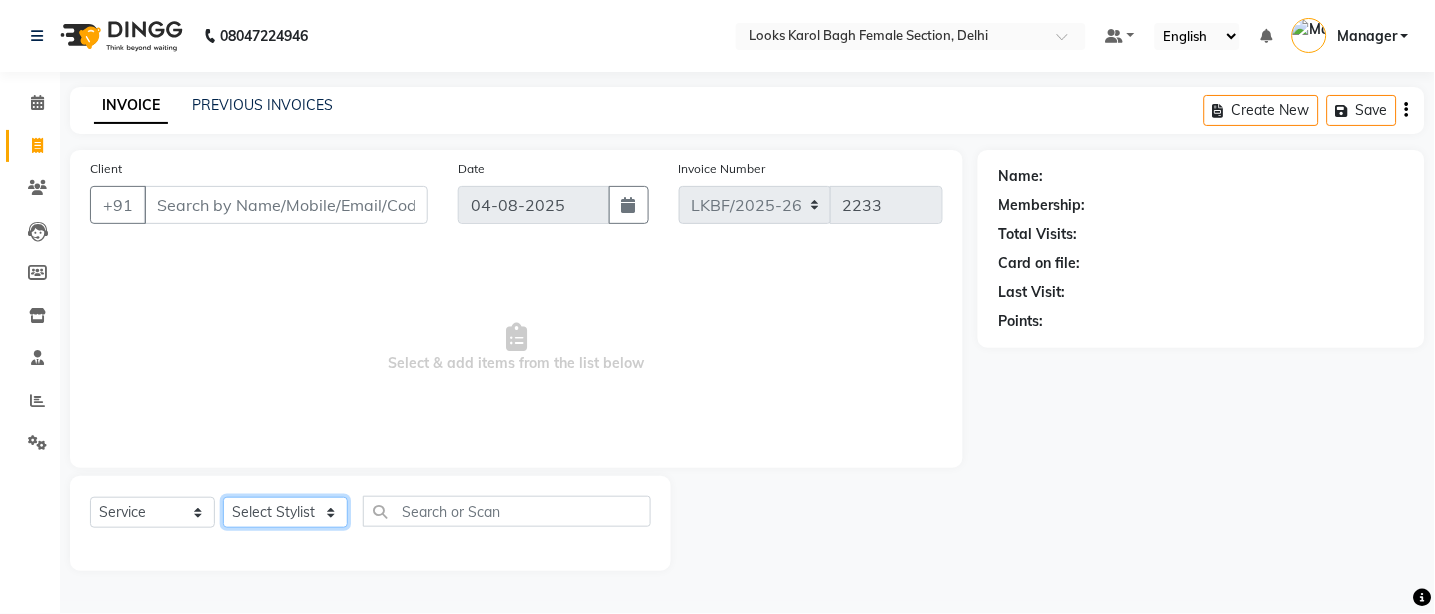 click on "Select Stylist [PERSON] [PERSON] [PERSON] [PERSON] [PERSON] [PERSON] [PERSON] [PERSON] [PERSON] [PERSON] [PERSON] [PERSON] [PERSON] [PERSON] [PERSON] [PERSON] [PERSON] [PERSON] [PERSON] [PERSON] [PERSON] [PERSON]" 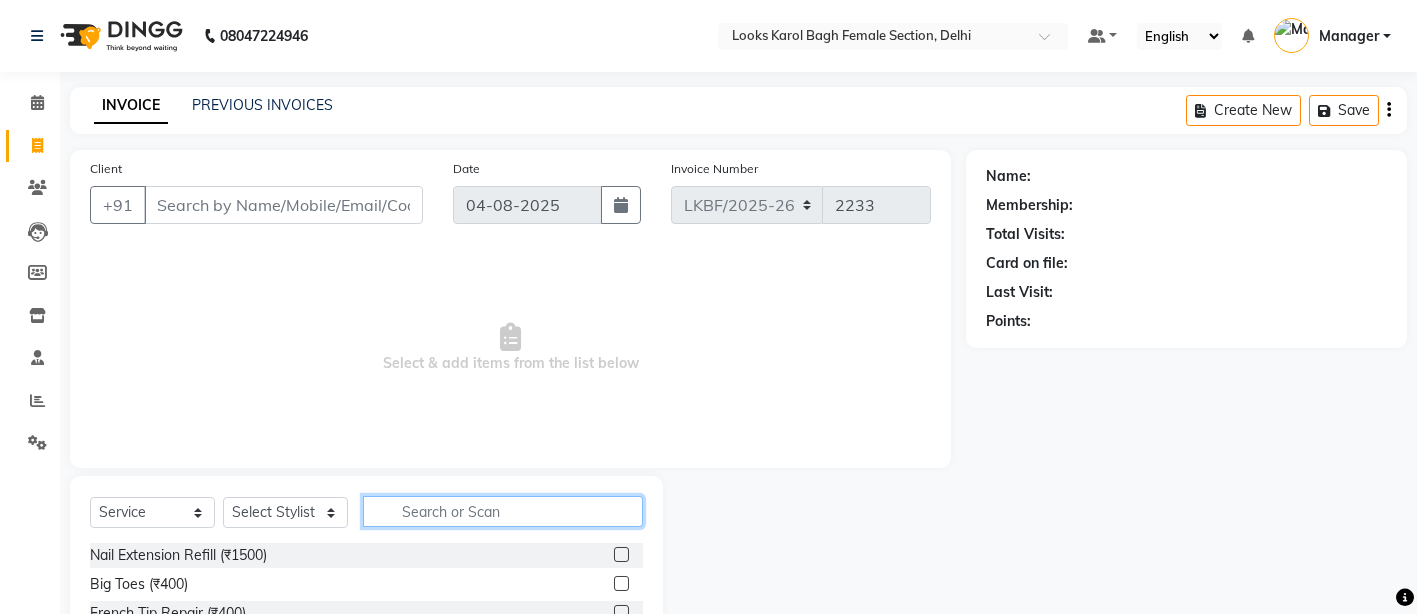 click 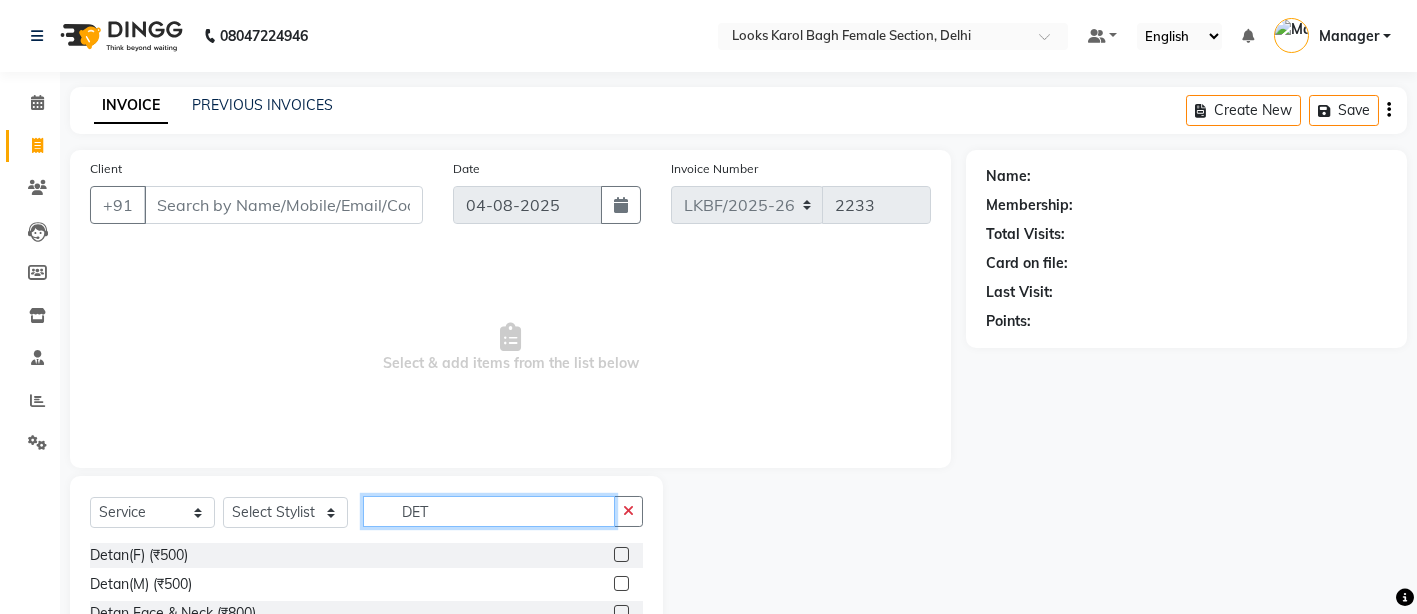 type on "DET" 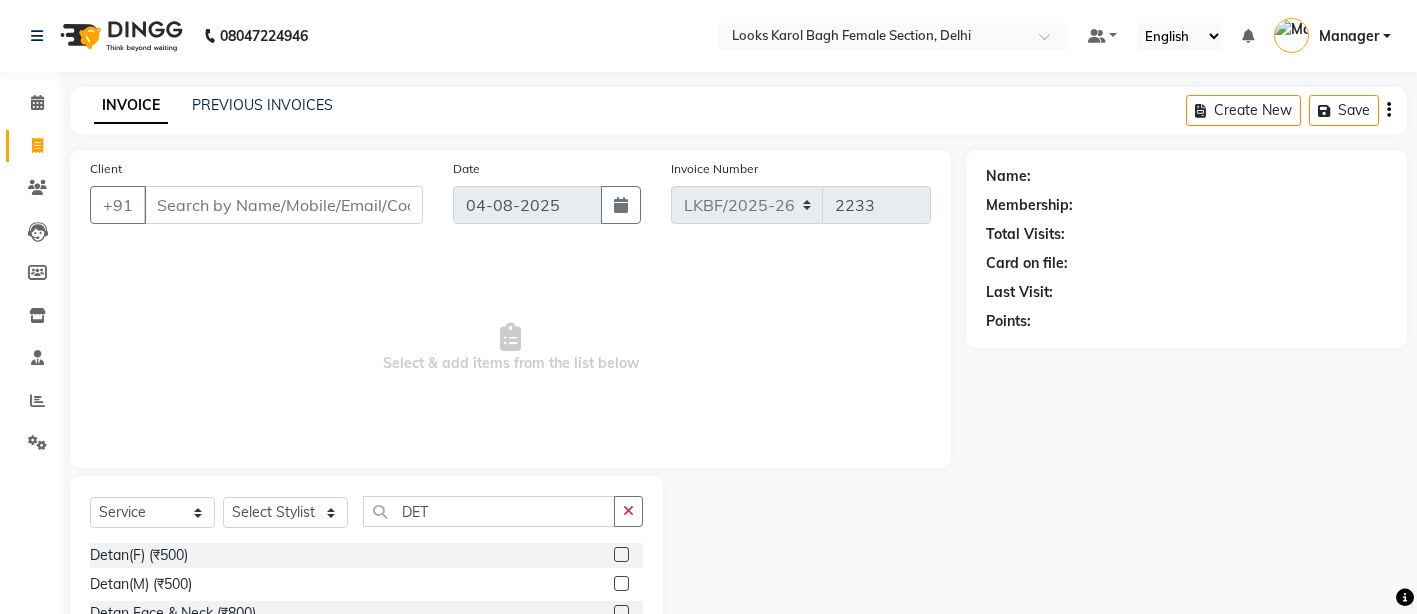 click 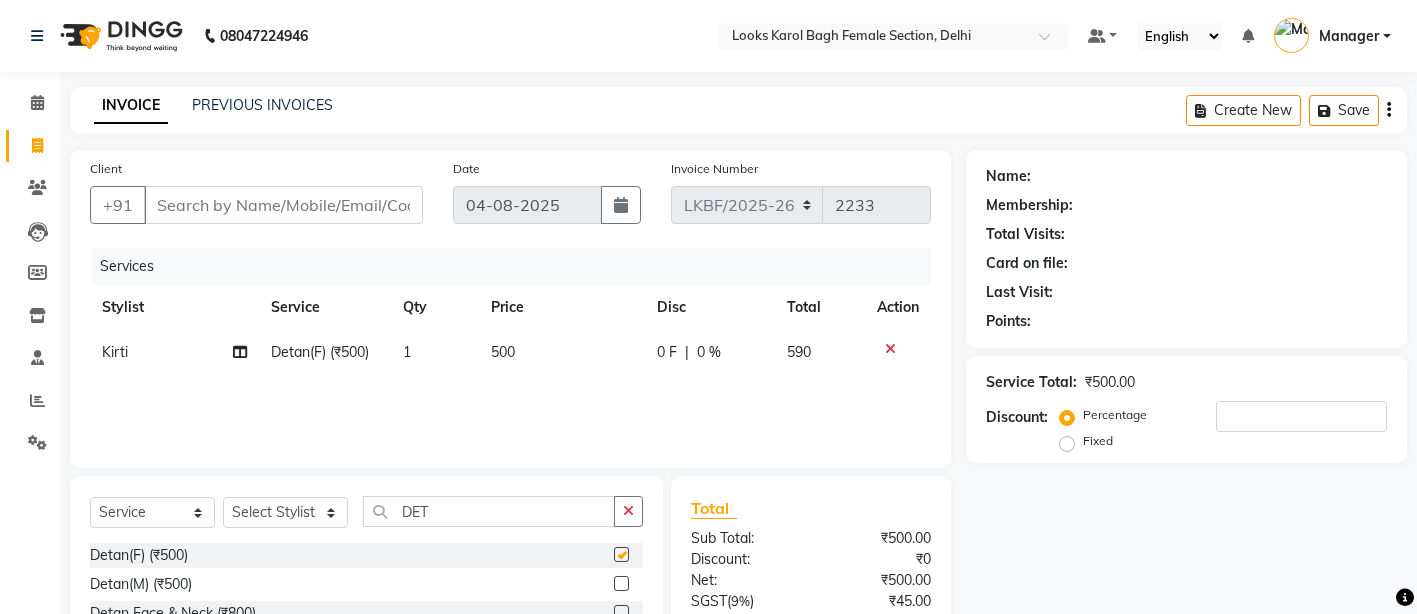 checkbox on "false" 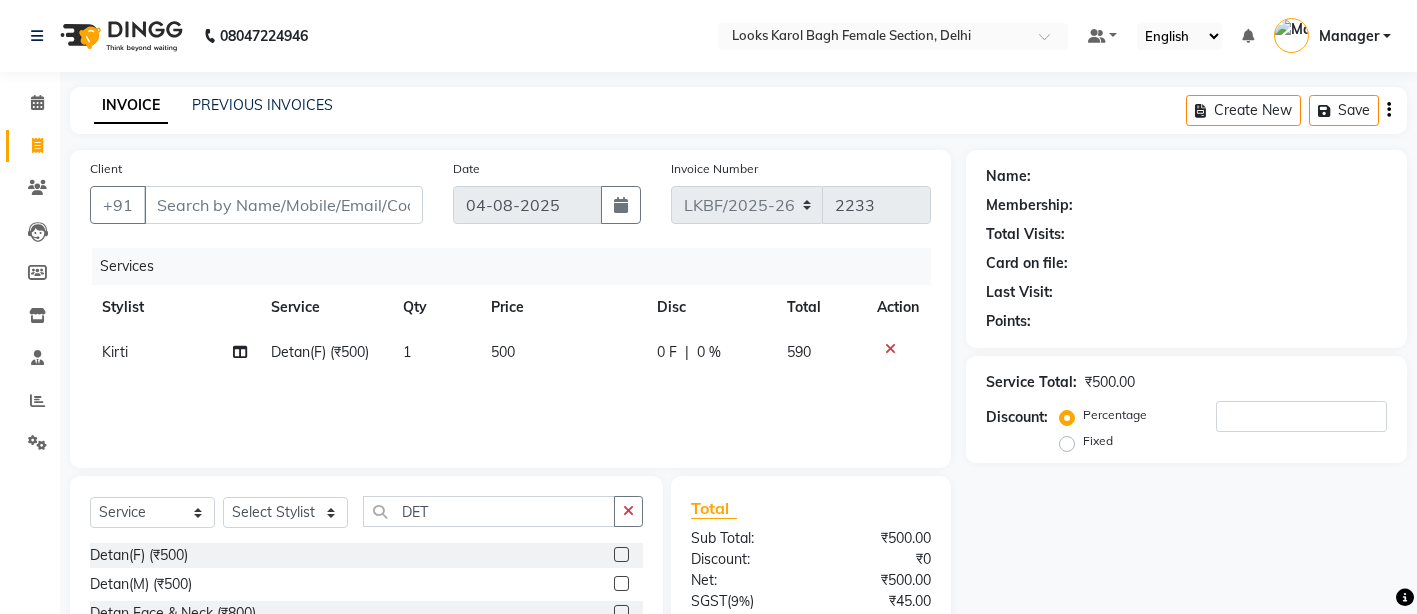 click on "500" 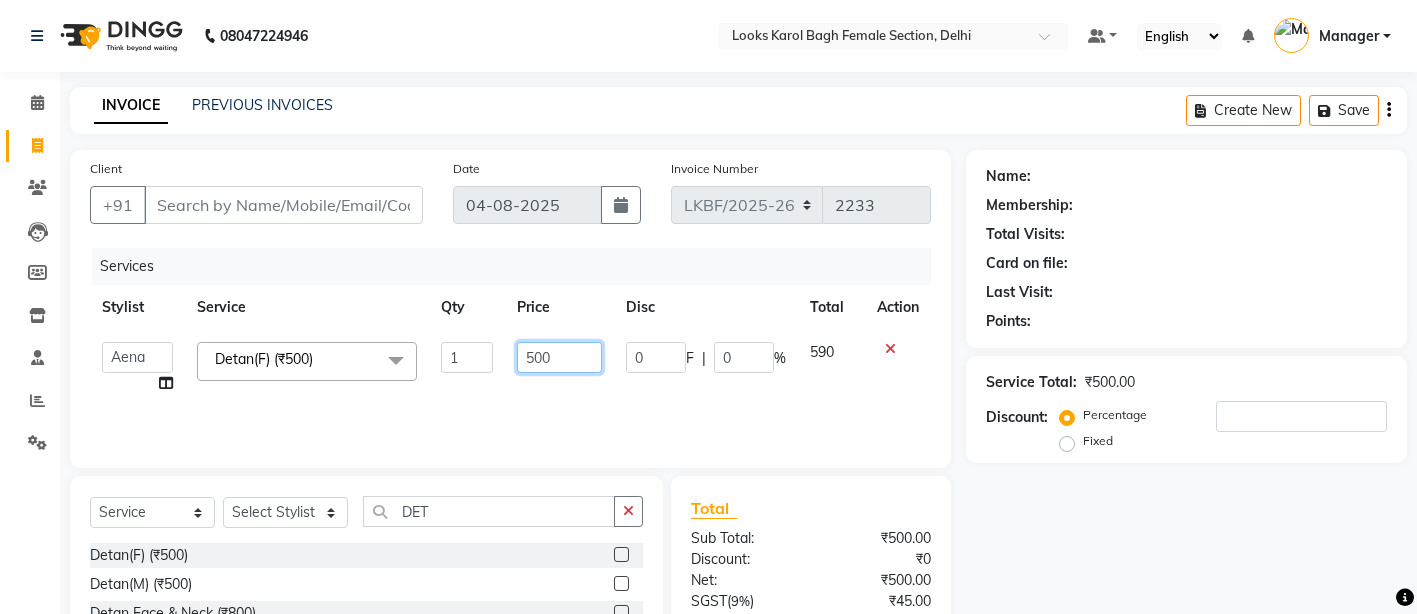 click on "500" 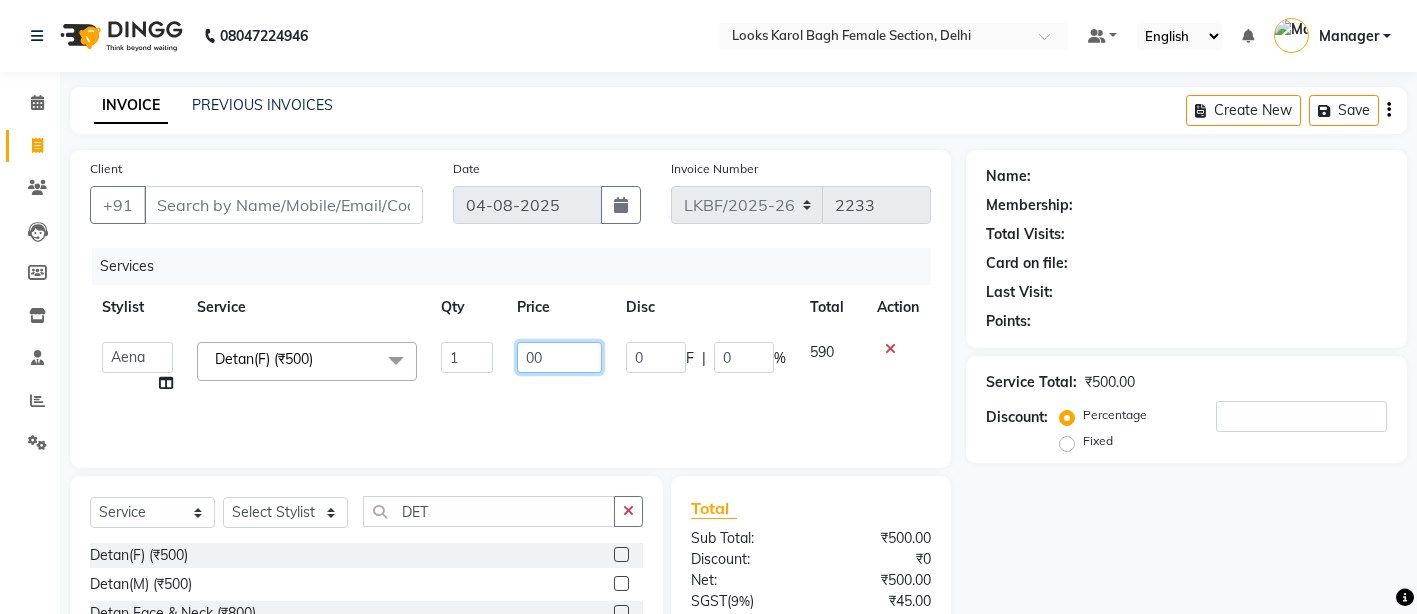 type on "700" 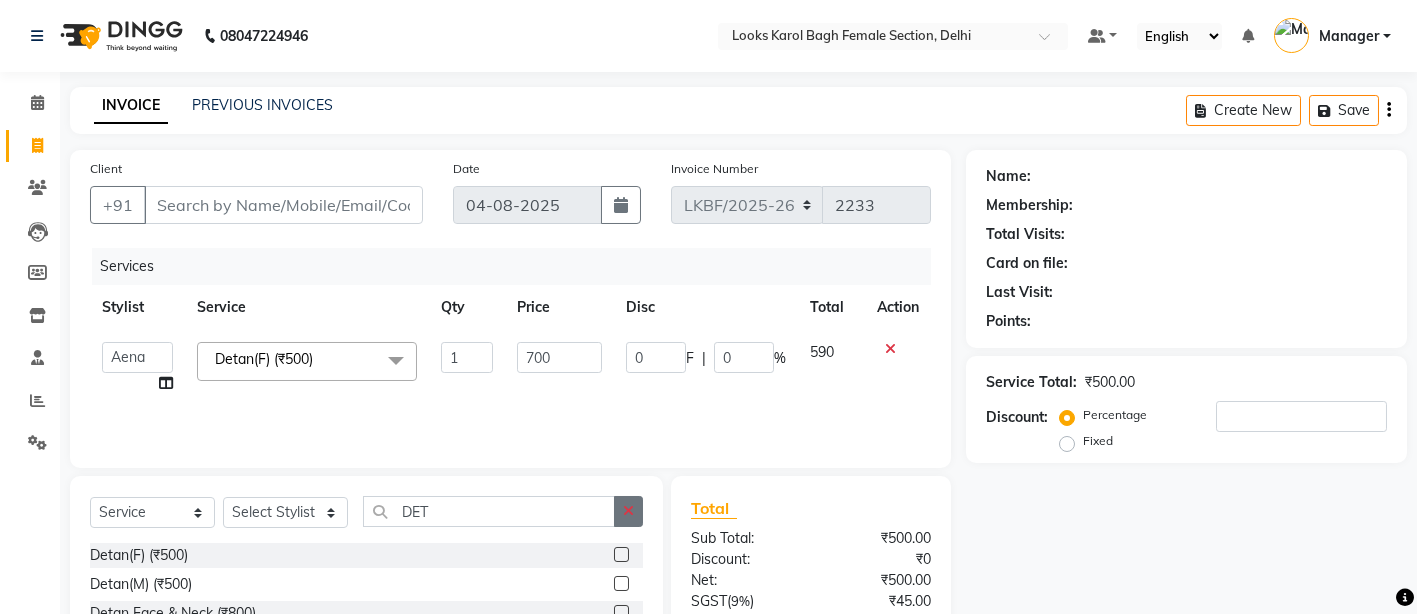 click 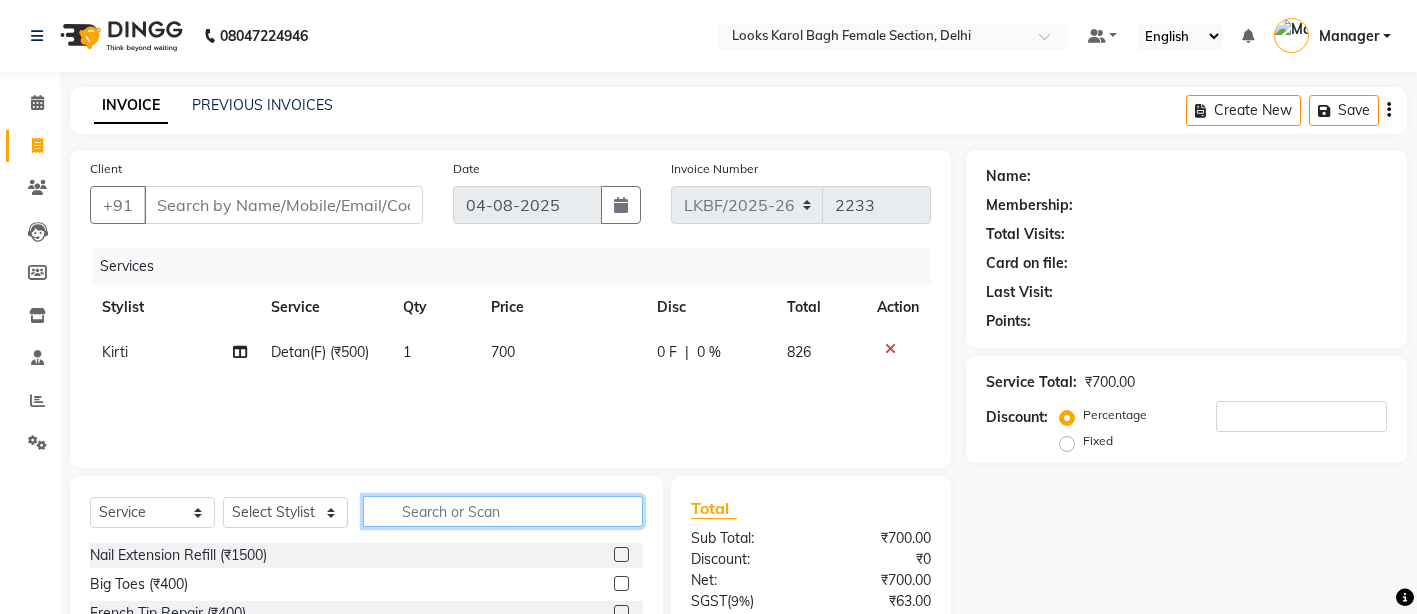 click 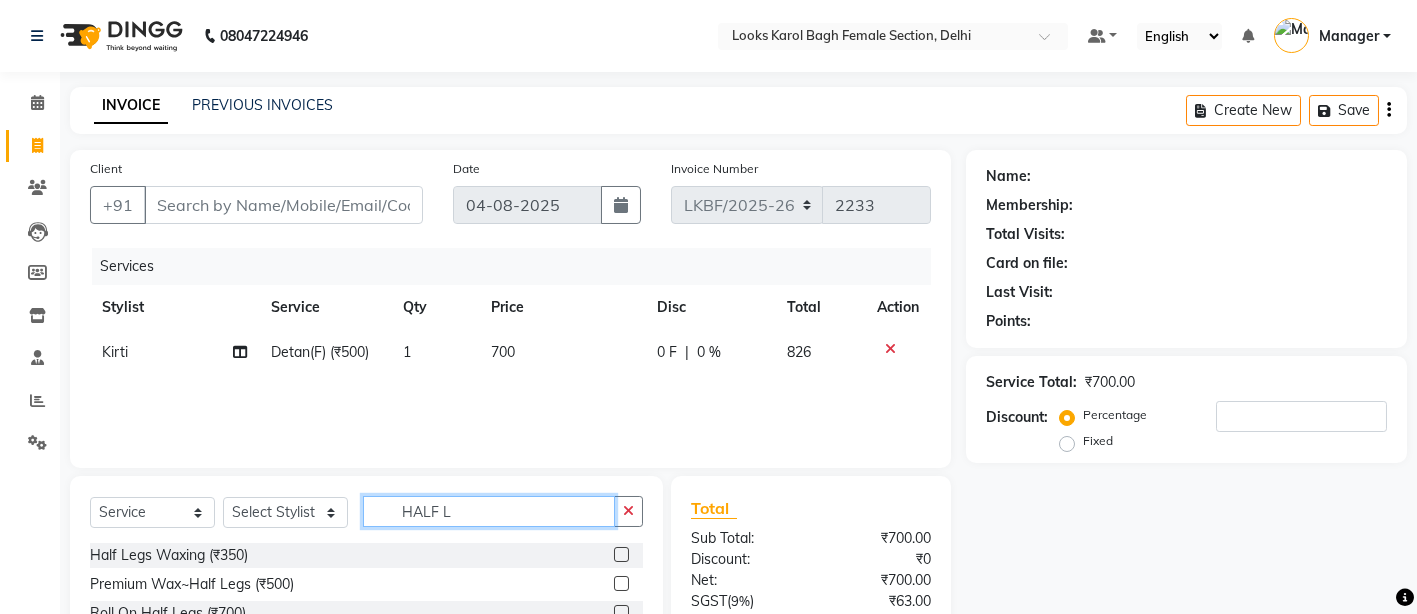 scroll, scrollTop: 124, scrollLeft: 0, axis: vertical 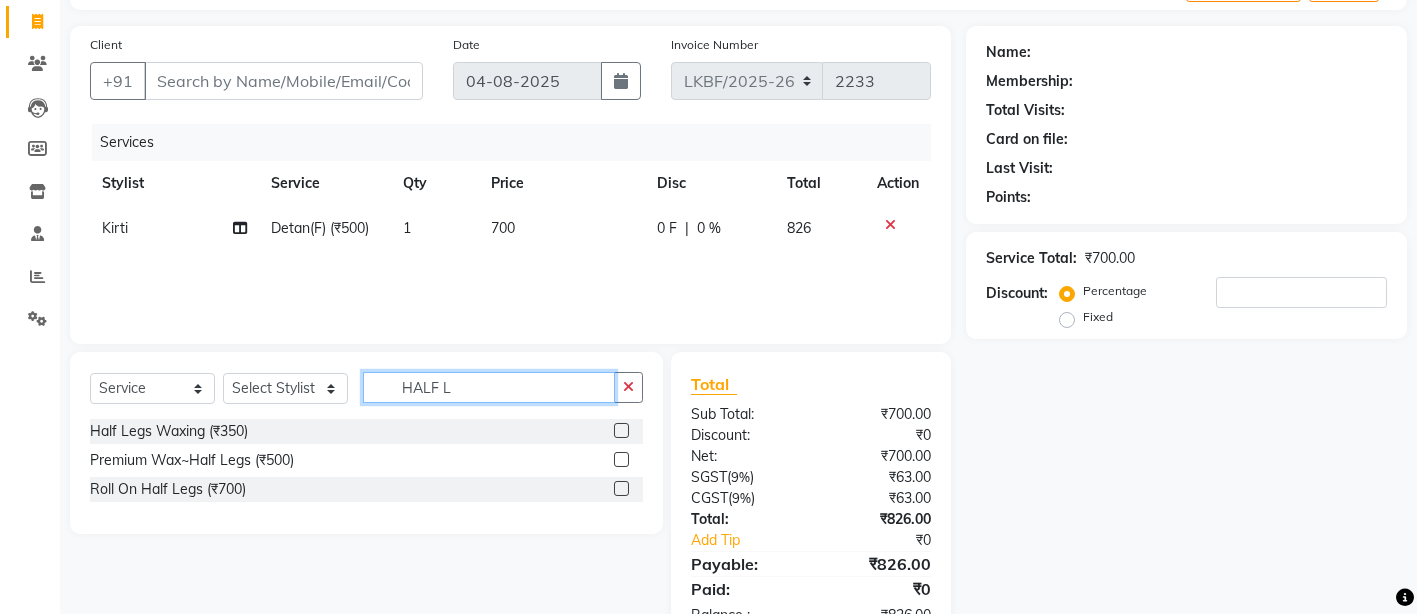 type on "HALF L" 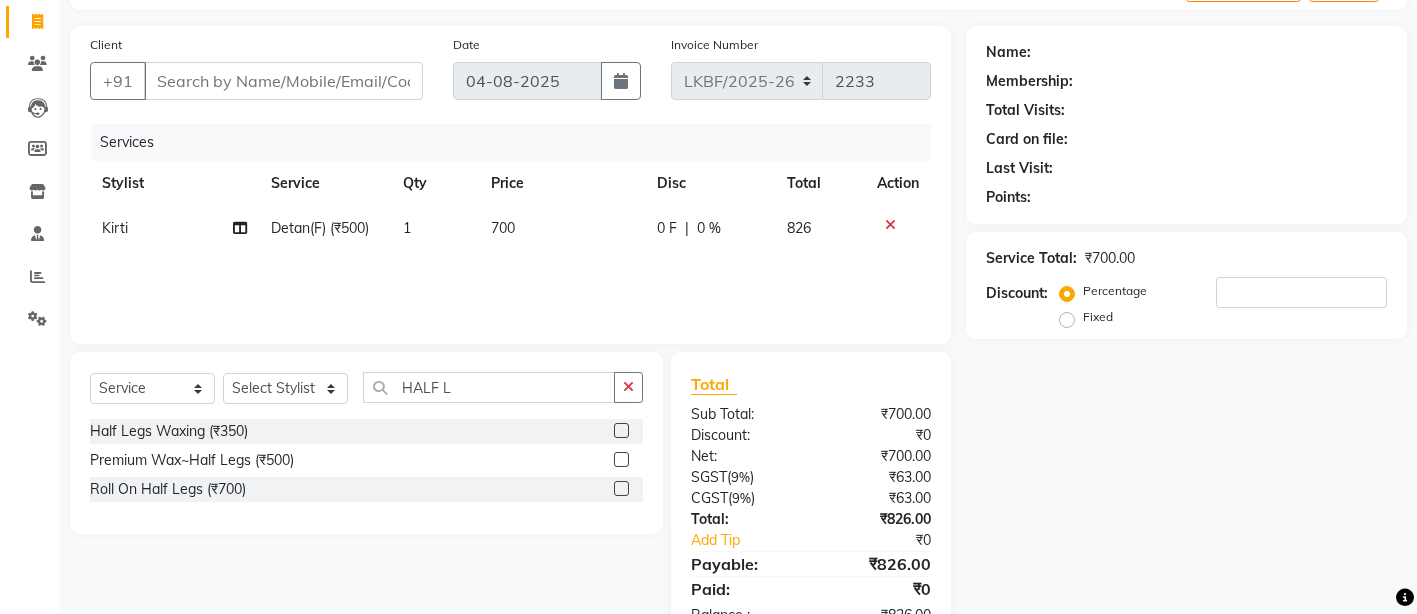 click 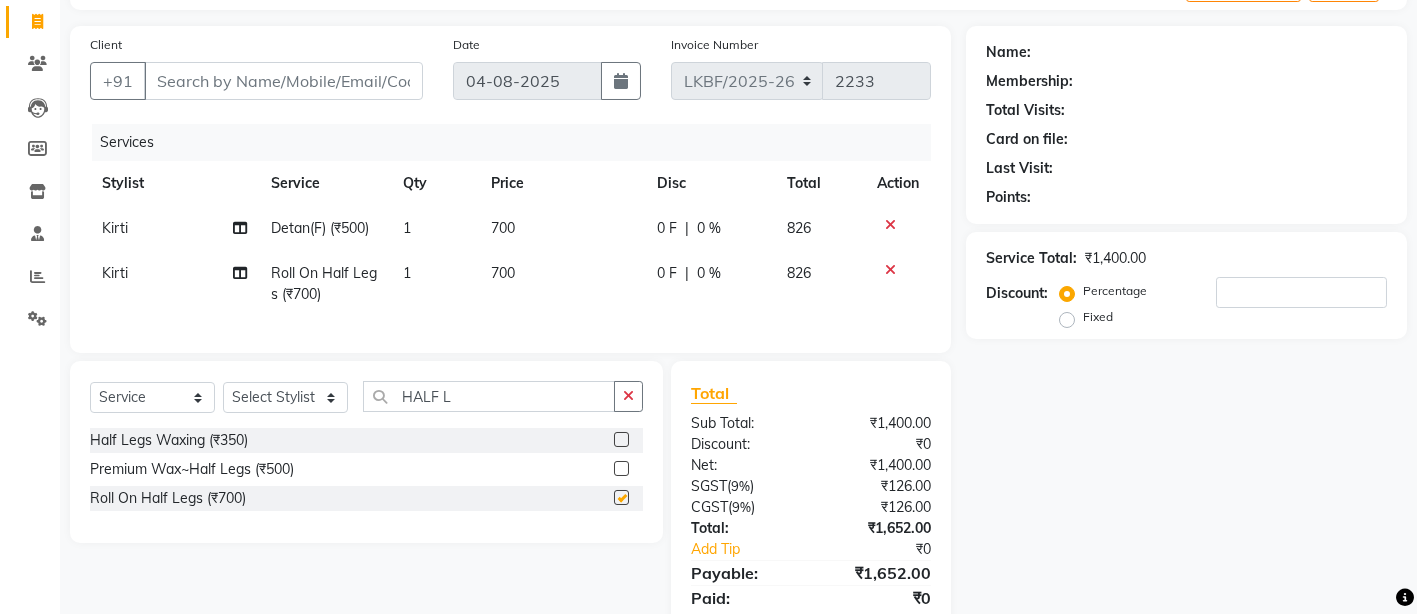 checkbox on "false" 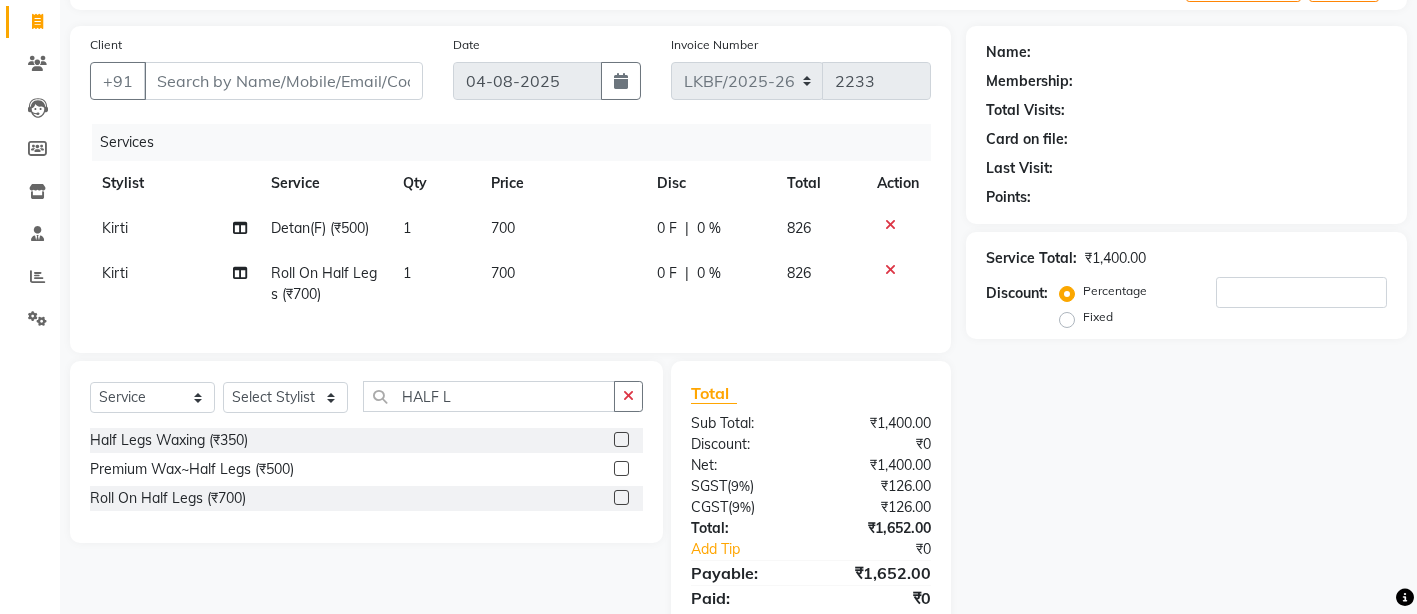 click on "700" 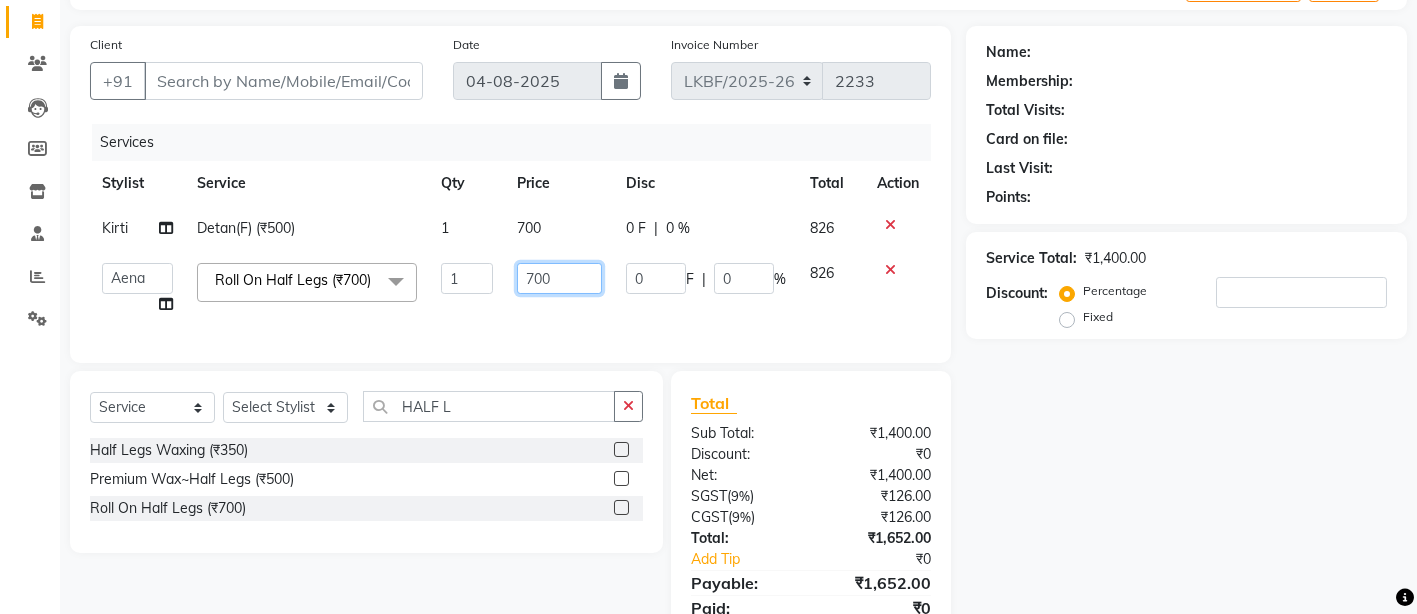 click on "700" 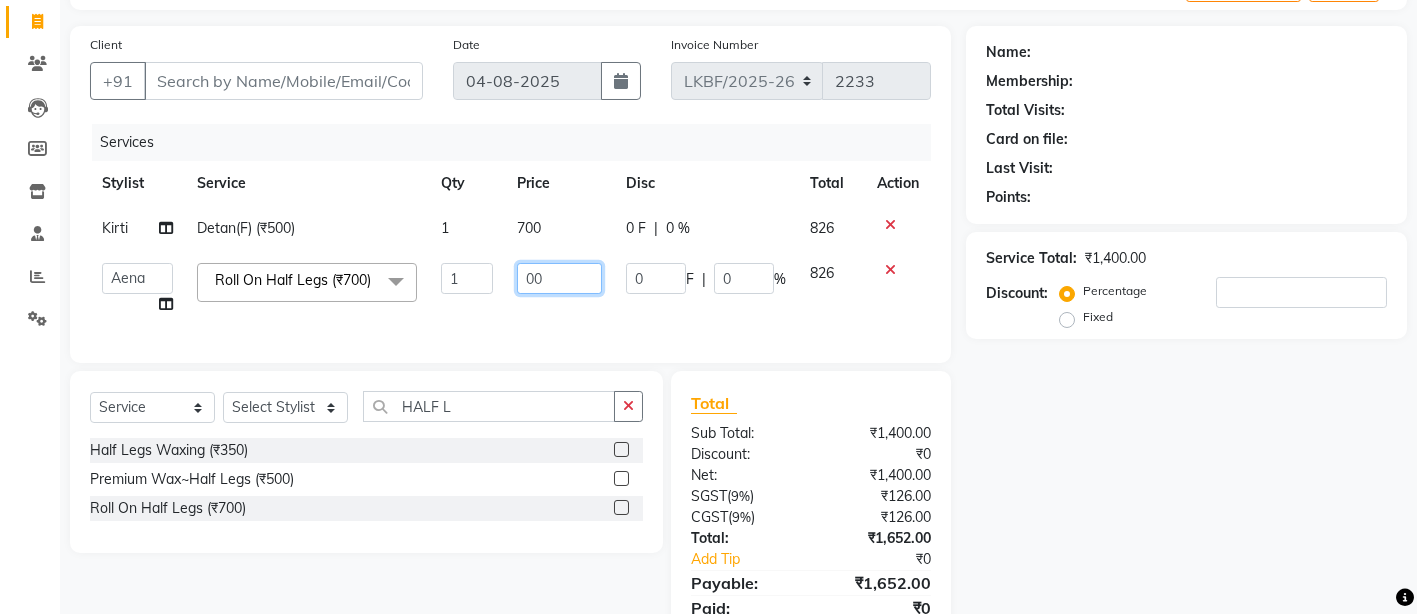 type on "800" 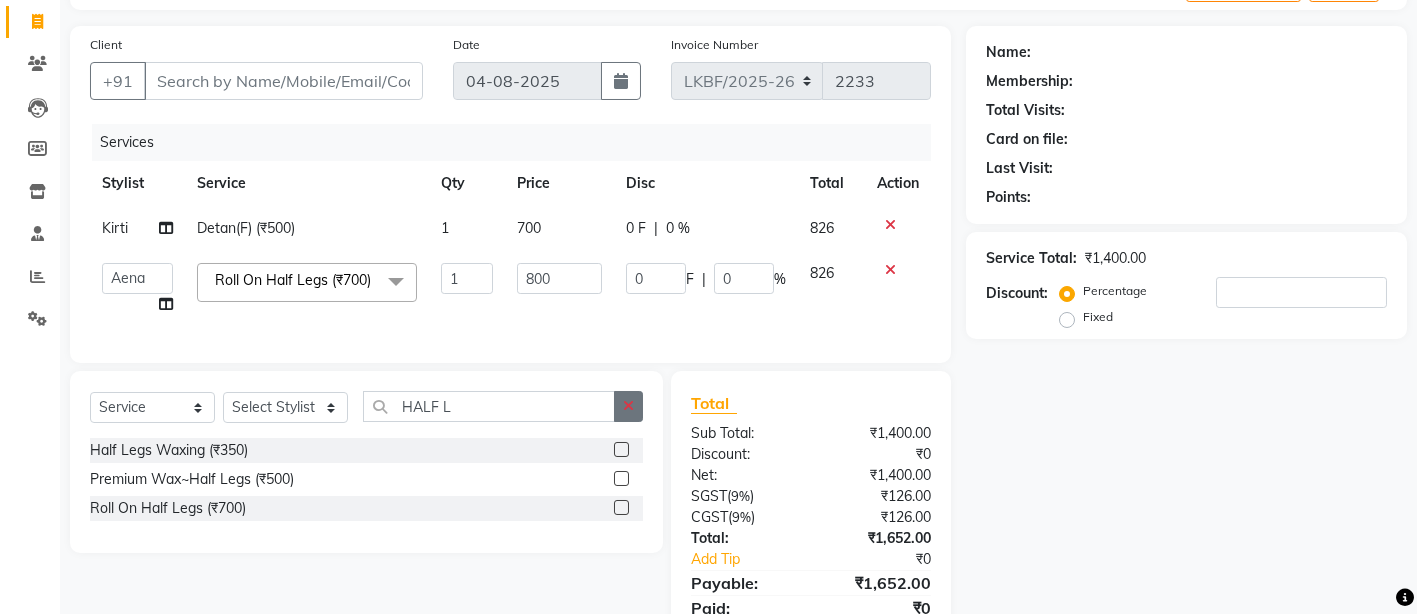 click on "Select Service Product Membership Package Voucher Prepaid Gift Card Select Stylist [PERSON] [PERSON] [PERSON] [PERSON] [PERSON] [PERSON] [PERSON] [PERSON] [PERSON] [PERSON] [PERSON] [PERSON] [PERSON] [PERSON] [PERSON] [PERSON] [PERSON] [PERSON] [PERSON] [PERSON] [PERSON] [PERSON] HALF L" 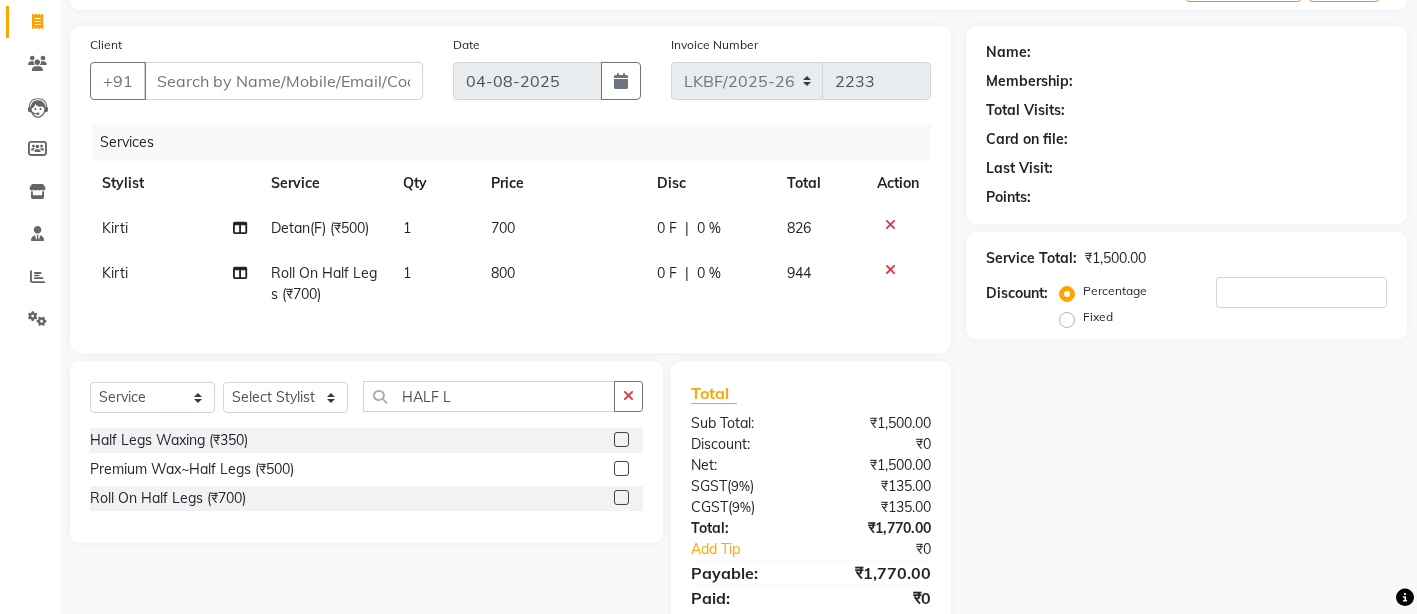 click on "800" 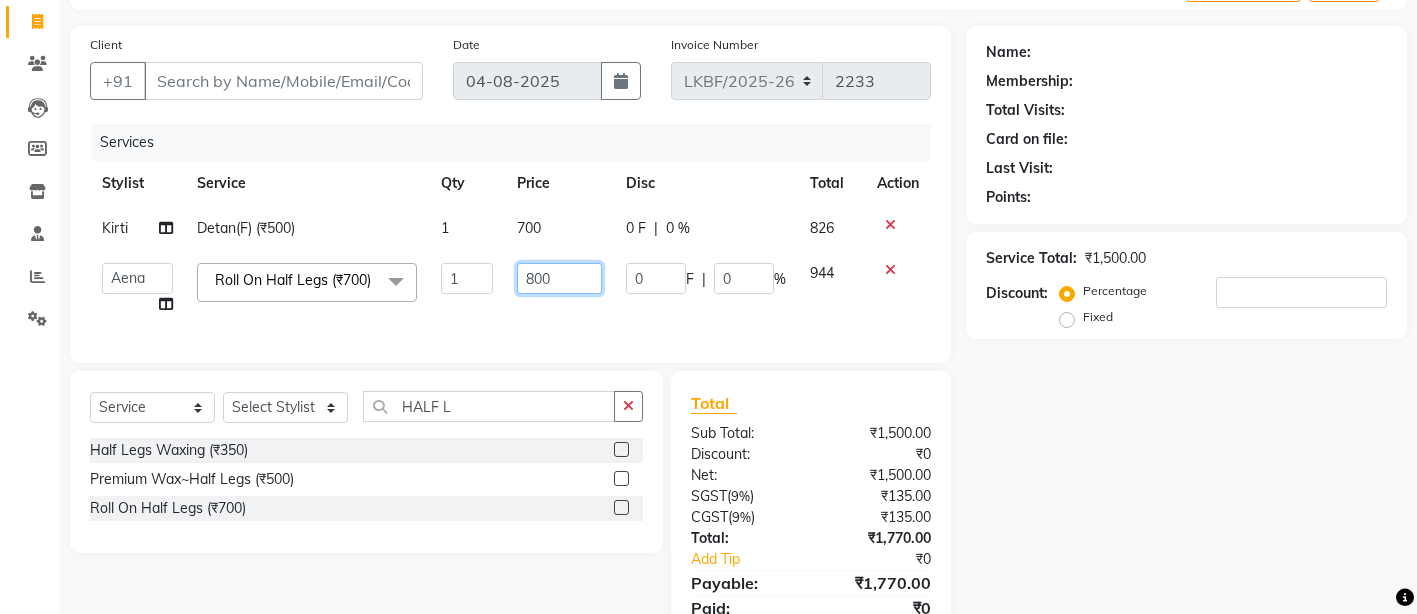 click on "800" 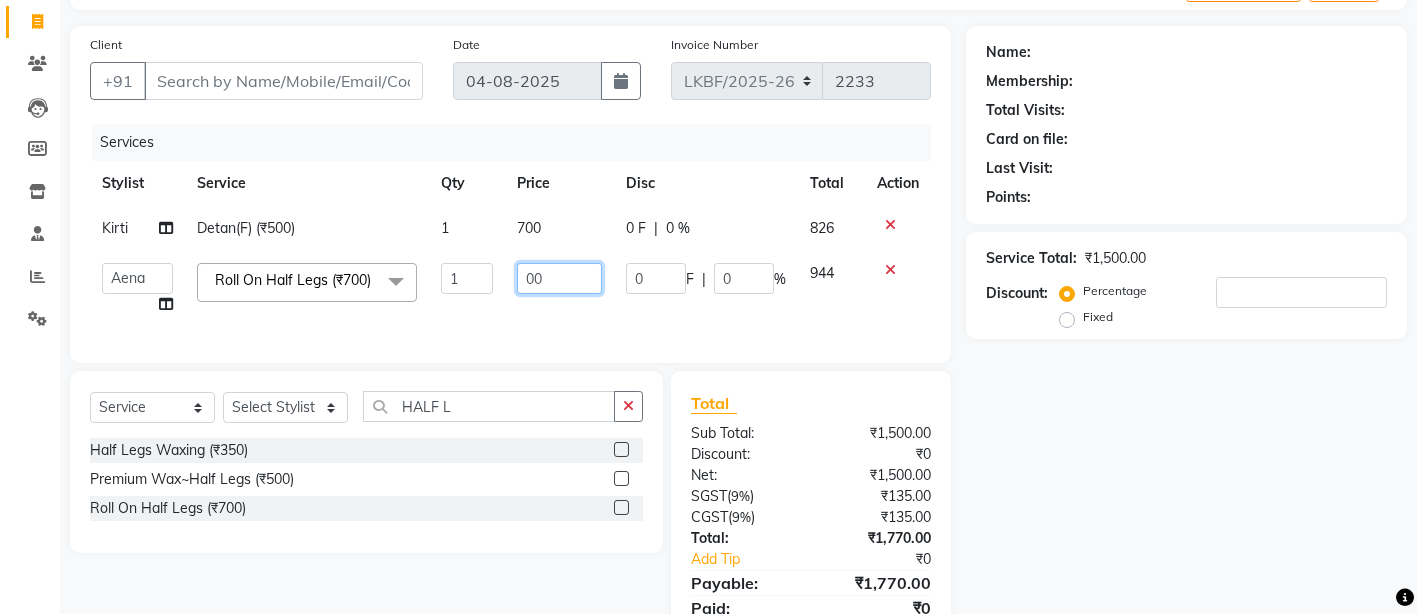 type on "700" 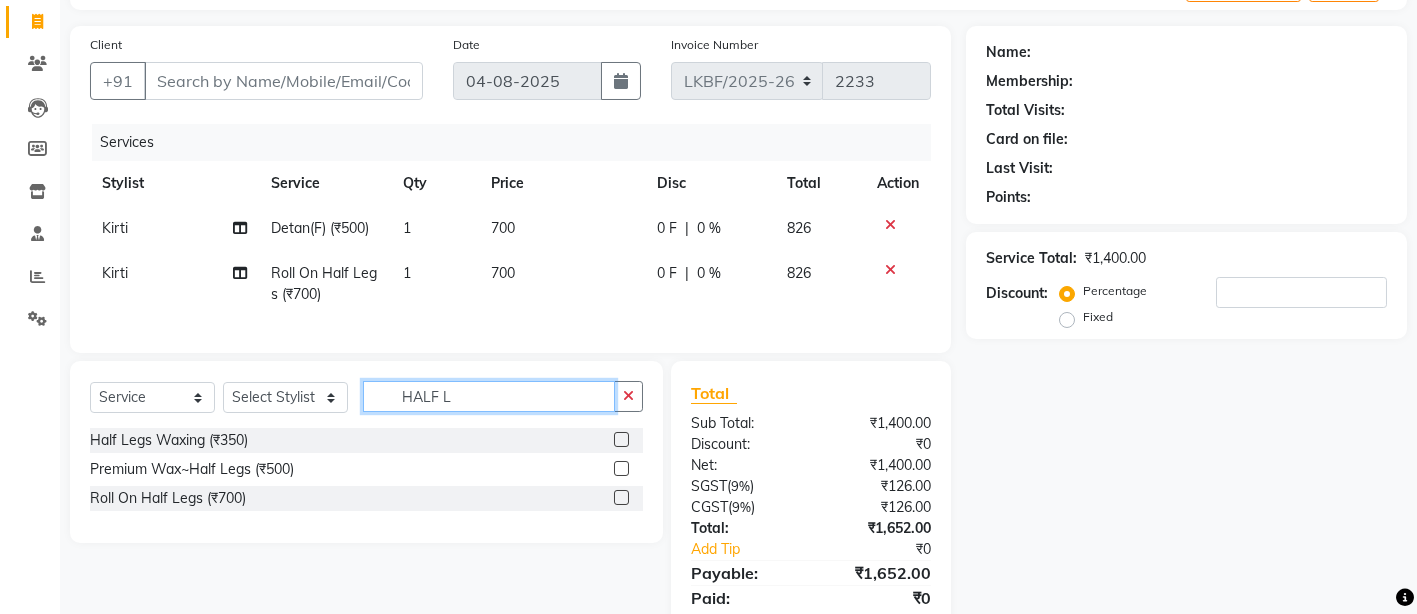 click on "Select Service Product Membership Package Voucher Prepaid Gift Card Select Stylist [PERSON] [PERSON] [PERSON] [PERSON] [PERSON] [PERSON] [PERSON] [PERSON] [PERSON] [PERSON] [PERSON] [PERSON] [PERSON] [PERSON] [PERSON] [PERSON] [PERSON] [PERSON] [PERSON] [PERSON] [PERSON] [PERSON] HALF L" 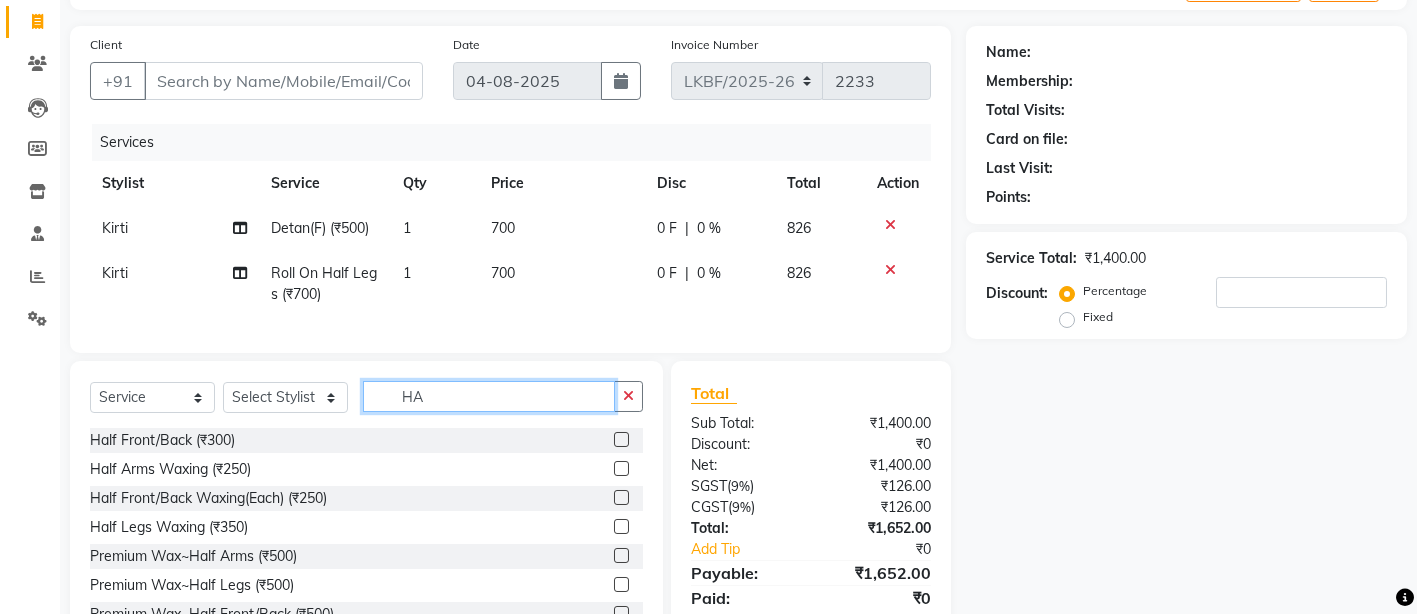 type on "H" 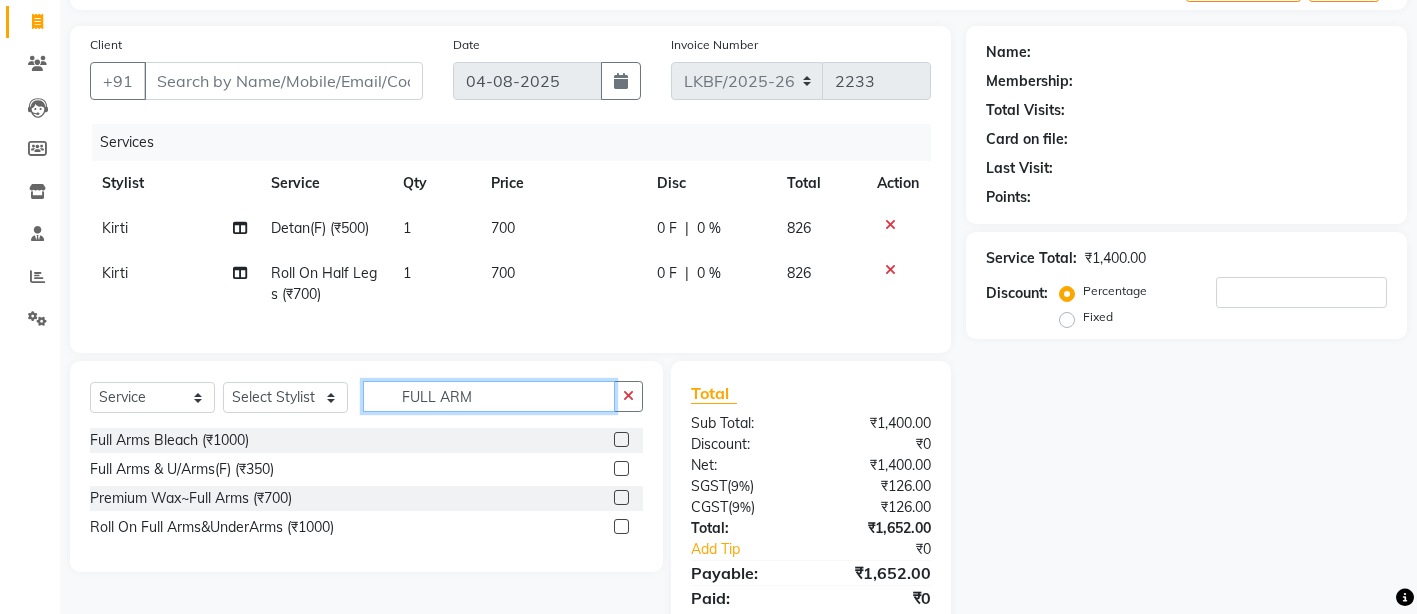 type on "FULL ARM" 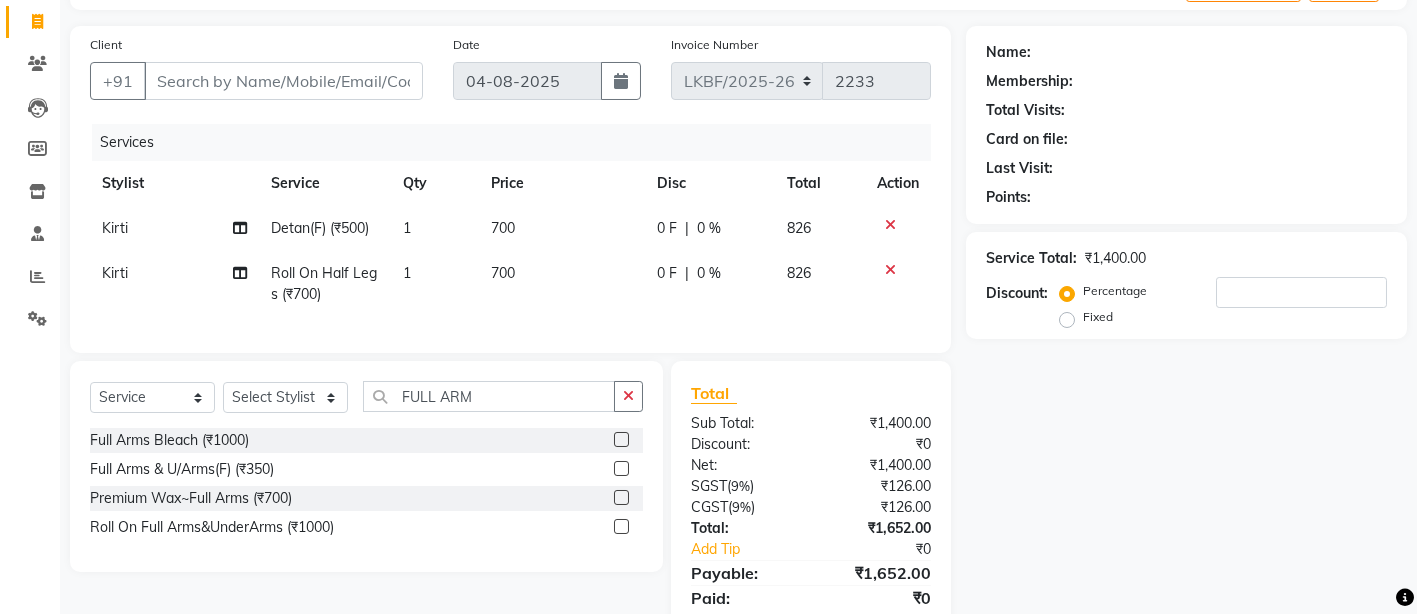 click 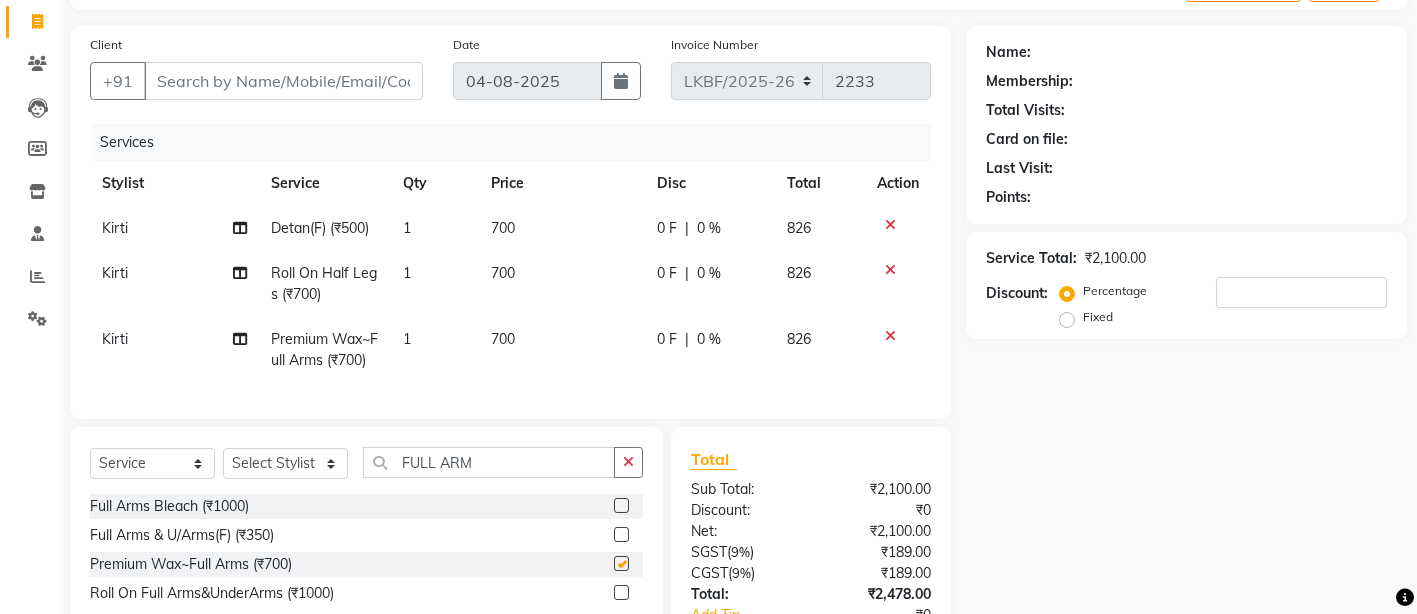 checkbox on "false" 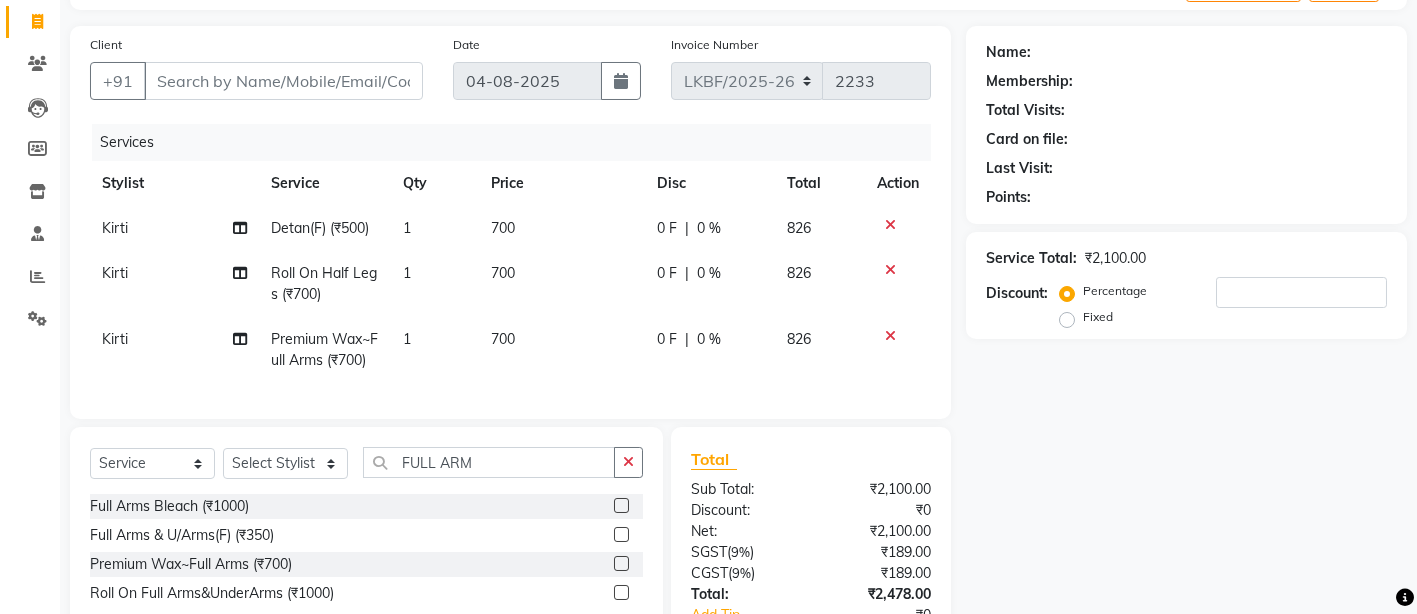 click on "700" 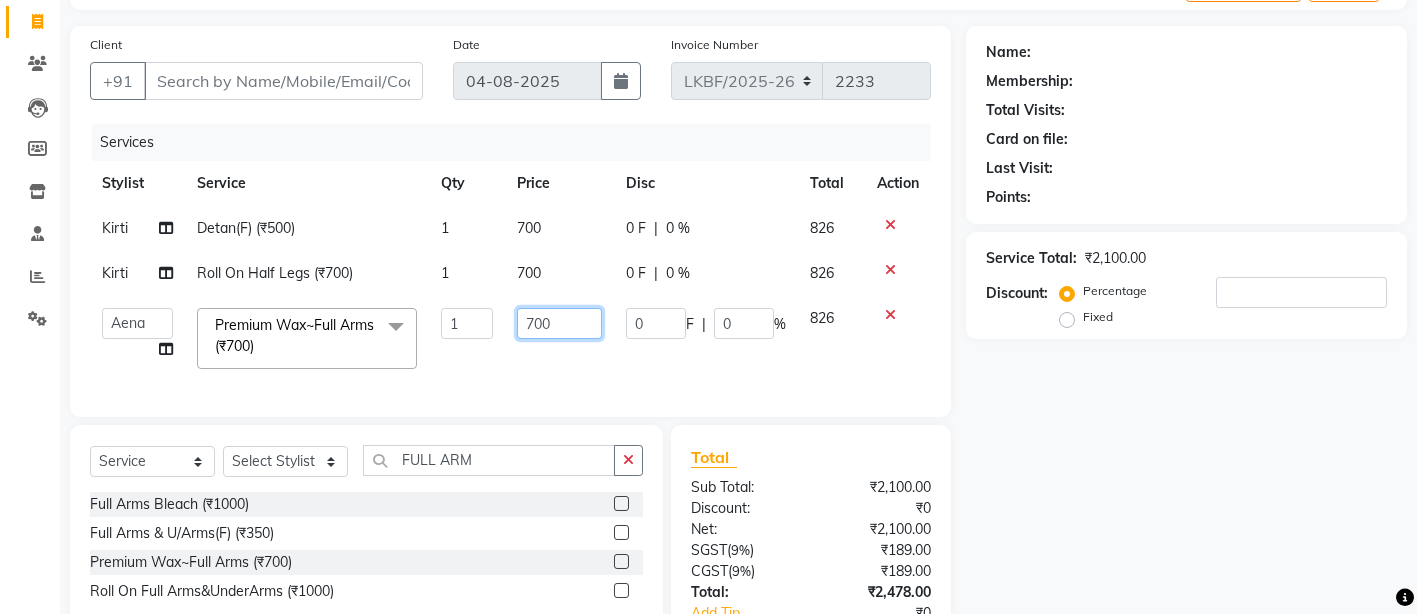 click on "700" 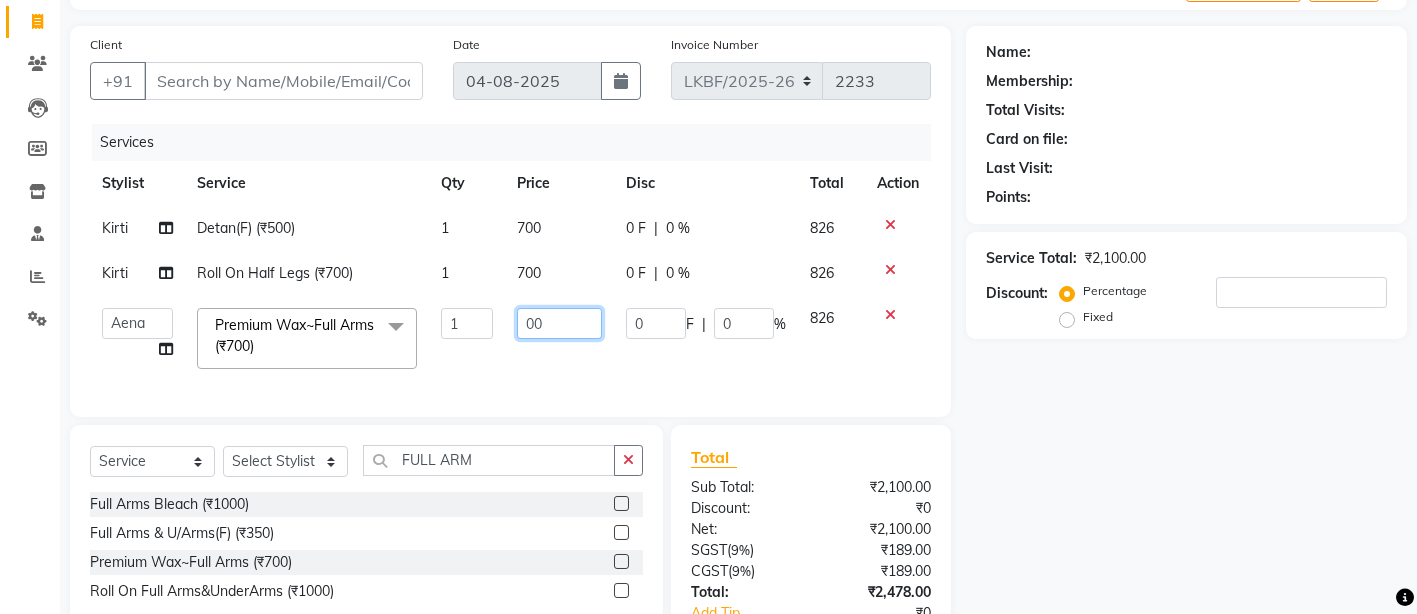 type on "800" 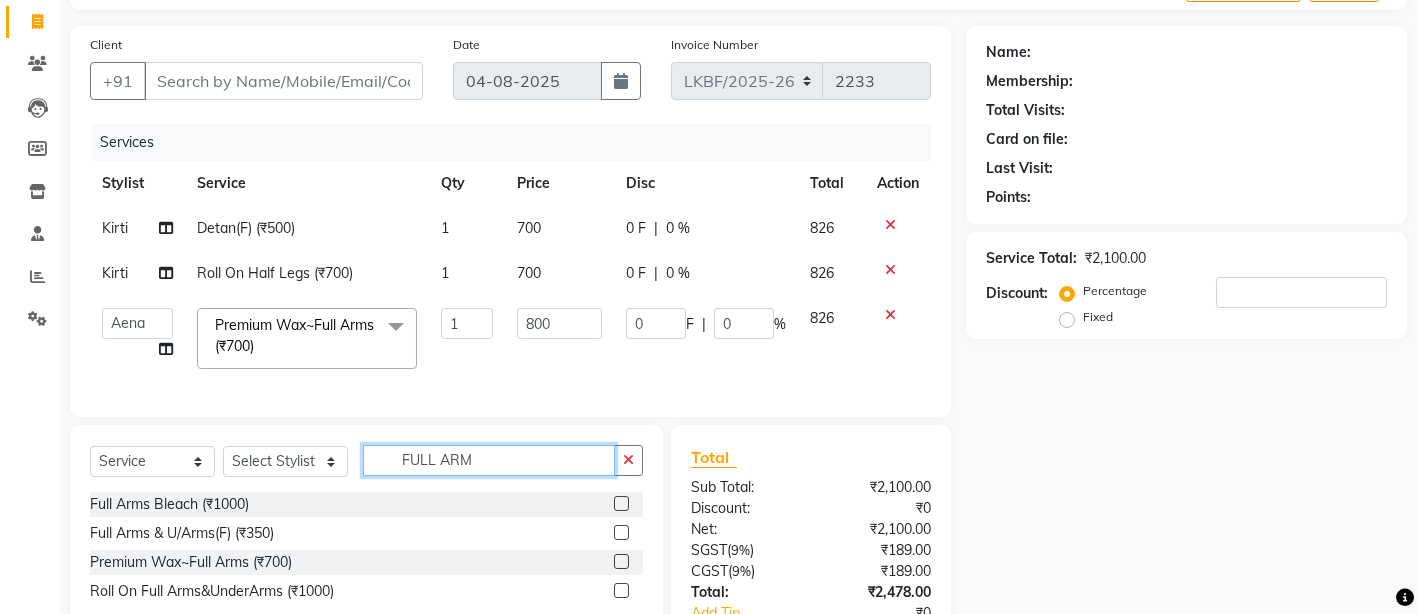 click on "FULL ARM" 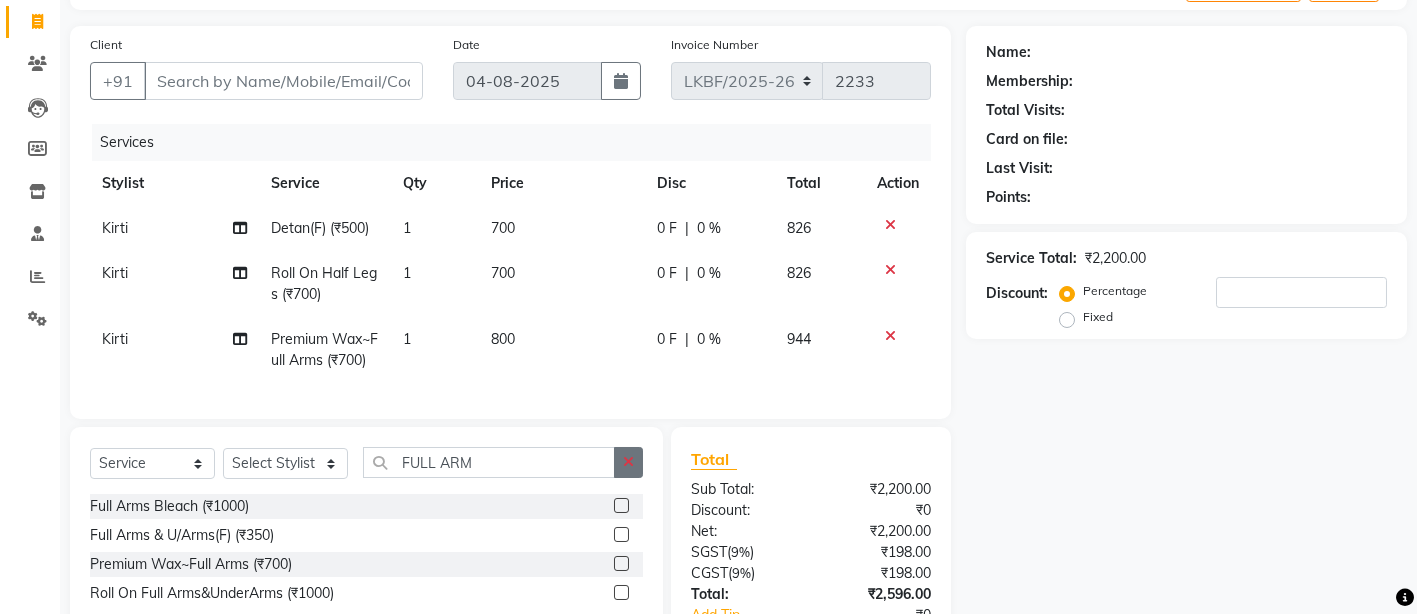 click 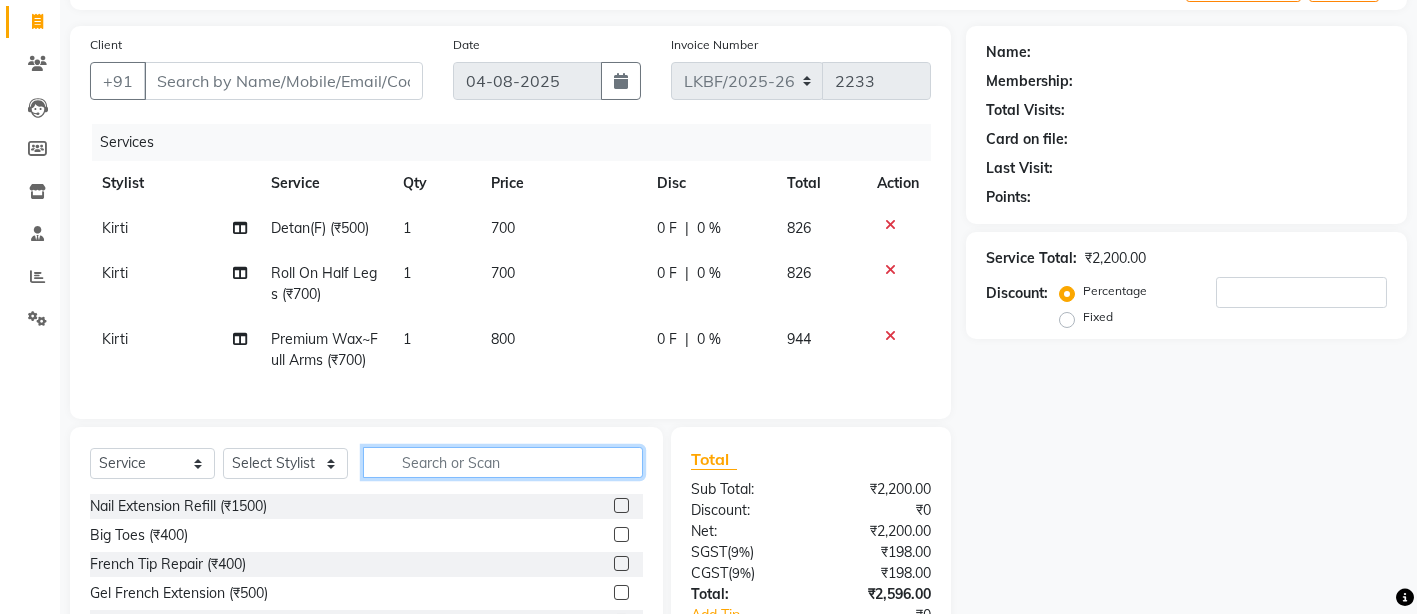 click 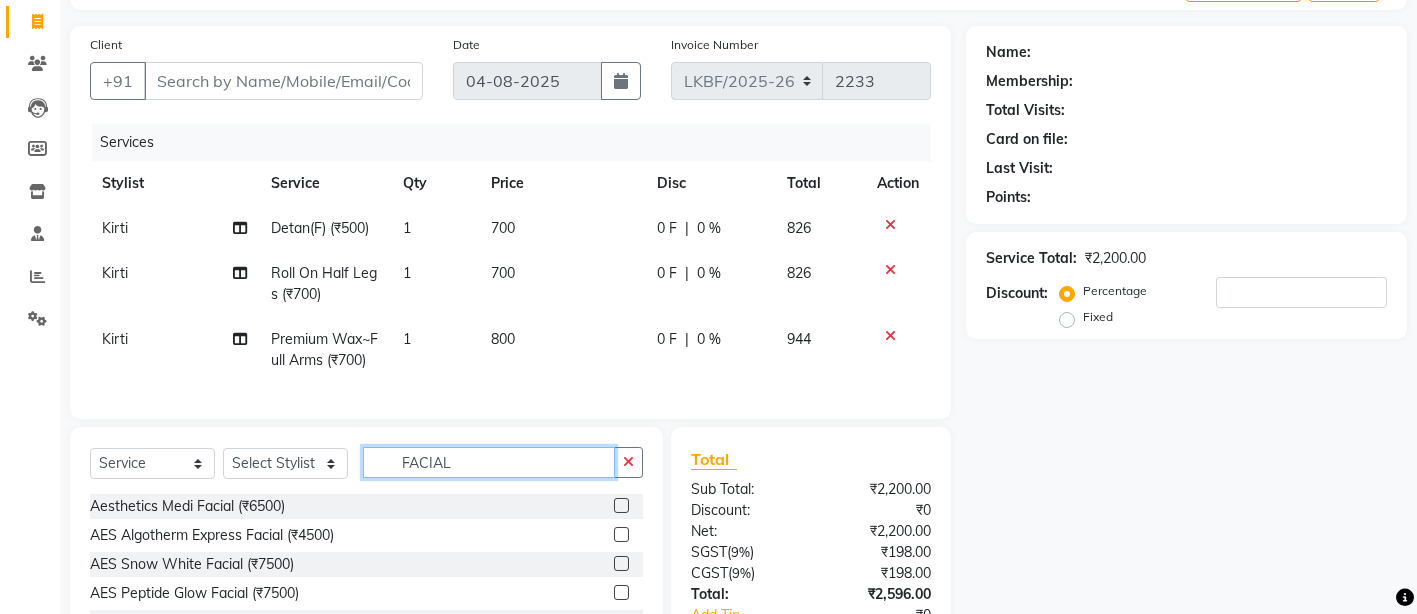 scroll, scrollTop: 280, scrollLeft: 0, axis: vertical 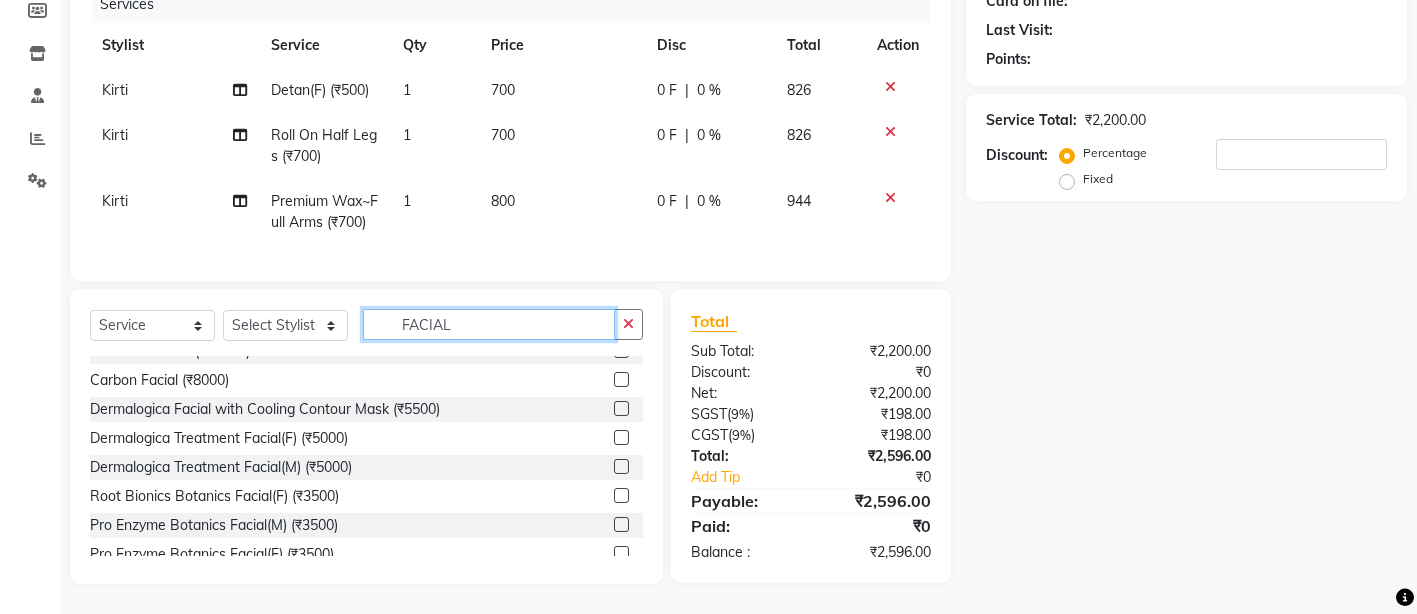 type on "FACIAL" 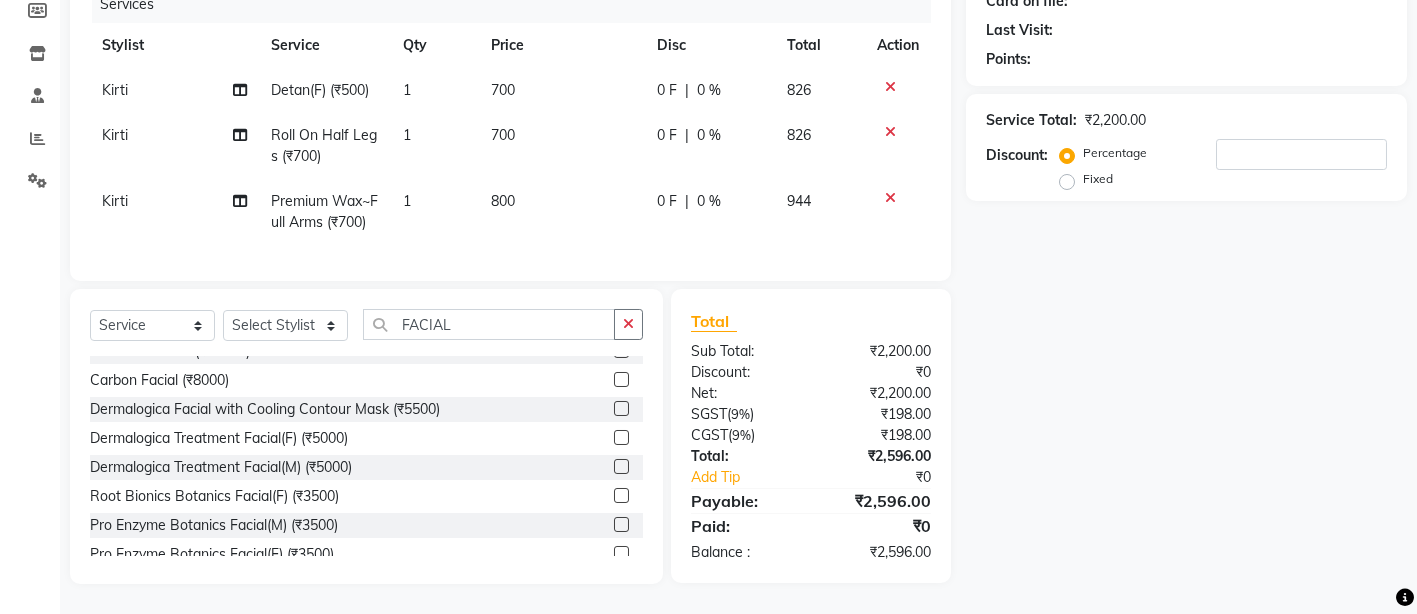 click 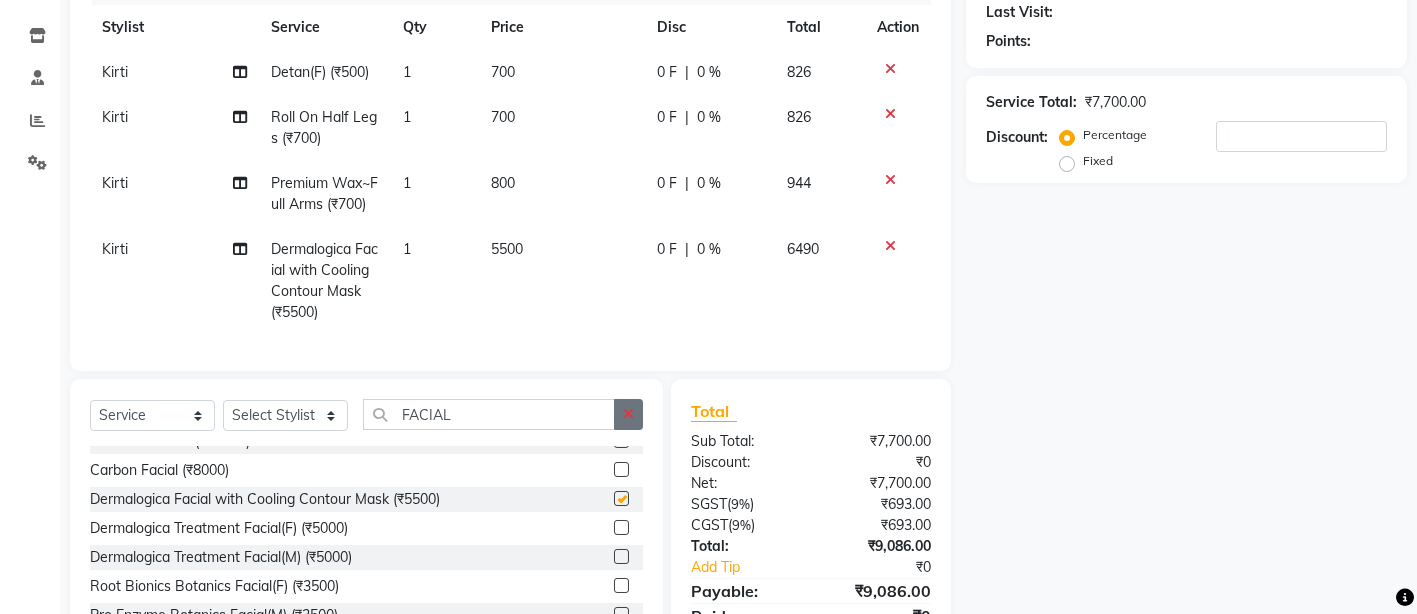 checkbox on "false" 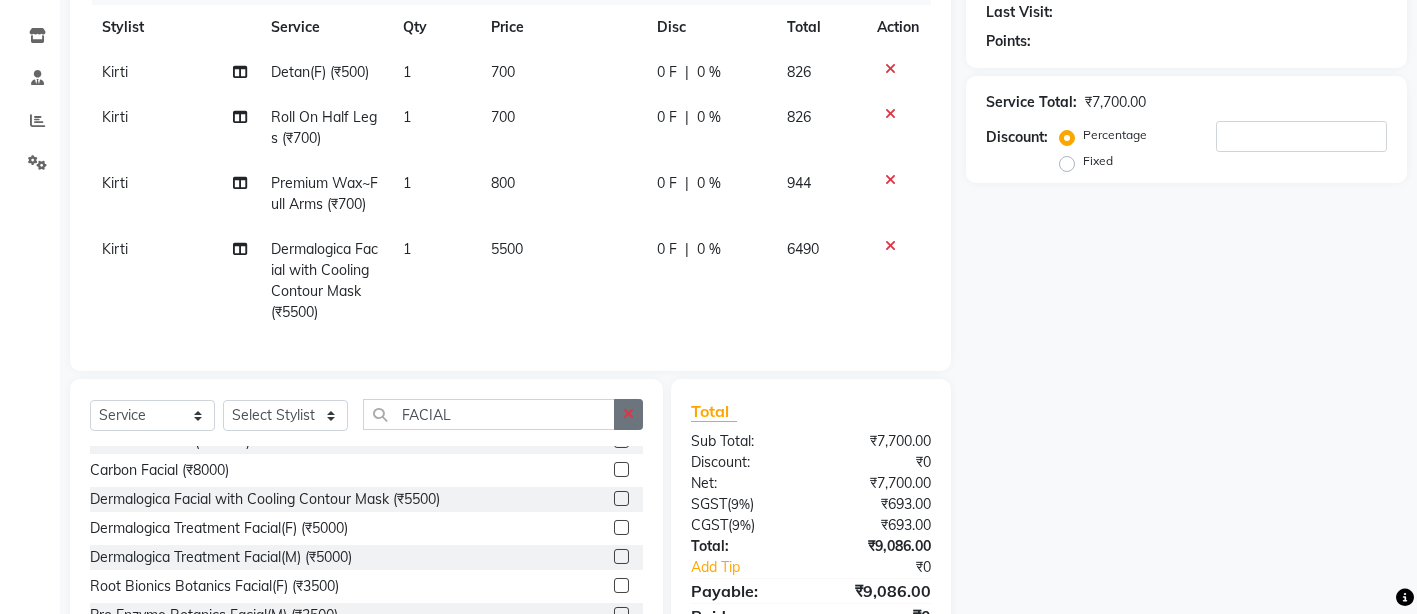 click 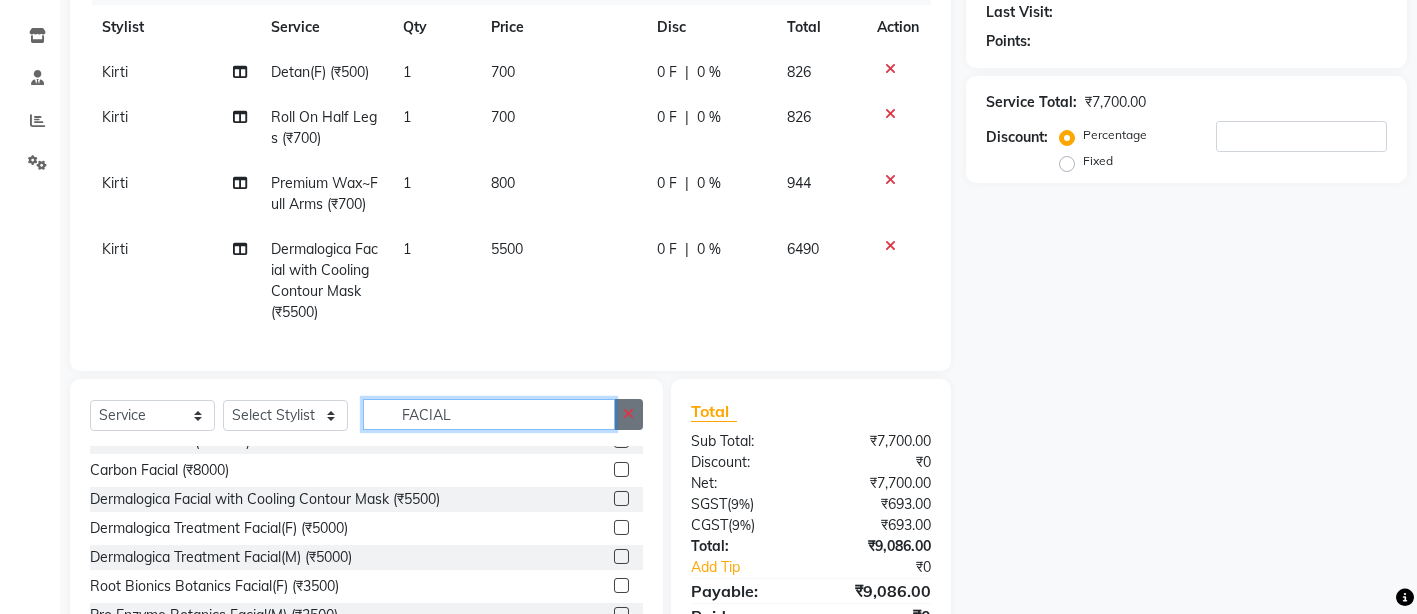 type 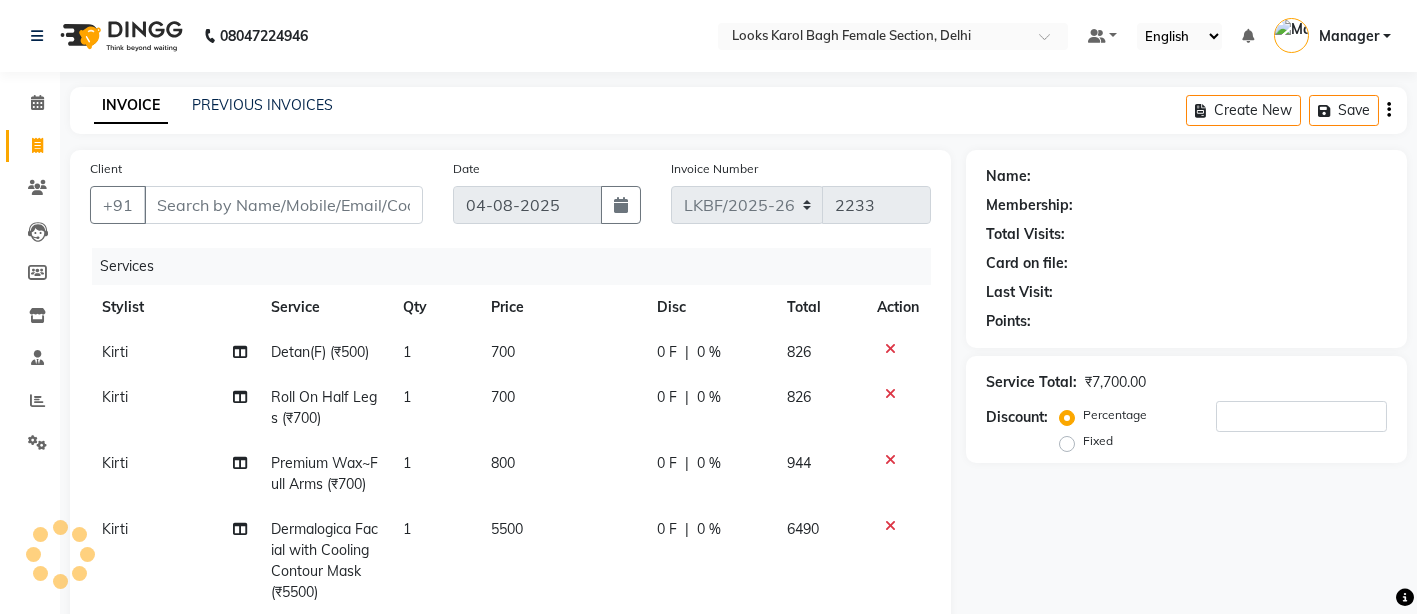scroll, scrollTop: 374, scrollLeft: 0, axis: vertical 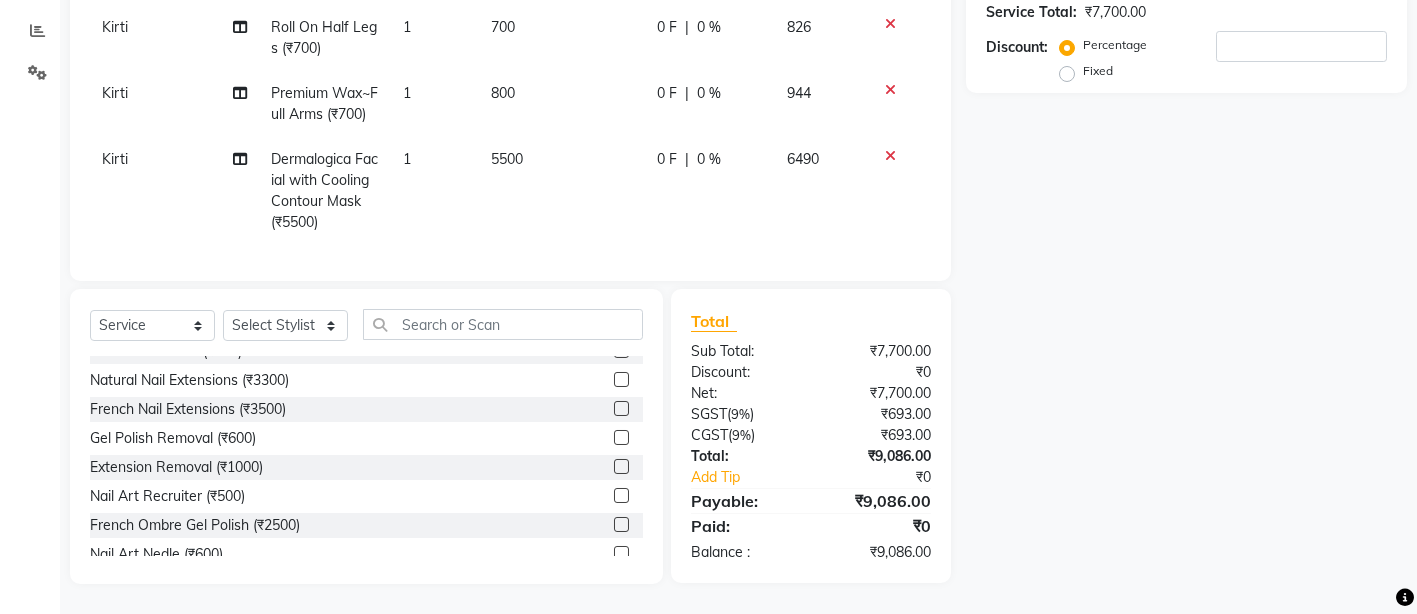 click on "5500" 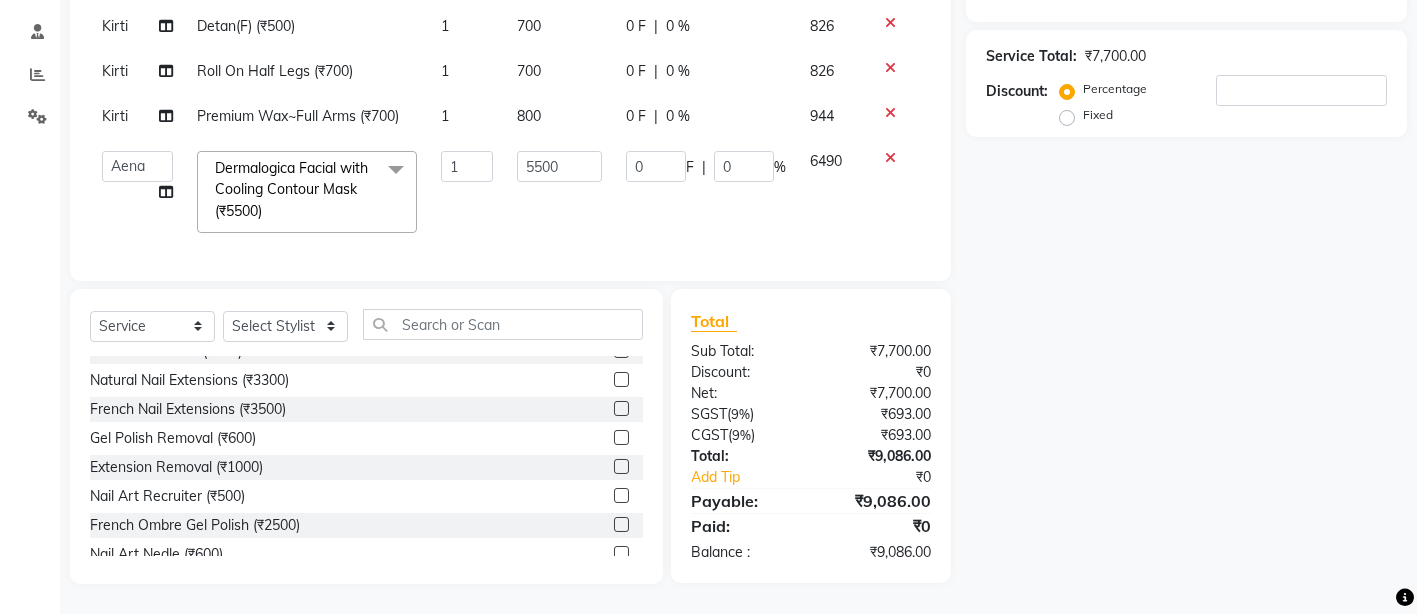 scroll, scrollTop: 344, scrollLeft: 0, axis: vertical 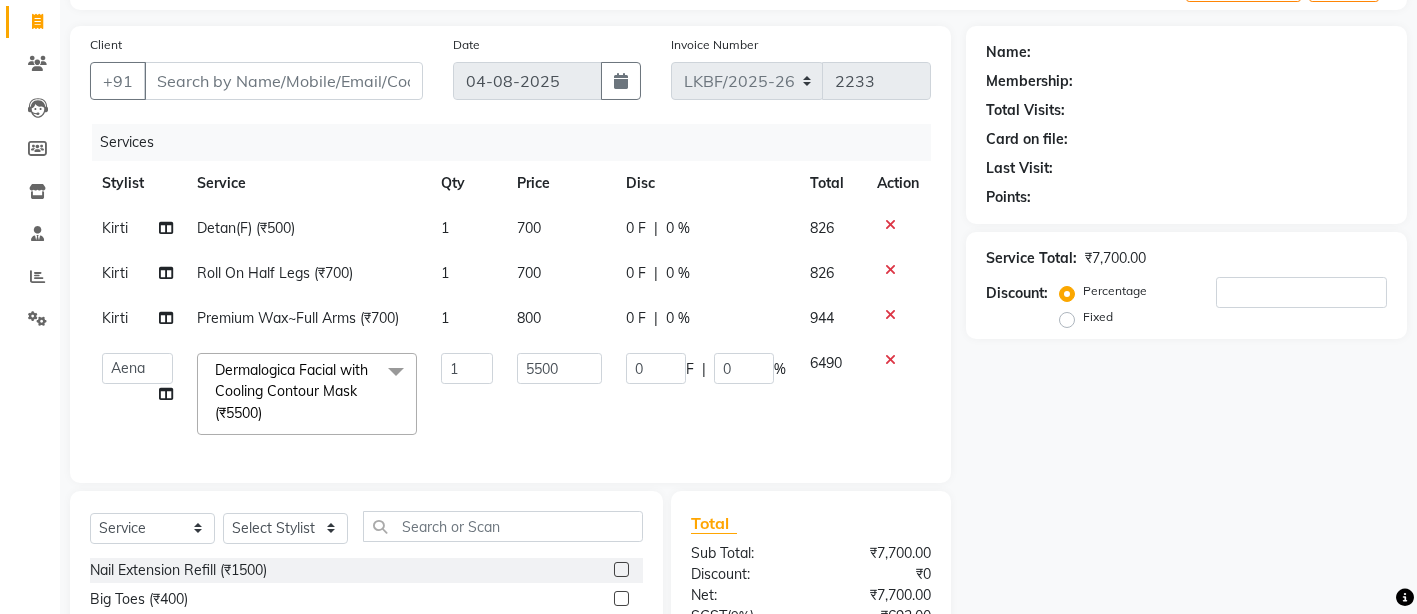 click on "Detan(F) (₹500)" 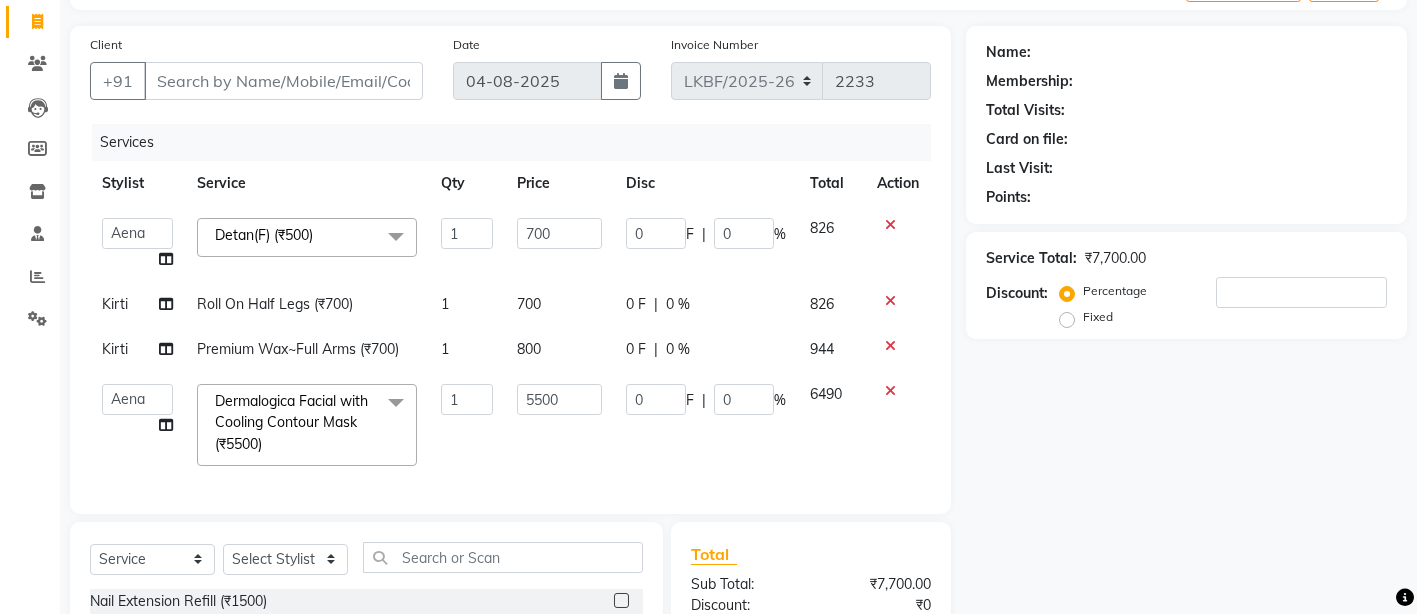 click 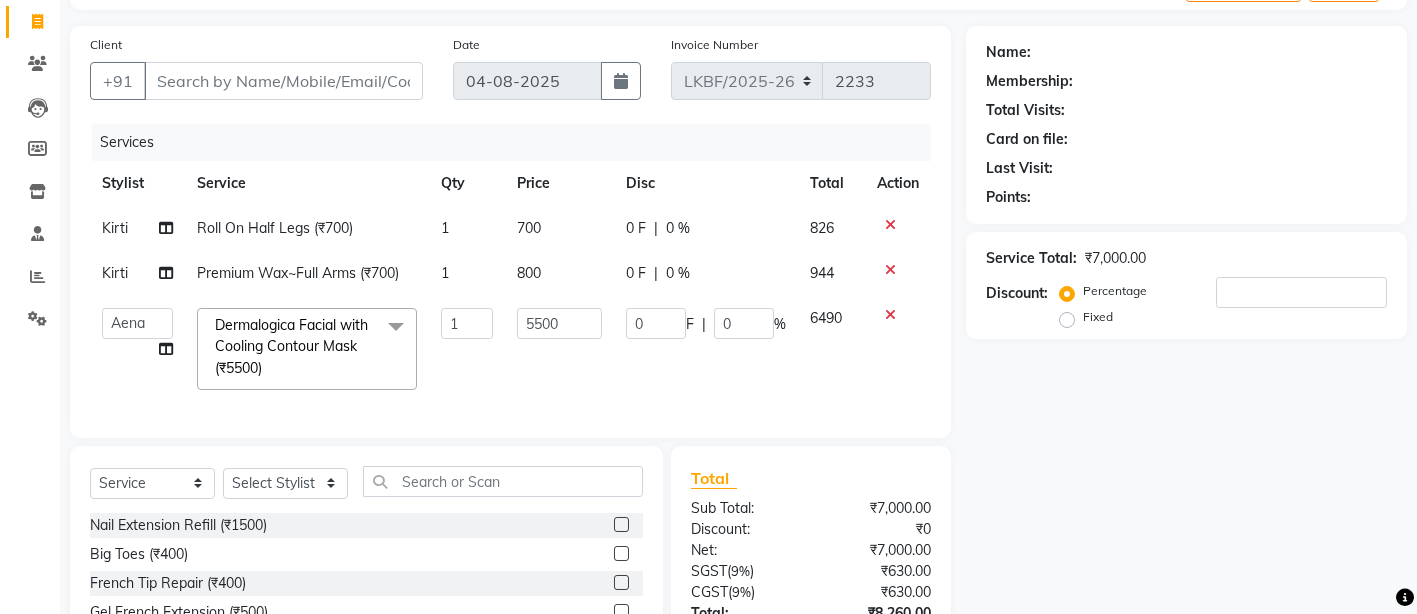 click 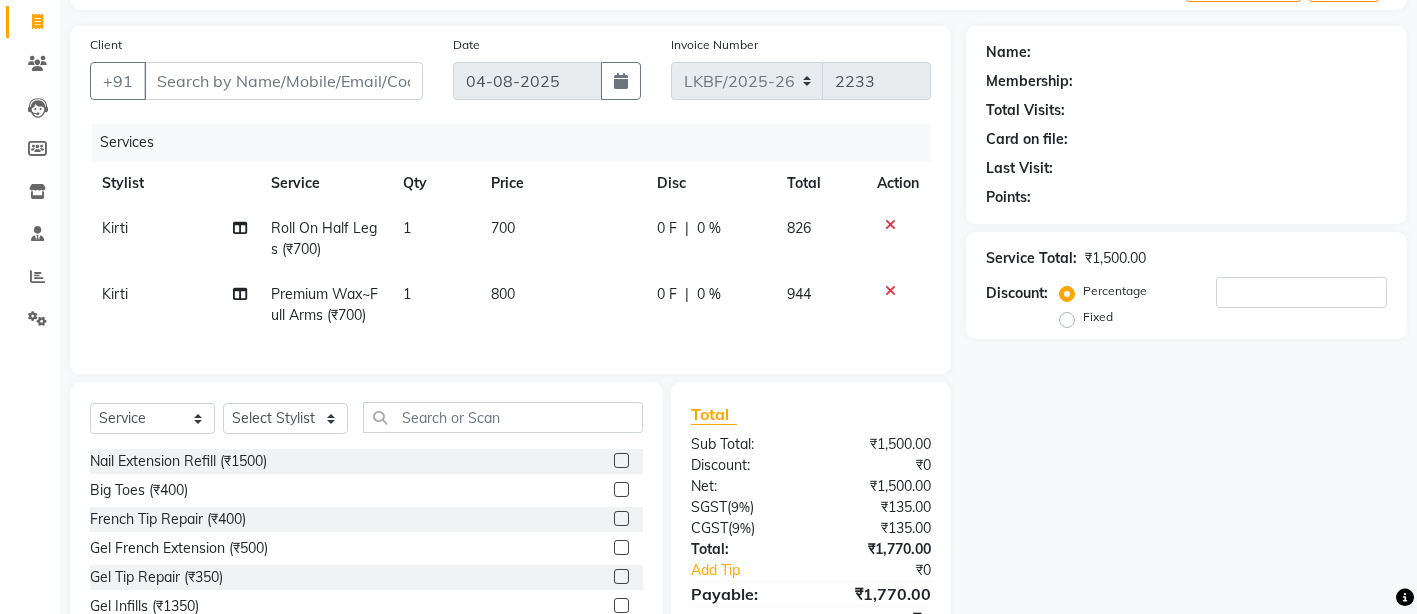 click on "700" 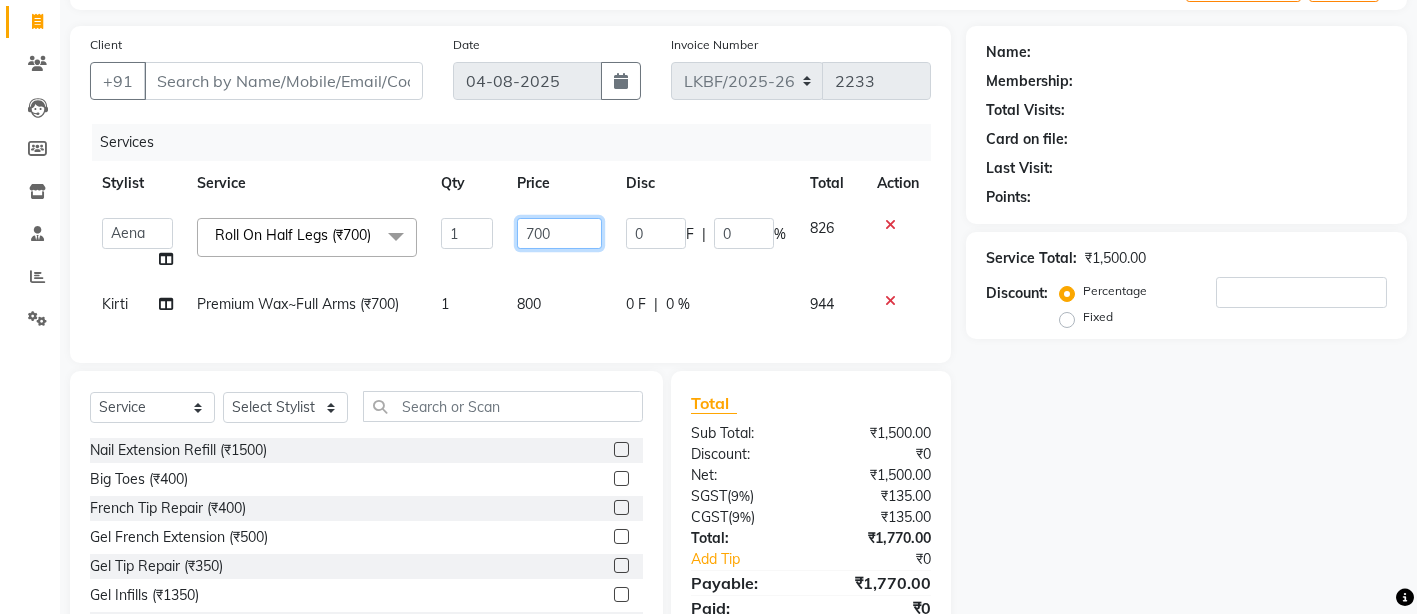 click on "700" 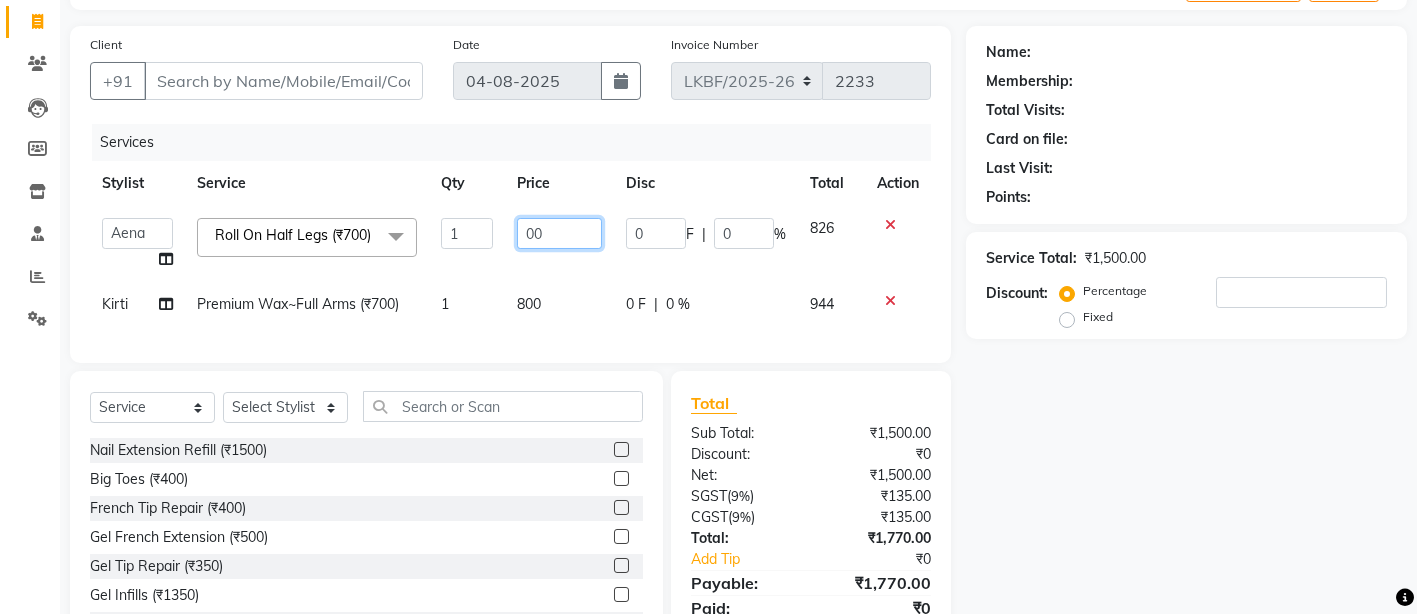 type on "800" 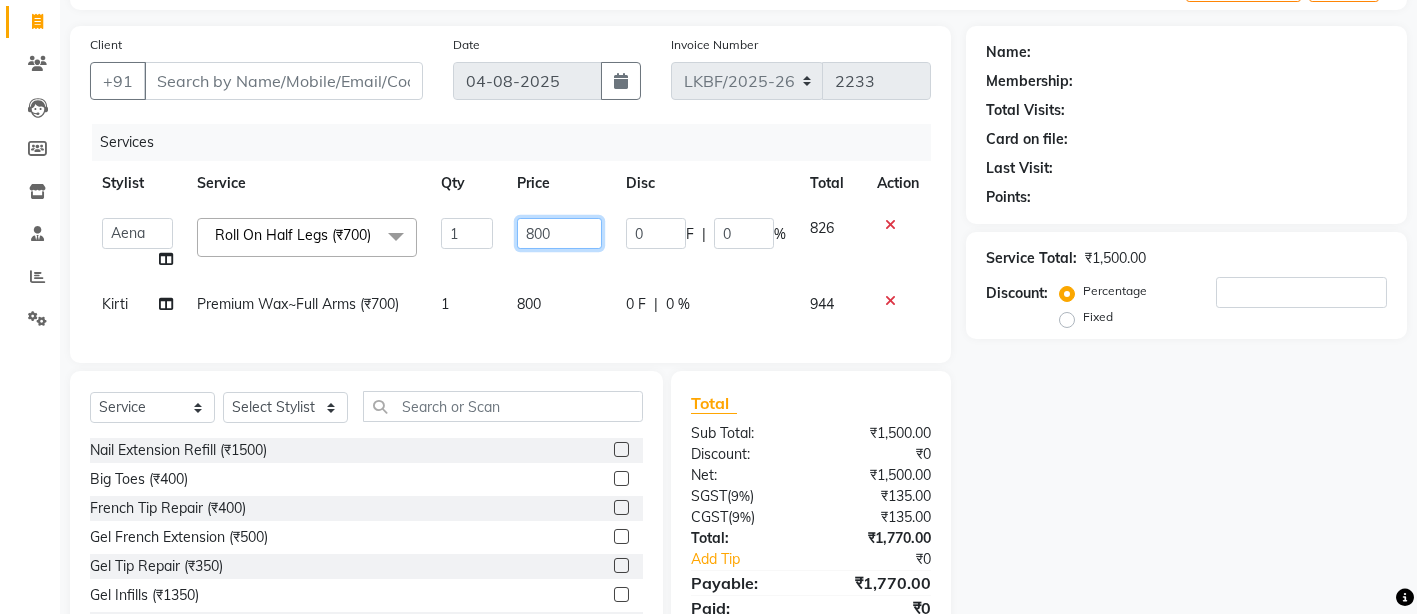 scroll, scrollTop: 233, scrollLeft: 0, axis: vertical 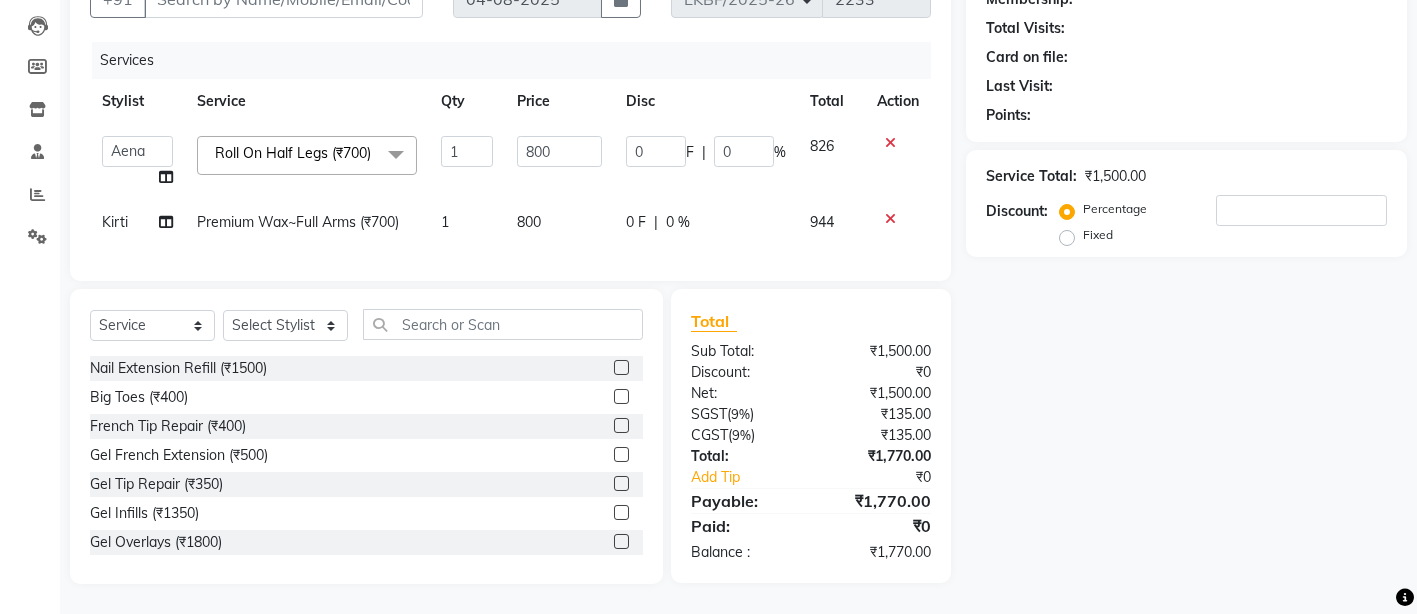 click on "800" 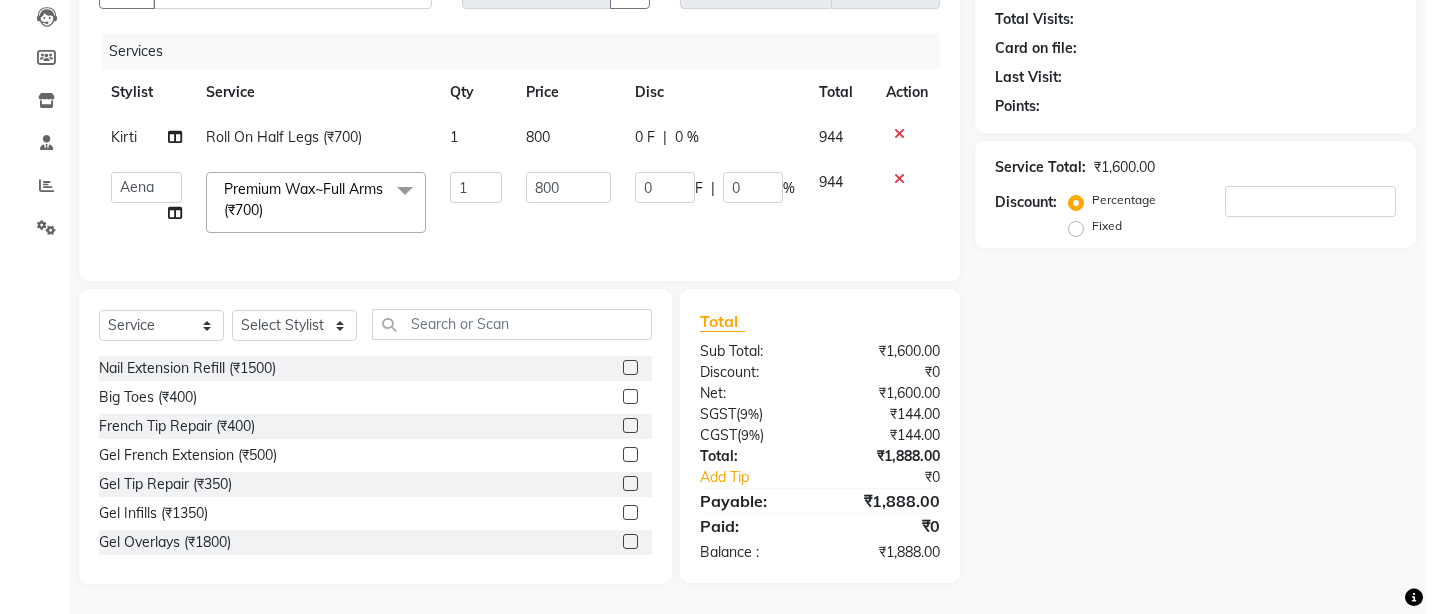 scroll, scrollTop: 0, scrollLeft: 0, axis: both 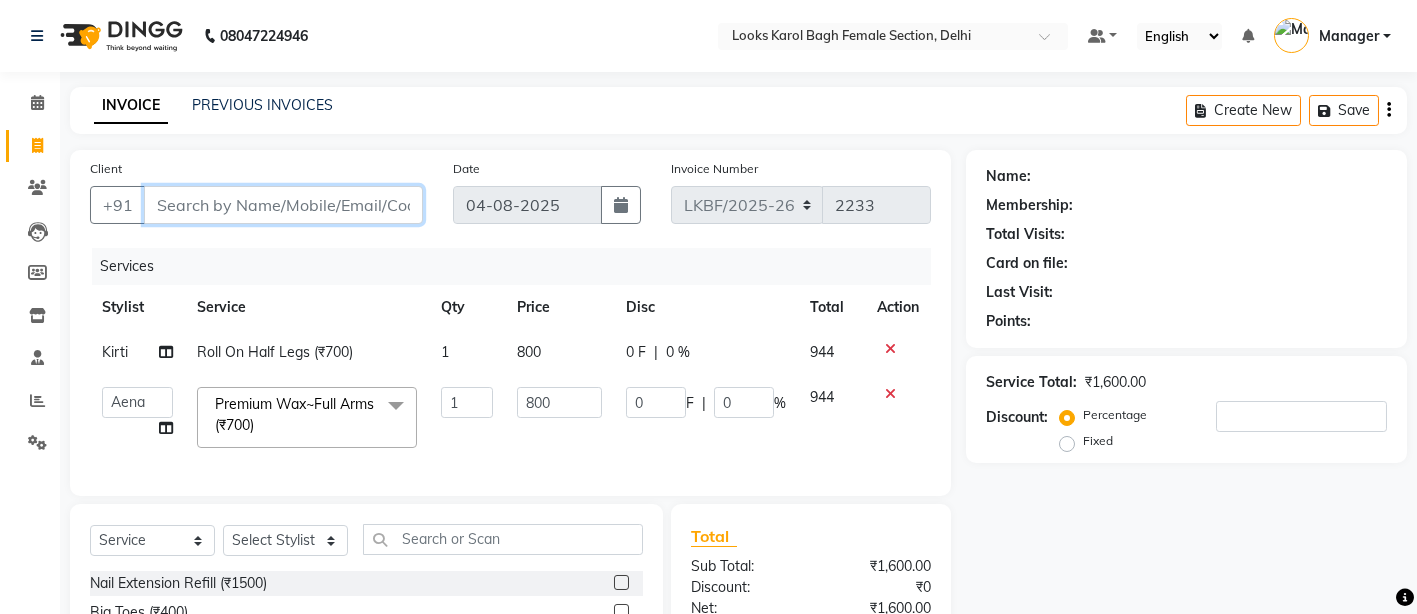 click on "Client" at bounding box center (283, 205) 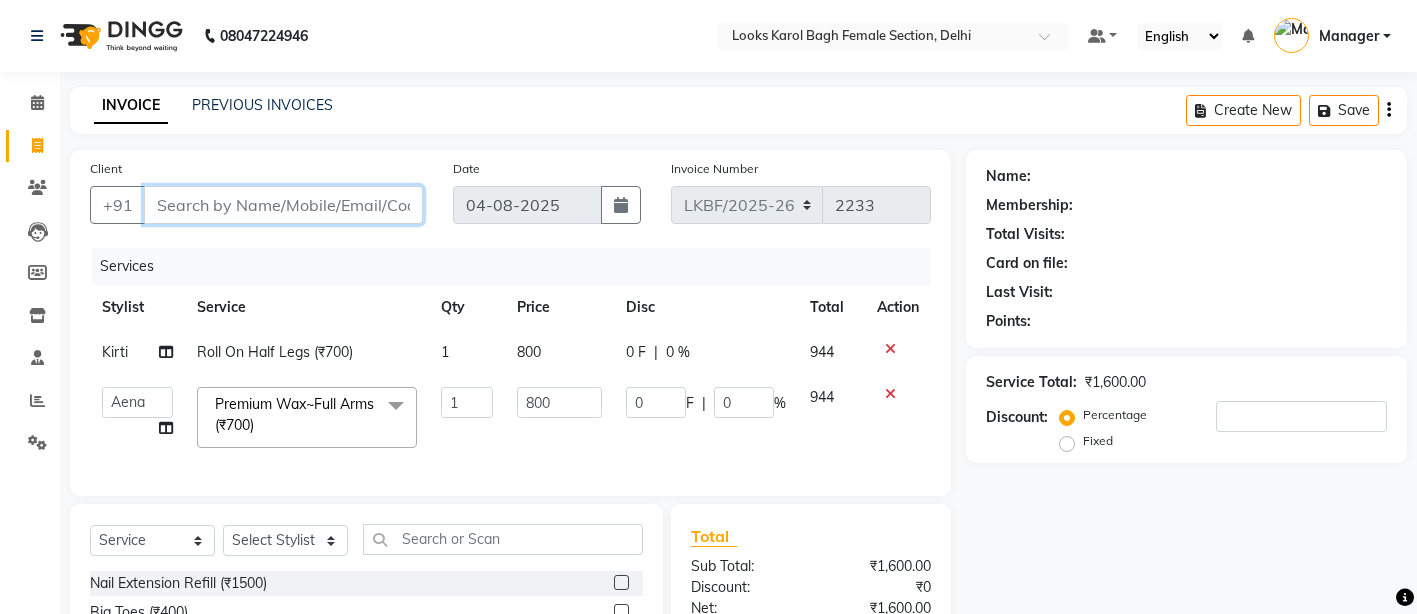 type on "9" 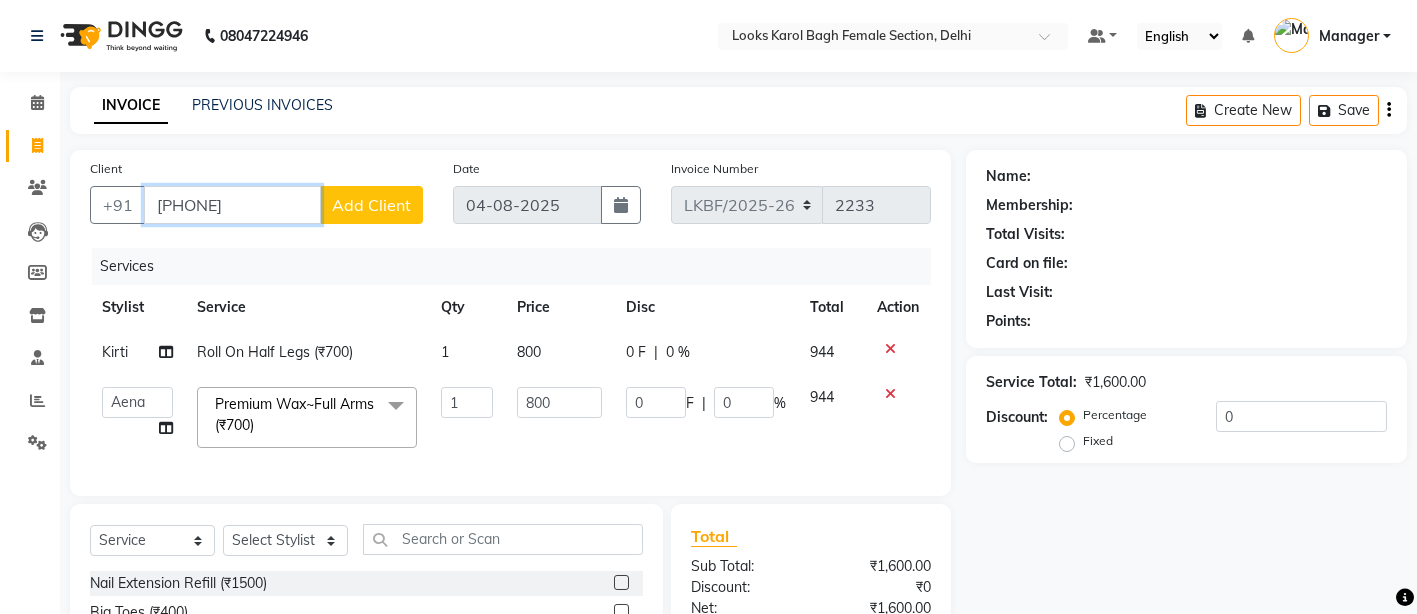 type on "[PHONE]" 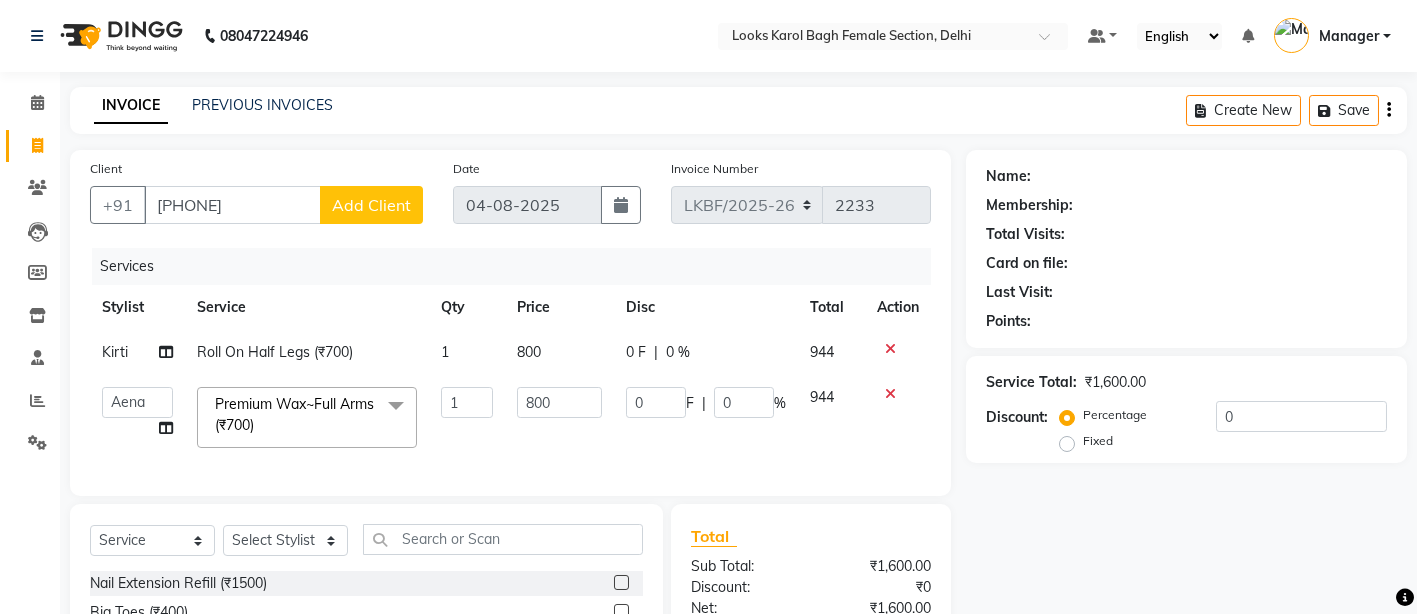 click on "Add Client" 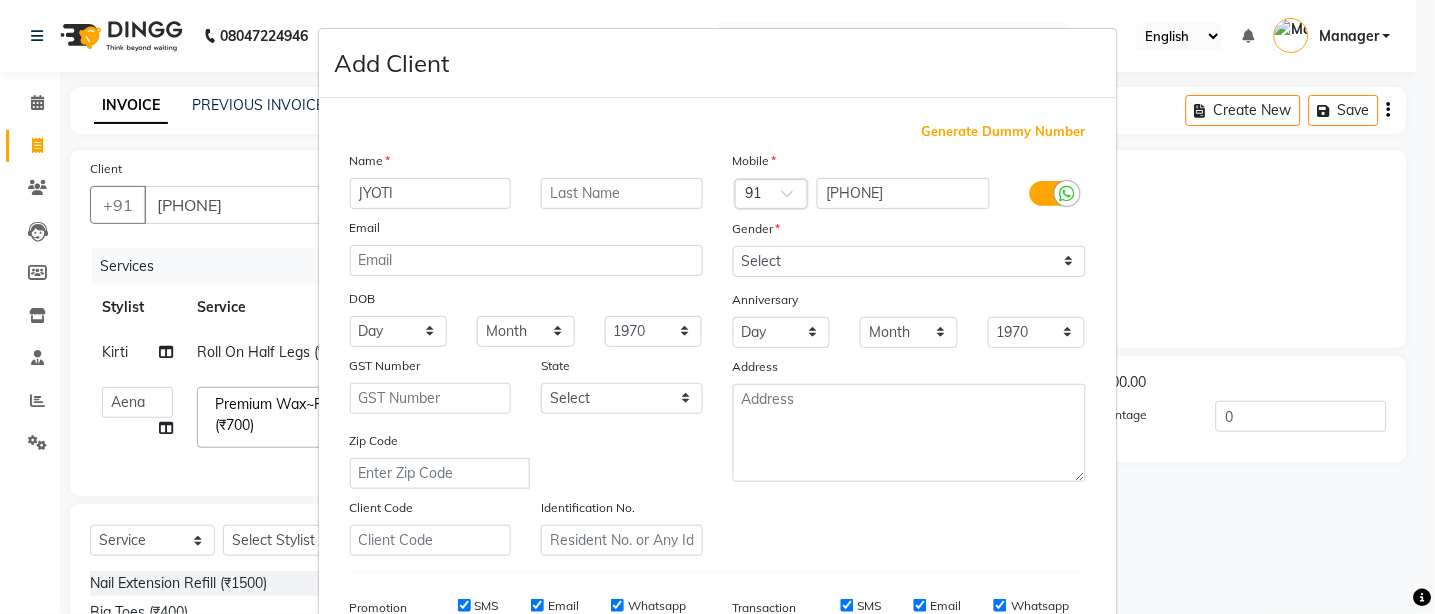 type on "JYOTI" 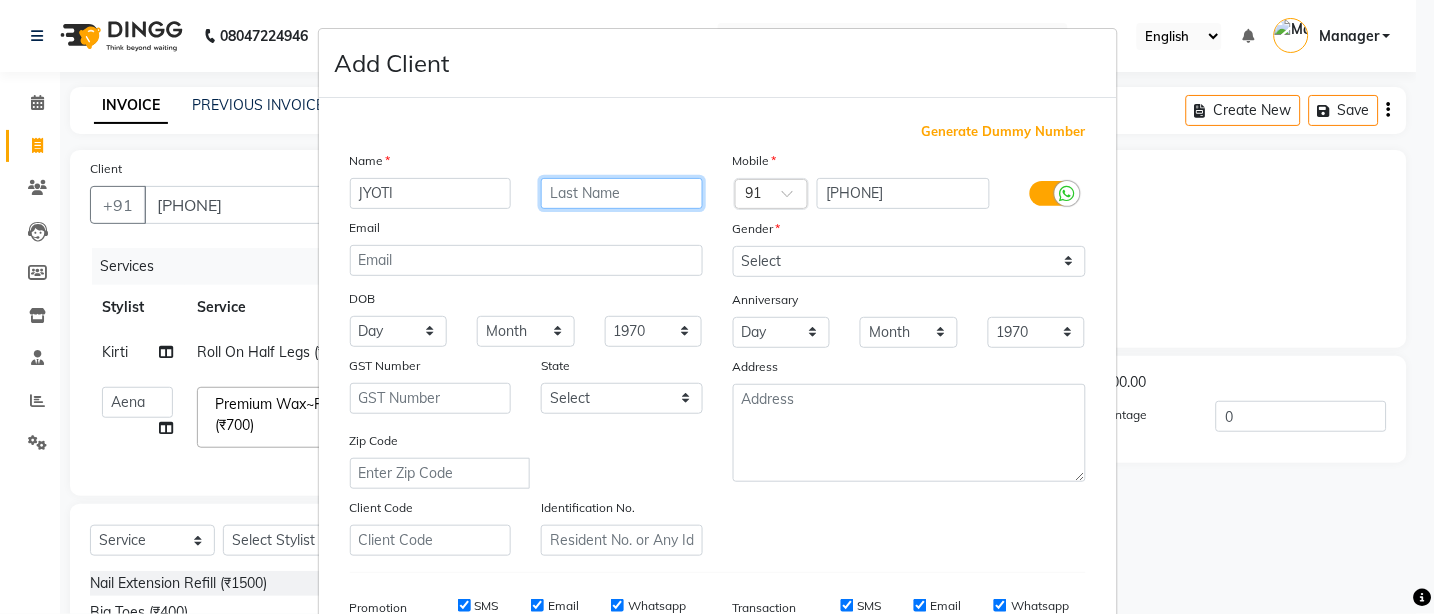 click at bounding box center (622, 193) 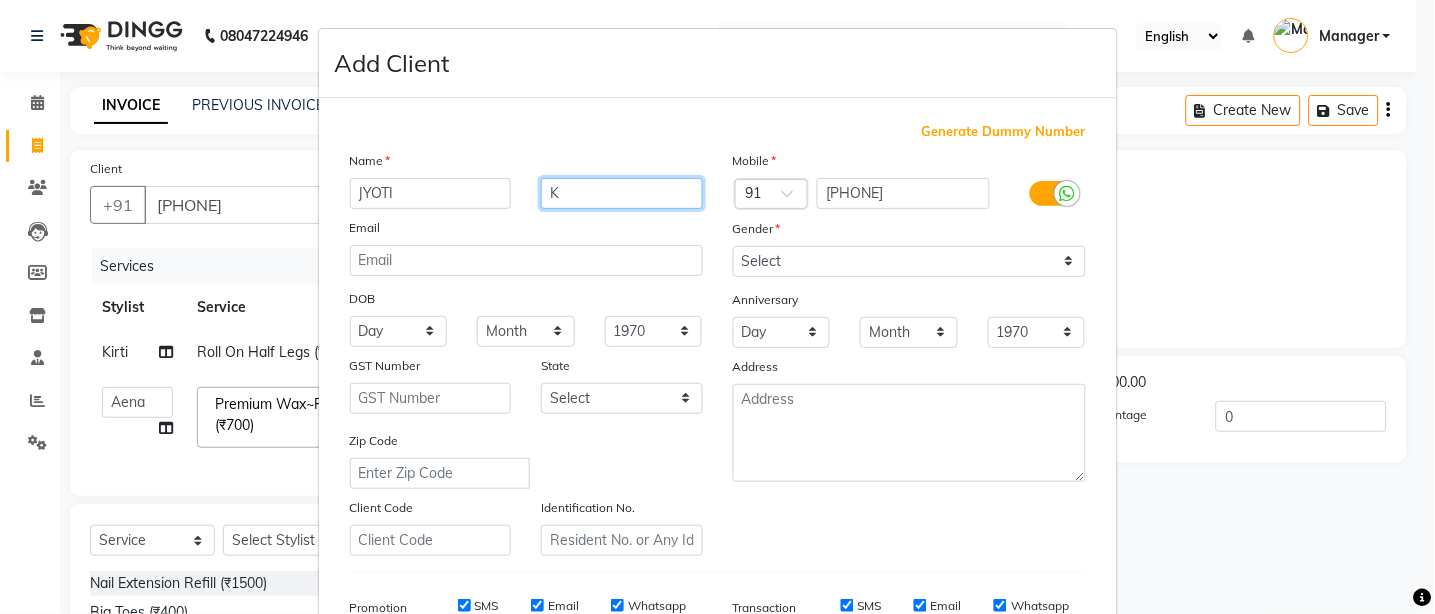 type on "K" 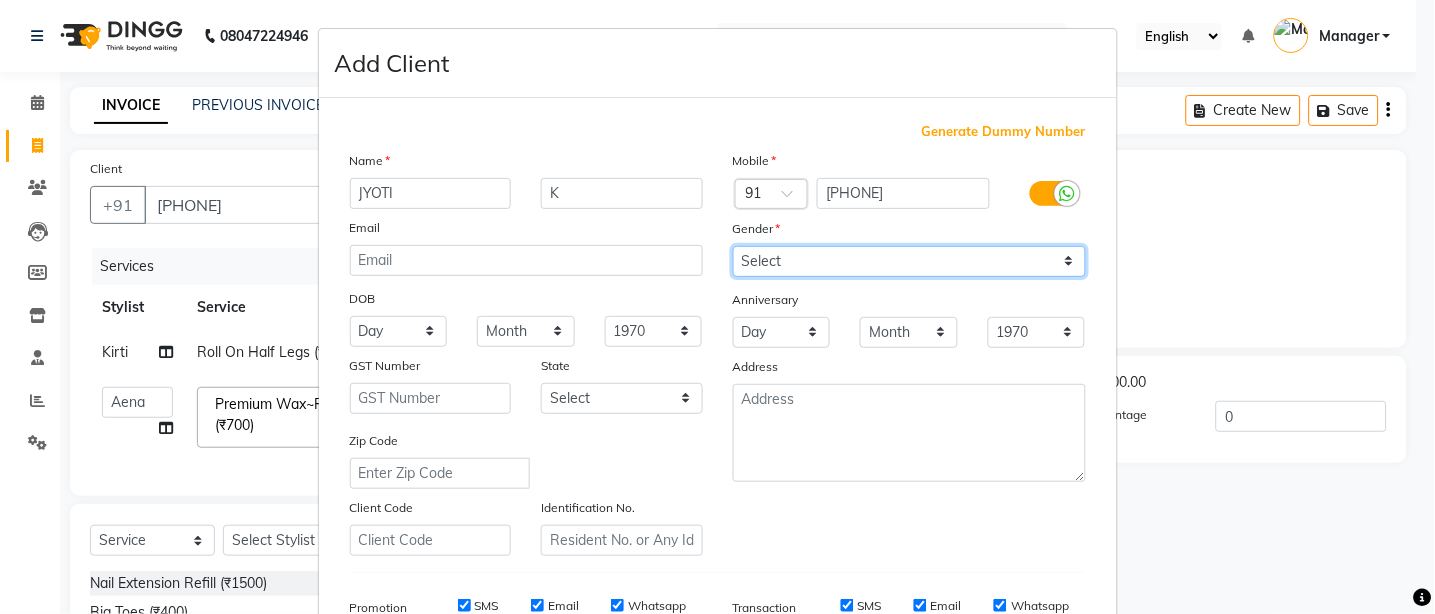 click on "Select Male Female Other Prefer Not To Say" at bounding box center (909, 261) 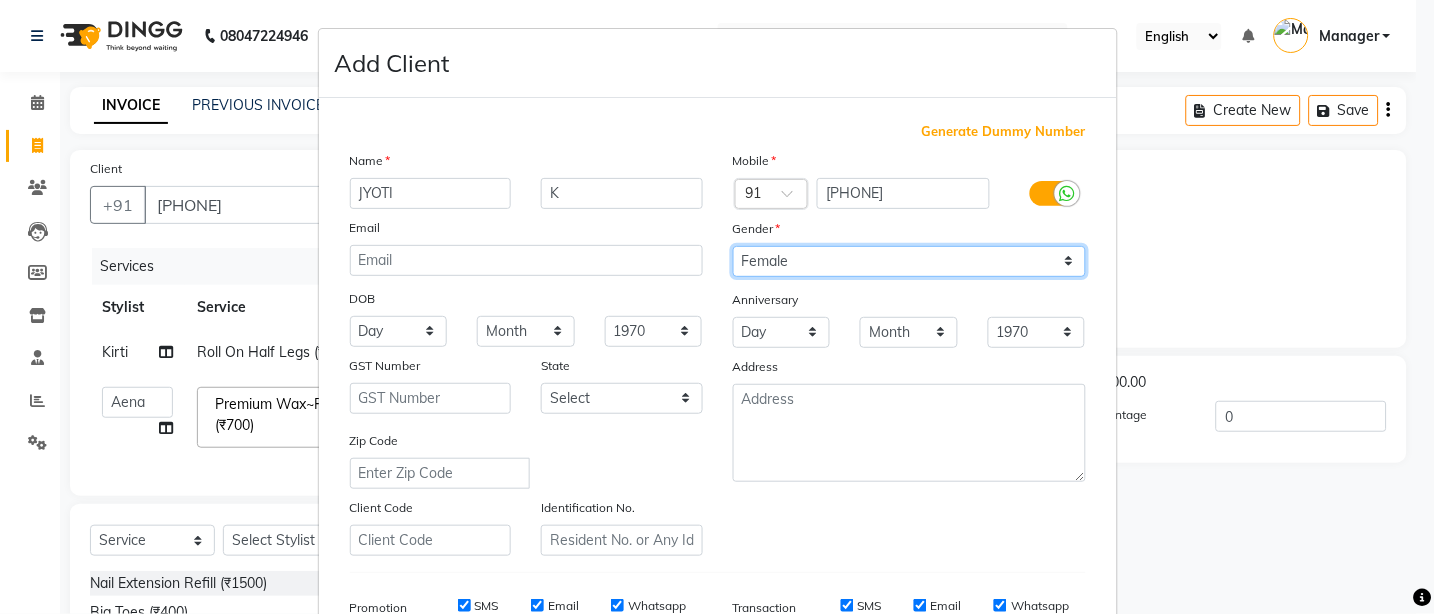 click on "Select Male Female Other Prefer Not To Say" at bounding box center [909, 261] 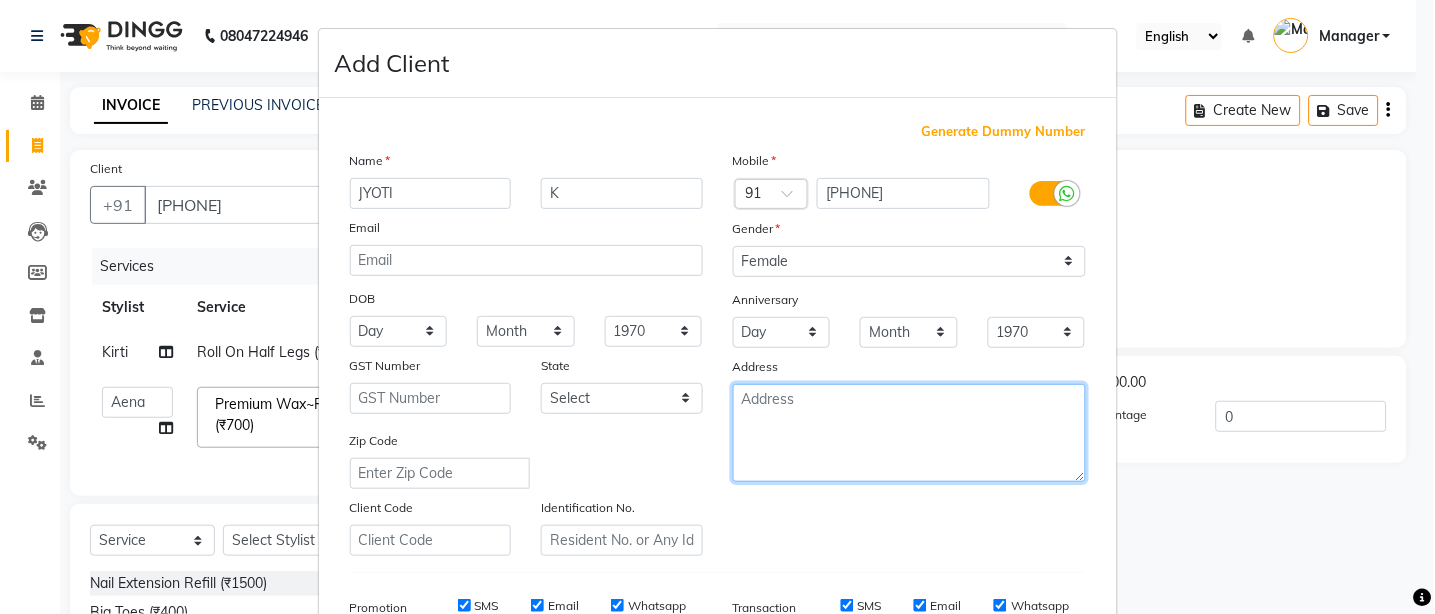 click at bounding box center [909, 433] 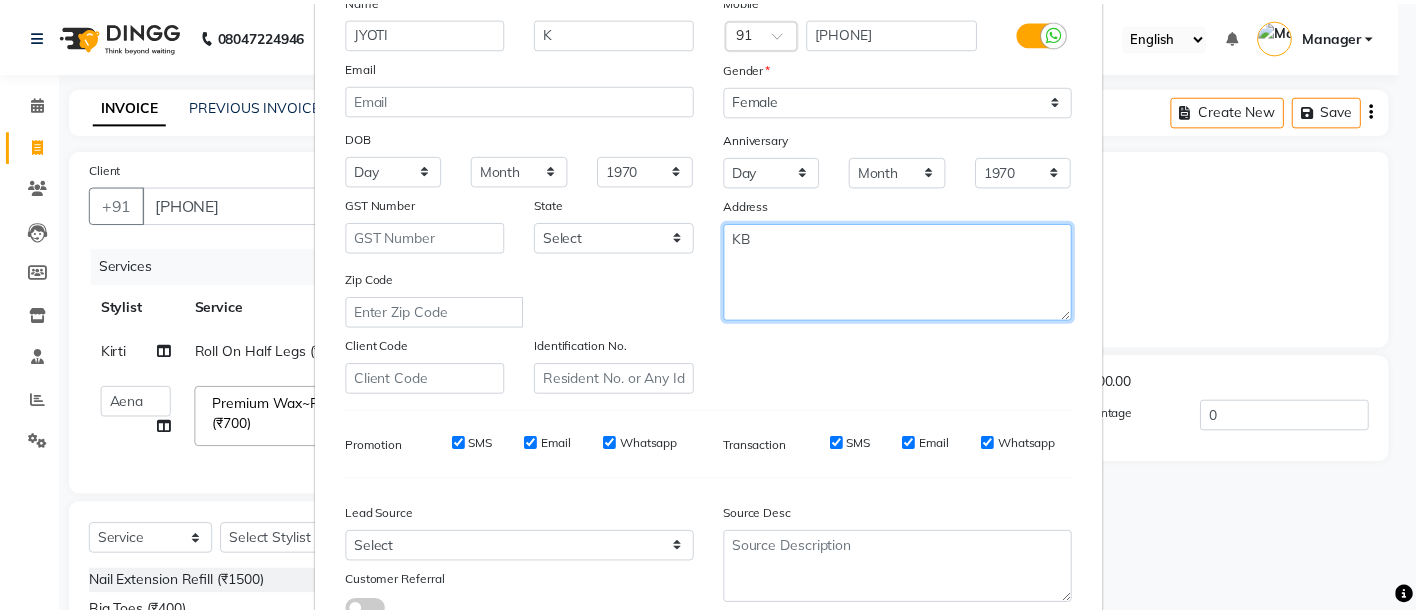 scroll, scrollTop: 308, scrollLeft: 0, axis: vertical 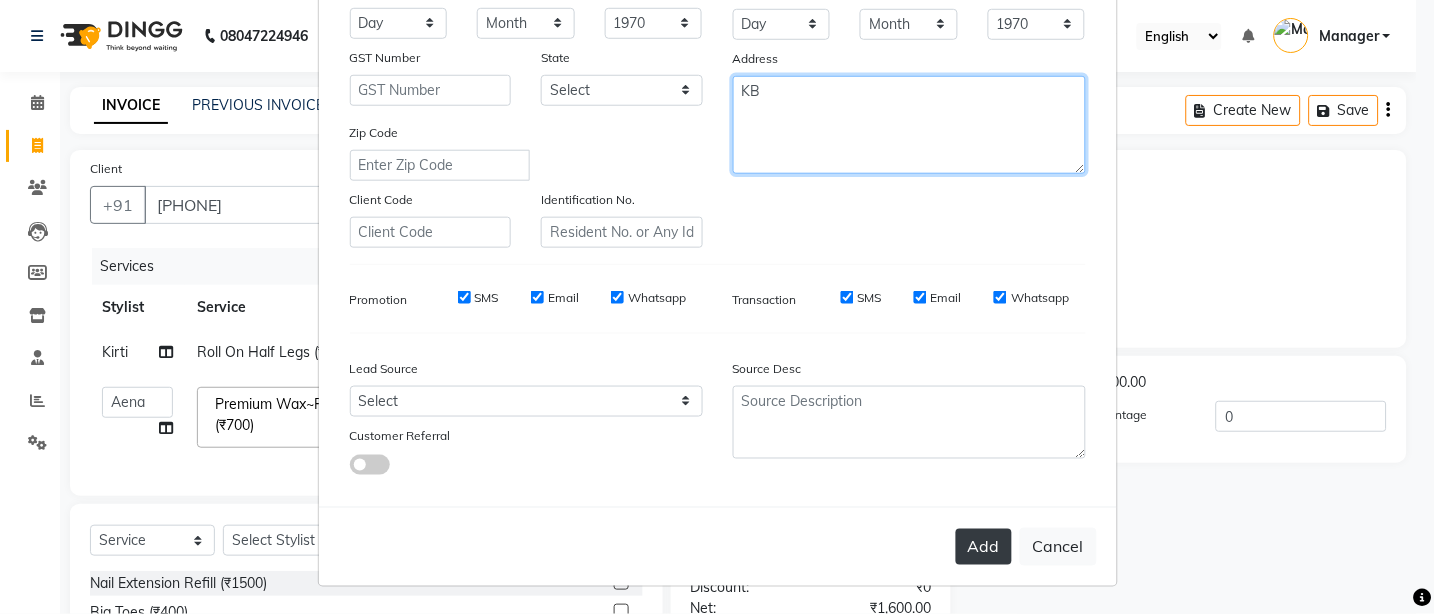 type on "KB" 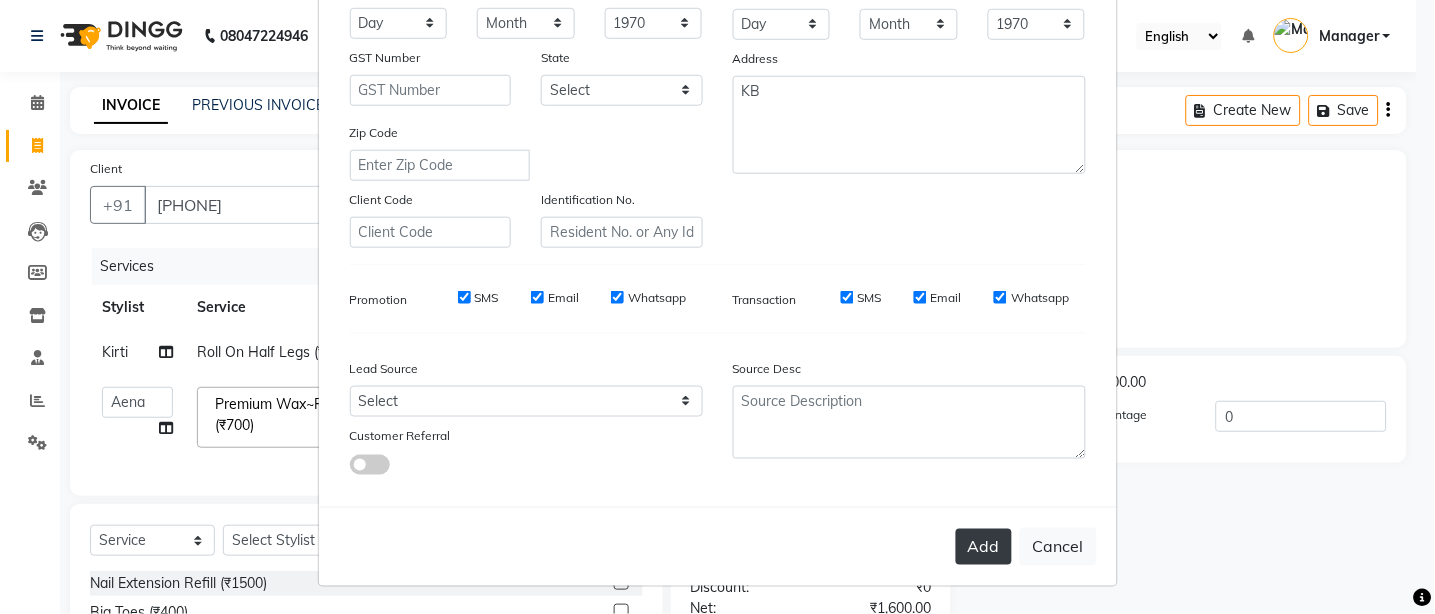 click on "Add" at bounding box center (984, 547) 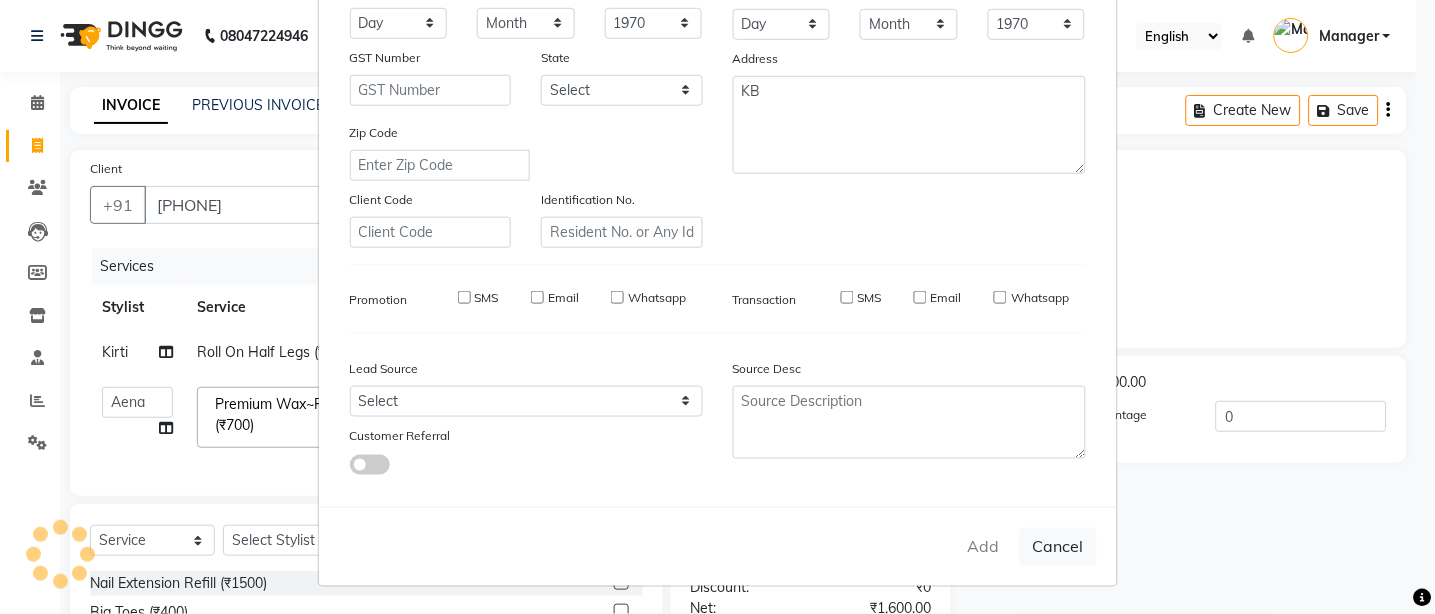 type 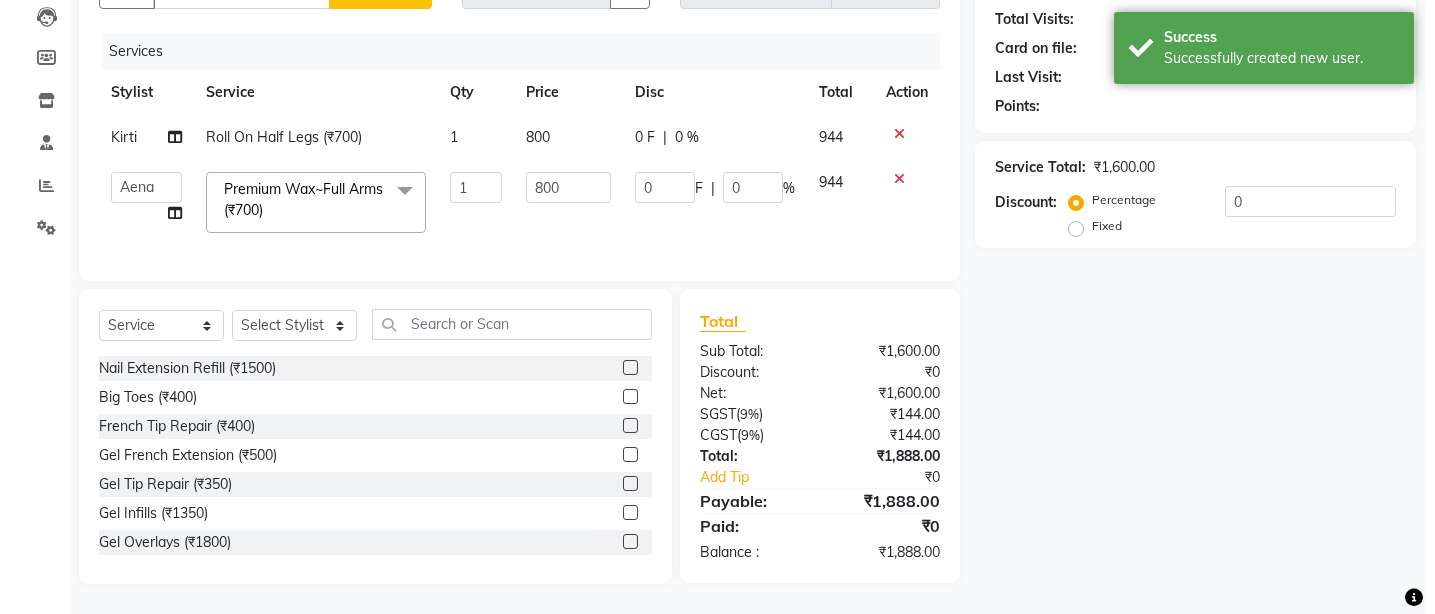 scroll, scrollTop: 0, scrollLeft: 0, axis: both 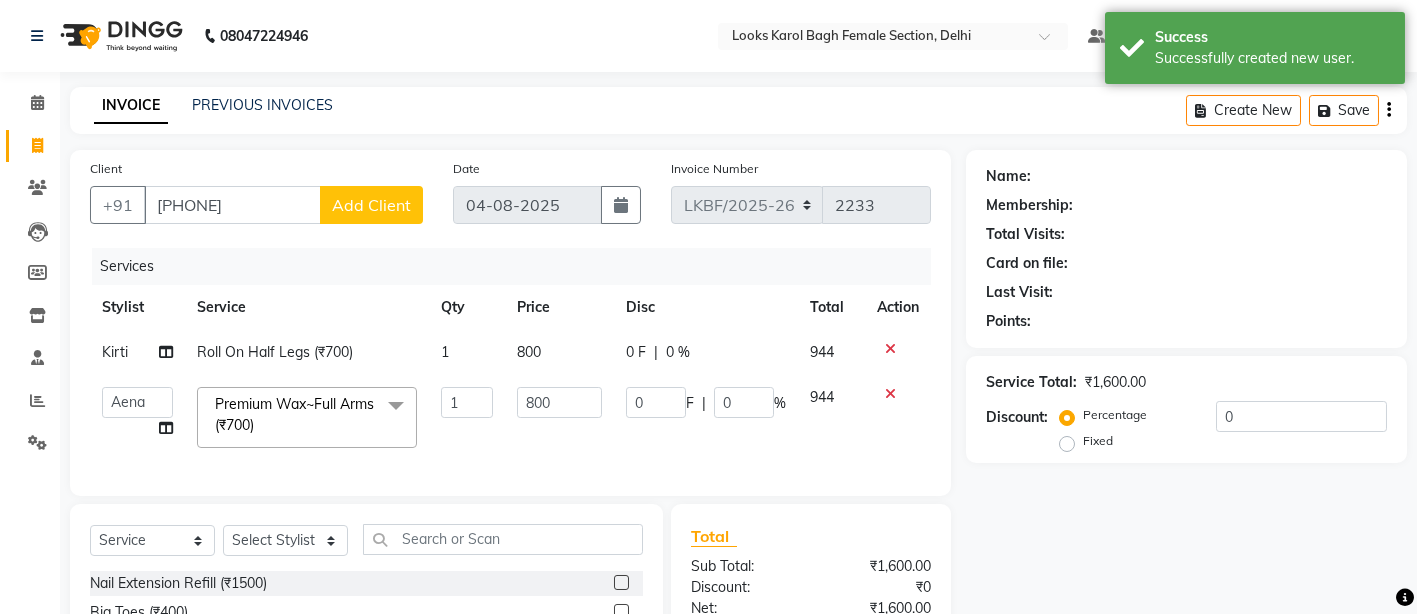 click on "Add Client" 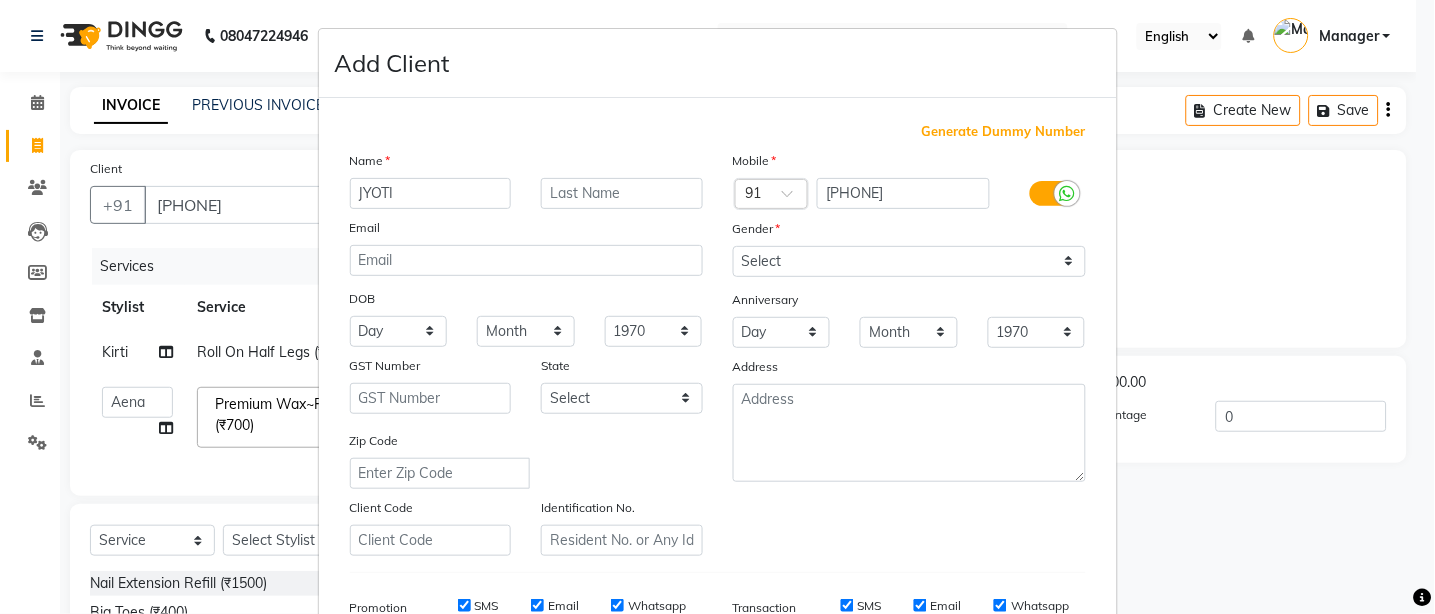 type on "JYOTI" 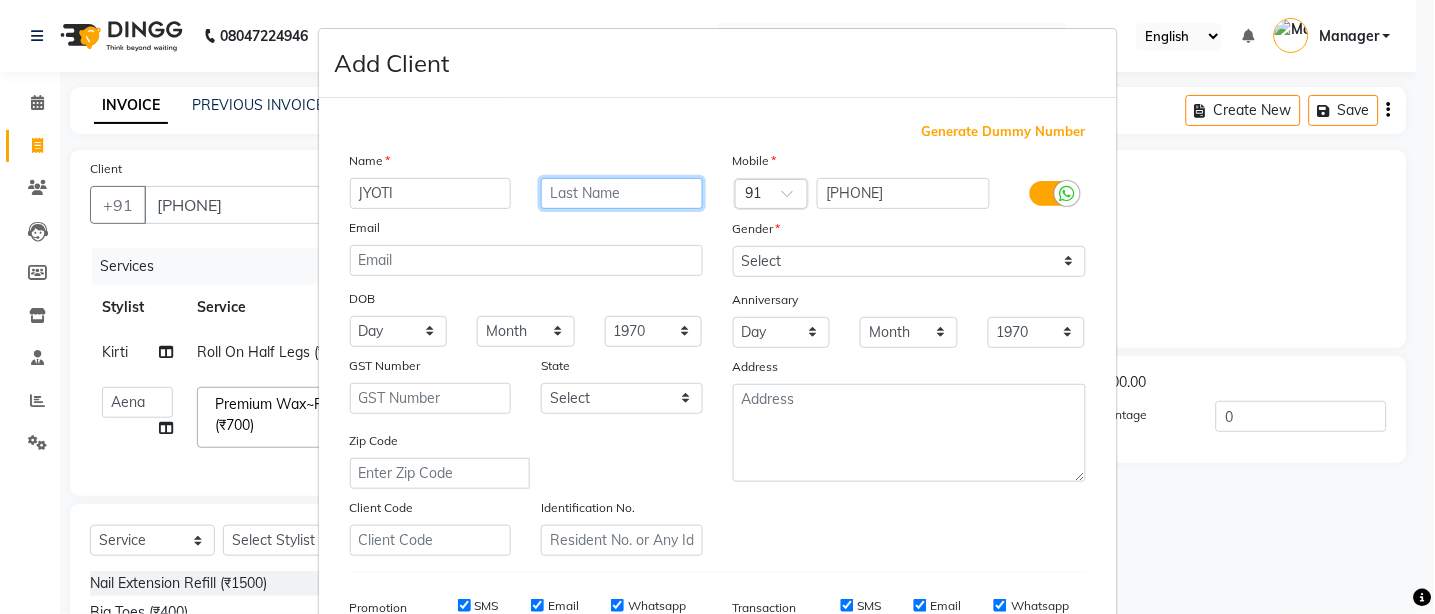 click at bounding box center [622, 193] 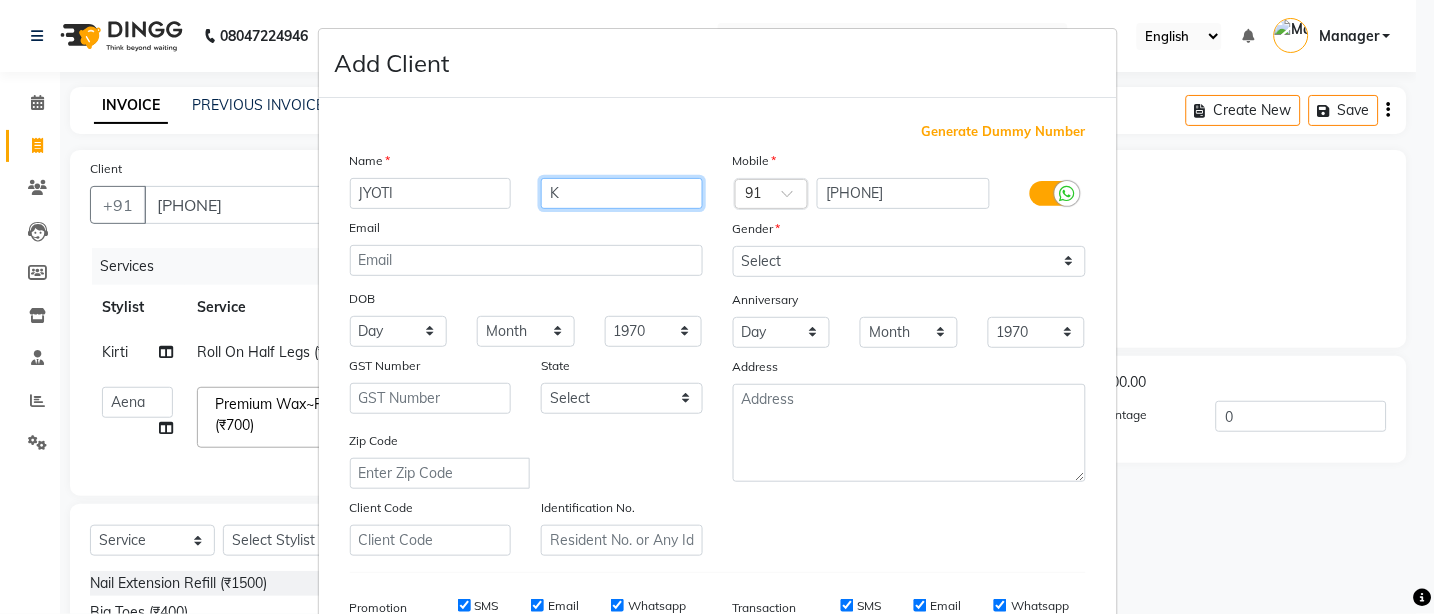 type on "K" 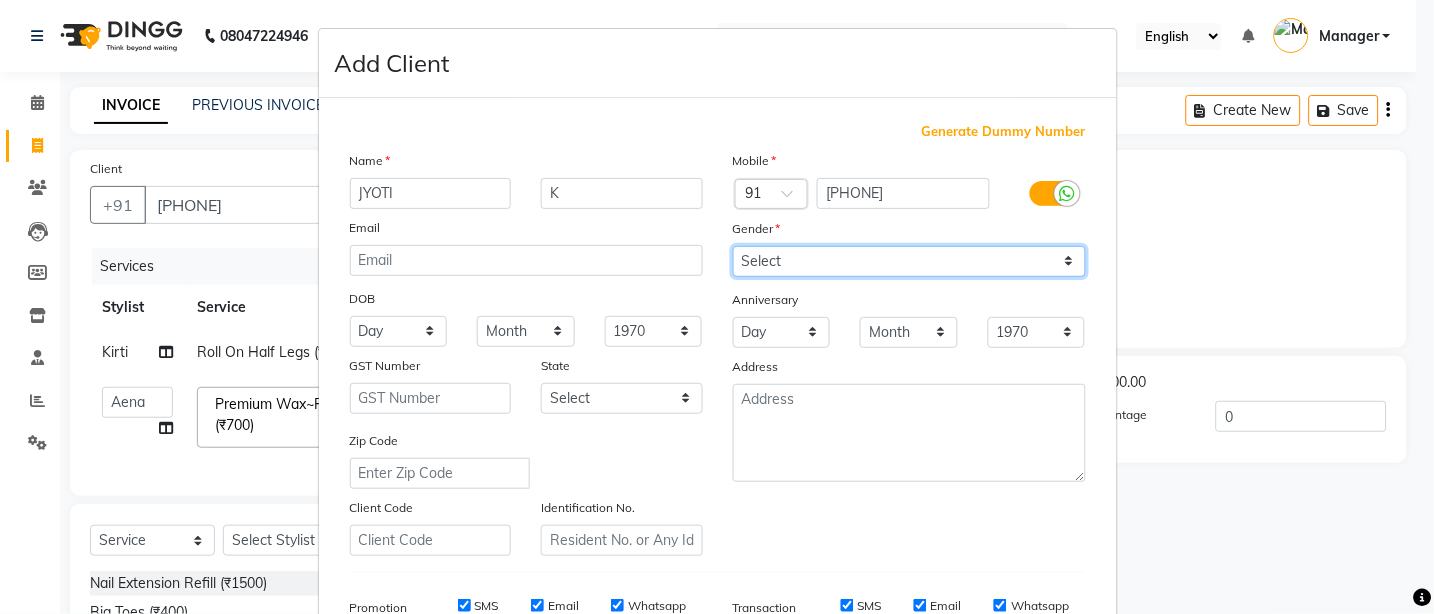 drag, startPoint x: 736, startPoint y: 251, endPoint x: 740, endPoint y: 271, distance: 20.396078 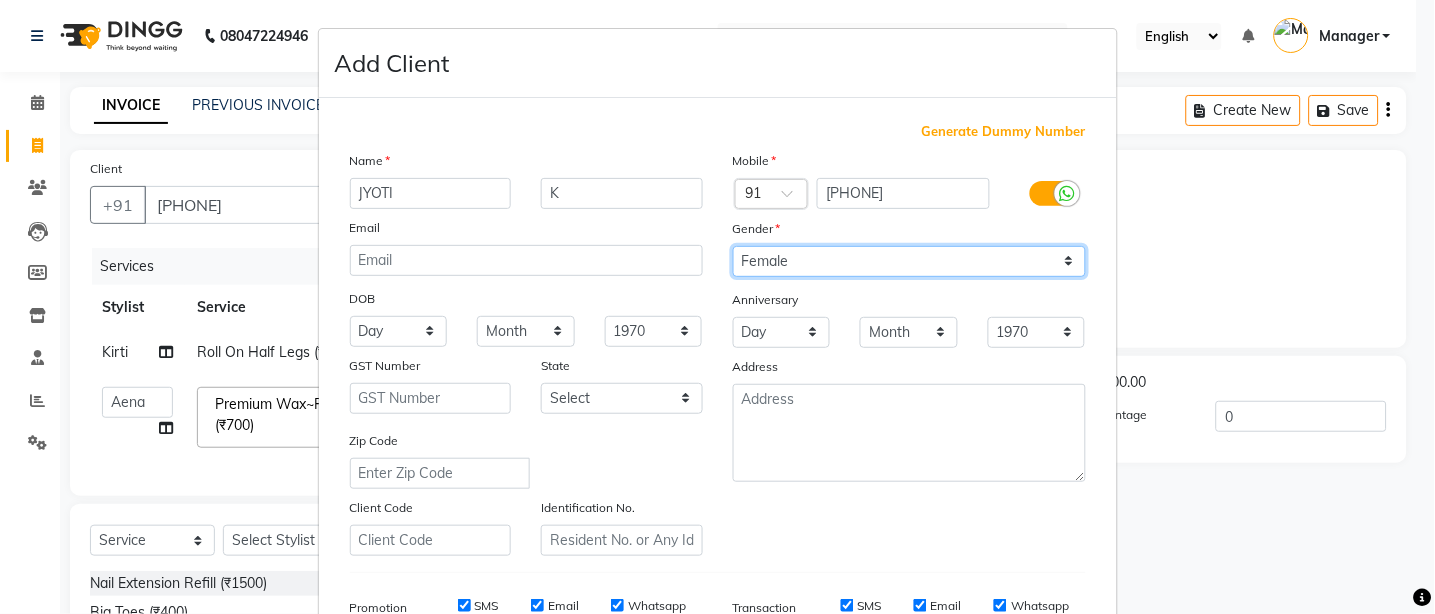 click on "Select Male Female Other Prefer Not To Say" at bounding box center (909, 261) 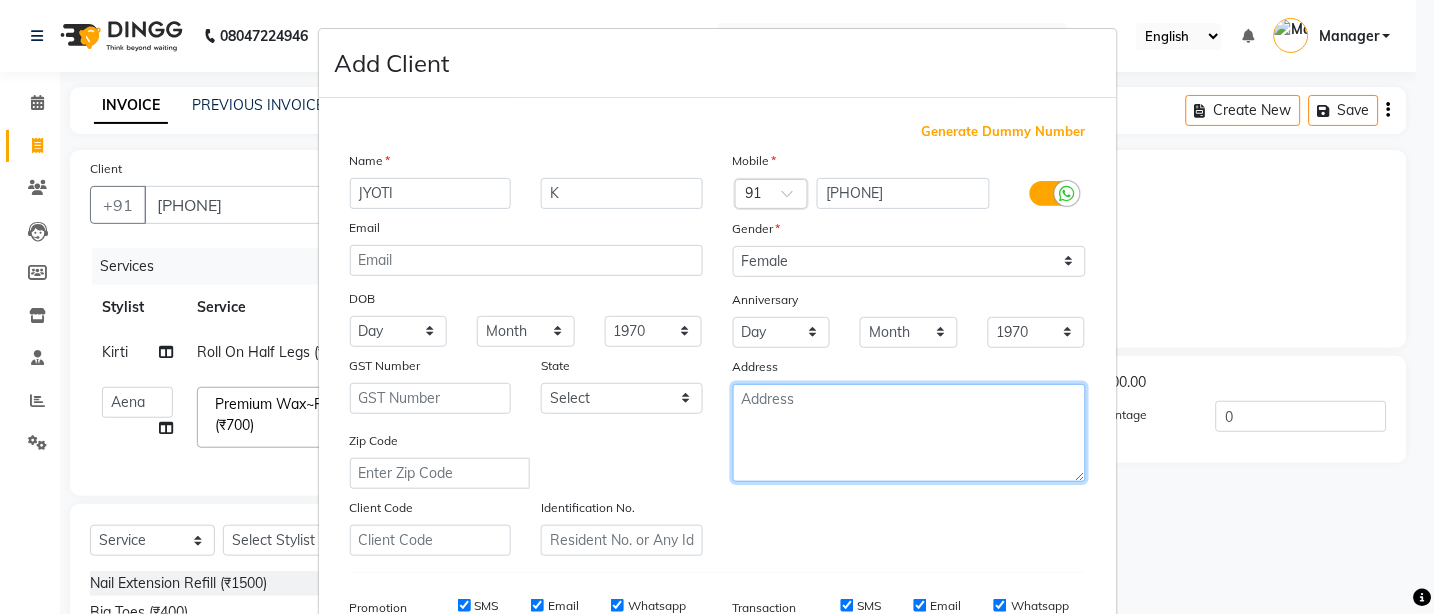click at bounding box center (909, 433) 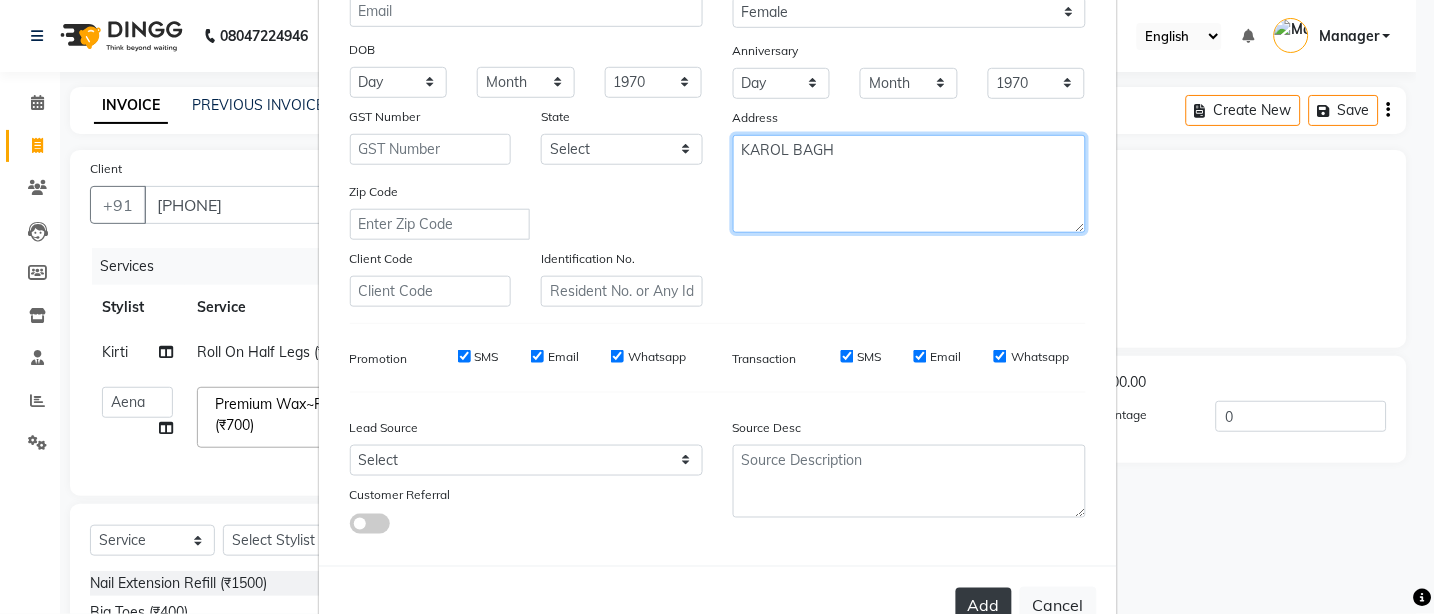 scroll, scrollTop: 308, scrollLeft: 0, axis: vertical 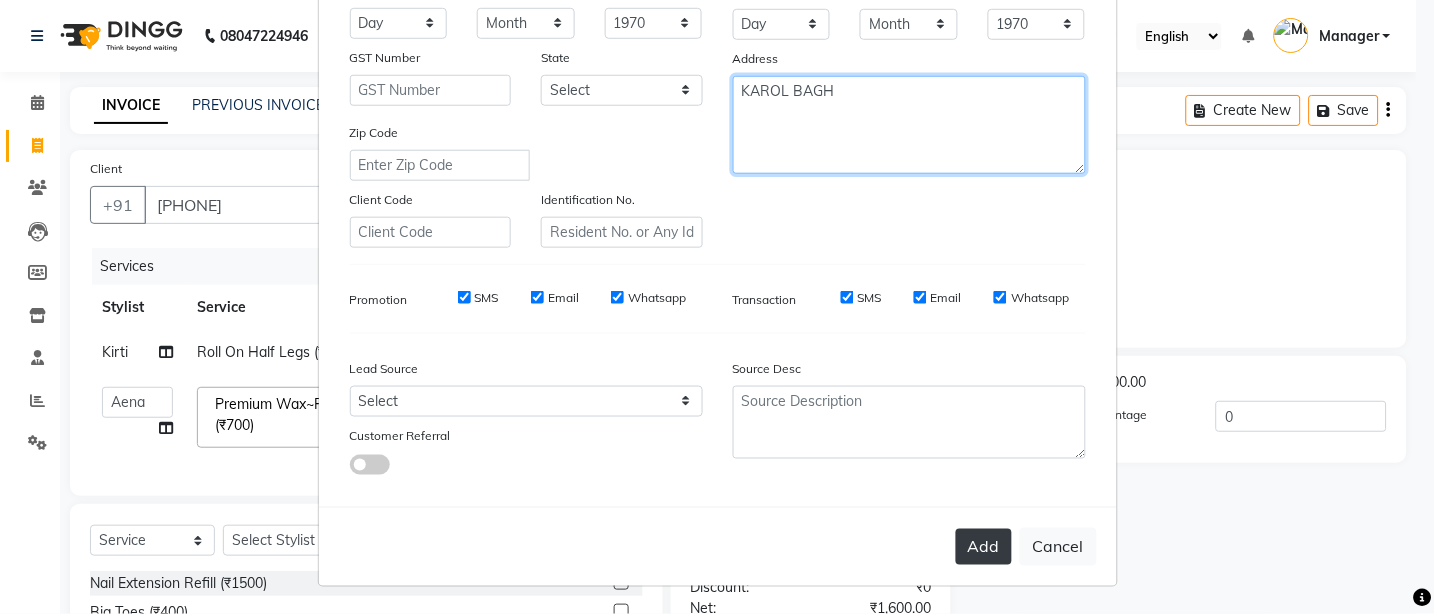 type on "KAROL BAGH" 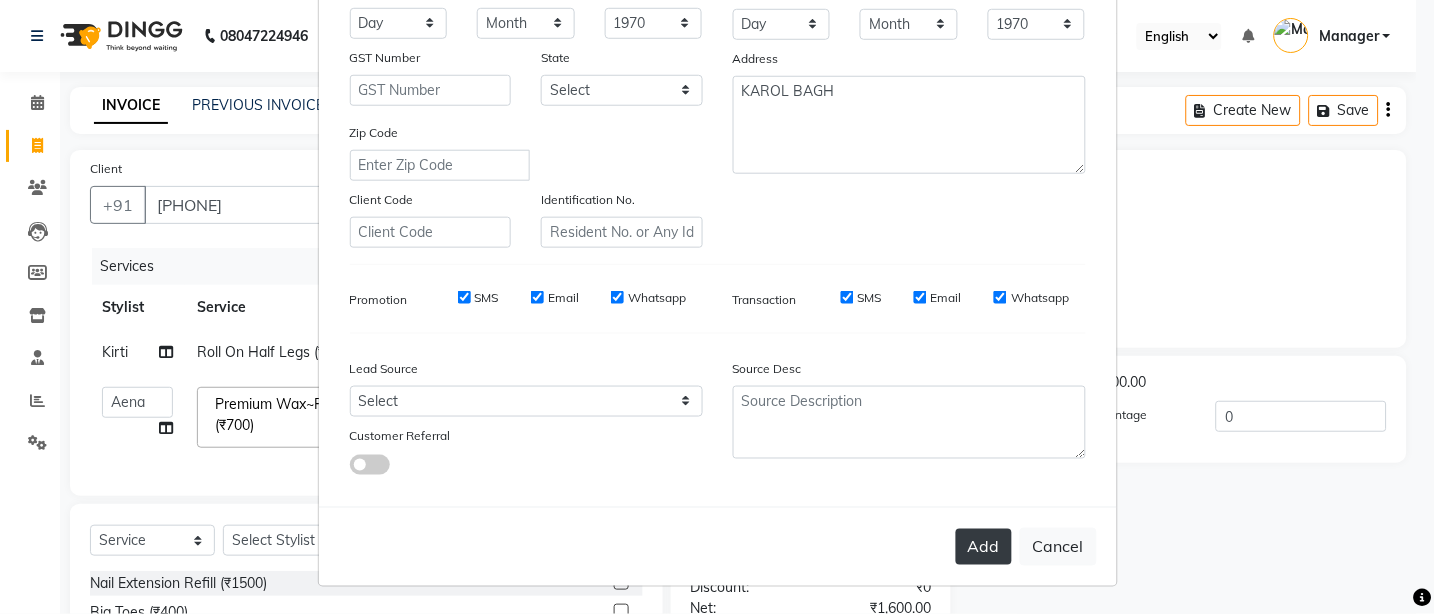 click on "Add" at bounding box center [984, 547] 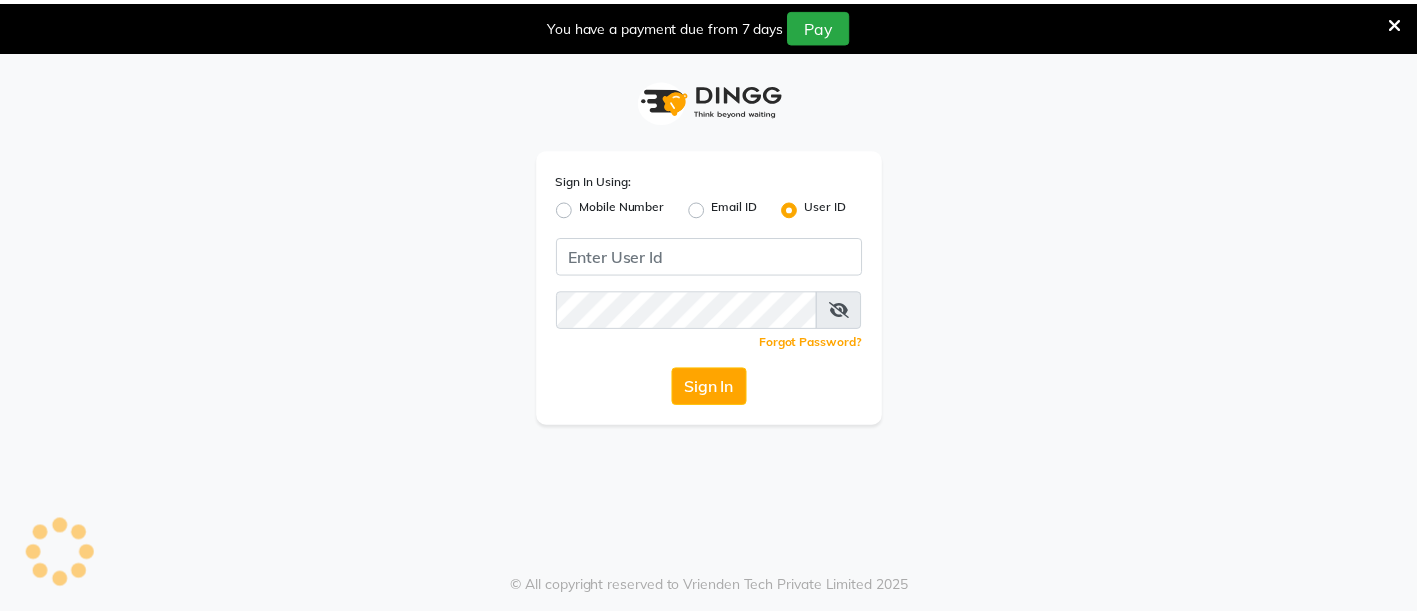 scroll, scrollTop: 0, scrollLeft: 0, axis: both 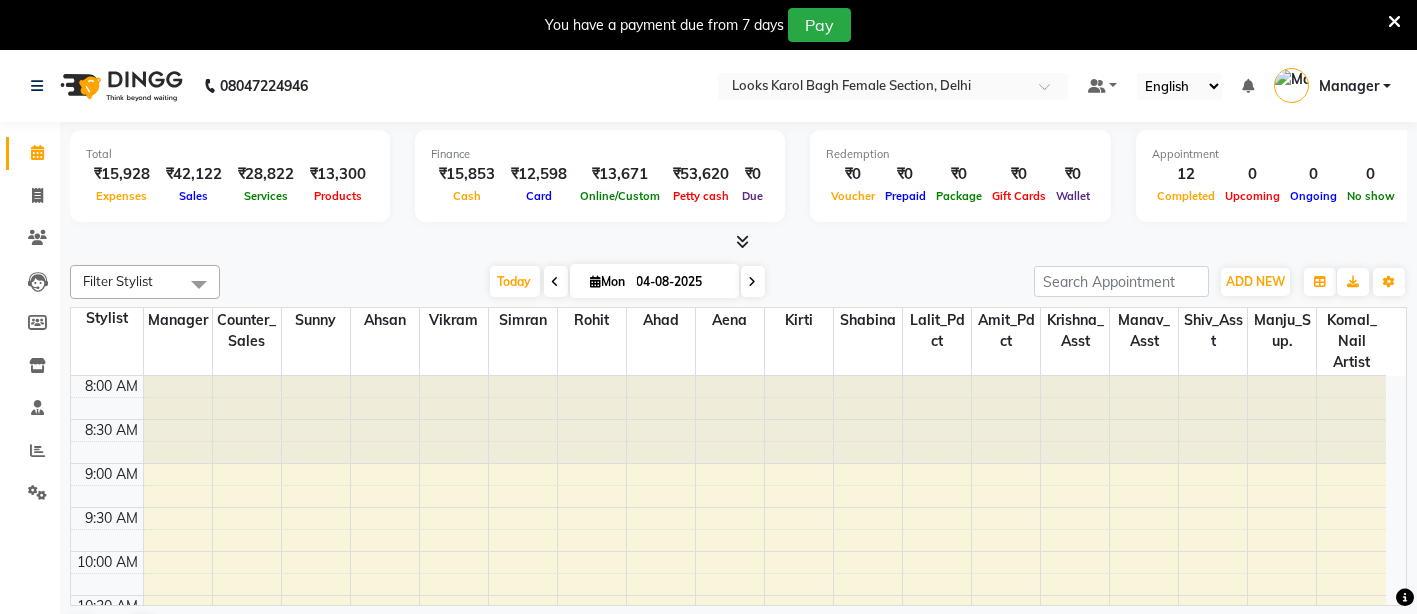click on "You have a payment due from 7 days   Pay" at bounding box center [698, 25] 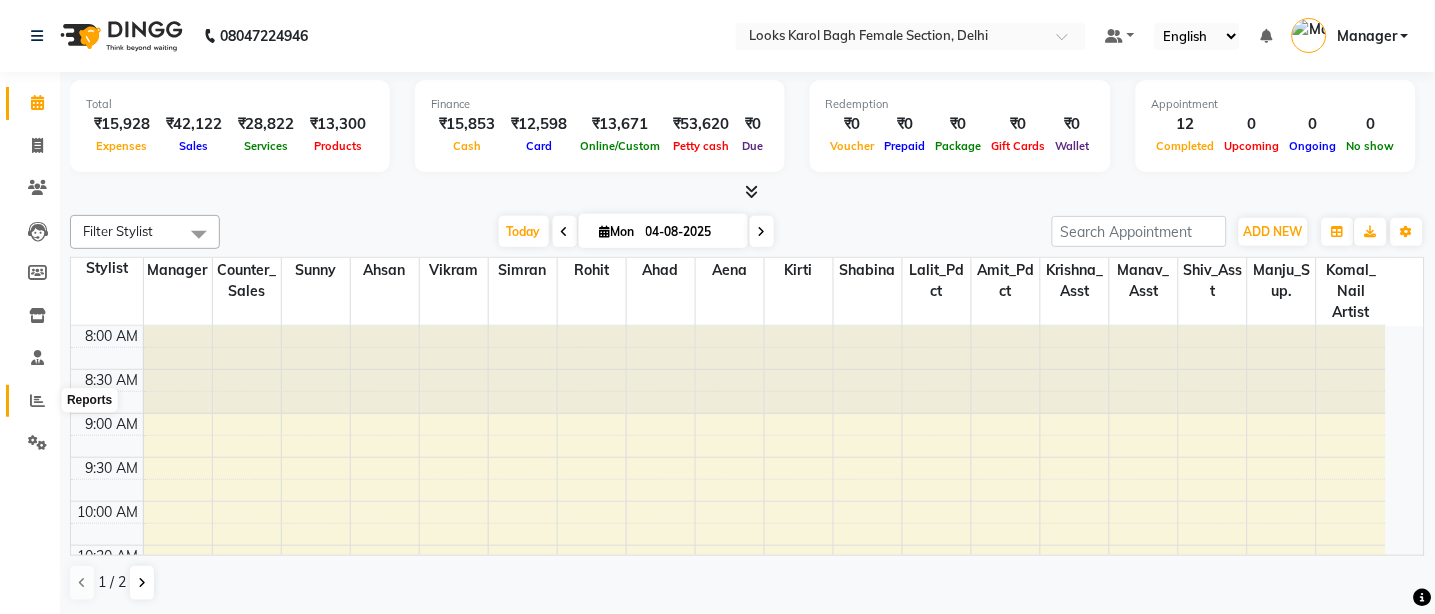 click 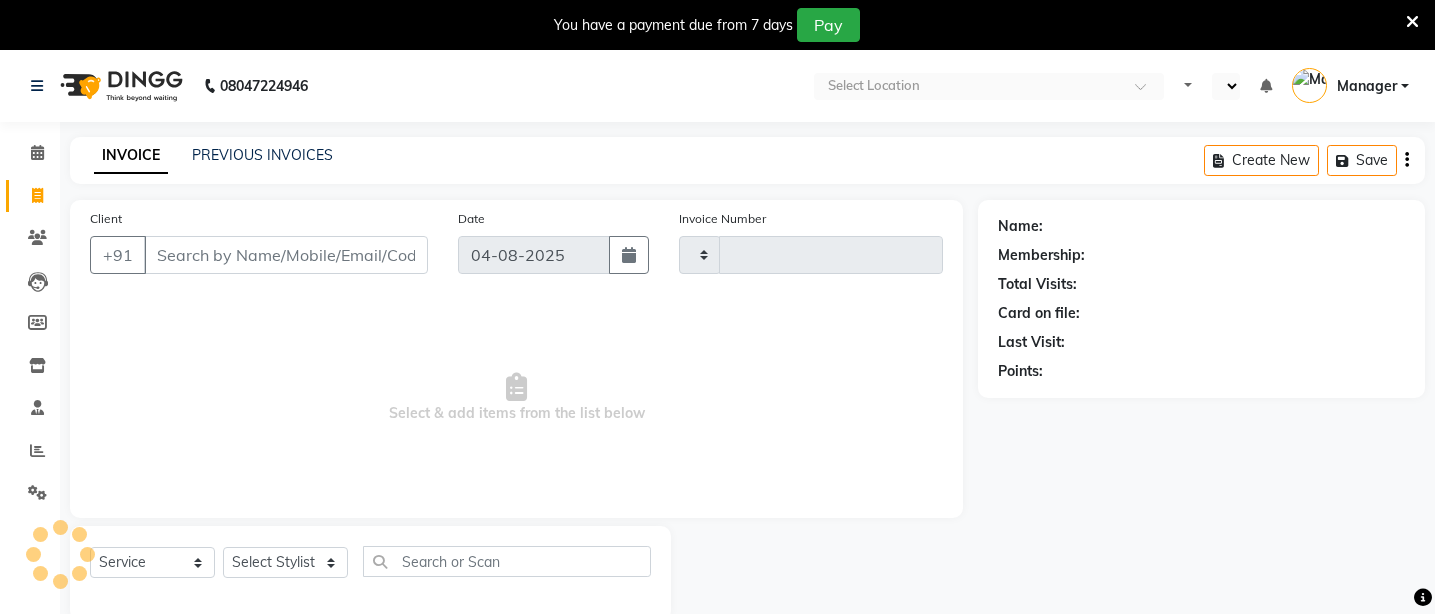 select on "service" 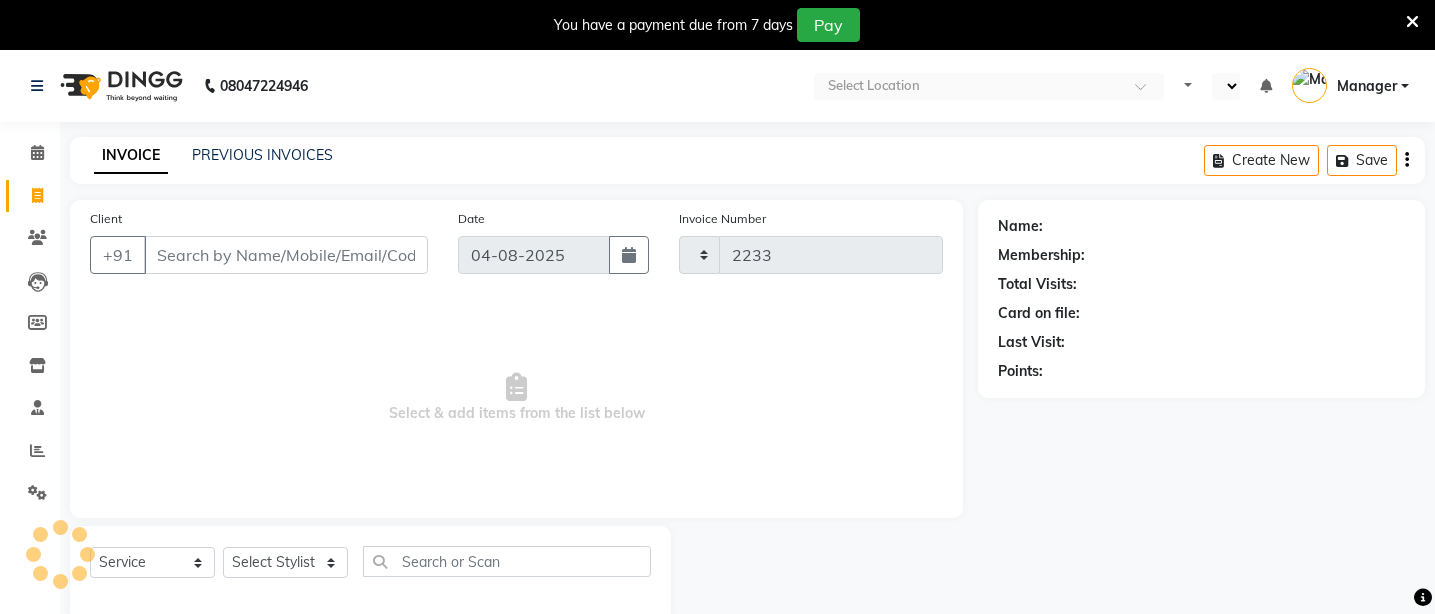 select on "8706" 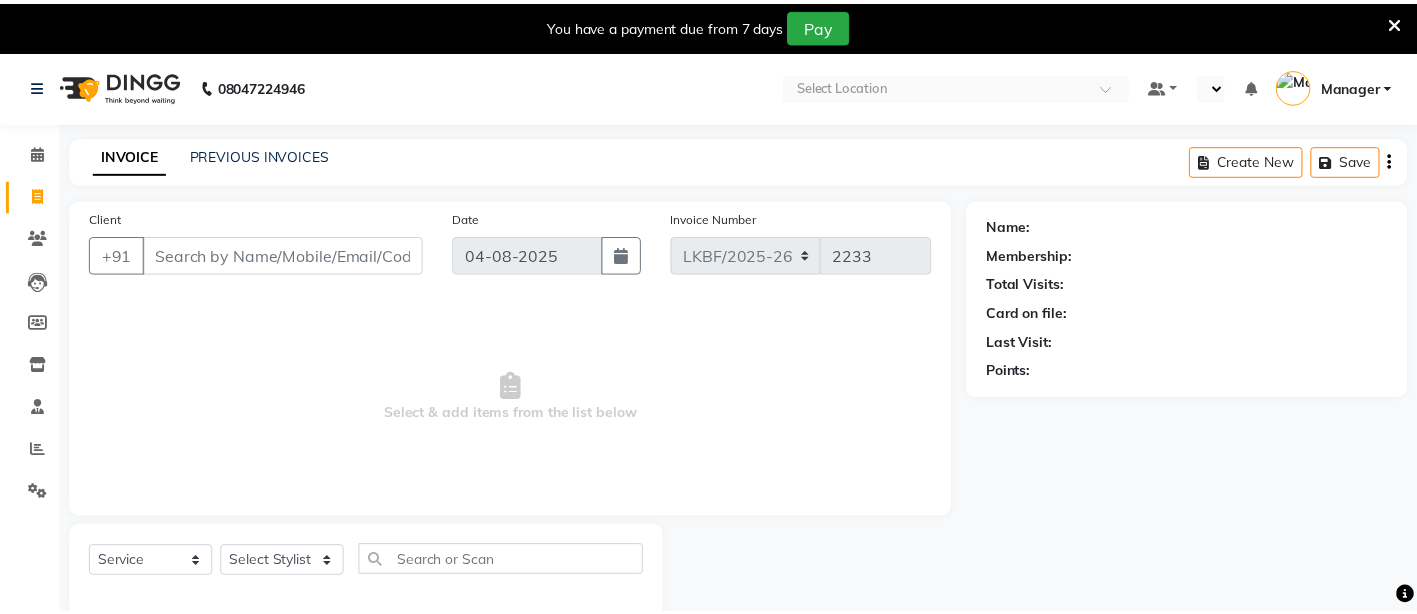 scroll, scrollTop: 0, scrollLeft: 0, axis: both 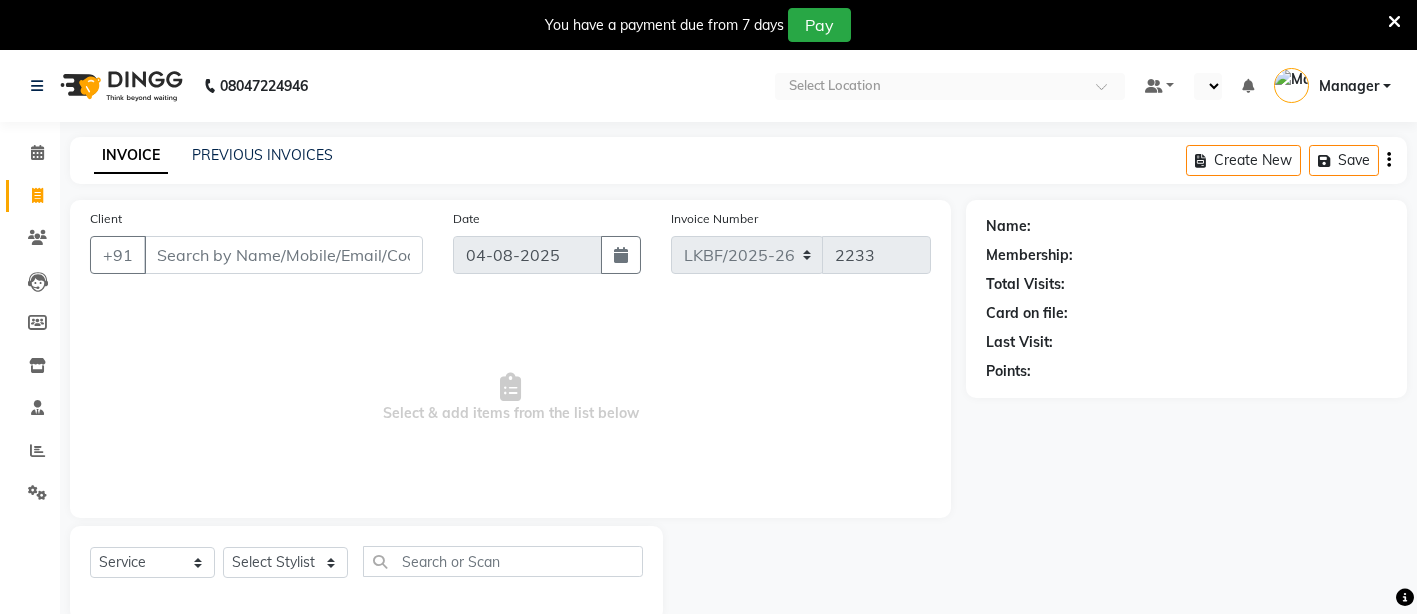 select on "en" 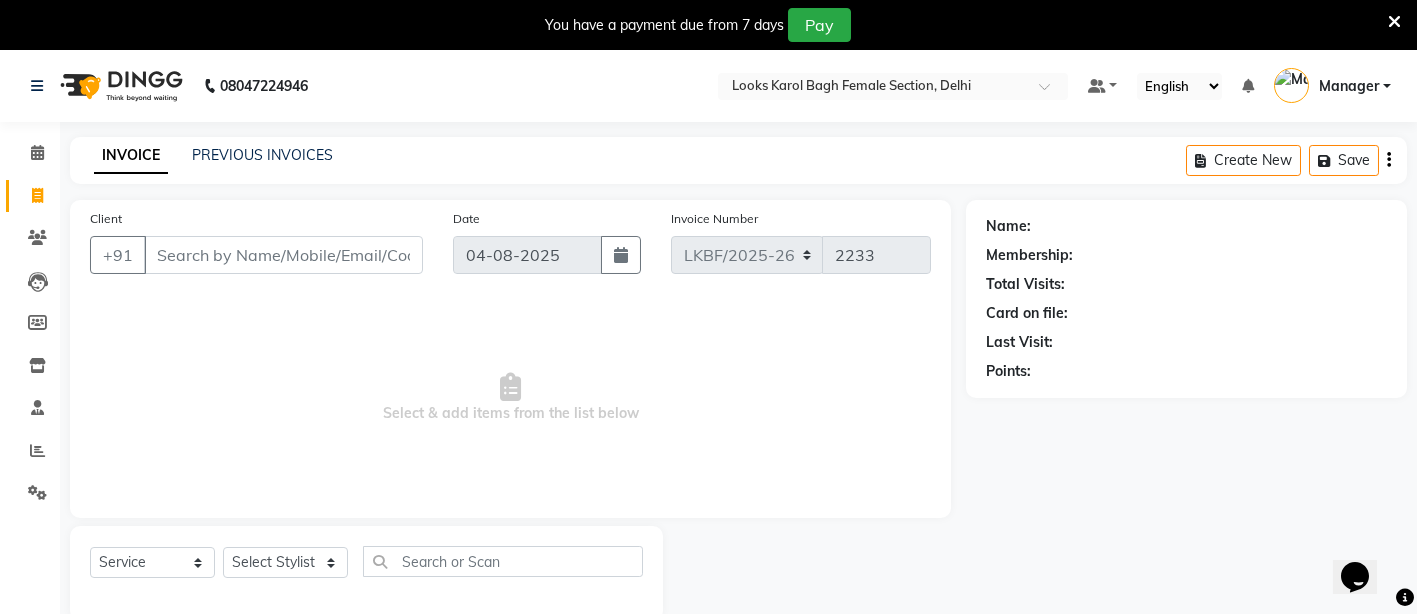 scroll, scrollTop: 0, scrollLeft: 0, axis: both 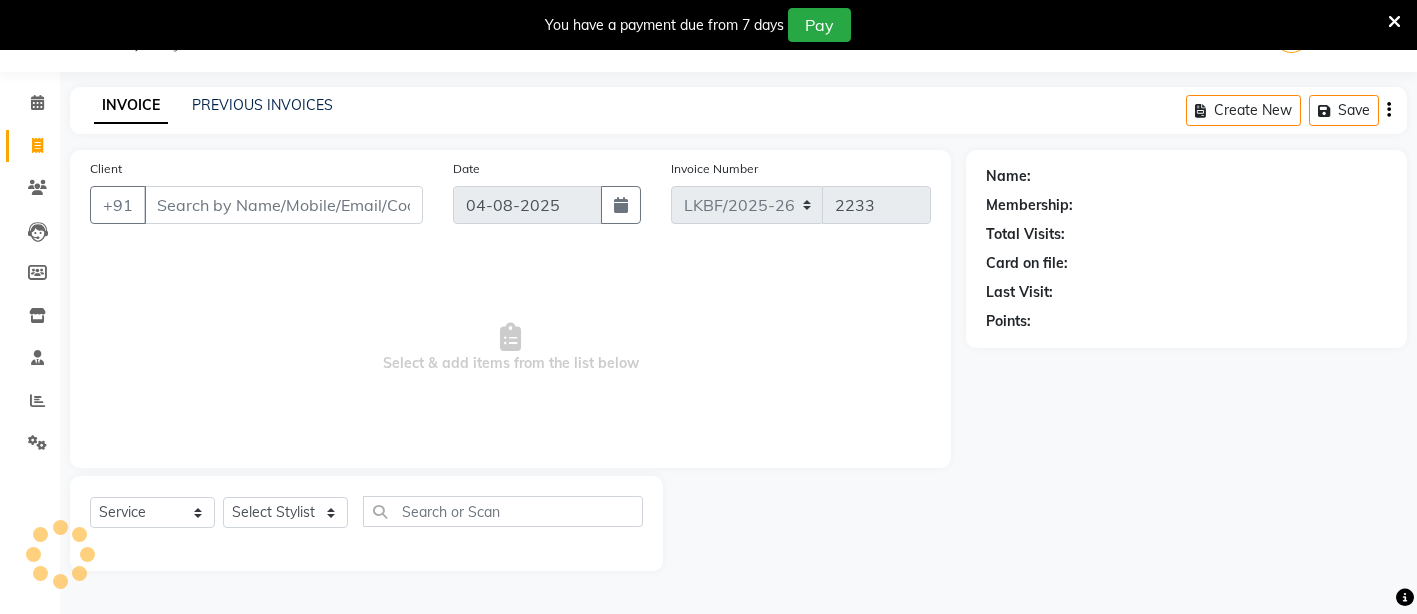 click on "Client" at bounding box center (283, 205) 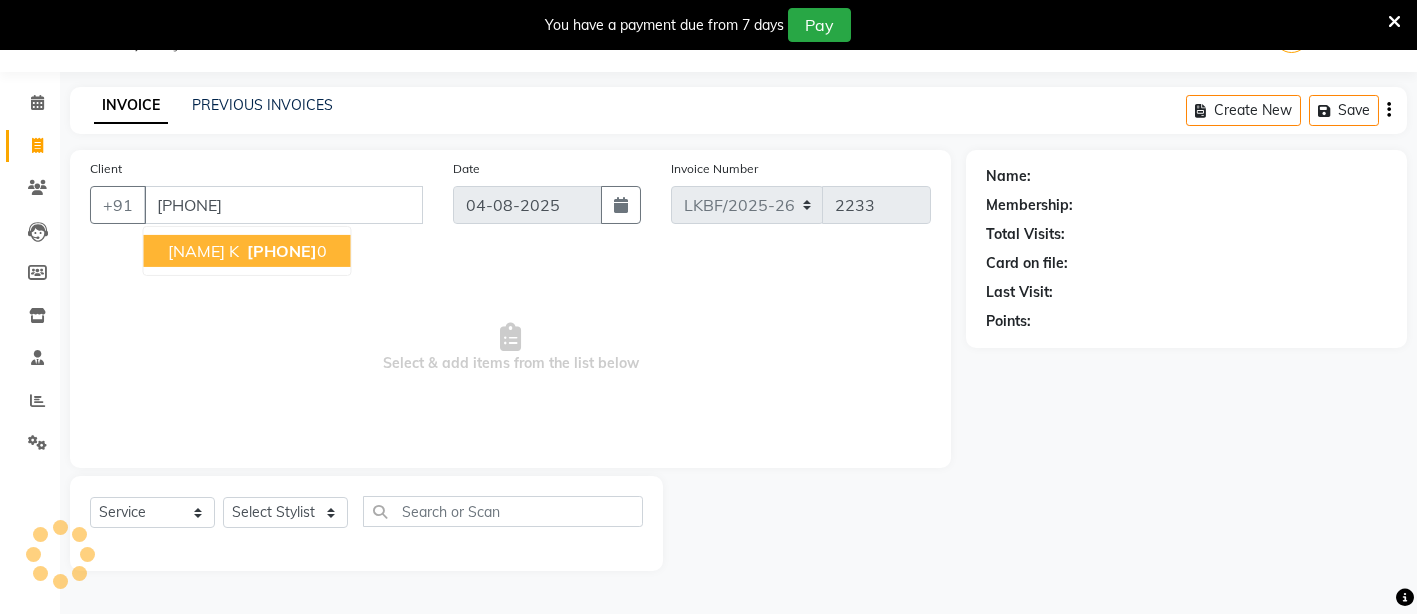 type on "[PHONE]" 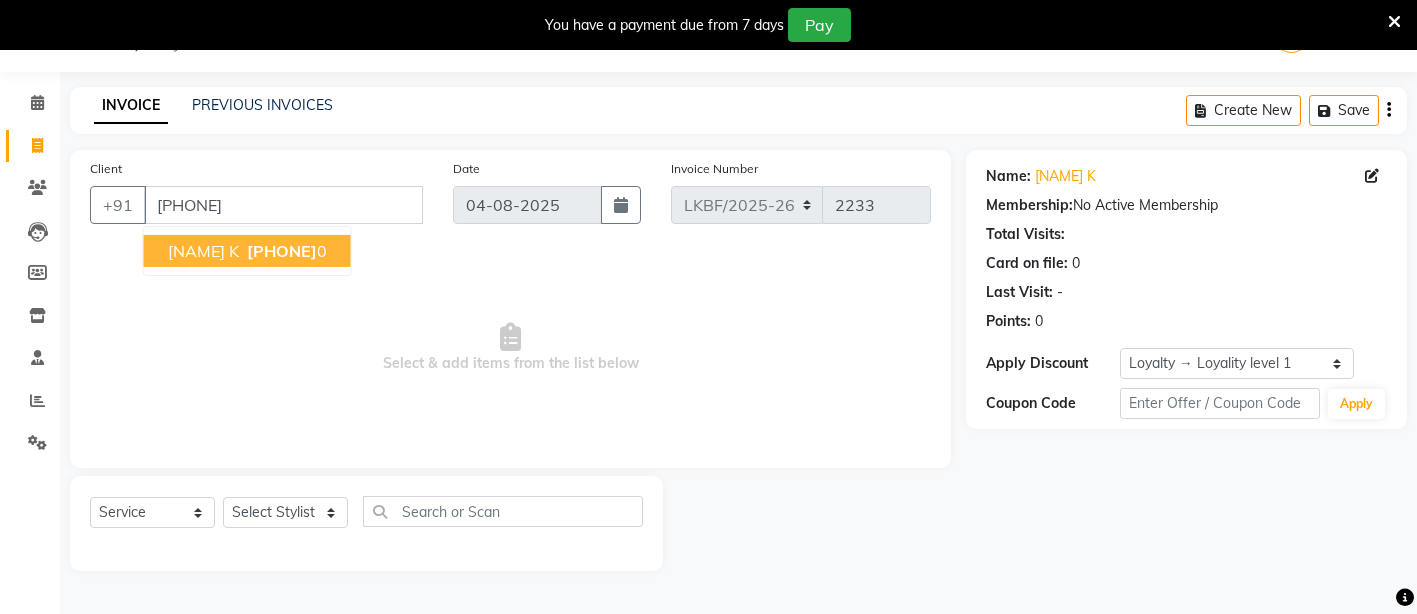 click on "[PHONE]" at bounding box center [282, 251] 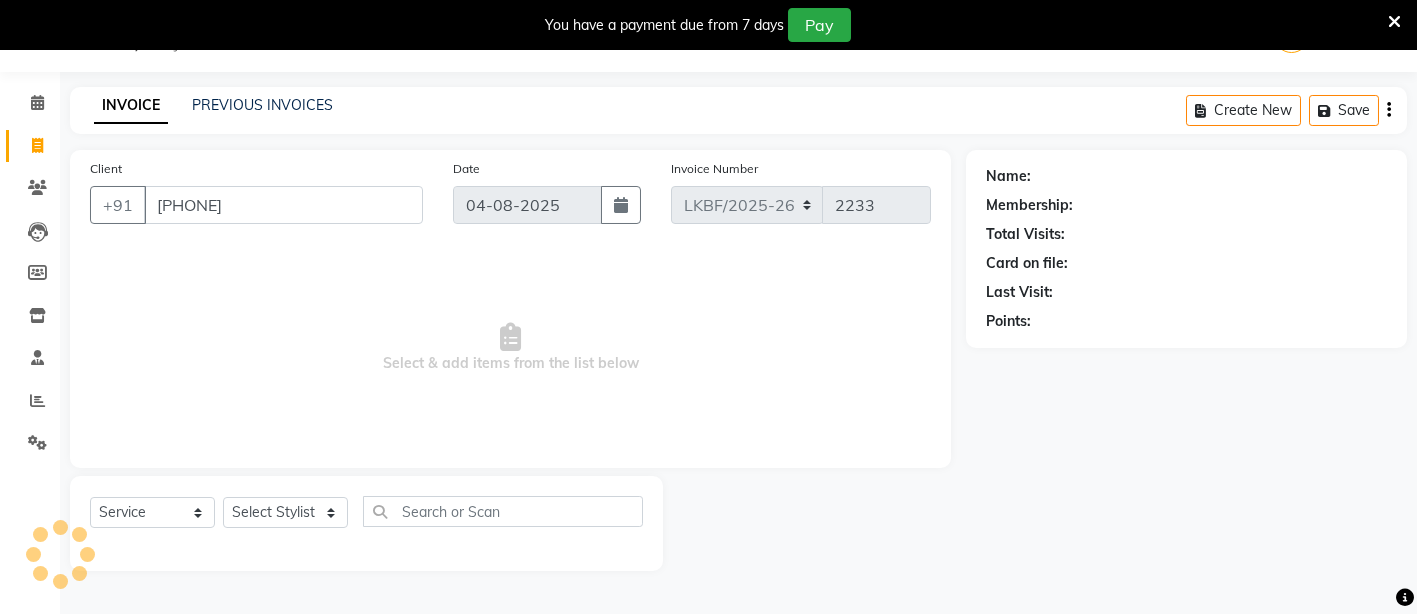 select on "1: Object" 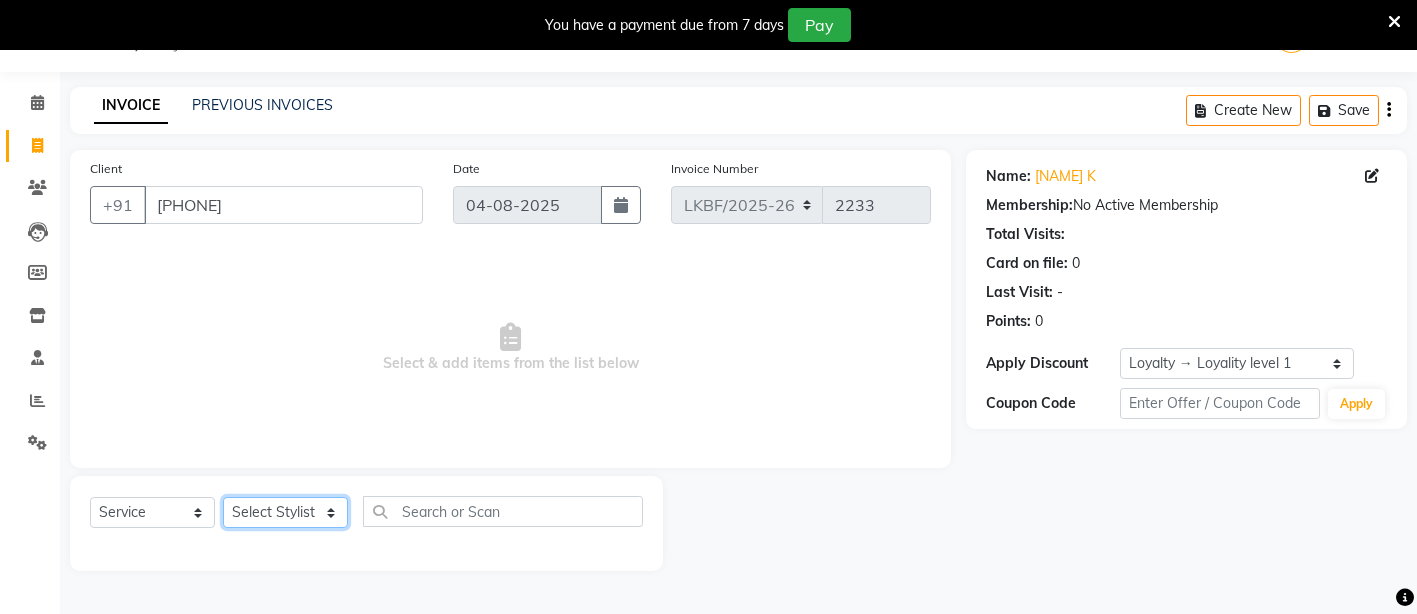 click on "Select Stylist Aena Ahad Ahsan Amit_Pdct Counter_Sales Kirti Komal_Nail Artist Krishna_Asst Lalit_Pdct Manager Manav_Asst Manju_Sup. Rahul_Mgr Rohit Shabina Shivani_Mgr Shiv_Asst Simran Sunny Vikram Yogesh_Asst" 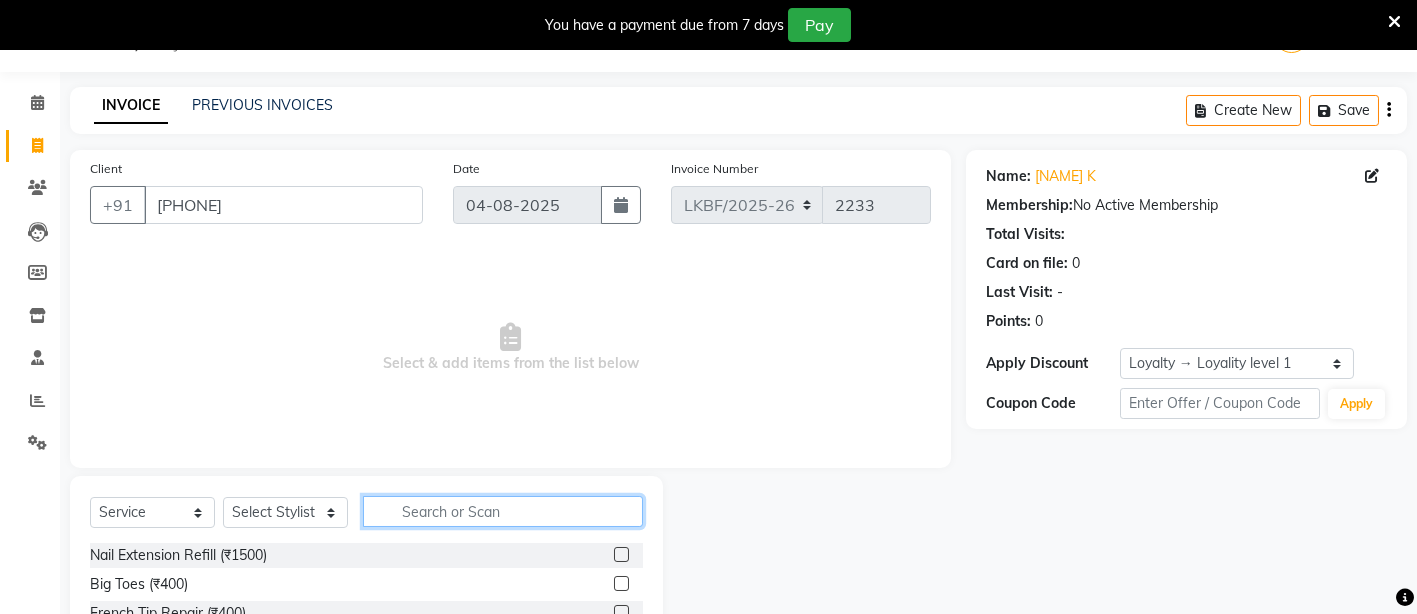 click 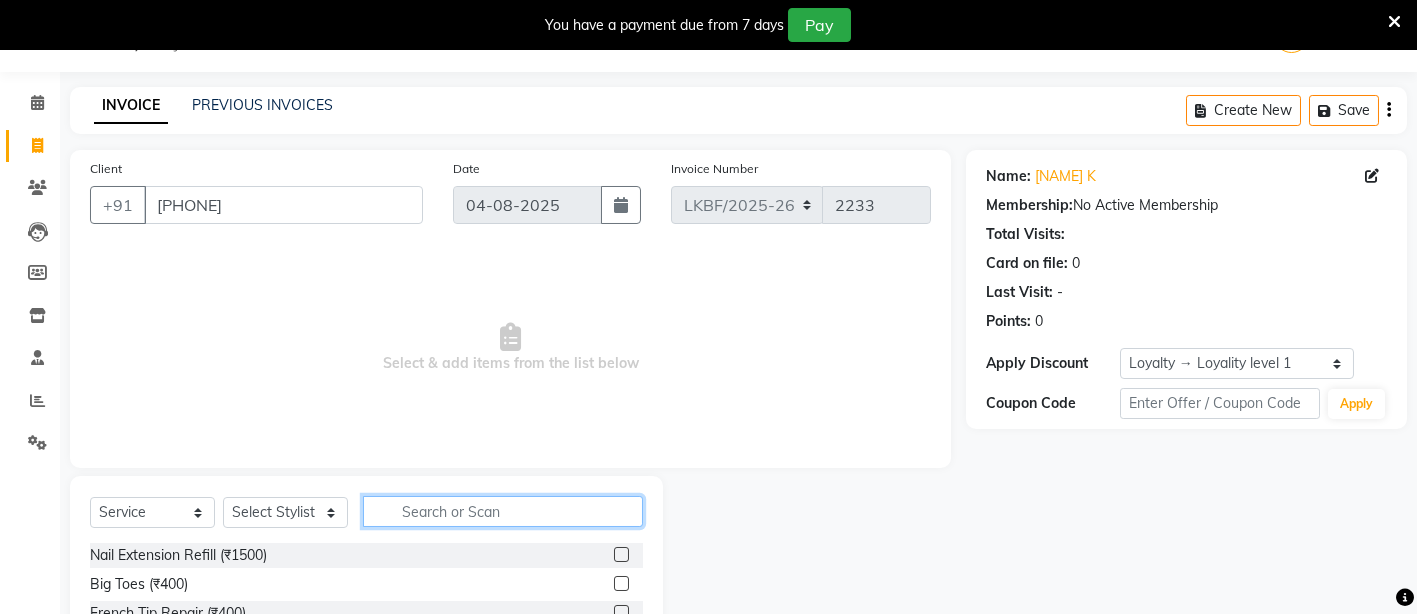 type on "H" 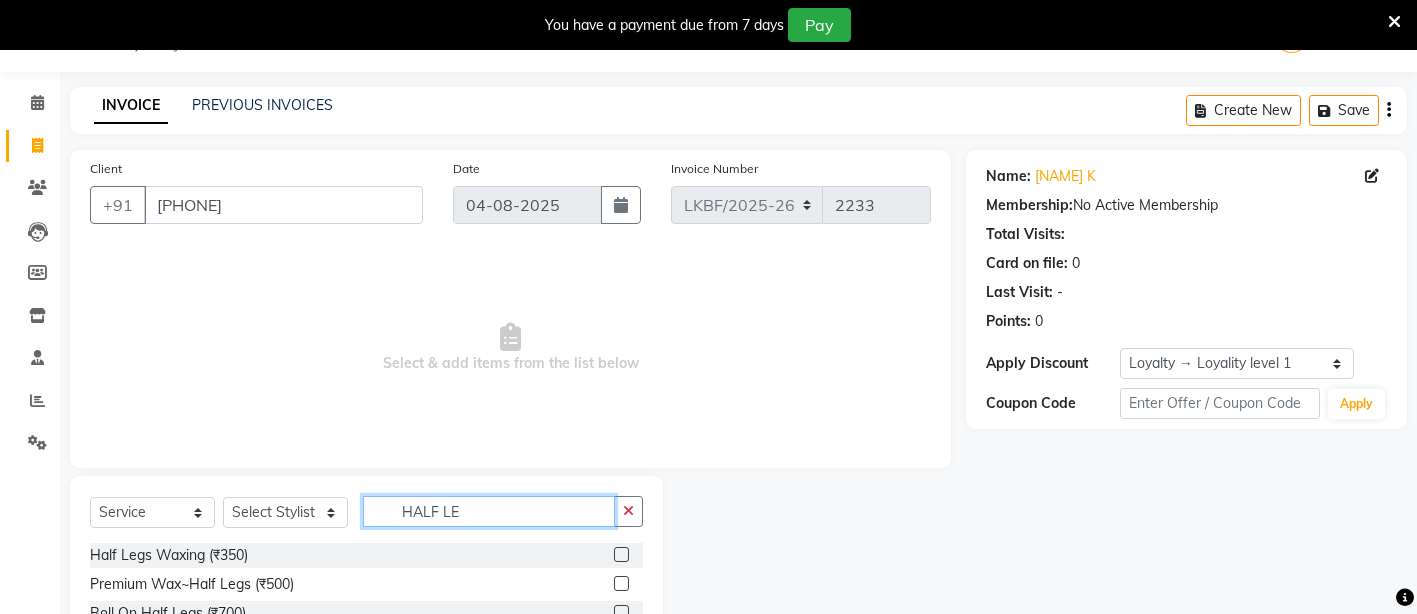 scroll, scrollTop: 123, scrollLeft: 0, axis: vertical 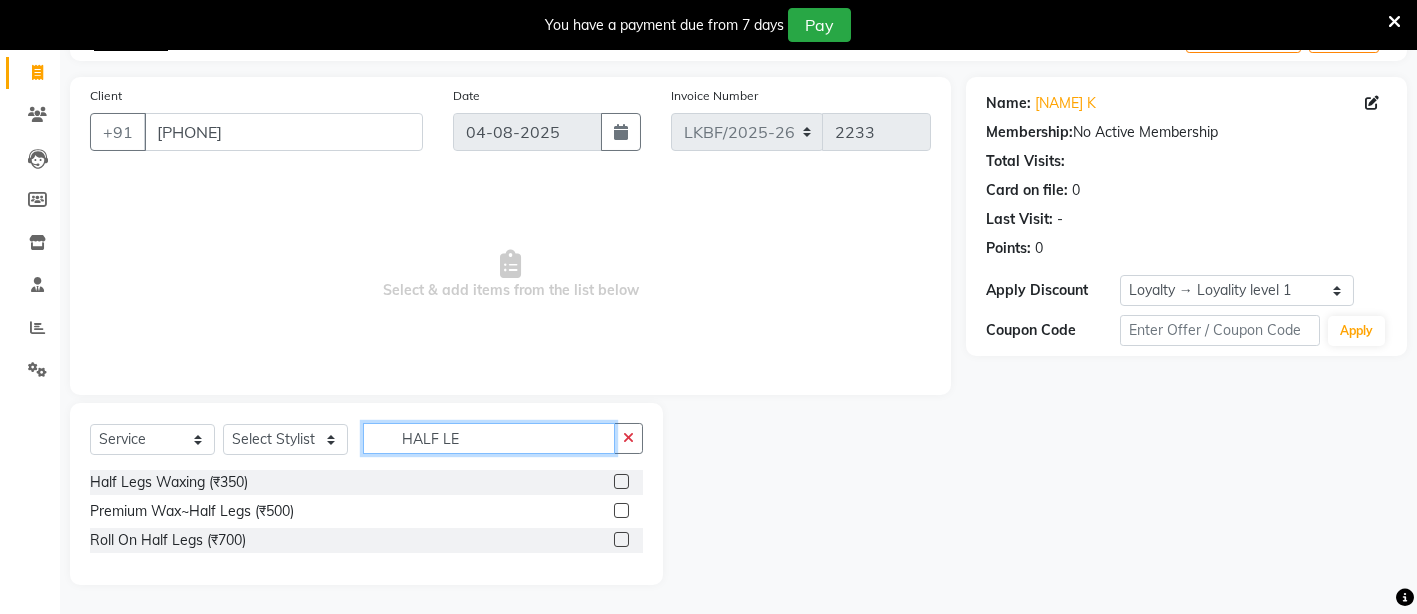 type on "HALF LE" 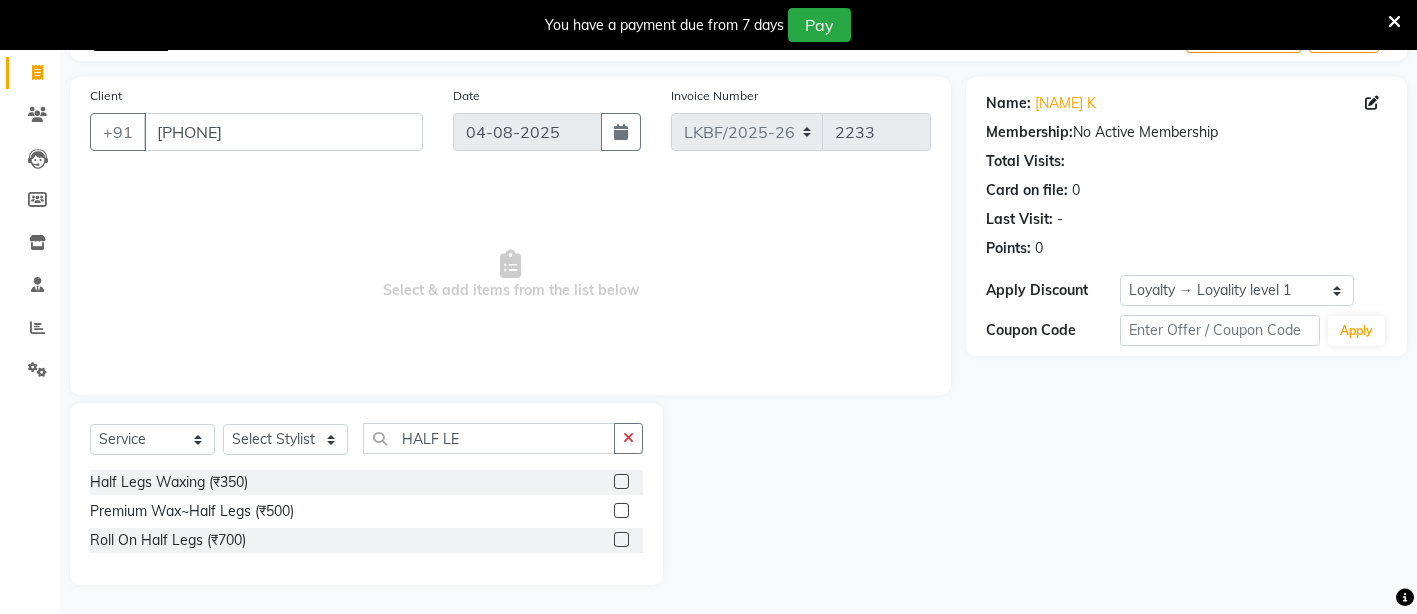 click 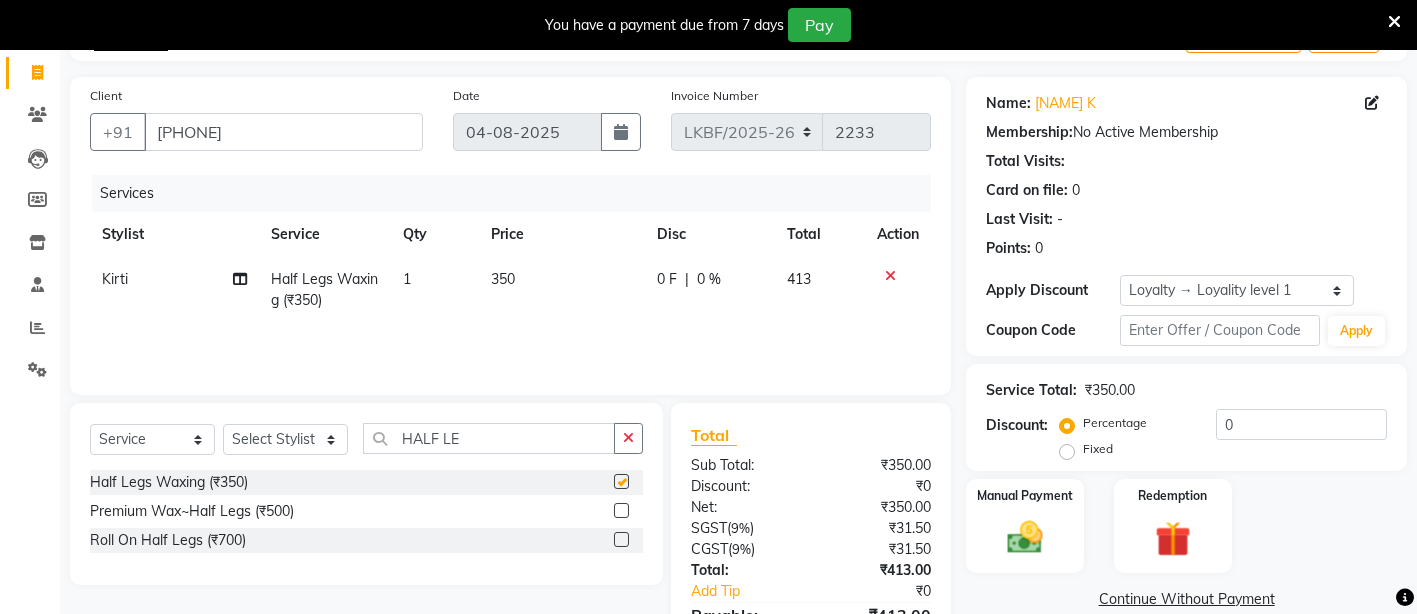 checkbox on "false" 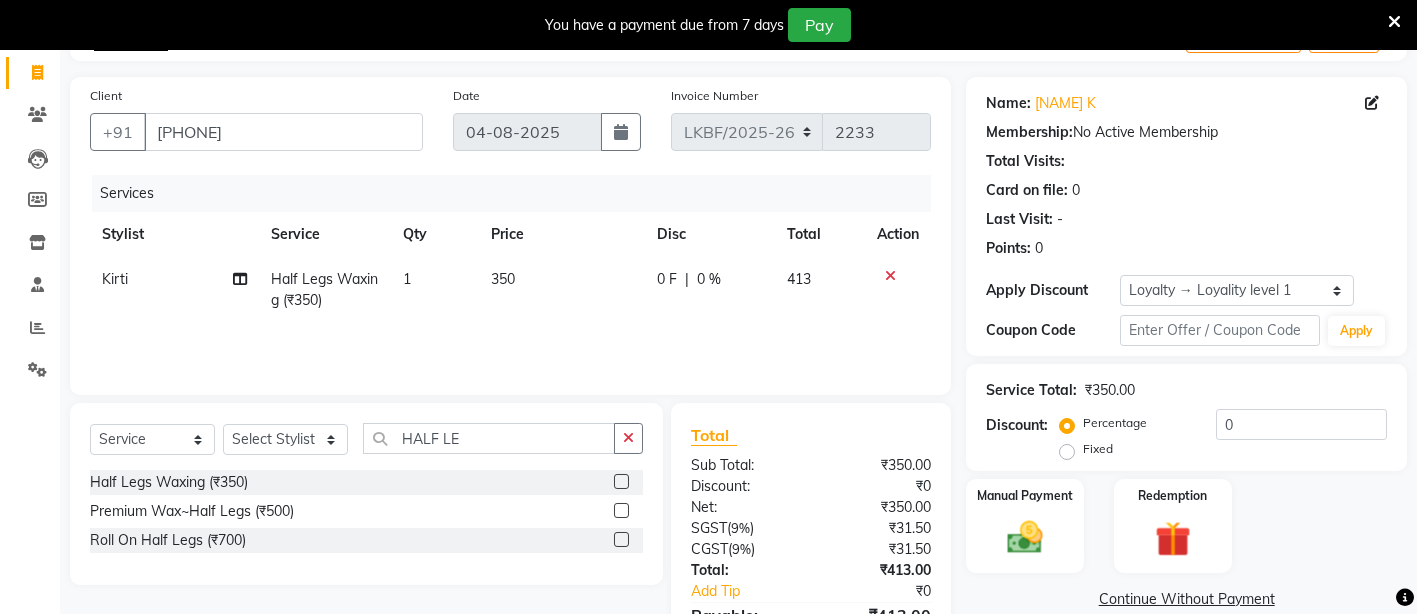 click on "350" 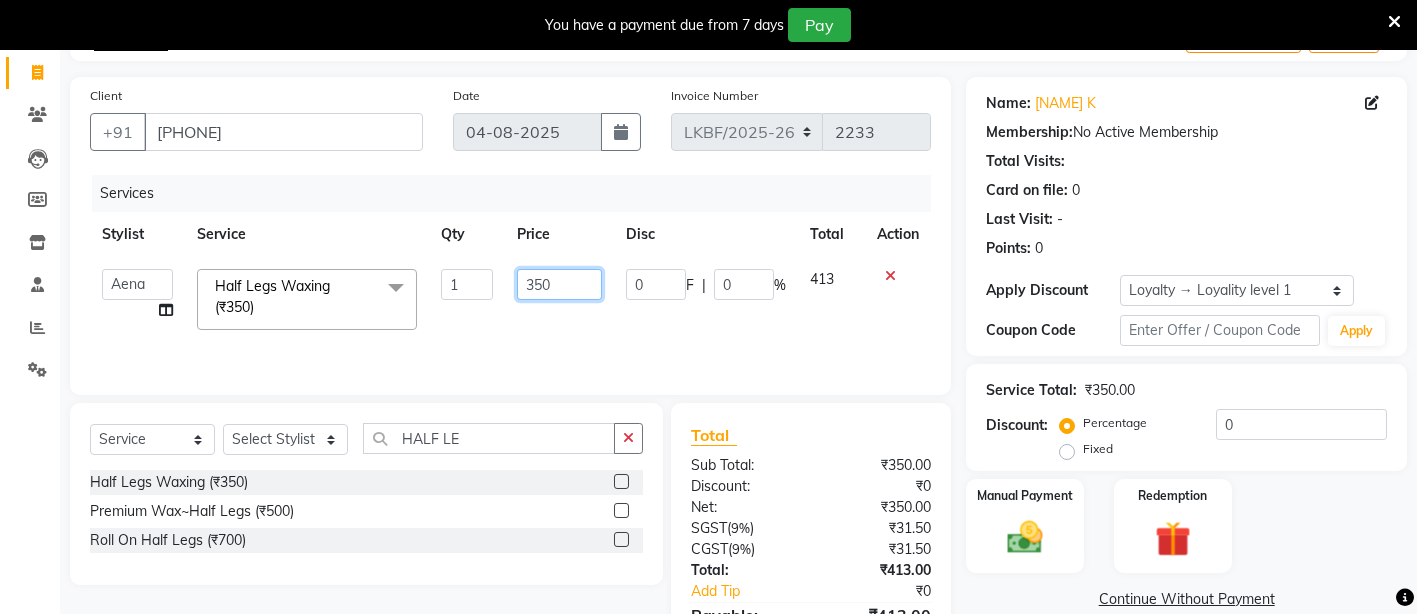 drag, startPoint x: 550, startPoint y: 280, endPoint x: 523, endPoint y: 282, distance: 27.073973 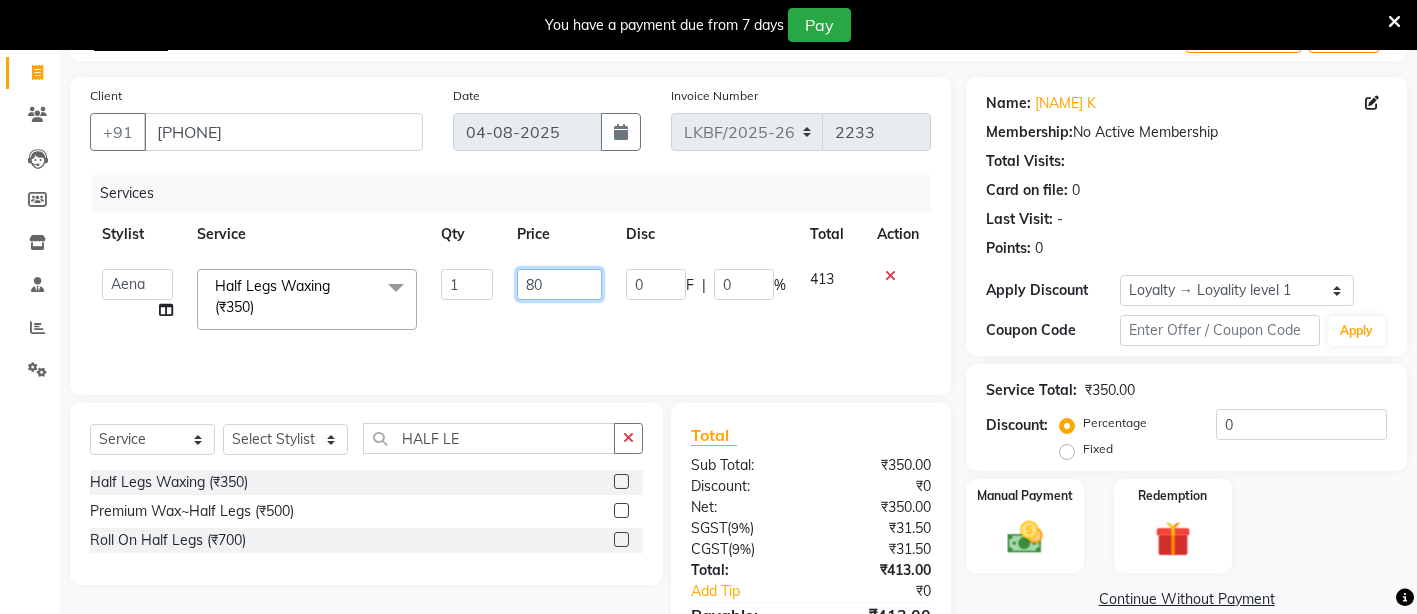 type on "800" 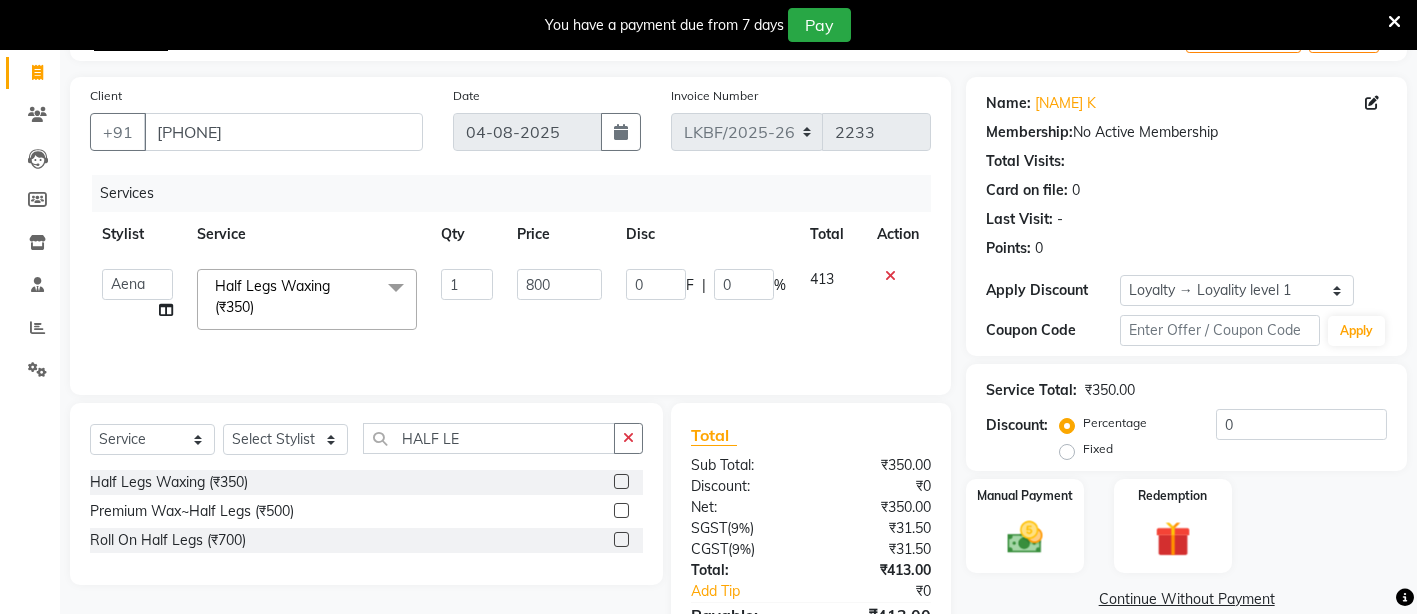 click on "Services Stylist Service Qty Price Disc Total Action  Aena   Ahad   Ahsan   Amit_Pdct   Counter_Sales   Kirti   Komal_Nail Artist   Krishna_Asst   Lalit_Pdct   Manager   Manav_Asst   Manju_Sup.   Rahul_Mgr   Rohit   Shabina   Shivani_Mgr   Shiv_Asst   Simran   Sunny   [NAME]   Yogesh_Asst  Half Legs Waxing (₹350)  x Nail Extension Refill (₹1500) Big Toes (₹400) French Tip Repair (₹400) Gel French Extension (₹500) Gel Tip Repair (₹350) Gel Infills (₹1350) Gel Overlays (₹1800) Gel Extension (₹500) Gel Nail Removal (₹150) Natural Nail Extensions (₹3300) French Nail Extensions (₹3500) Gel Polish Removal (₹600) Extension Removal (₹1000) Nail Art Recruiter (₹500) French Ombre Gel Polish (₹2500) Nail Art Nedle (₹600) Cutical Care (₹250) Nail Art Brush (₹500) French Gel Polish (₹2000) French Glitter Gel Polish (₹2500) Gel Polish Touchup                                   (₹1200) Nail Art Per Finger(F)* (₹400) 3D Nail Art Recruiter (₹600) Acrylic Overlays (₹1000) 1 800" 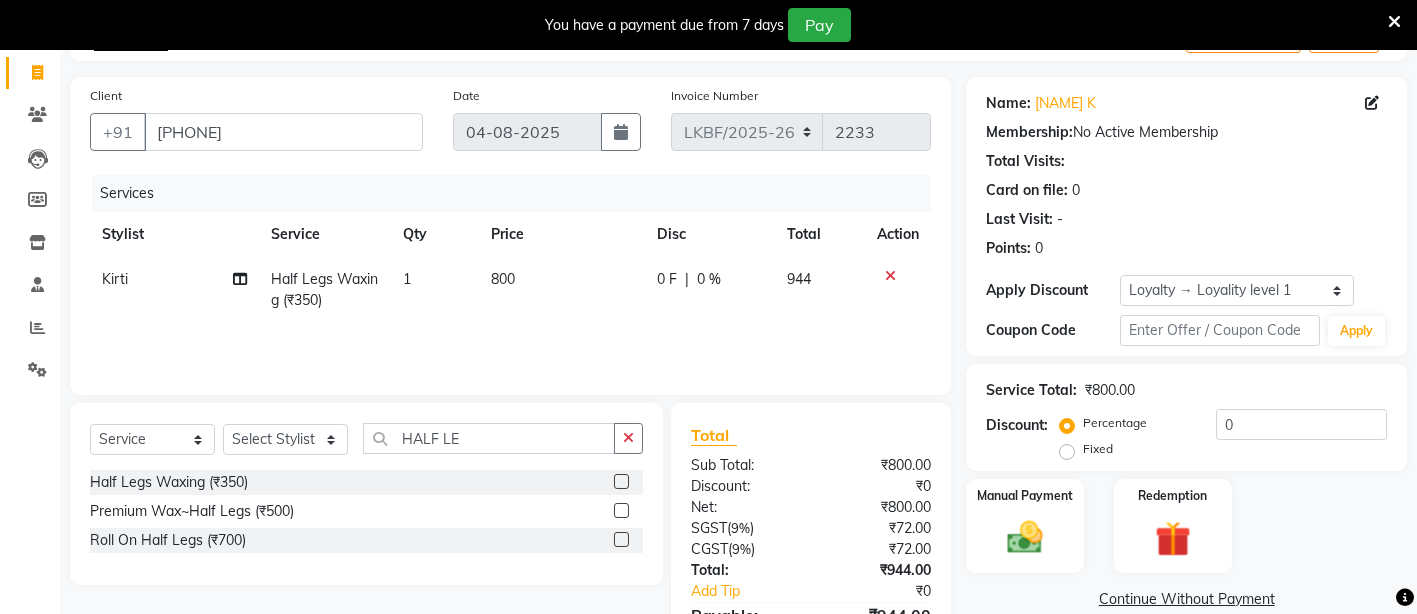 click 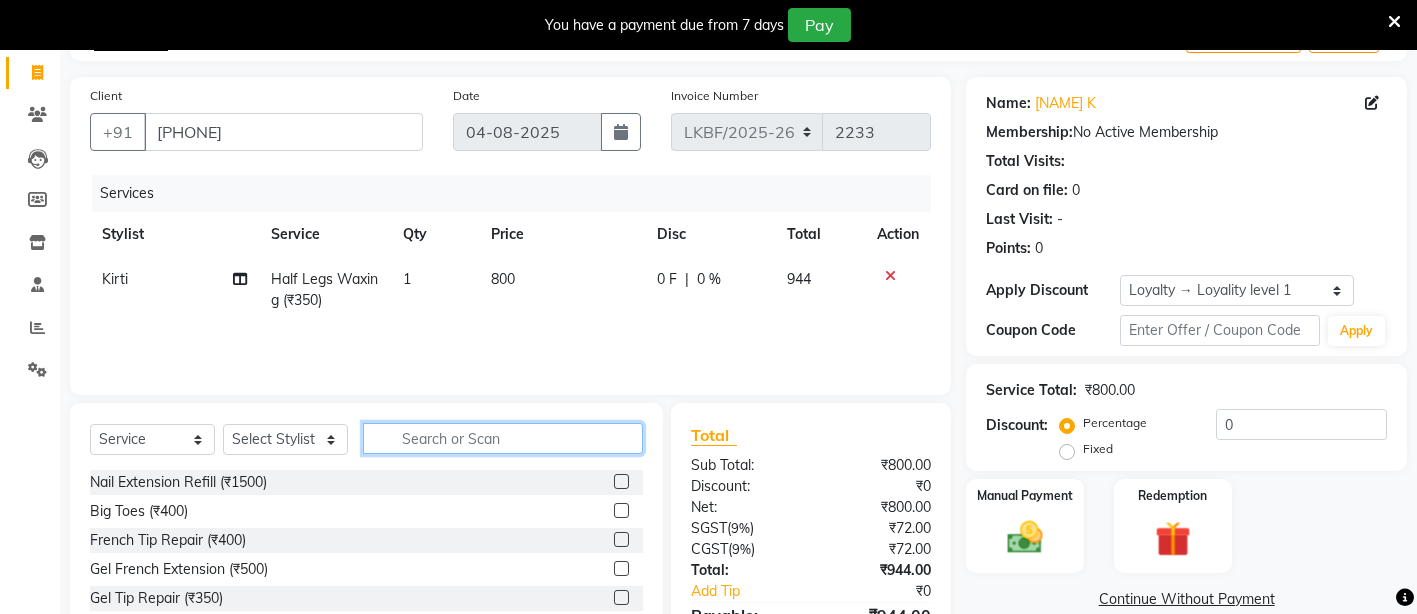 click 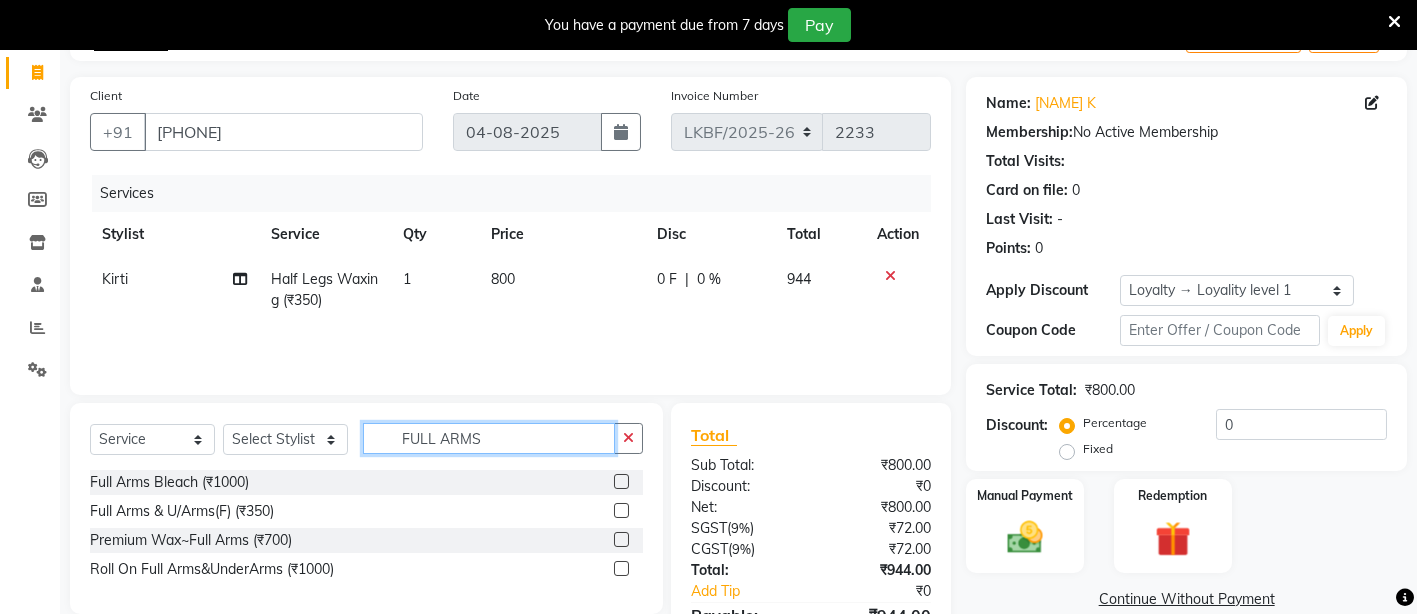 scroll, scrollTop: 235, scrollLeft: 0, axis: vertical 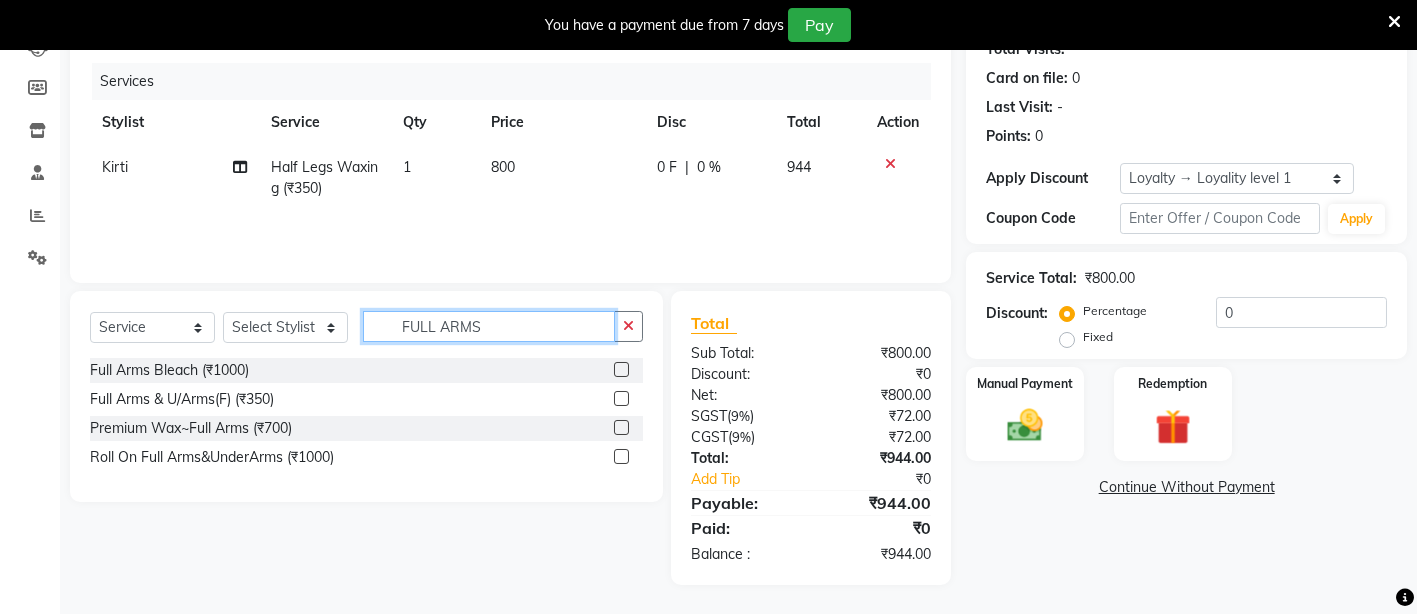 type on "FULL ARMS" 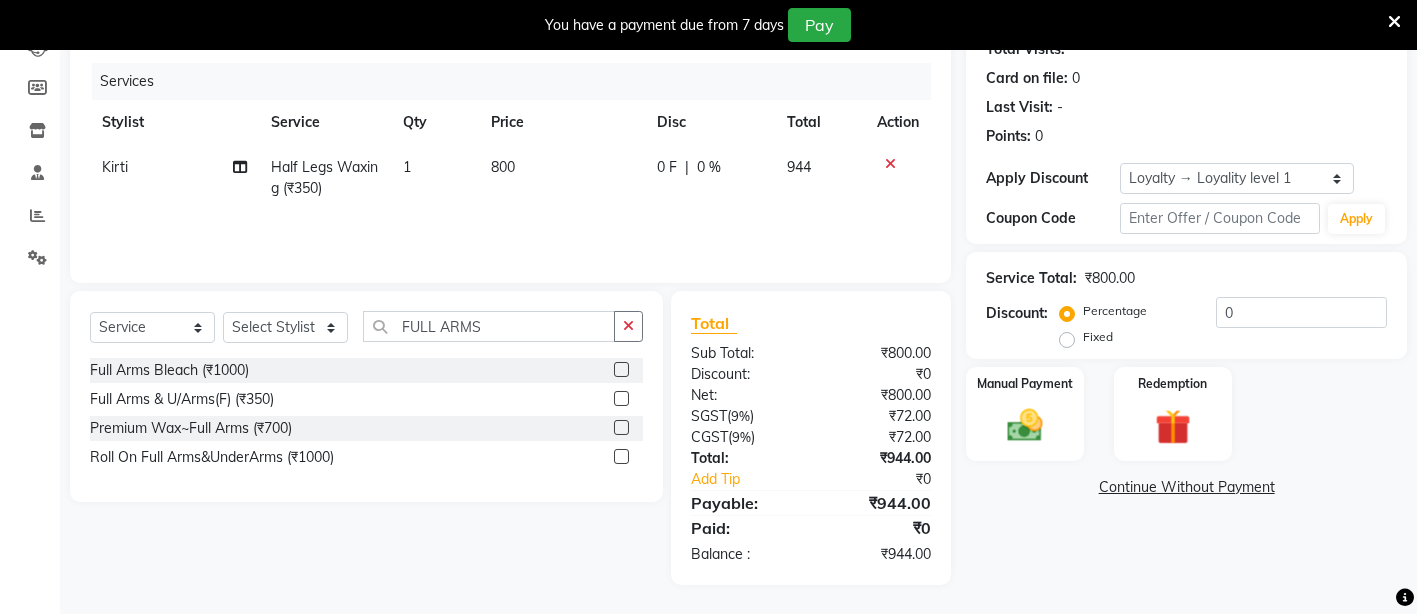 click 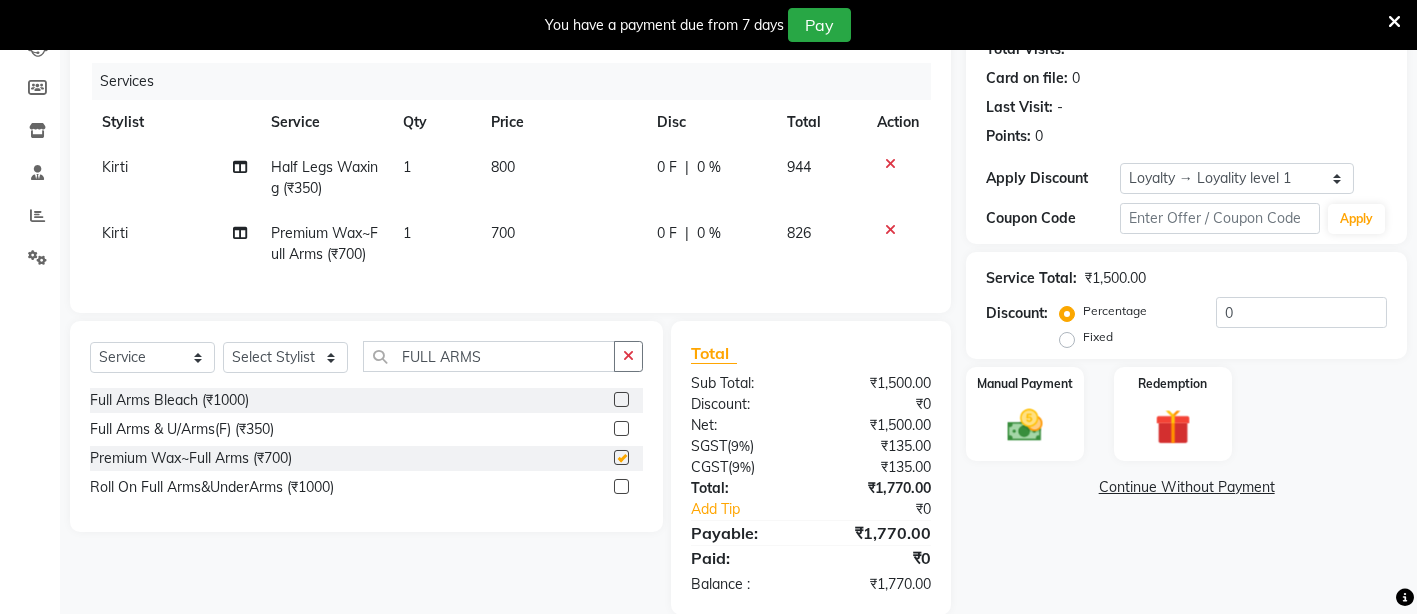 checkbox on "false" 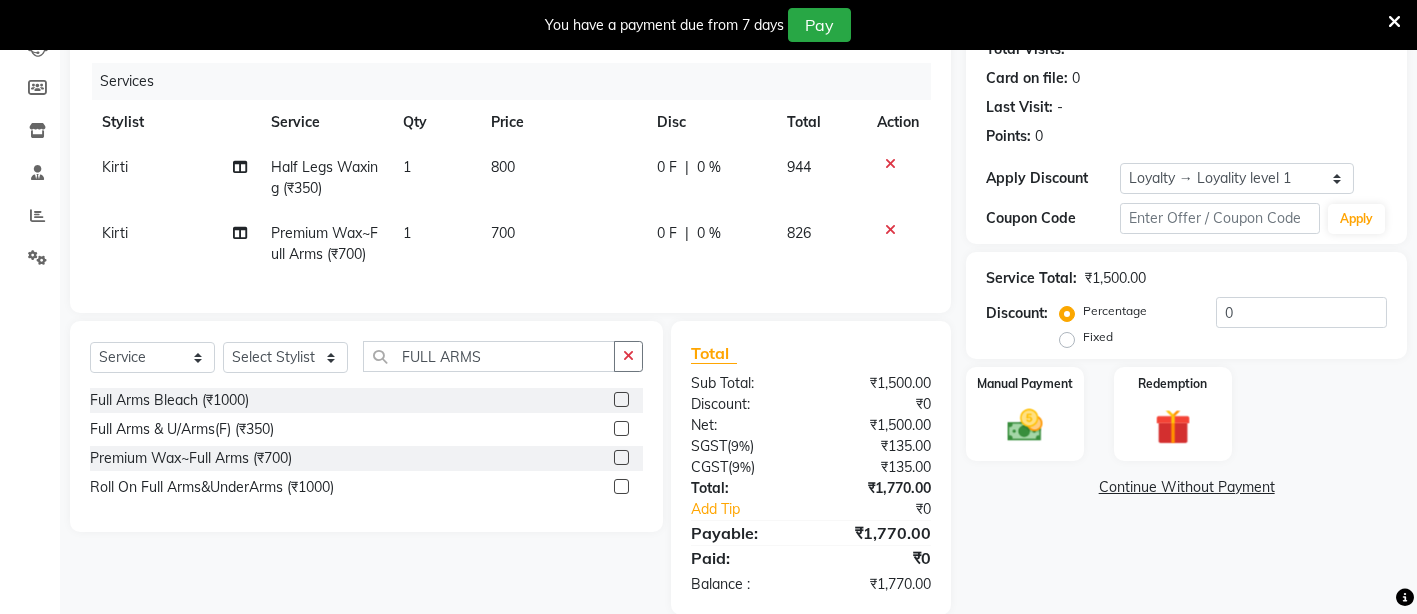click on "700" 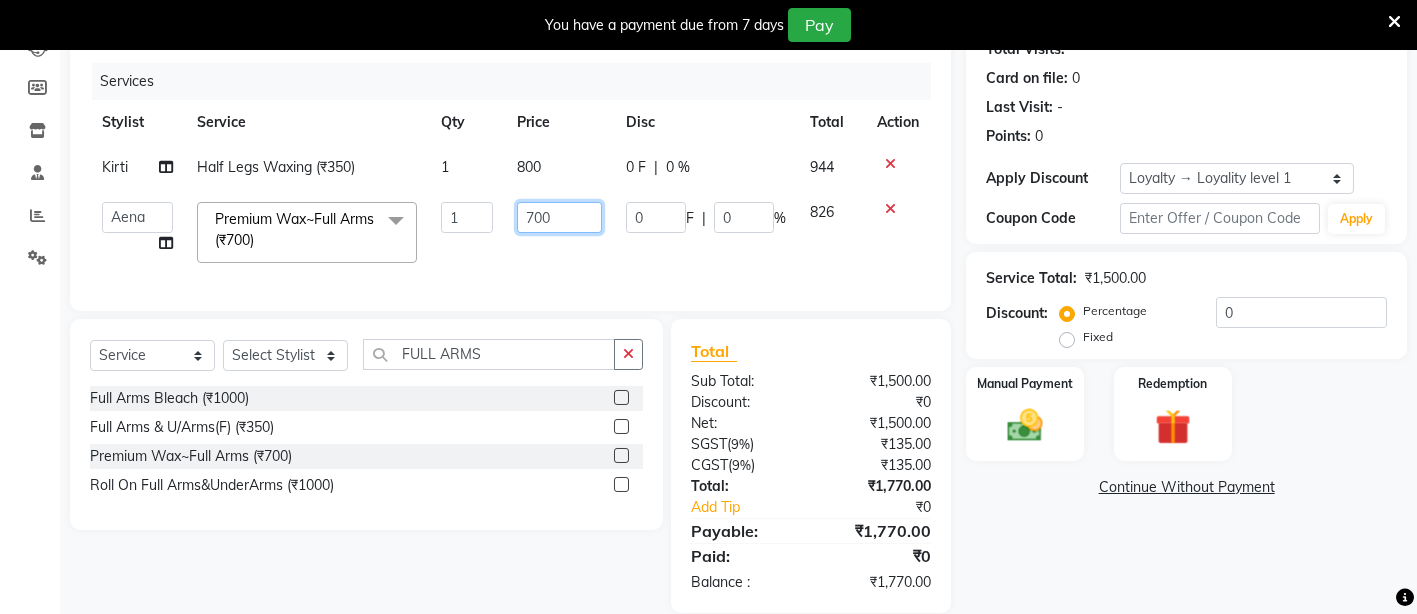 click on "700" 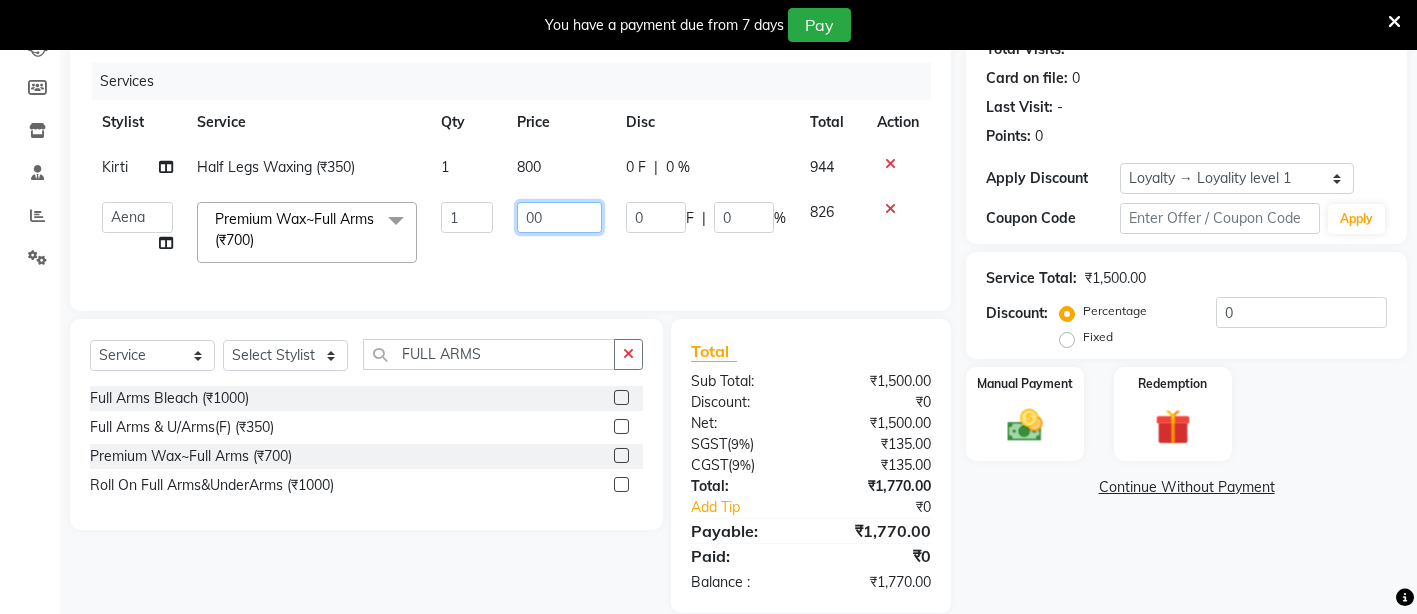 type on "800" 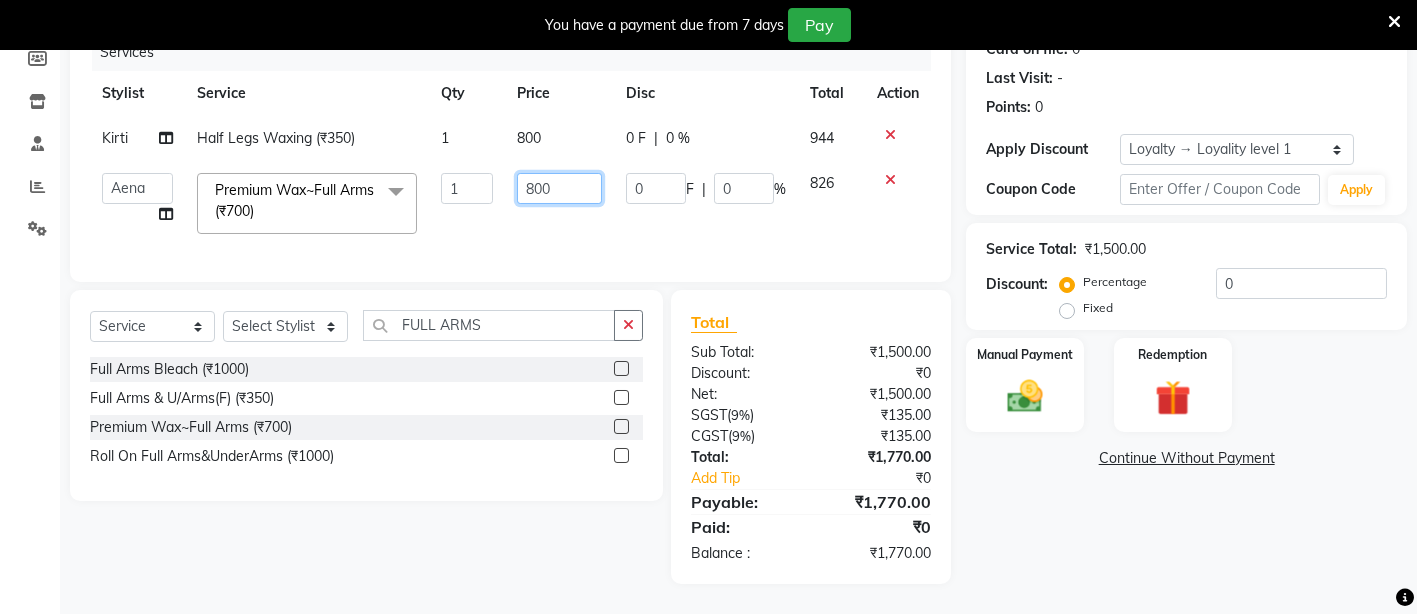 scroll, scrollTop: 282, scrollLeft: 0, axis: vertical 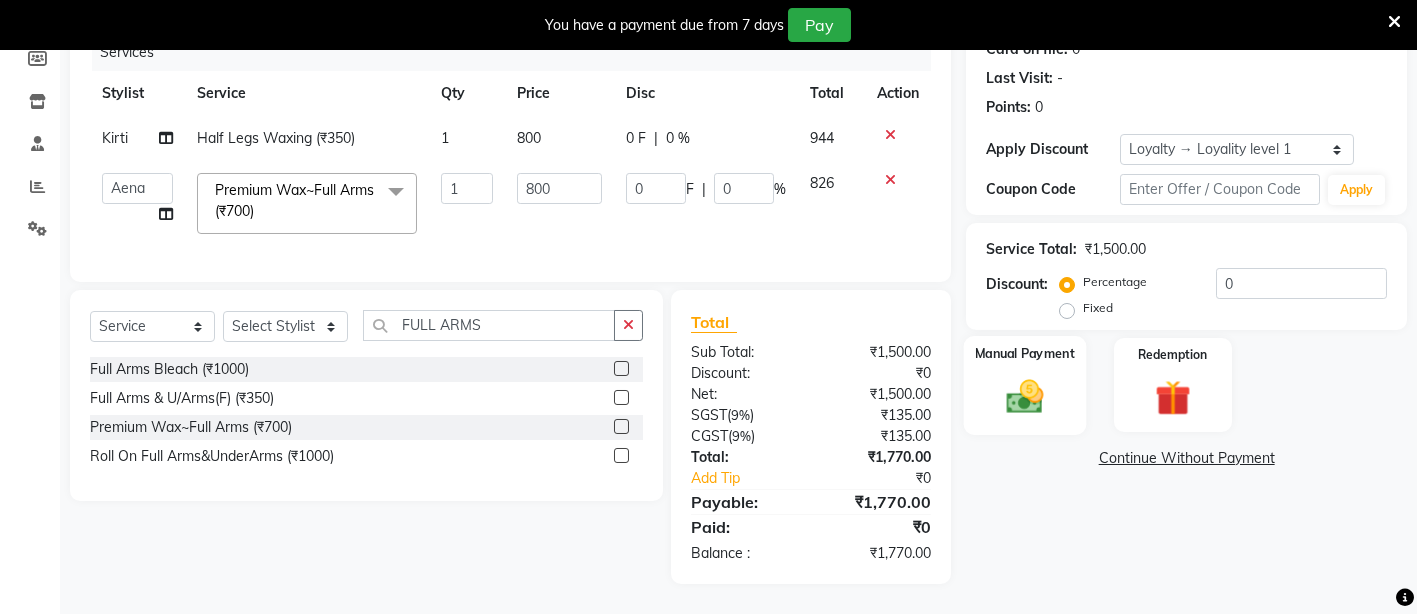 click 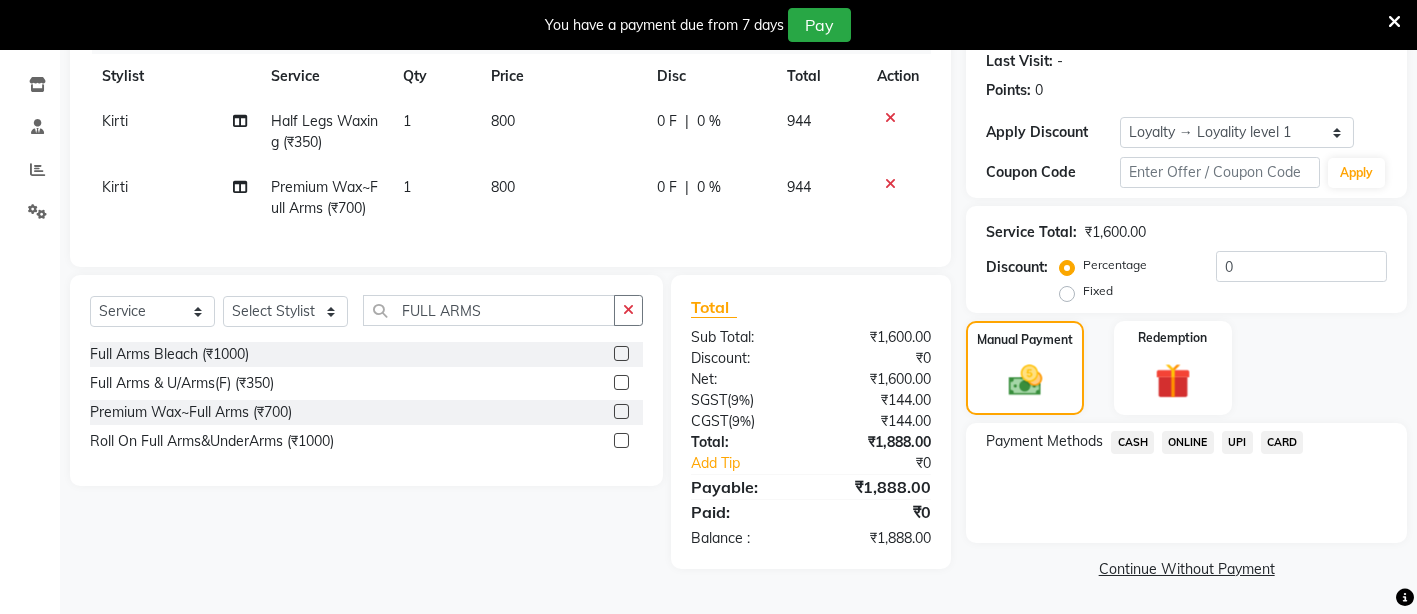click on "UPI" 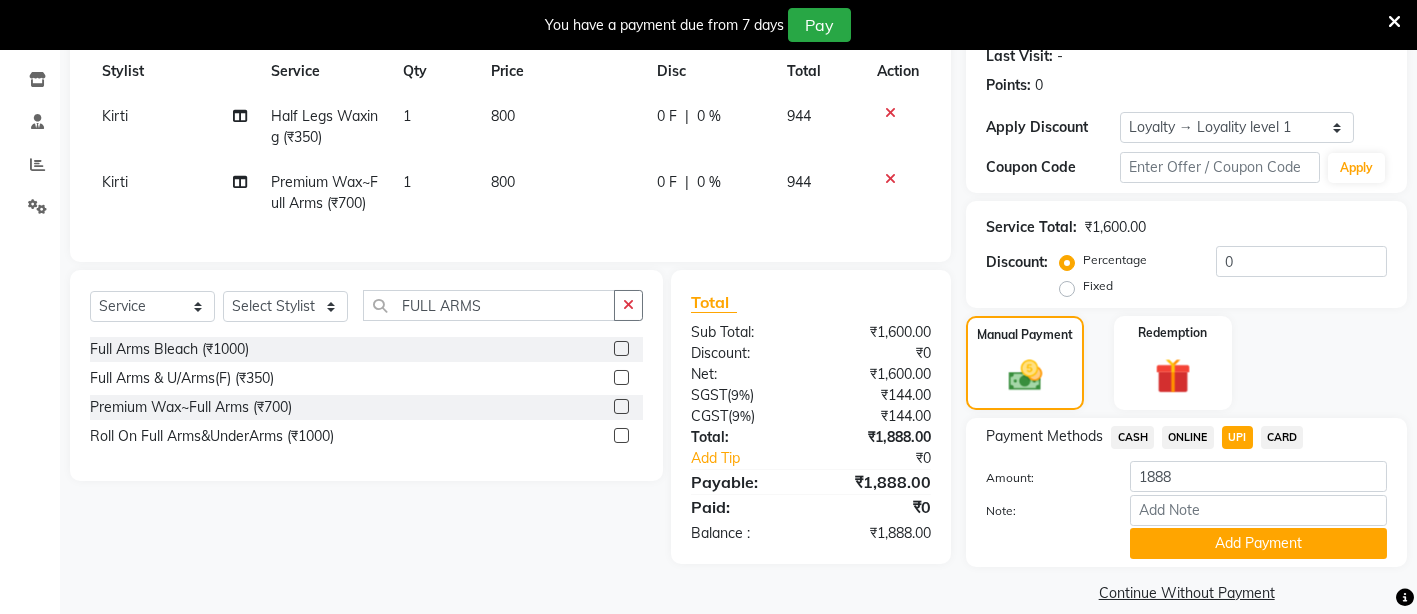 scroll, scrollTop: 310, scrollLeft: 0, axis: vertical 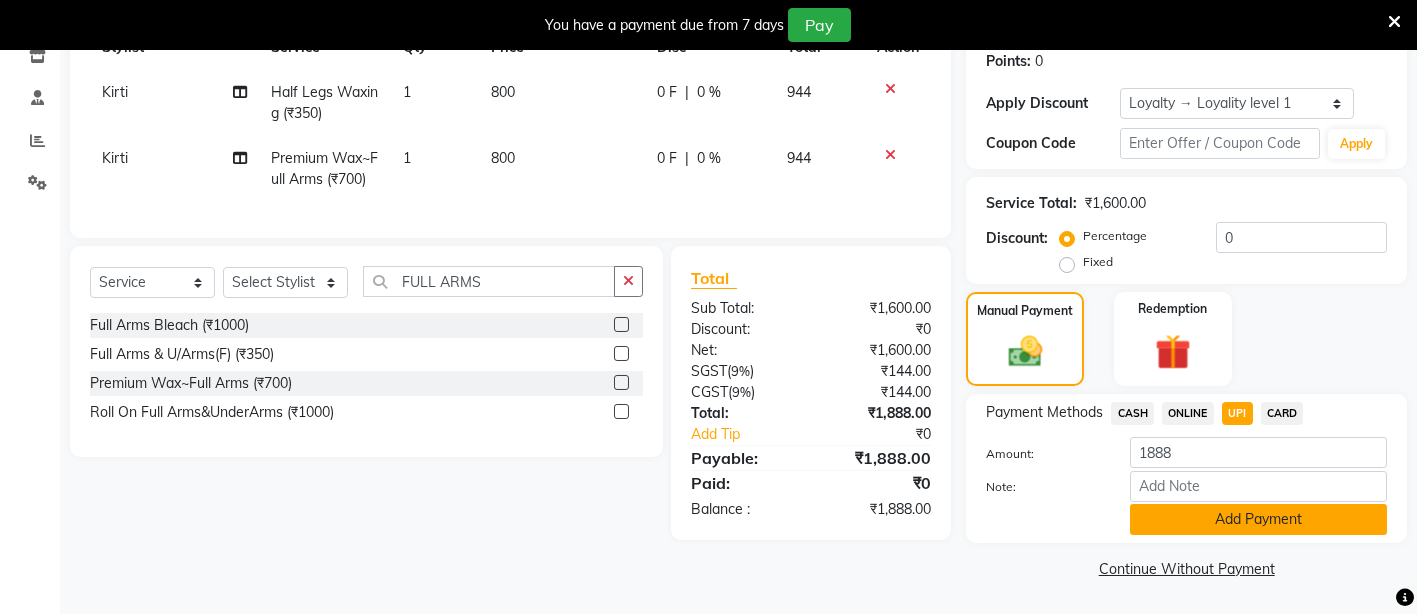 click on "Add Payment" 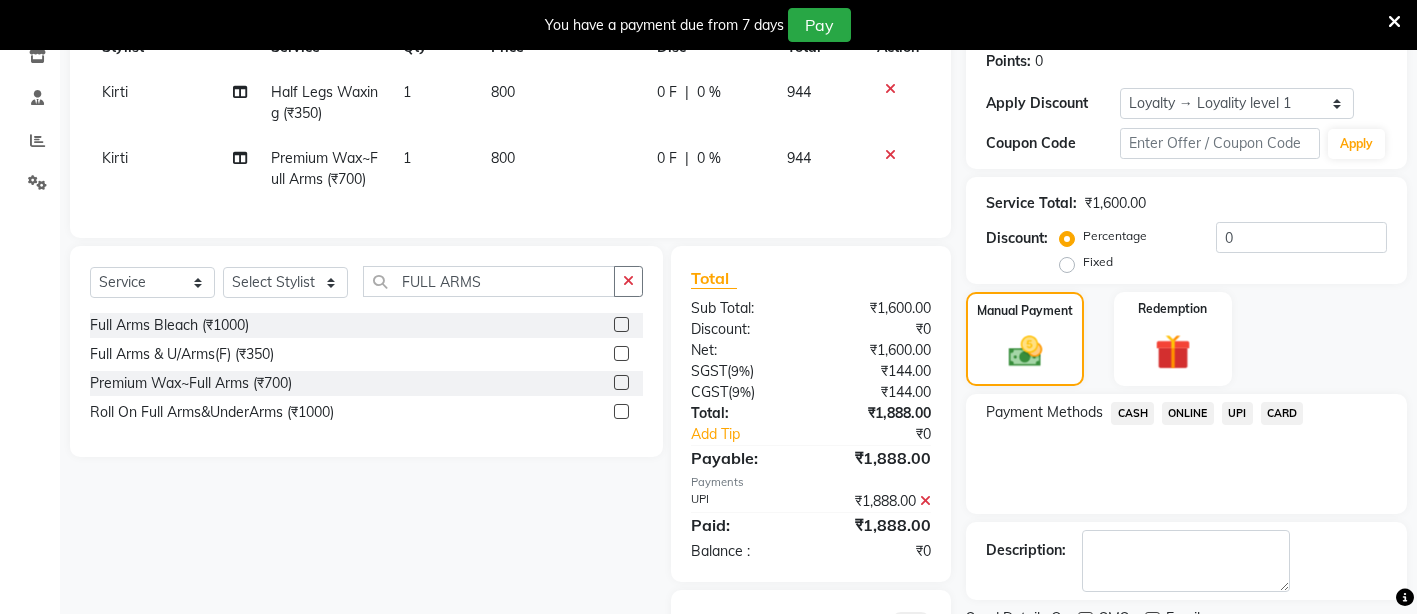 scroll, scrollTop: 425, scrollLeft: 0, axis: vertical 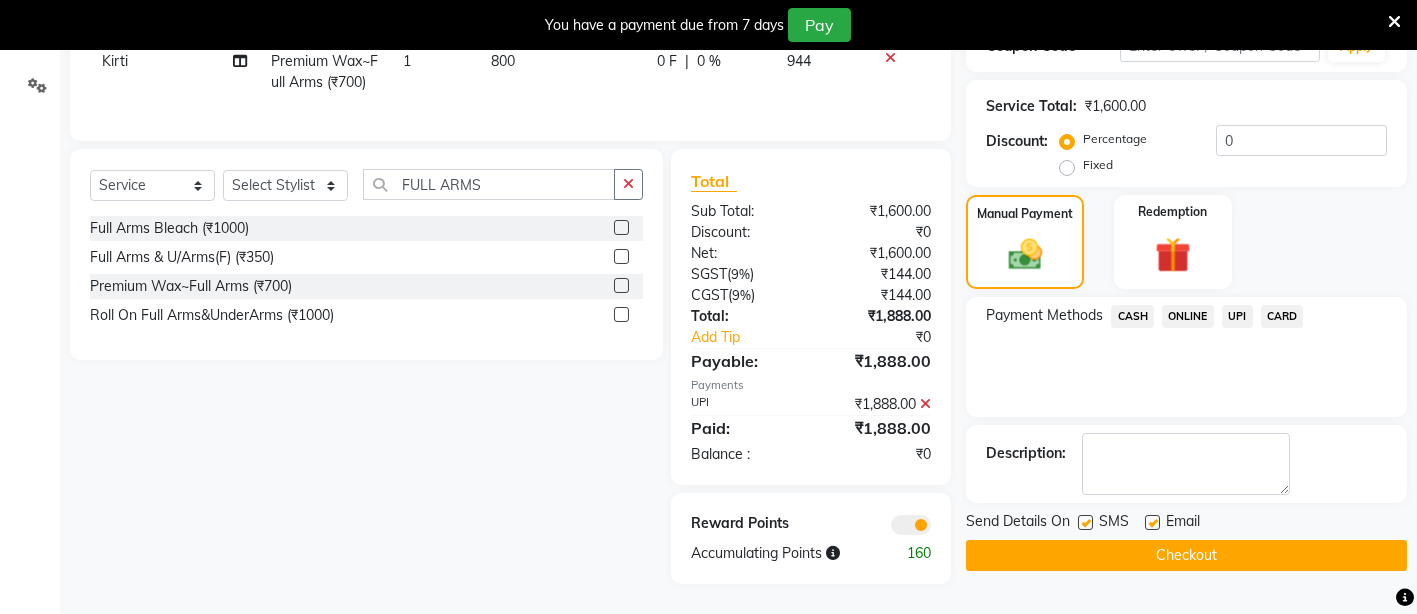 click on "Checkout" 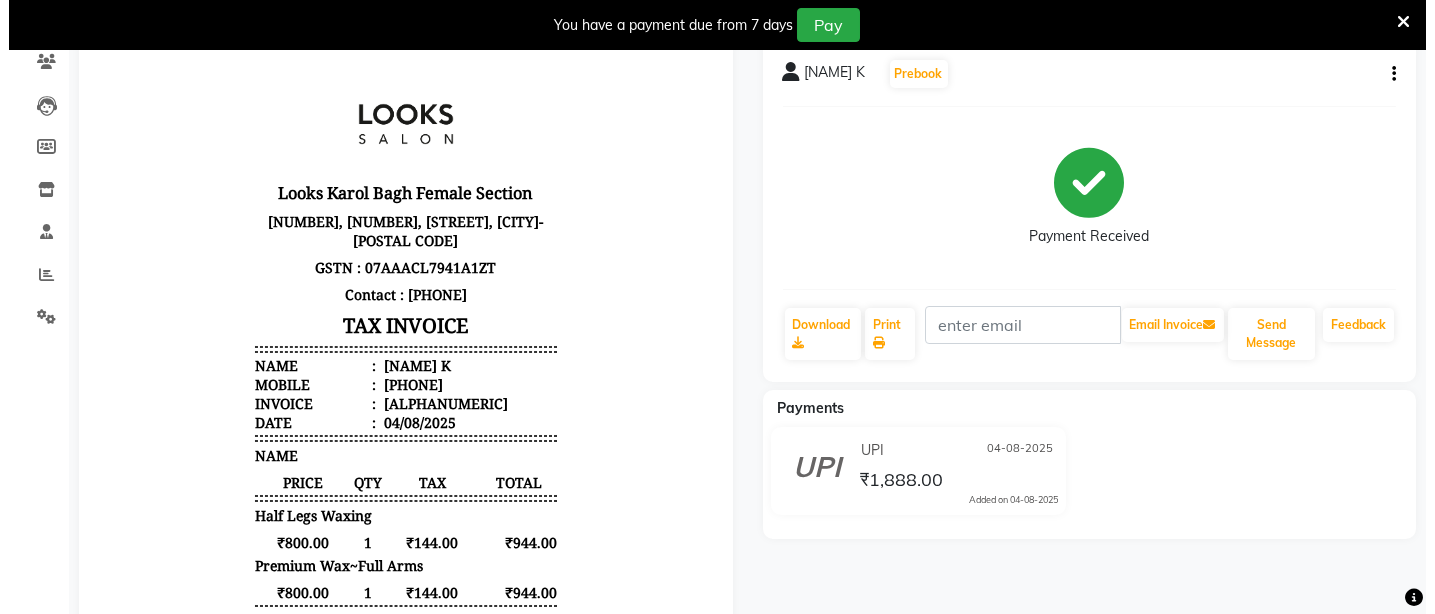 scroll, scrollTop: 0, scrollLeft: 0, axis: both 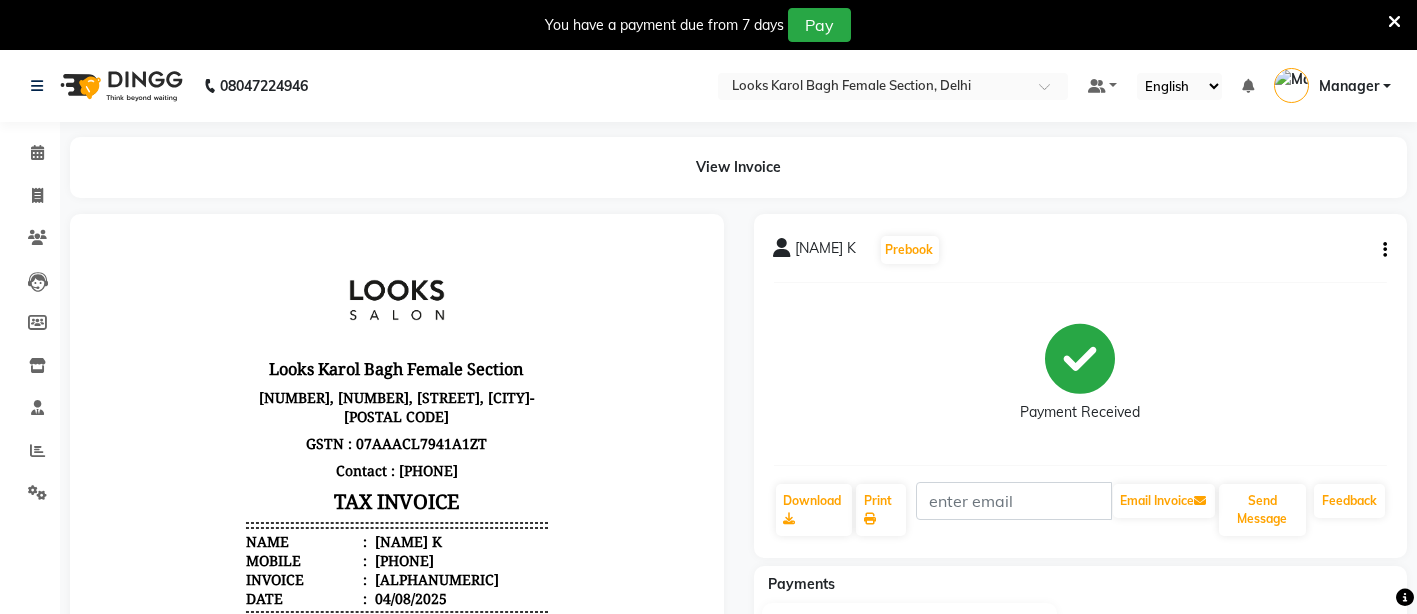 click at bounding box center (1394, 22) 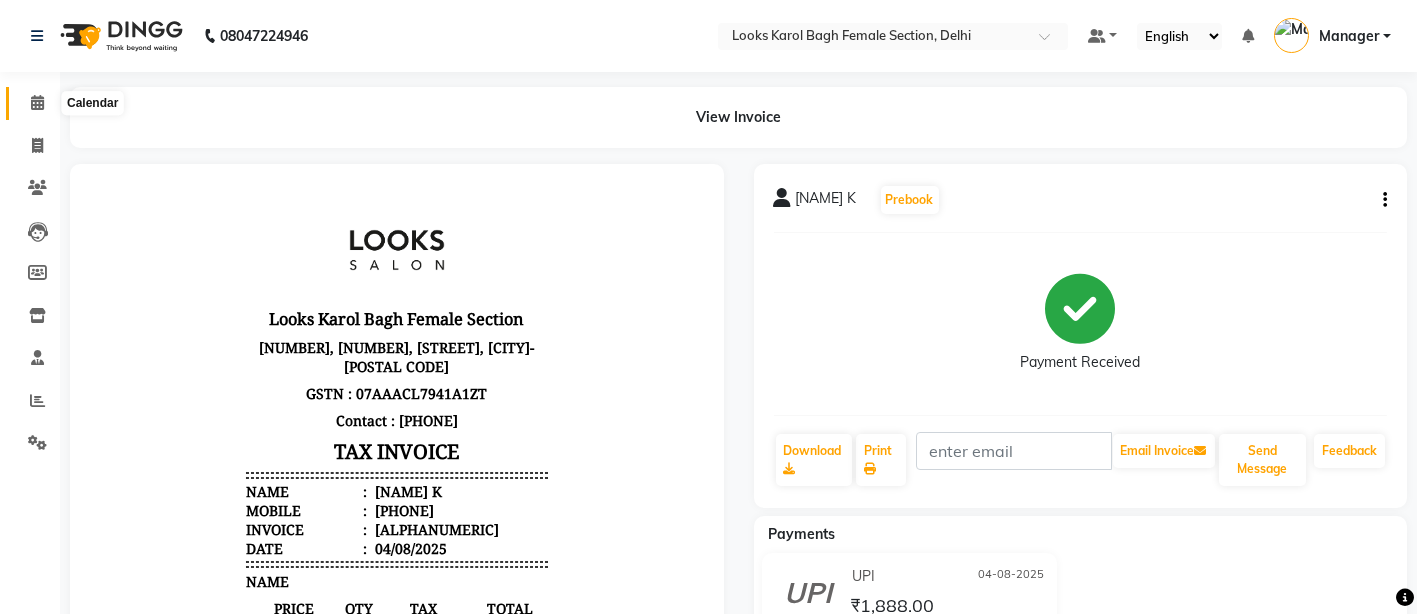 click 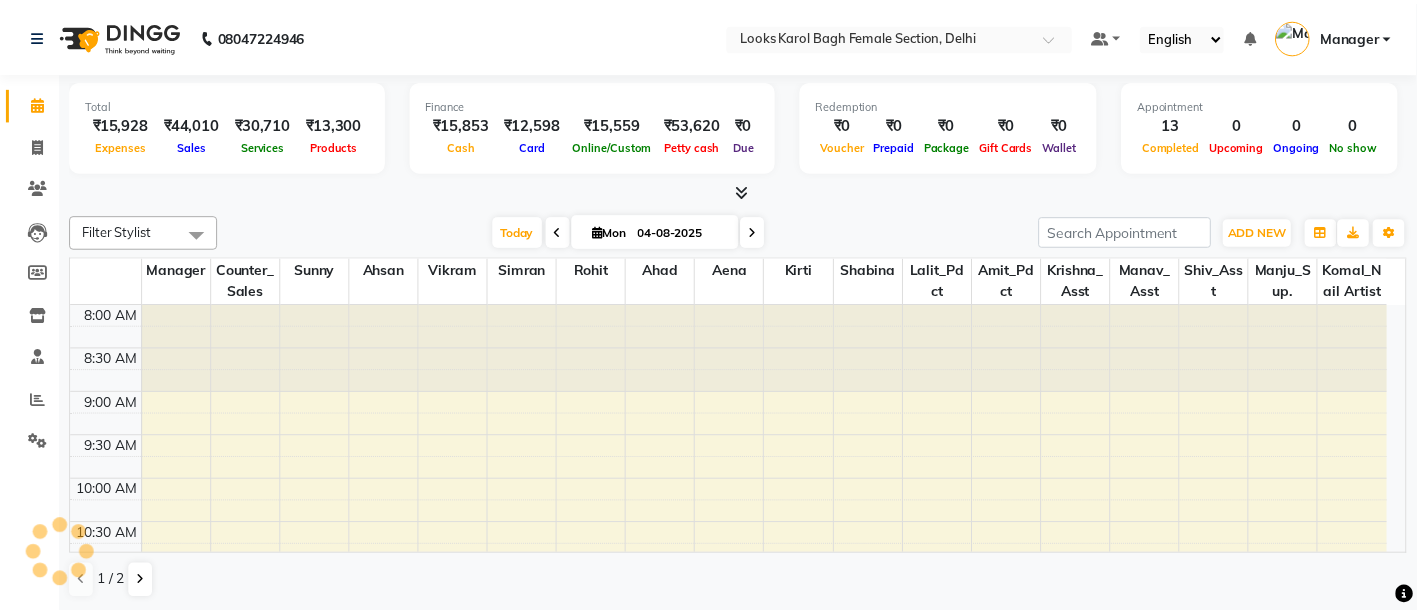 scroll, scrollTop: 0, scrollLeft: 0, axis: both 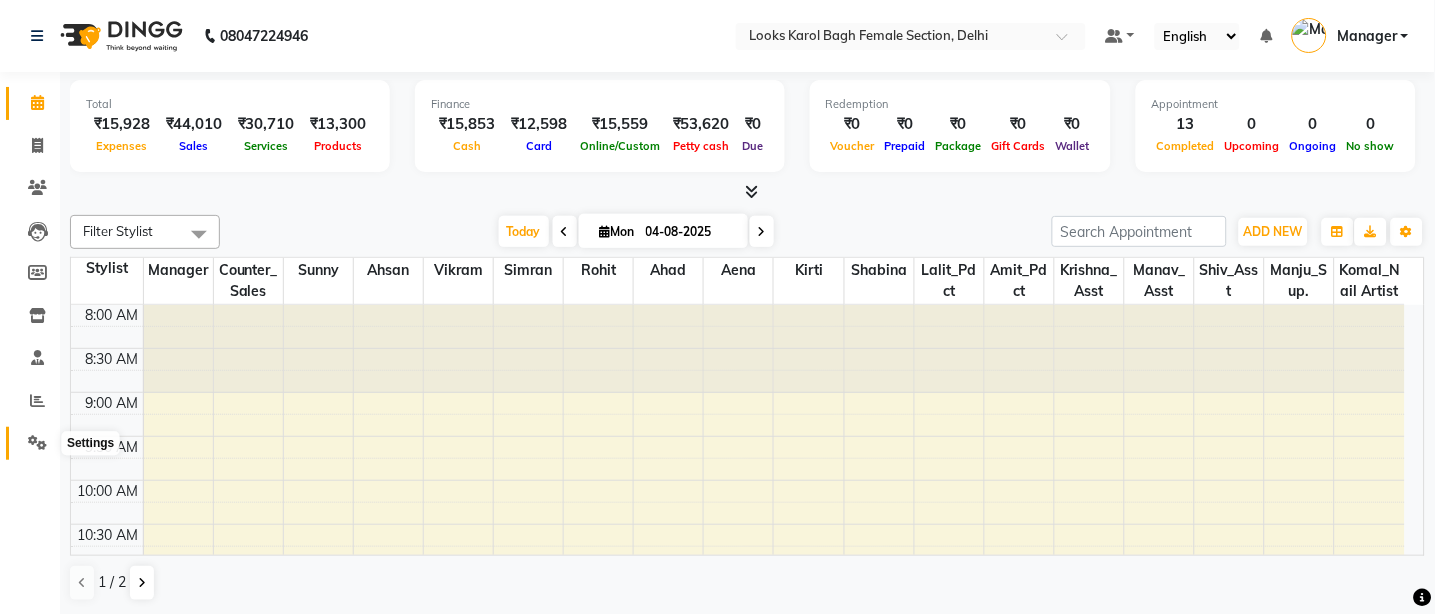 click 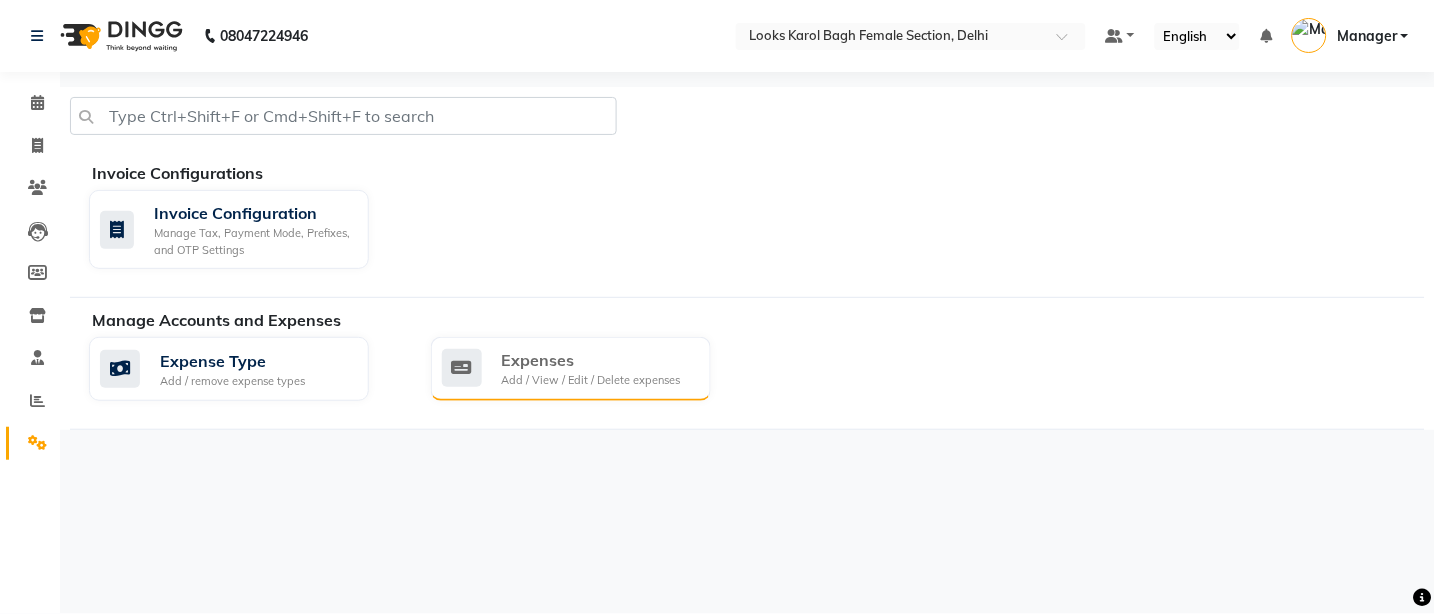 click on "Add / View / Edit / Delete expenses" 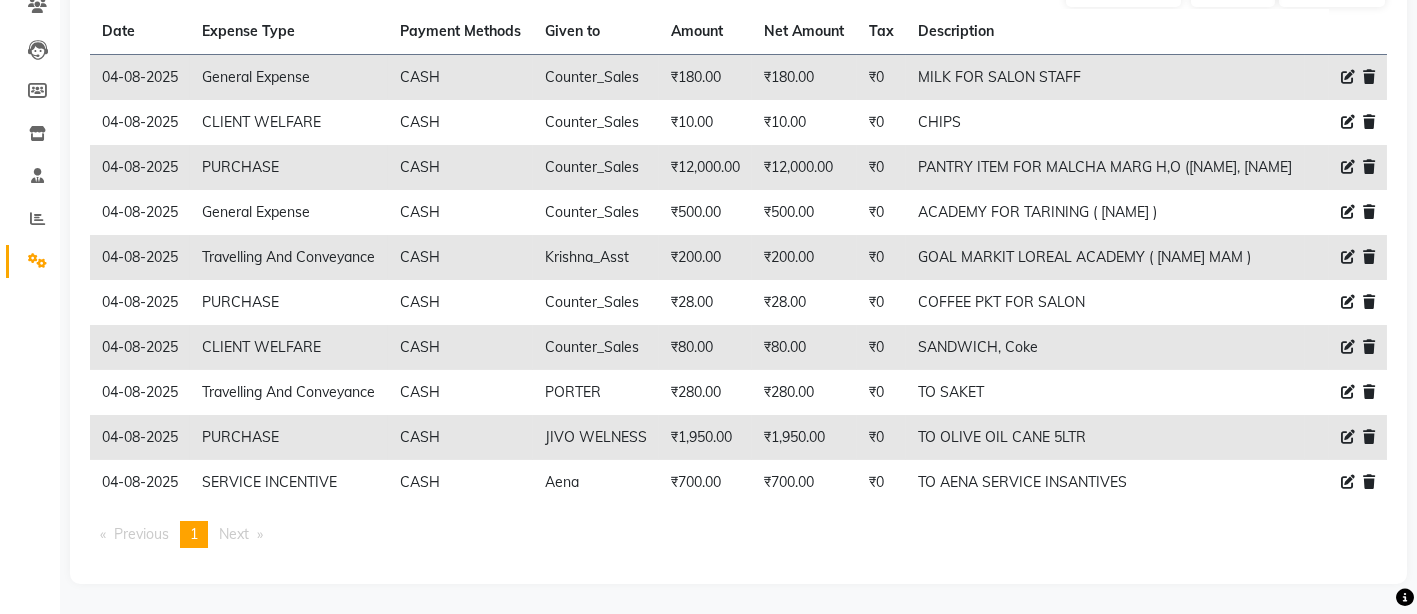 scroll, scrollTop: 411, scrollLeft: 0, axis: vertical 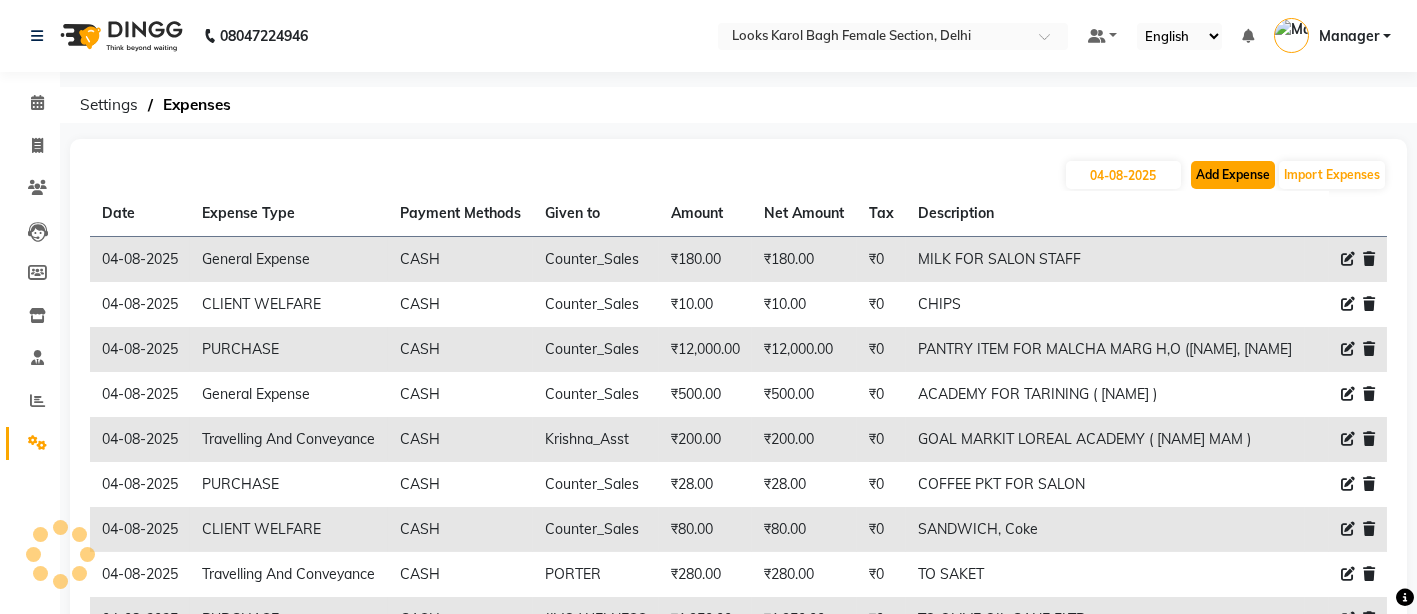 click on "Add Expense" 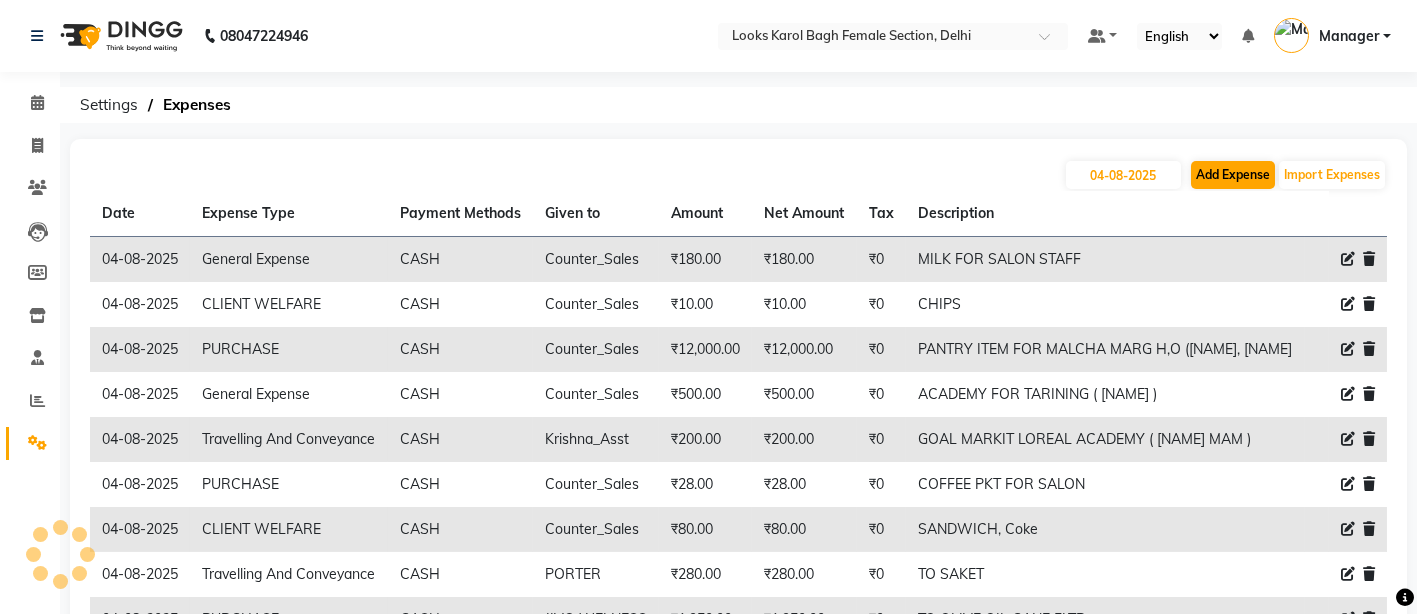select on "1" 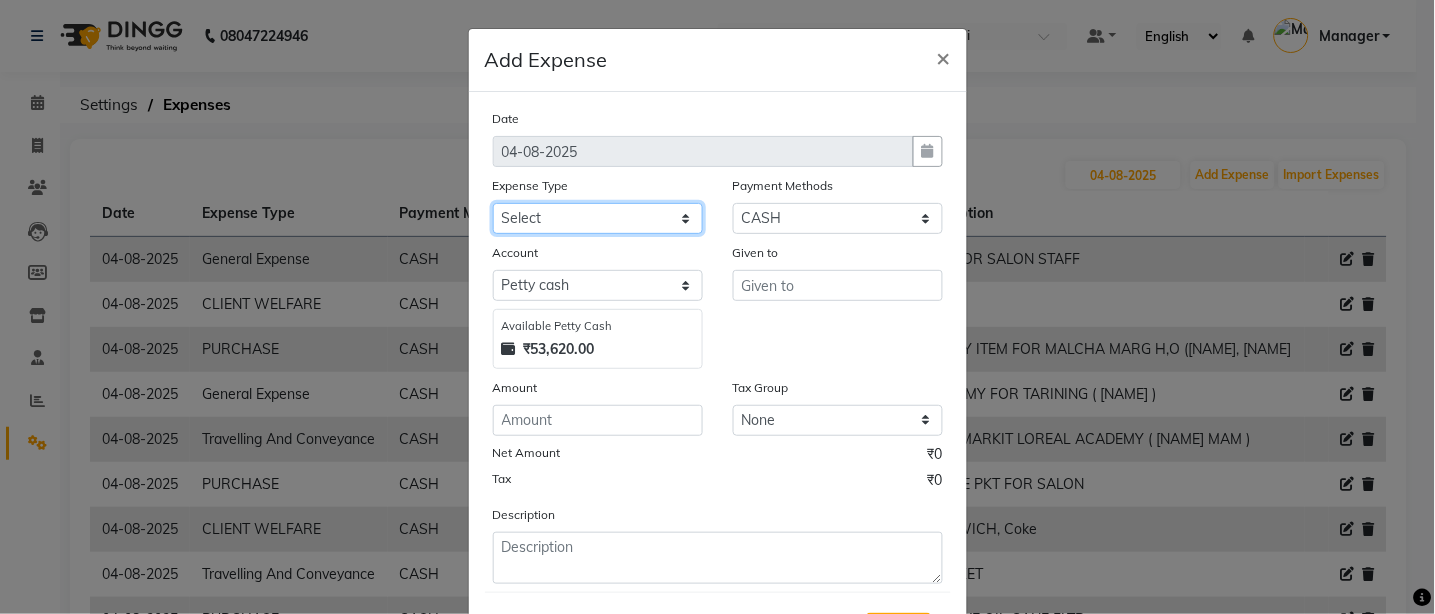 click on "Select BANK DEPOSIT BLINK IT Cash Handover Client Refund Agnst Bill CLIENT WELFARE Entertainment General Expense Laundry Bill milk Pantry PAYMENTS PREPAID Printing And Stationery Product Incentive PURCHASE Repair And Maintenance Salary Salary advance SERVICE INCENTIVE staff accommodation STAFF WELFARE TIP CREDIT CARD TIP UPI Travelling And Conveyance Water Bills" 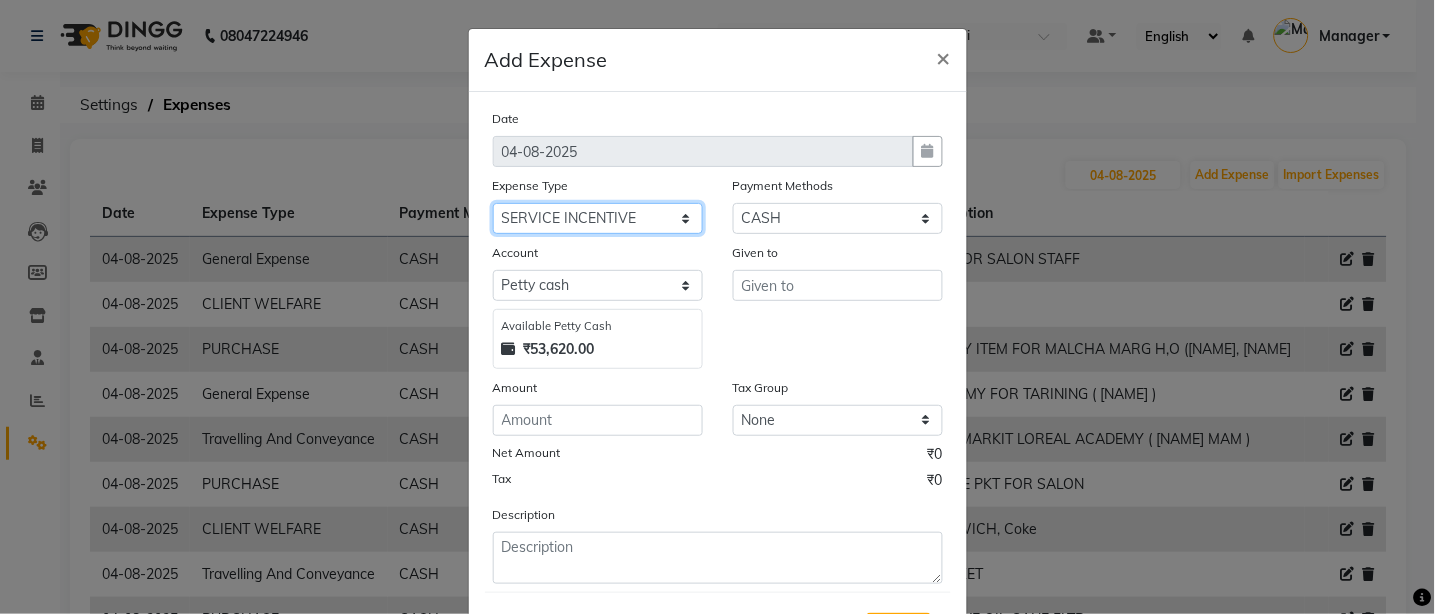 click on "Select BANK DEPOSIT BLINK IT Cash Handover Client Refund Agnst Bill CLIENT WELFARE Entertainment General Expense Laundry Bill milk Pantry PAYMENTS PREPAID Printing And Stationery Product Incentive PURCHASE Repair And Maintenance Salary Salary advance SERVICE INCENTIVE staff accommodation STAFF WELFARE TIP CREDIT CARD TIP UPI Travelling And Conveyance Water Bills" 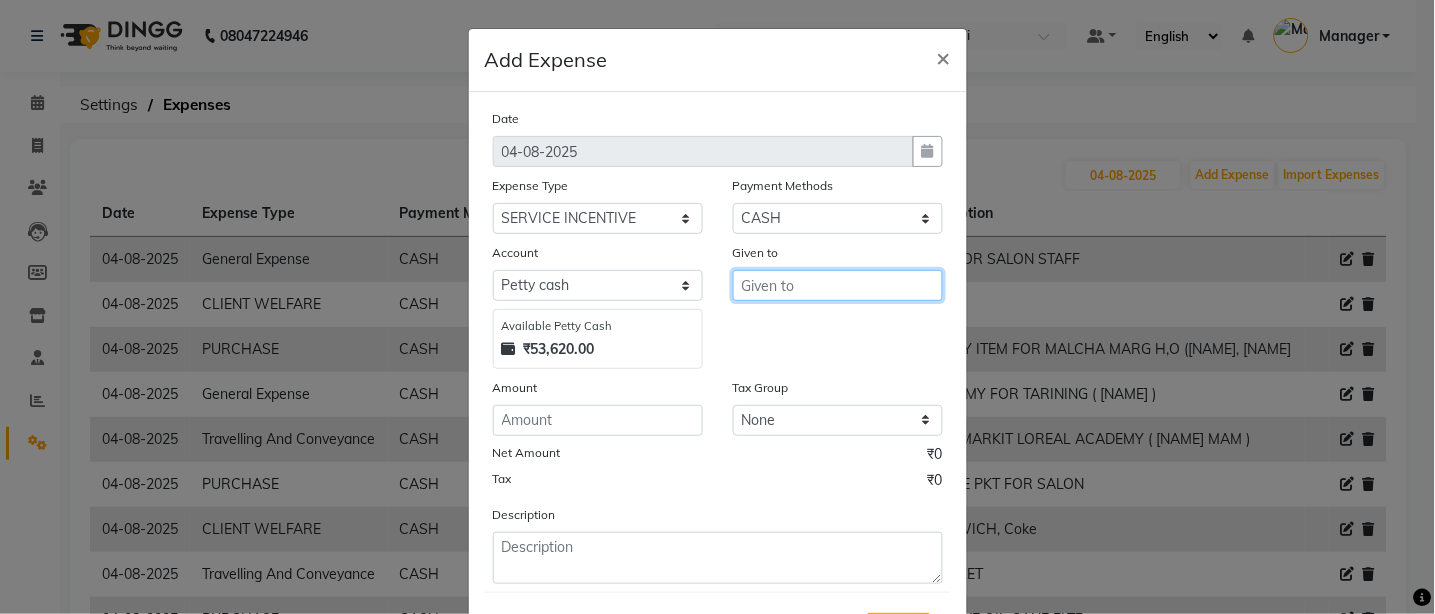 click at bounding box center [838, 285] 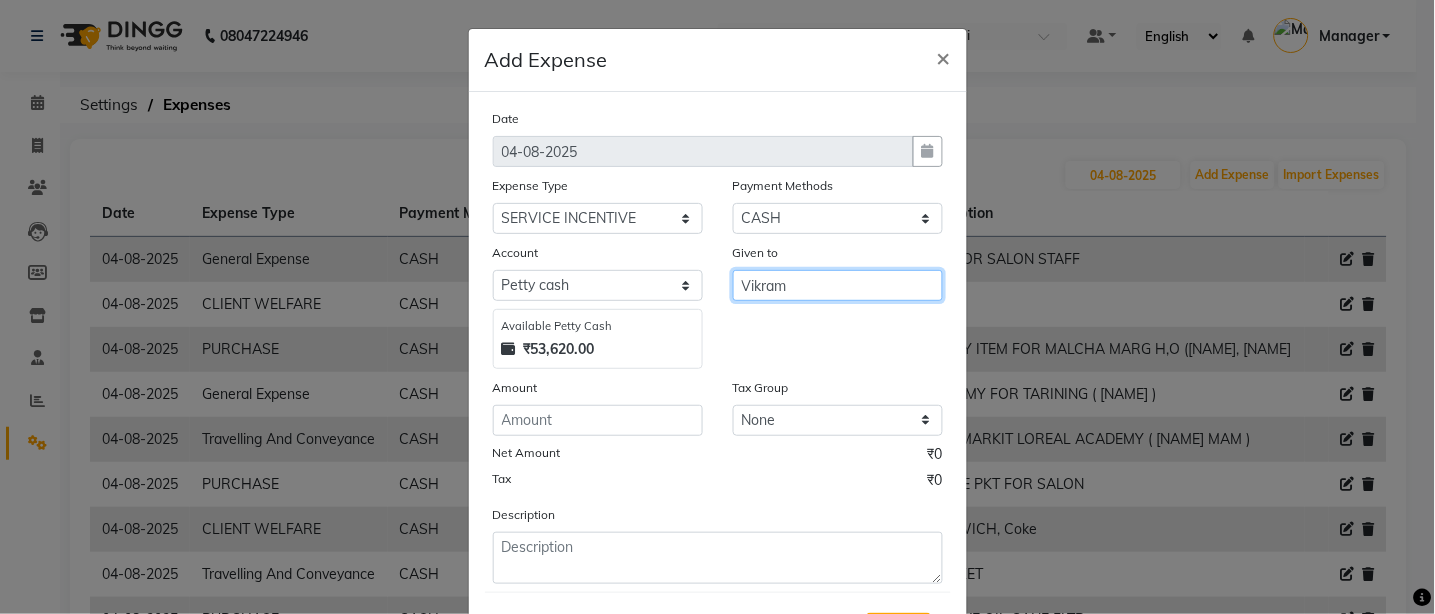 click on "Vikram" at bounding box center [838, 285] 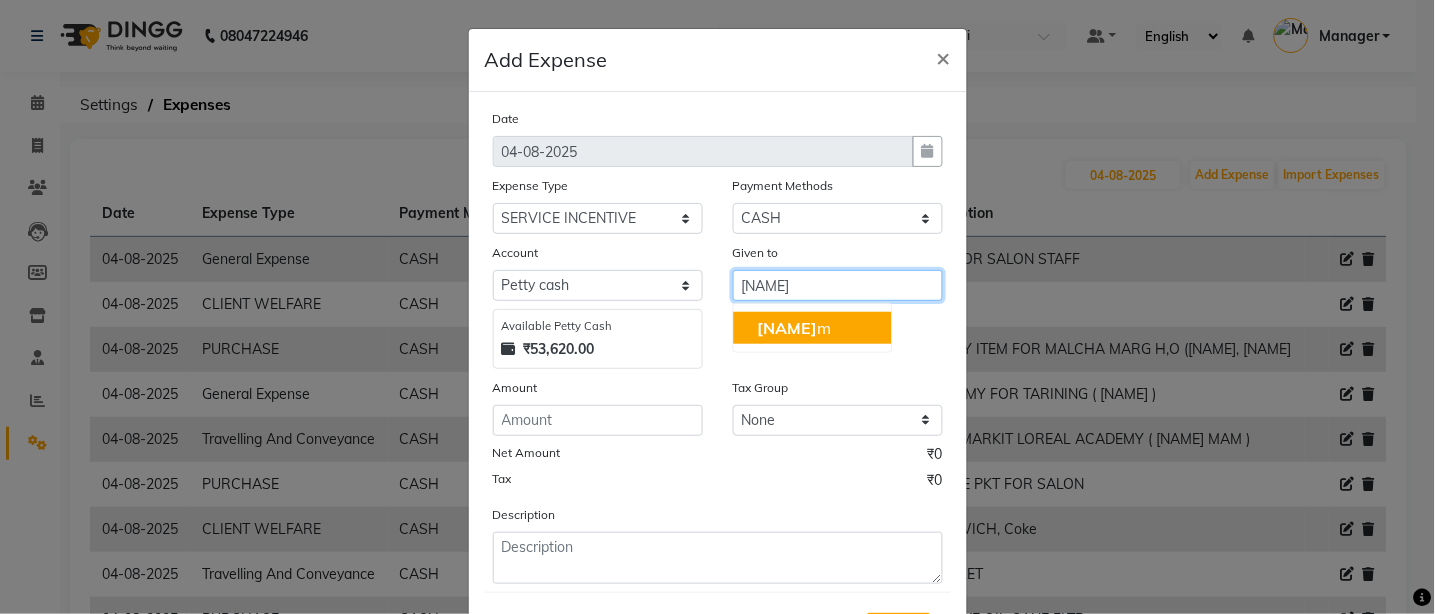 click on "[NAME] m" at bounding box center (812, 328) 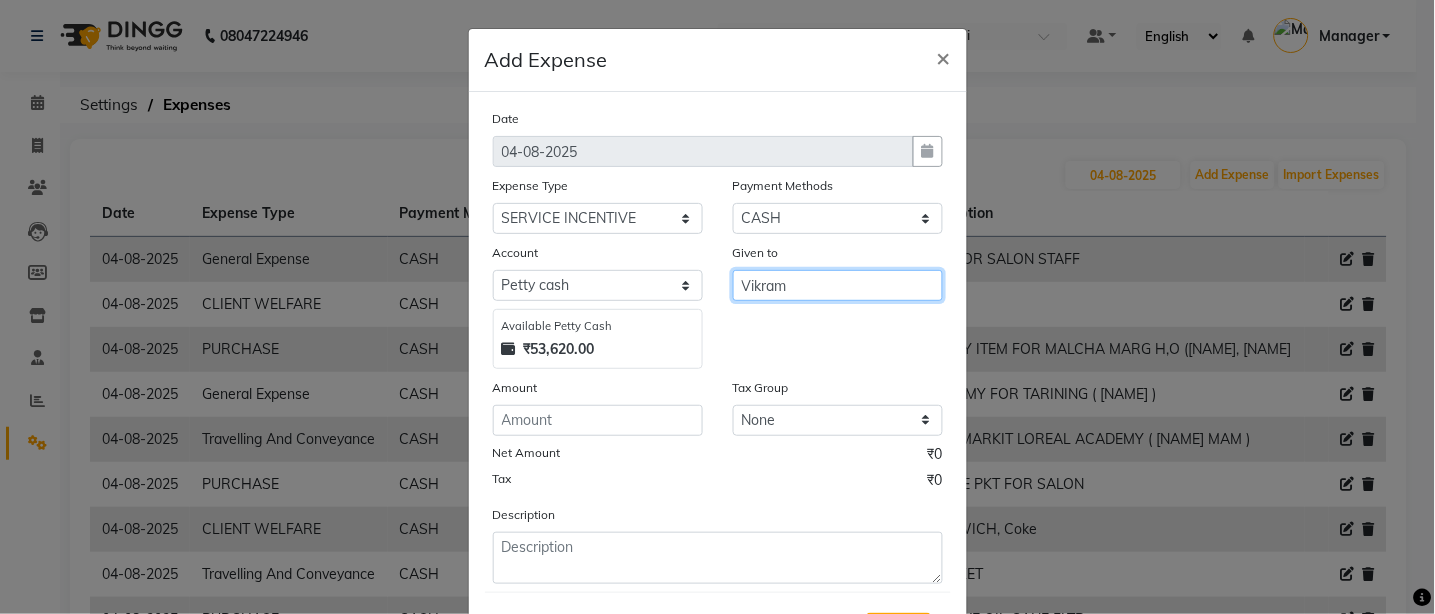 type on "Vikram" 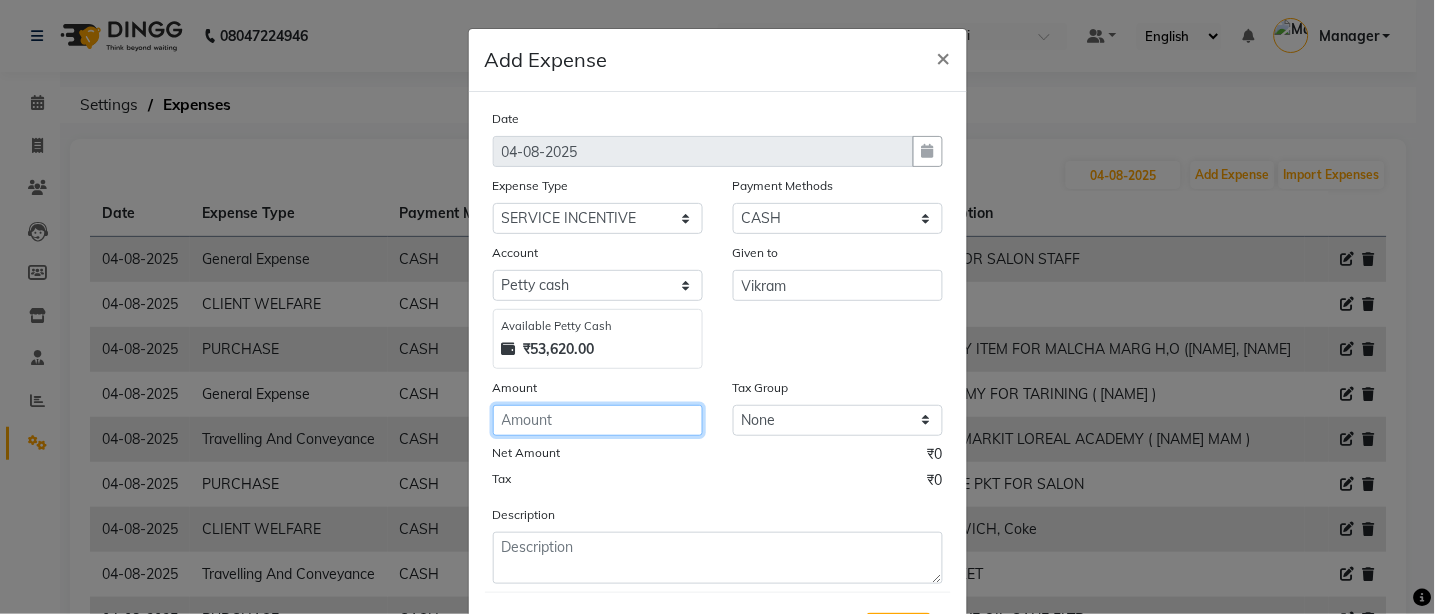 click 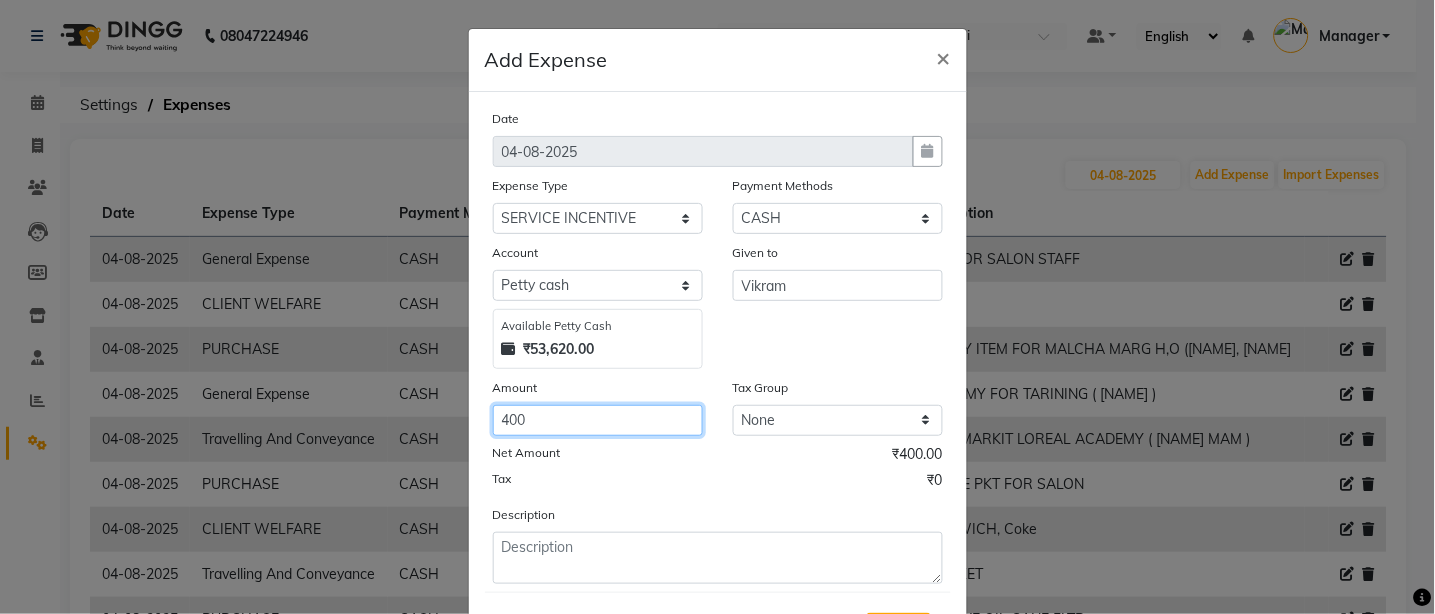 type on "400" 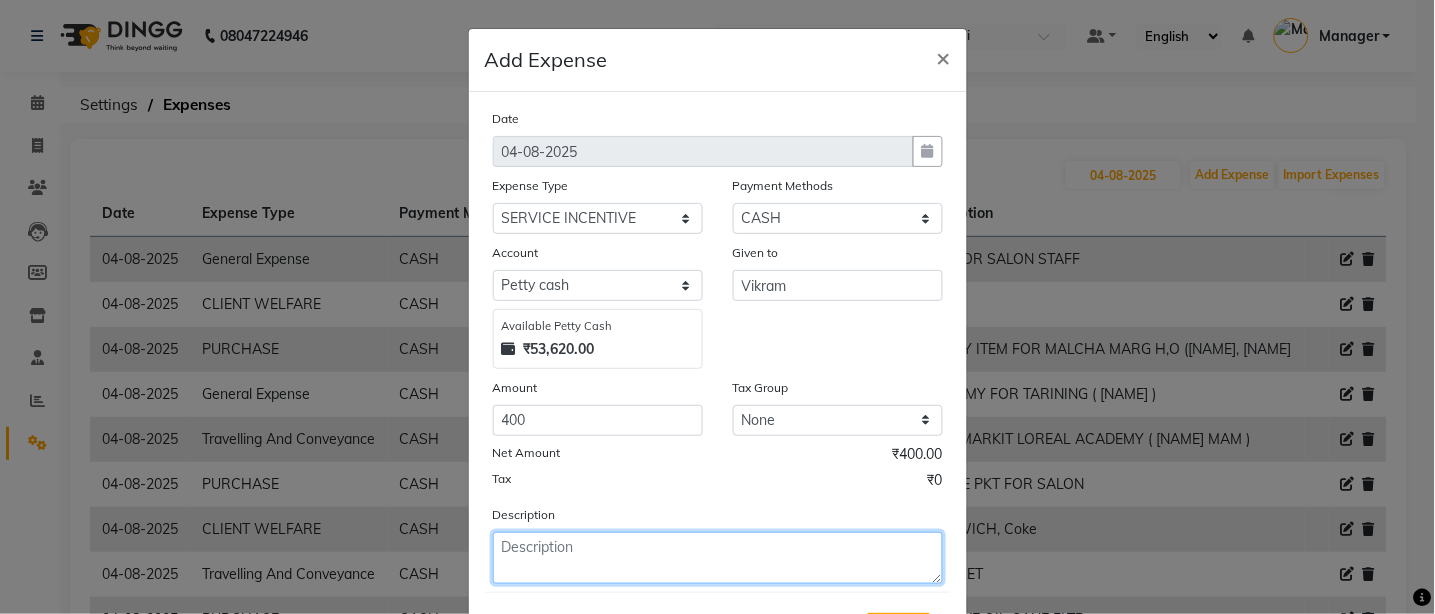 click 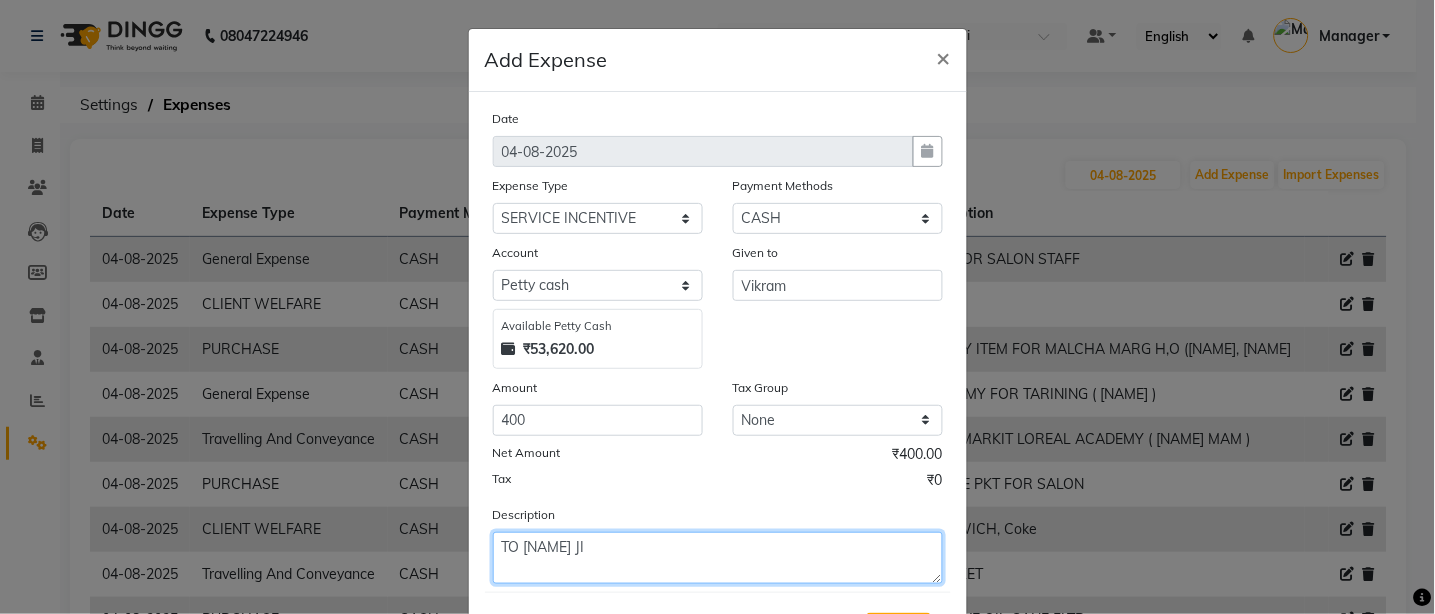 drag, startPoint x: 534, startPoint y: 549, endPoint x: 532, endPoint y: 581, distance: 32.06244 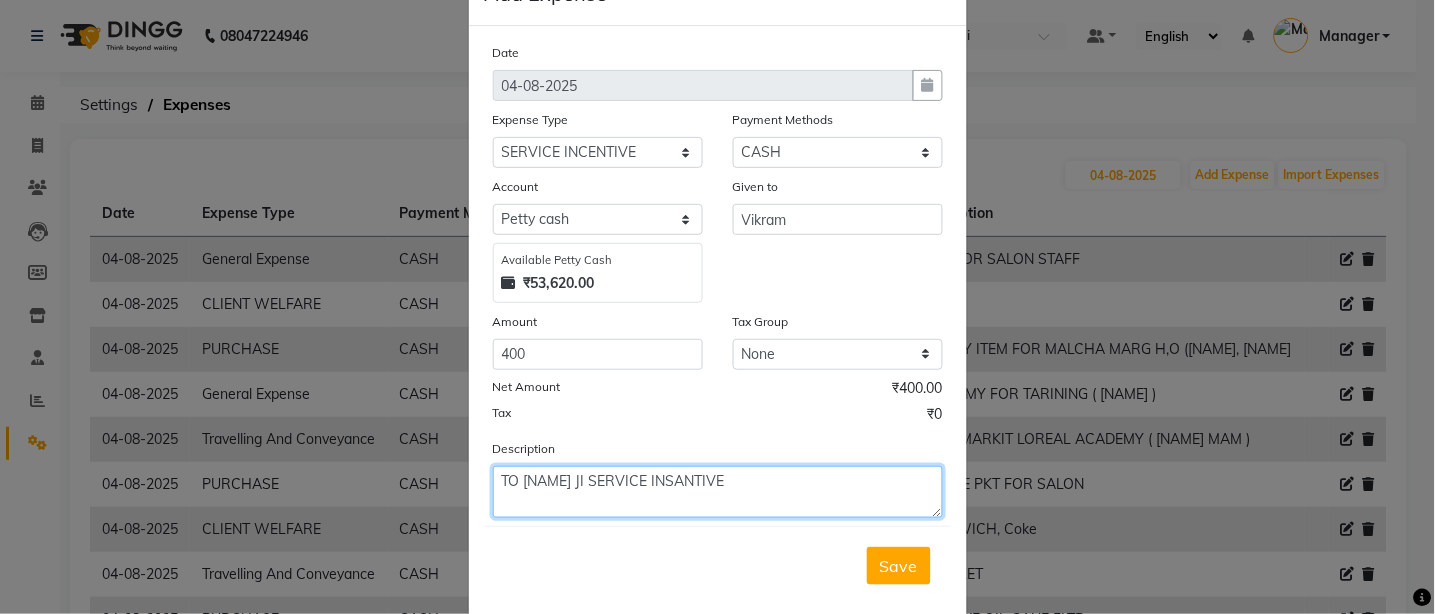 scroll, scrollTop: 101, scrollLeft: 0, axis: vertical 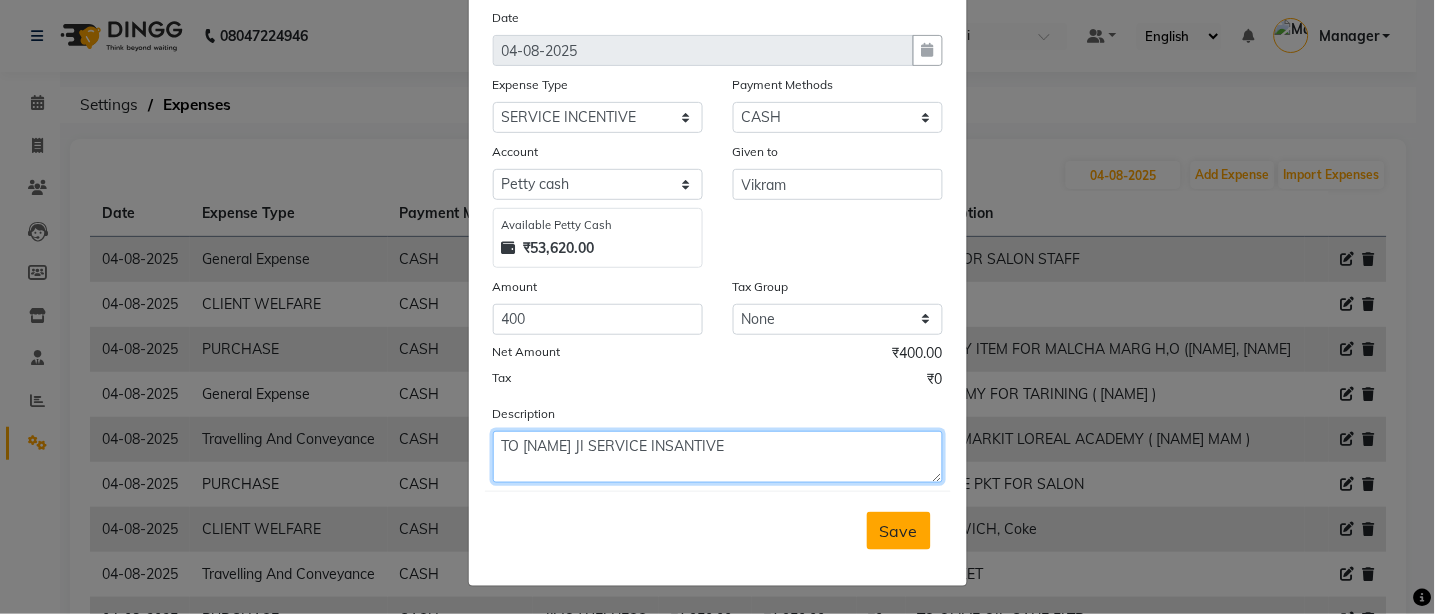 type on "TO [NAME] JI SERVICE INSANTIVE" 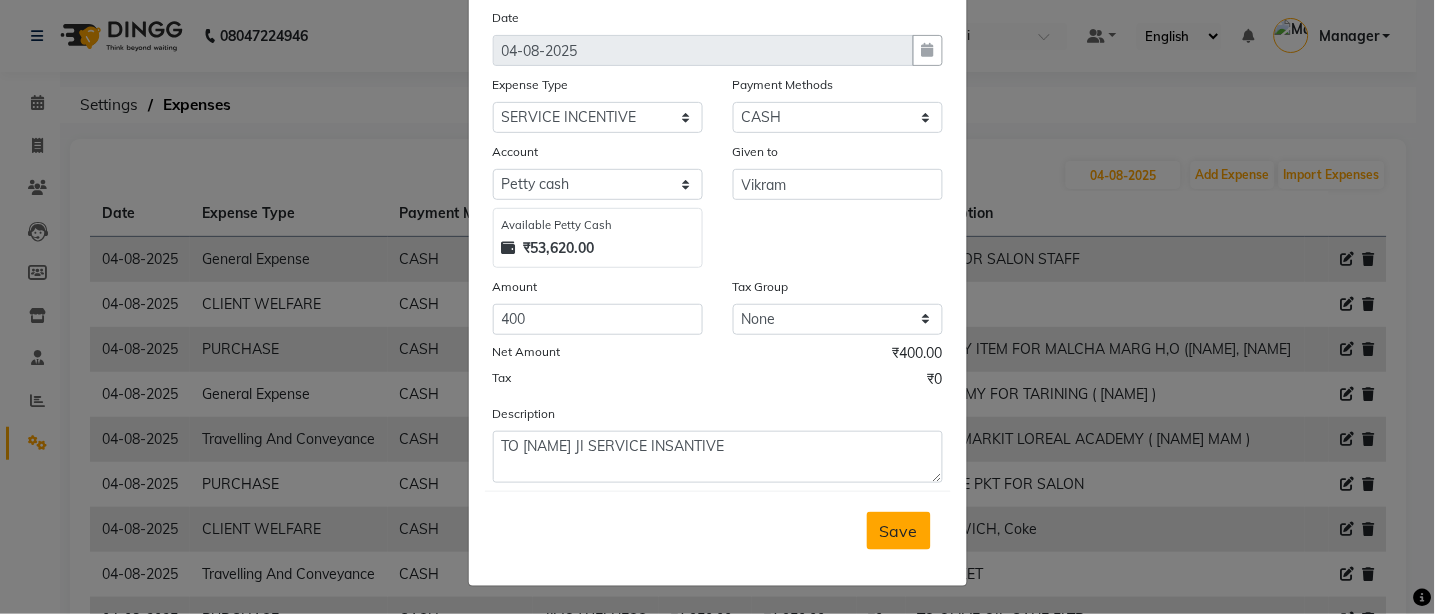 click on "Save" at bounding box center [899, 531] 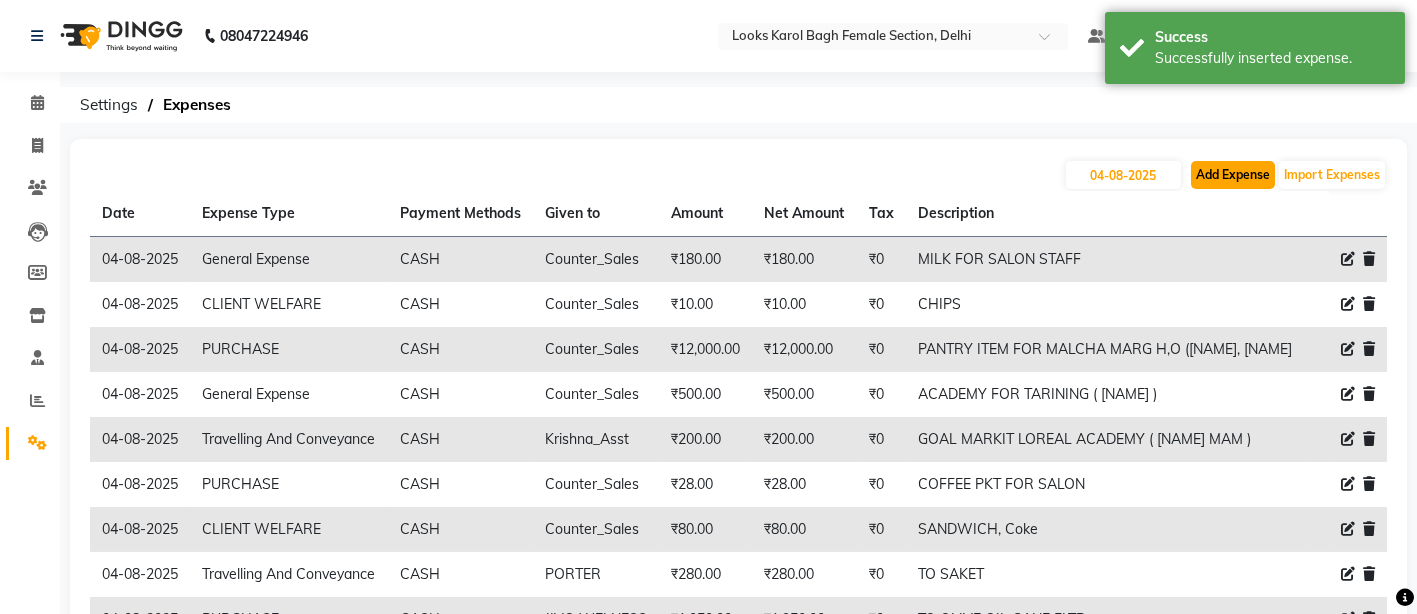 click on "Add Expense" 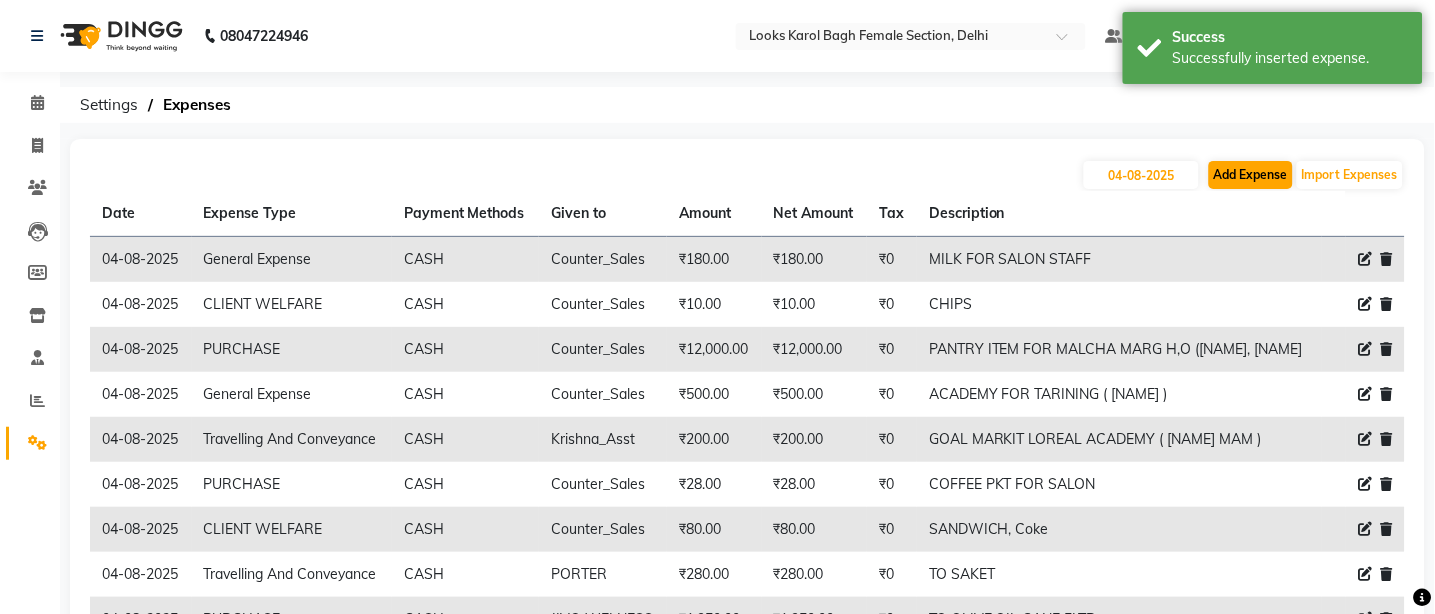 select on "1" 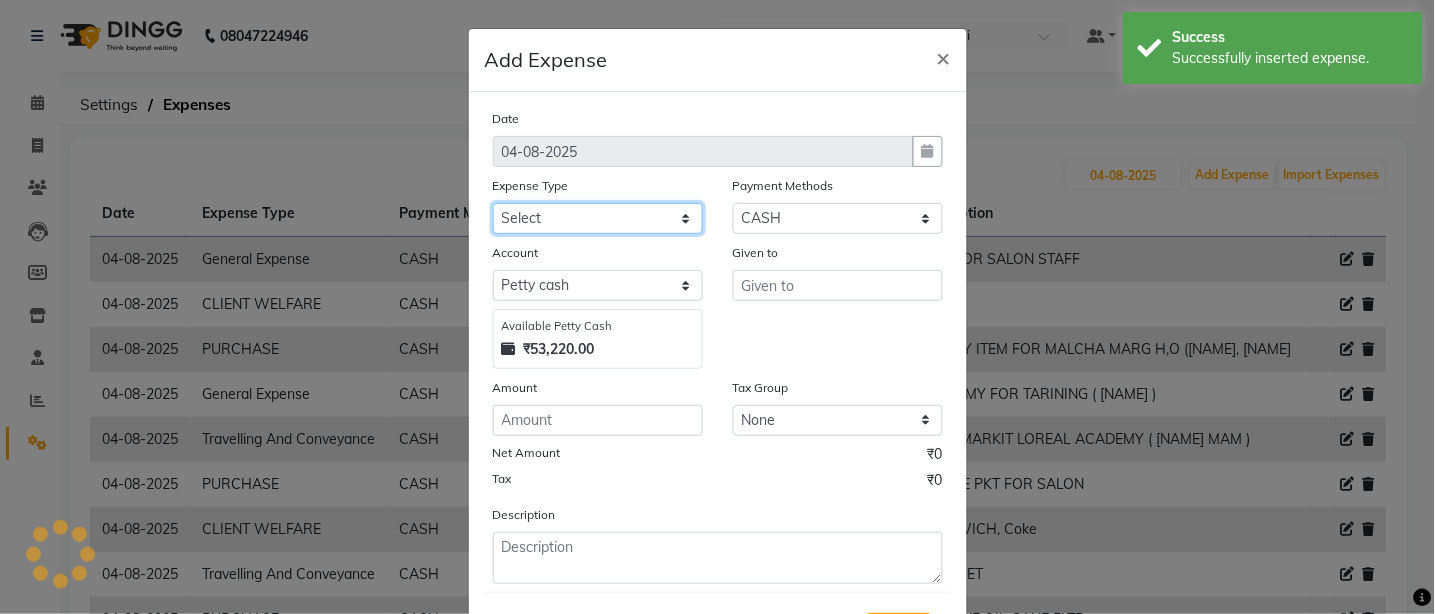 click on "Select BANK DEPOSIT BLINK IT Cash Handover Client Refund Agnst Bill CLIENT WELFARE Entertainment General Expense Laundry Bill milk Pantry PAYMENTS PREPAID Printing And Stationery Product Incentive PURCHASE Repair And Maintenance Salary Salary advance SERVICE INCENTIVE staff accommodation STAFF WELFARE TIP CREDIT CARD TIP UPI Travelling And Conveyance Water Bills" 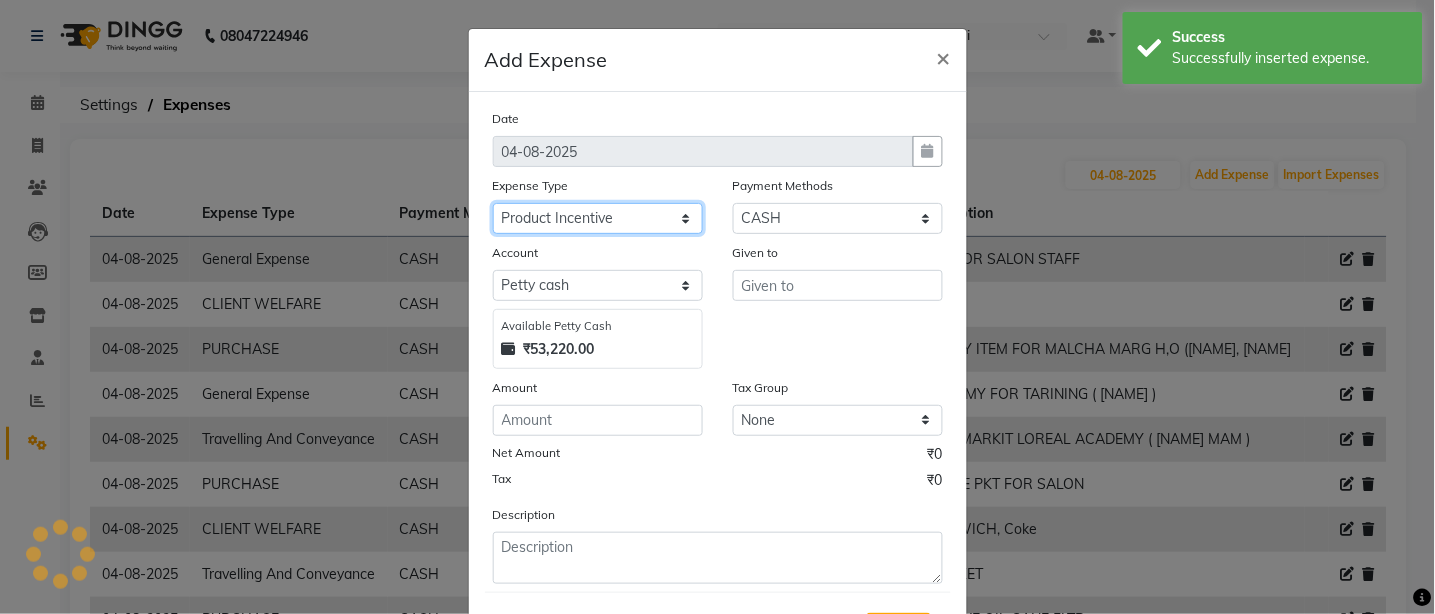click on "Select BANK DEPOSIT BLINK IT Cash Handover Client Refund Agnst Bill CLIENT WELFARE Entertainment General Expense Laundry Bill milk Pantry PAYMENTS PREPAID Printing And Stationery Product Incentive PURCHASE Repair And Maintenance Salary Salary advance SERVICE INCENTIVE staff accommodation STAFF WELFARE TIP CREDIT CARD TIP UPI Travelling And Conveyance Water Bills" 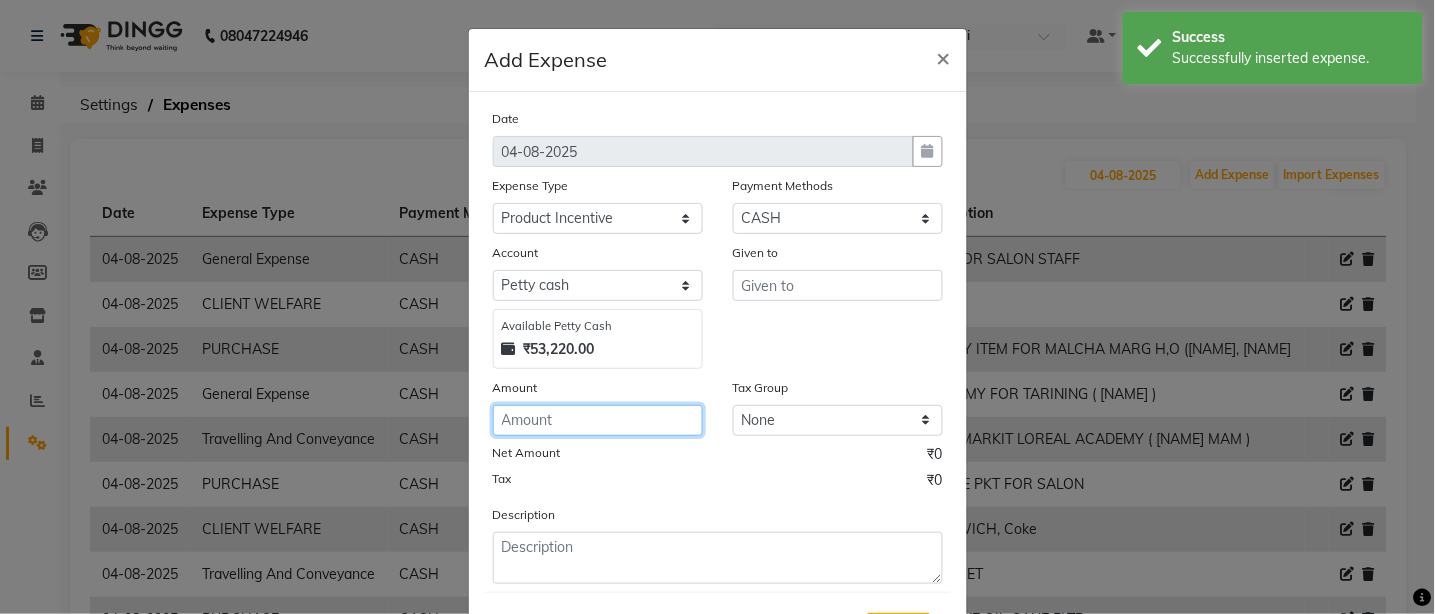 click 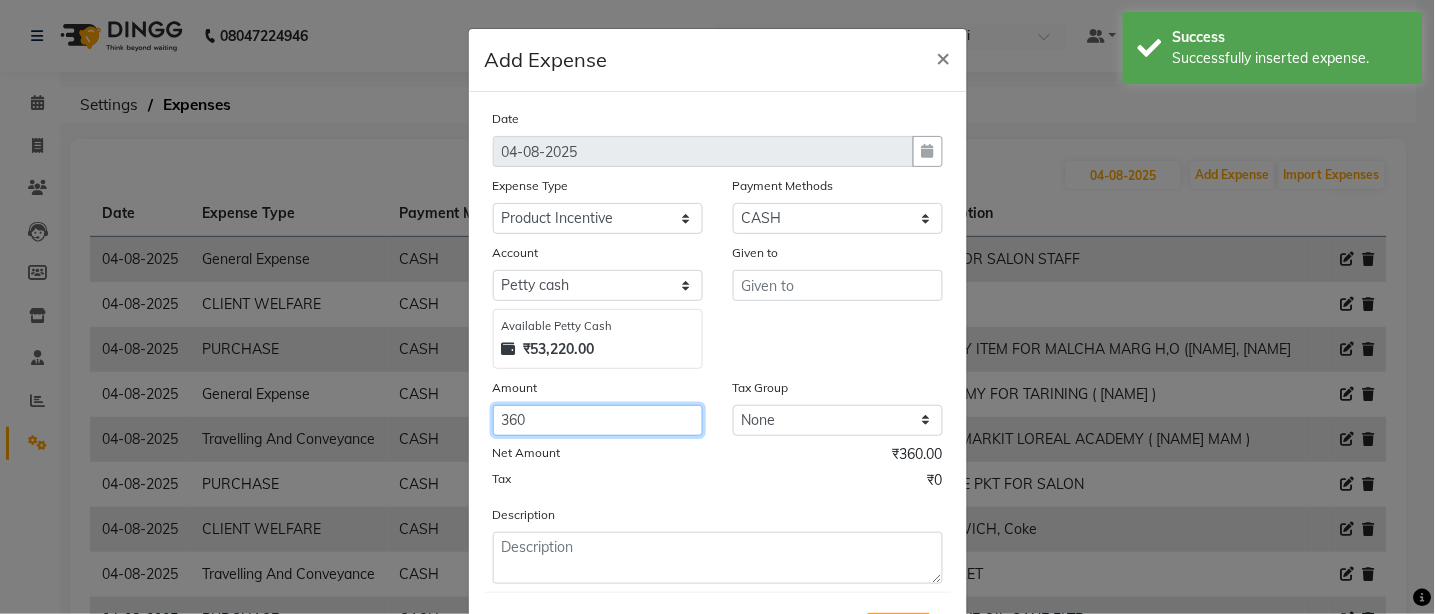 type on "360" 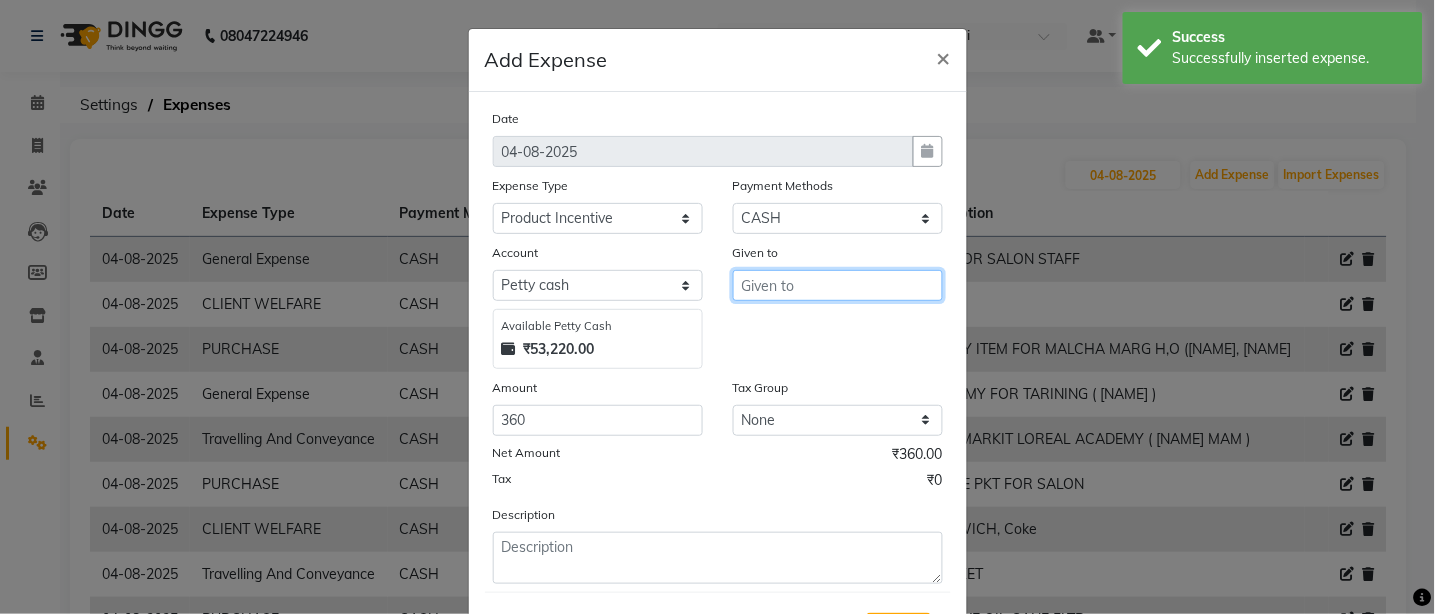 click at bounding box center [838, 285] 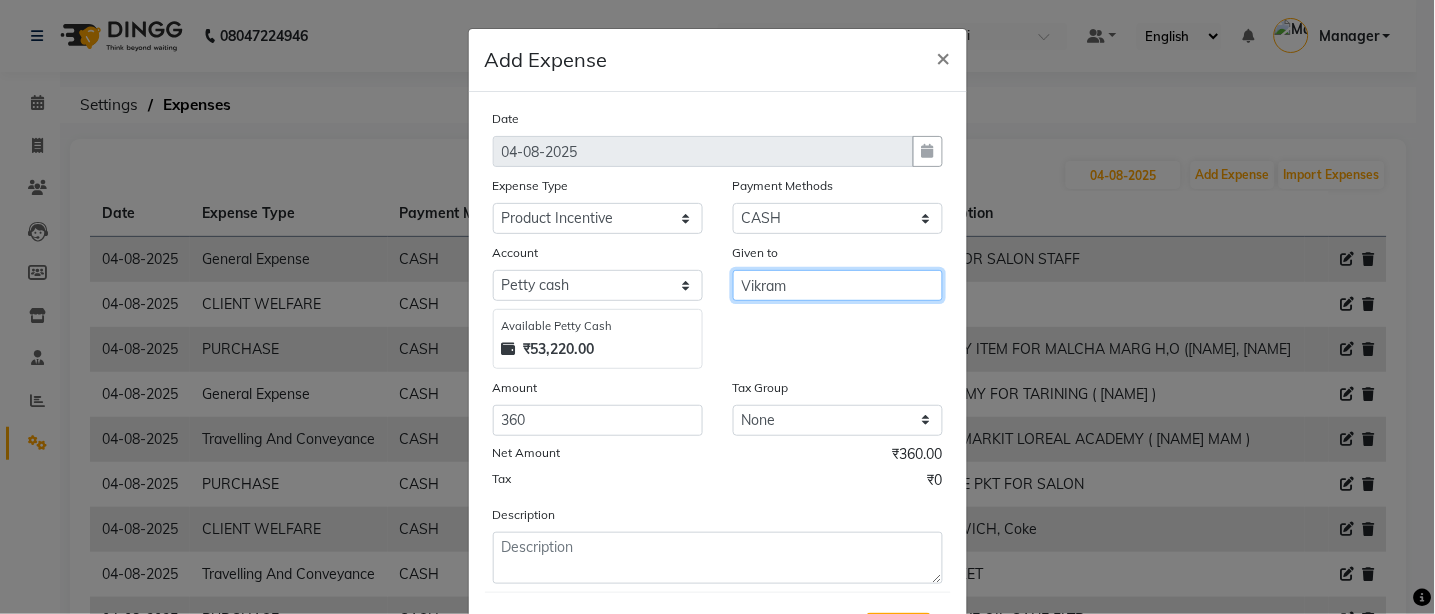 type on "Vikram" 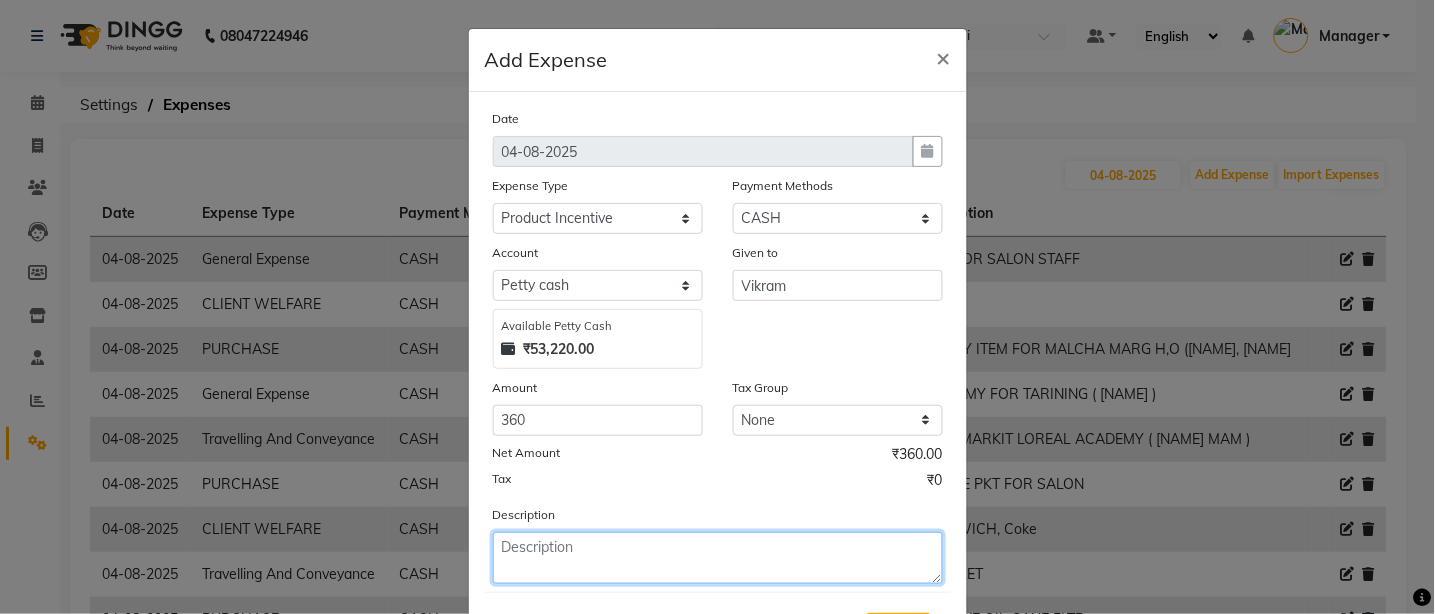 click 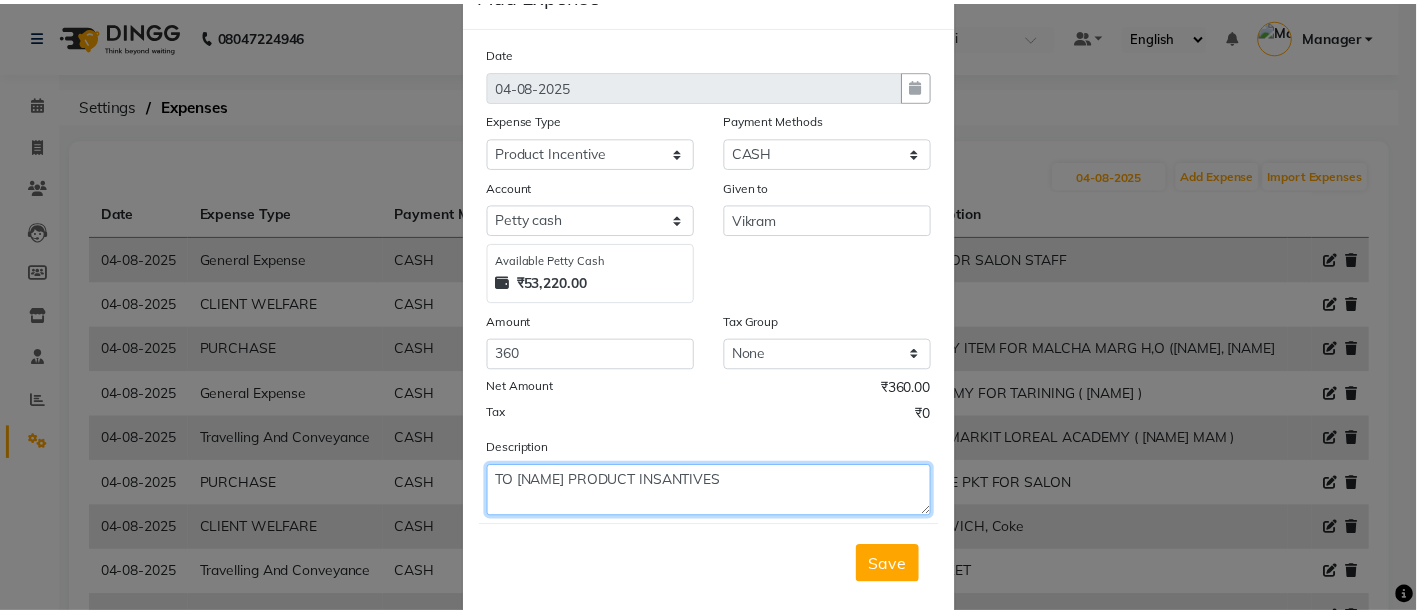 scroll, scrollTop: 101, scrollLeft: 0, axis: vertical 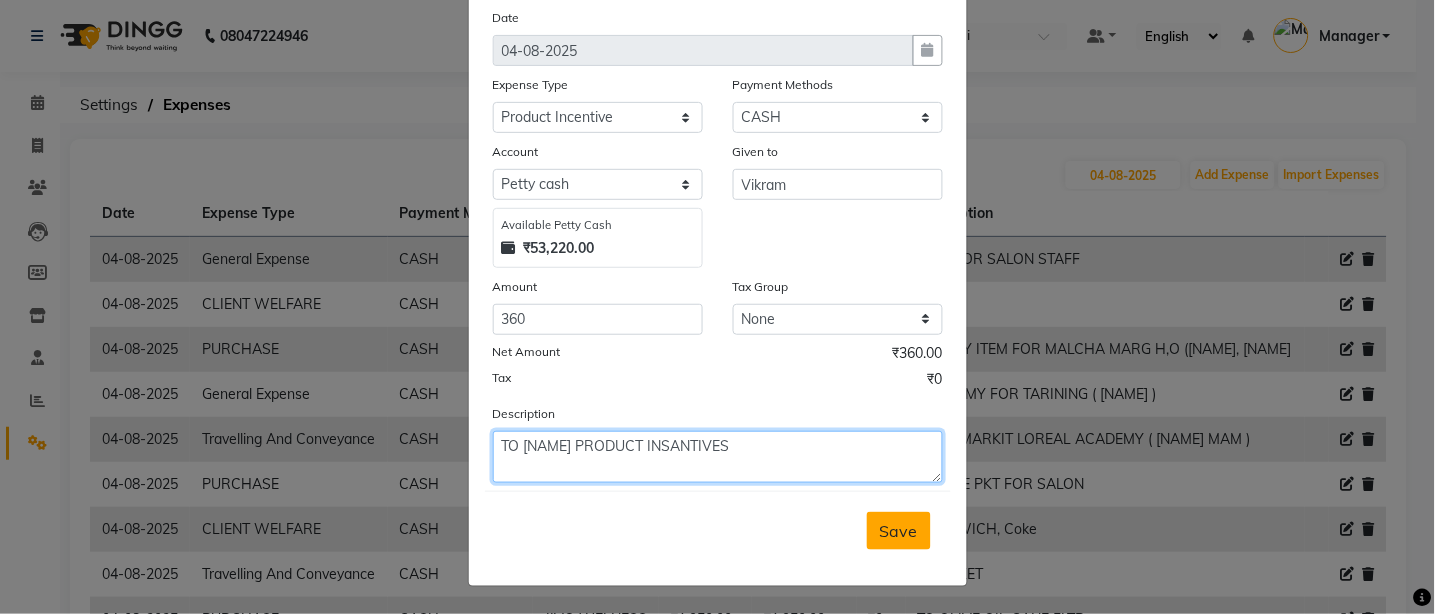 type on "TO [NAME] PRODUCT INSANTIVES" 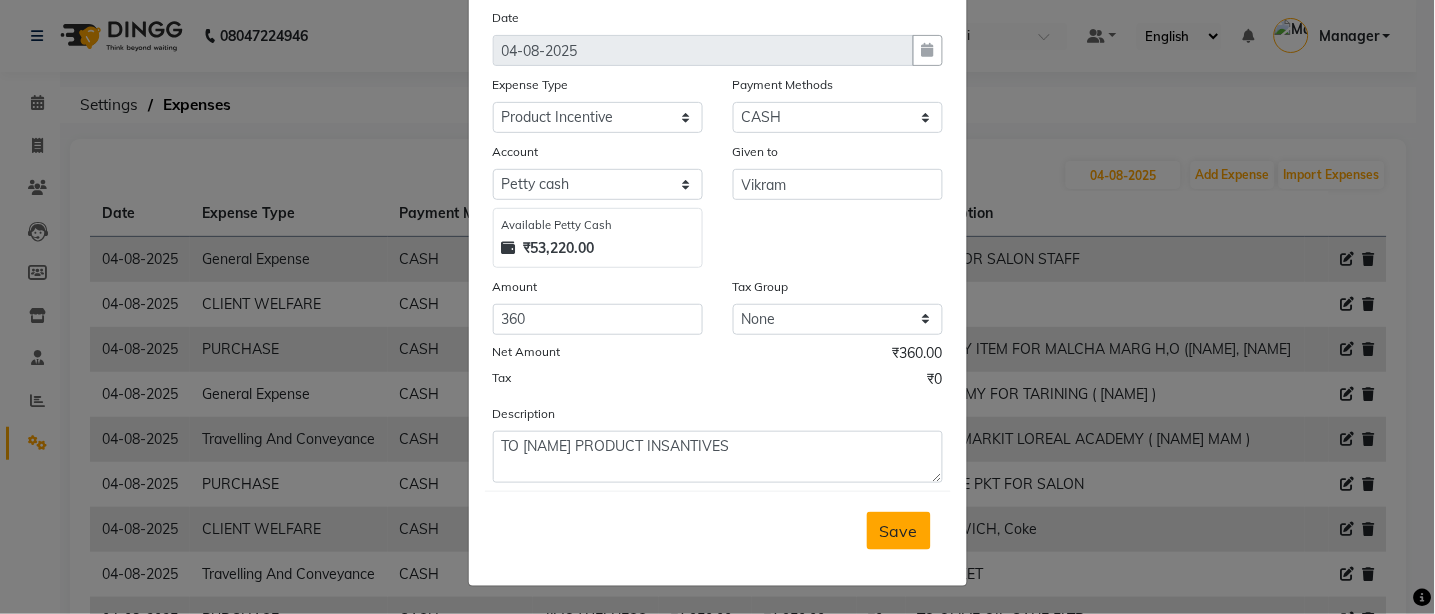 click on "Save" at bounding box center [899, 531] 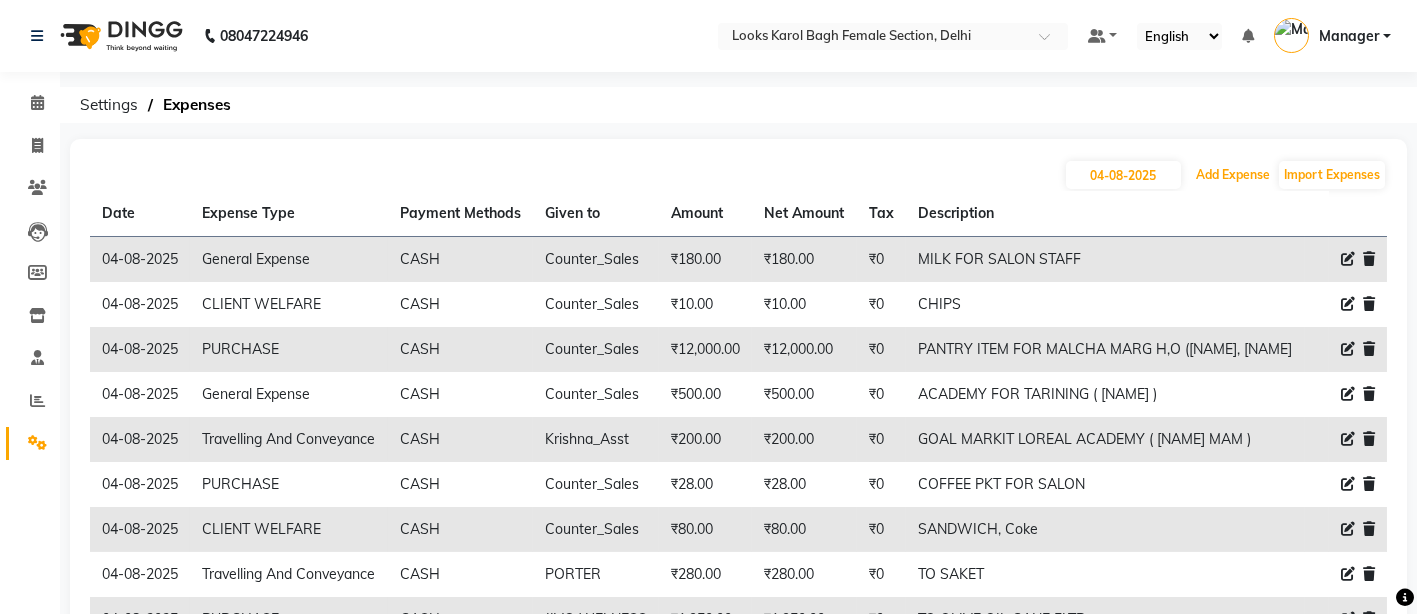 type 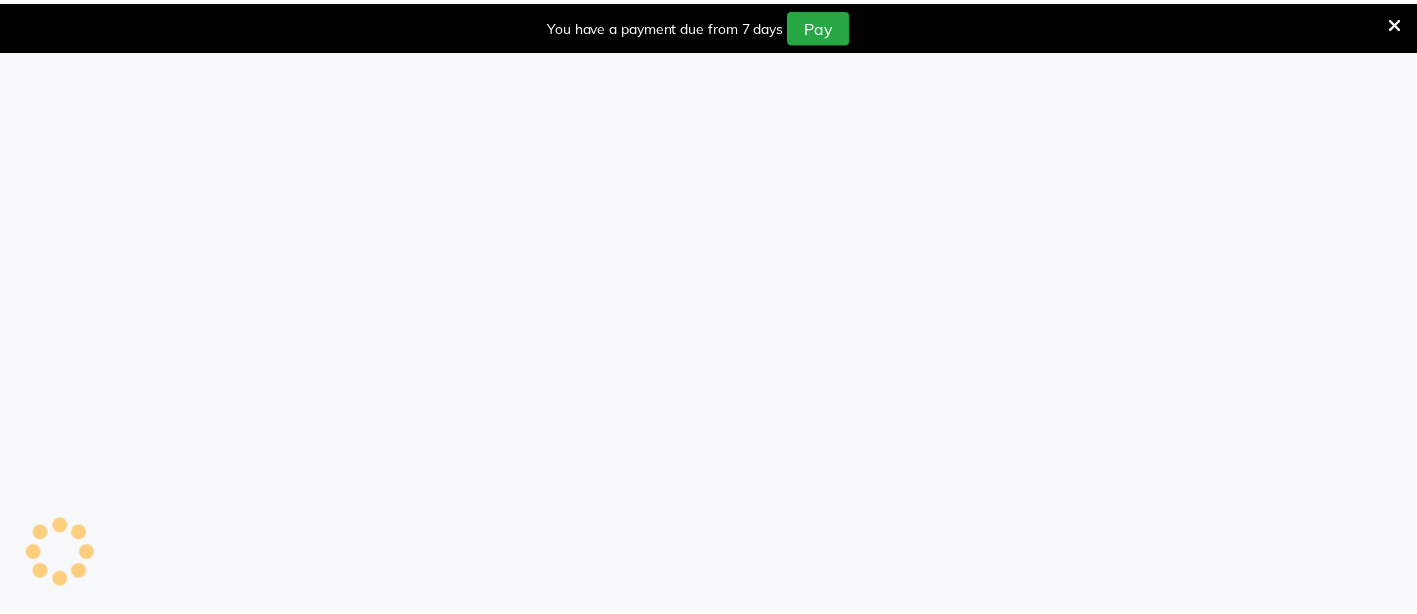 scroll, scrollTop: 0, scrollLeft: 0, axis: both 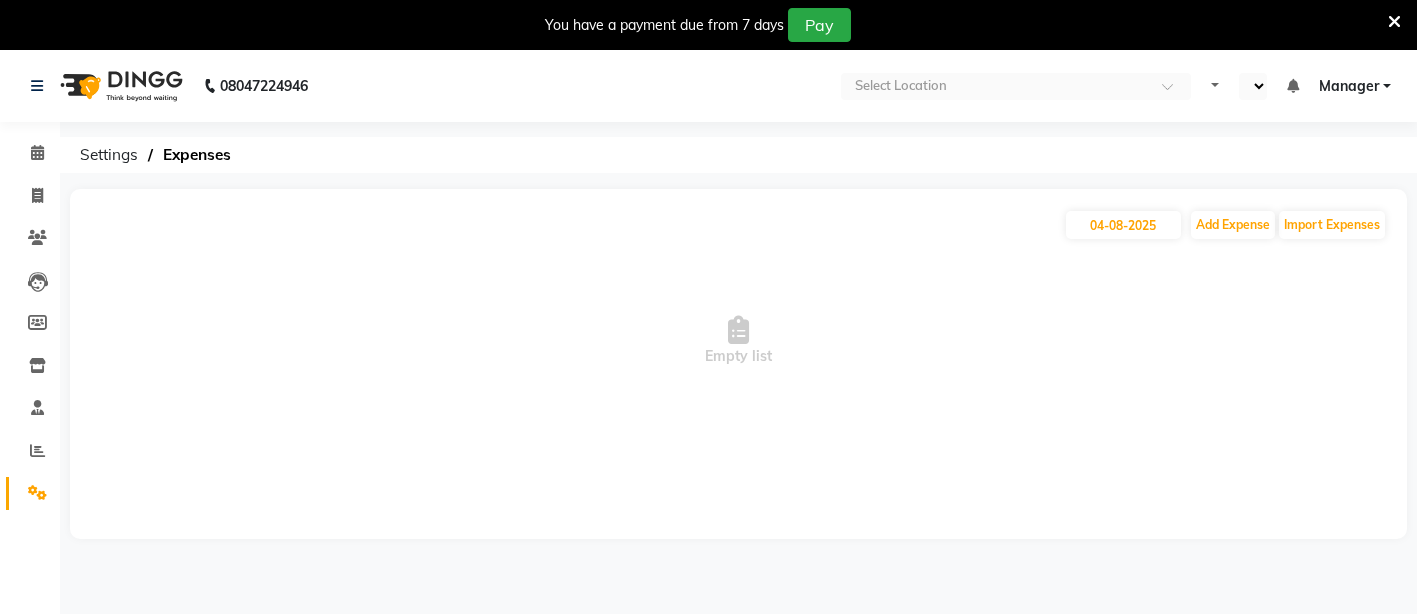 select on "en" 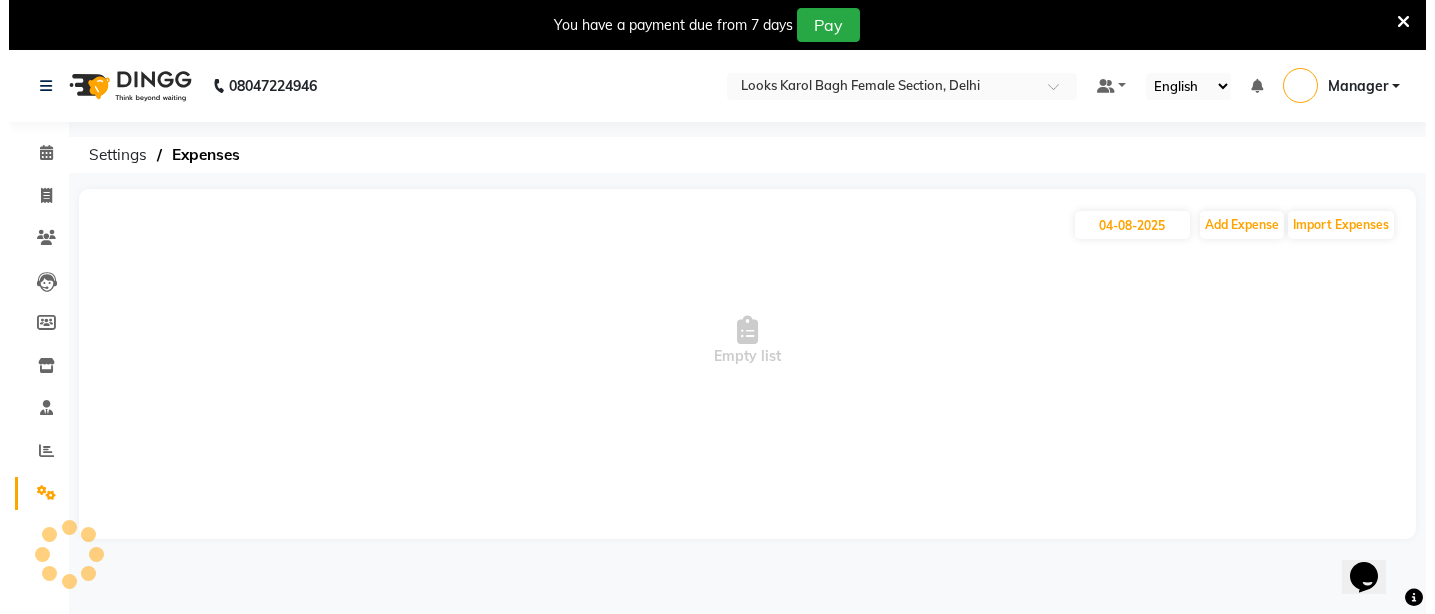 scroll, scrollTop: 0, scrollLeft: 0, axis: both 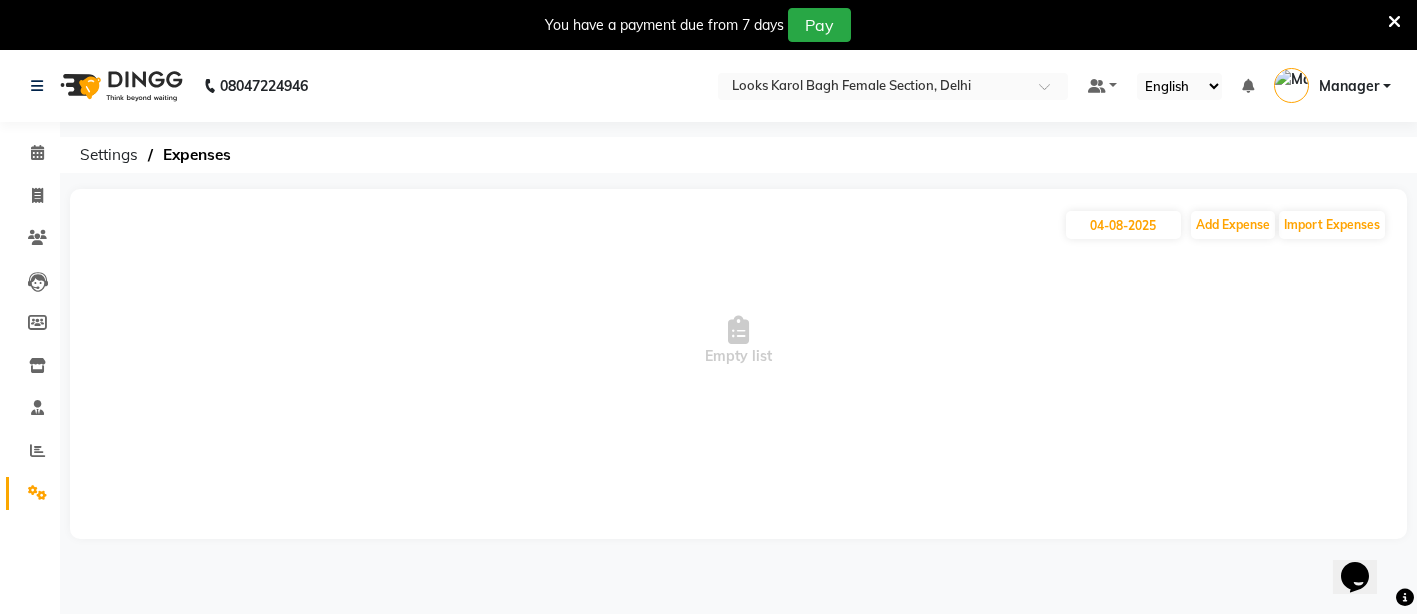 click at bounding box center (1394, 22) 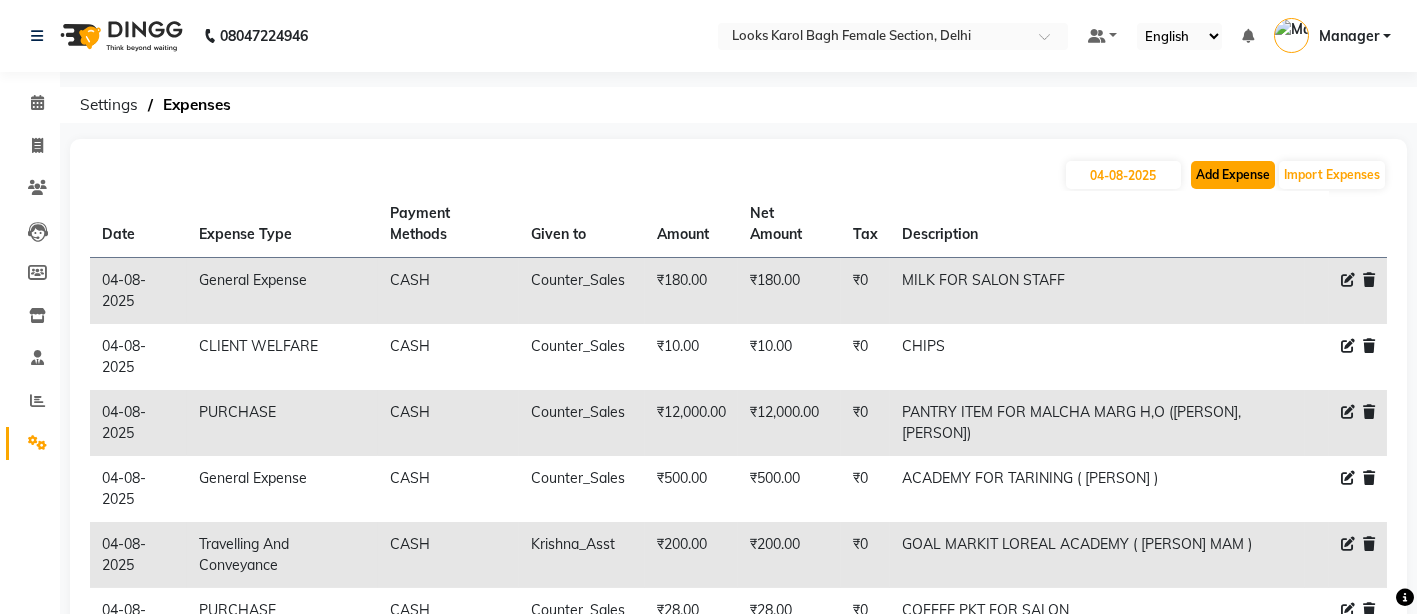 click on "Add Expense" 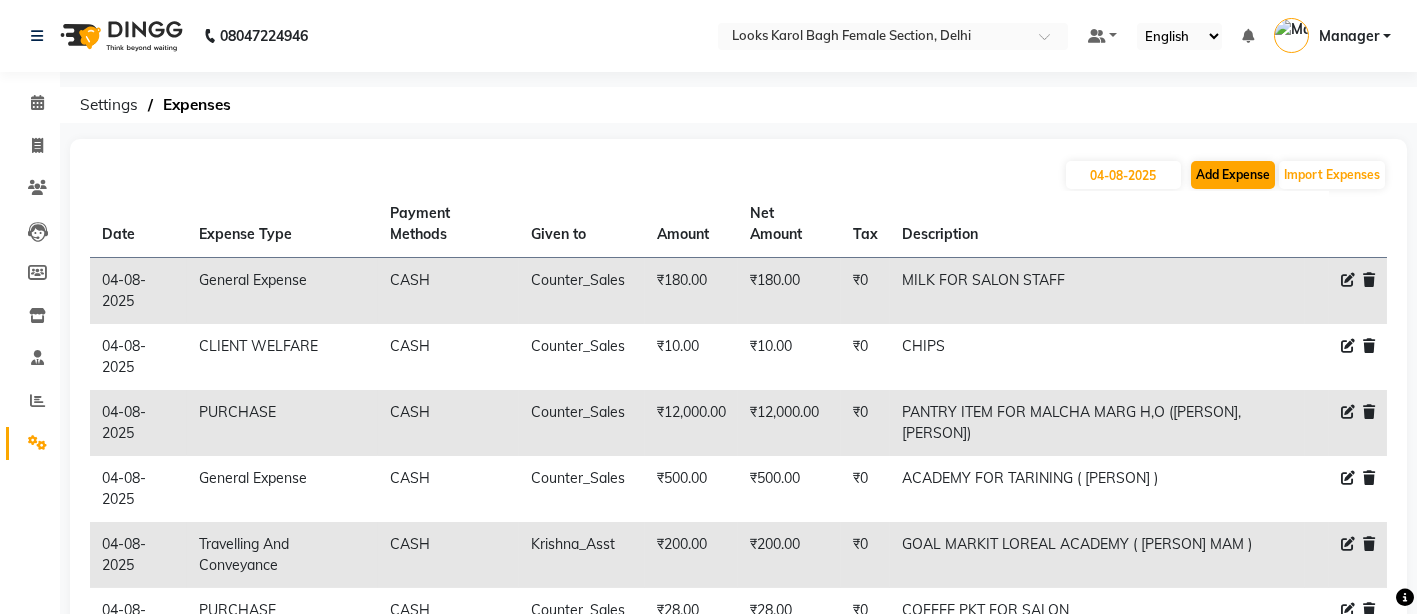 select on "1" 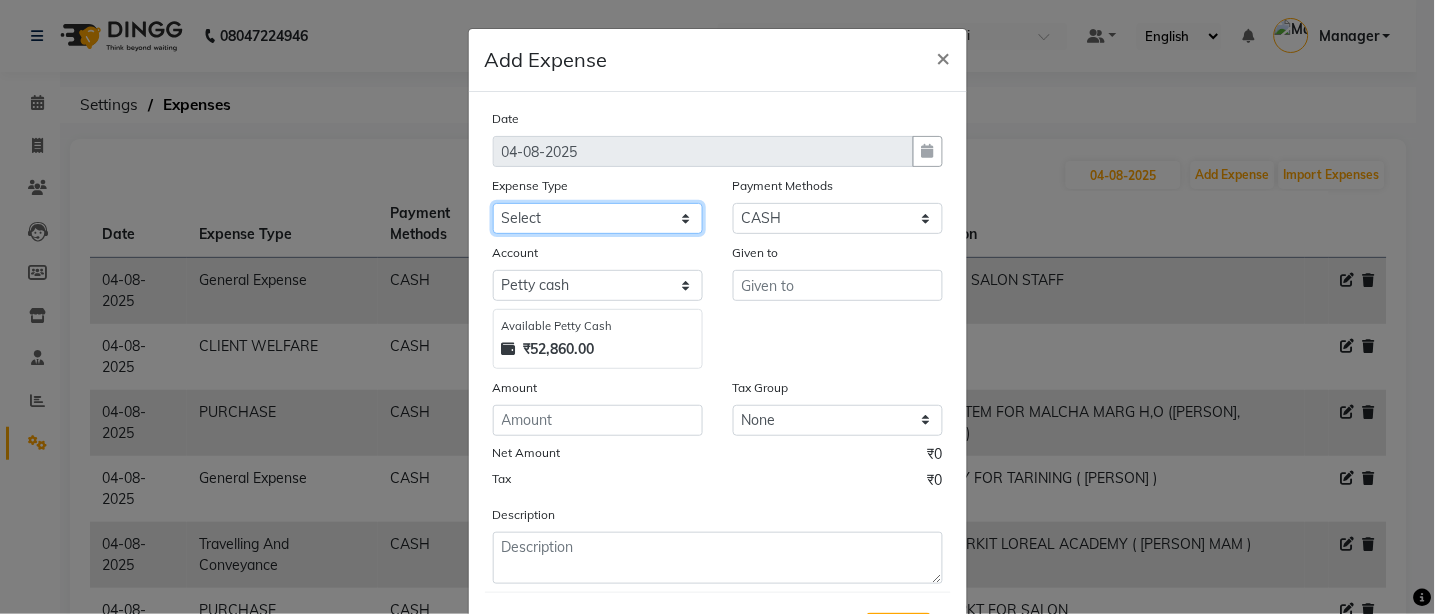 click on "Select BANK DEPOSIT BLINK IT Cash Handover Client Refund Agnst Bill CLIENT WELFARE Entertainment General Expense Laundry Bill milk Pantry PAYMENTS PREPAID Printing And Stationery Product Incentive PURCHASE Repair And Maintenance Salary Salary advance SERVICE INCENTIVE staff accommodation STAFF WELFARE TIP CREDIT CARD TIP UPI Travelling And Conveyance Water Bills" 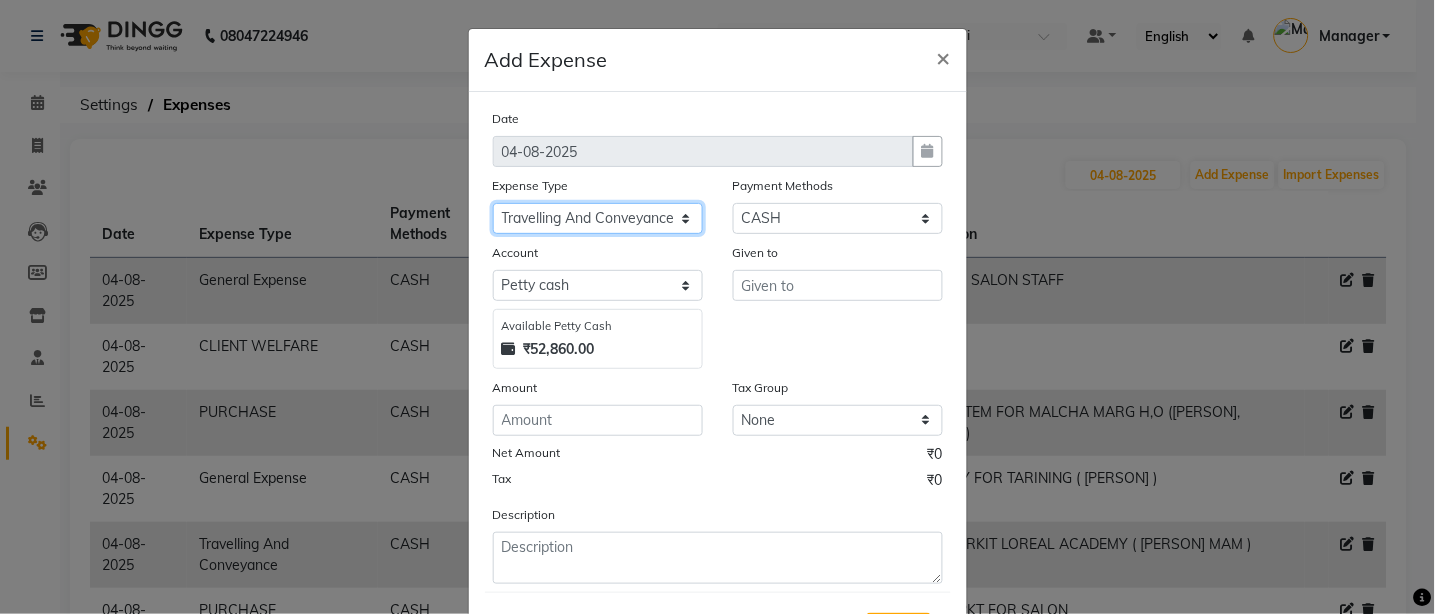 click on "Select BANK DEPOSIT BLINK IT Cash Handover Client Refund Agnst Bill CLIENT WELFARE Entertainment General Expense Laundry Bill milk Pantry PAYMENTS PREPAID Printing And Stationery Product Incentive PURCHASE Repair And Maintenance Salary Salary advance SERVICE INCENTIVE staff accommodation STAFF WELFARE TIP CREDIT CARD TIP UPI Travelling And Conveyance Water Bills" 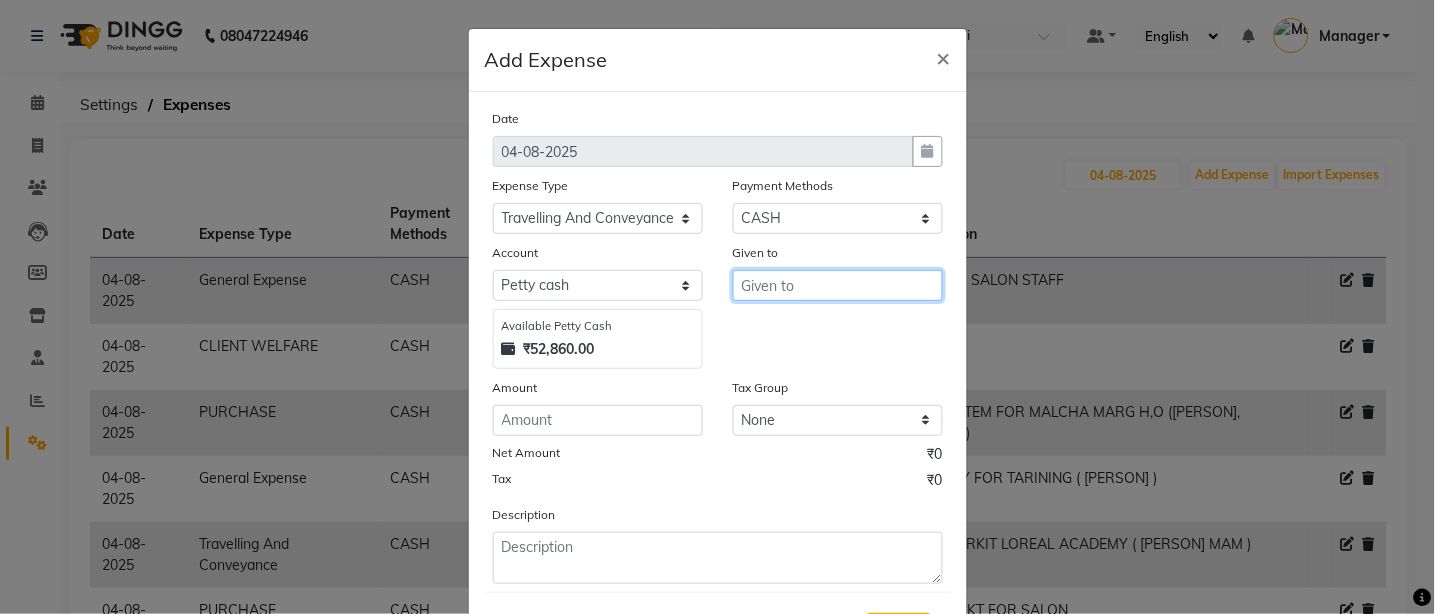 click at bounding box center (838, 285) 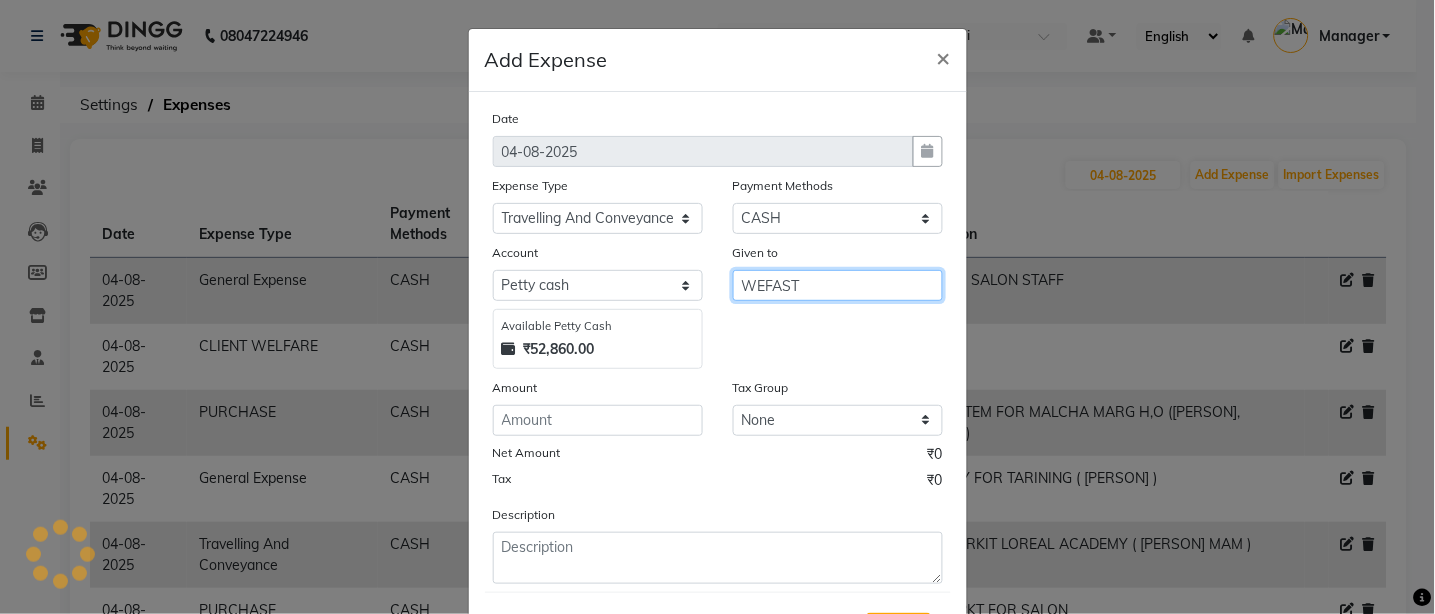 type on "WEFAST" 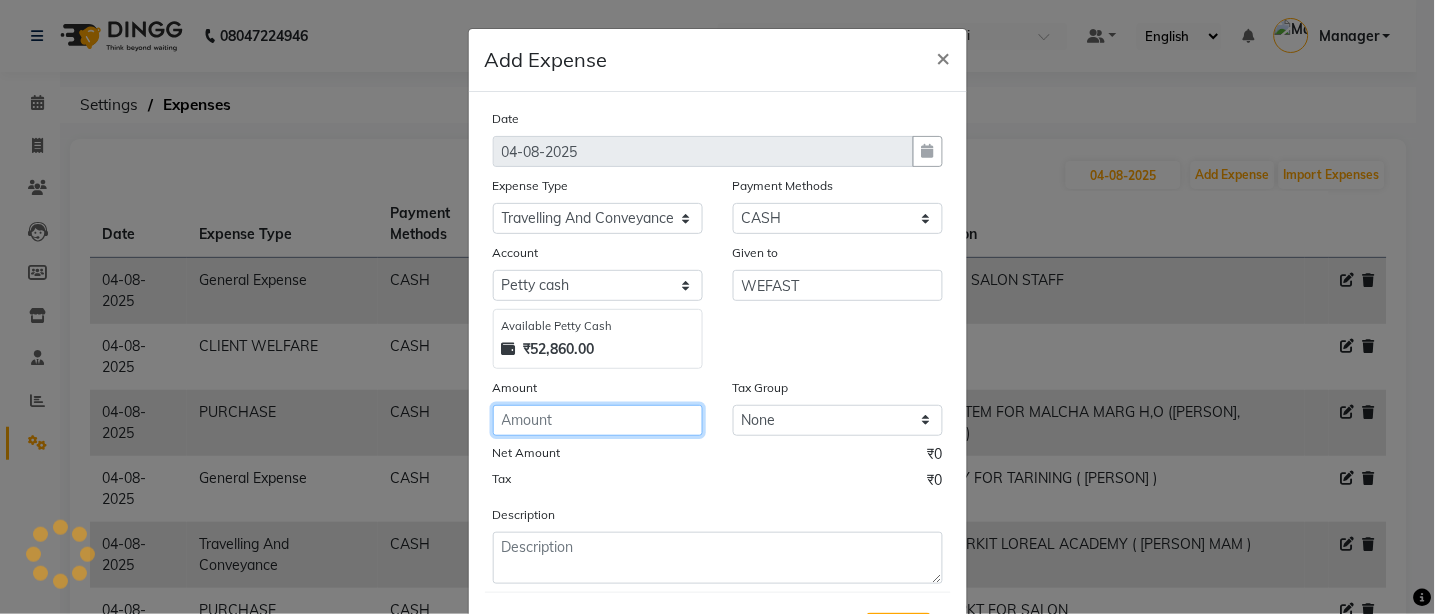click 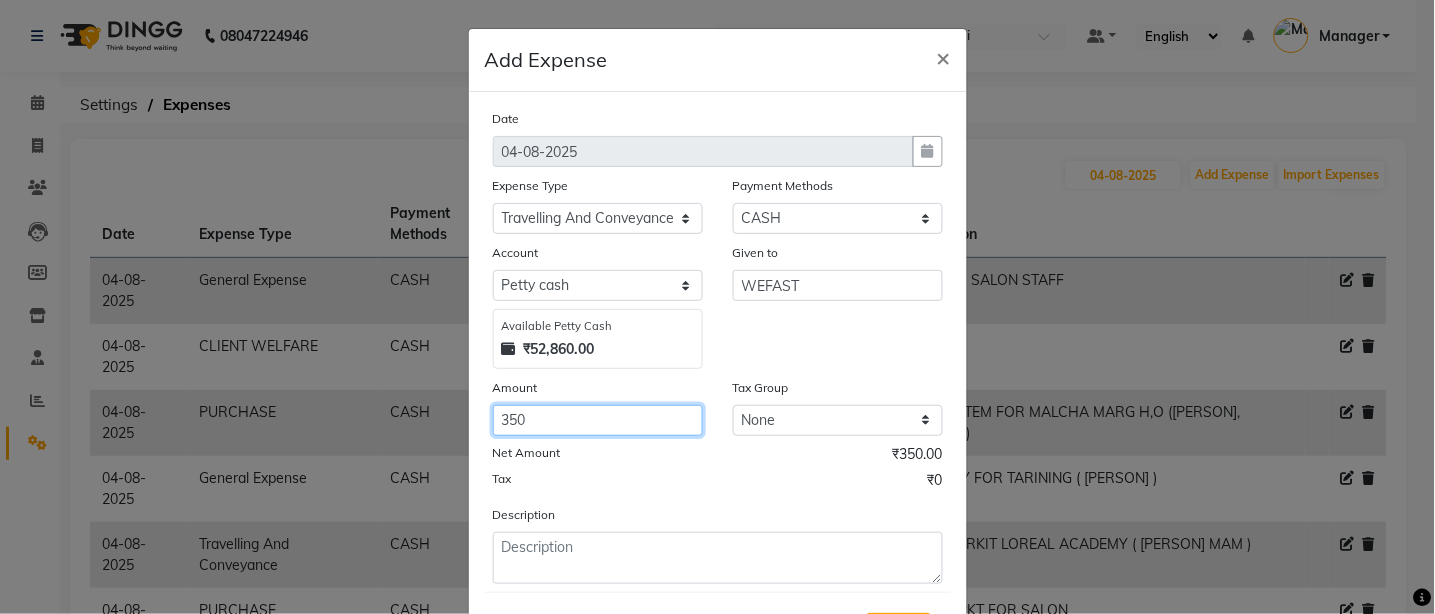 type on "350" 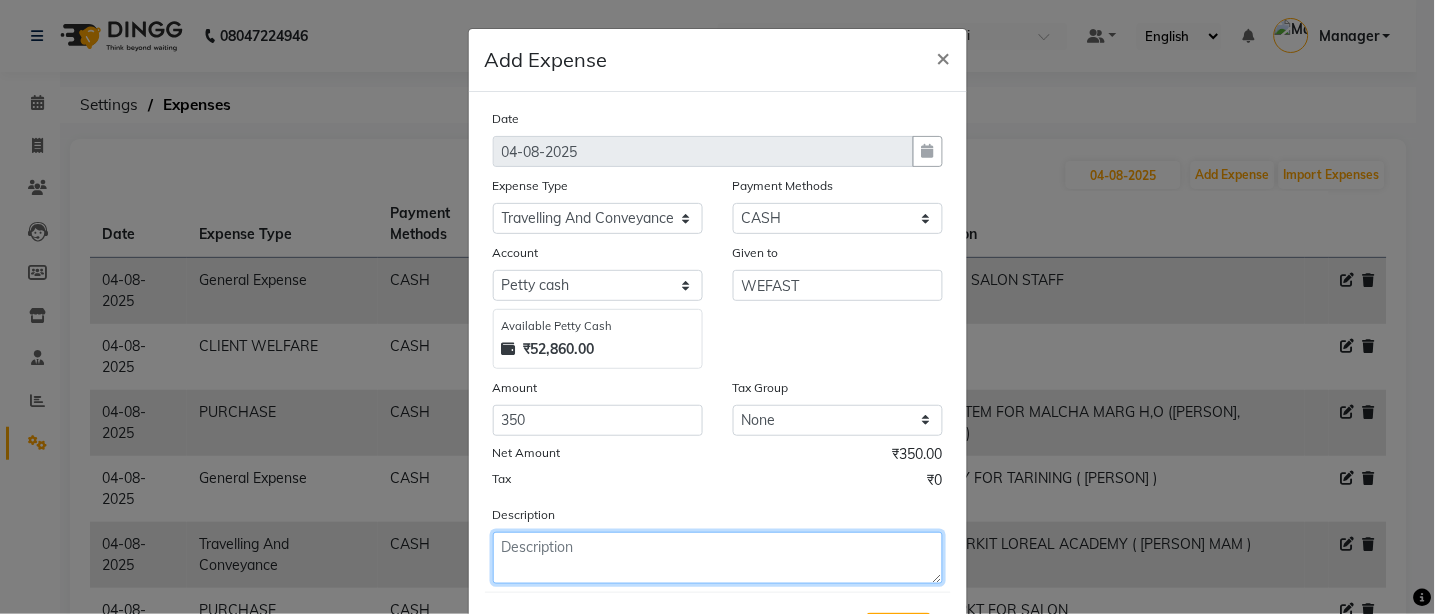 click 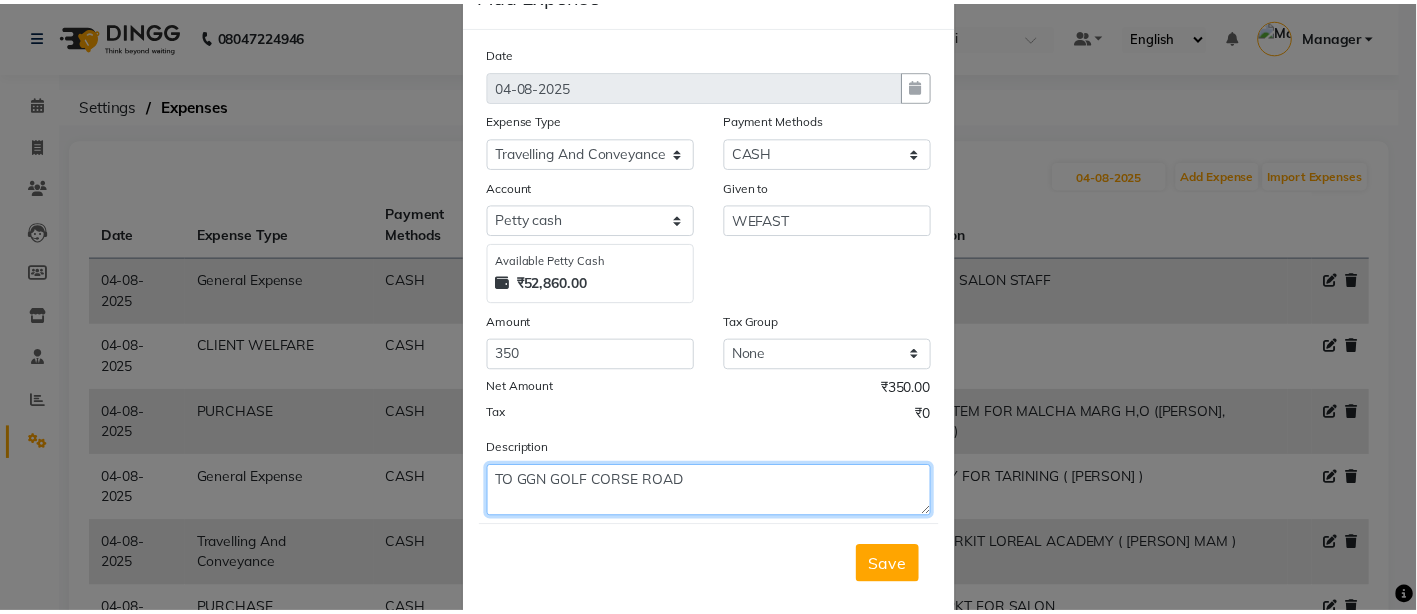 scroll, scrollTop: 101, scrollLeft: 0, axis: vertical 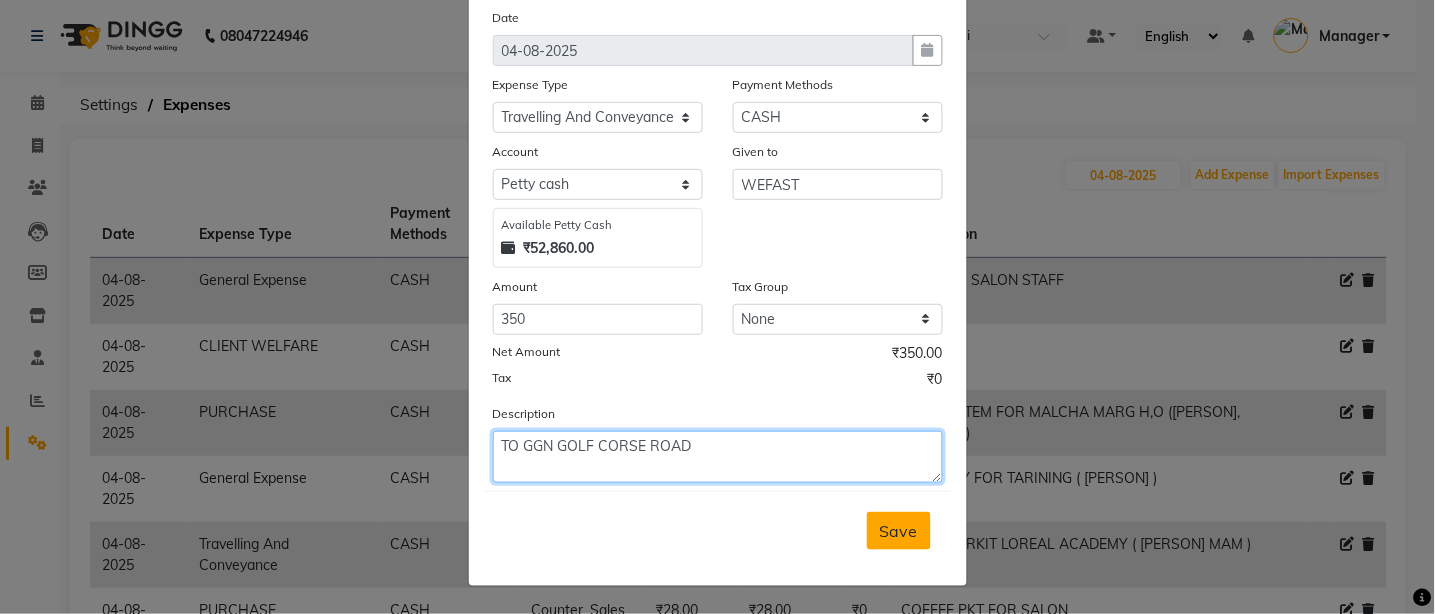 type on "TO GGN GOLF CORSE ROAD" 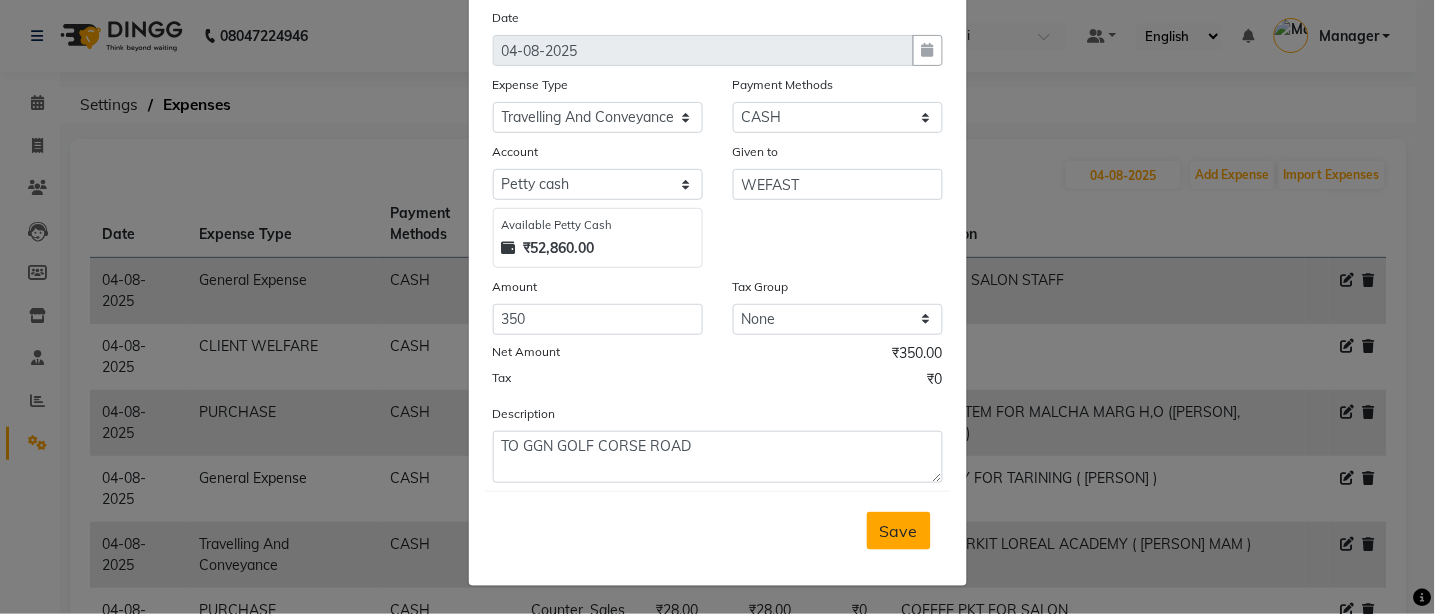 click on "Save" at bounding box center (899, 531) 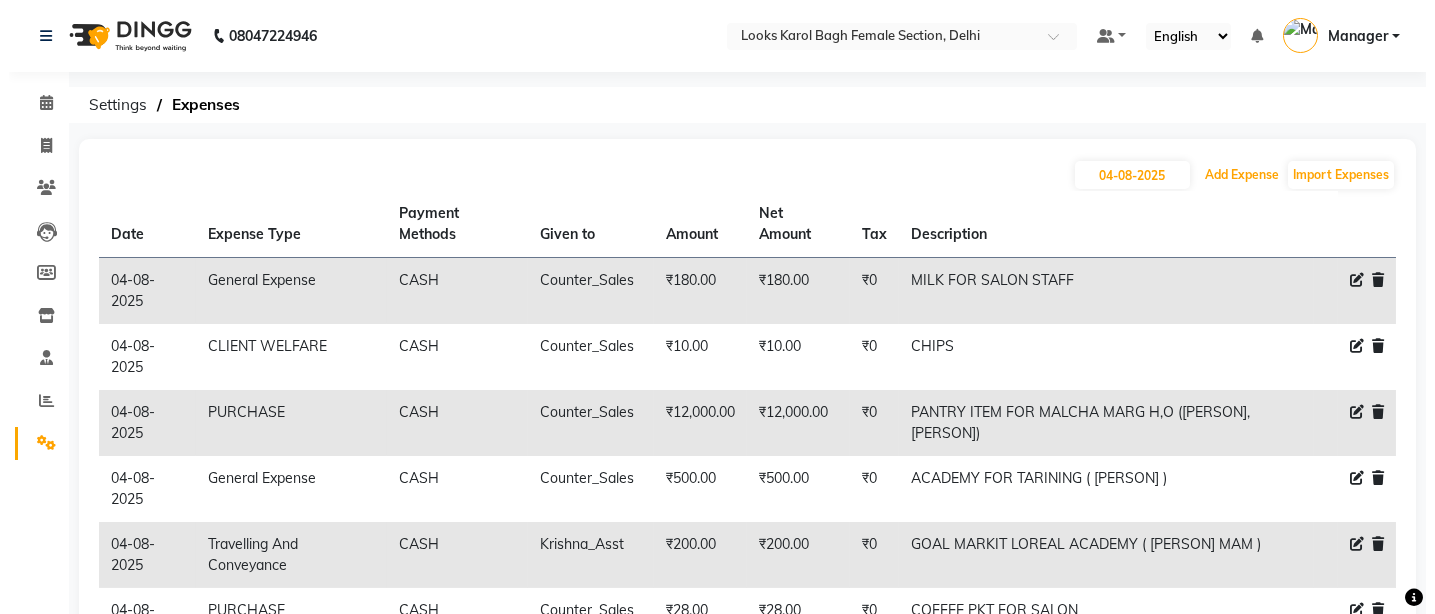 scroll, scrollTop: 0, scrollLeft: 0, axis: both 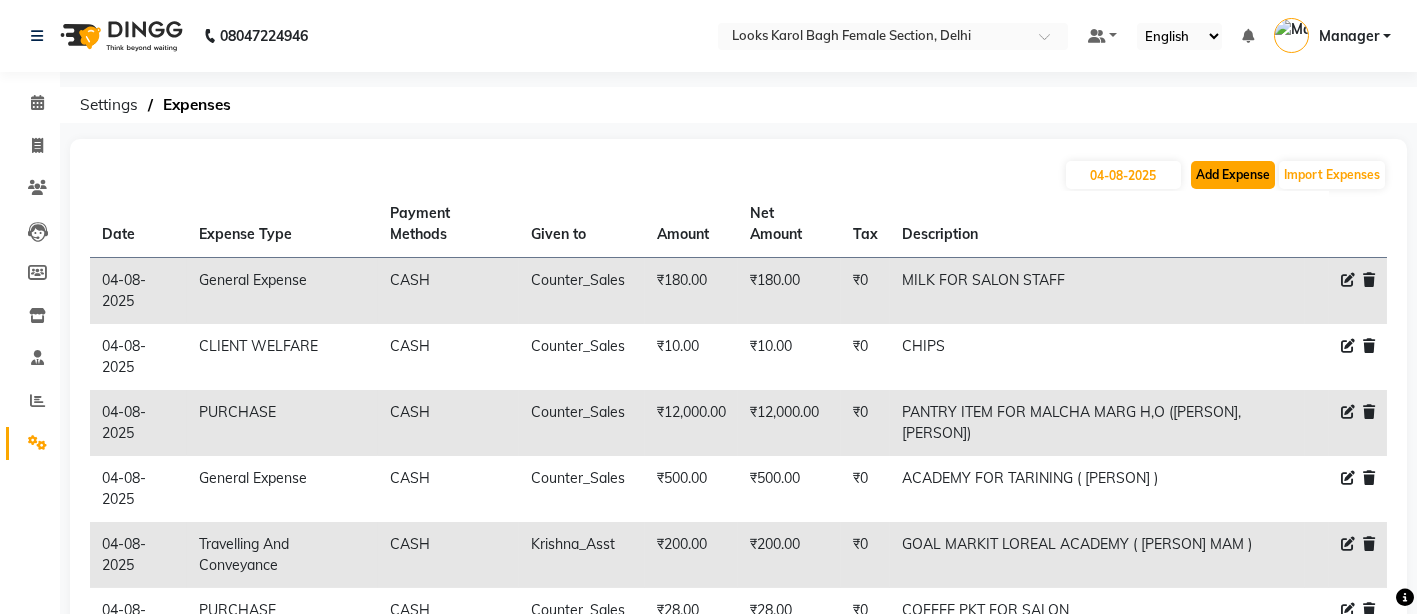 click on "Add Expense" 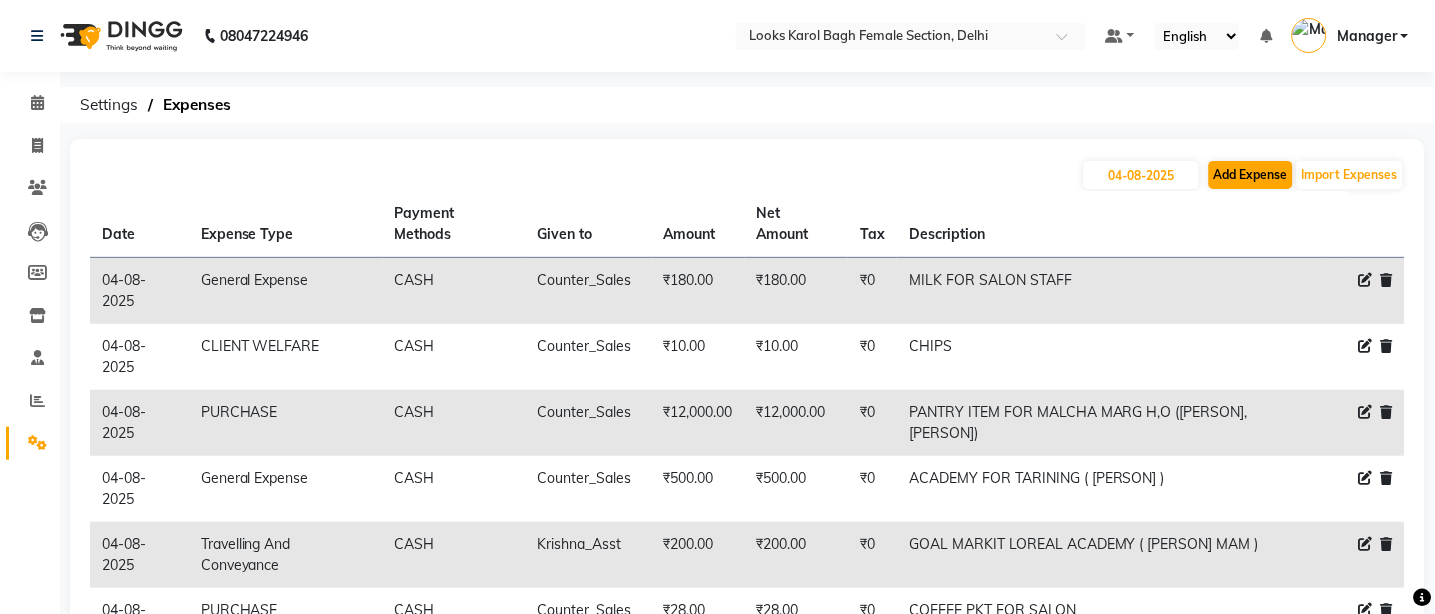 select on "1" 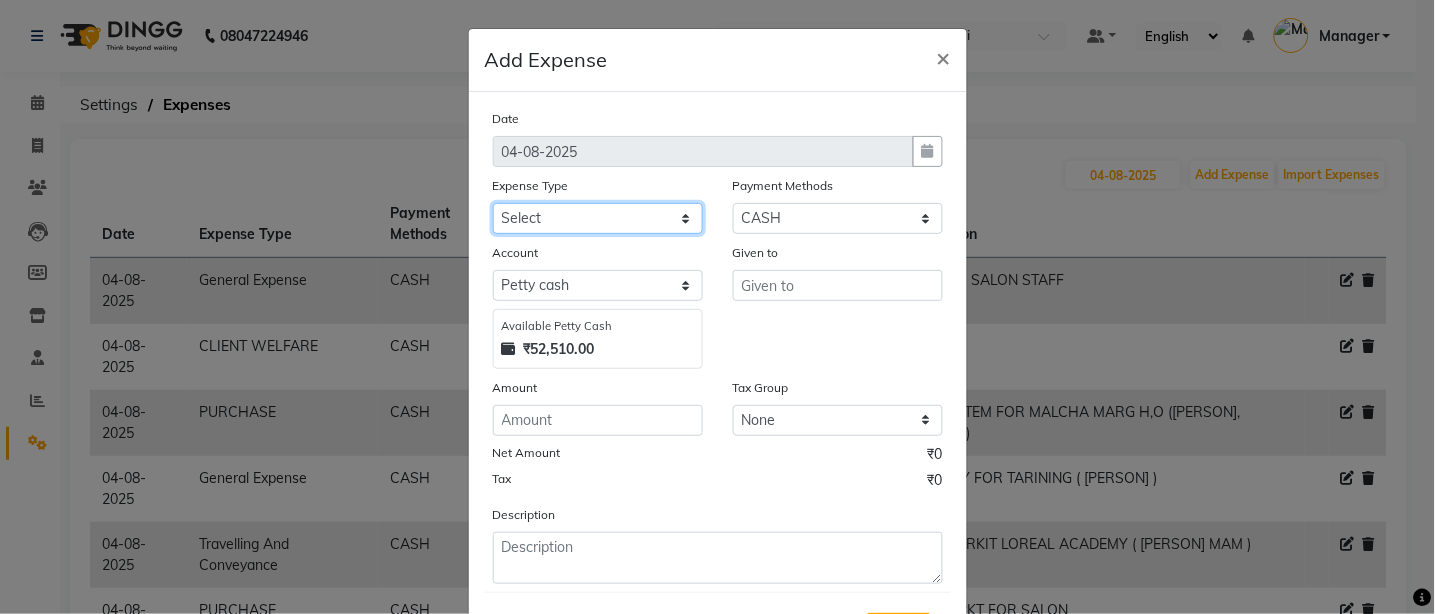click on "Select BANK DEPOSIT BLINK IT Cash Handover Client Refund Agnst Bill CLIENT WELFARE Entertainment General Expense Laundry Bill milk Pantry PAYMENTS PREPAID Printing And Stationery Product Incentive PURCHASE Repair And Maintenance Salary Salary advance SERVICE INCENTIVE staff accommodation STAFF WELFARE TIP CREDIT CARD TIP UPI Travelling And Conveyance Water Bills" 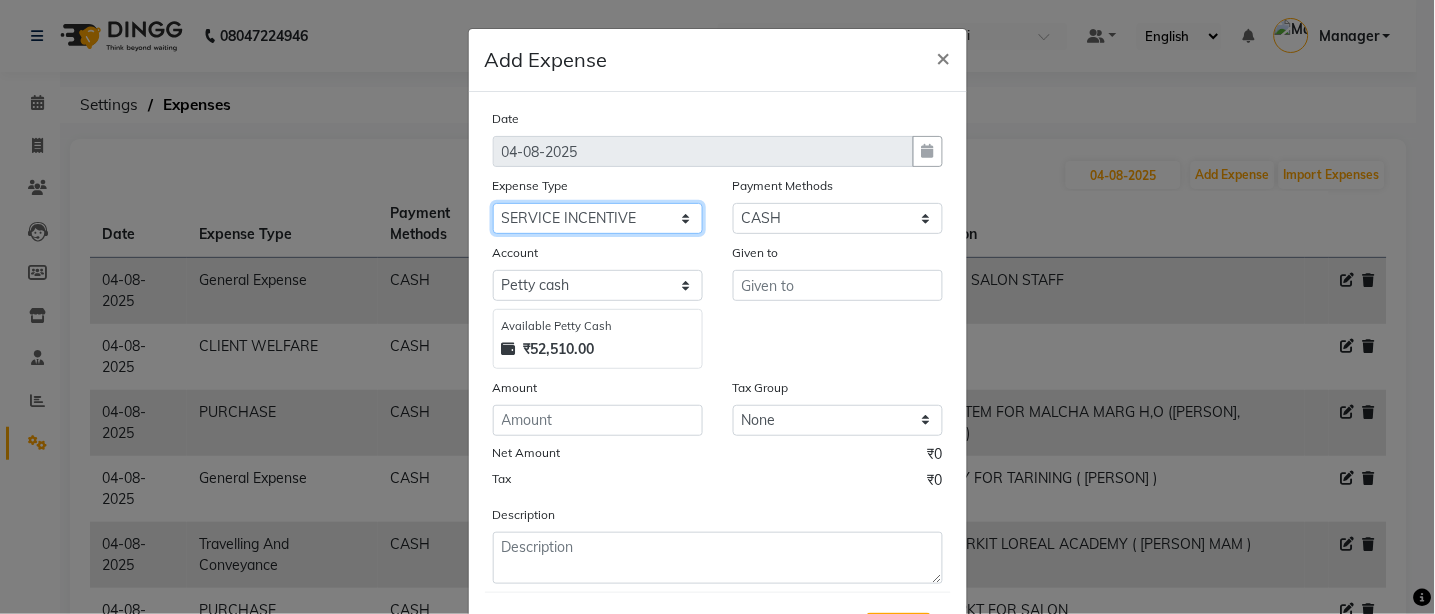 click on "Select BANK DEPOSIT BLINK IT Cash Handover Client Refund Agnst Bill CLIENT WELFARE Entertainment General Expense Laundry Bill milk Pantry PAYMENTS PREPAID Printing And Stationery Product Incentive PURCHASE Repair And Maintenance Salary Salary advance SERVICE INCENTIVE staff accommodation STAFF WELFARE TIP CREDIT CARD TIP UPI Travelling And Conveyance Water Bills" 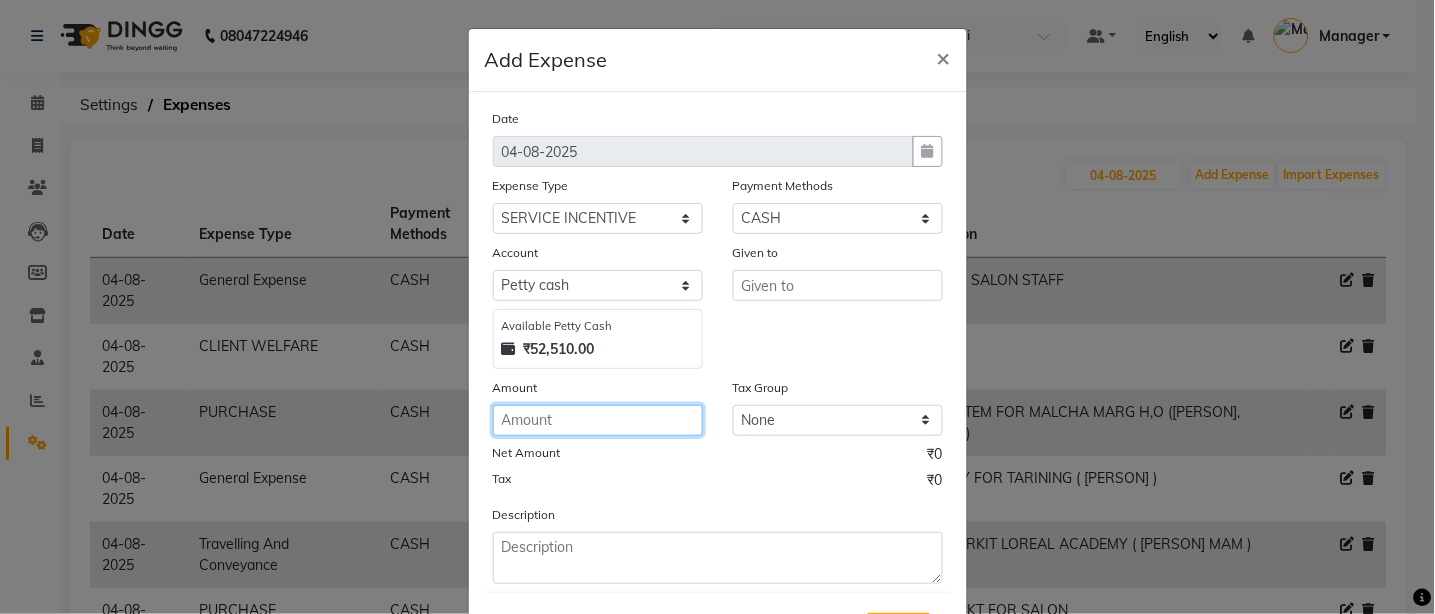 click 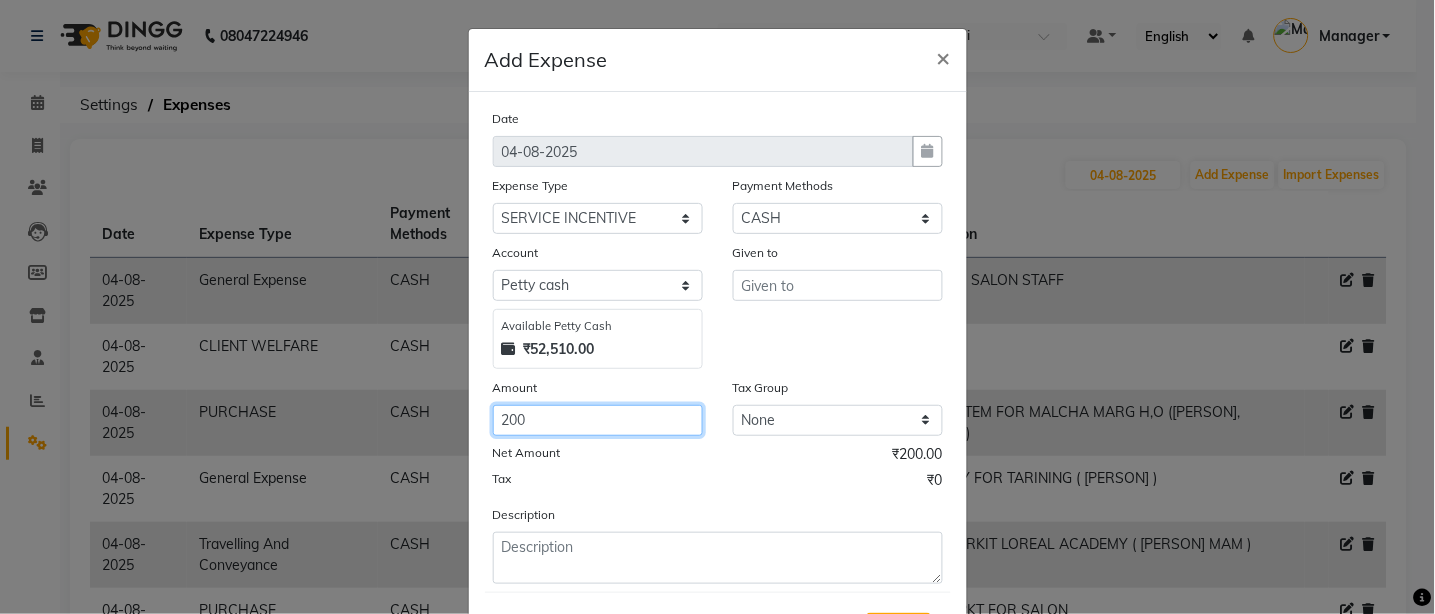 type on "200" 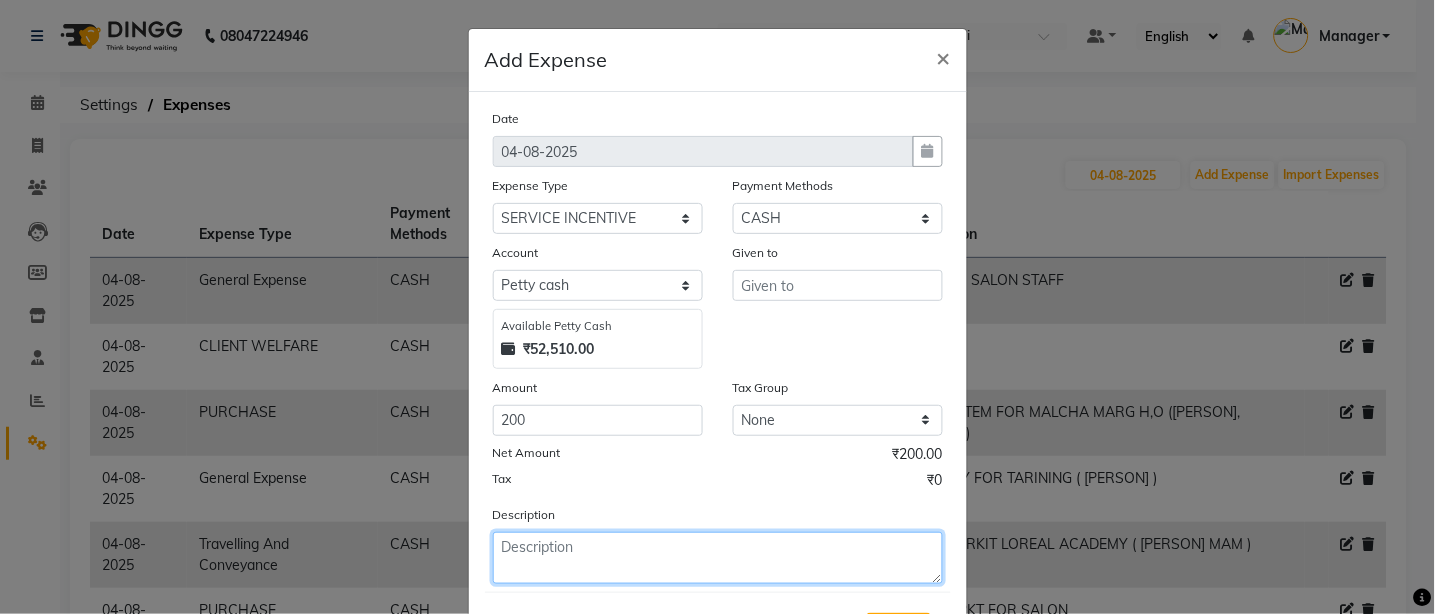 click 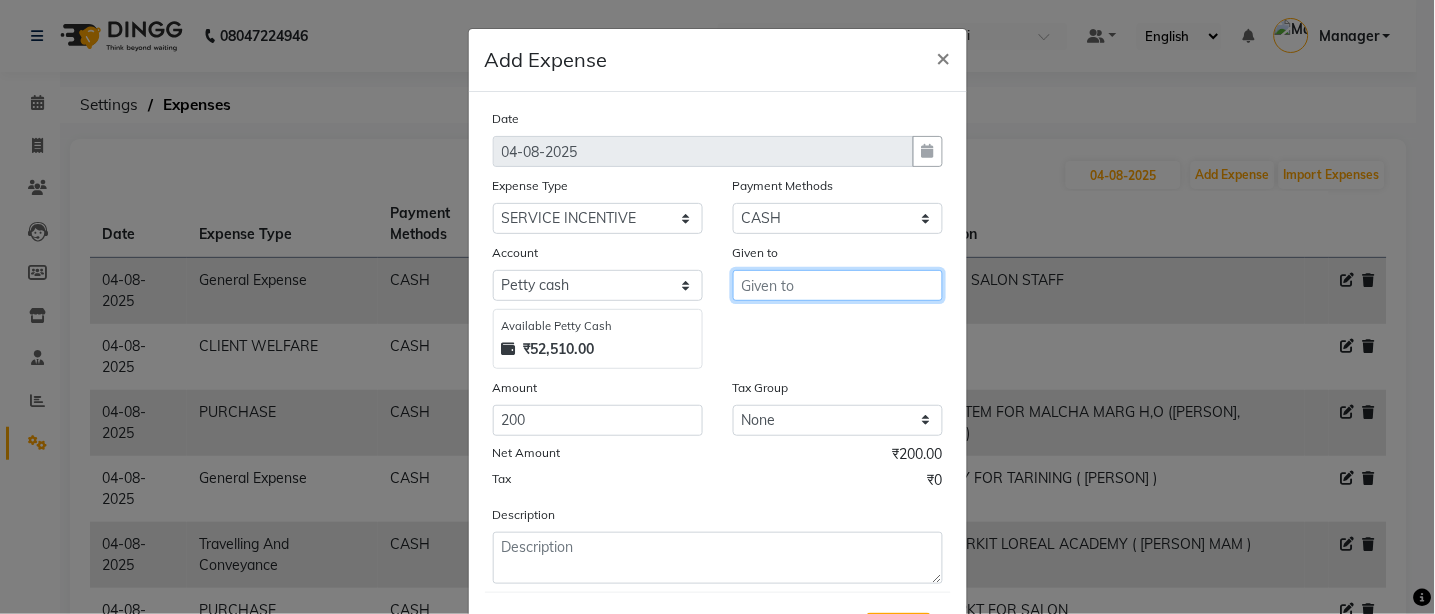 click at bounding box center (838, 285) 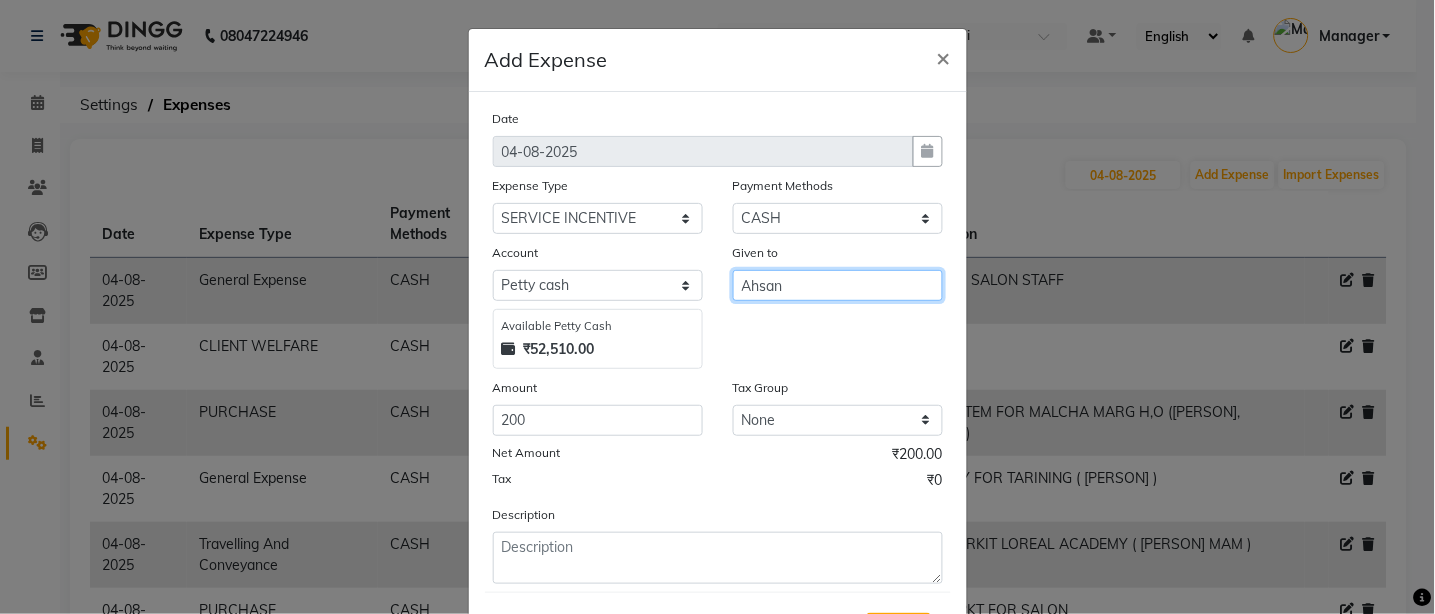 type on "Ahsan" 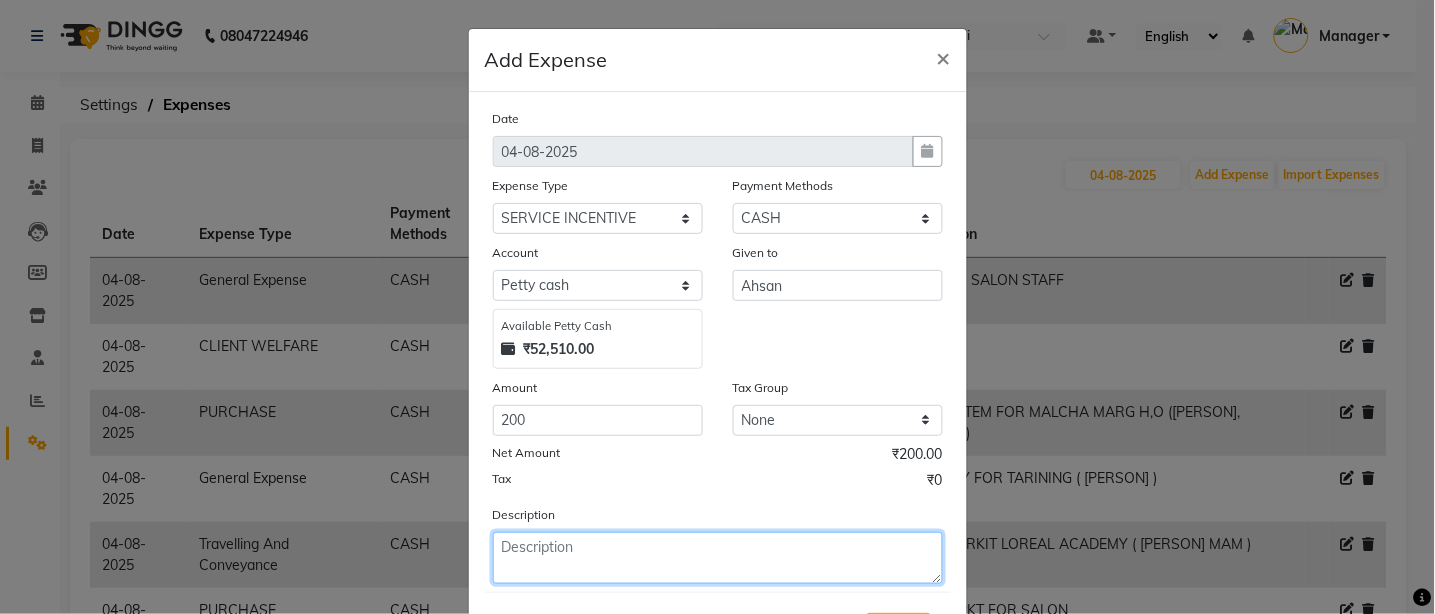 click 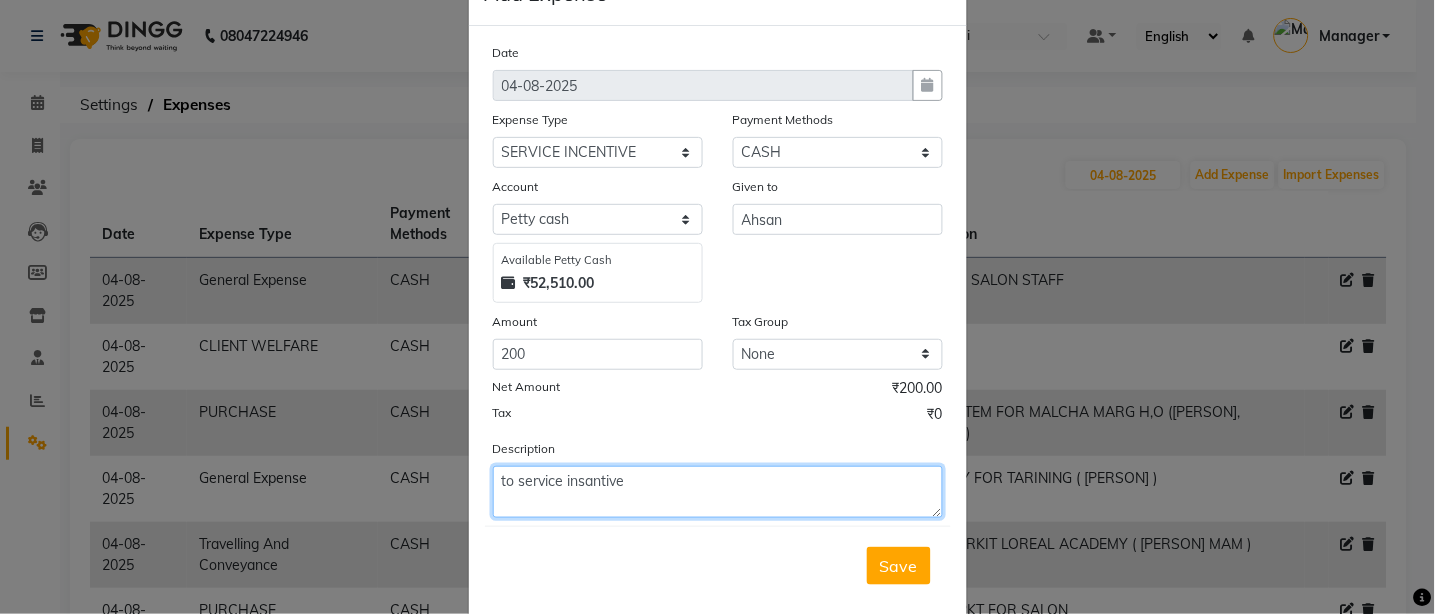 scroll, scrollTop: 101, scrollLeft: 0, axis: vertical 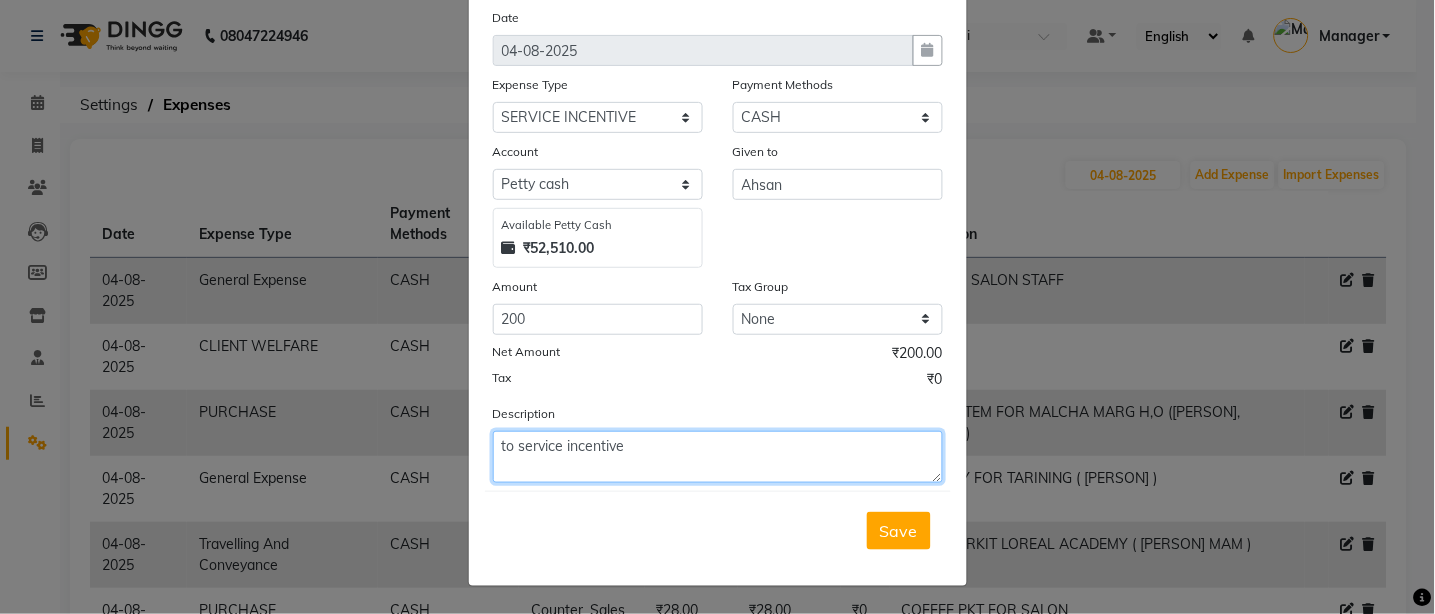 type on "to service incentive" 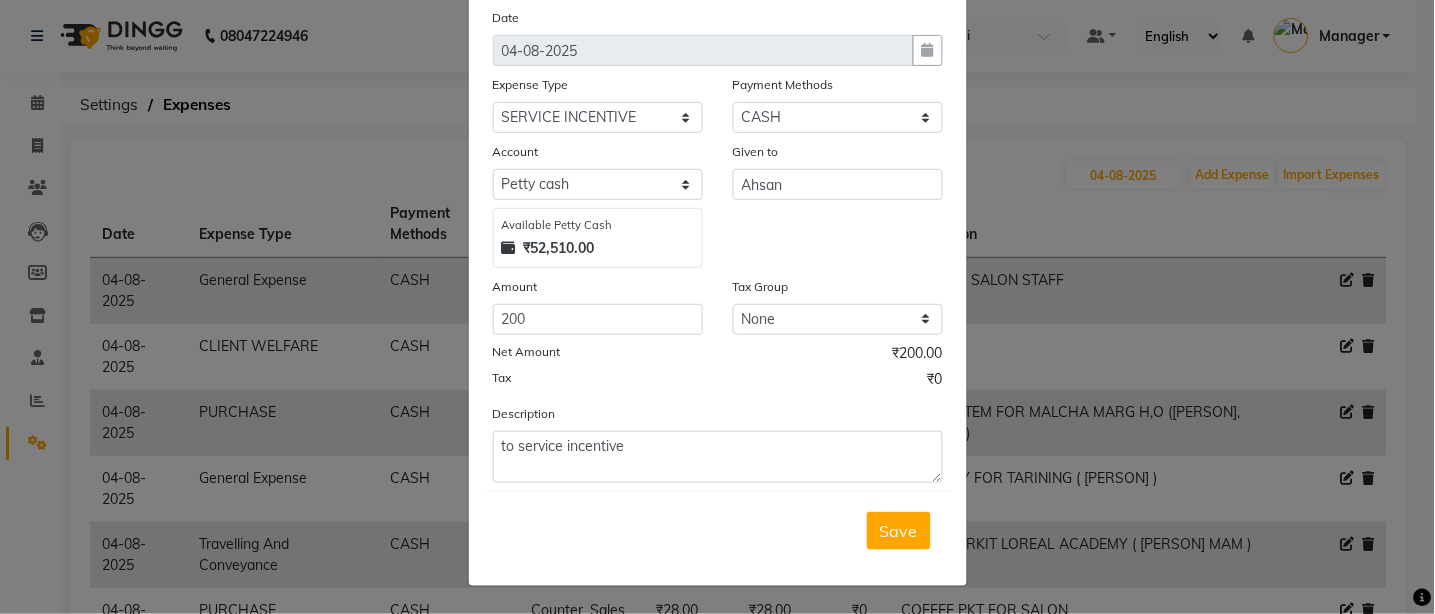 click on "Save" at bounding box center [899, 531] 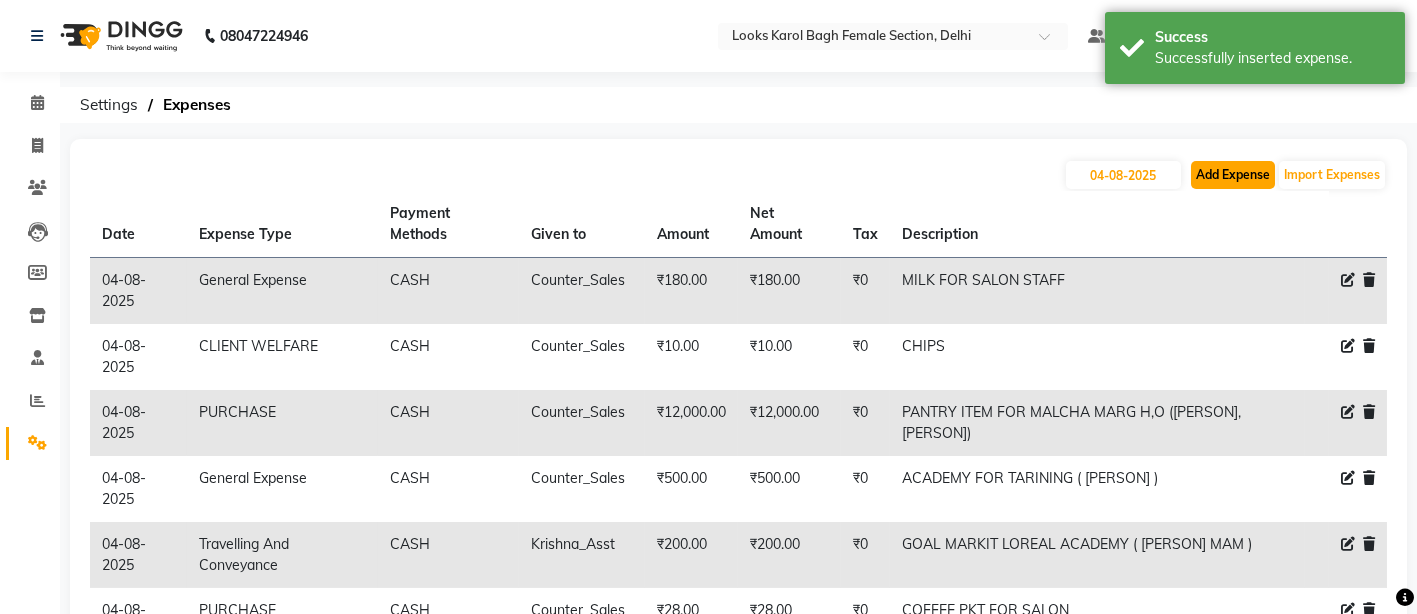 click on "Add Expense" 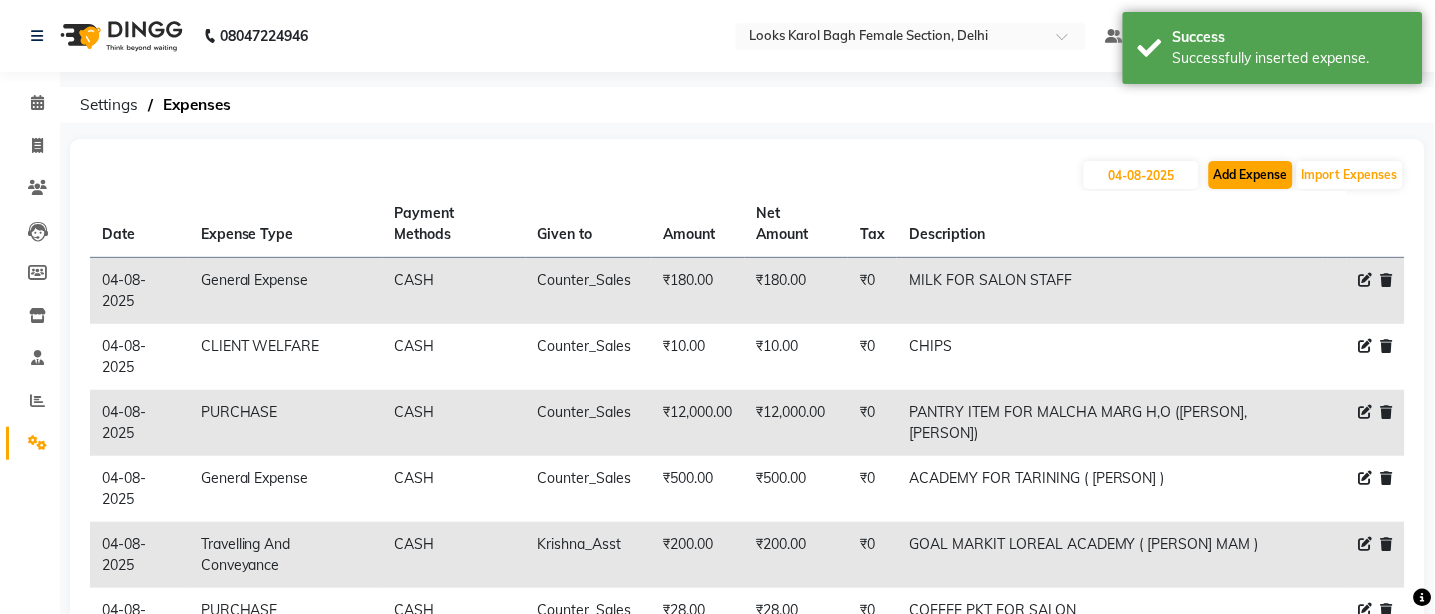 select on "1" 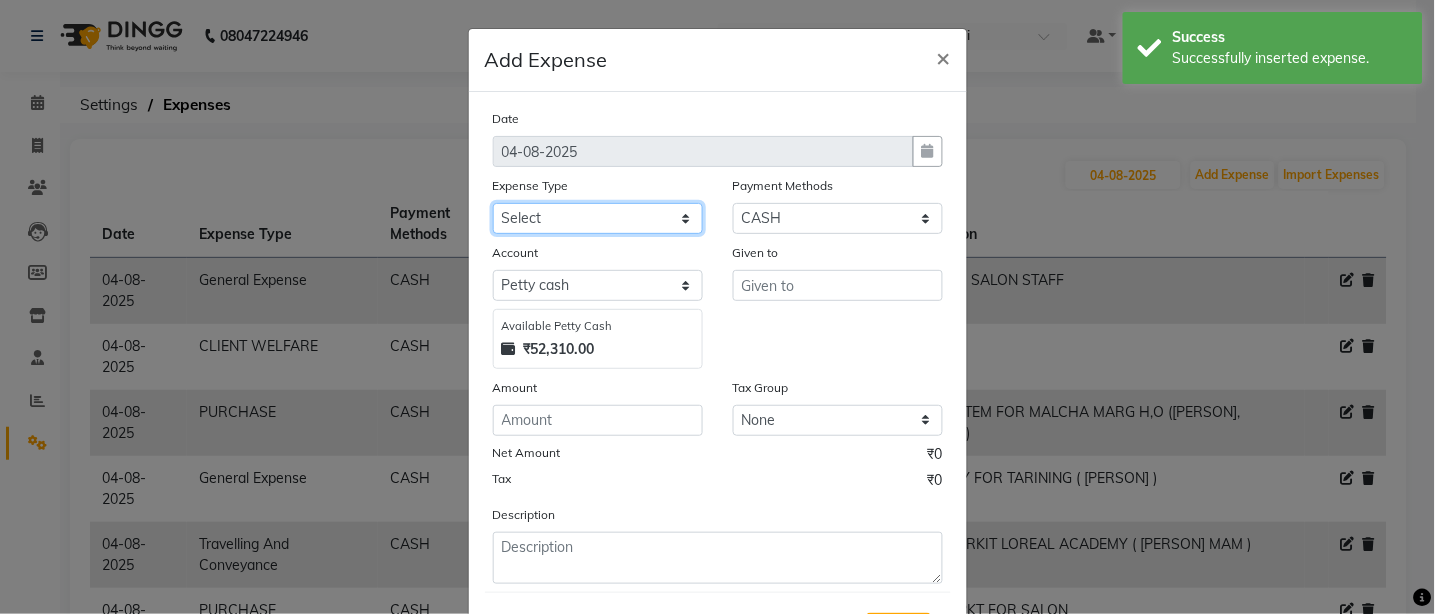 click on "Select BANK DEPOSIT BLINK IT Cash Handover Client Refund Agnst Bill CLIENT WELFARE Entertainment General Expense Laundry Bill milk Pantry PAYMENTS PREPAID Printing And Stationery Product Incentive PURCHASE Repair And Maintenance Salary Salary advance SERVICE INCENTIVE staff accommodation STAFF WELFARE TIP CREDIT CARD TIP UPI Travelling And Conveyance Water Bills" 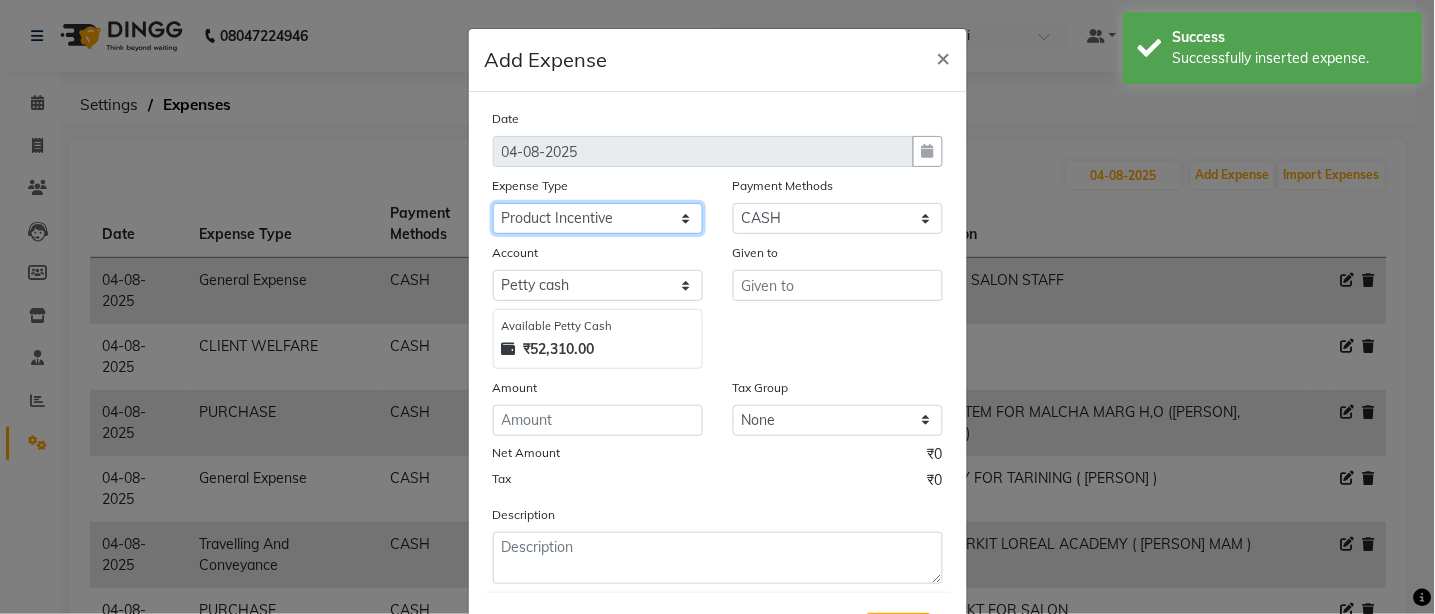 click on "Select BANK DEPOSIT BLINK IT Cash Handover Client Refund Agnst Bill CLIENT WELFARE Entertainment General Expense Laundry Bill milk Pantry PAYMENTS PREPAID Printing And Stationery Product Incentive PURCHASE Repair And Maintenance Salary Salary advance SERVICE INCENTIVE staff accommodation STAFF WELFARE TIP CREDIT CARD TIP UPI Travelling And Conveyance Water Bills" 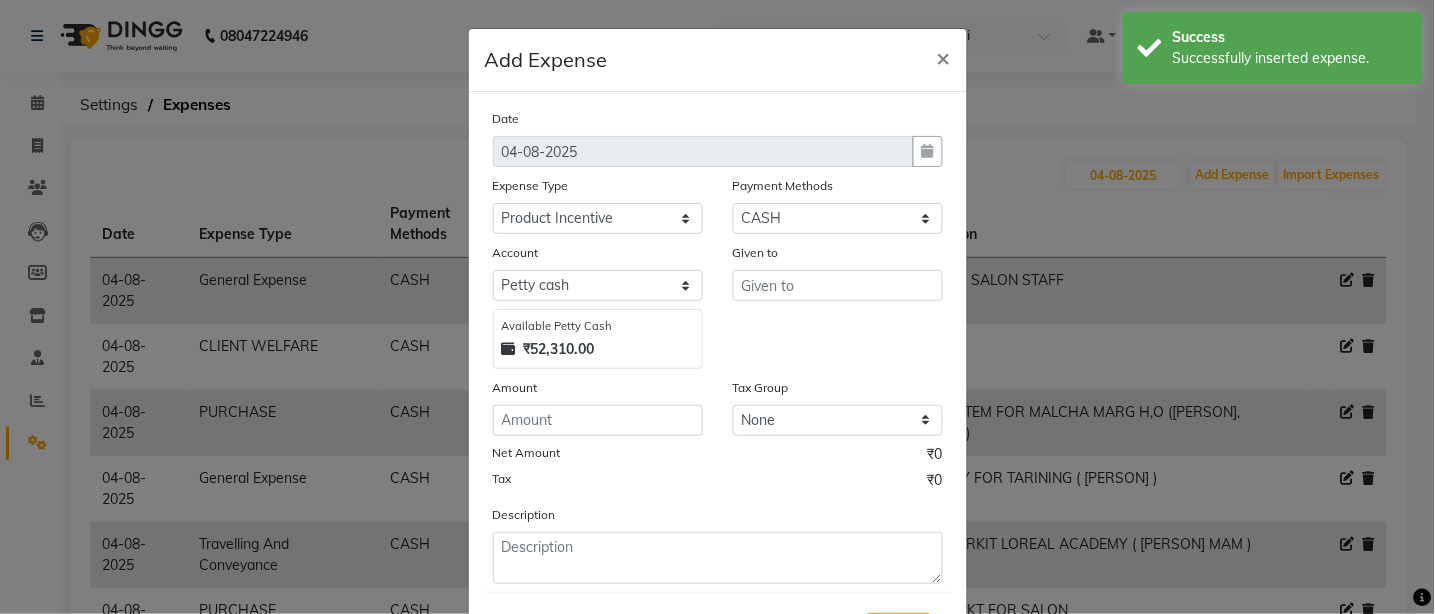 click on "Given to" 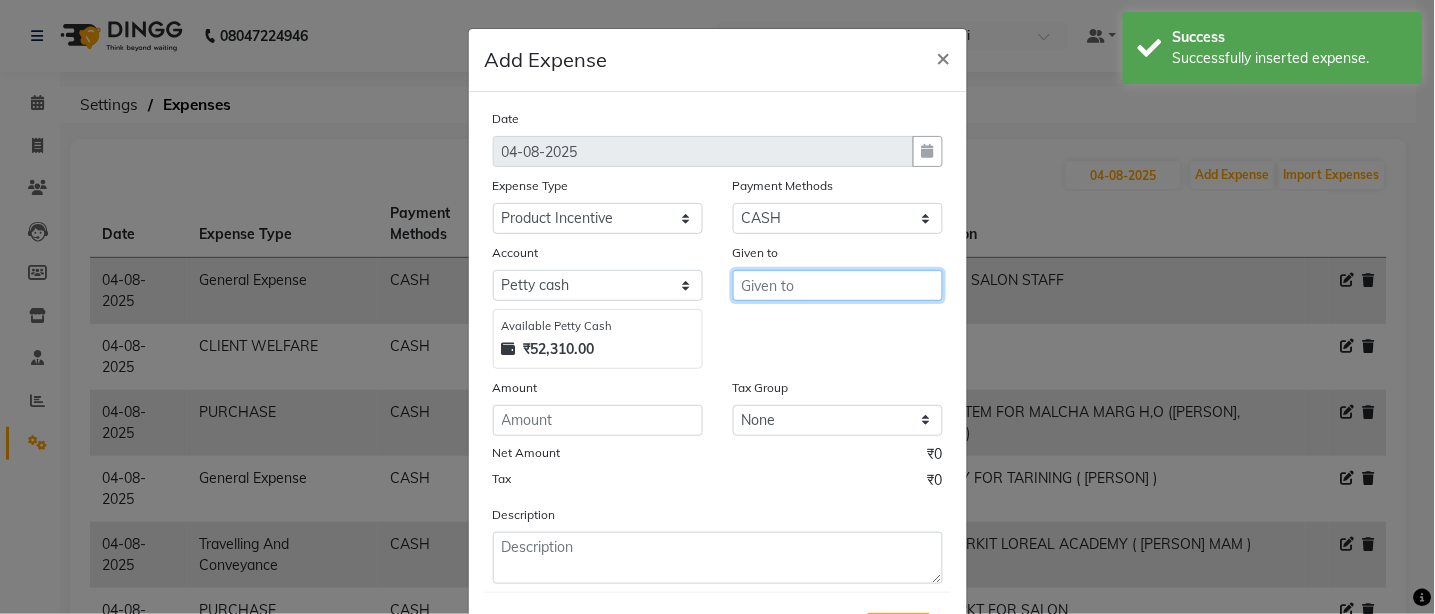 click at bounding box center (838, 285) 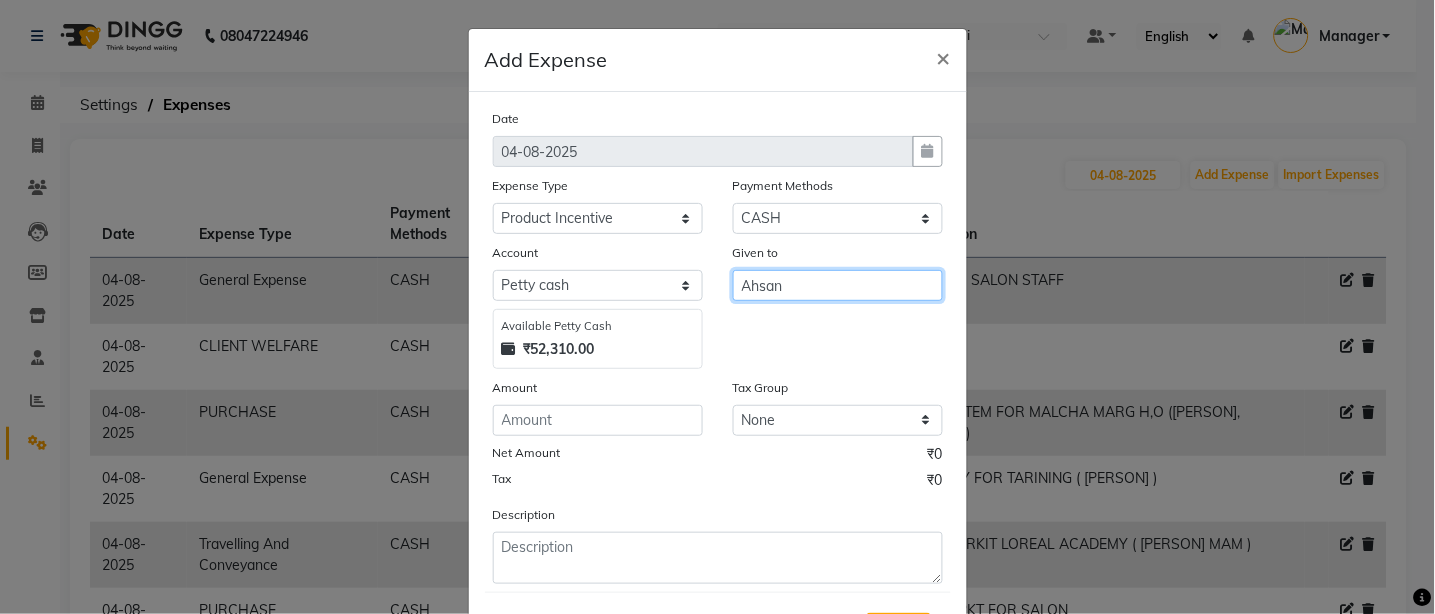 type on "Ahsan" 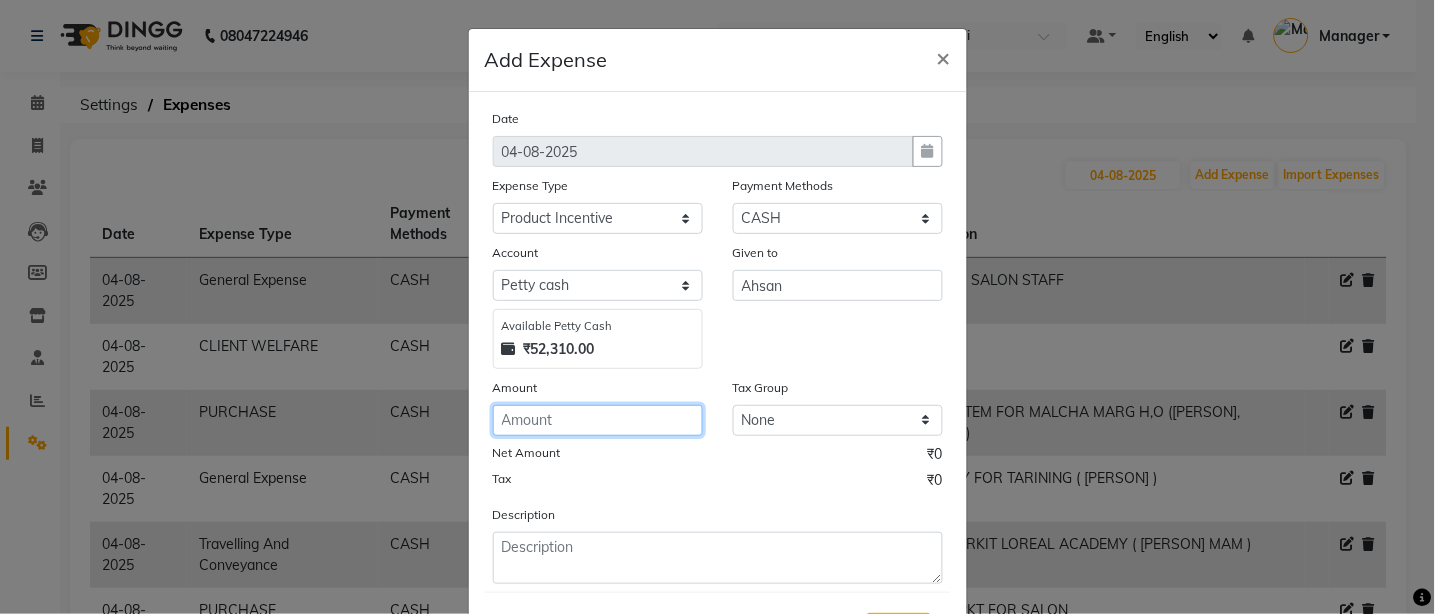click 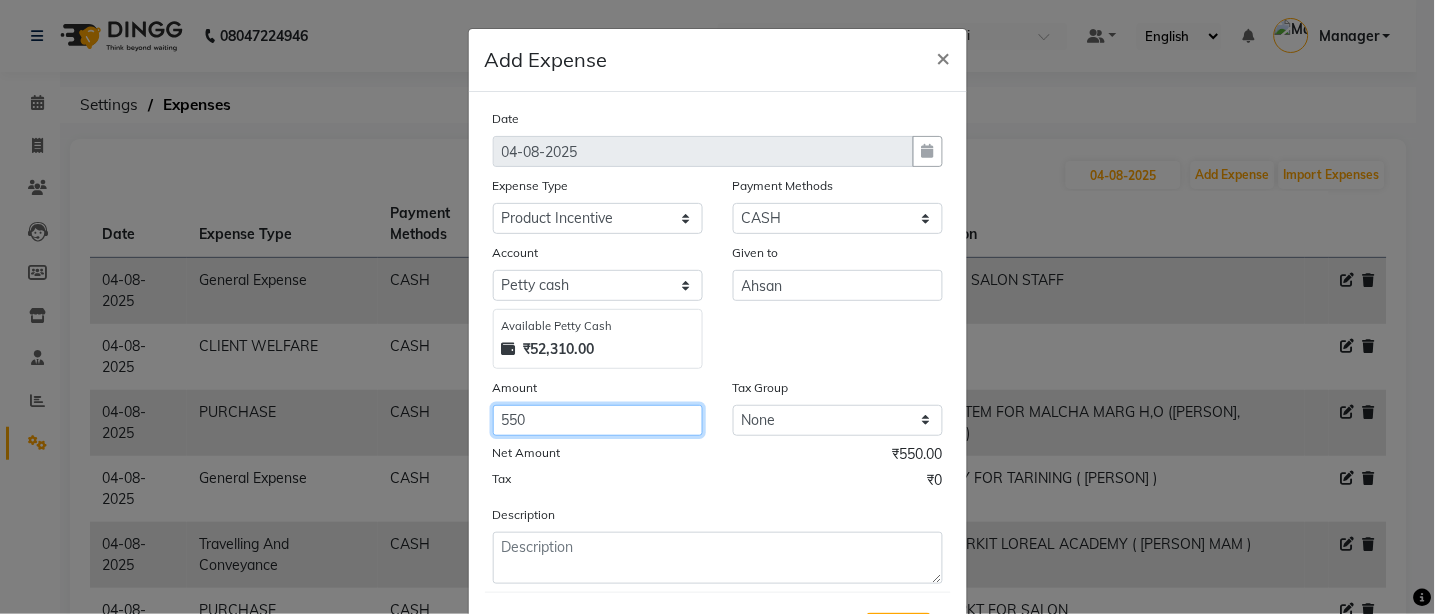 type on "550" 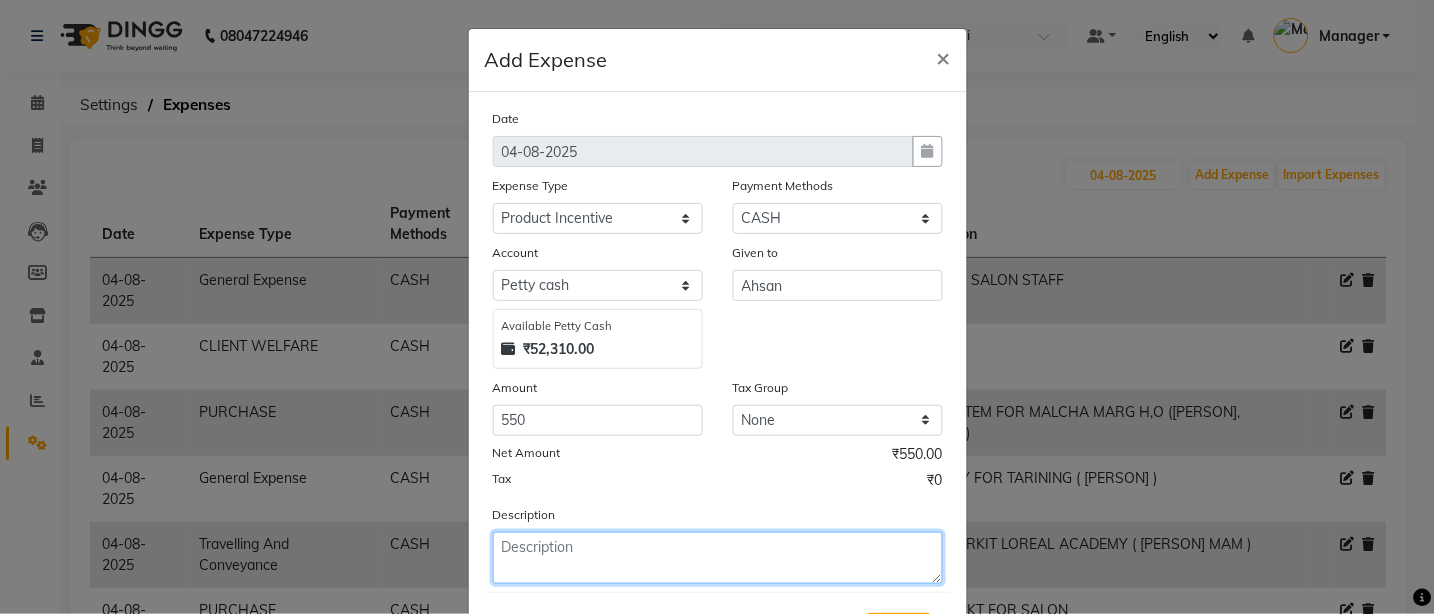 click 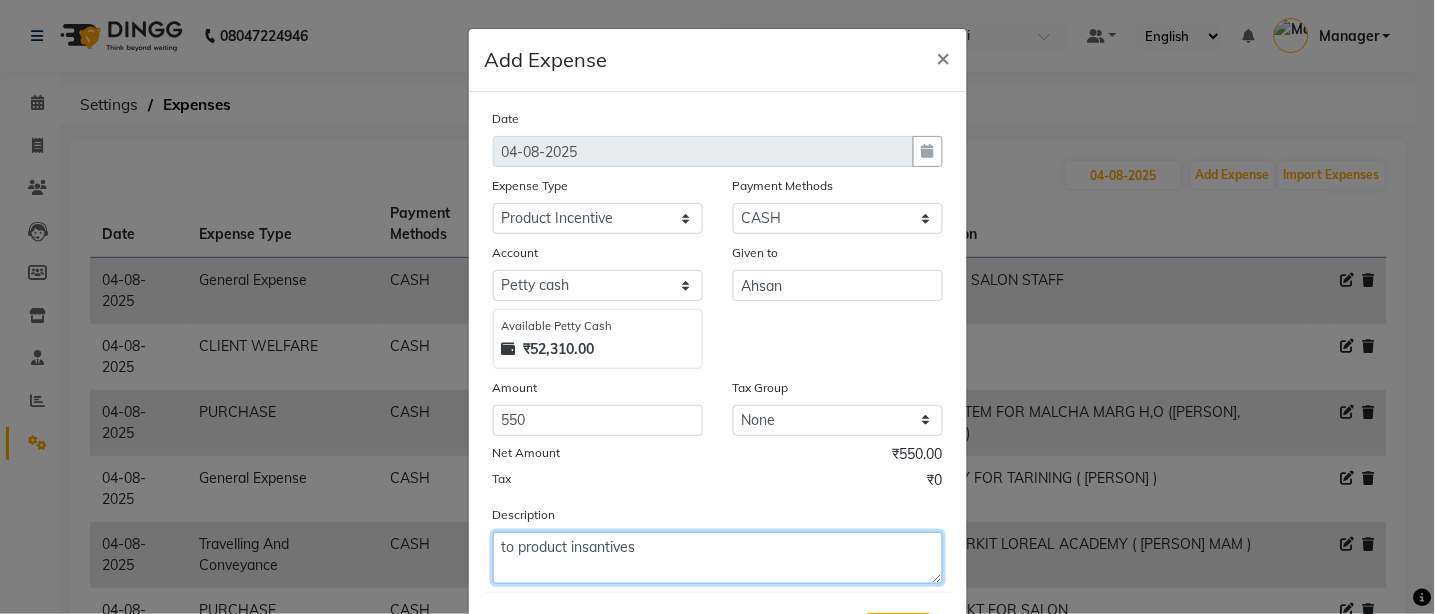 drag, startPoint x: 592, startPoint y: 524, endPoint x: 594, endPoint y: 553, distance: 29.068884 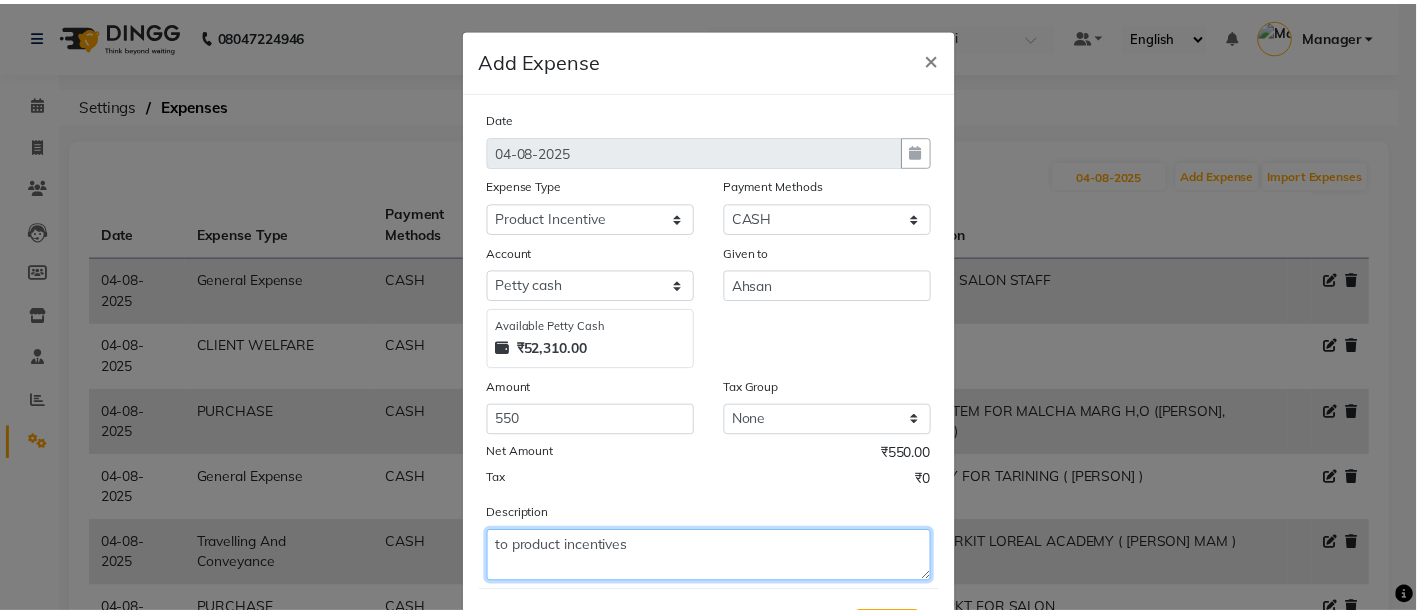 scroll, scrollTop: 101, scrollLeft: 0, axis: vertical 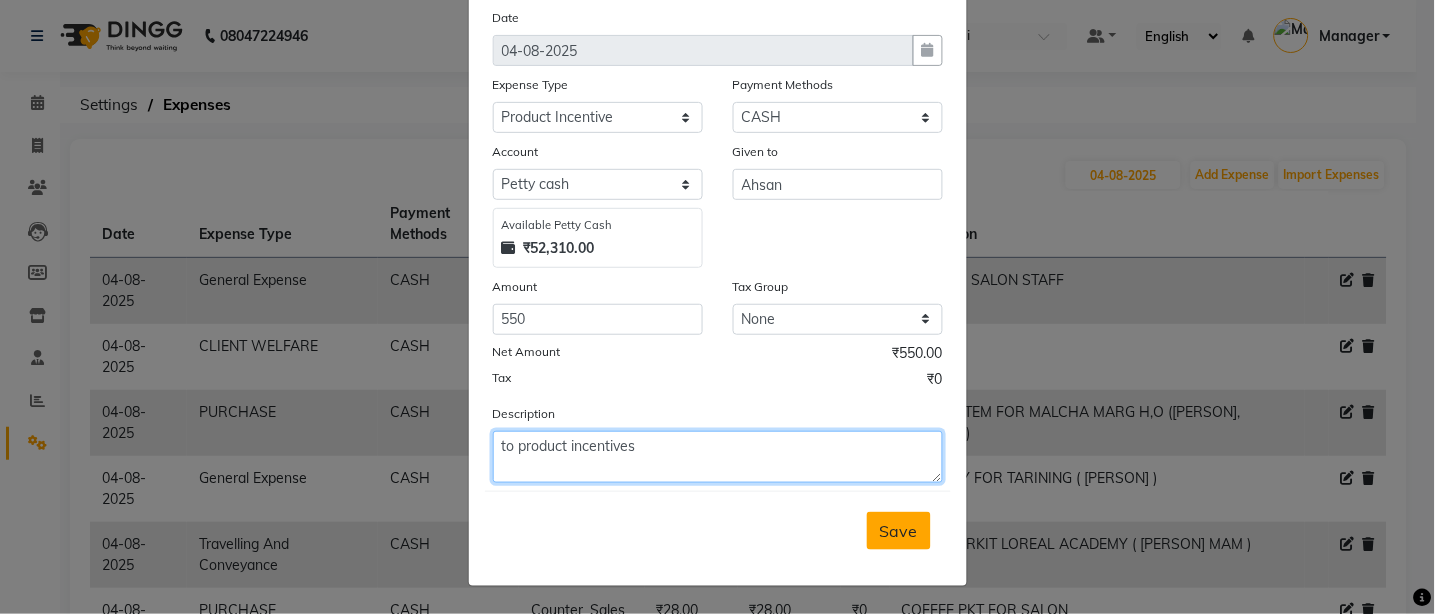 type on "to product incentives" 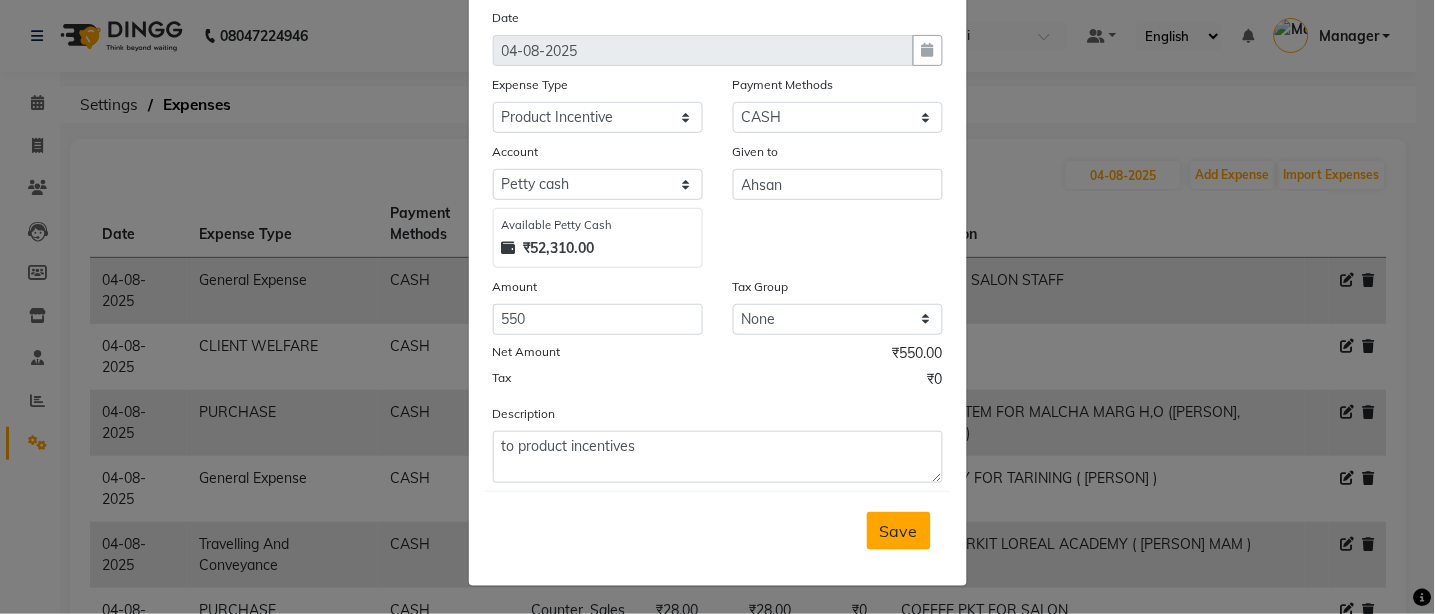click on "Save" at bounding box center [899, 531] 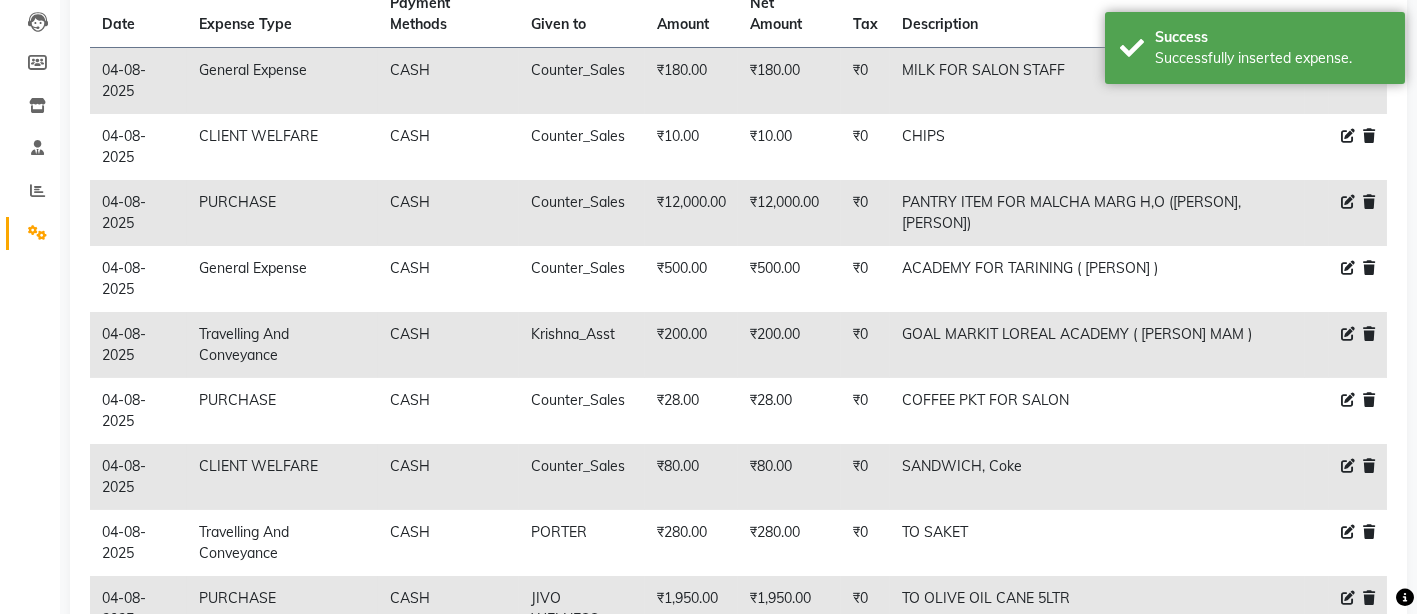 scroll, scrollTop: 411, scrollLeft: 0, axis: vertical 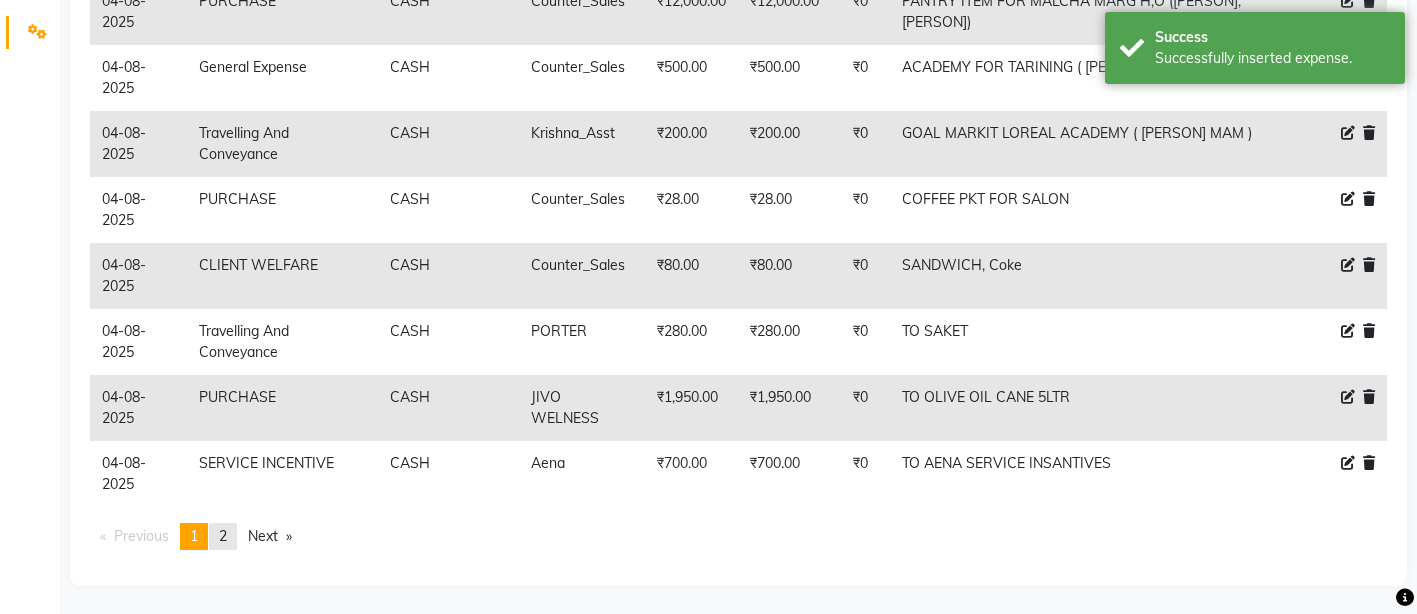 click on "2" at bounding box center (223, 536) 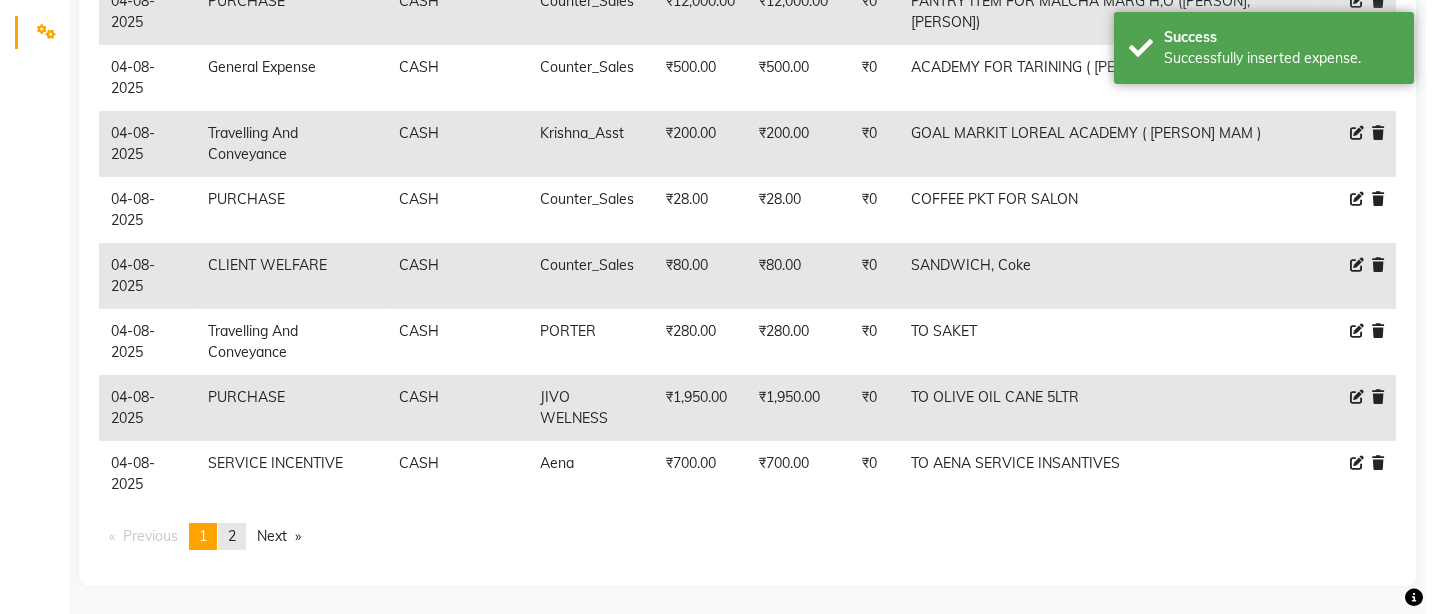 scroll, scrollTop: 0, scrollLeft: 0, axis: both 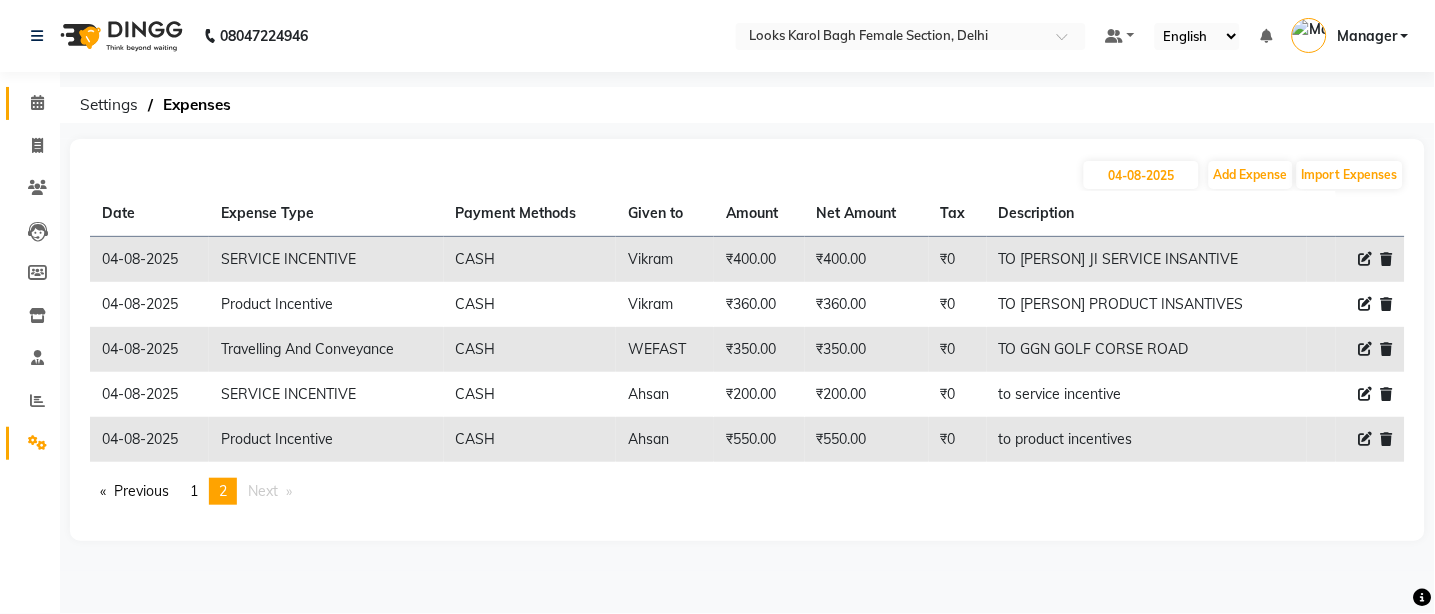 click 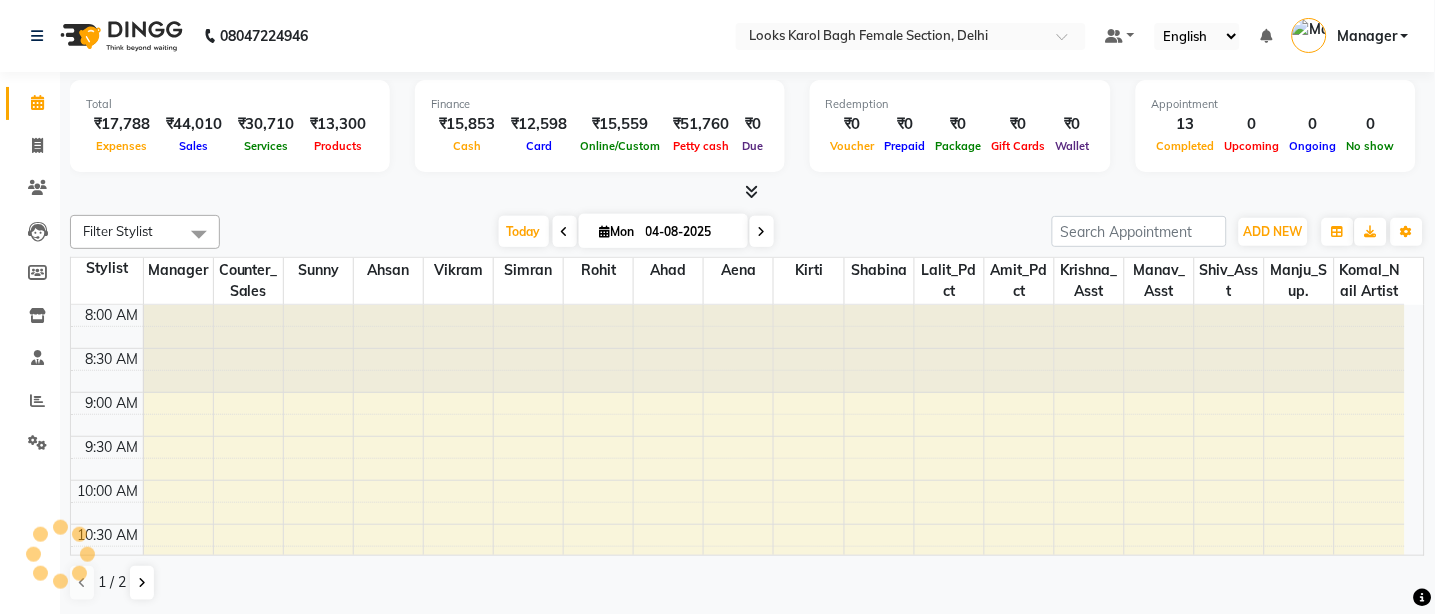 scroll, scrollTop: 857, scrollLeft: 0, axis: vertical 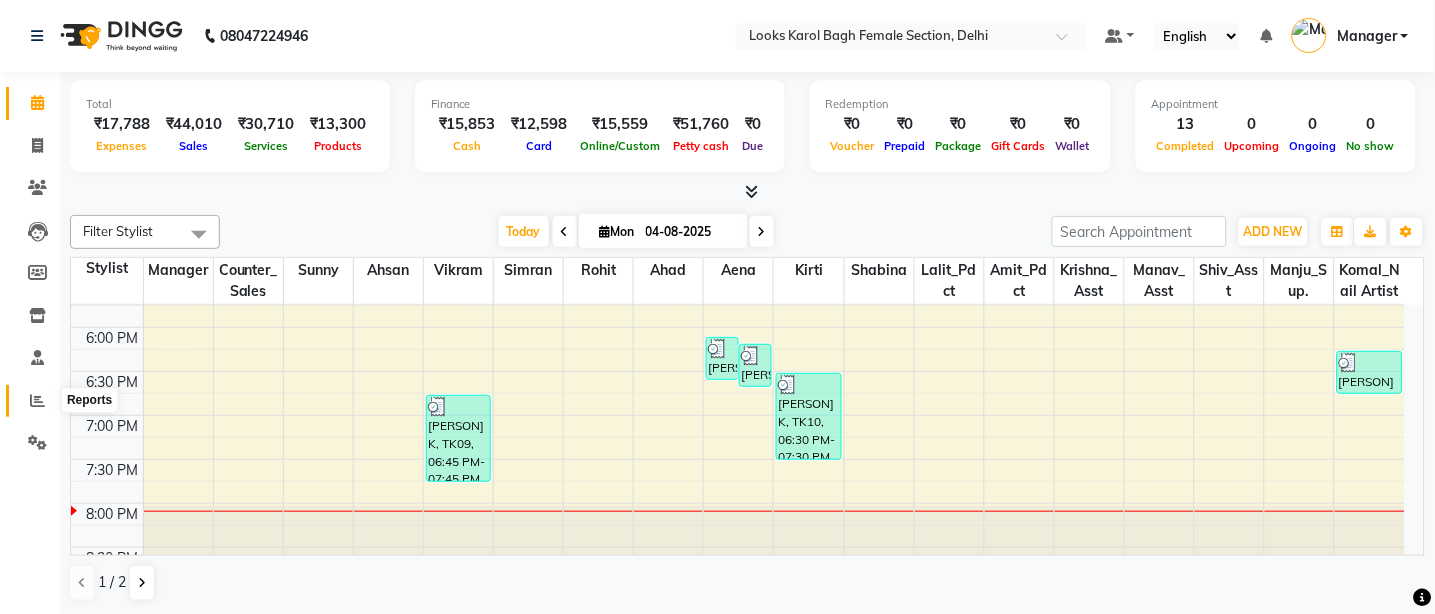 click 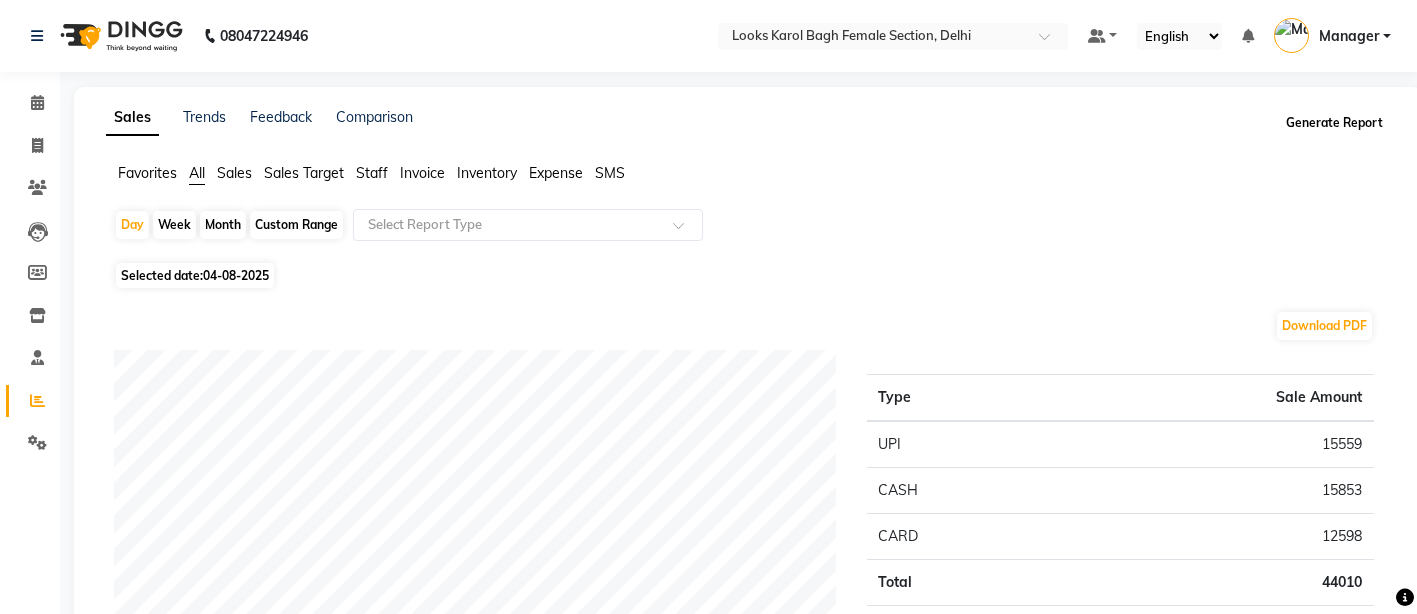 click on "Generate Report" 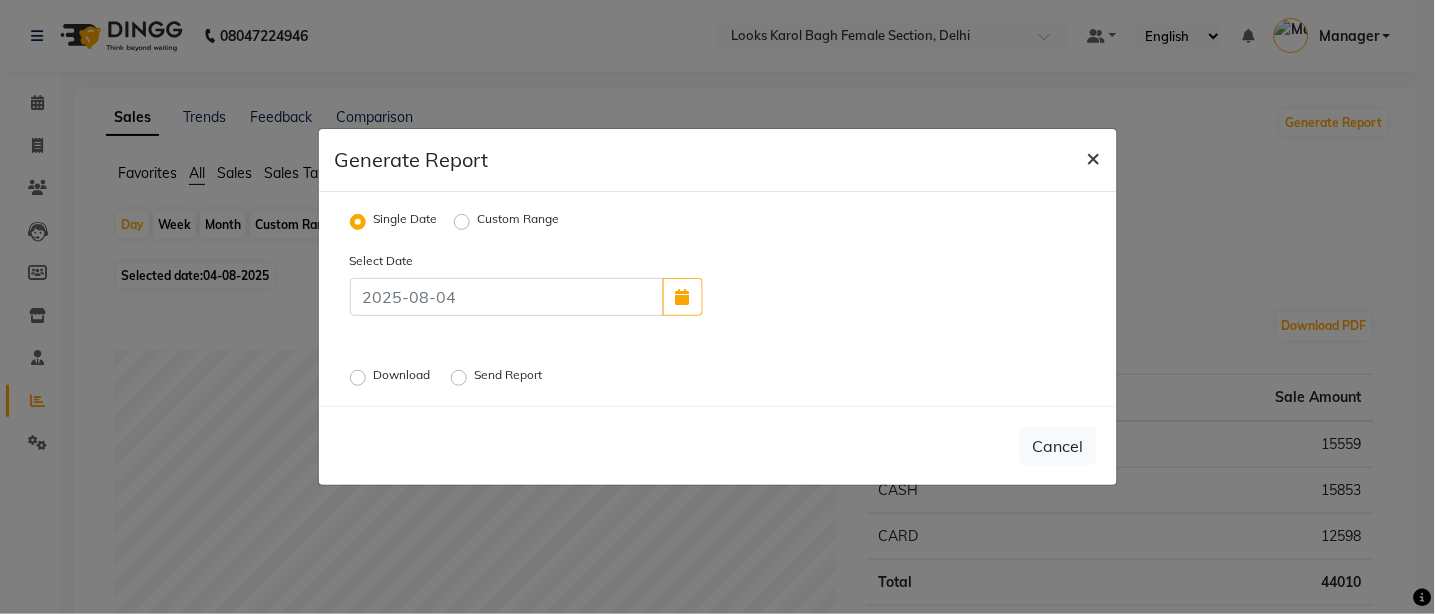 click on "×" 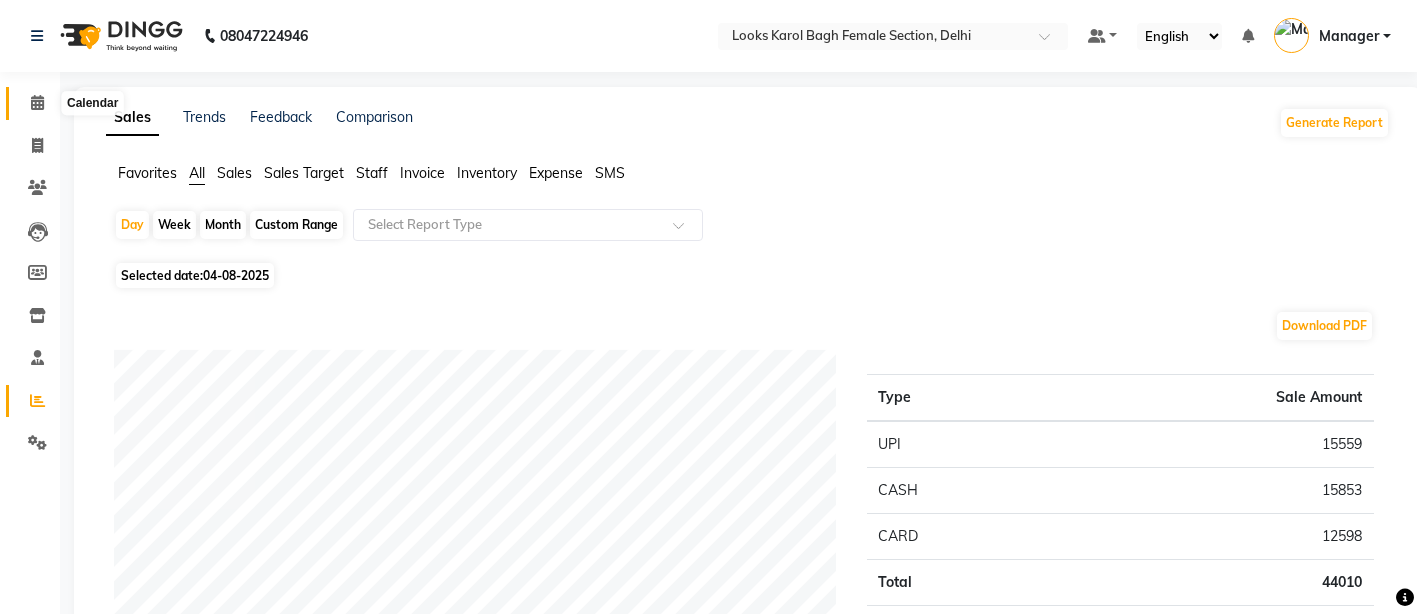 click 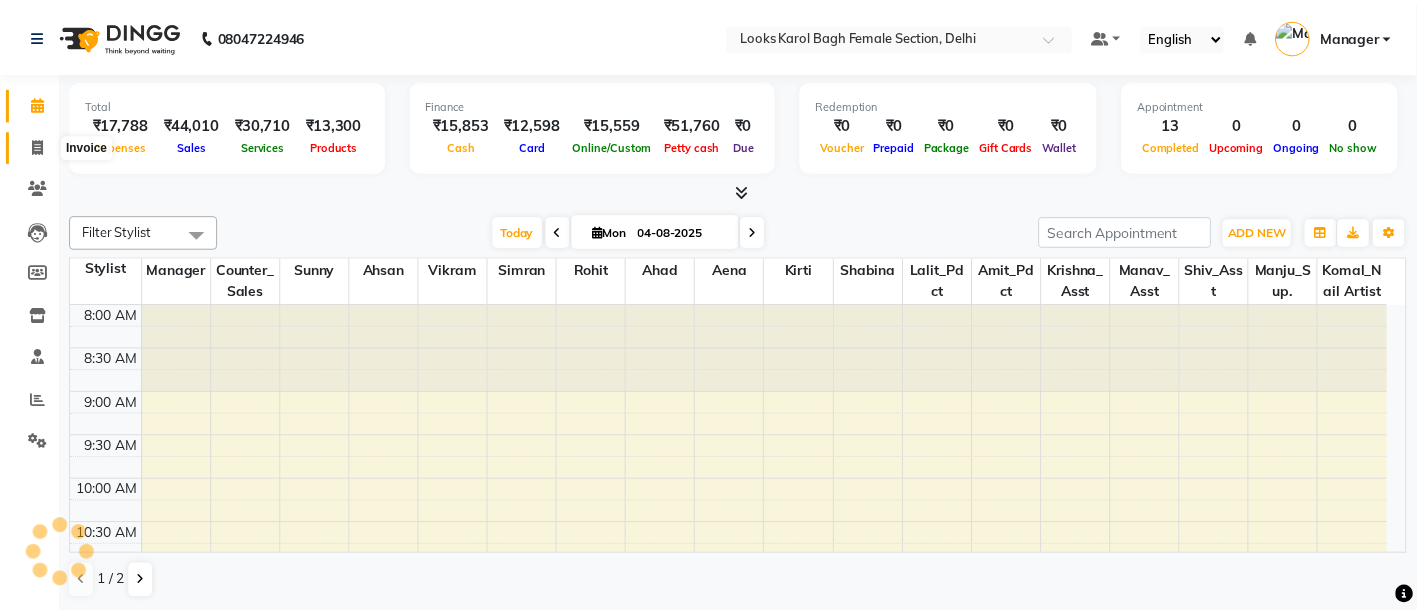 scroll, scrollTop: 0, scrollLeft: 0, axis: both 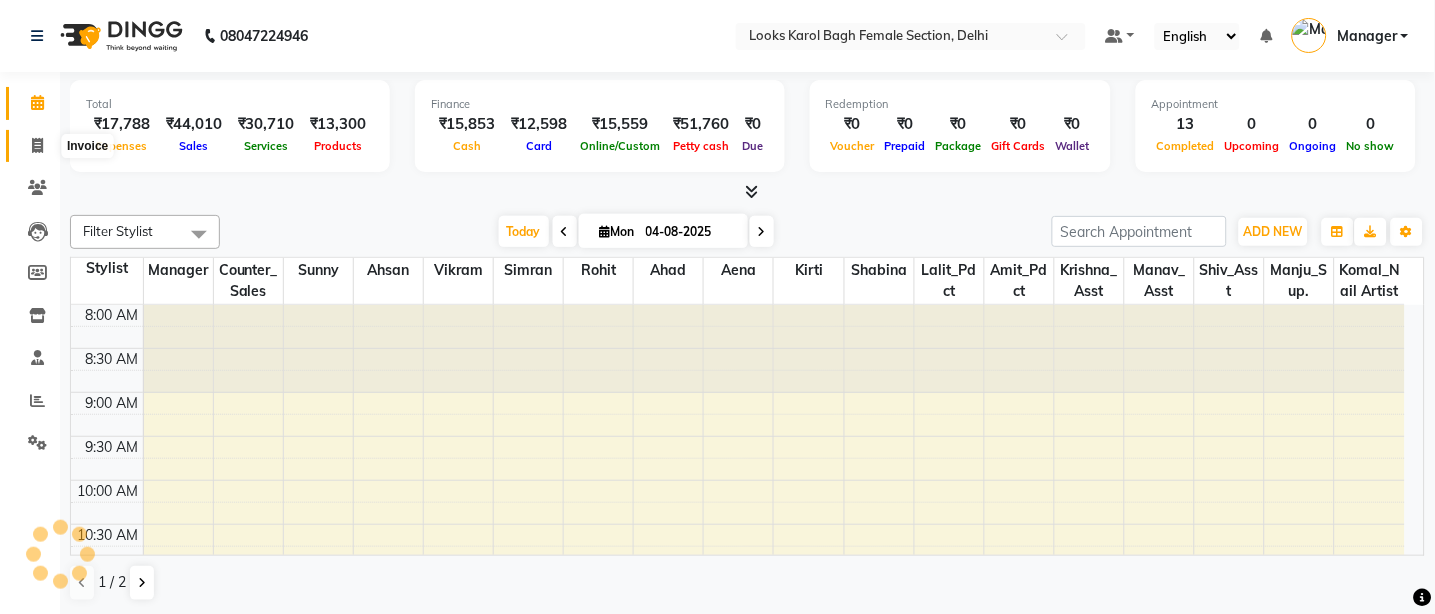 click 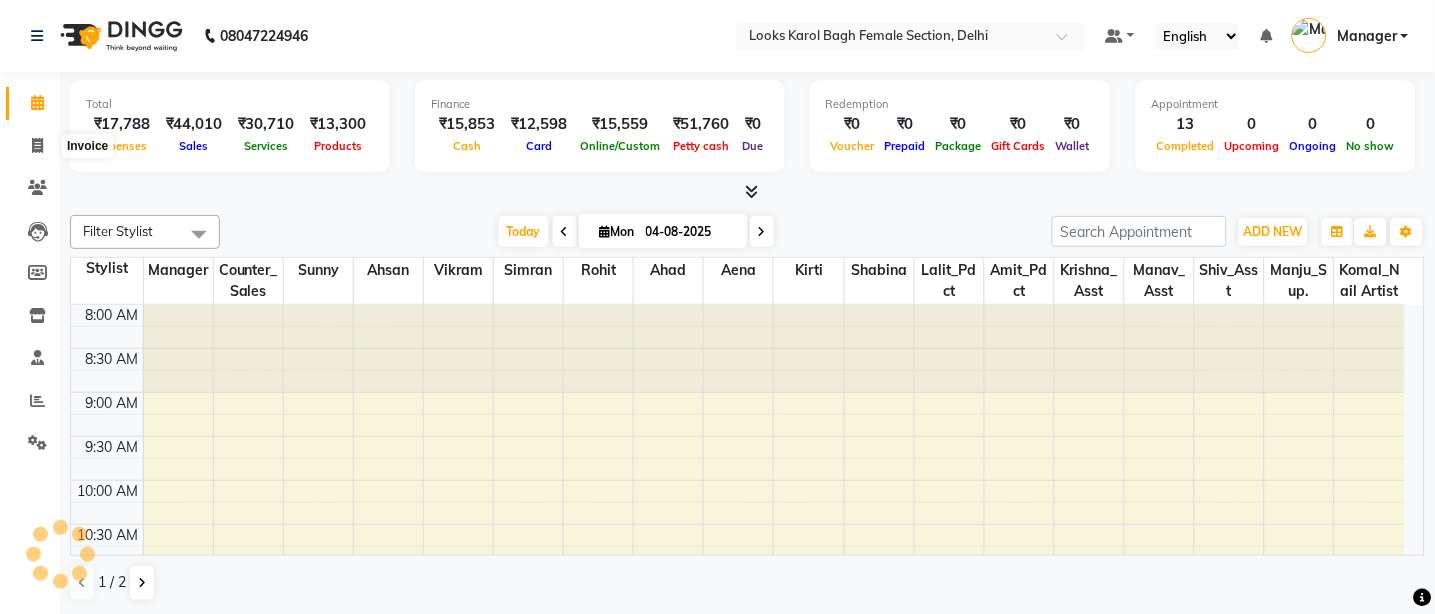select on "service" 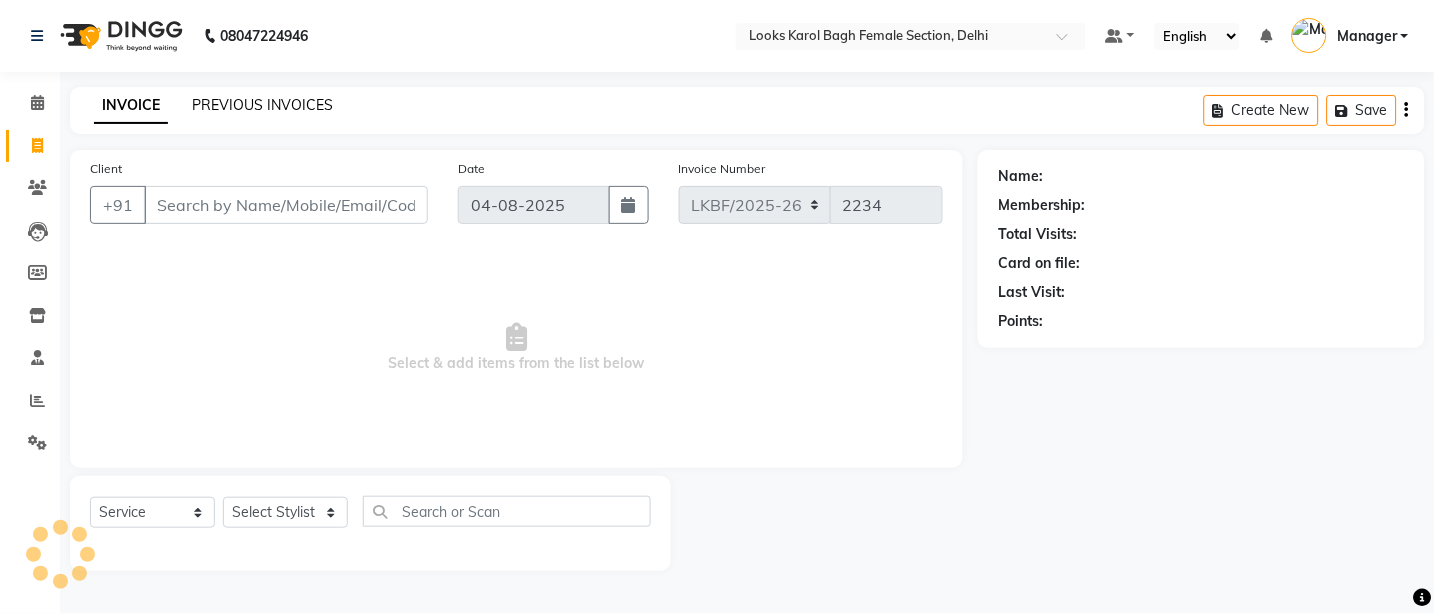 click on "PREVIOUS INVOICES" 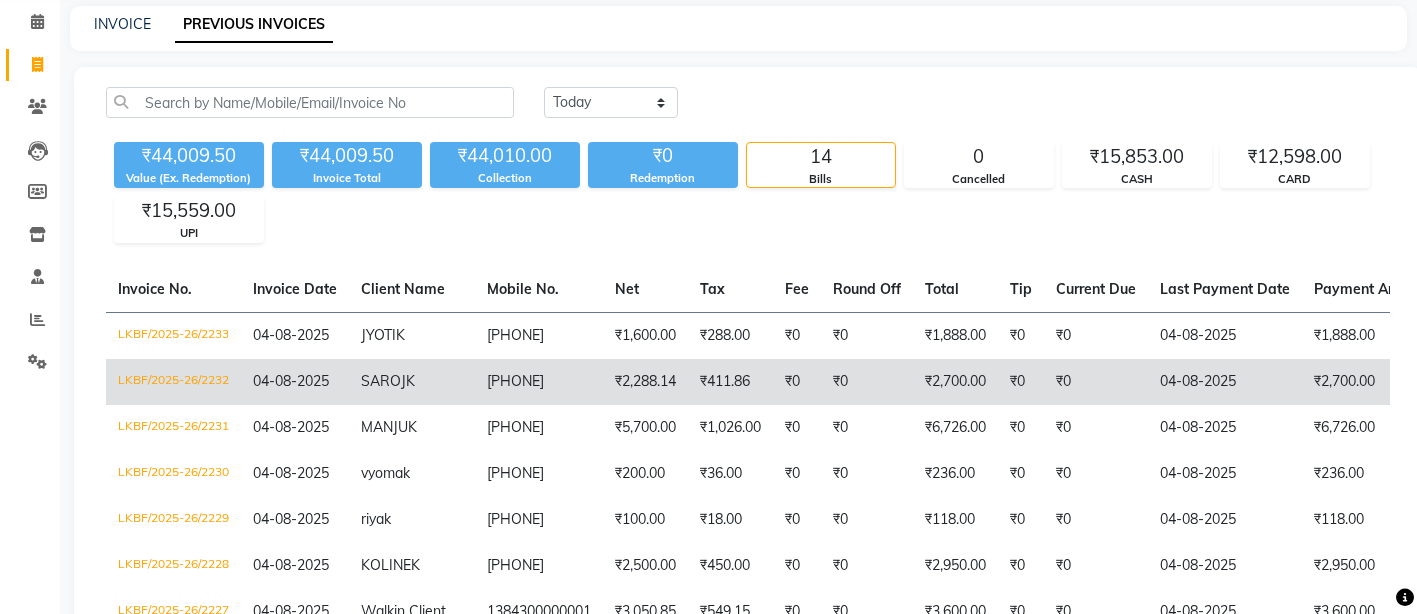 scroll, scrollTop: 124, scrollLeft: 0, axis: vertical 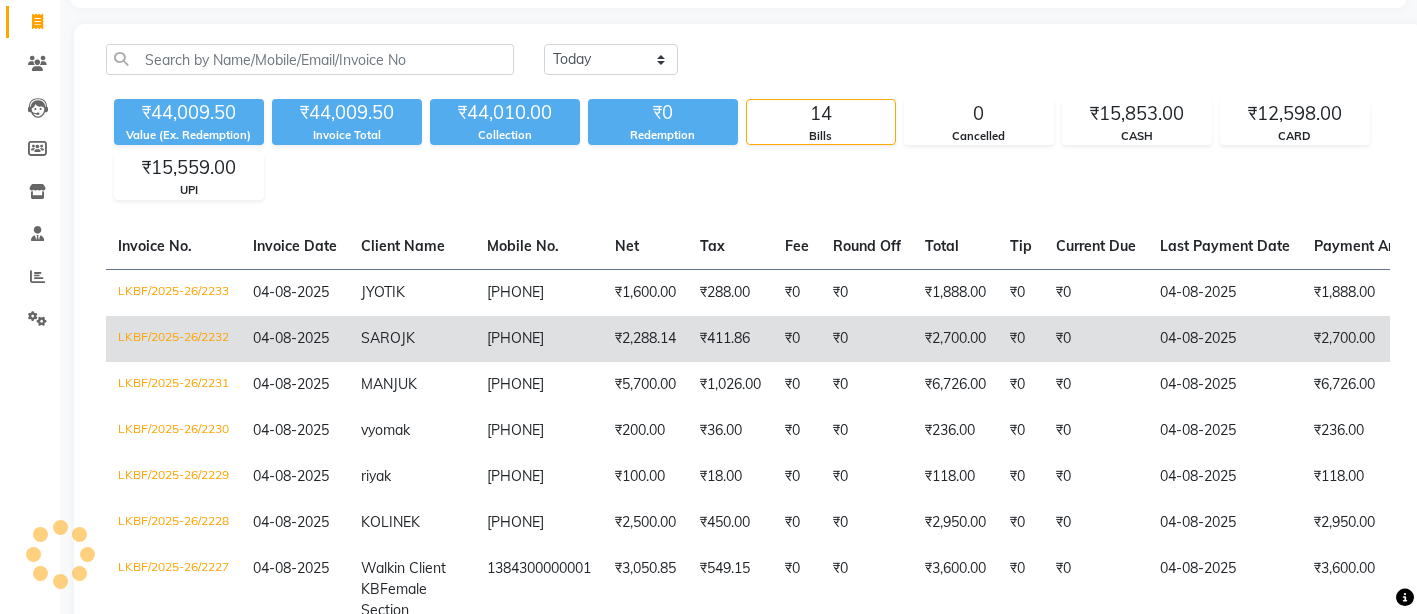 click on "[PHONE]" 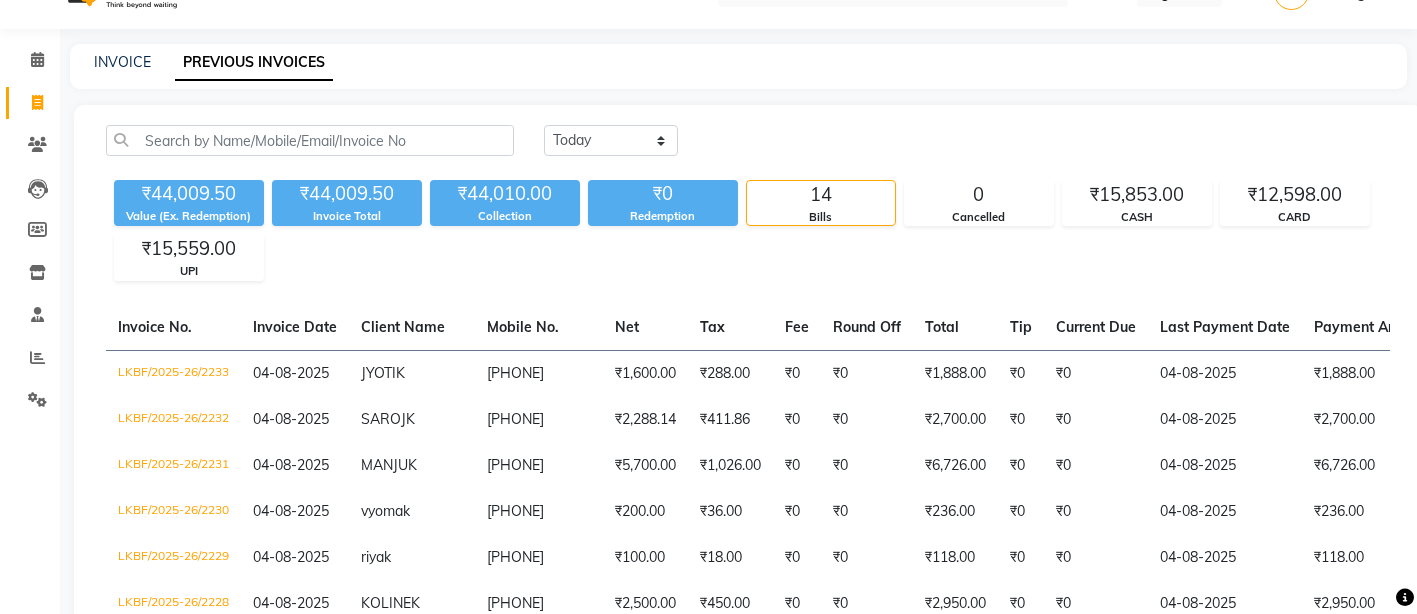 scroll, scrollTop: 0, scrollLeft: 0, axis: both 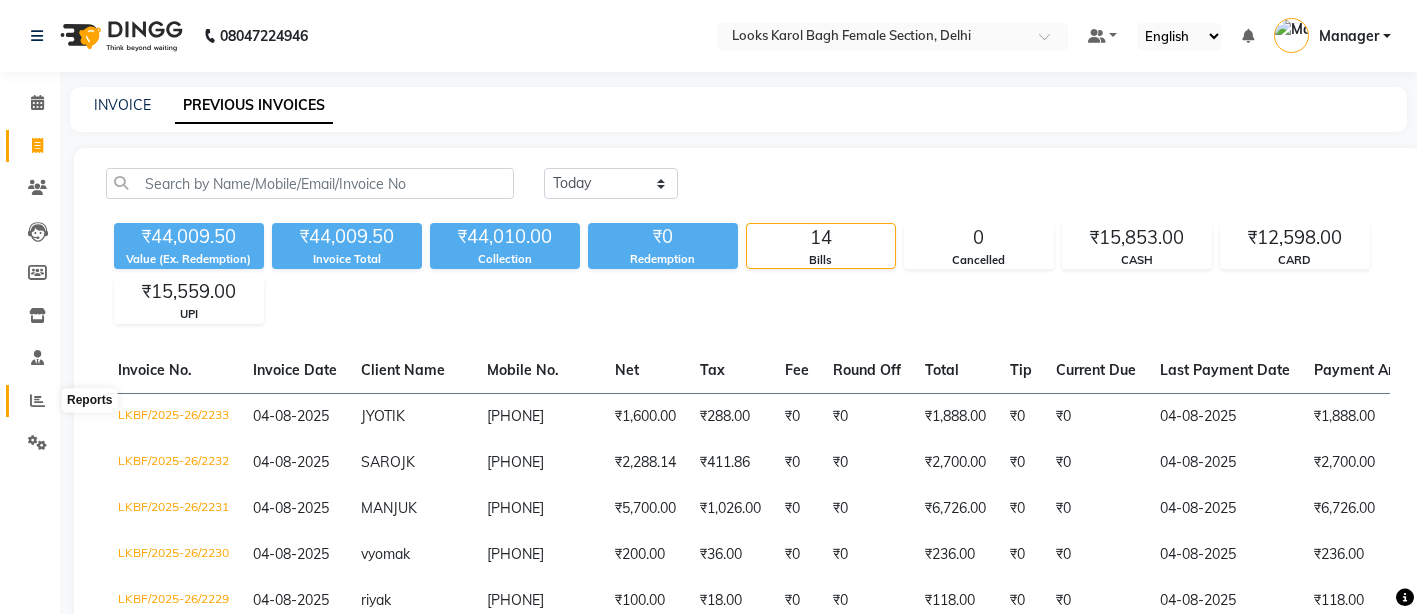 click 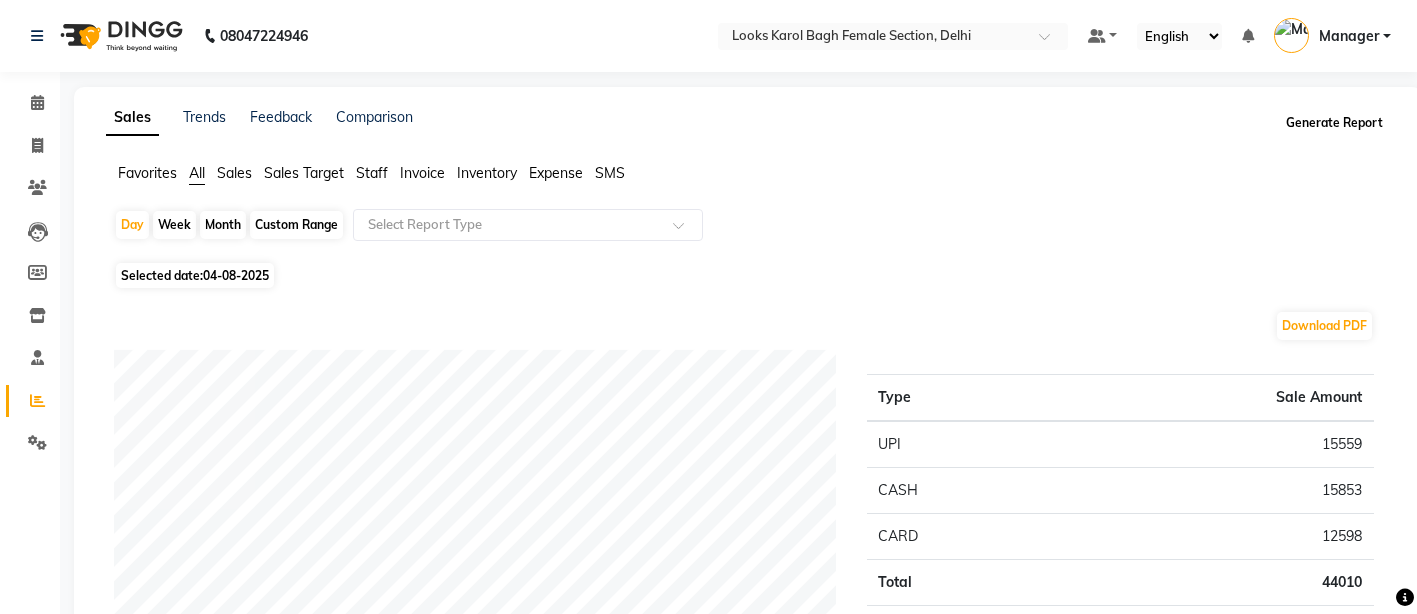 click on "Generate Report" 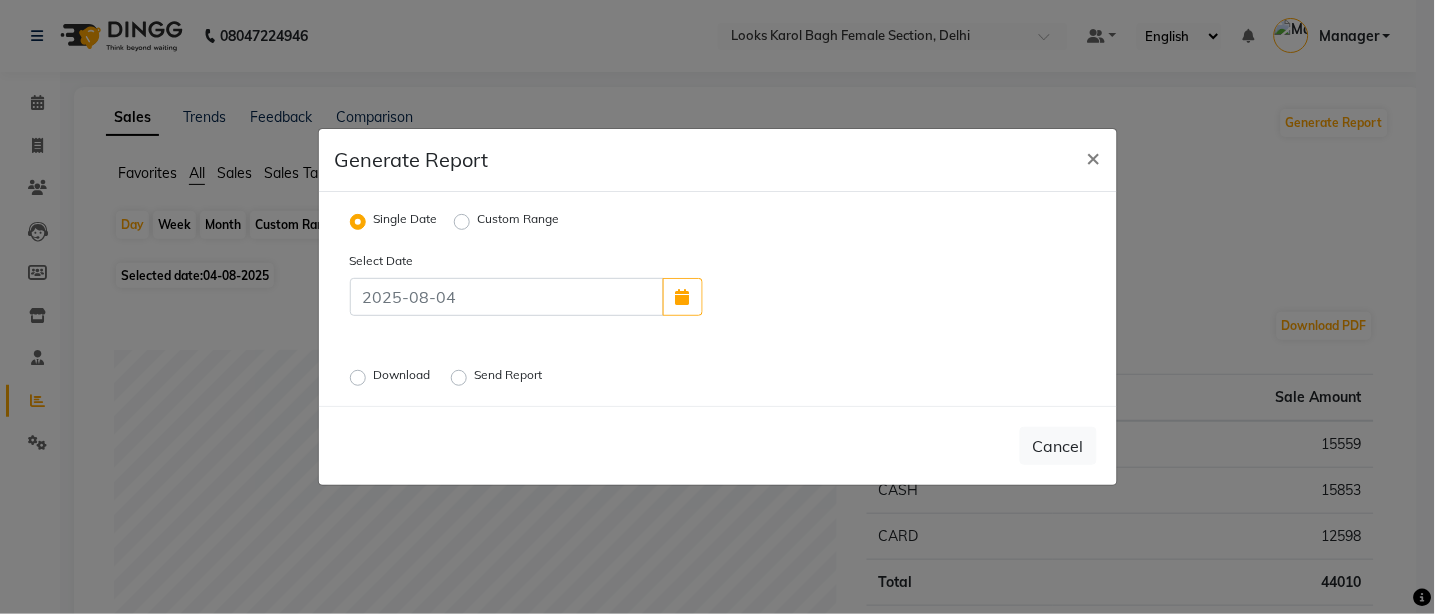 click on "Download" 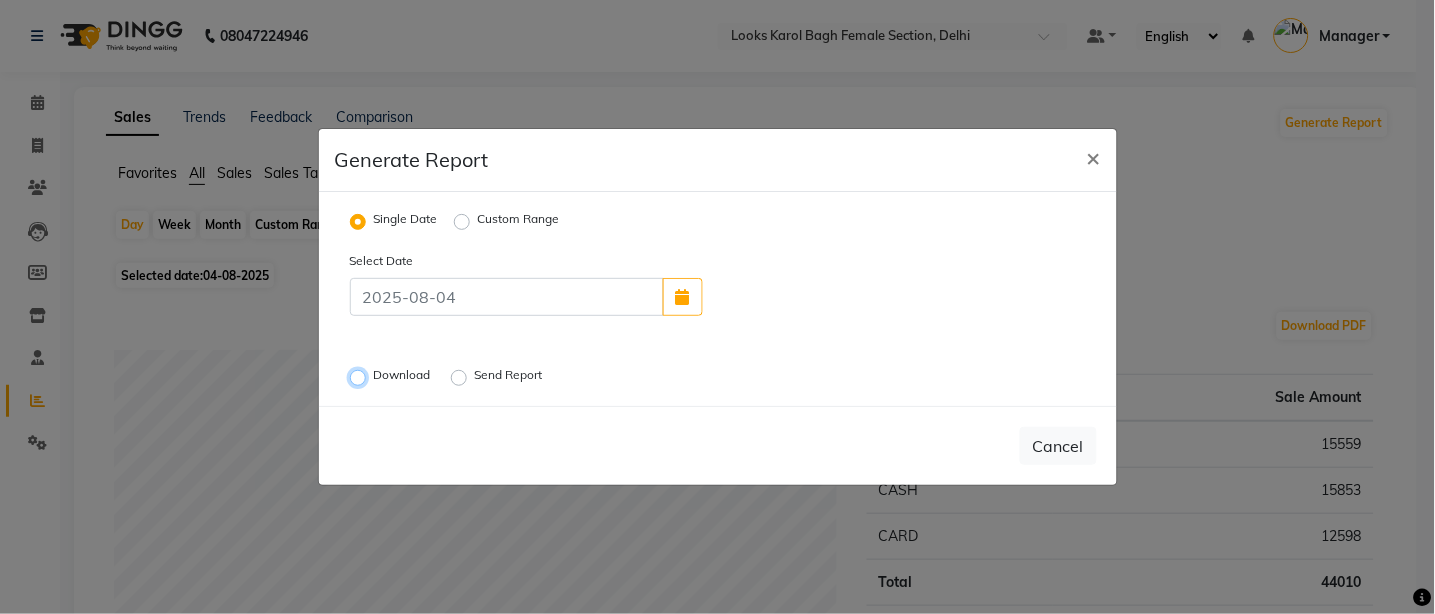 click on "Download" at bounding box center [361, 378] 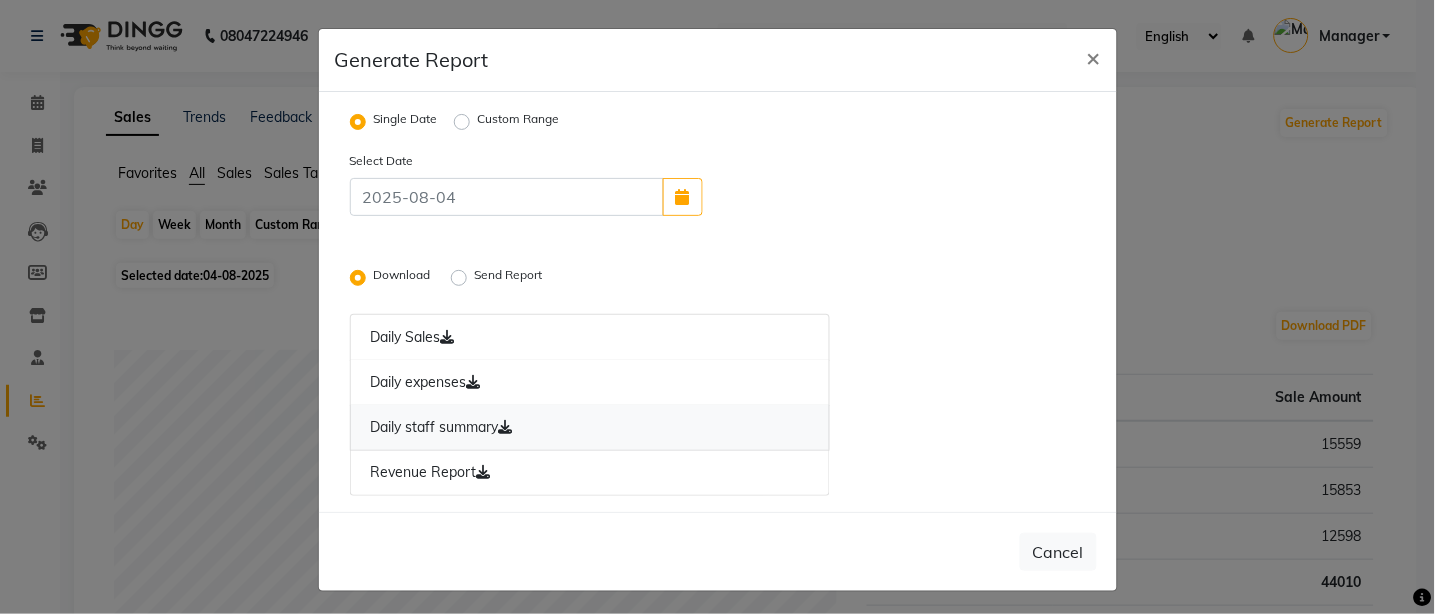 click on "Daily staff summary" 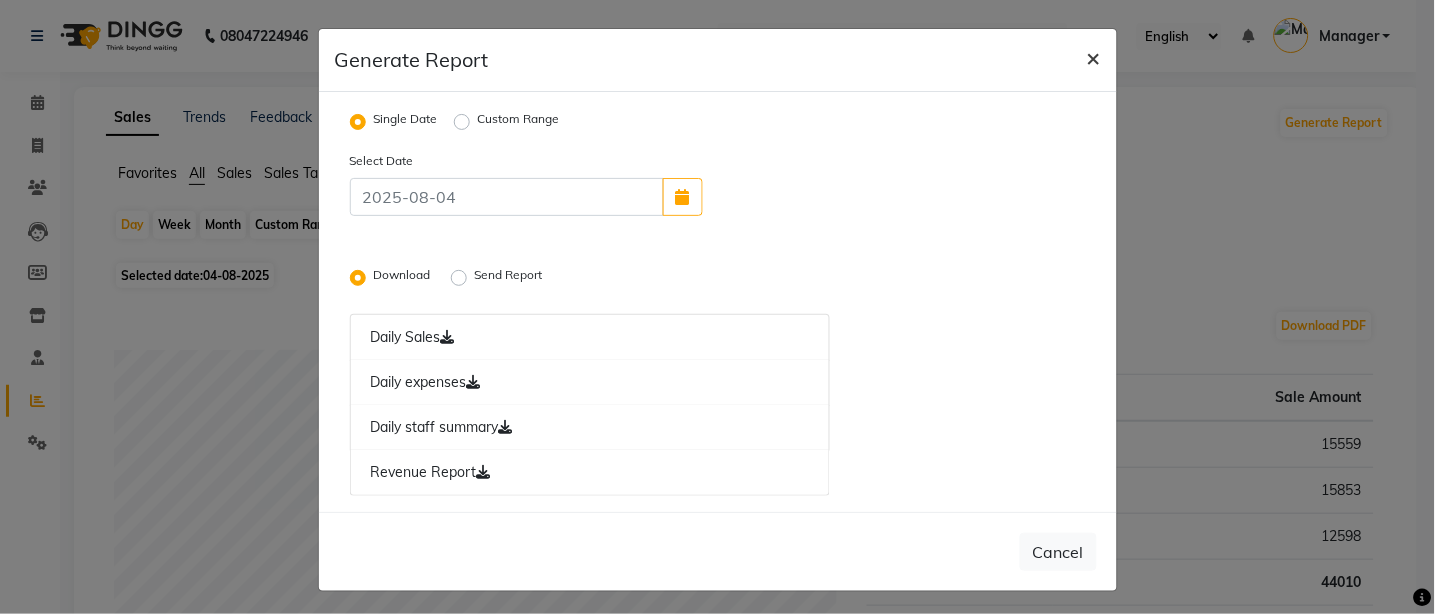 click on "×" 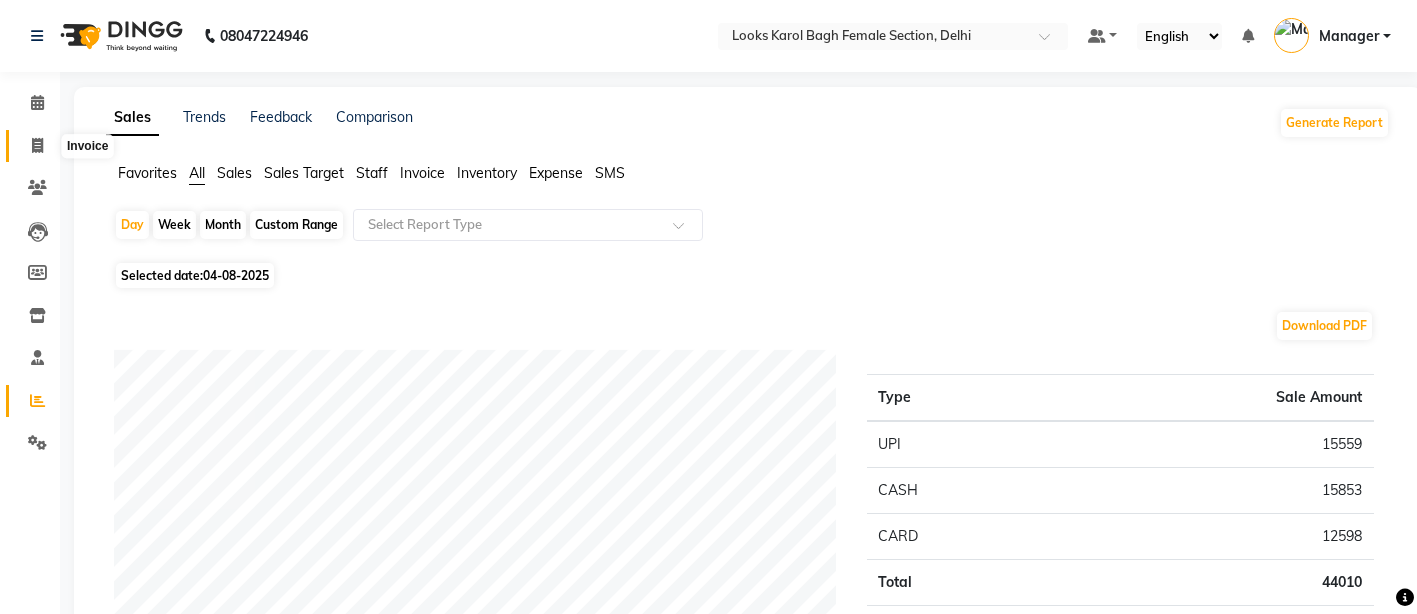 click 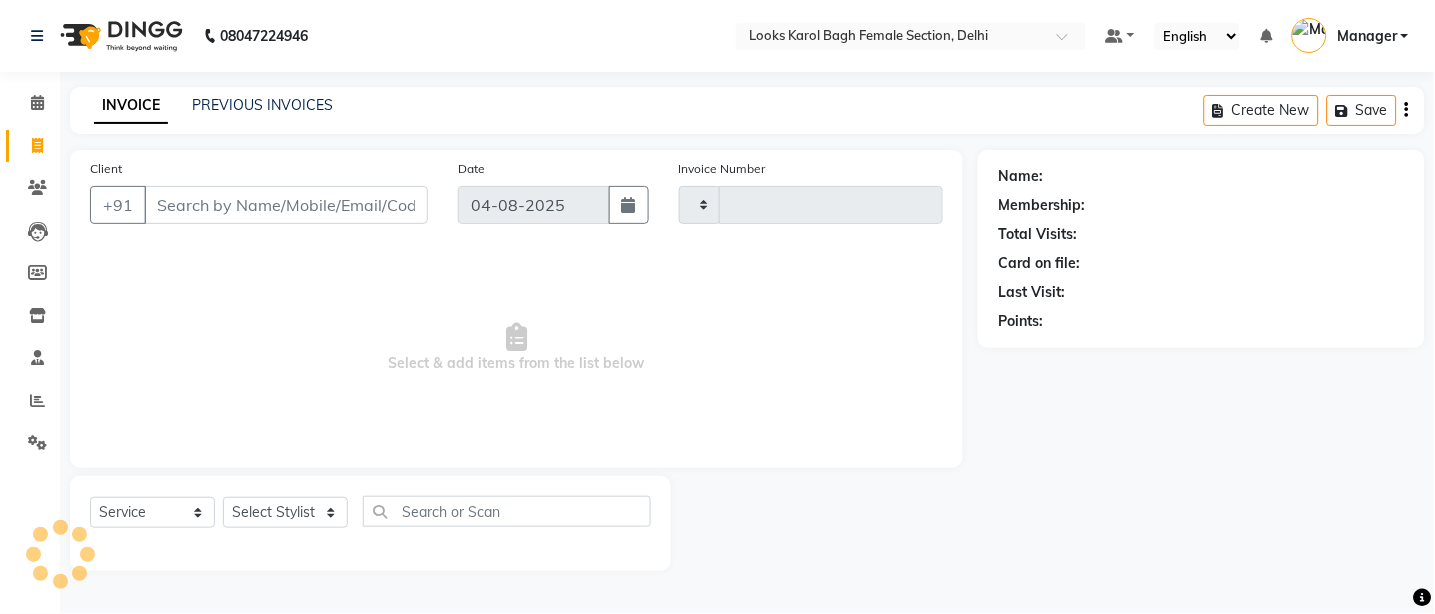 type on "2234" 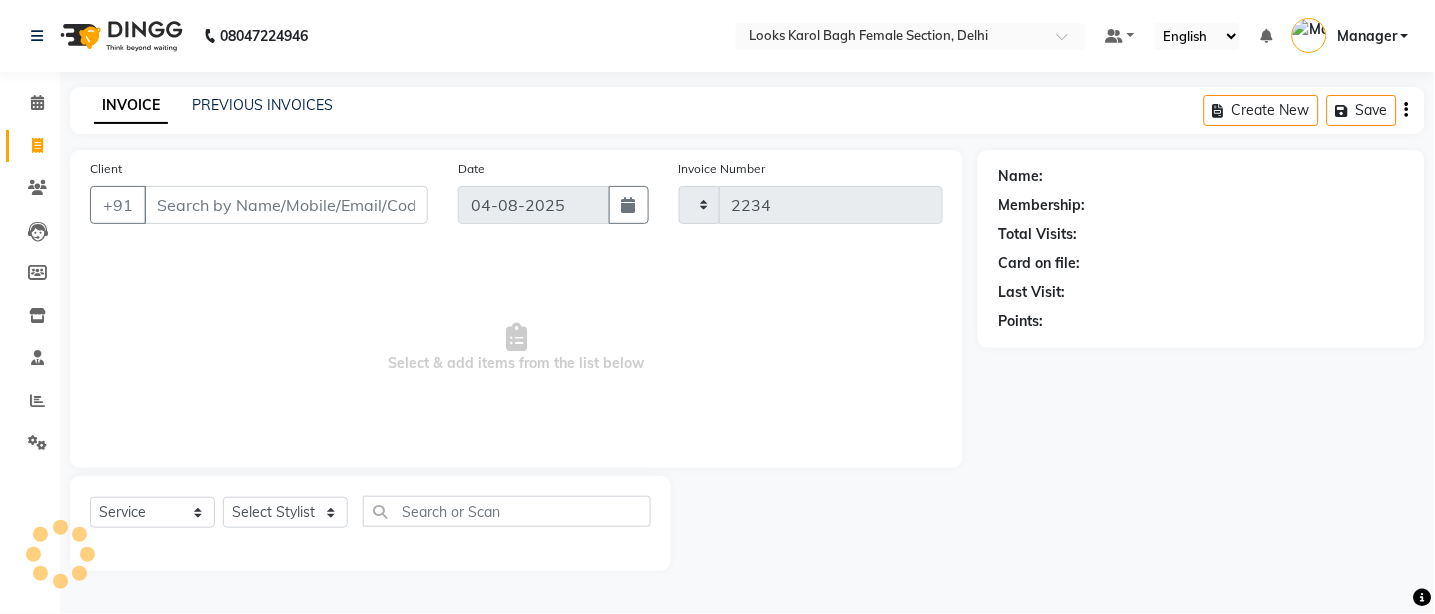 select on "8706" 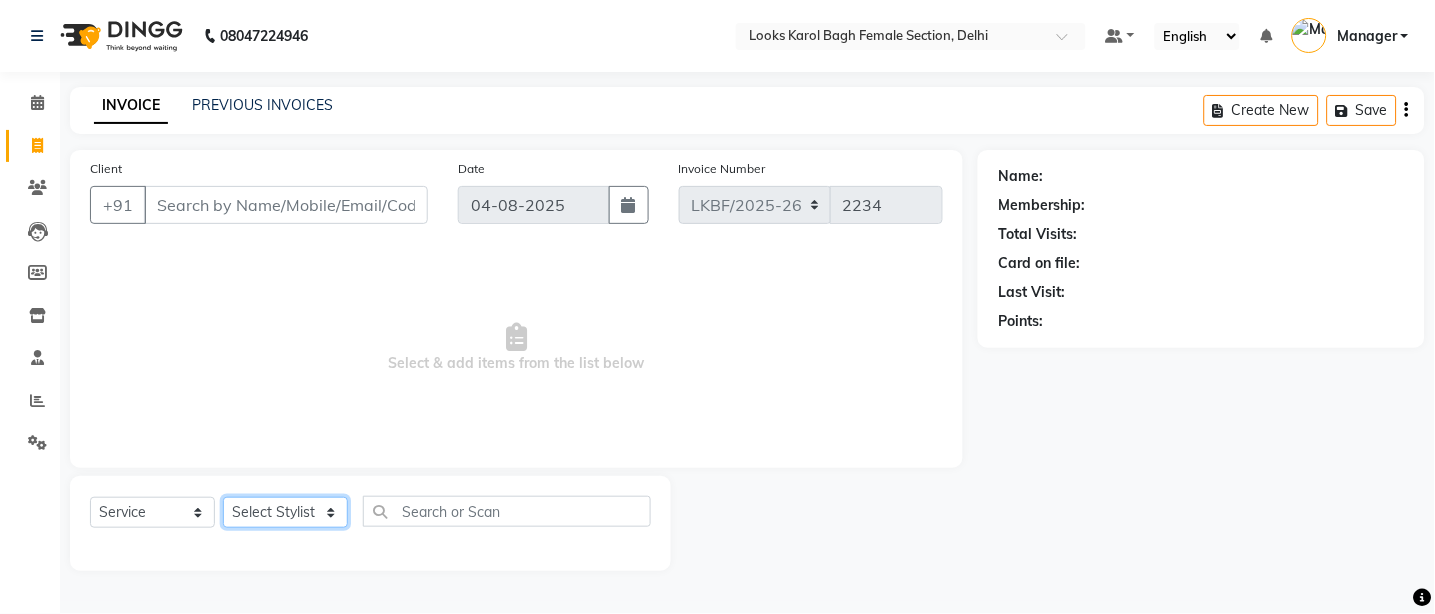 click on "Select Stylist Aena Ahad Ahsan Amit_Pdct Counter_Sales Kirti Komal_Nail Artist Krishna_Asst Lalit_Pdct Manager Manav_Asst Manju_Sup. Rahul_Mgr Rohit Shabina Shivani_Mgr Shiv_Asst Simran Sunny Vikram Yogesh_Asst" 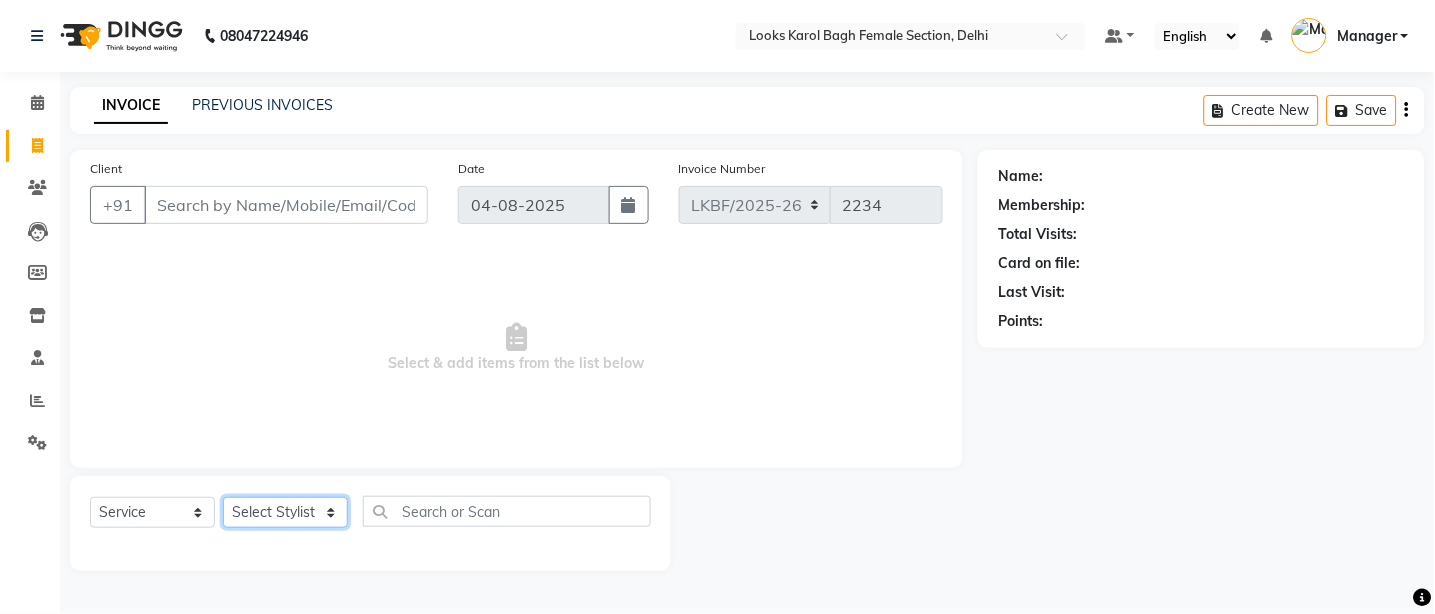 select on "87725" 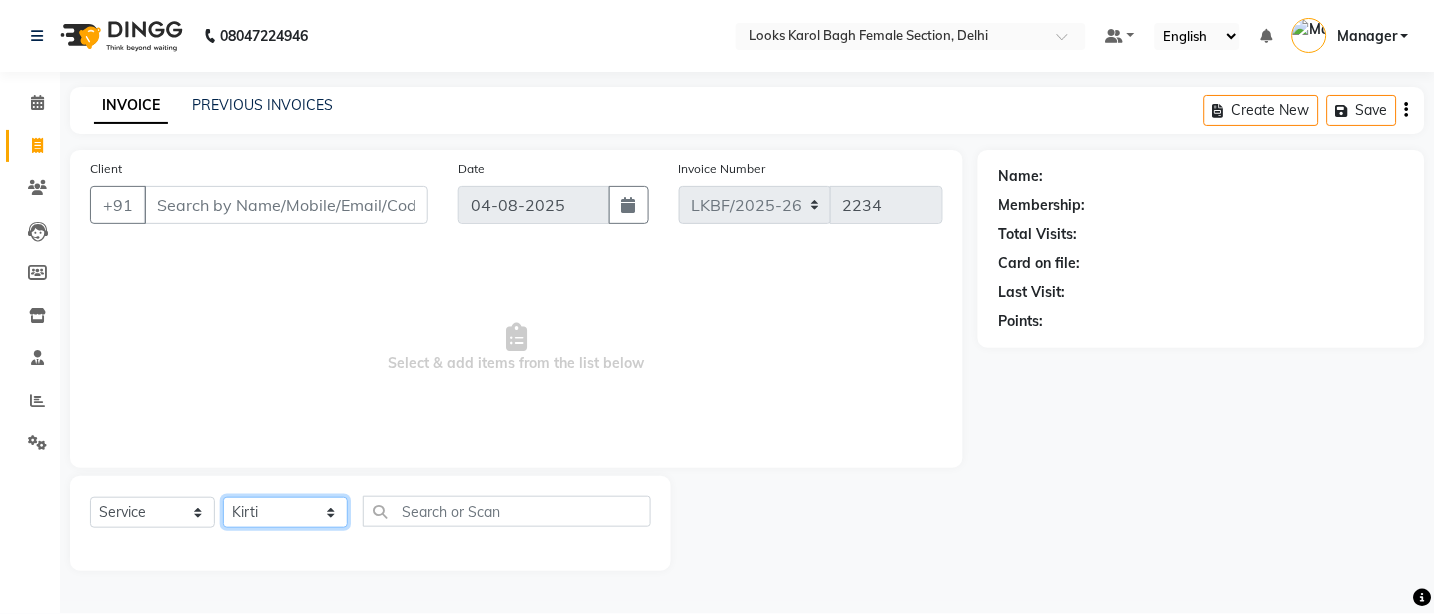 click on "Select Stylist Aena Ahad Ahsan Amit_Pdct Counter_Sales Kirti Komal_Nail Artist Krishna_Asst Lalit_Pdct Manager Manav_Asst Manju_Sup. Rahul_Mgr Rohit Shabina Shivani_Mgr Shiv_Asst Simran Sunny Vikram Yogesh_Asst" 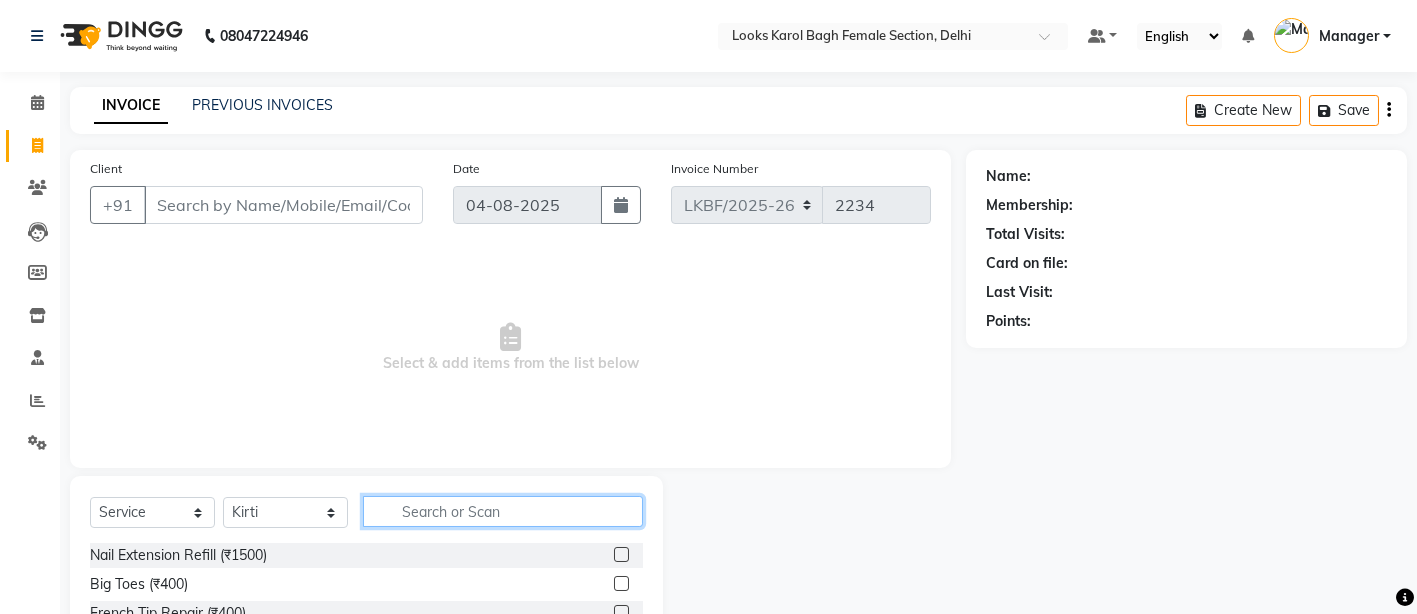 click 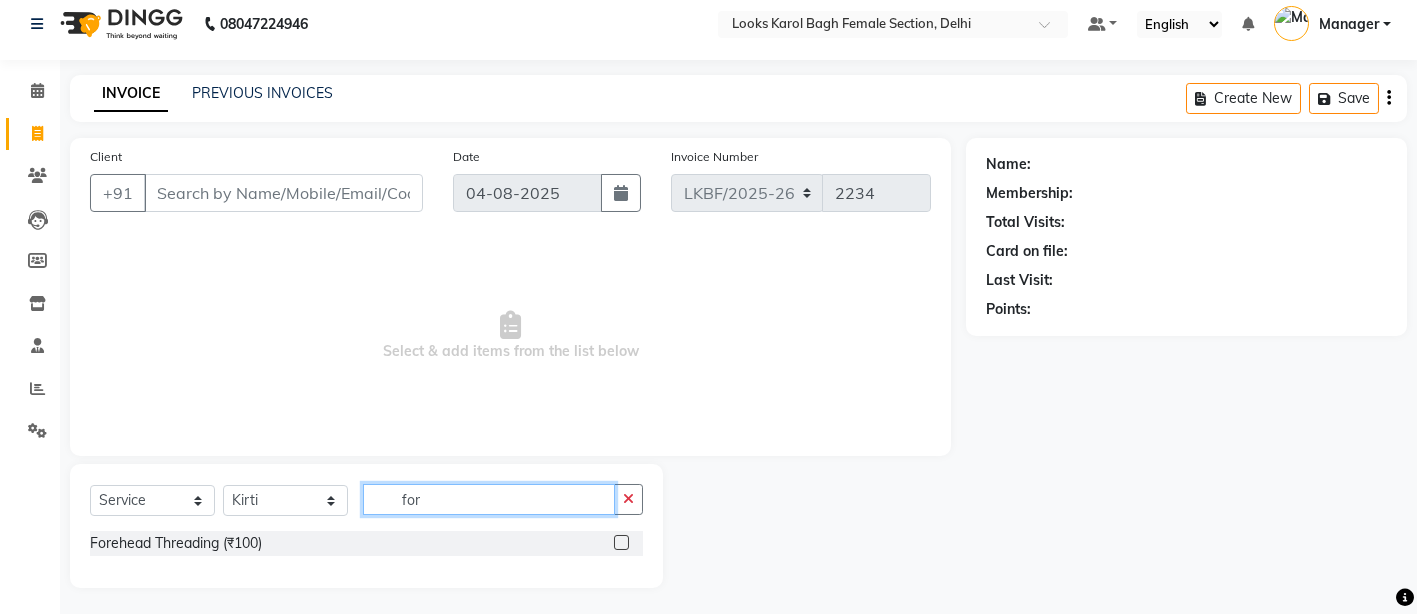 scroll, scrollTop: 15, scrollLeft: 0, axis: vertical 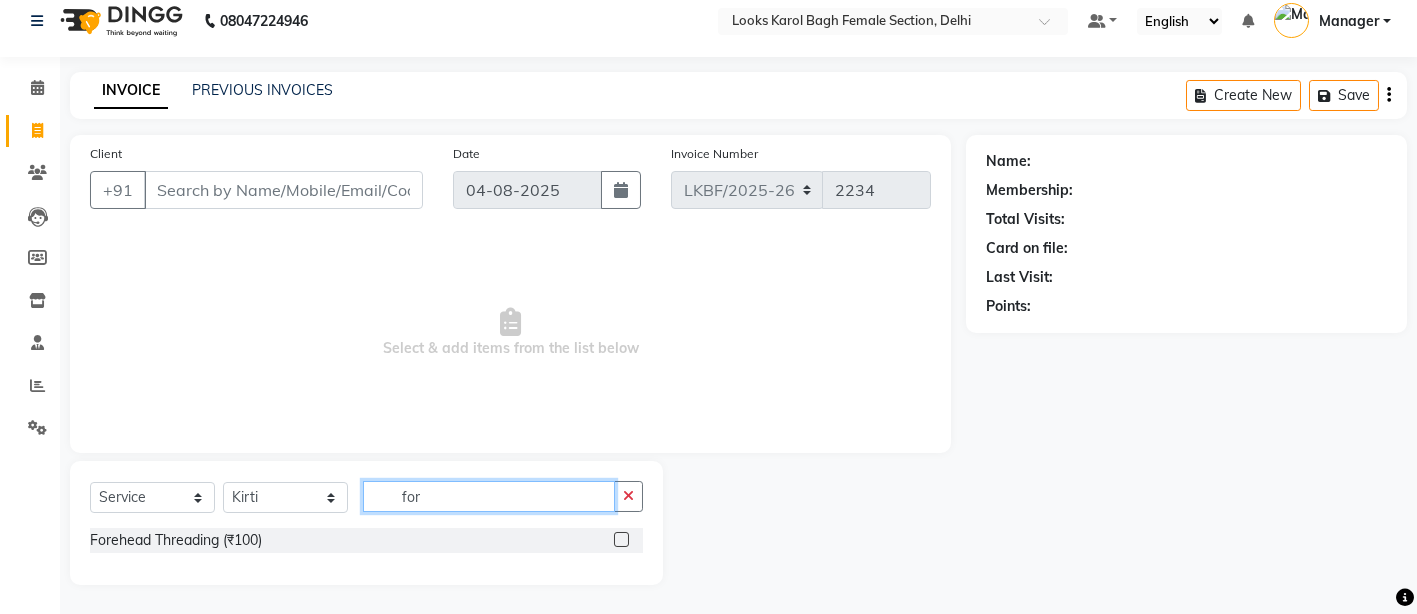 type on "for" 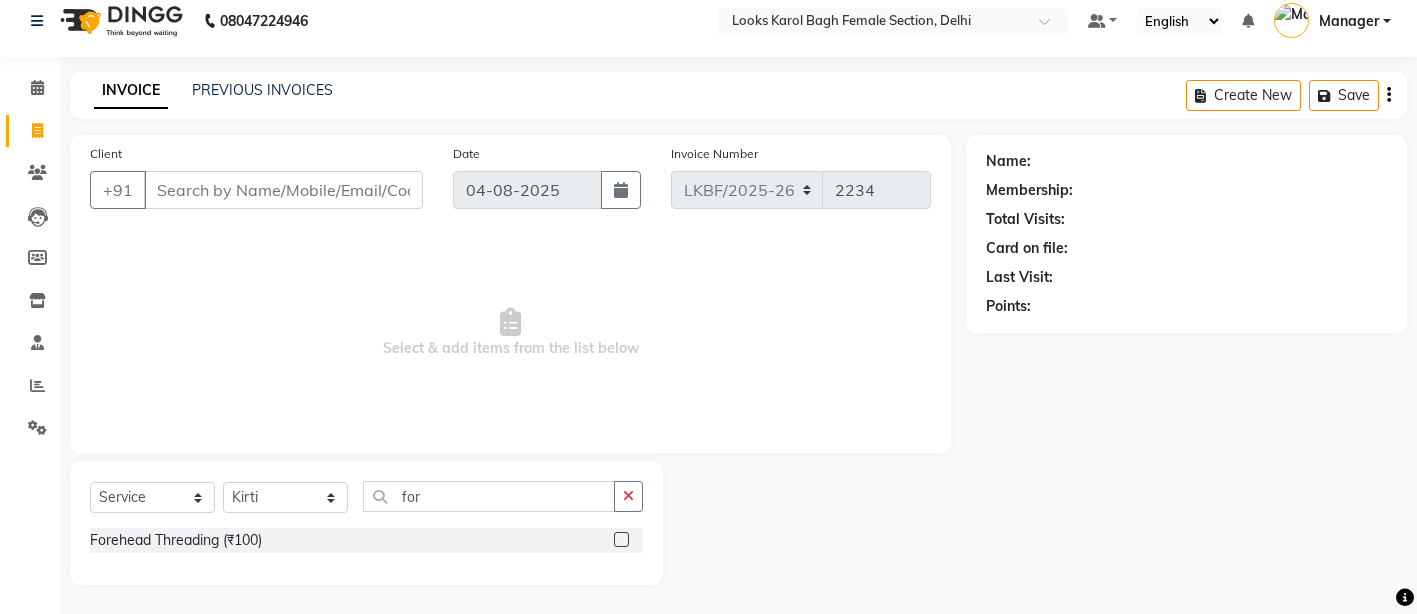 click on "Forehead Threading (₹100)" 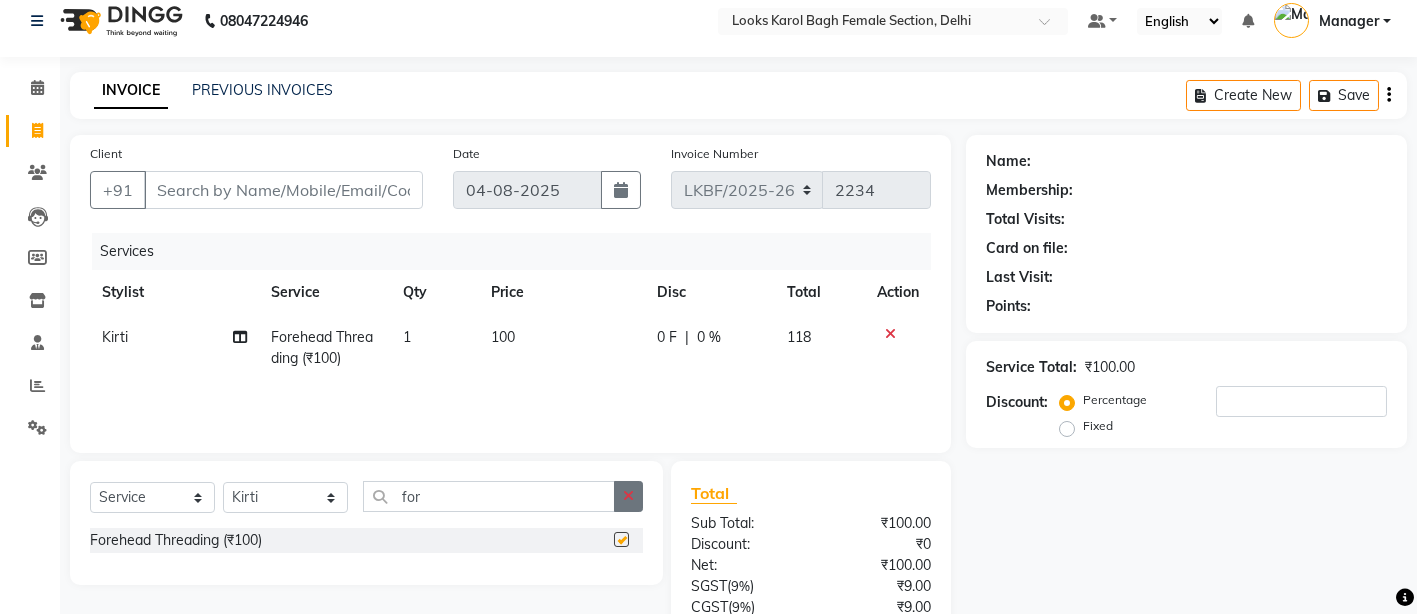 click 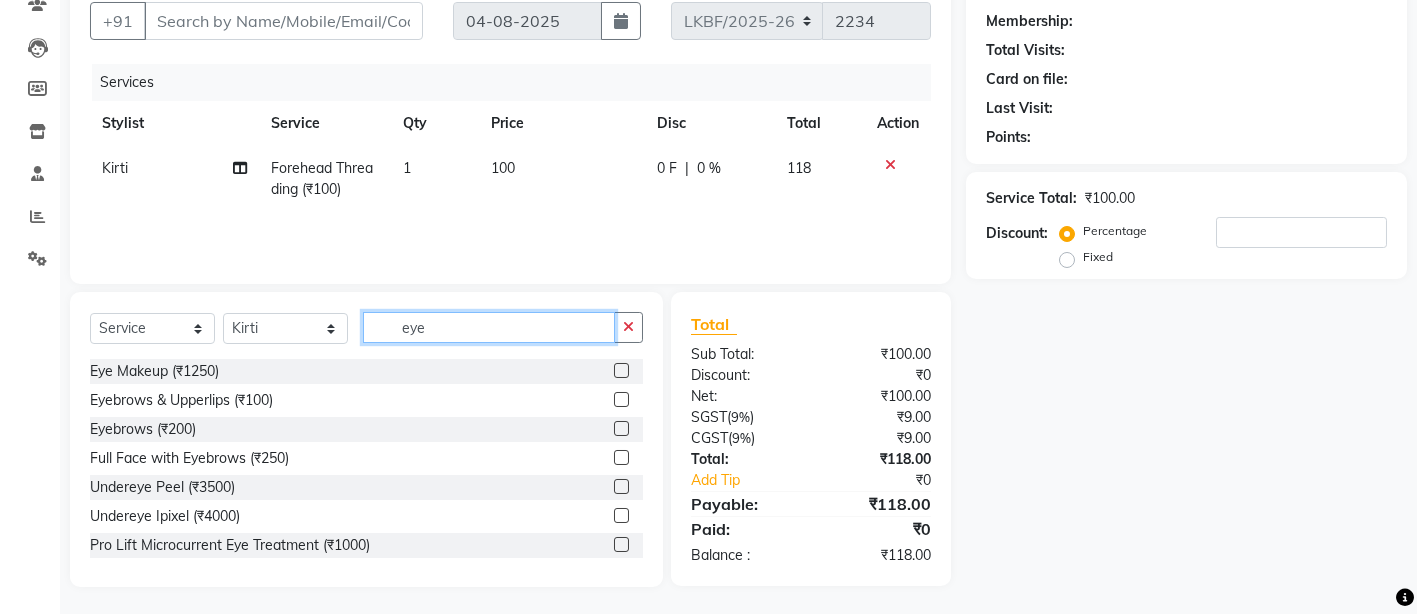 scroll, scrollTop: 186, scrollLeft: 0, axis: vertical 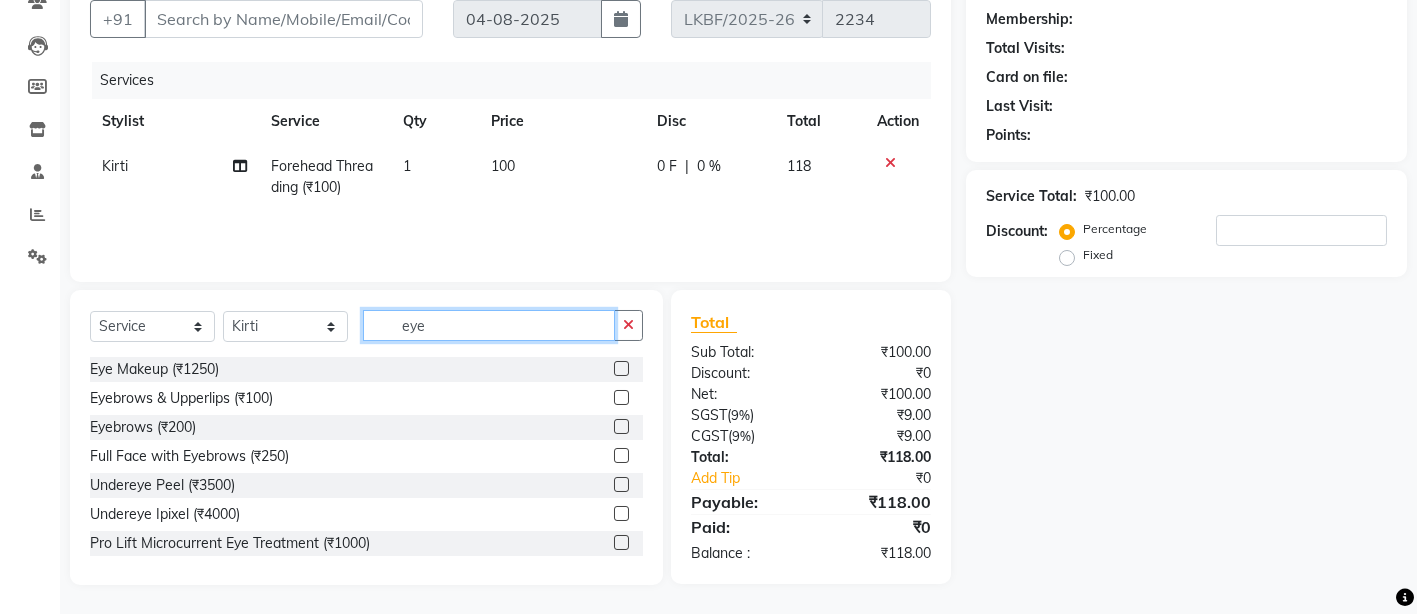 type on "eye" 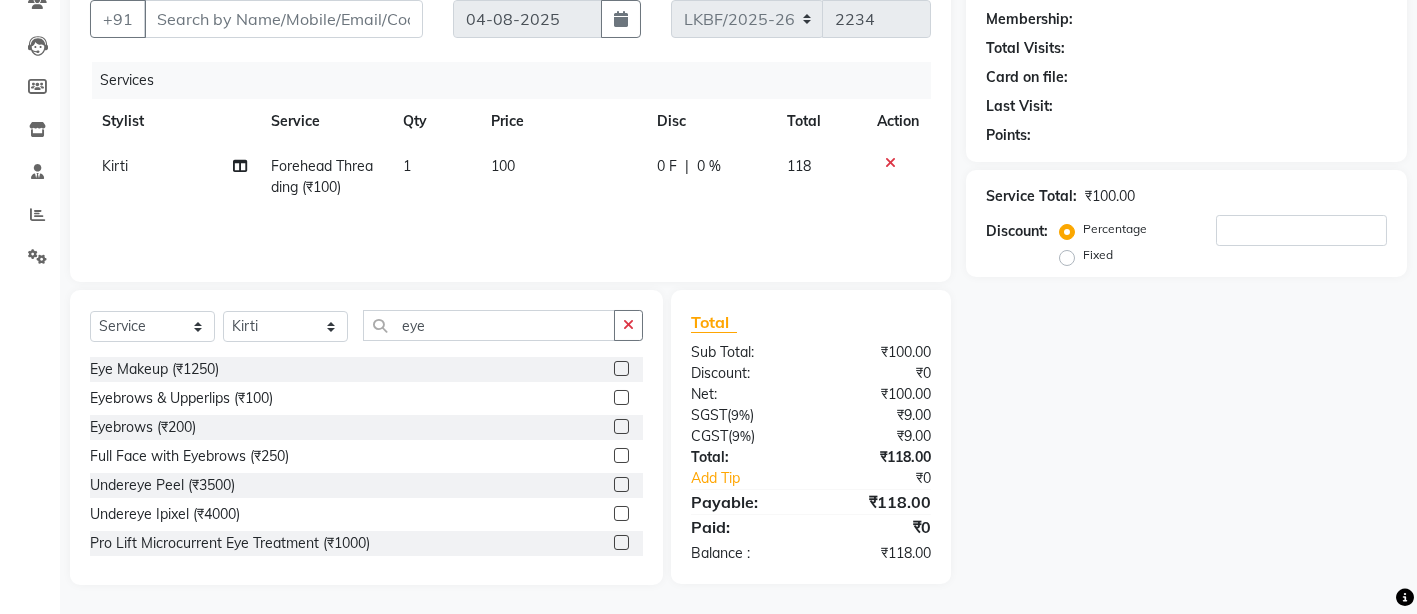click 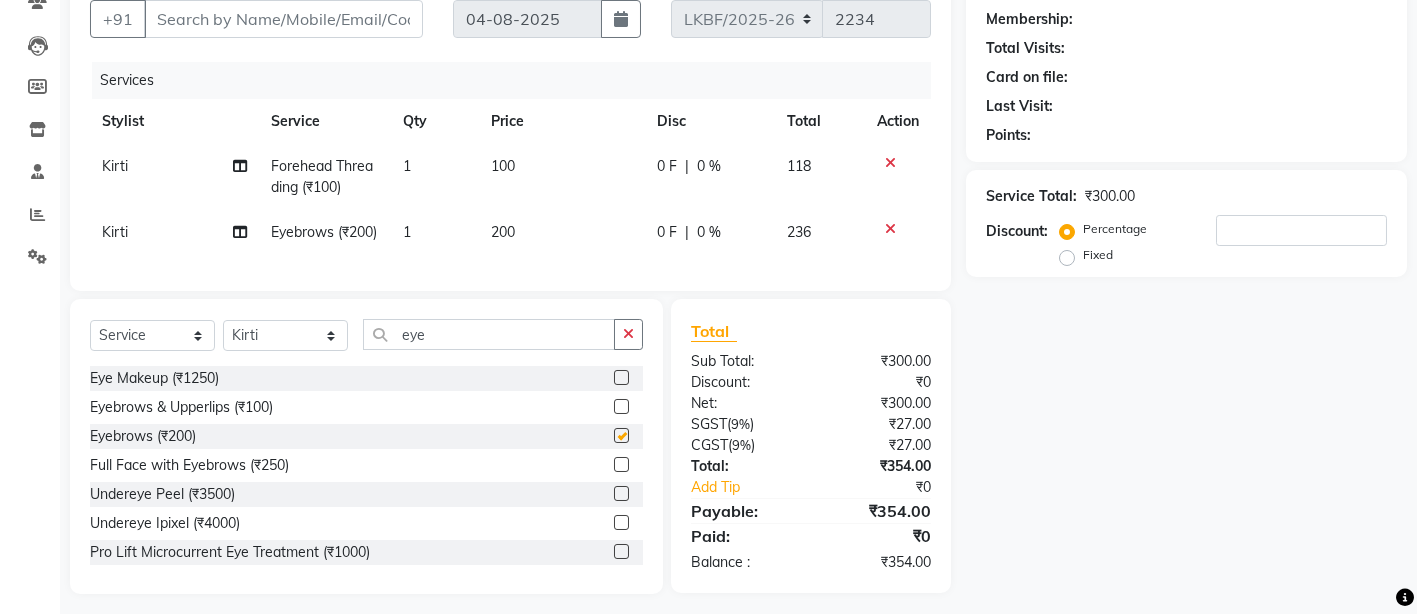 checkbox on "false" 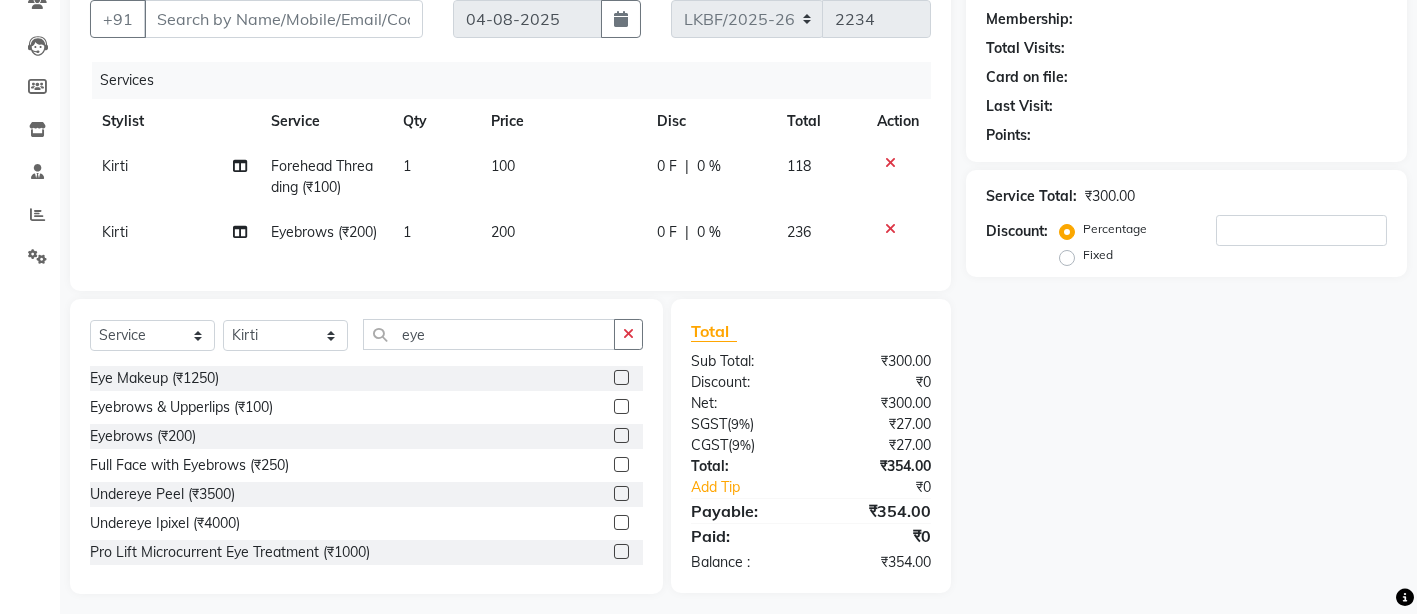 click on "200" 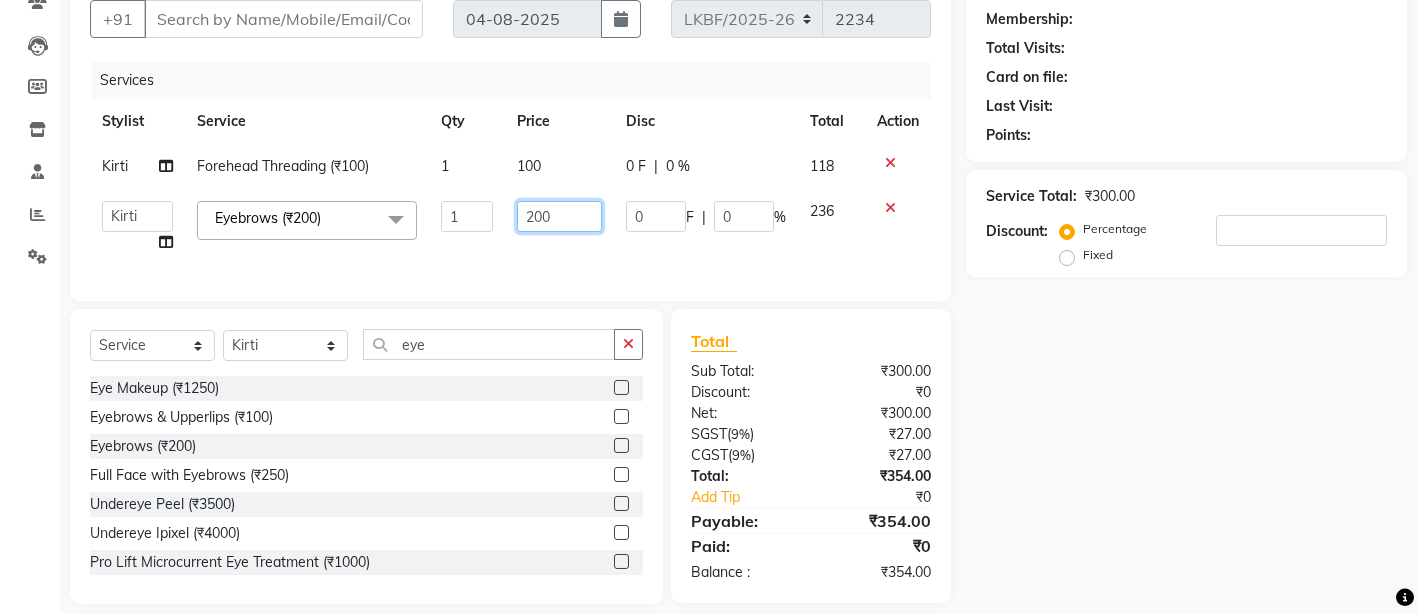 click on "200" 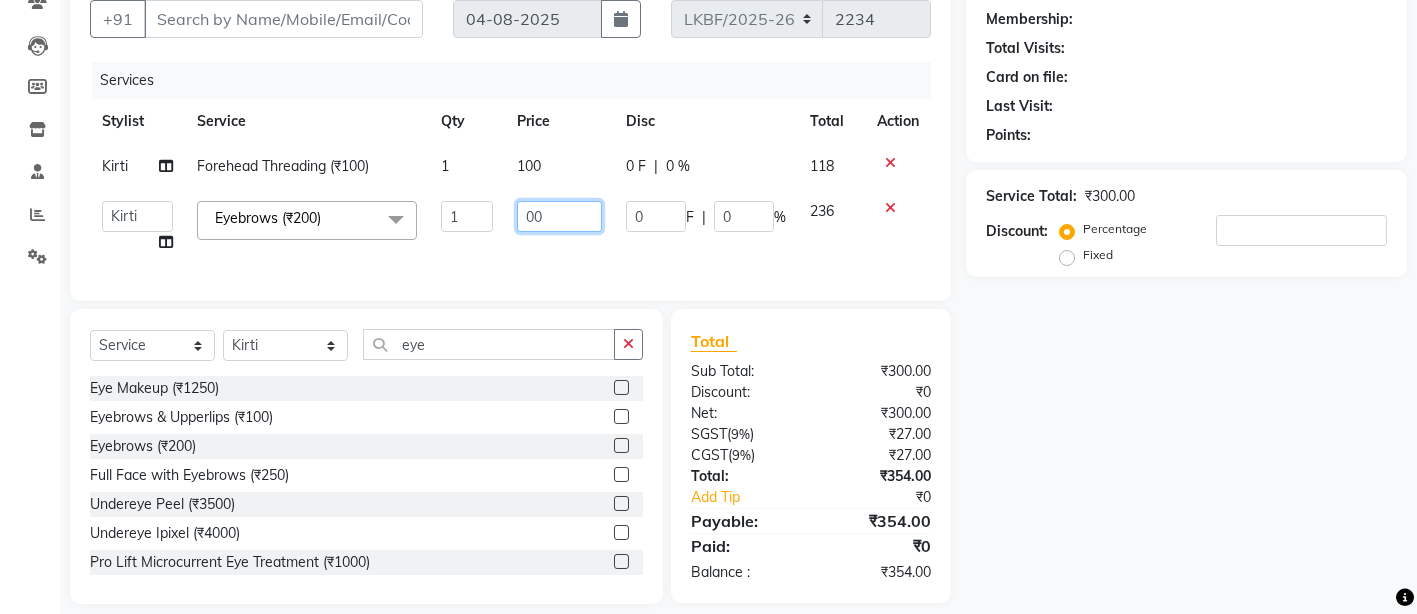 type on "100" 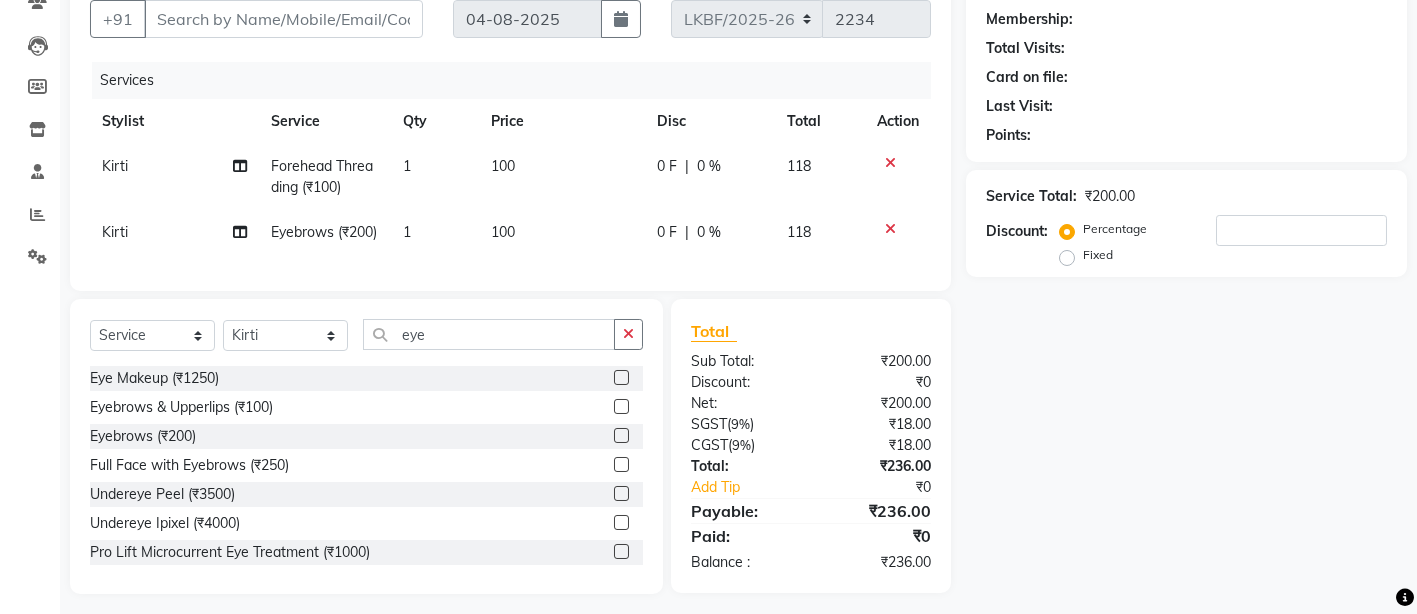 click on "Services Stylist Service Qty Price Disc Total Action [PERSON] Forehead Threading (₹100) 1 100 0 F | 0 % 118 [PERSON] Eyebrows (₹200) 1 100 0 F | 0 % 118" 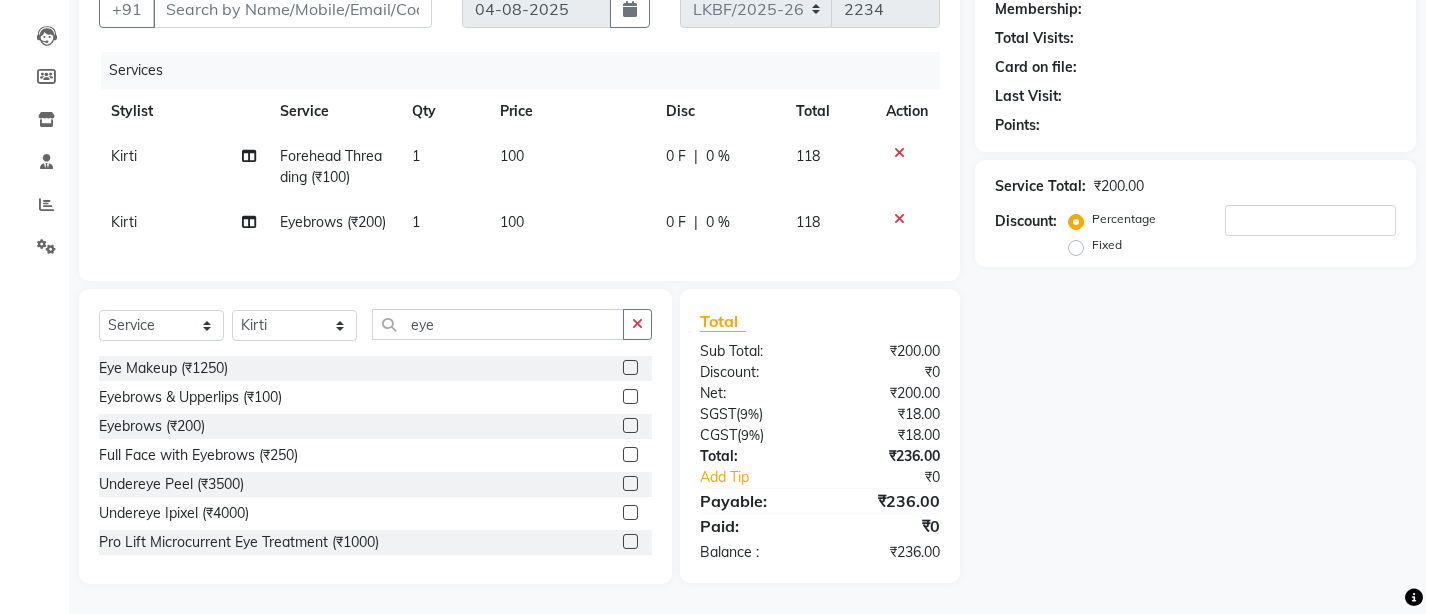 scroll, scrollTop: 0, scrollLeft: 0, axis: both 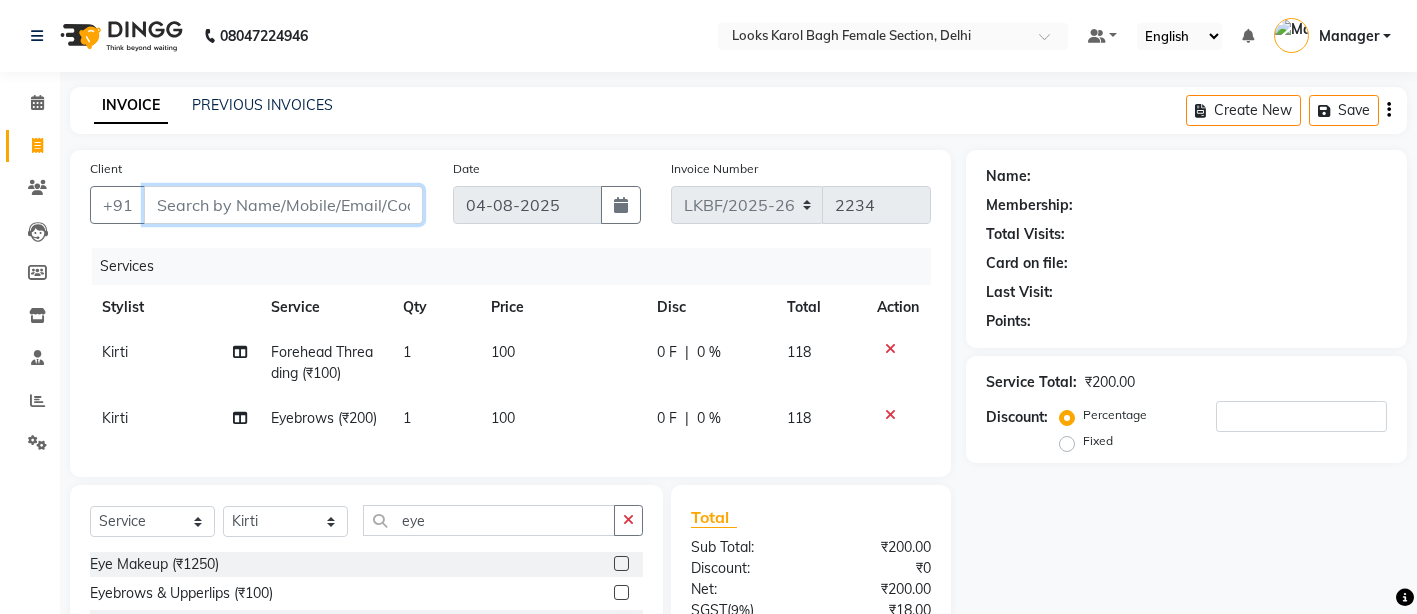 click on "Client" at bounding box center [283, 205] 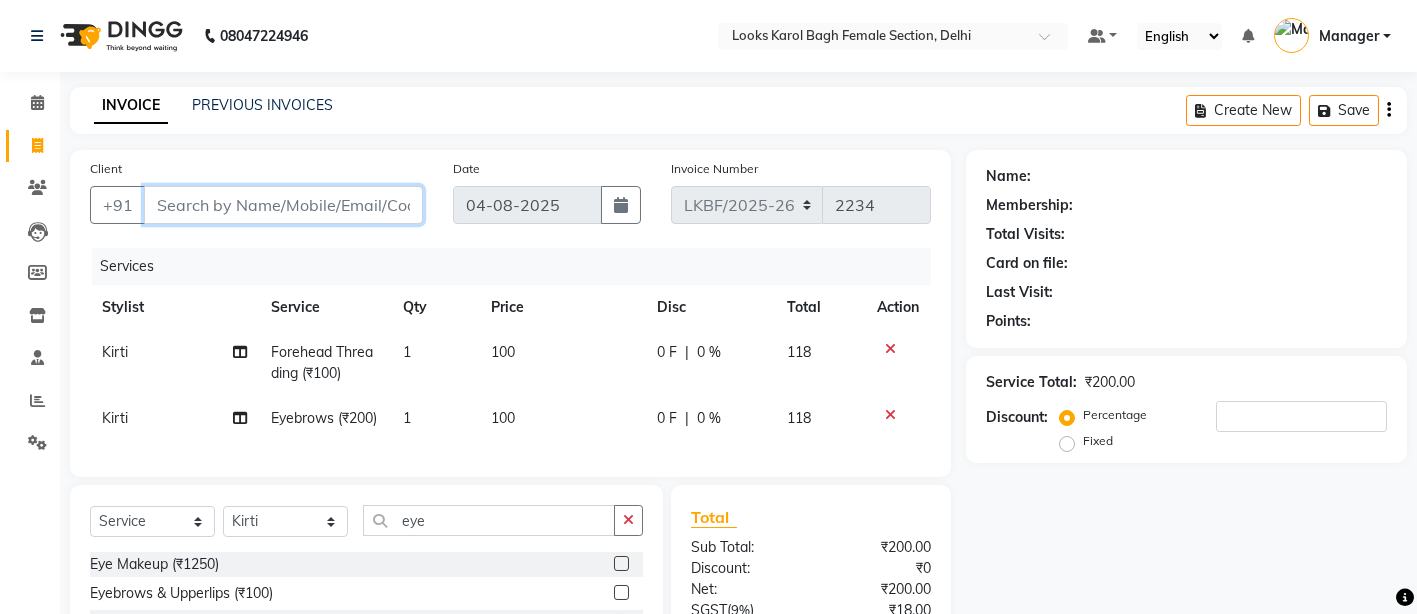type on "7" 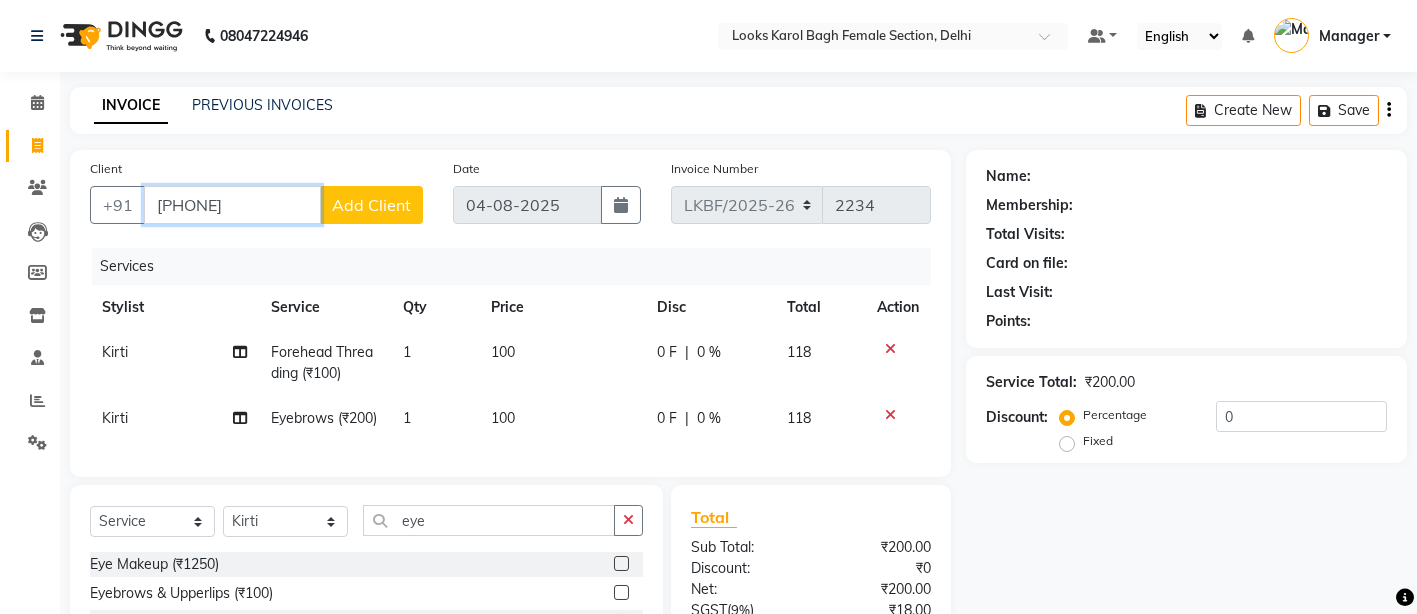 type on "[PHONE]" 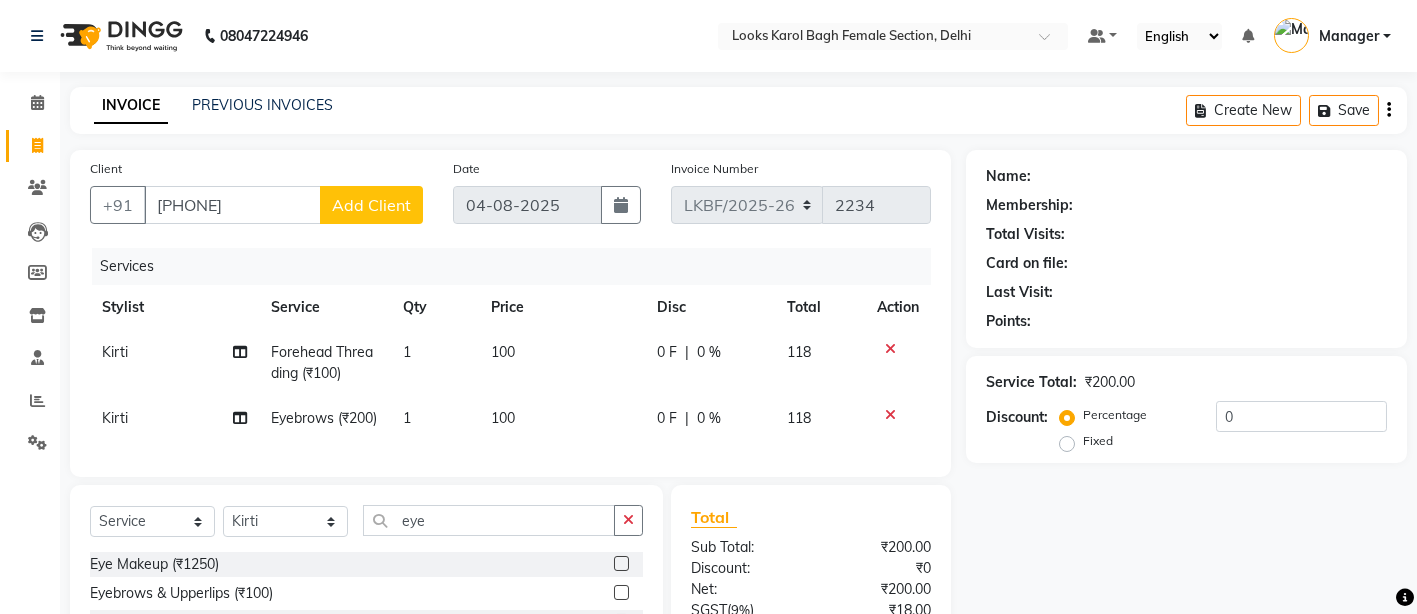 click on "Add Client" 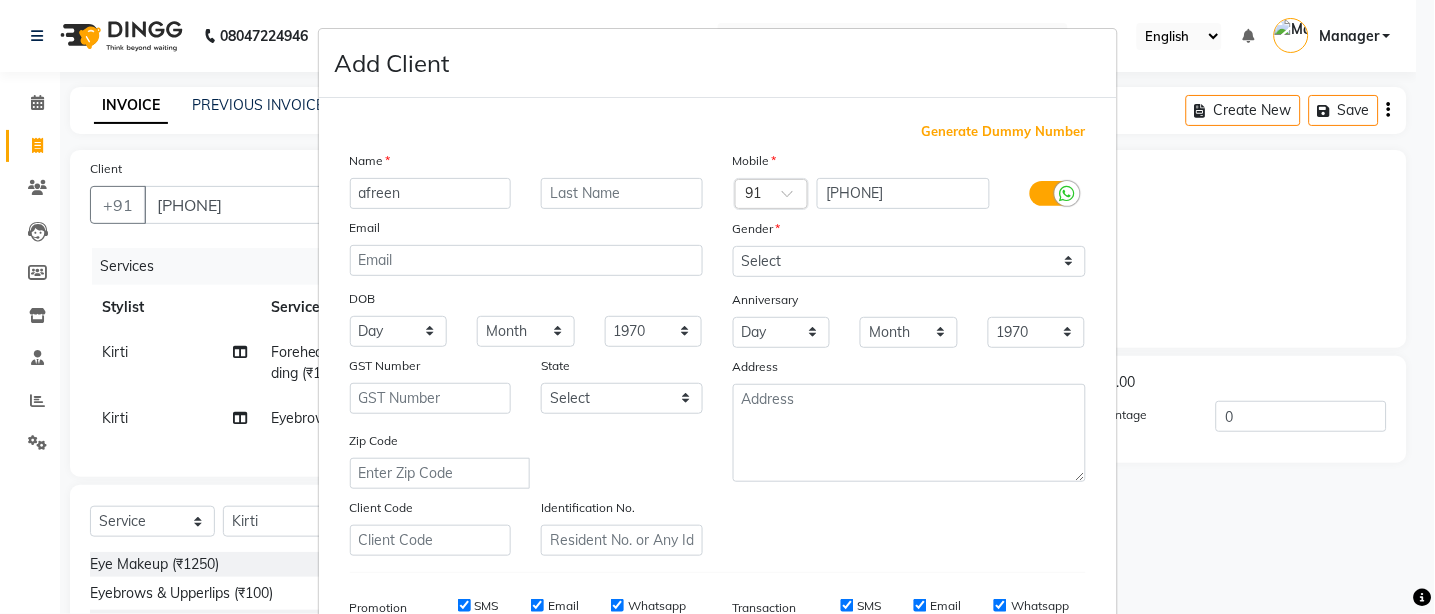 click on "afreen" at bounding box center [431, 193] 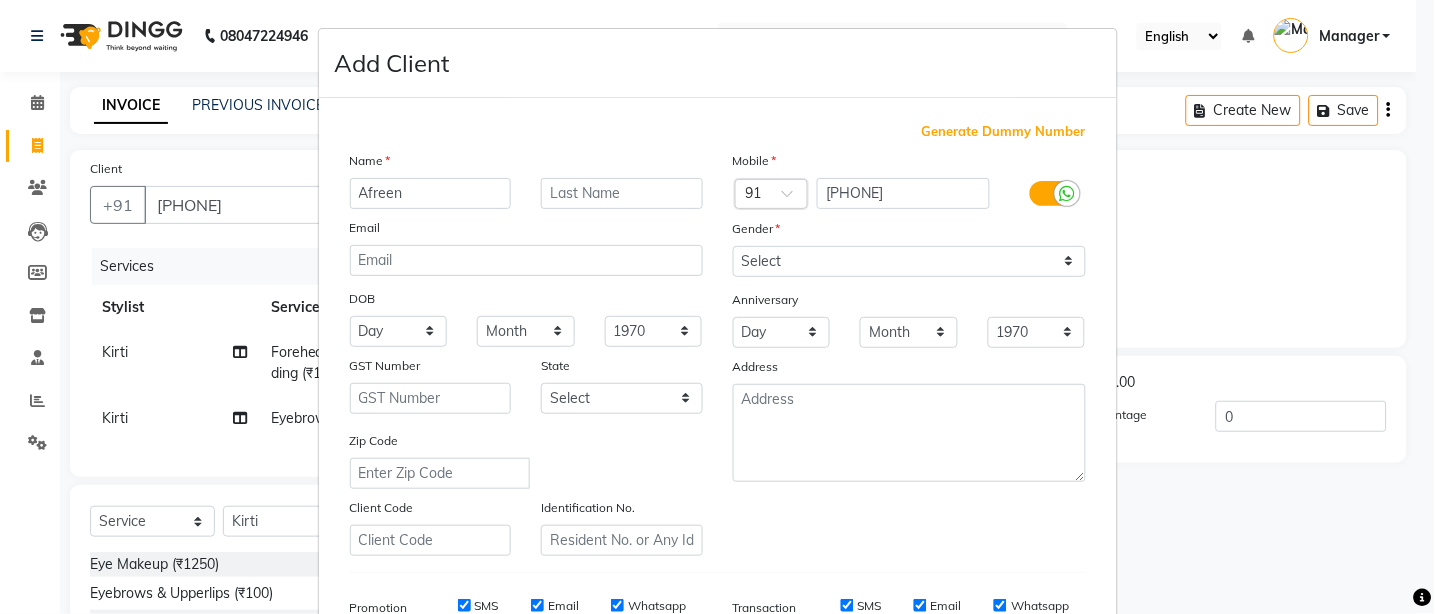 type on "Afreen" 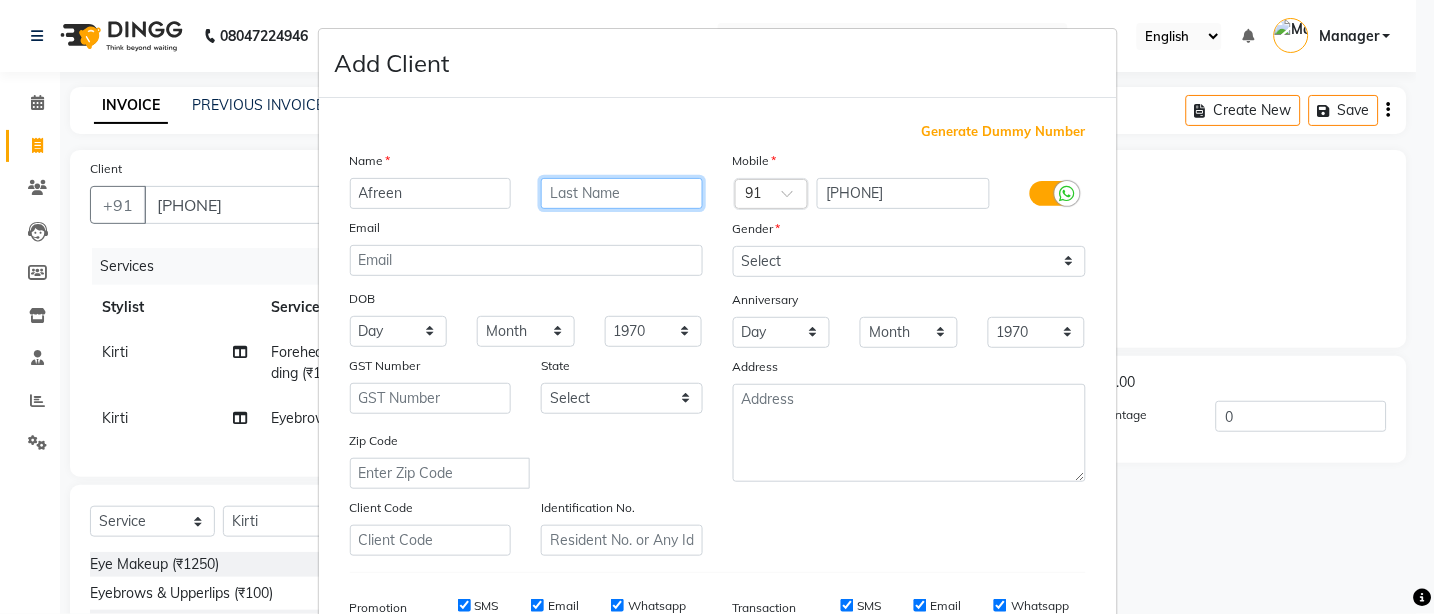 click at bounding box center [622, 193] 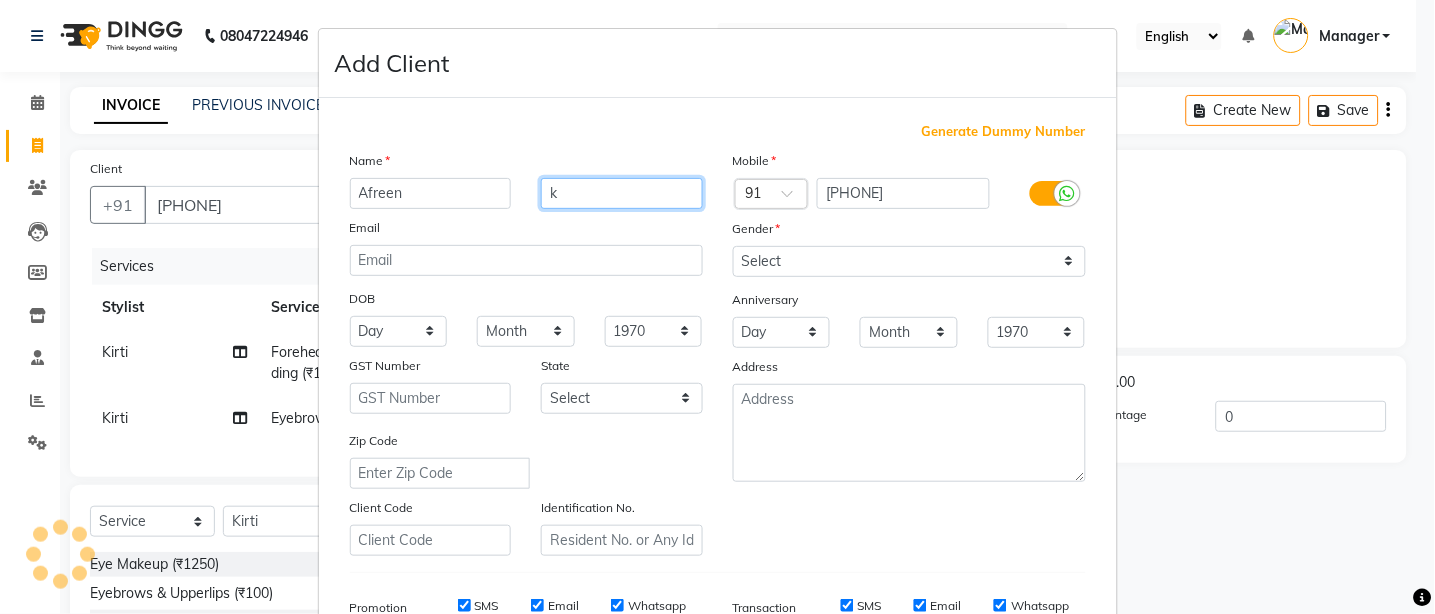 type on "k" 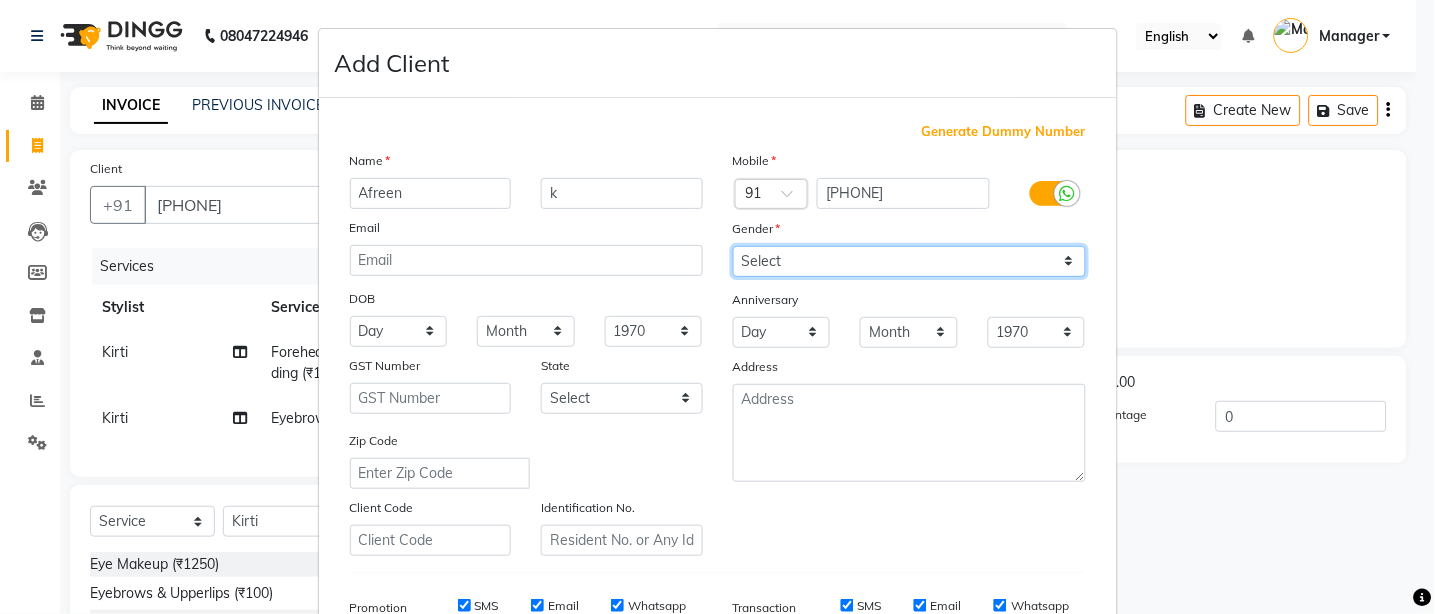 click on "Select Male Female Other Prefer Not To Say" at bounding box center [909, 261] 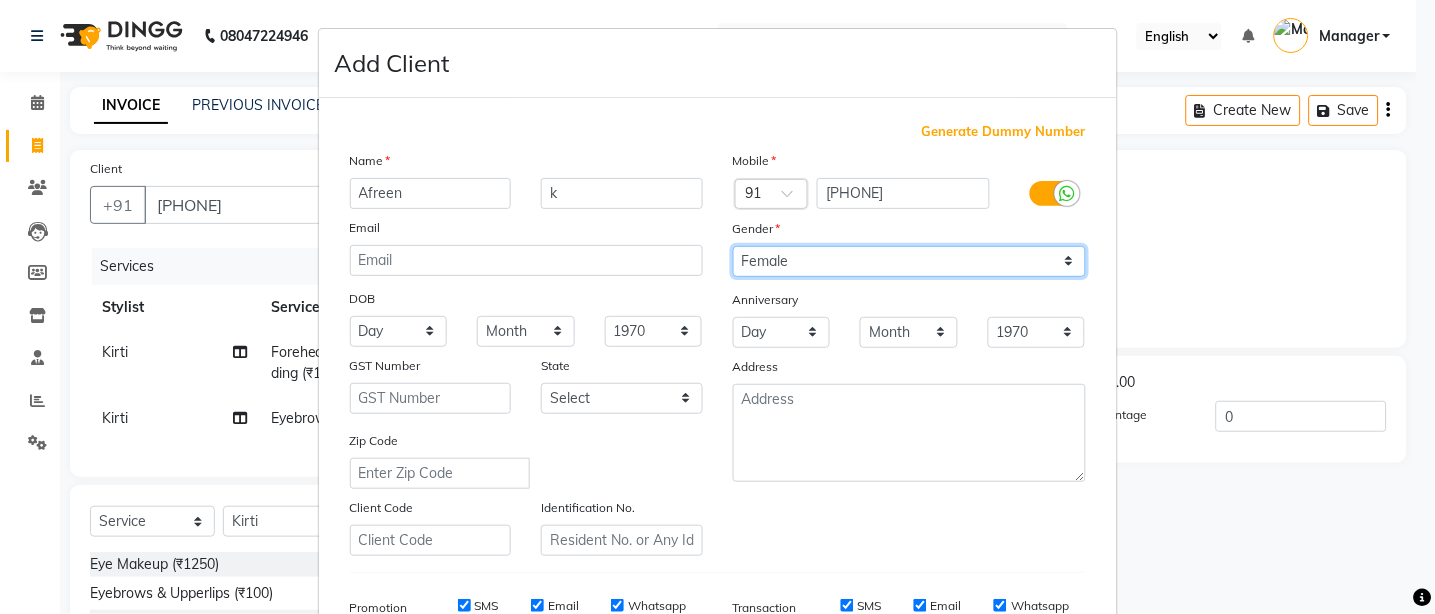click on "Select Male Female Other Prefer Not To Say" at bounding box center (909, 261) 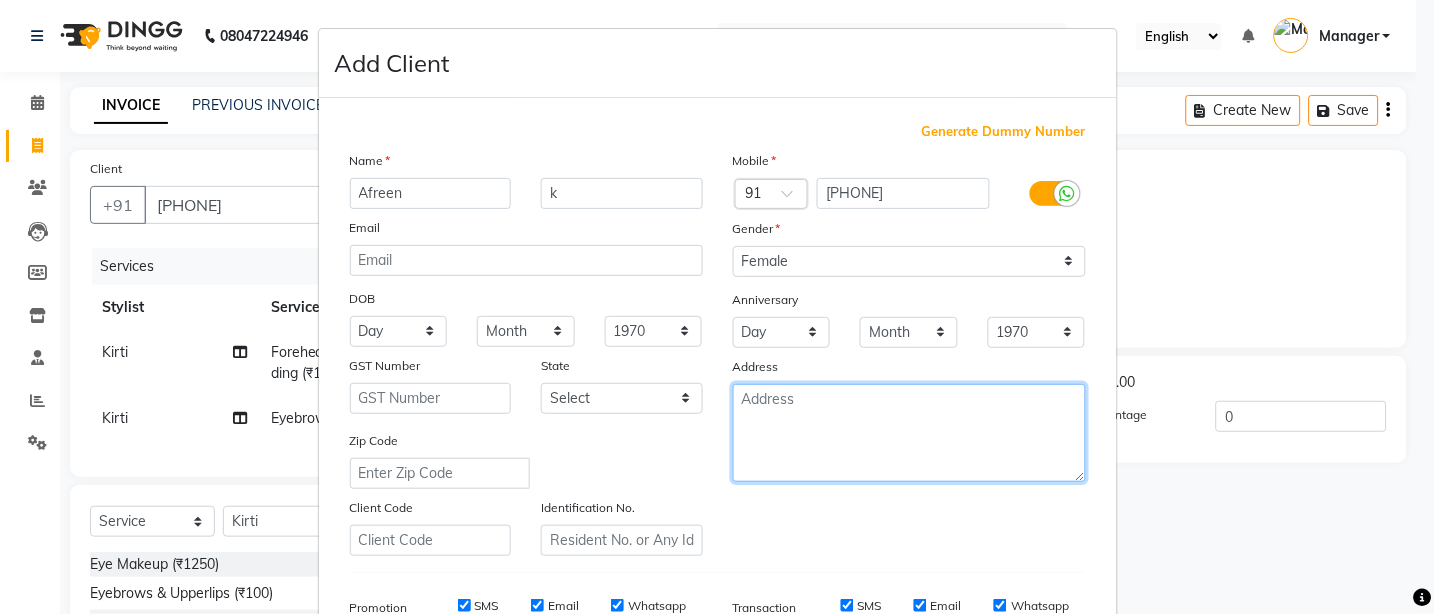 click at bounding box center [909, 433] 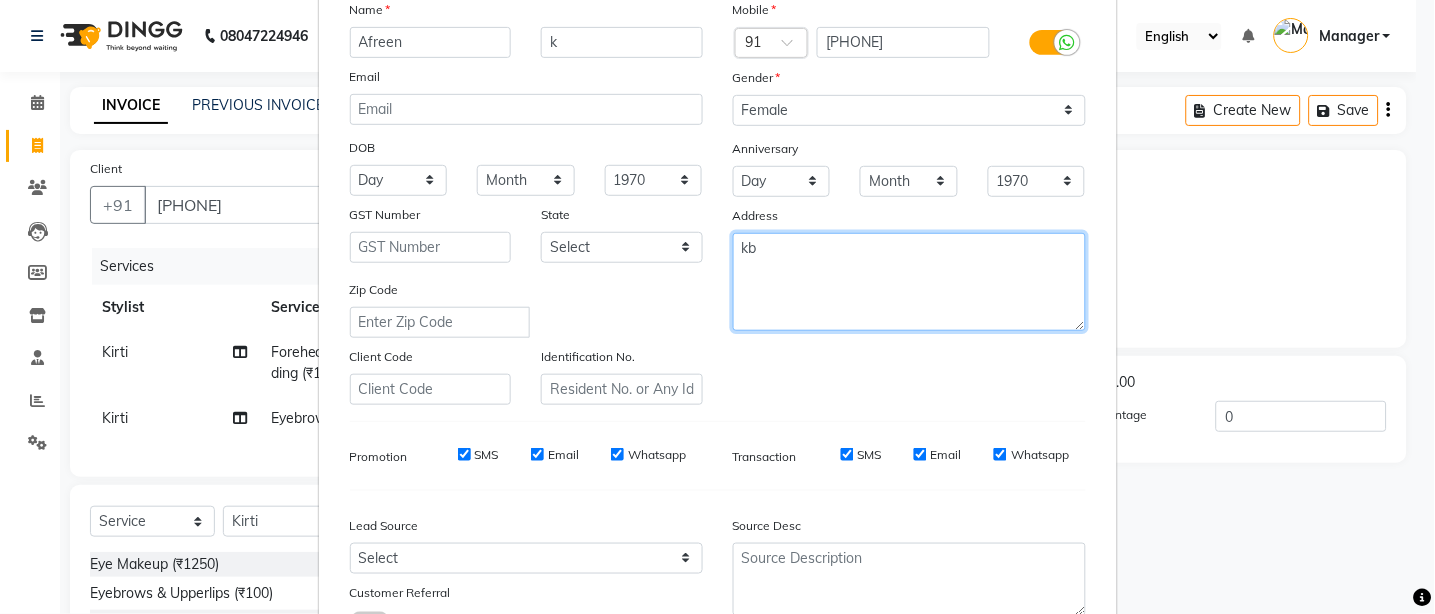 scroll, scrollTop: 308, scrollLeft: 0, axis: vertical 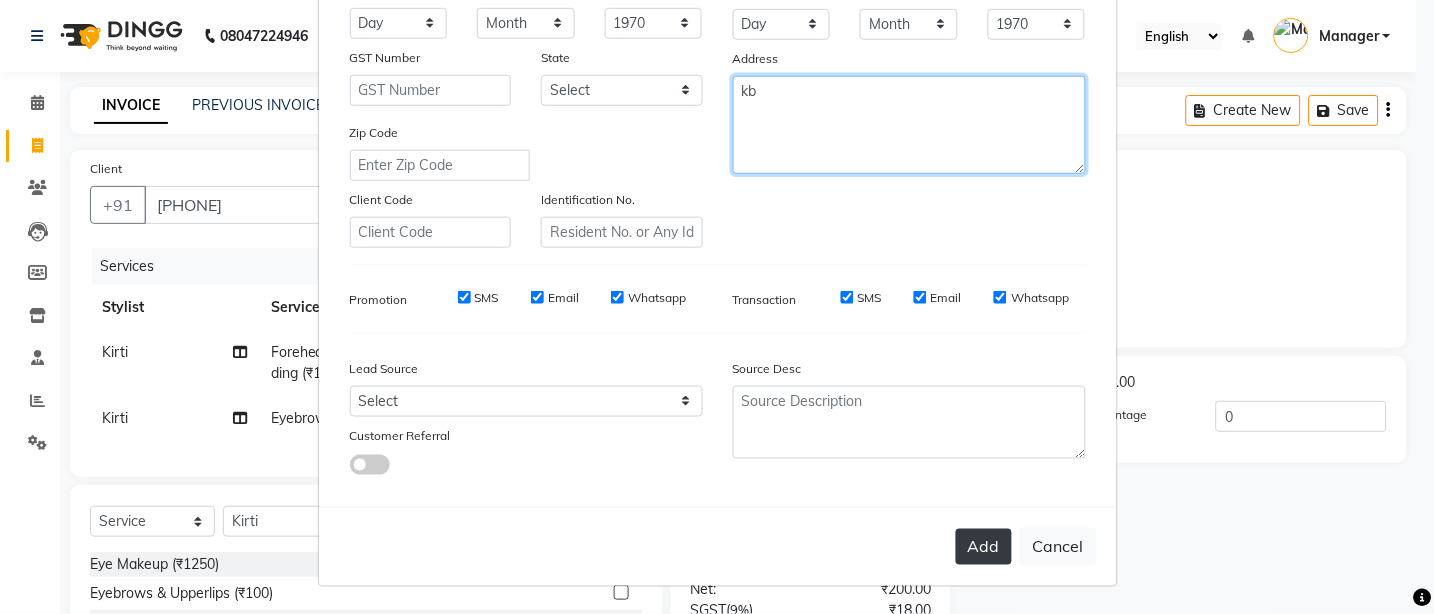 type on "kb" 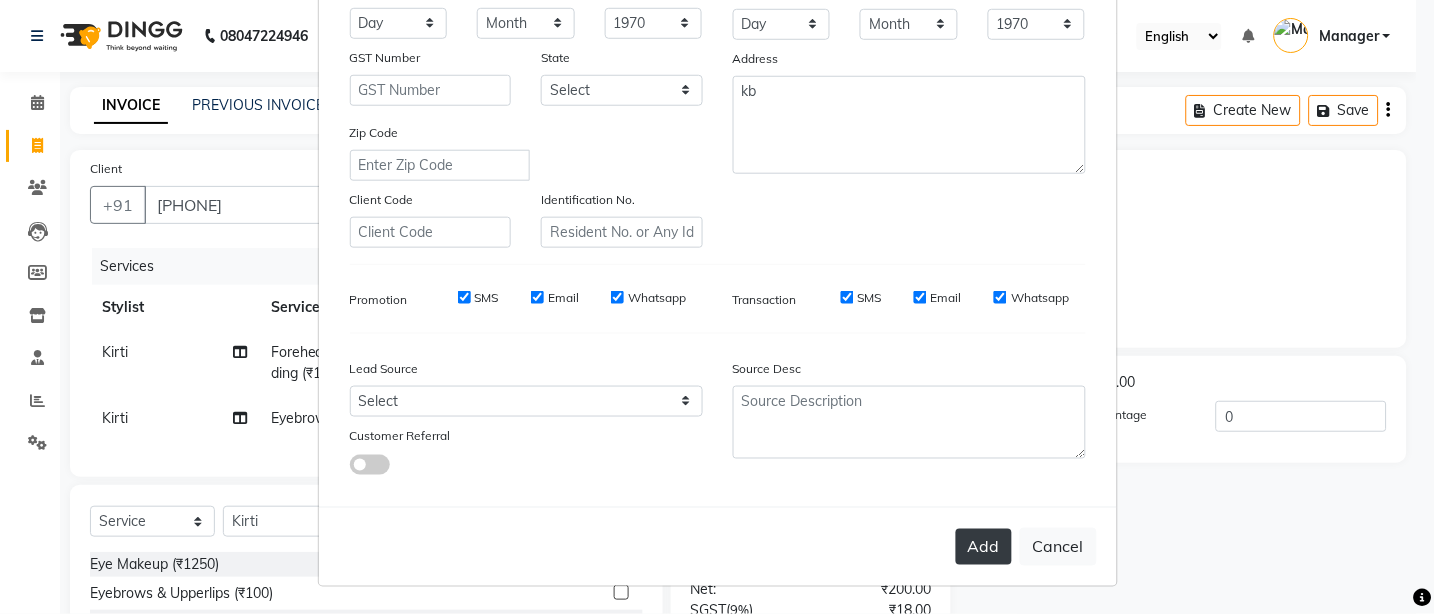 click on "Add" at bounding box center [984, 547] 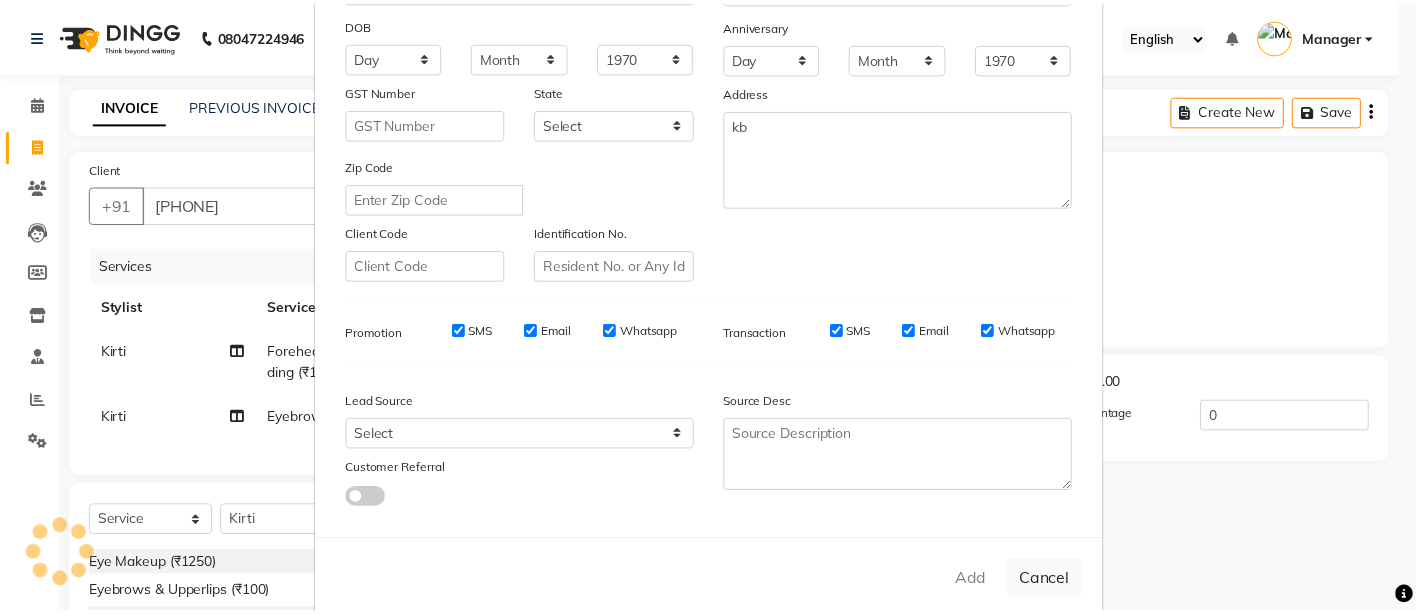 scroll, scrollTop: 308, scrollLeft: 0, axis: vertical 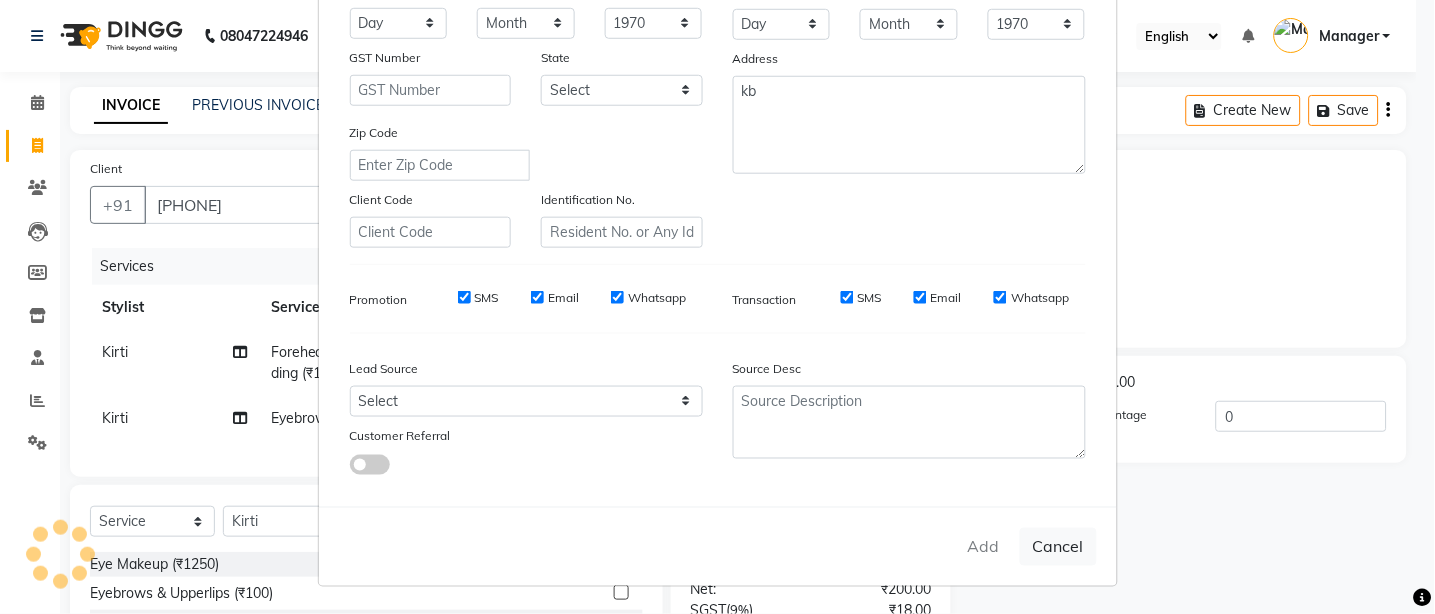 click on "Add Client Generate Dummy Number Name [PERSON] K Email DOB Day 01 02 03 04 05 06 07 08 09 10 11 12 13 14 15 16 17 18 19 20 21 22 23 24 25 26 27 28 29 30 31 Month January February March April May June July August September October November December 1940 1941 1942 1943 1944 1945 1946 1947 1948 1949 1950 1951 1952 1953 1954 1955 1956 1957 1958 1959 1960 1961 1962 1963 1964 1965 1966 1967 1968 1969 1970 1971 1972 1973 1974 1975 1976 1977 1978 1979 1980 1981 1982 1983 1984 1985 1986 1987 1988 1989 1990 1991 1992 1993 1994 1995 1996 1997 1998 1999 2000 2001 2002 2003 2004 2005 2006 2007 2008 2009 2010 2011 2012 2013 2014 2015 2016 2017 2018 2019 2020 2021 2022 2023 2024 GST Number State Select Andaman and Nicobar Islands Andhra Pradesh Arunachal Pradesh Assam Bihar Chandigarh Chhattisgarh Dadra and Nagar Haveli Daman and Diu Delhi Goa Gujarat Haryana Himachal Pradesh Jammu and Kashmir Jharkhand Karnataka Kerala Lakshadweep Madhya Pradesh Maharashtra Manipur Meghalaya Mizoram Nagaland Odisha Pondicherry Punjab Sikkim" at bounding box center (717, 307) 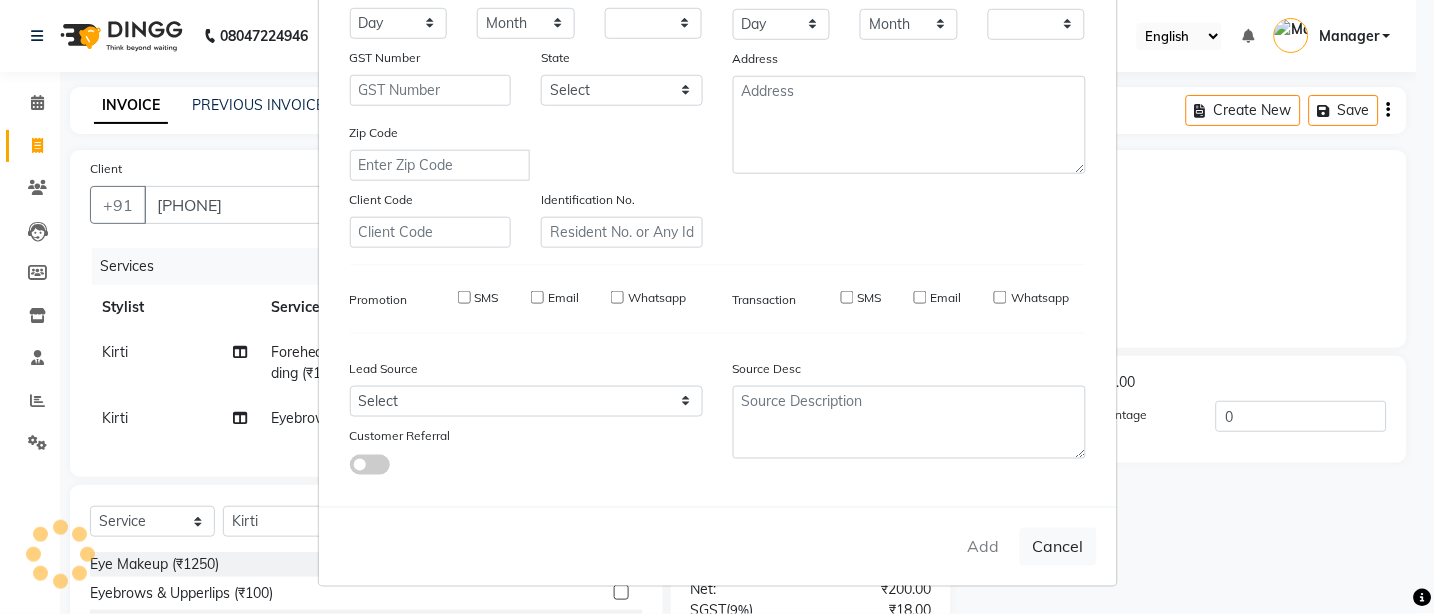 select on "1: Object" 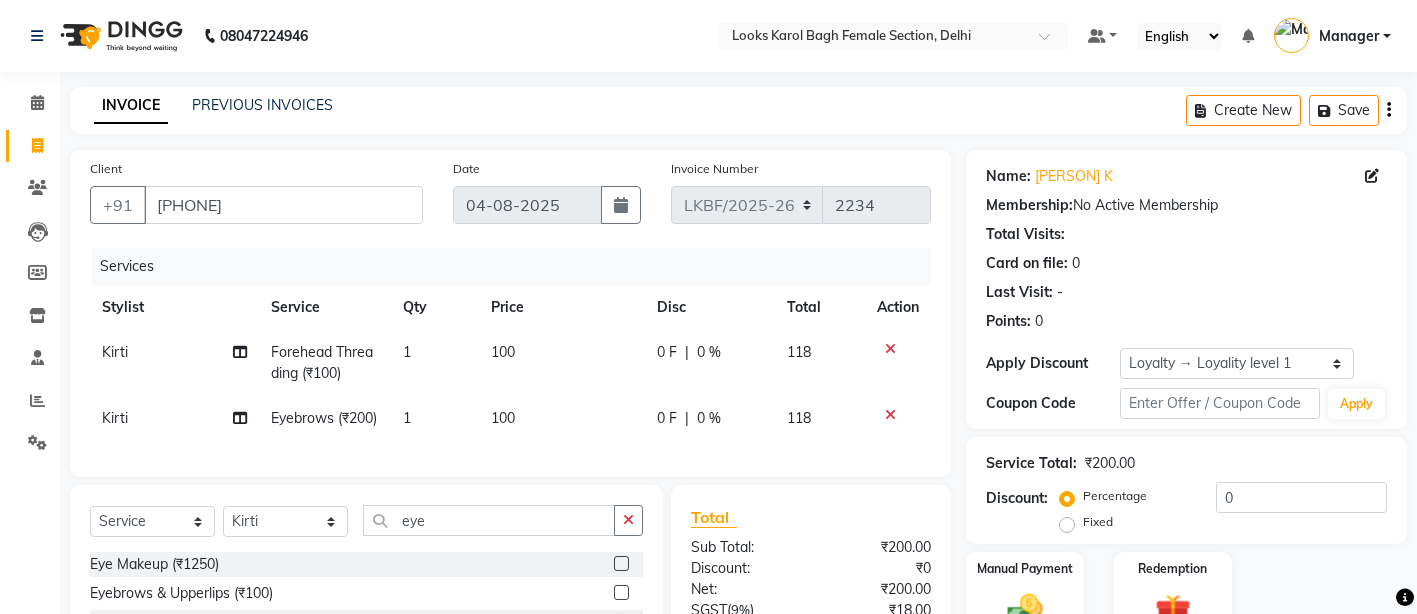 scroll, scrollTop: 124, scrollLeft: 0, axis: vertical 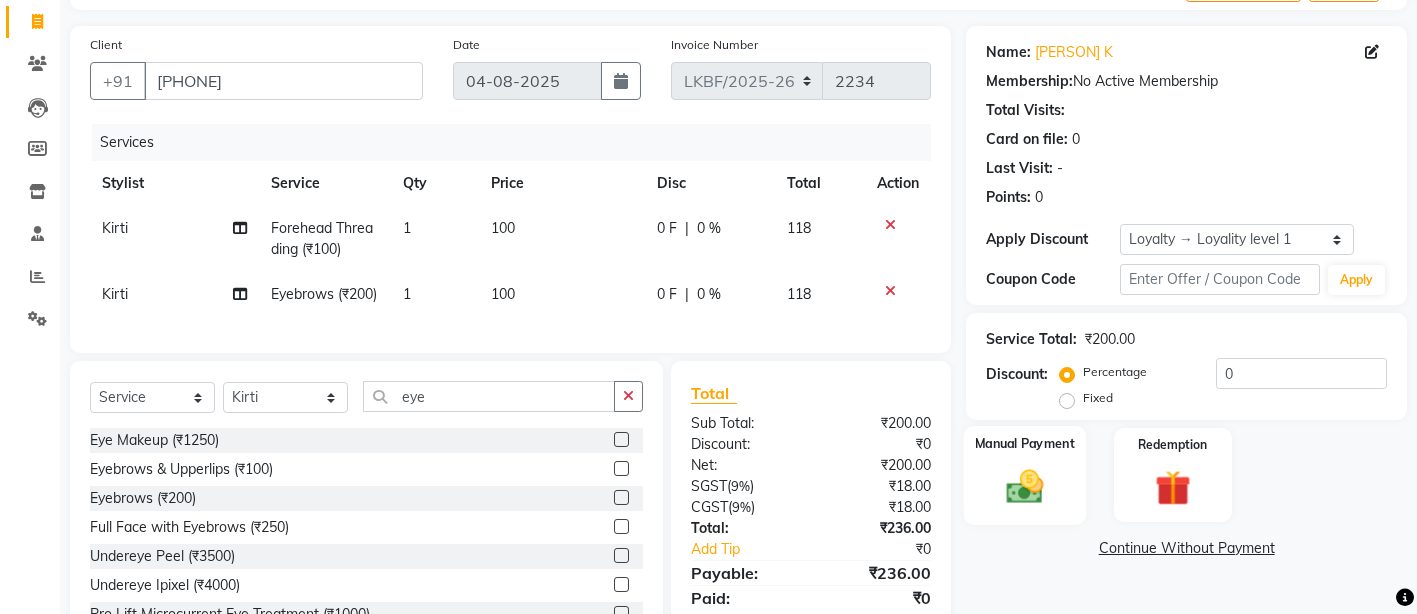 click 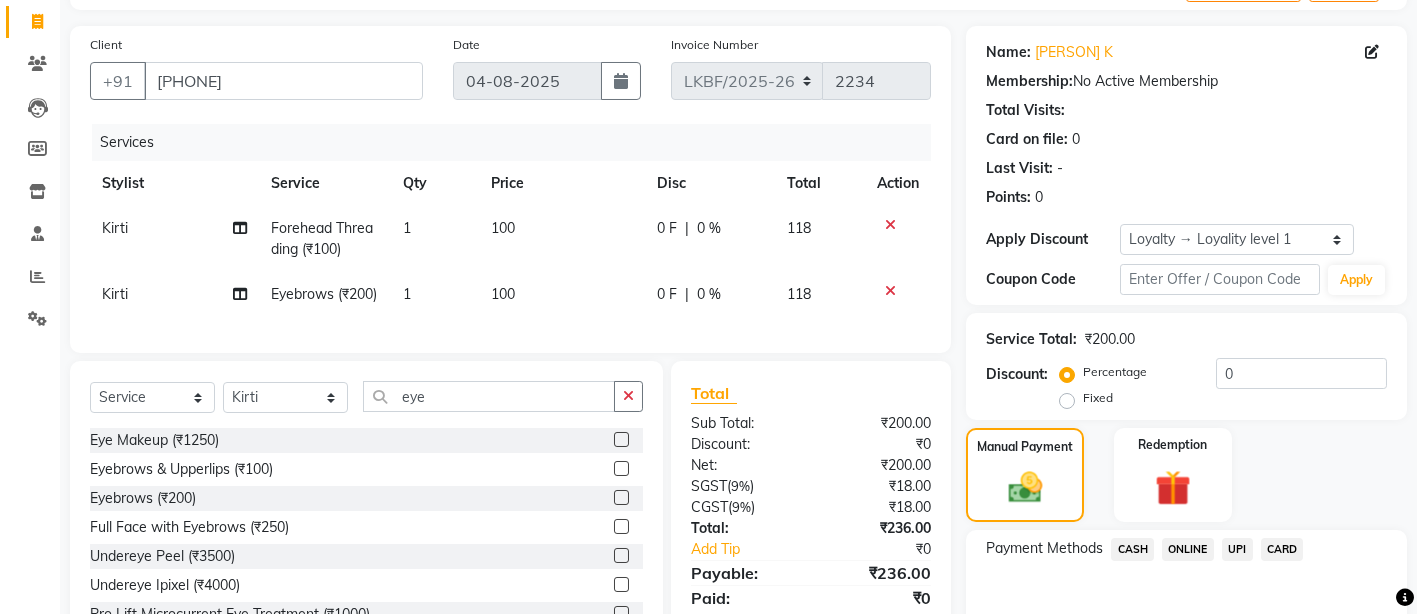 click on "UPI" 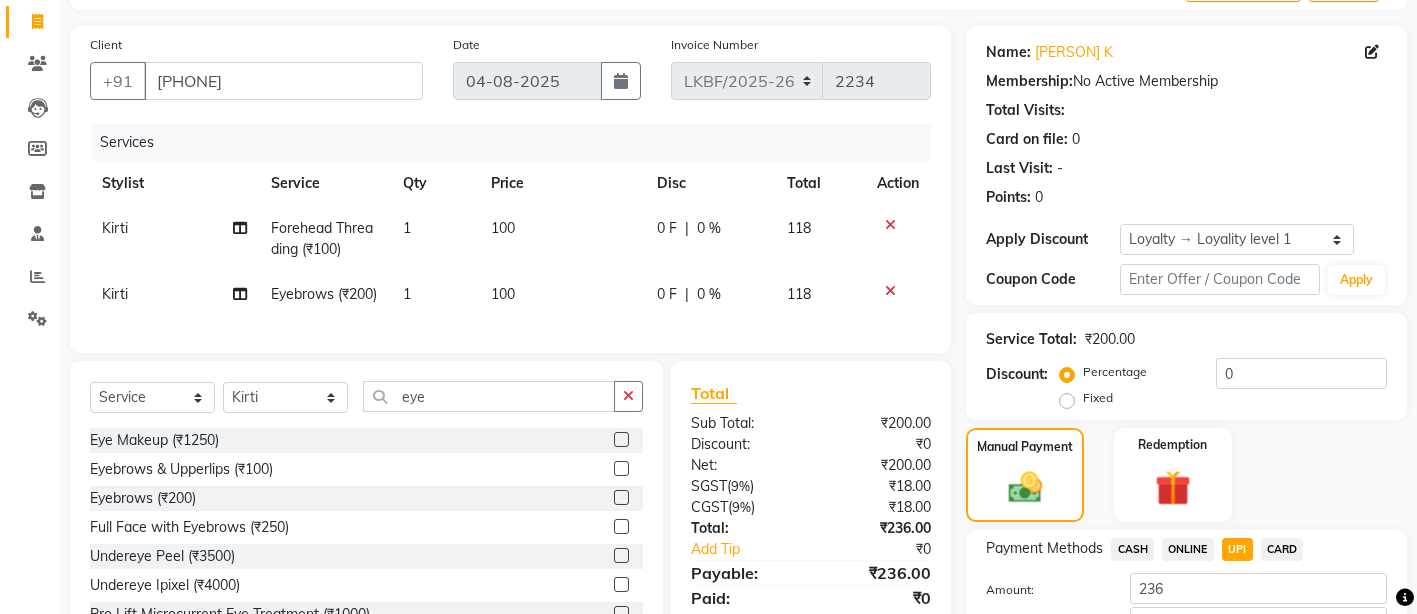 scroll, scrollTop: 260, scrollLeft: 0, axis: vertical 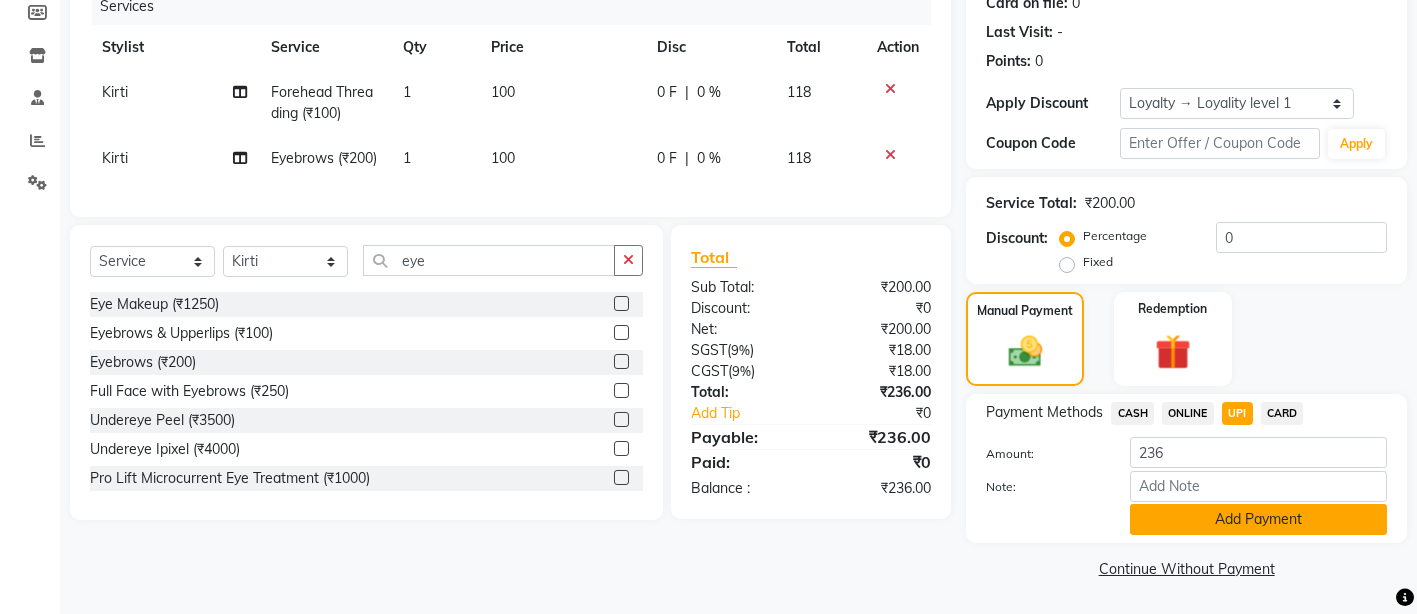 click on "Add Payment" 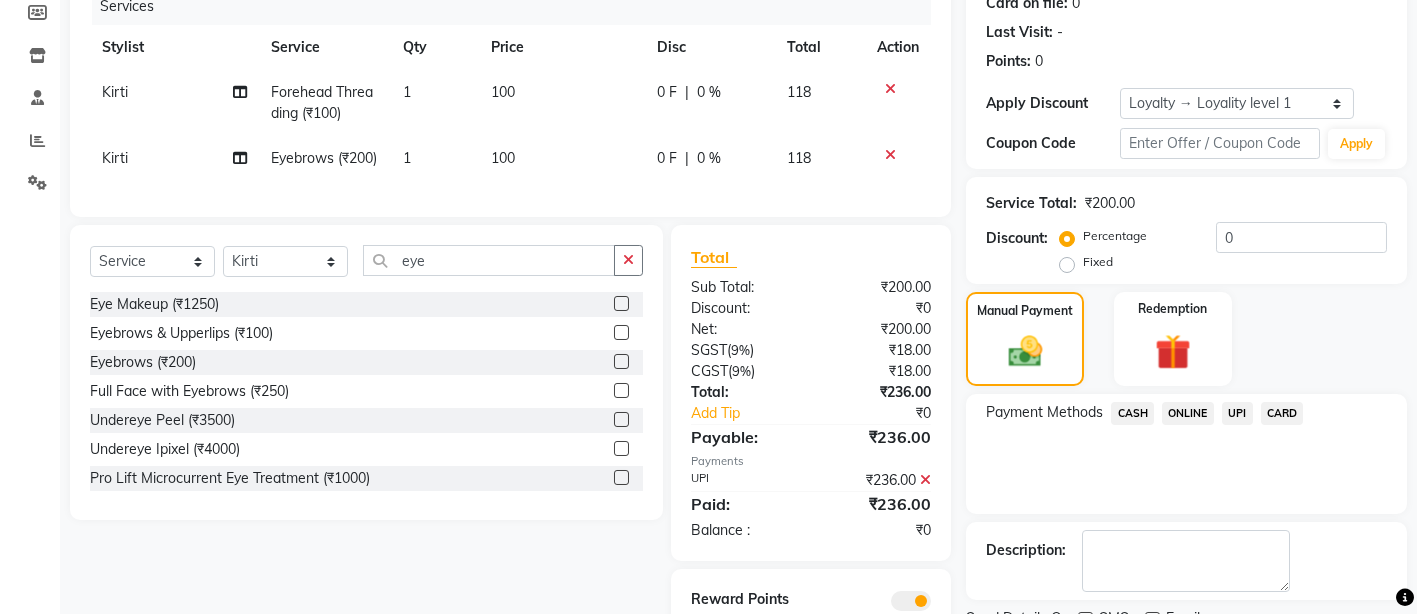 click on "UPI" 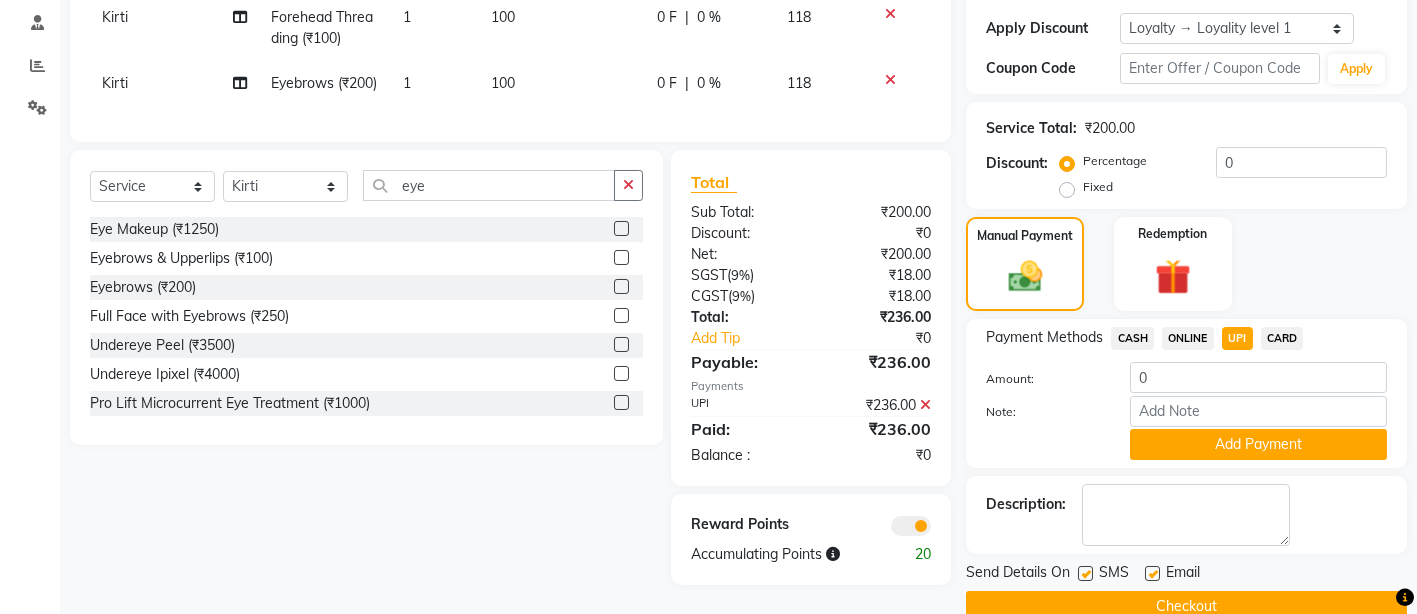 scroll, scrollTop: 374, scrollLeft: 0, axis: vertical 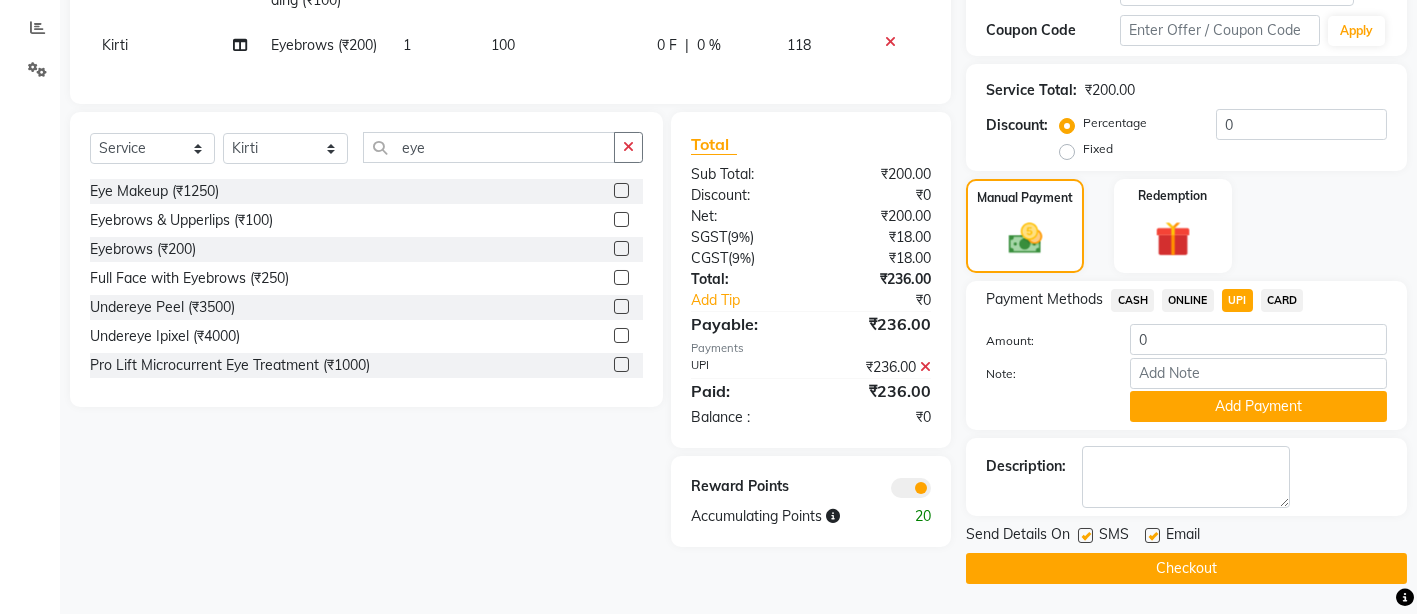 click on "Checkout" 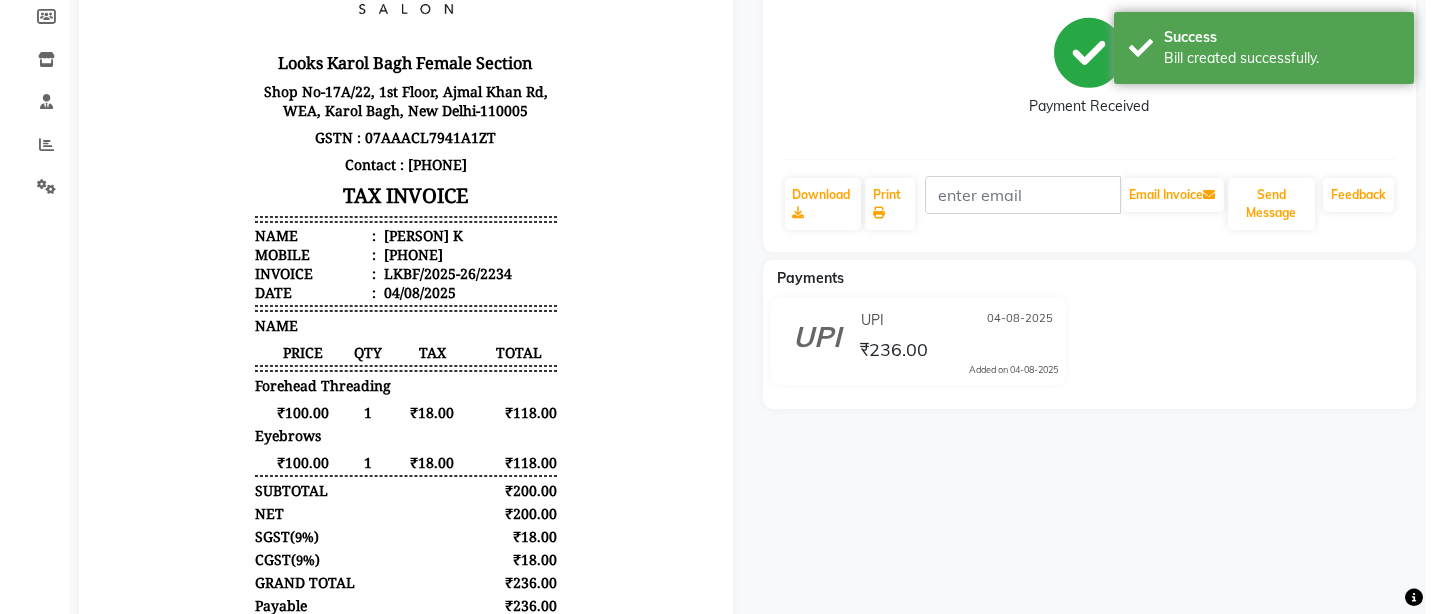 scroll, scrollTop: 0, scrollLeft: 0, axis: both 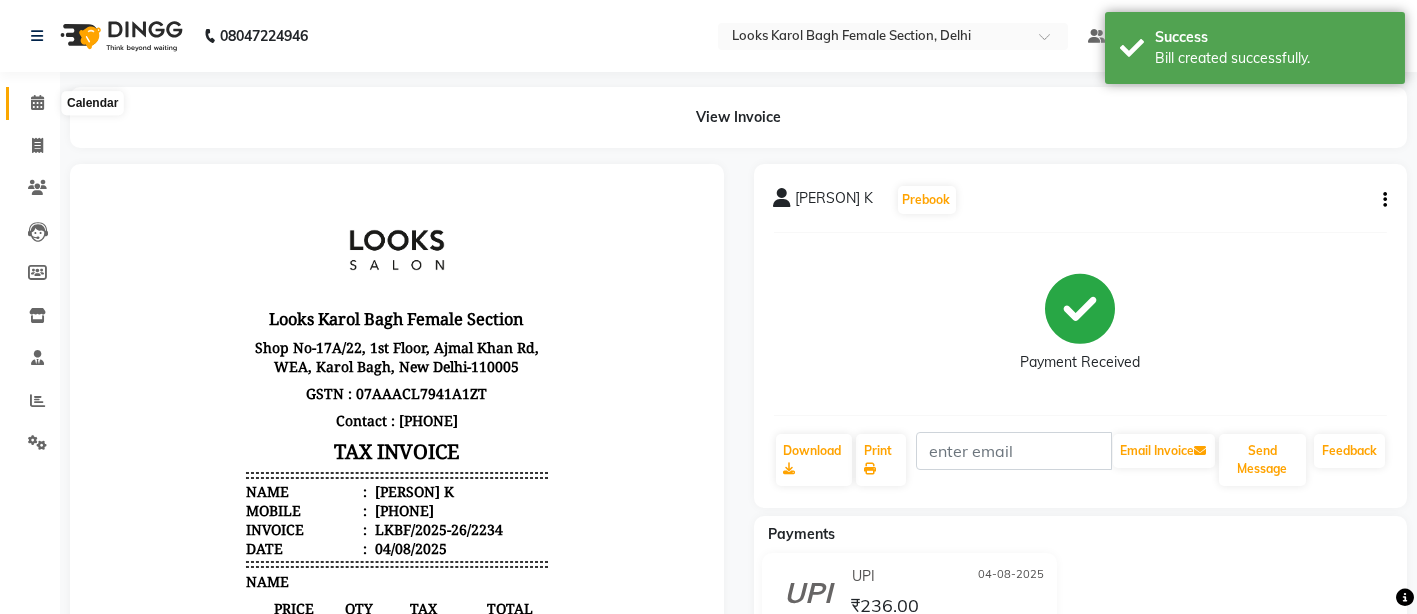 click 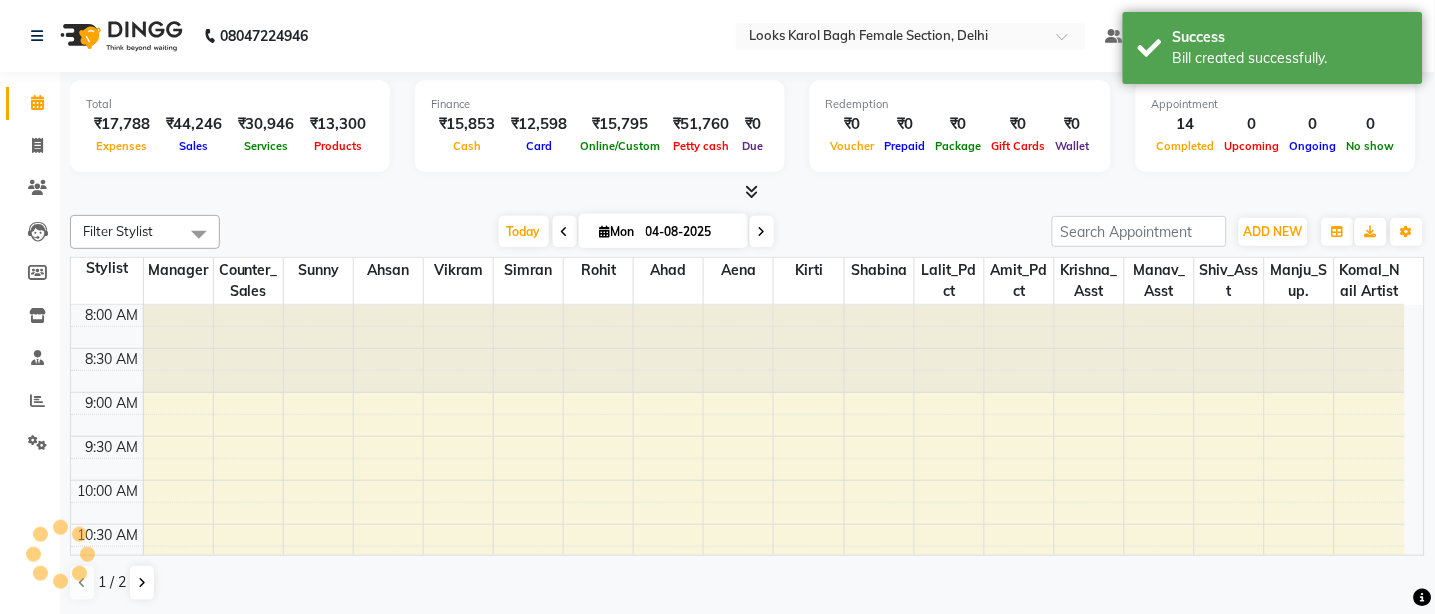 scroll, scrollTop: 0, scrollLeft: 0, axis: both 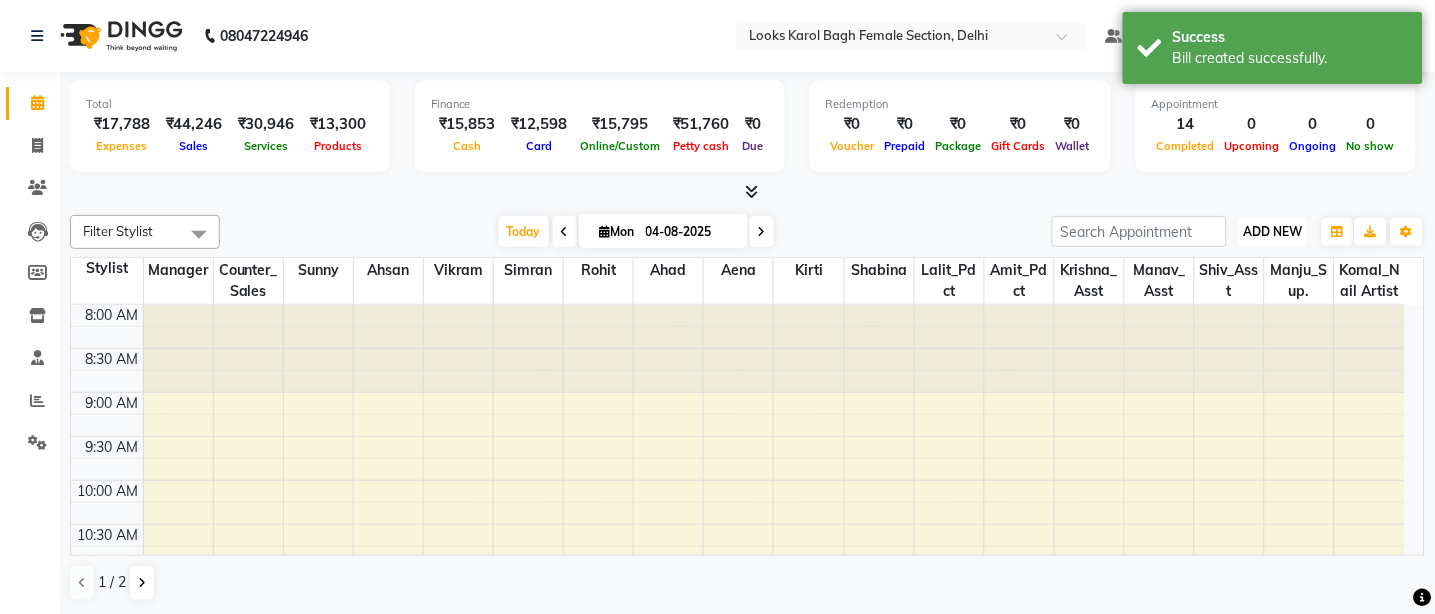 click on "ADD NEW" at bounding box center (1273, 231) 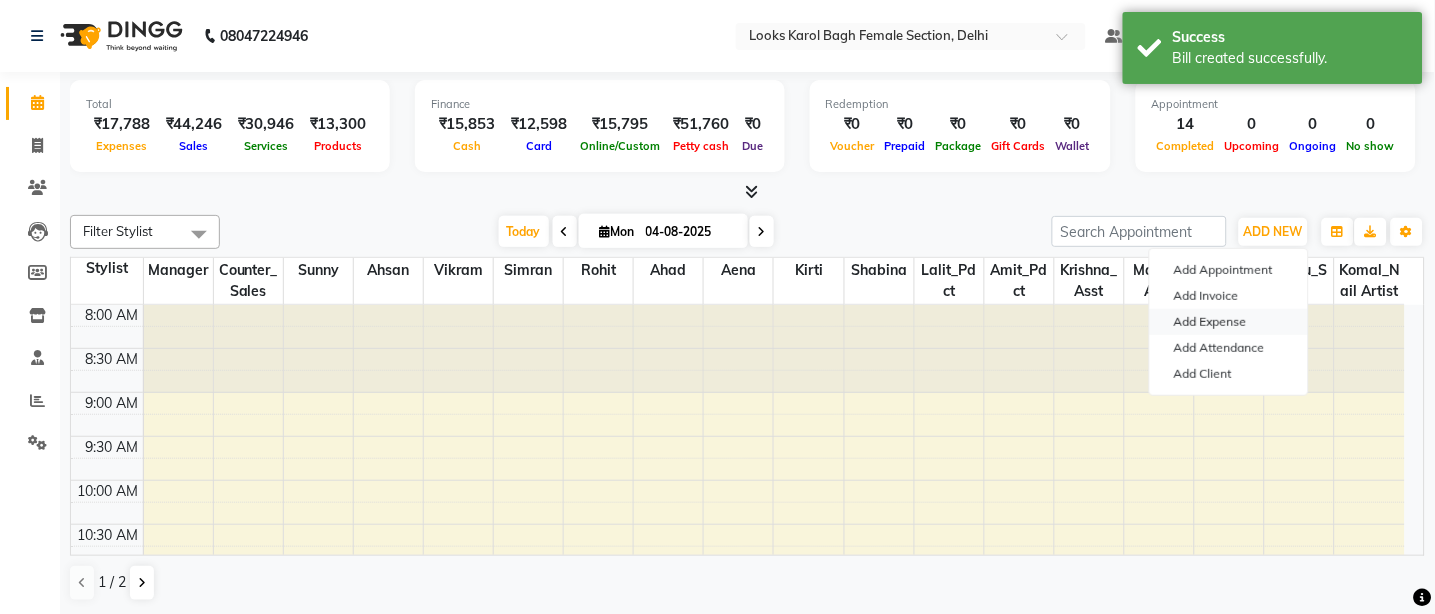 click on "Add Expense" at bounding box center [1229, 322] 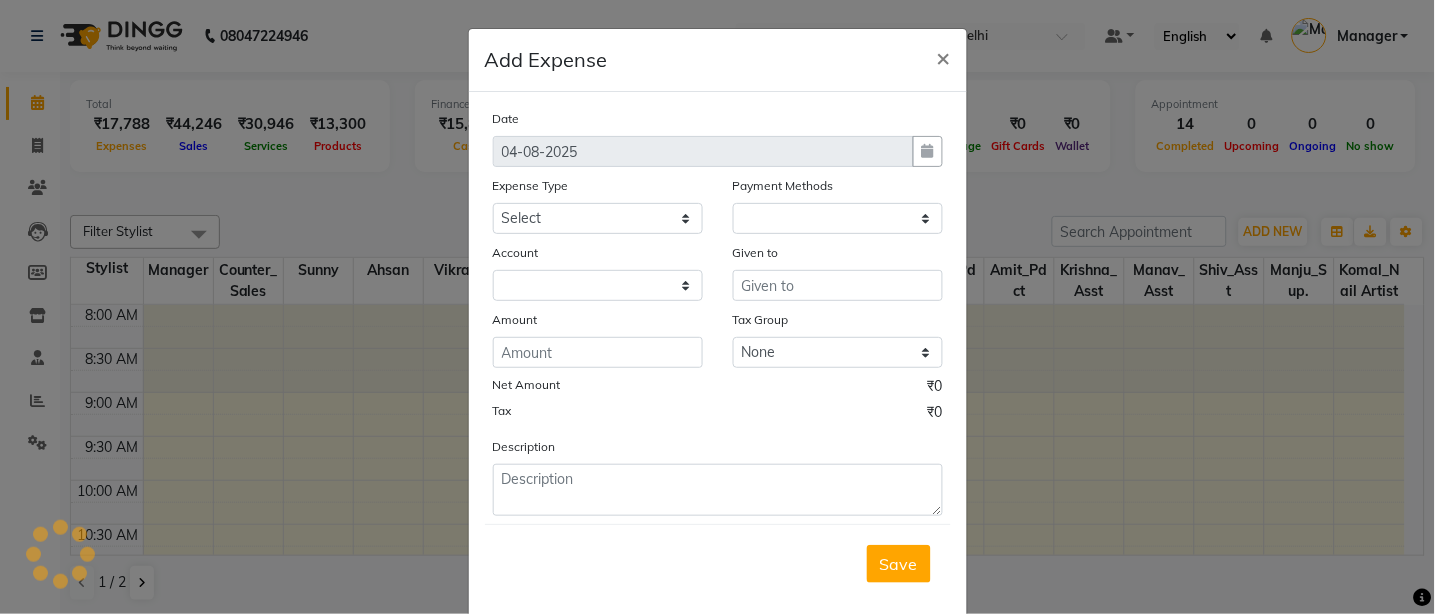 select on "1" 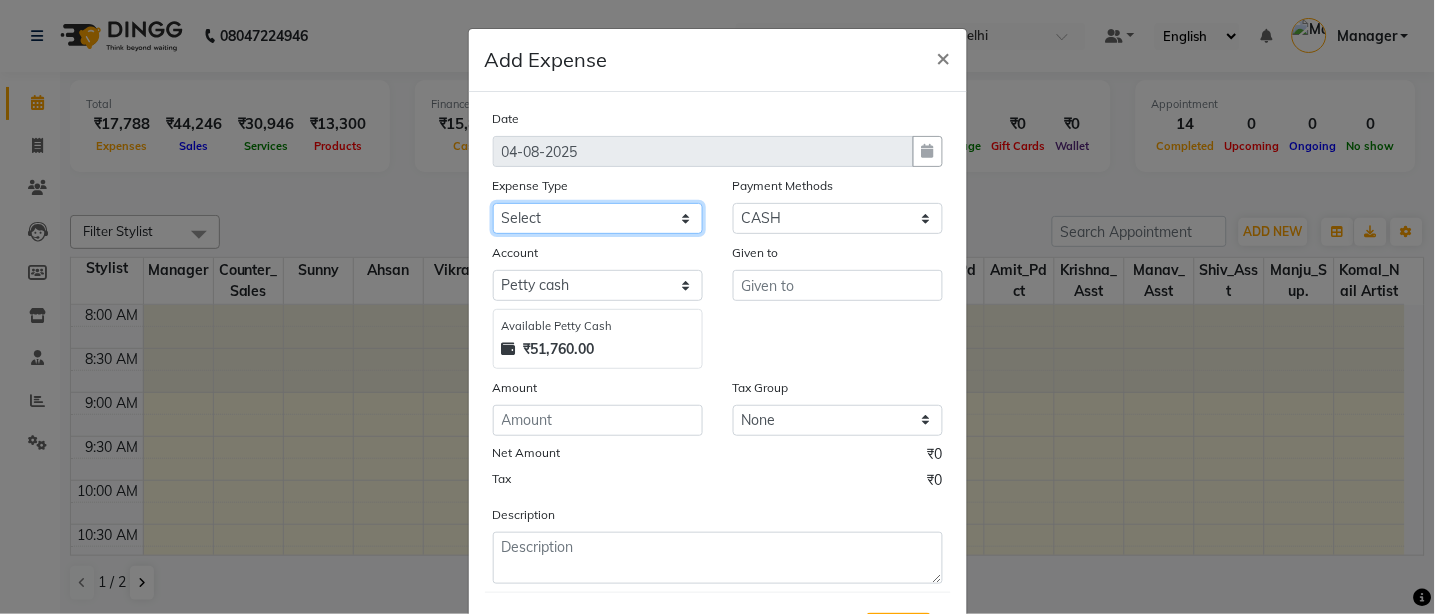 click on "Select BANK DEPOSIT BLINK IT Cash Handover Client Refund Agnst Bill CLIENT WELFARE Entertainment General Expense Laundry Bill milk Pantry PAYMENTS PREPAID Printing And Stationery Product Incentive PURCHASE Repair And Maintenance Salary Salary advance SERVICE INCENTIVE staff accommodation STAFF WELFARE TIP CREDIT CARD TIP UPI Travelling And Conveyance Water Bills" 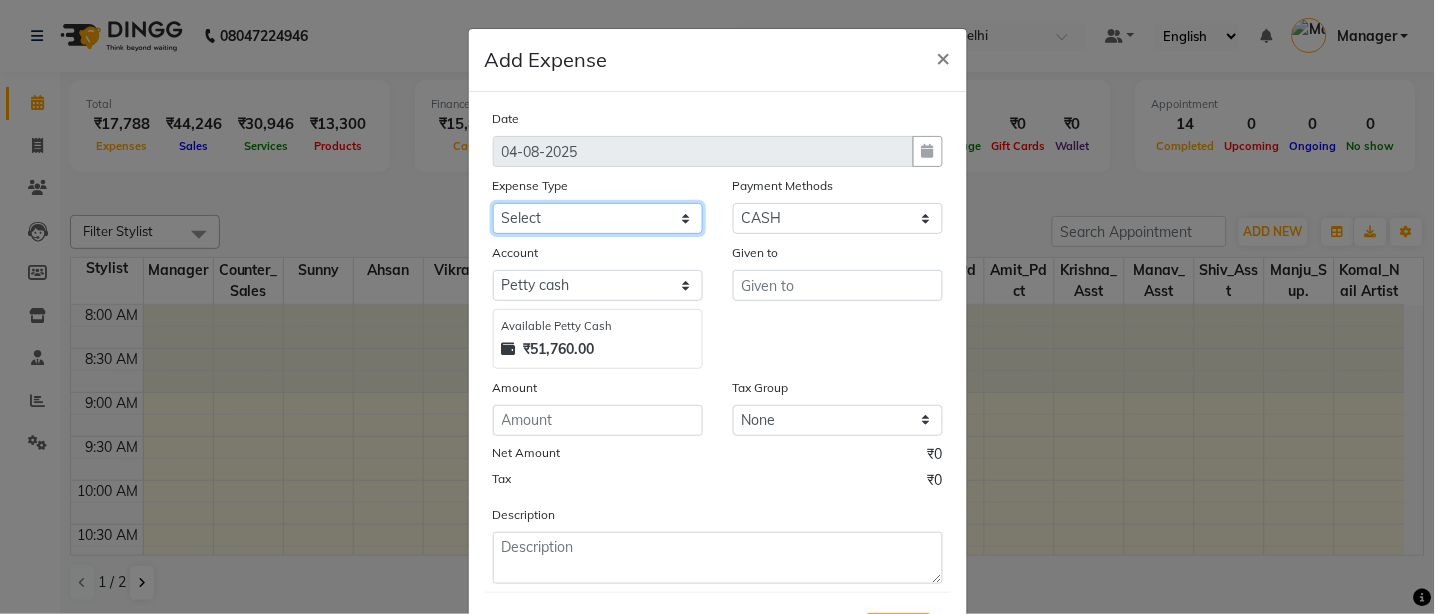 select on "19910" 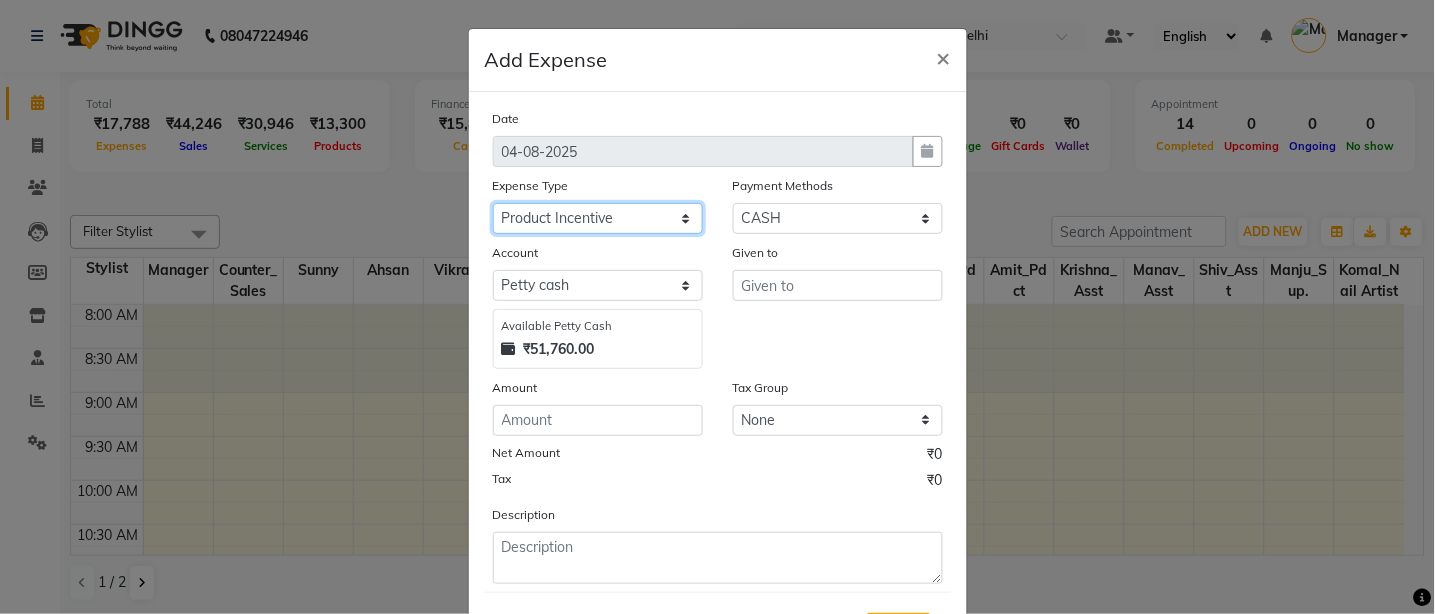 click on "Select BANK DEPOSIT BLINK IT Cash Handover Client Refund Agnst Bill CLIENT WELFARE Entertainment General Expense Laundry Bill milk Pantry PAYMENTS PREPAID Printing And Stationery Product Incentive PURCHASE Repair And Maintenance Salary Salary advance SERVICE INCENTIVE staff accommodation STAFF WELFARE TIP CREDIT CARD TIP UPI Travelling And Conveyance Water Bills" 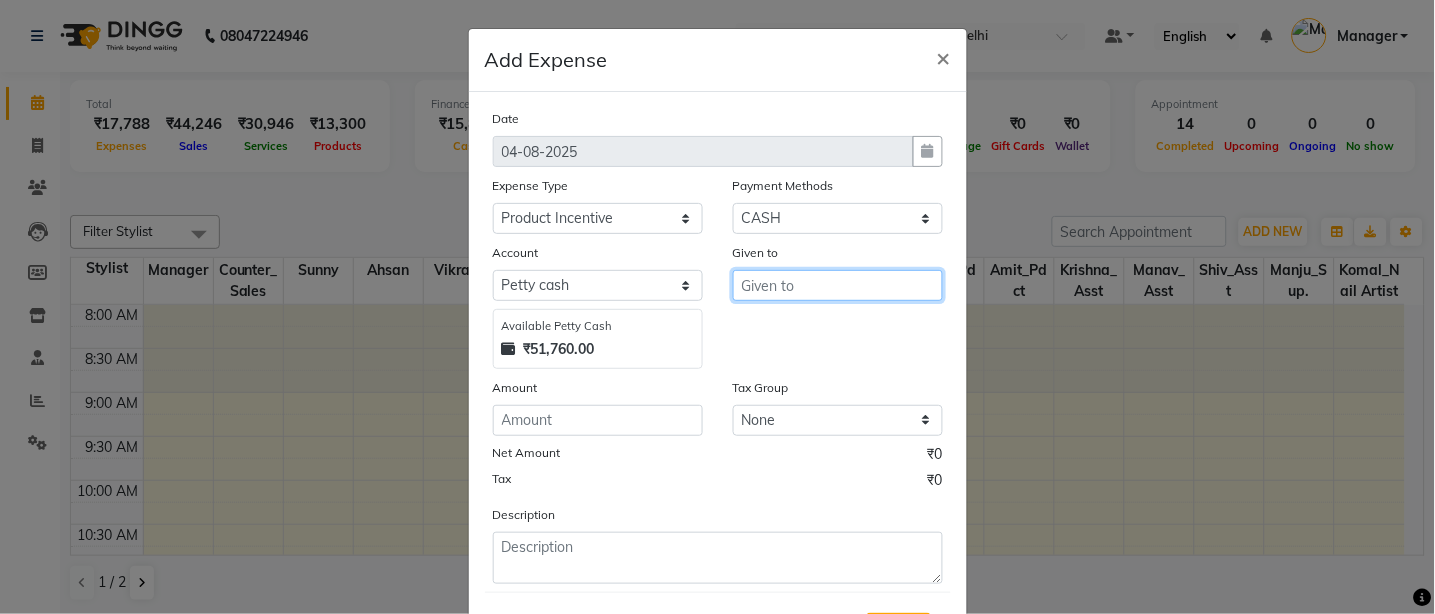 click at bounding box center (838, 285) 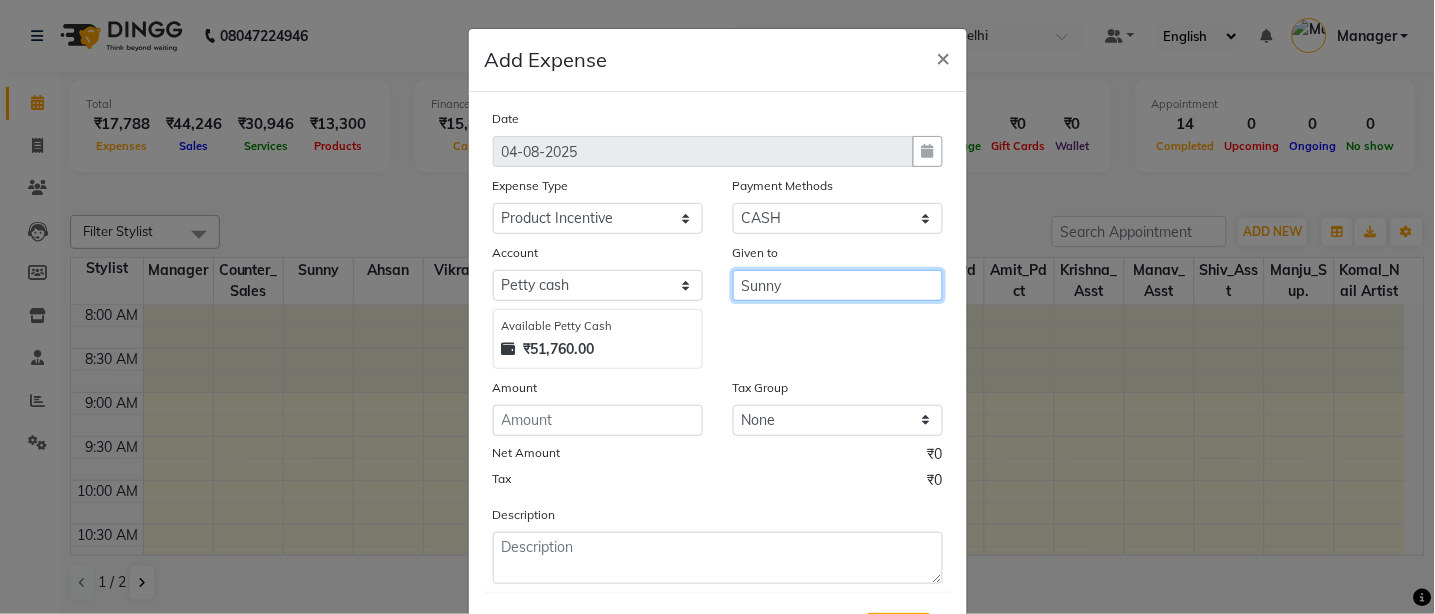 type on "Sunny" 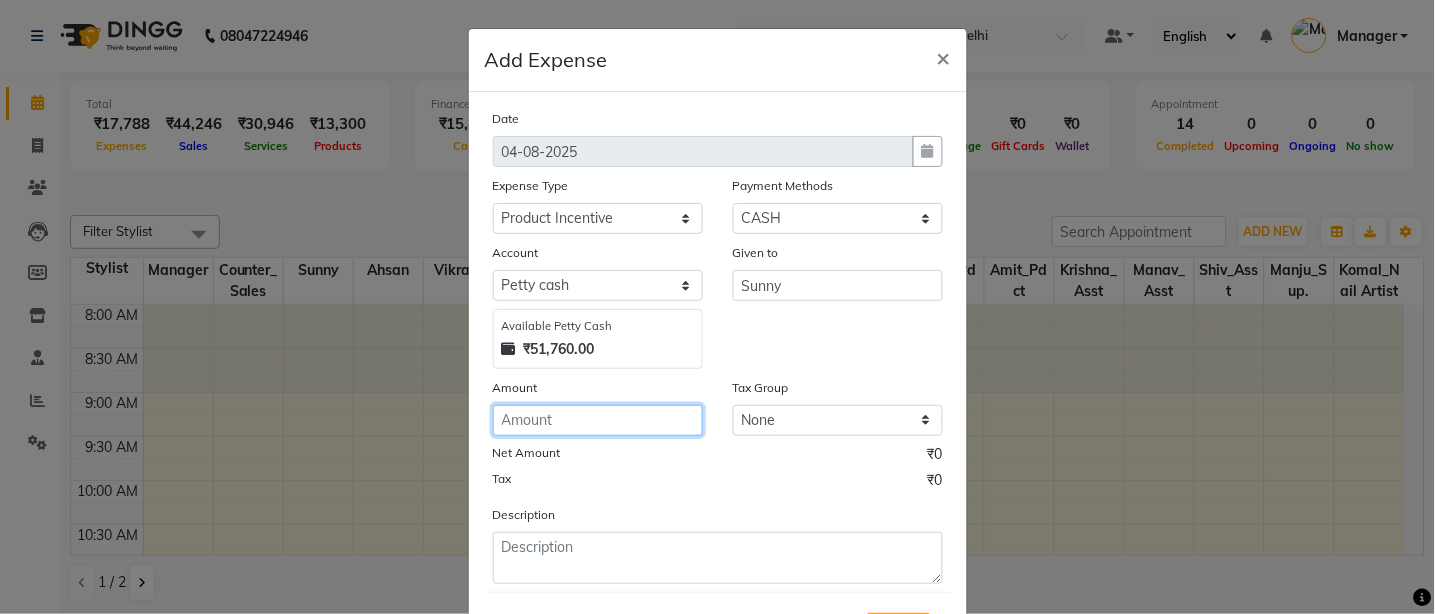 click 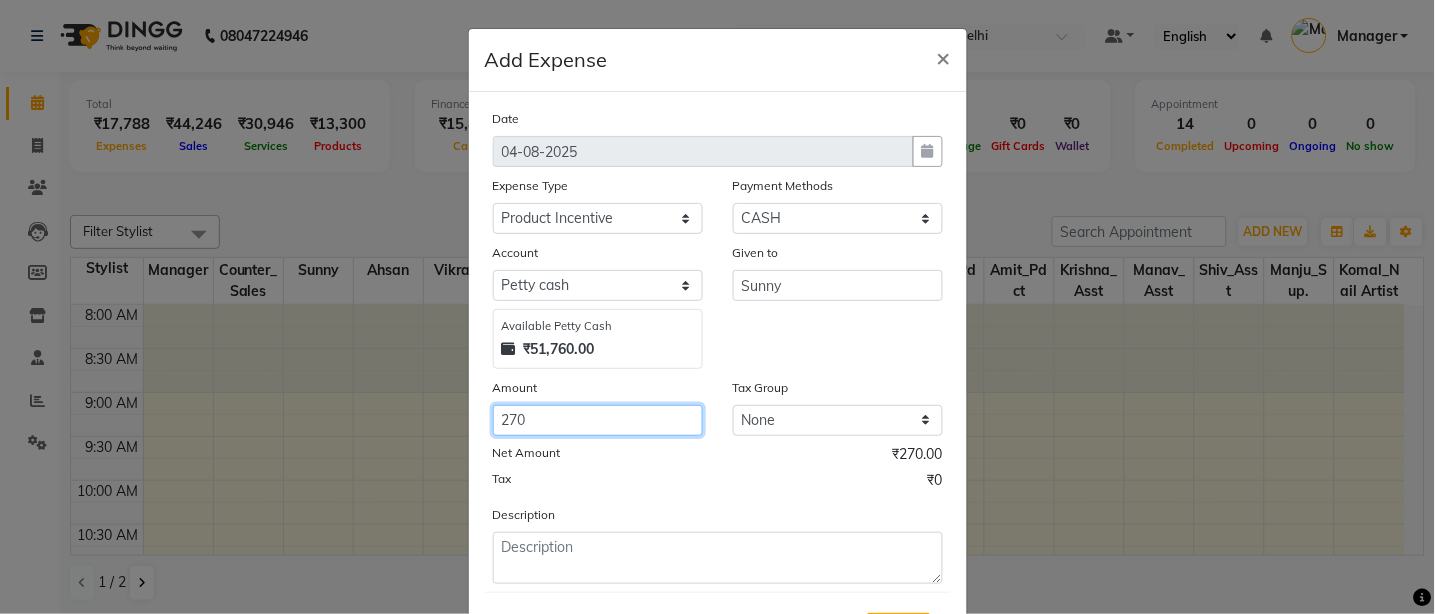 type on "270" 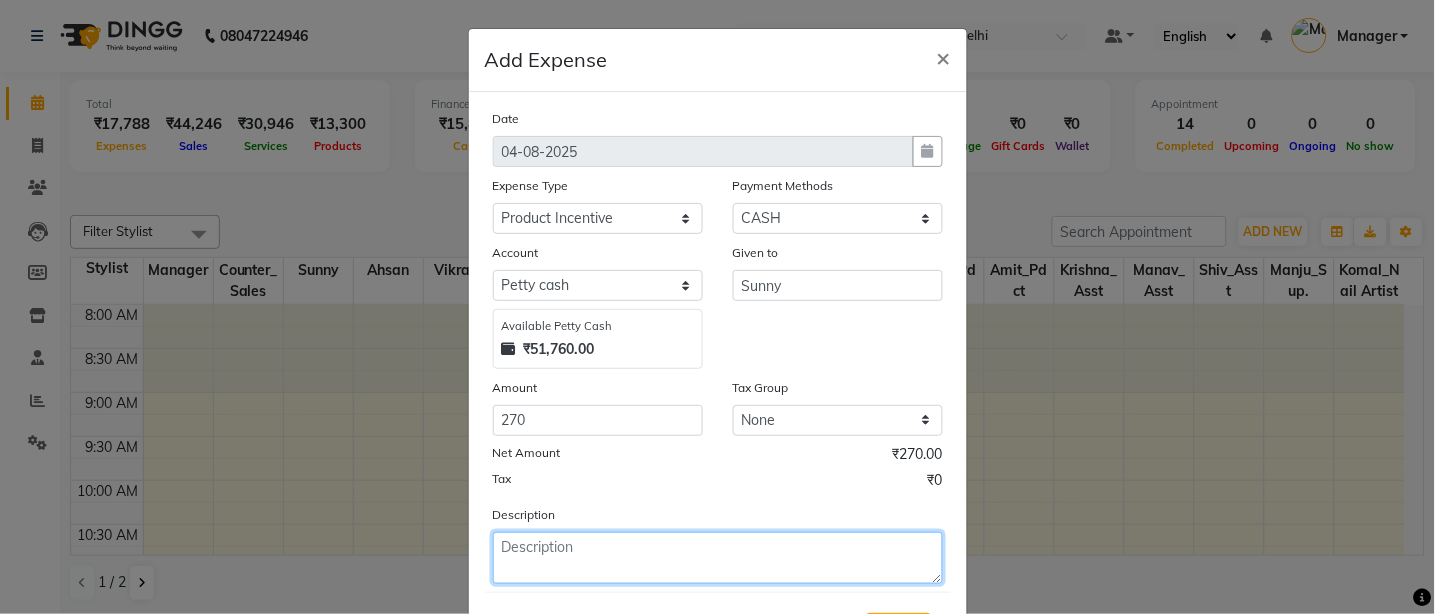 click 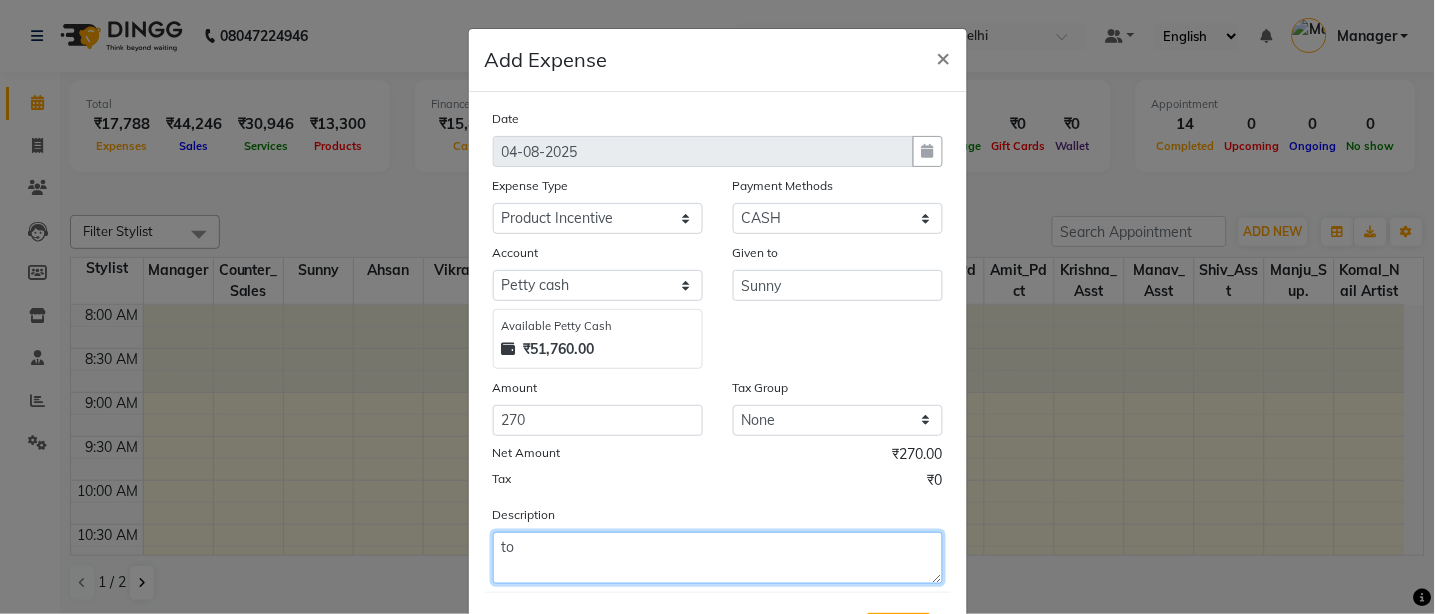 type on "t" 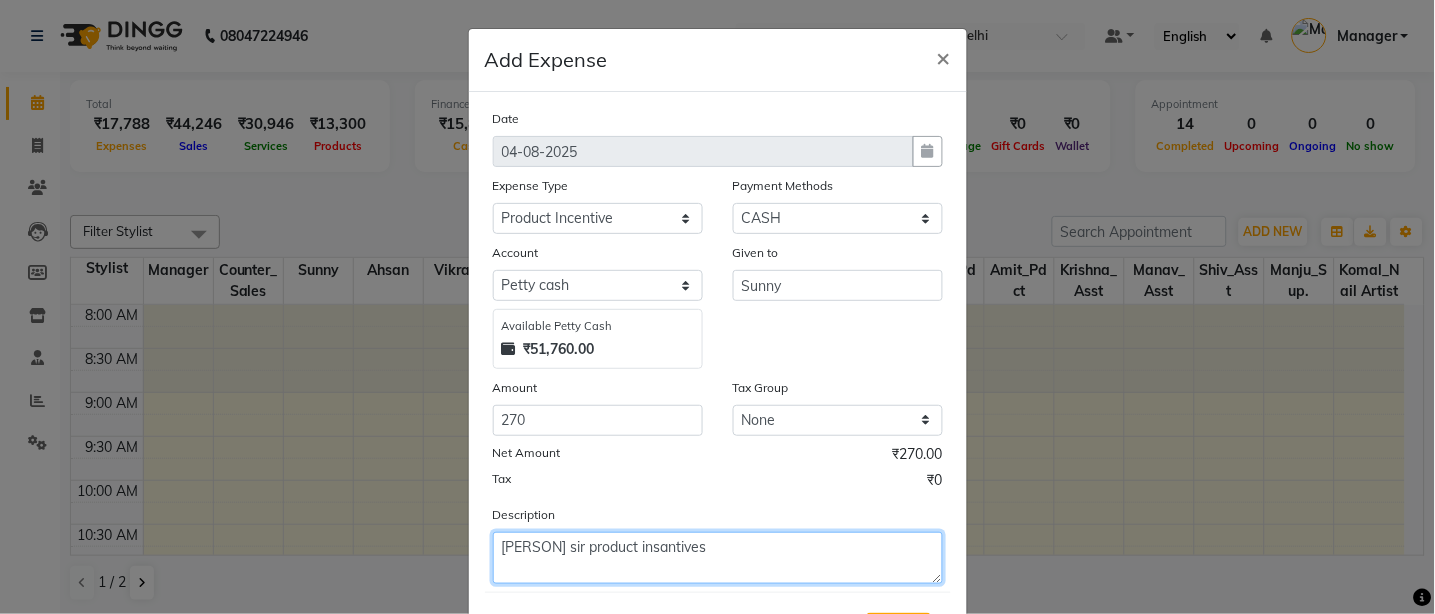 click on "[PERSON] sir product insantives" 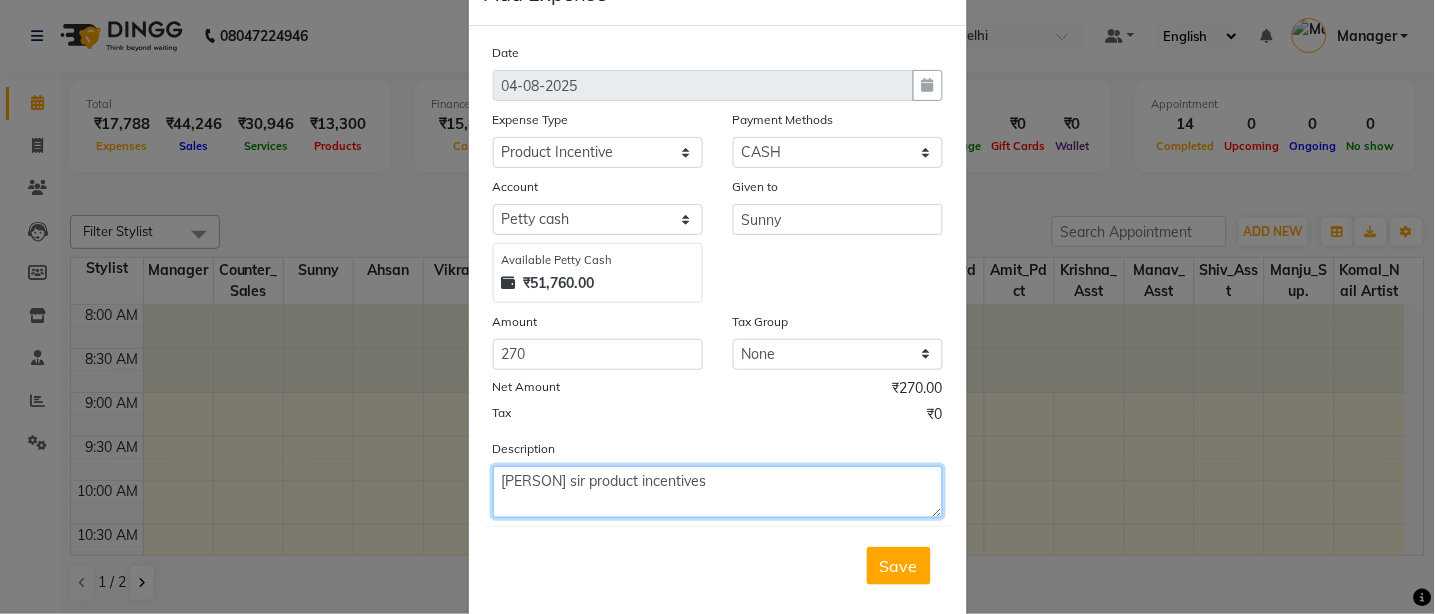 scroll, scrollTop: 101, scrollLeft: 0, axis: vertical 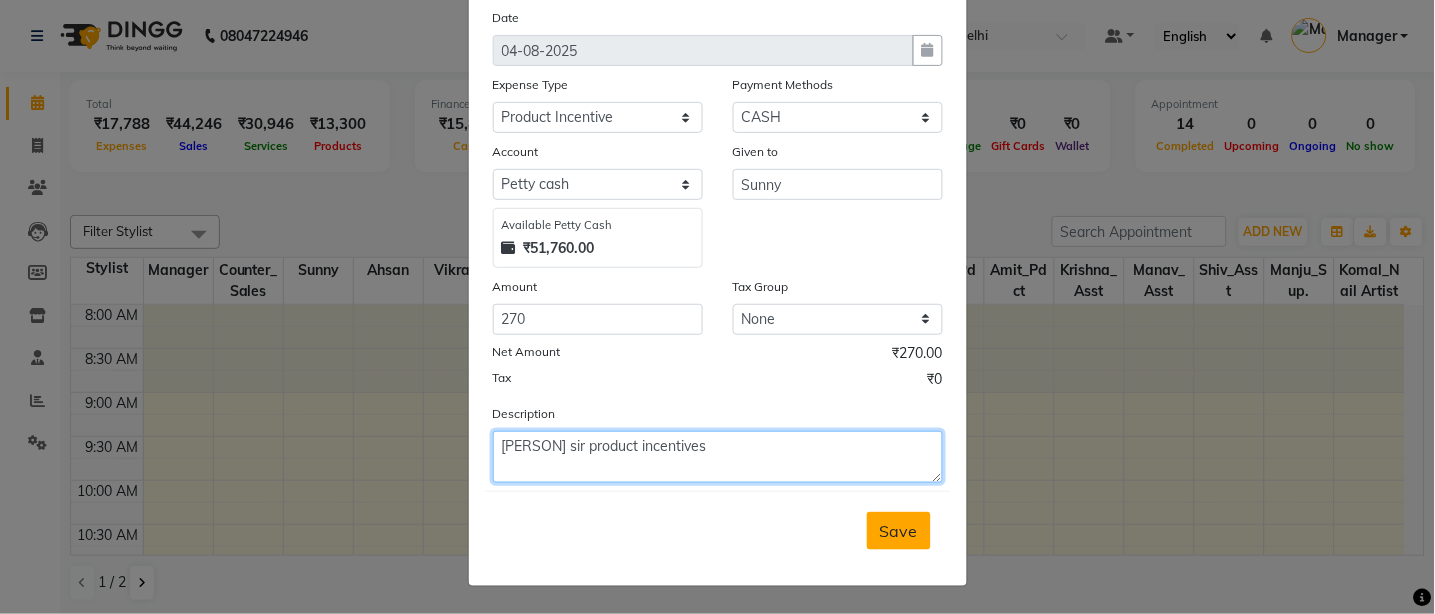 type on "[PERSON] sir product incentives" 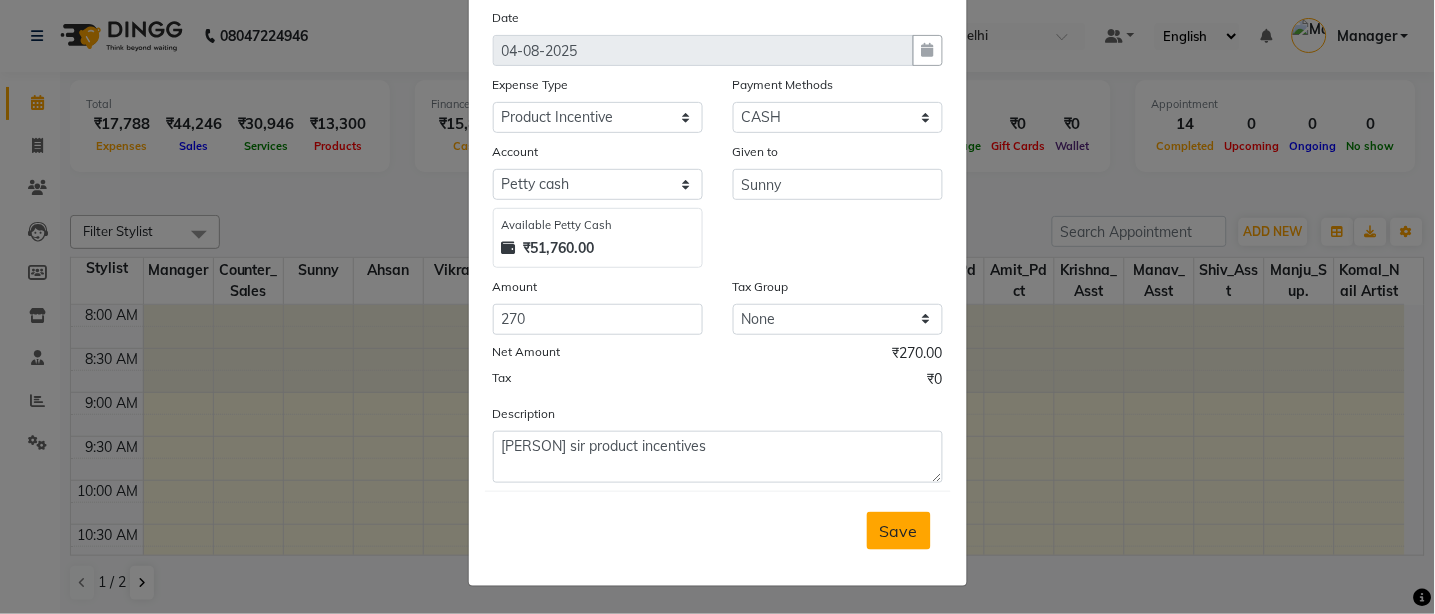 click on "Save" at bounding box center [899, 531] 